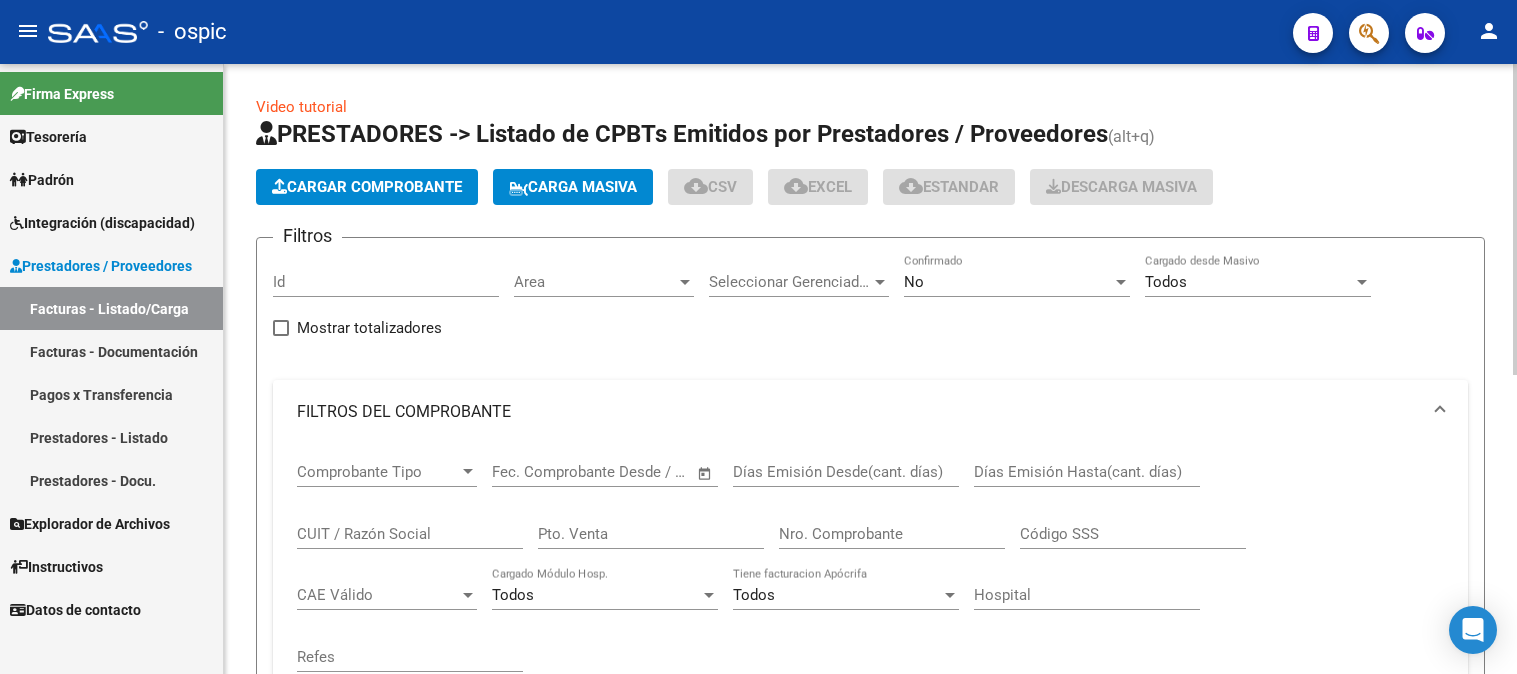 scroll, scrollTop: 0, scrollLeft: 0, axis: both 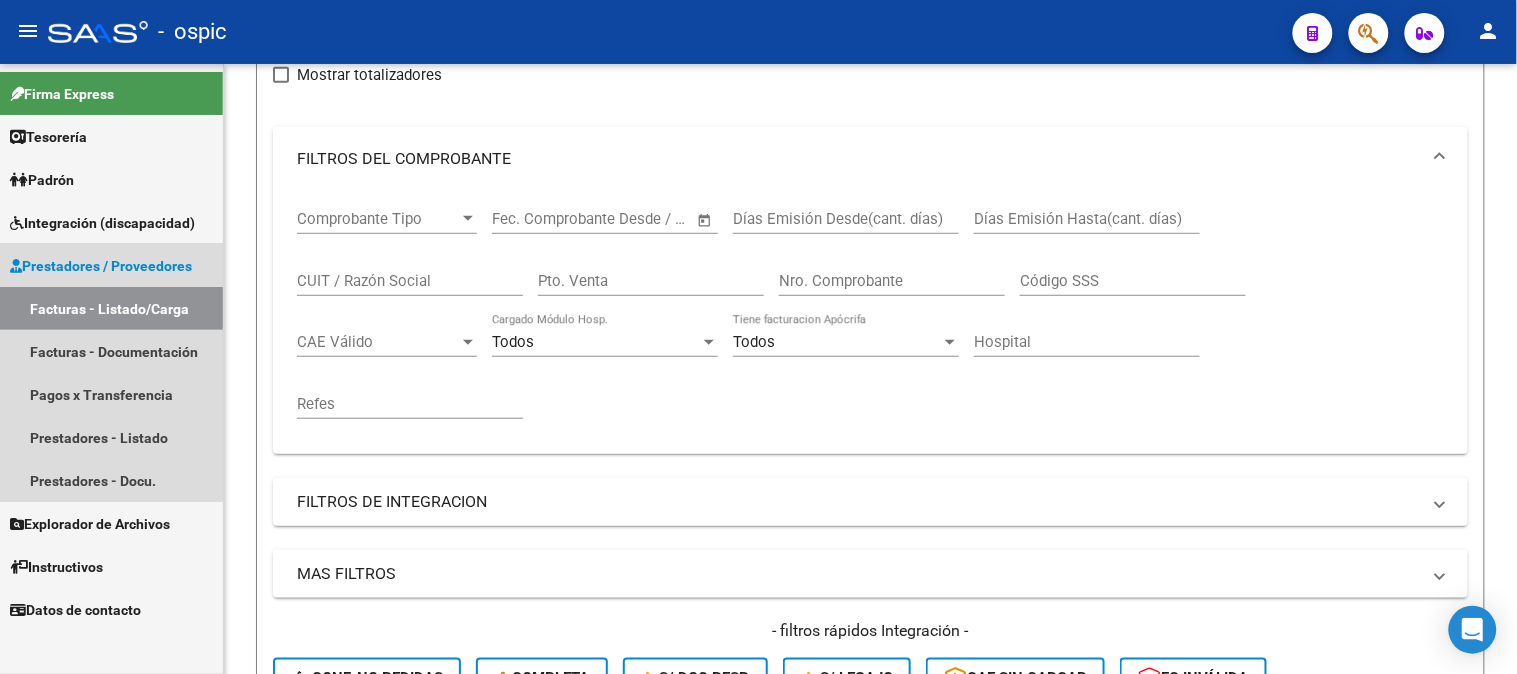 click on "Prestadores / Proveedores" at bounding box center (101, 266) 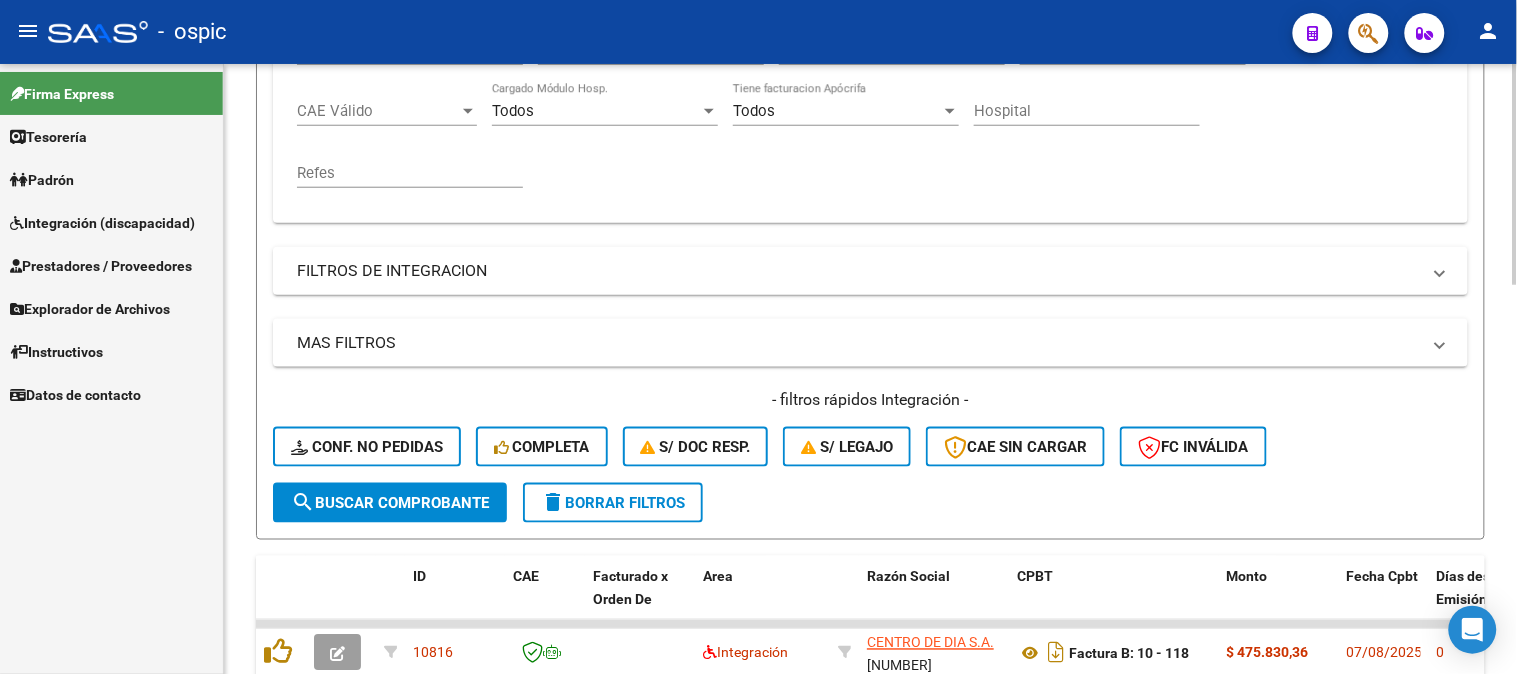 scroll, scrollTop: 586, scrollLeft: 0, axis: vertical 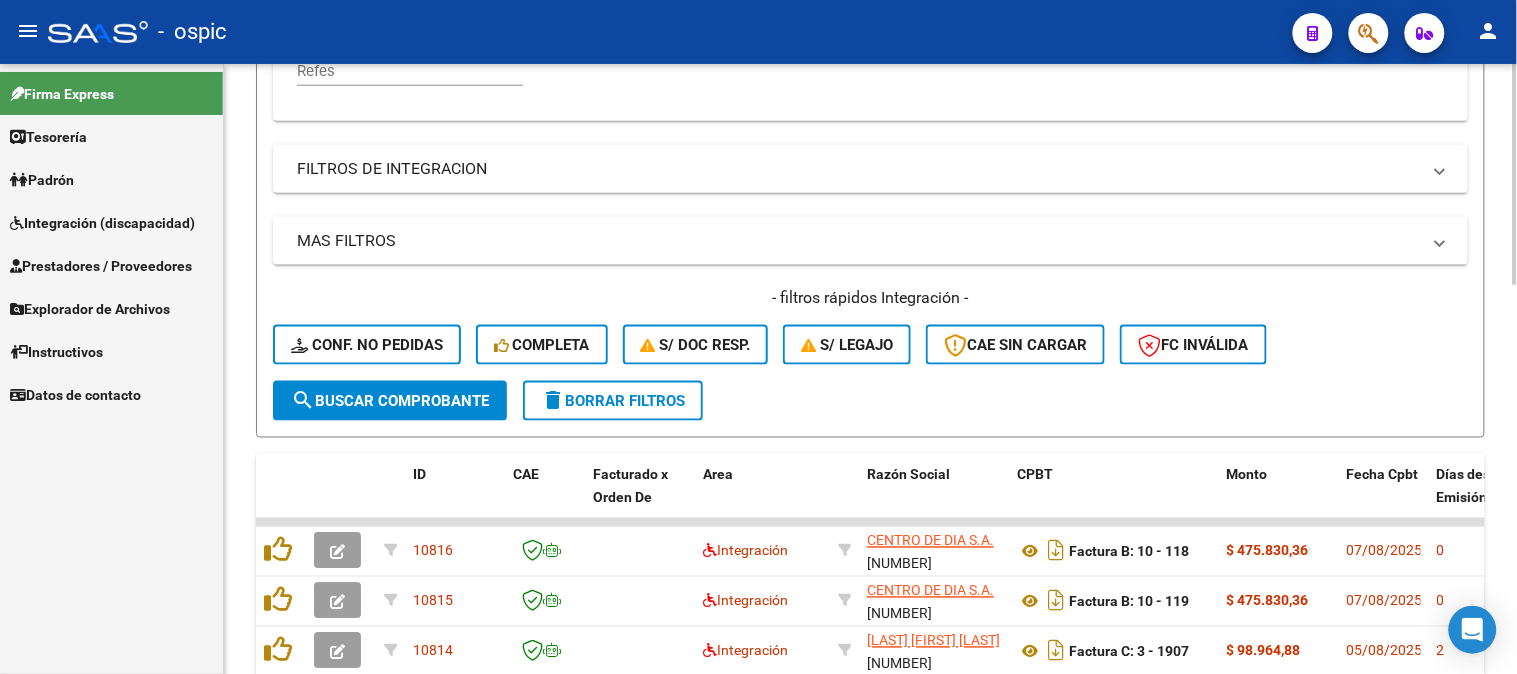 click on "delete  Borrar Filtros" 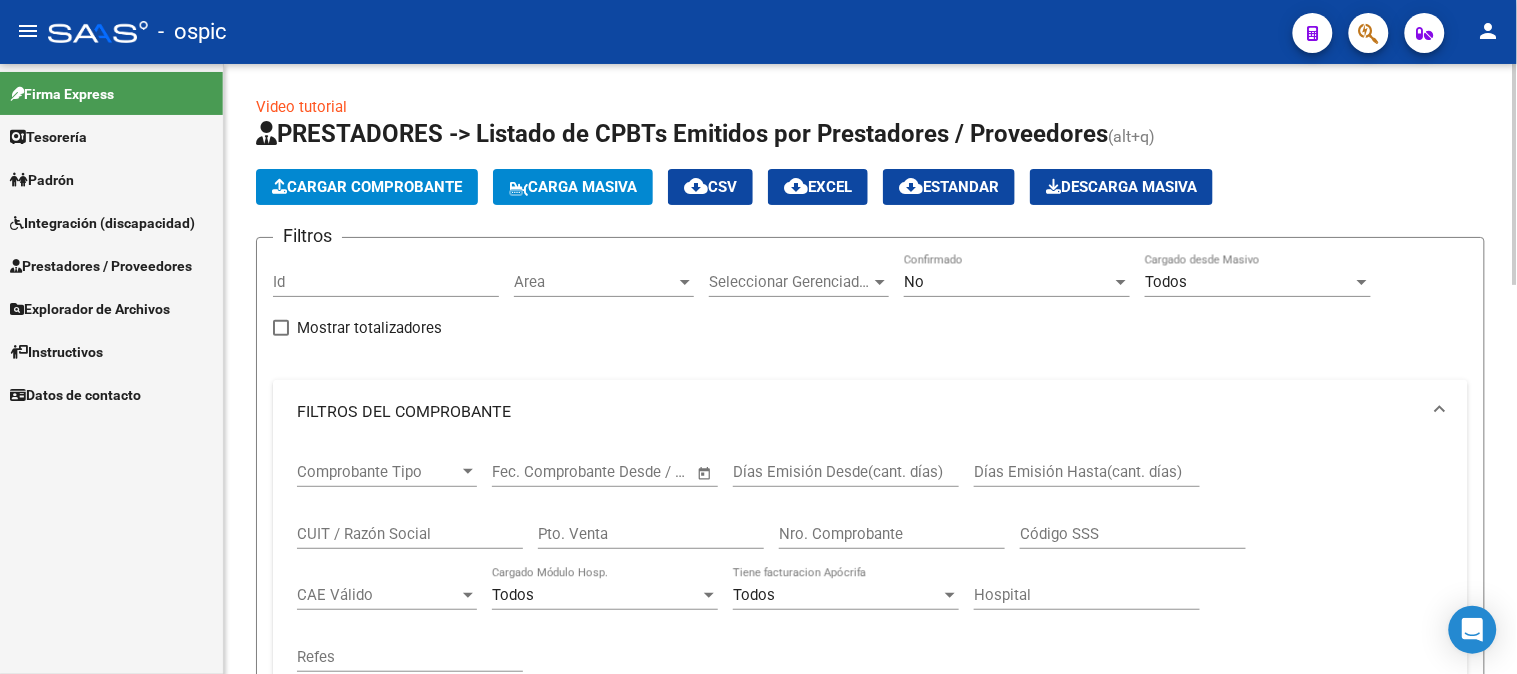 scroll, scrollTop: 333, scrollLeft: 0, axis: vertical 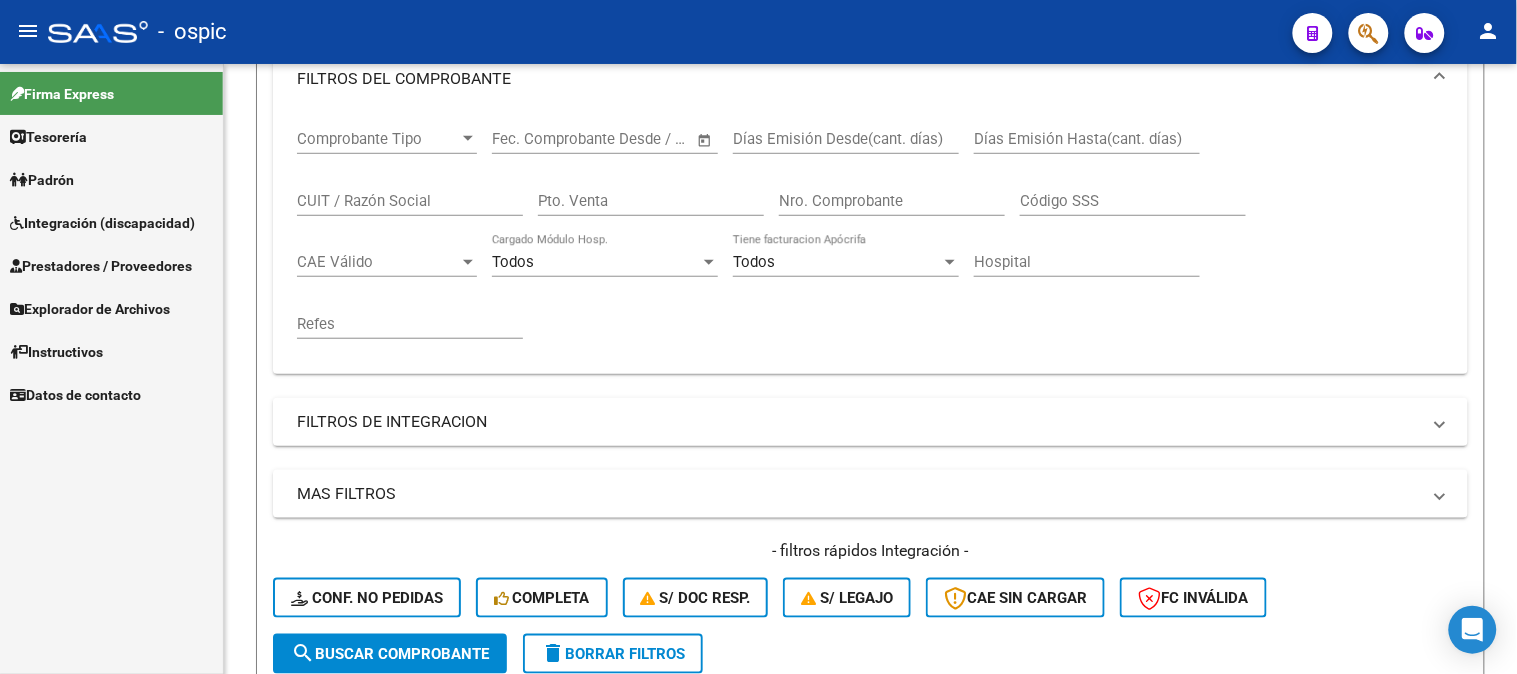 click on "Integración (discapacidad)" at bounding box center (102, 223) 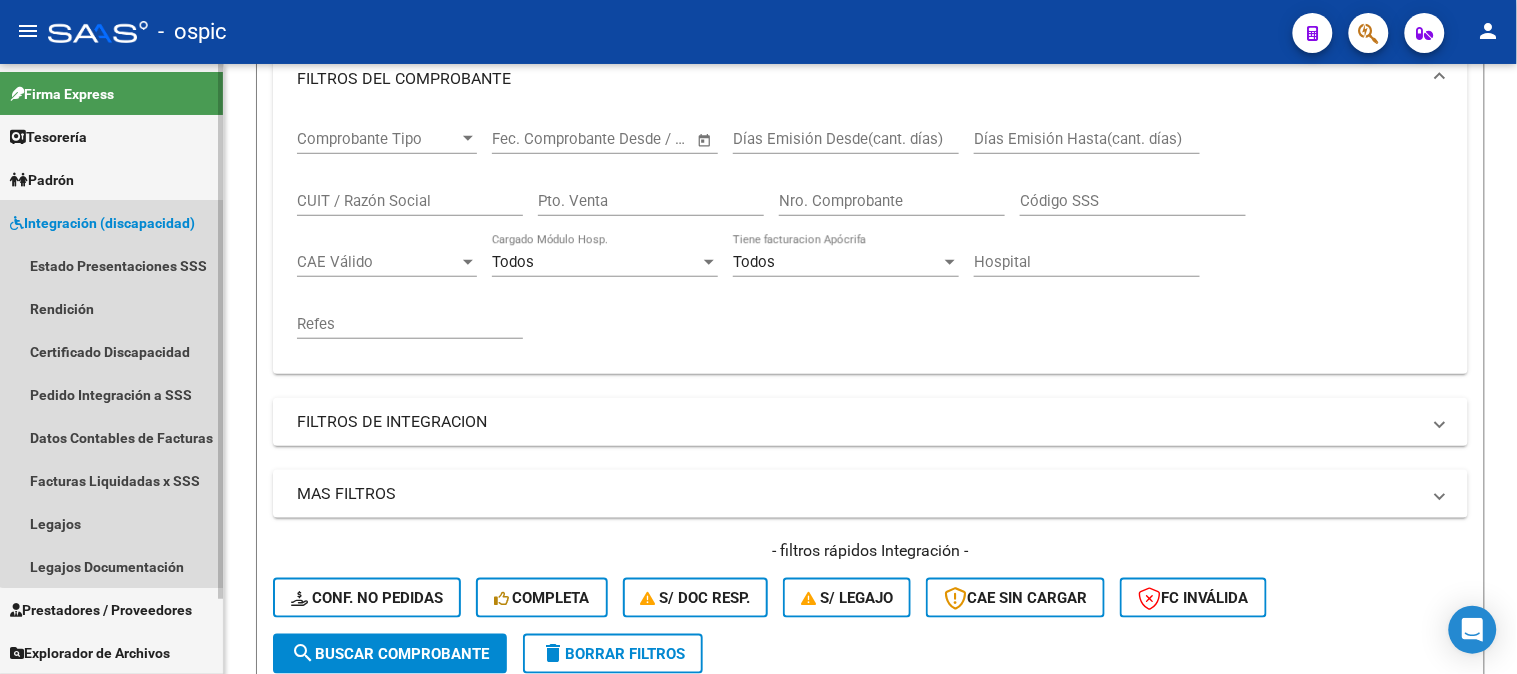 click on "Integración (discapacidad)" at bounding box center [102, 223] 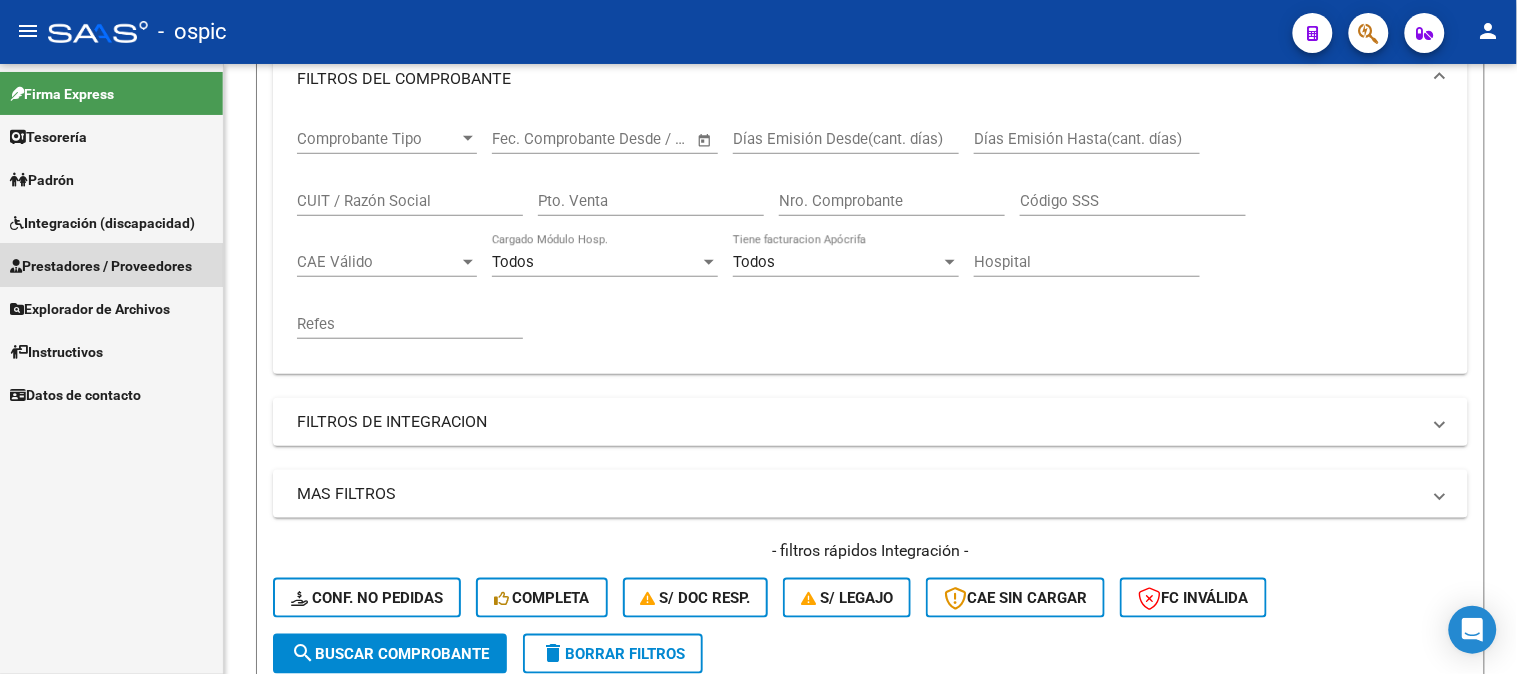 drag, startPoint x: 102, startPoint y: 270, endPoint x: 96, endPoint y: 298, distance: 28.635643 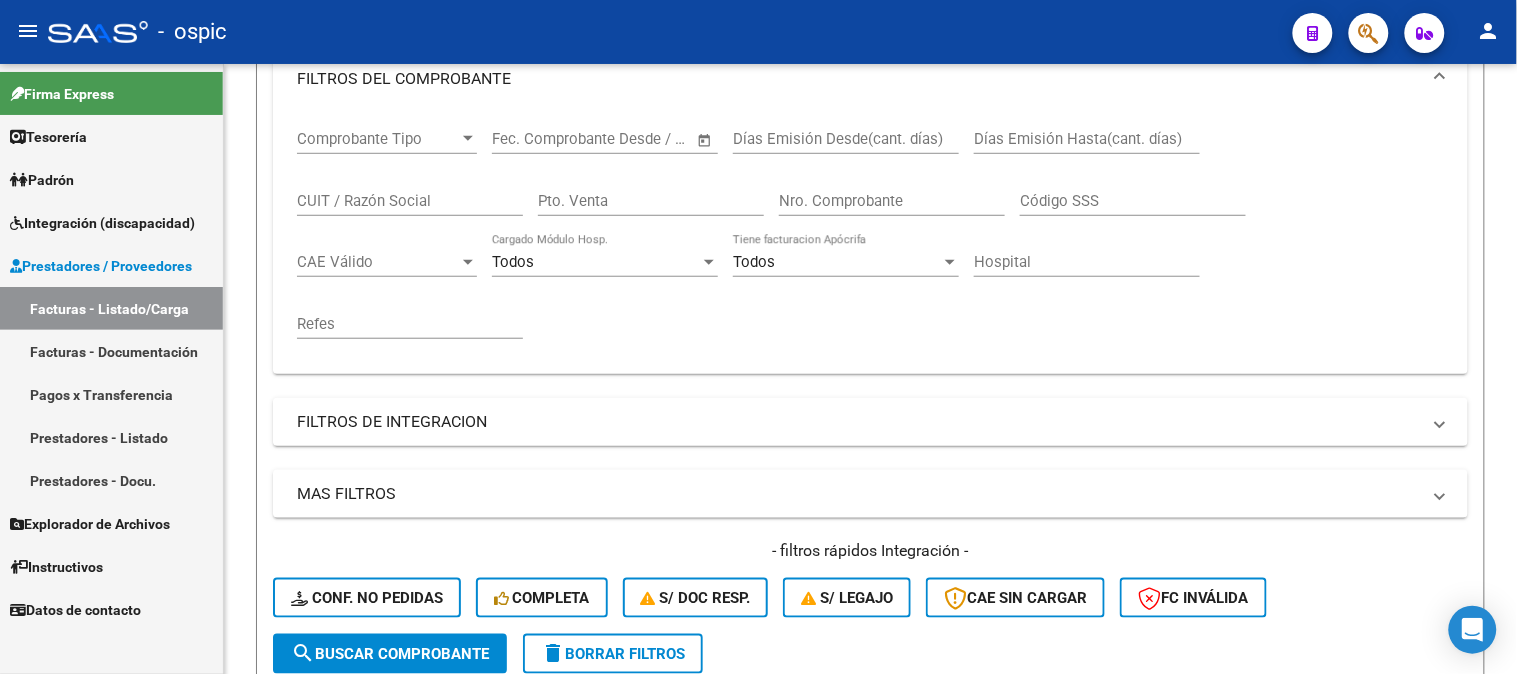 click on "Facturas - Listado/Carga" at bounding box center (111, 308) 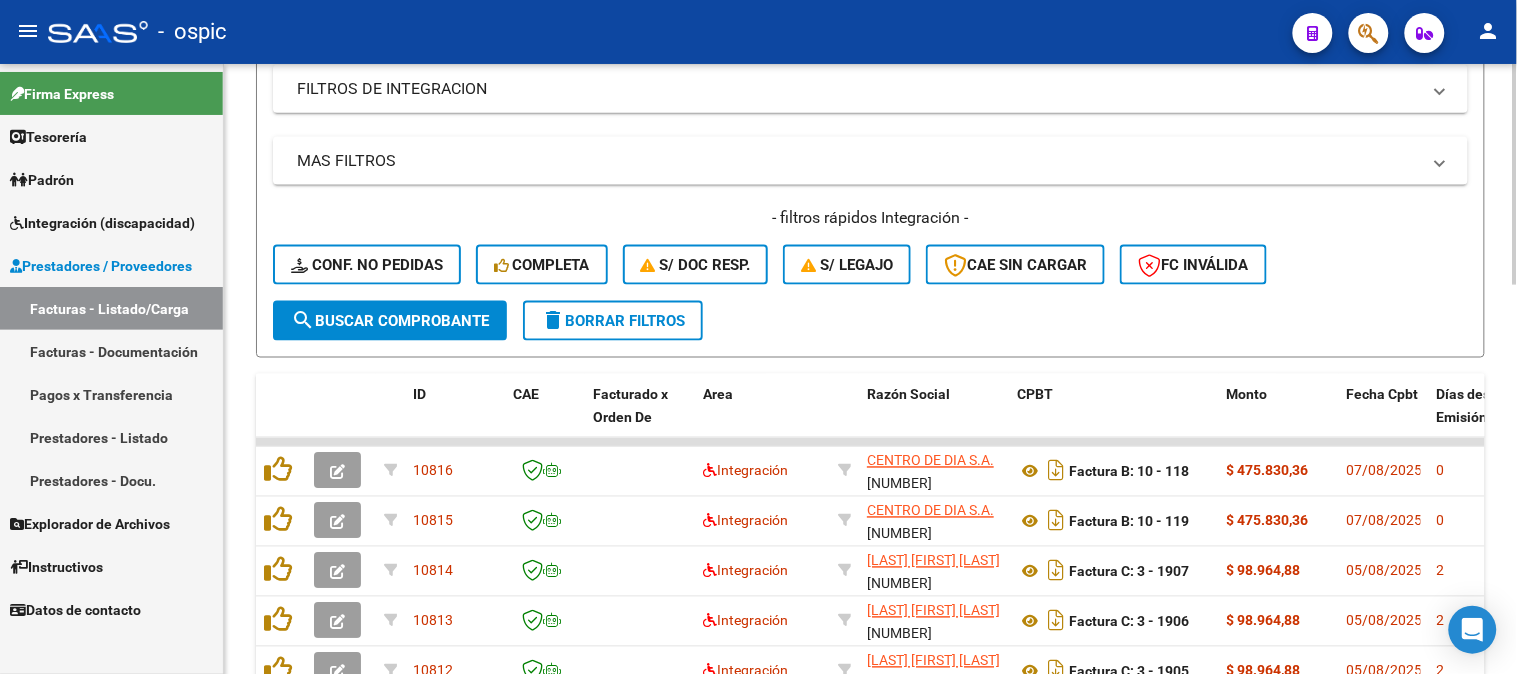 click on "delete  Borrar Filtros" 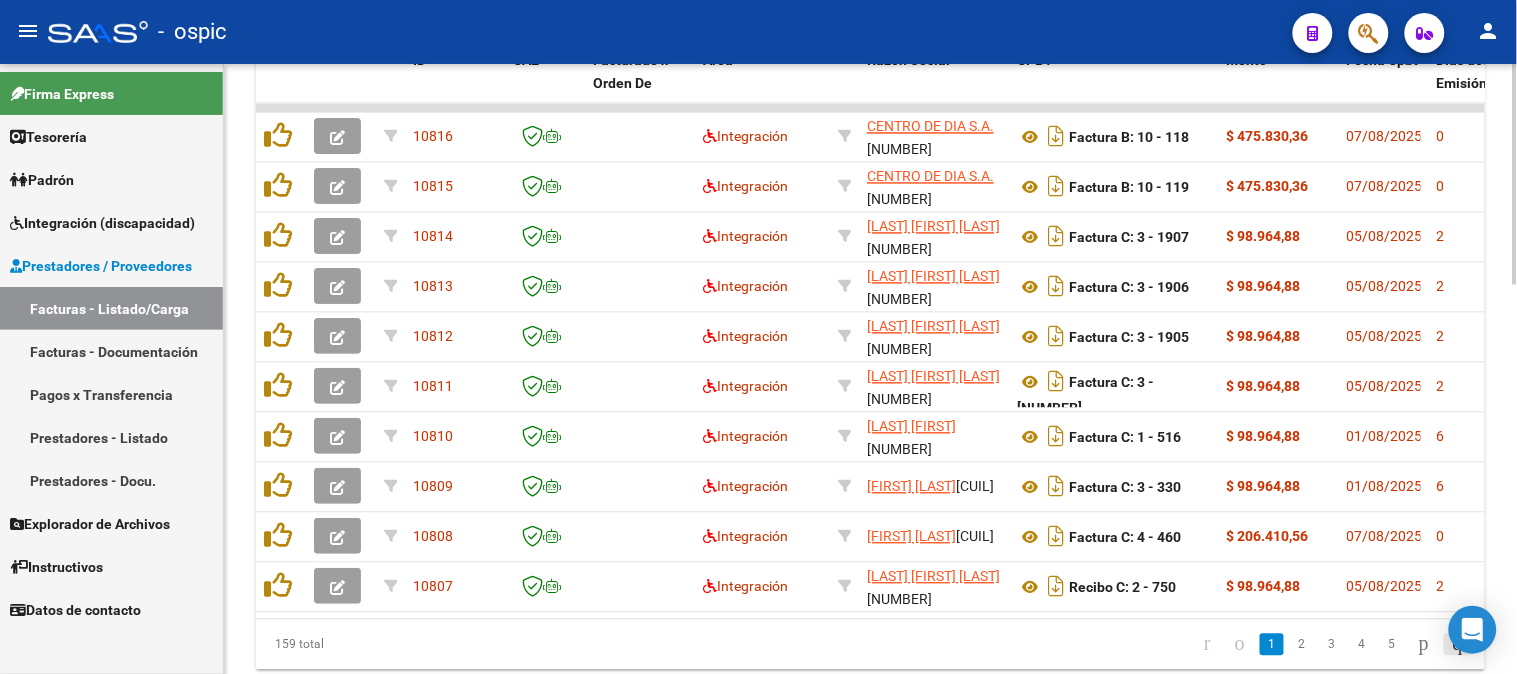 click 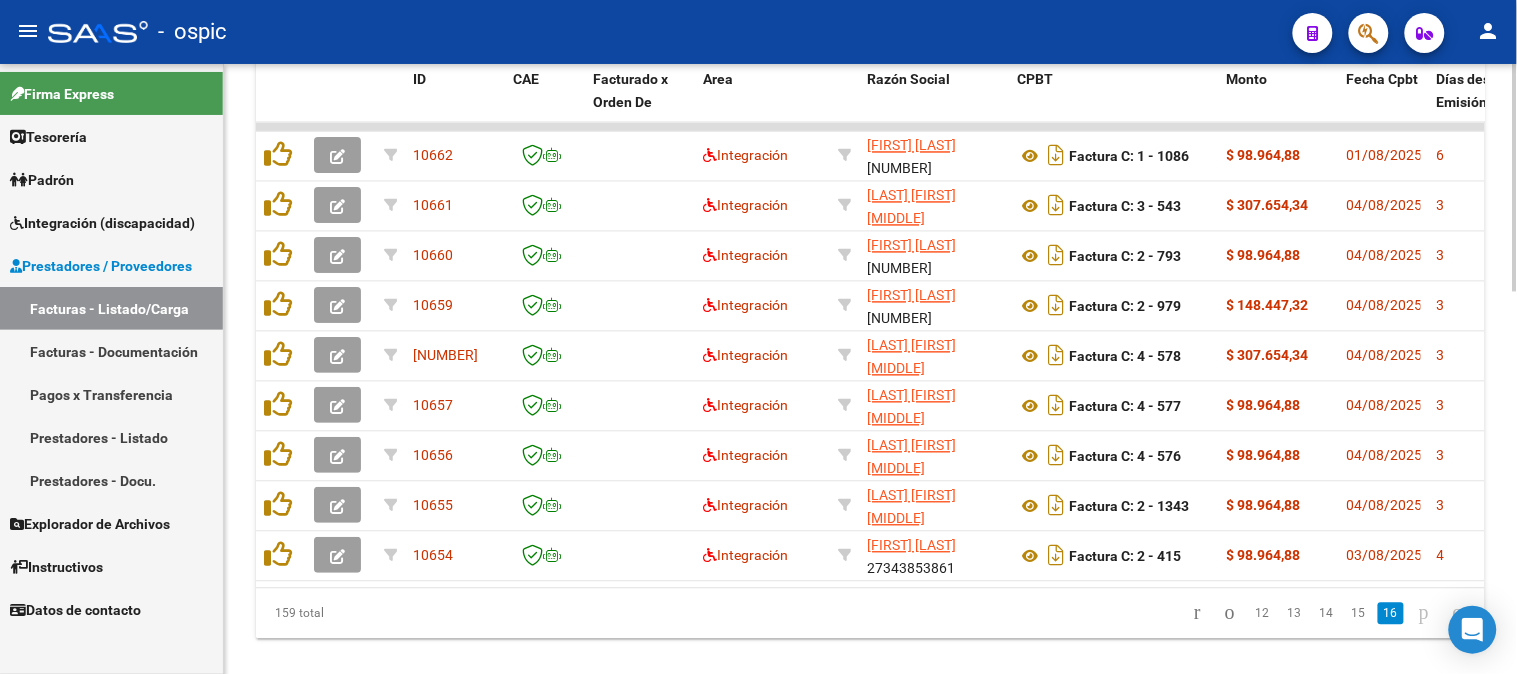 scroll, scrollTop: 978, scrollLeft: 0, axis: vertical 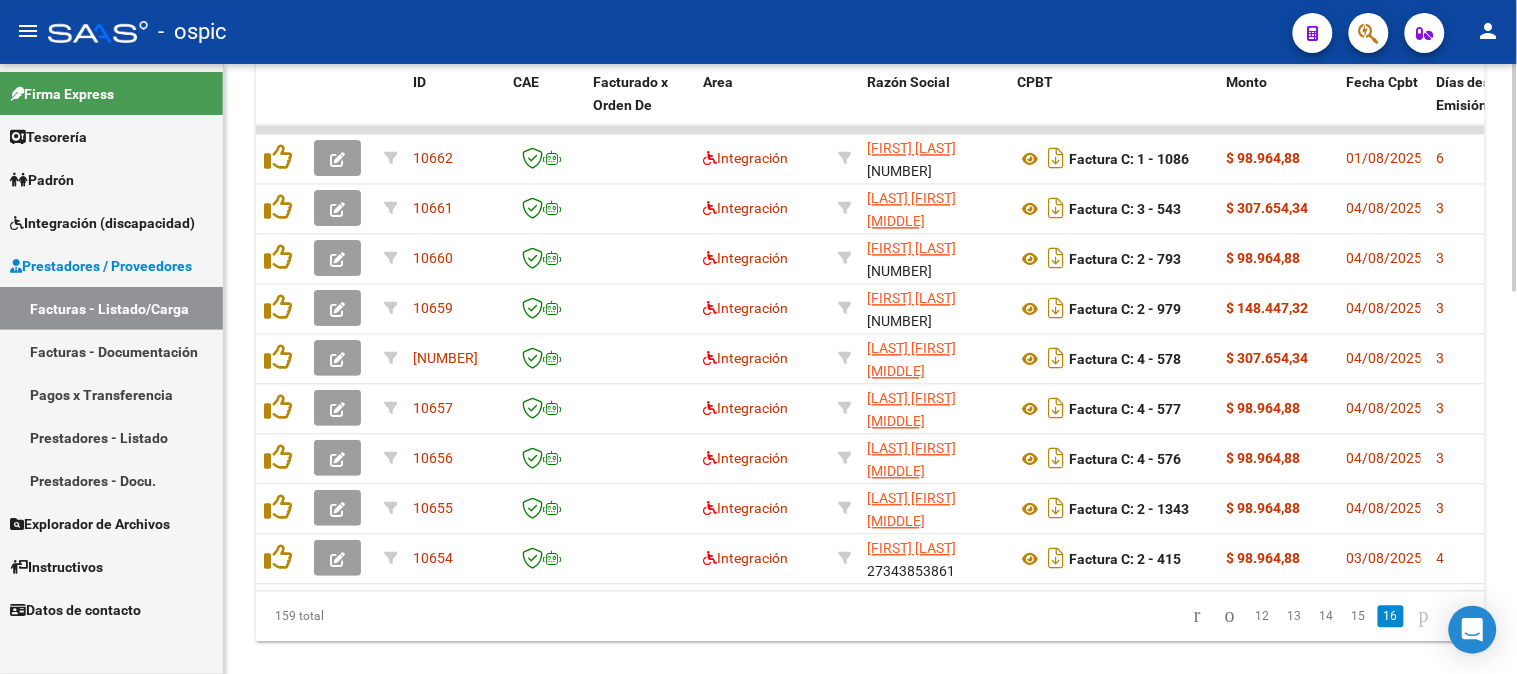 click 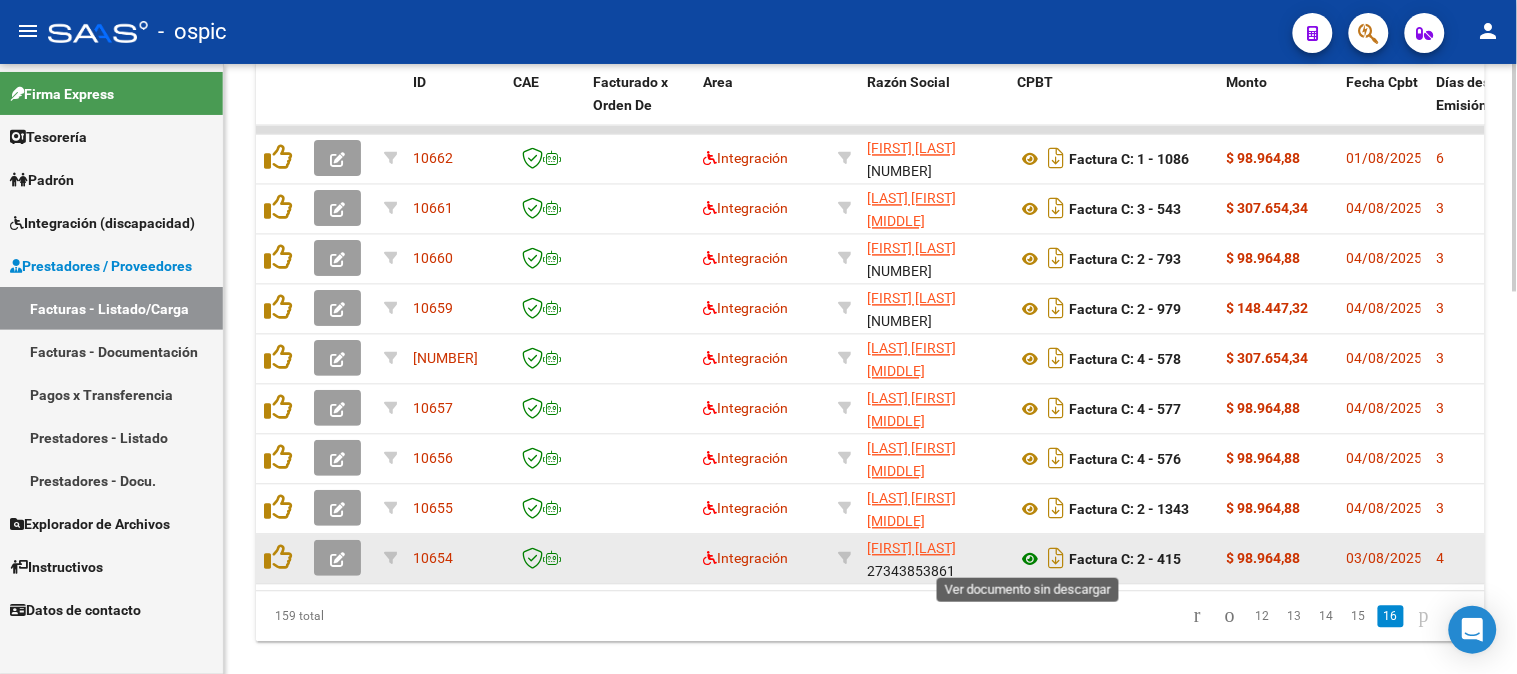 click 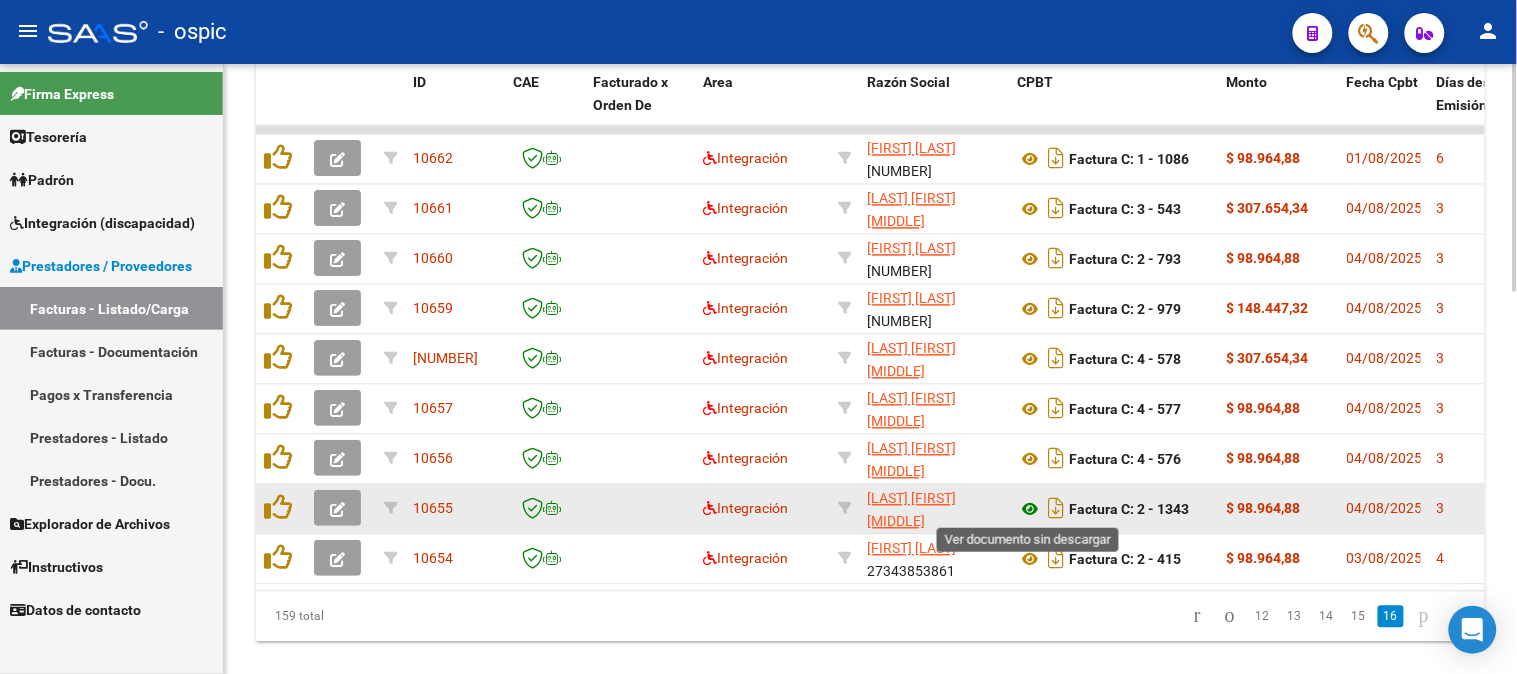 click 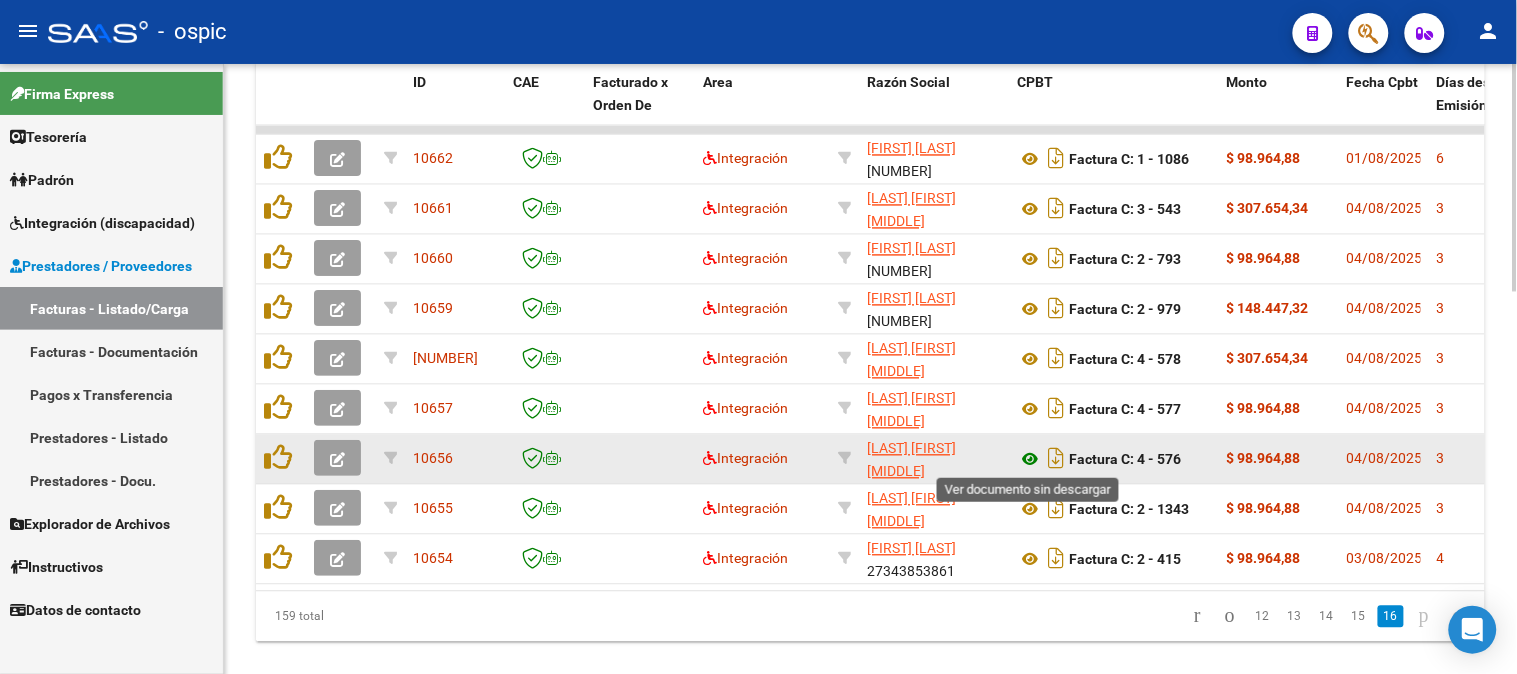 click 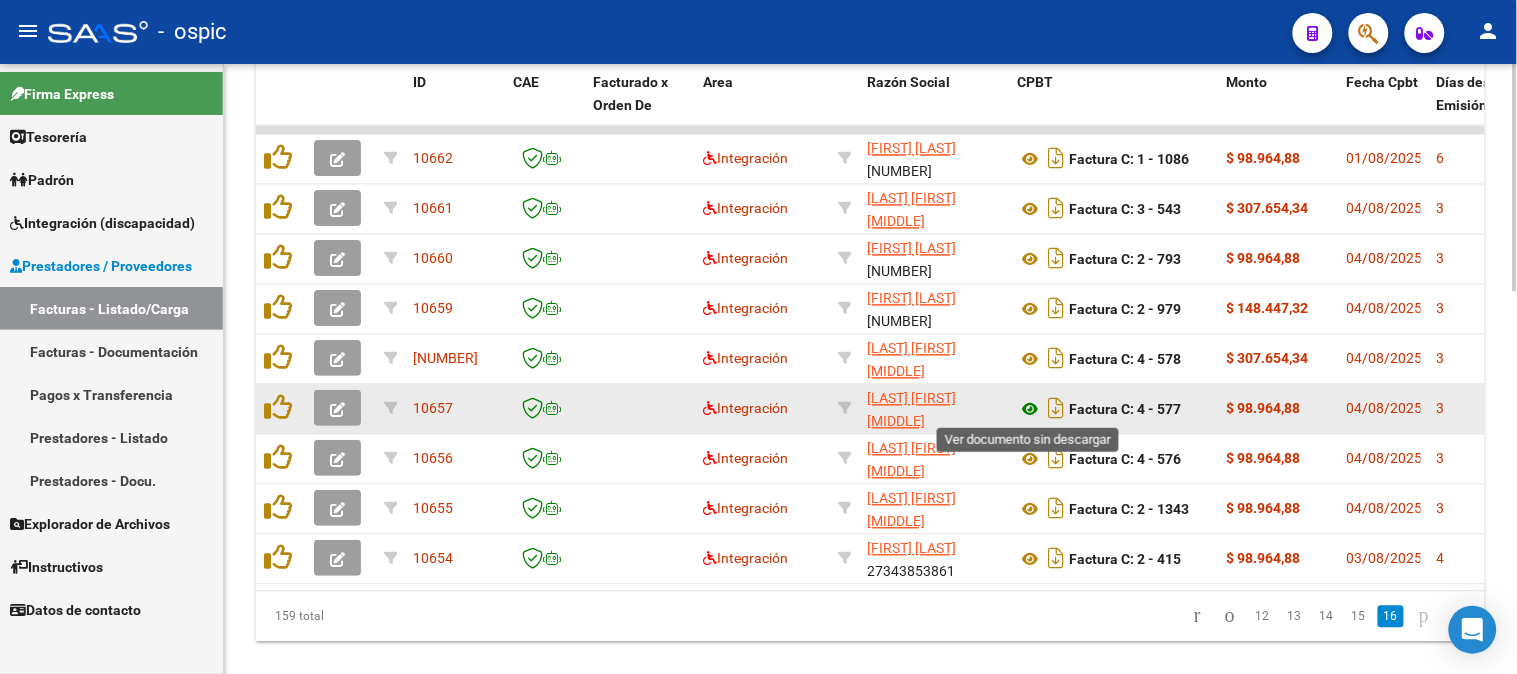 click 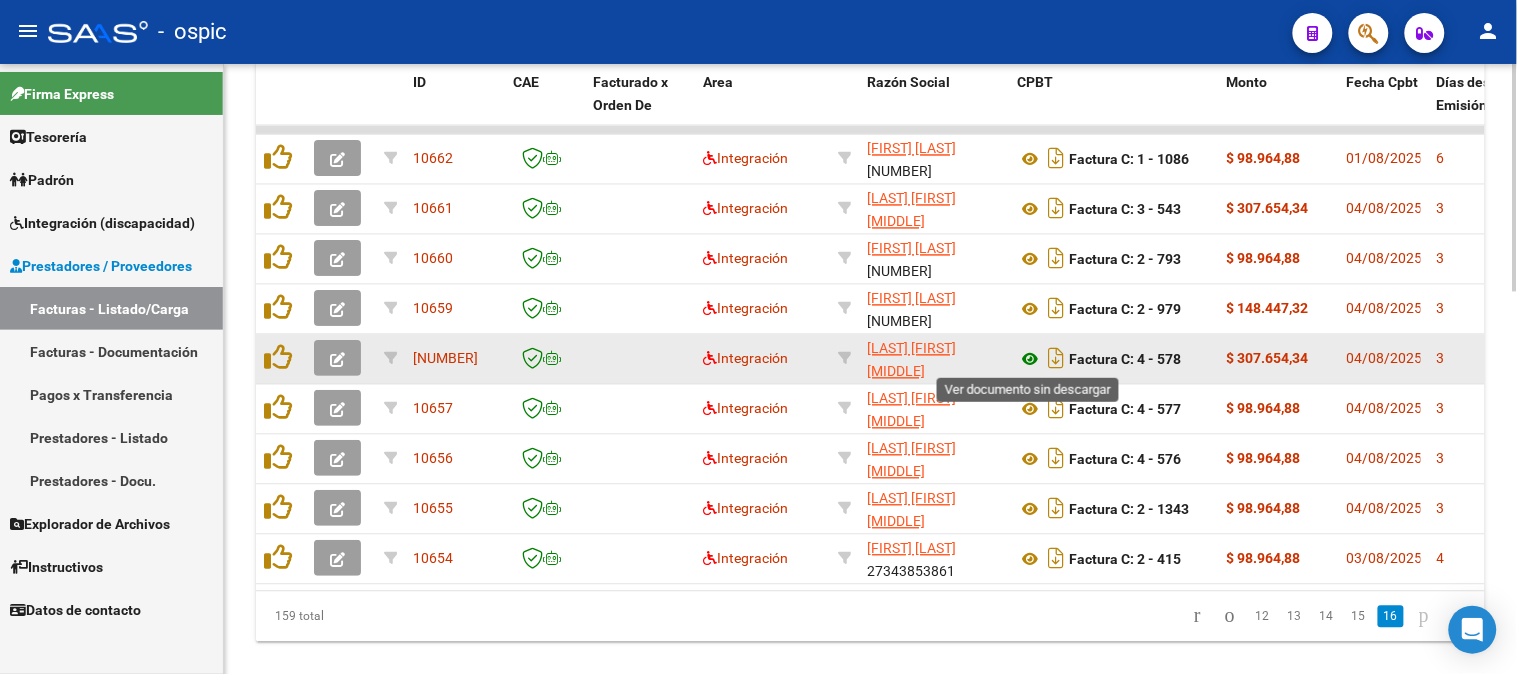 click 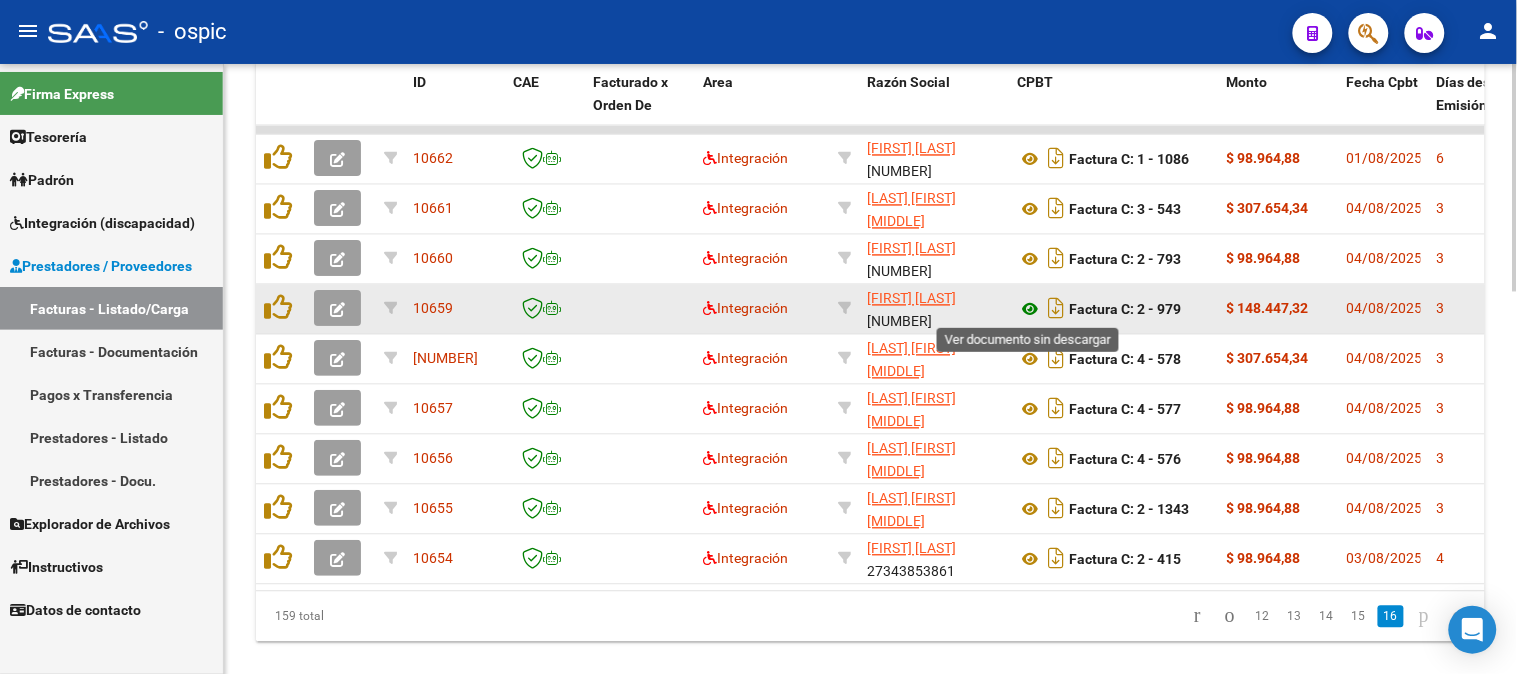 click 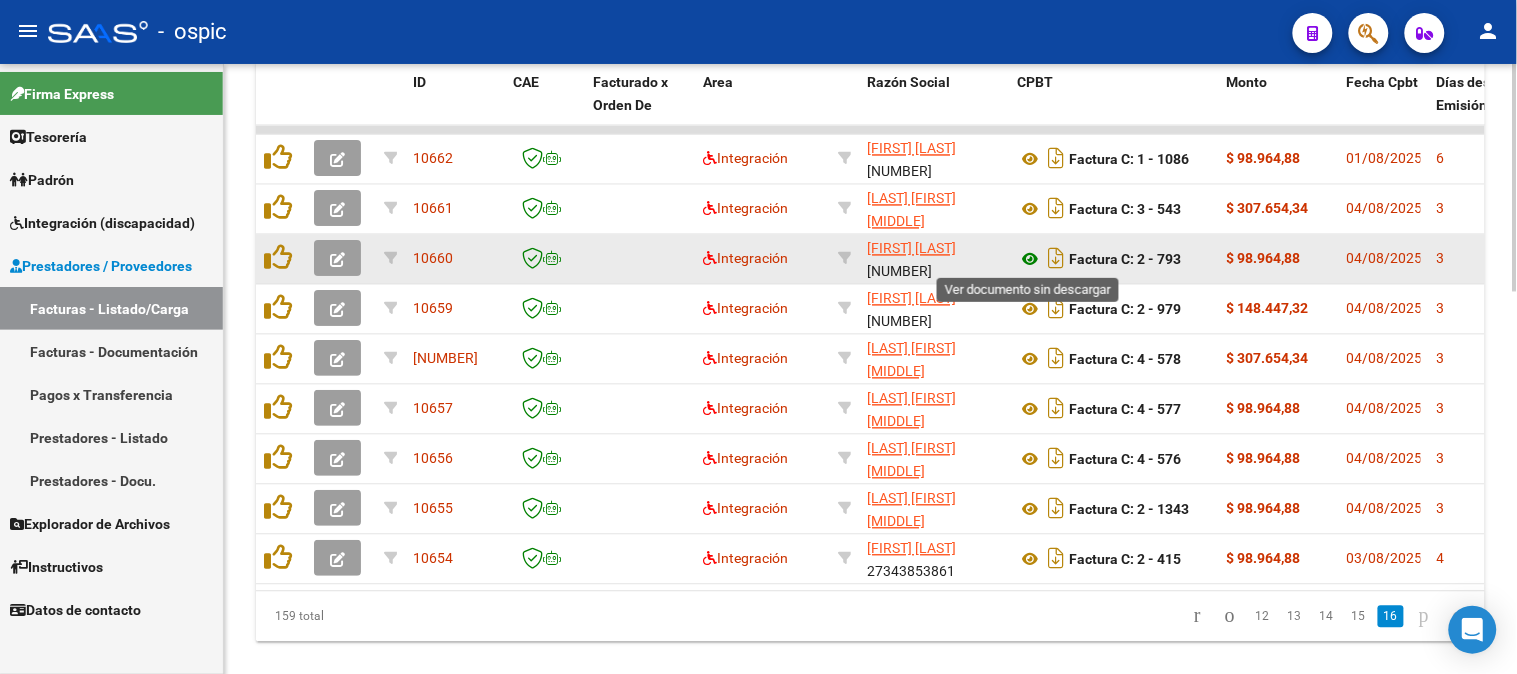 click 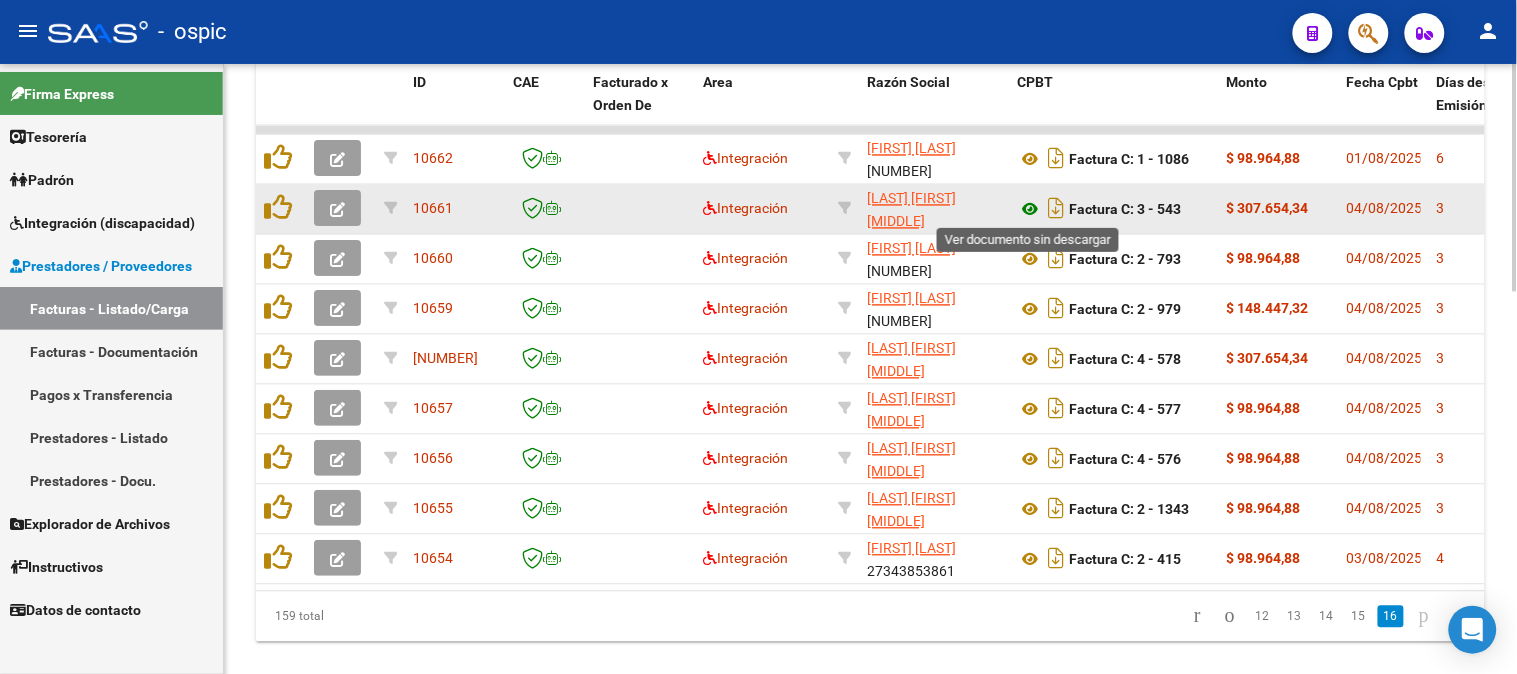 click 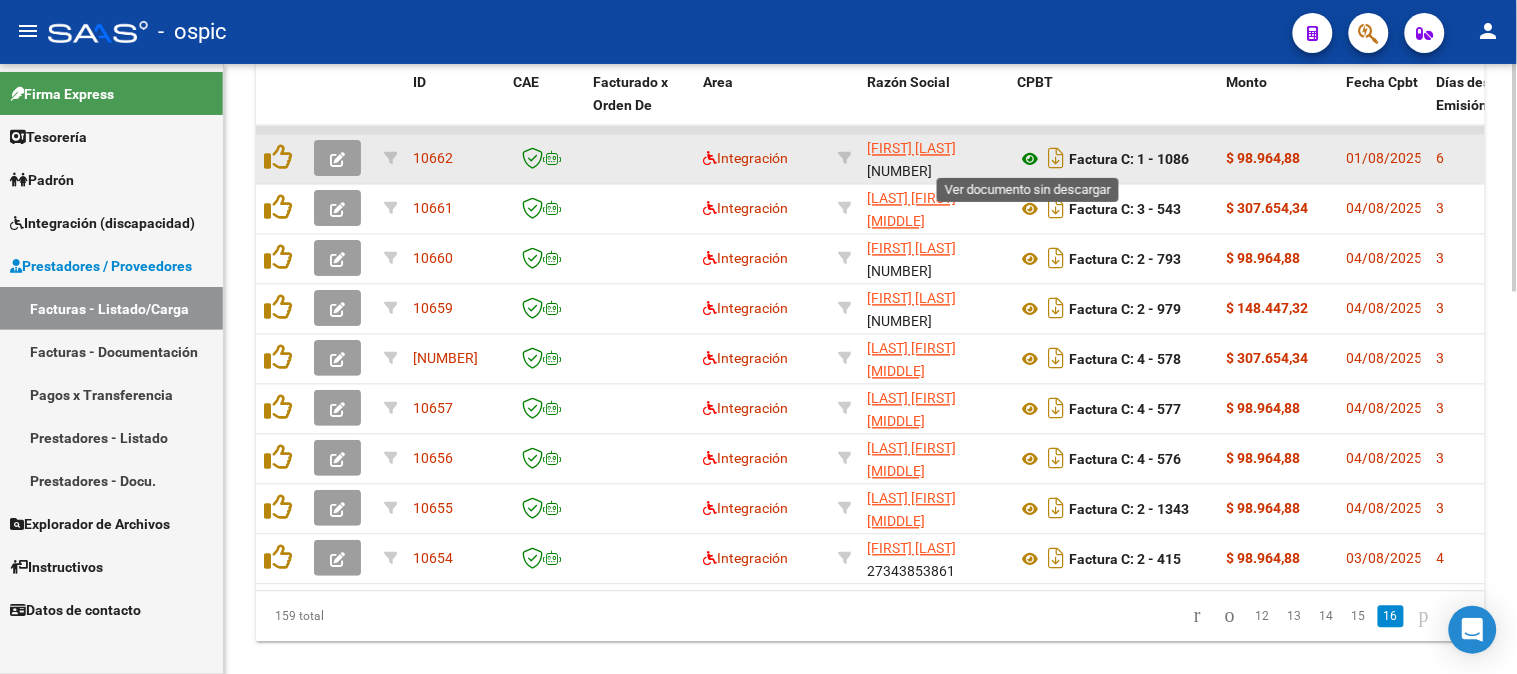 click 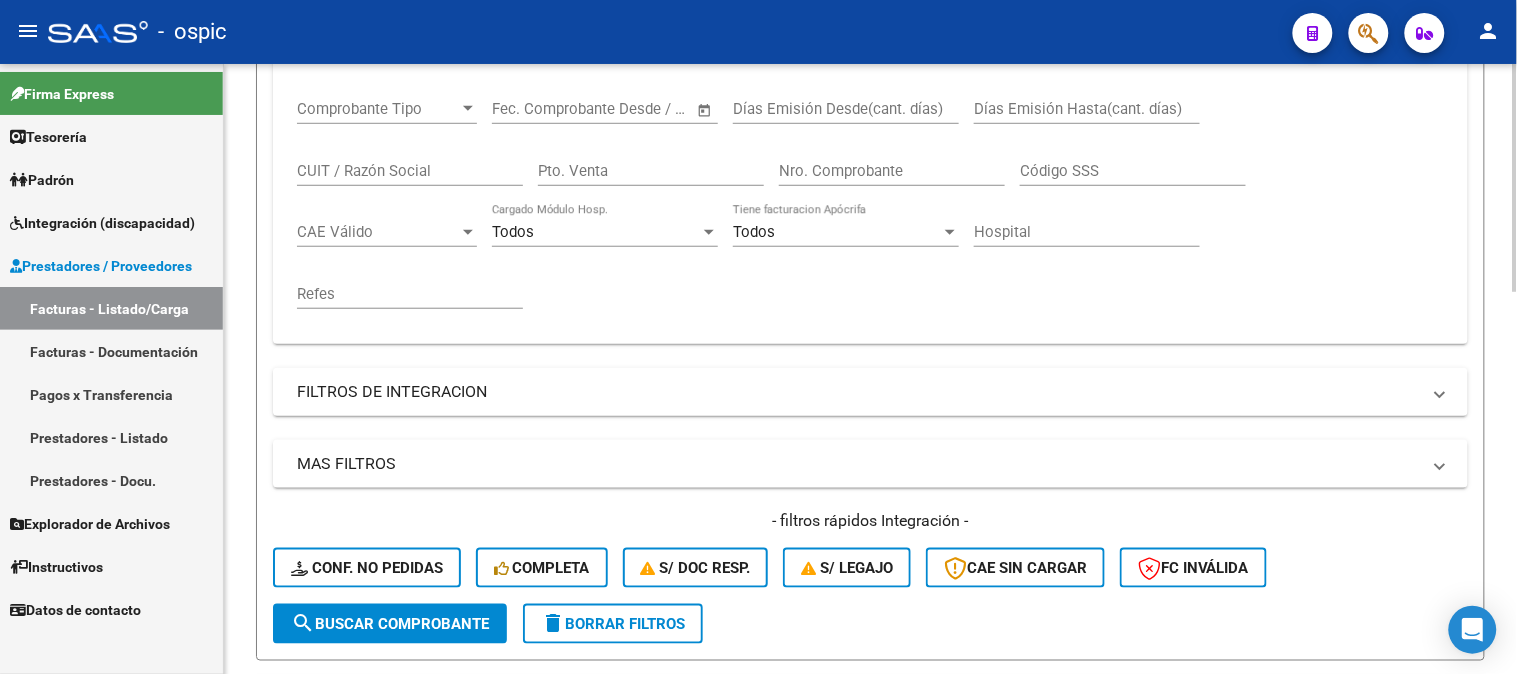 scroll, scrollTop: 312, scrollLeft: 0, axis: vertical 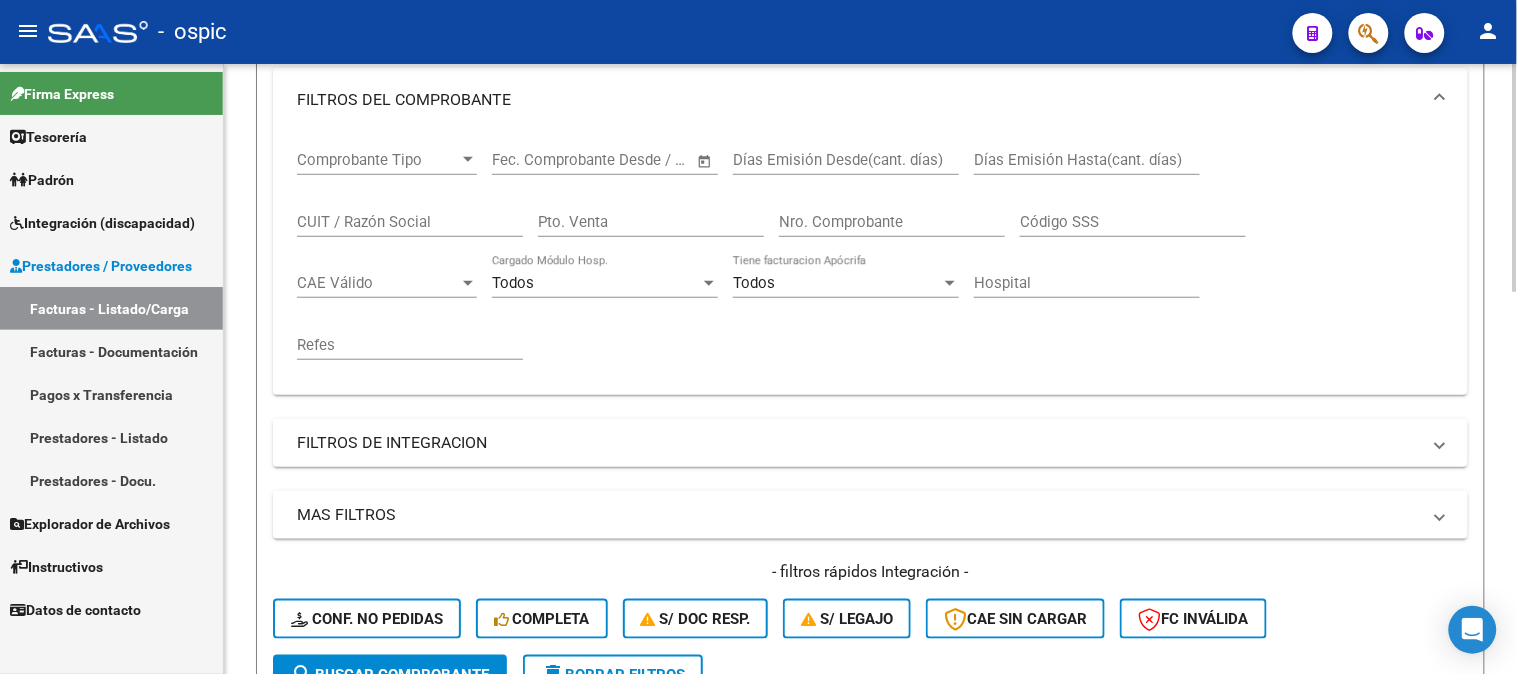 click on "Pto. Venta" at bounding box center [651, 222] 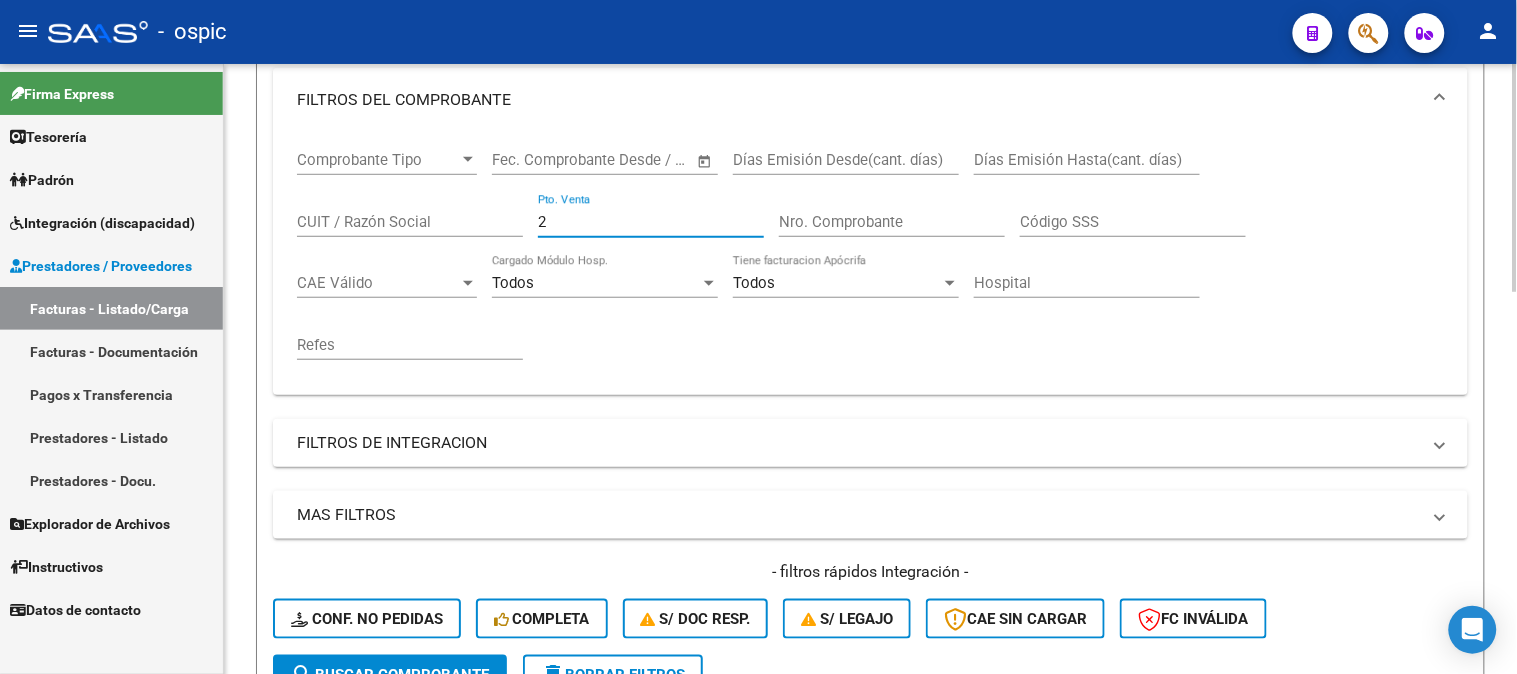 type on "2" 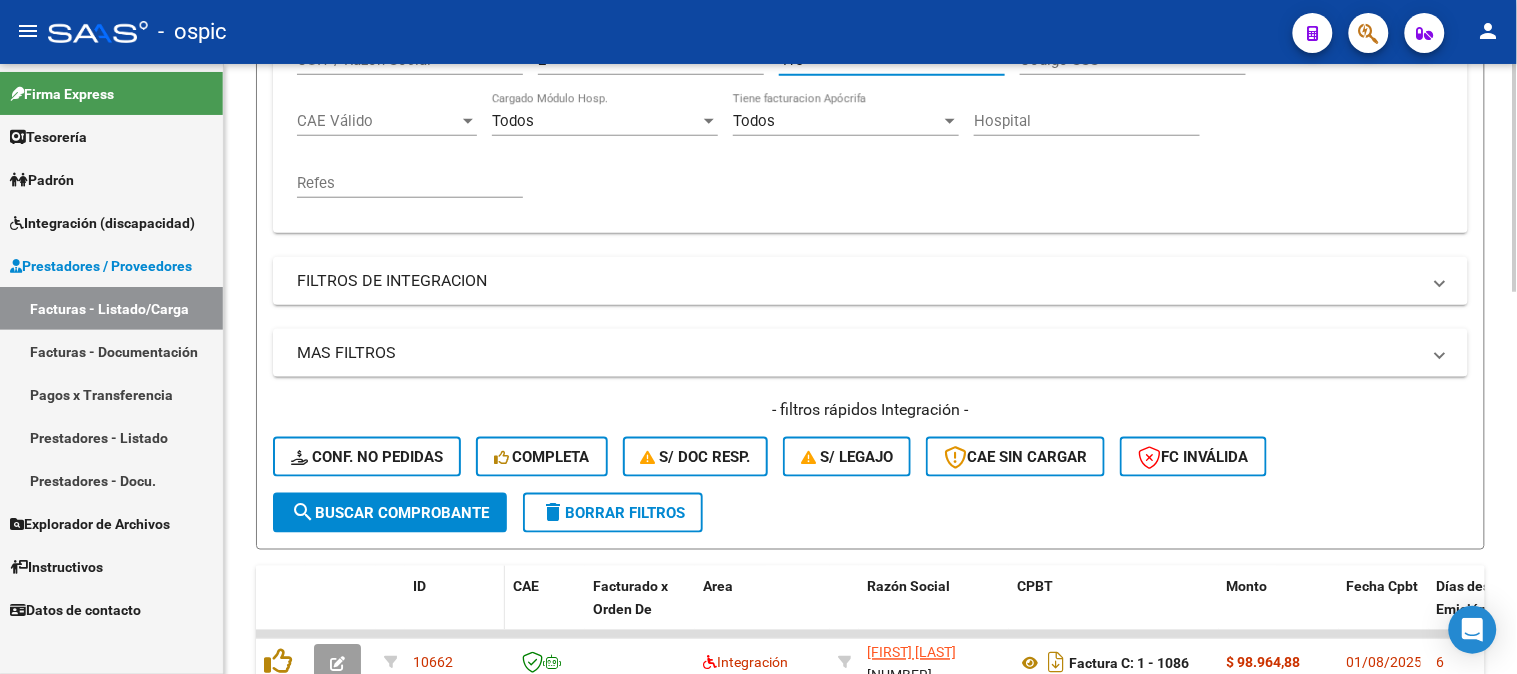 scroll, scrollTop: 756, scrollLeft: 0, axis: vertical 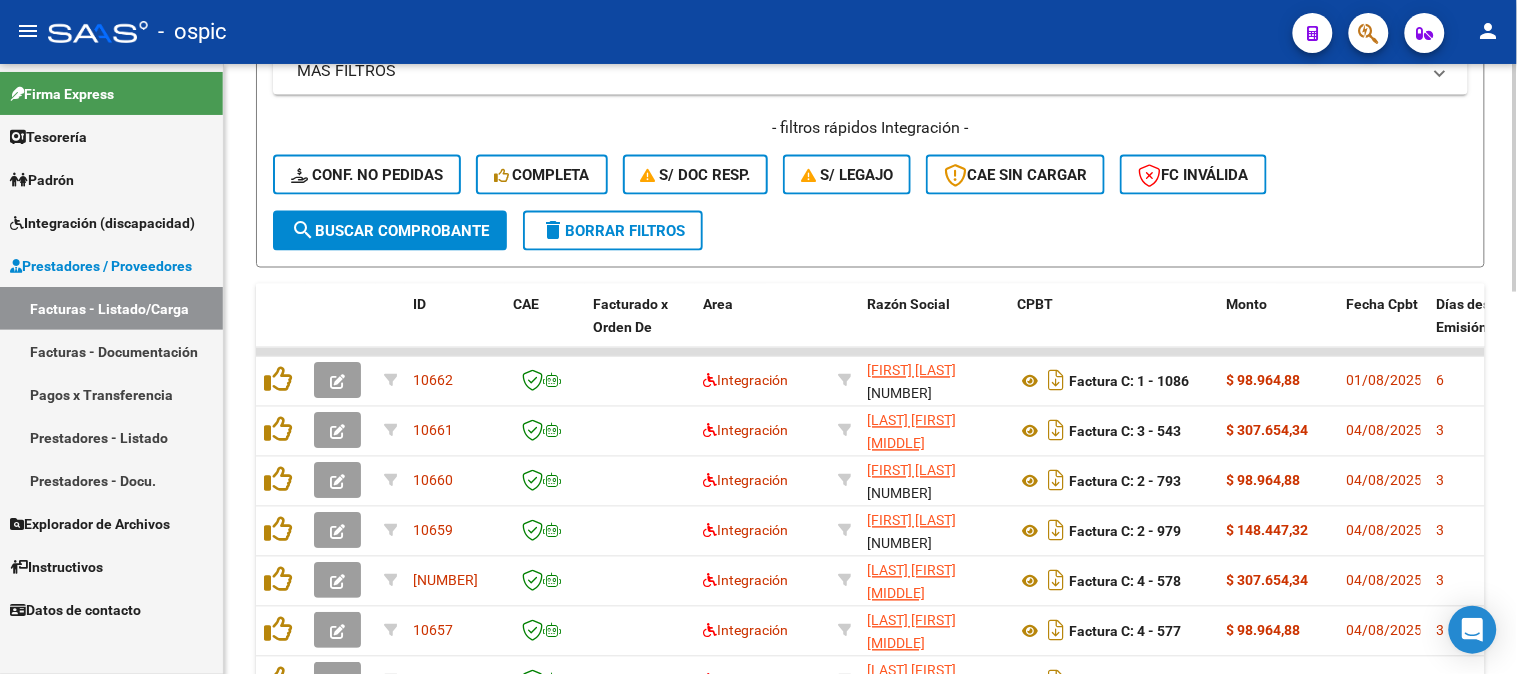 type on "415" 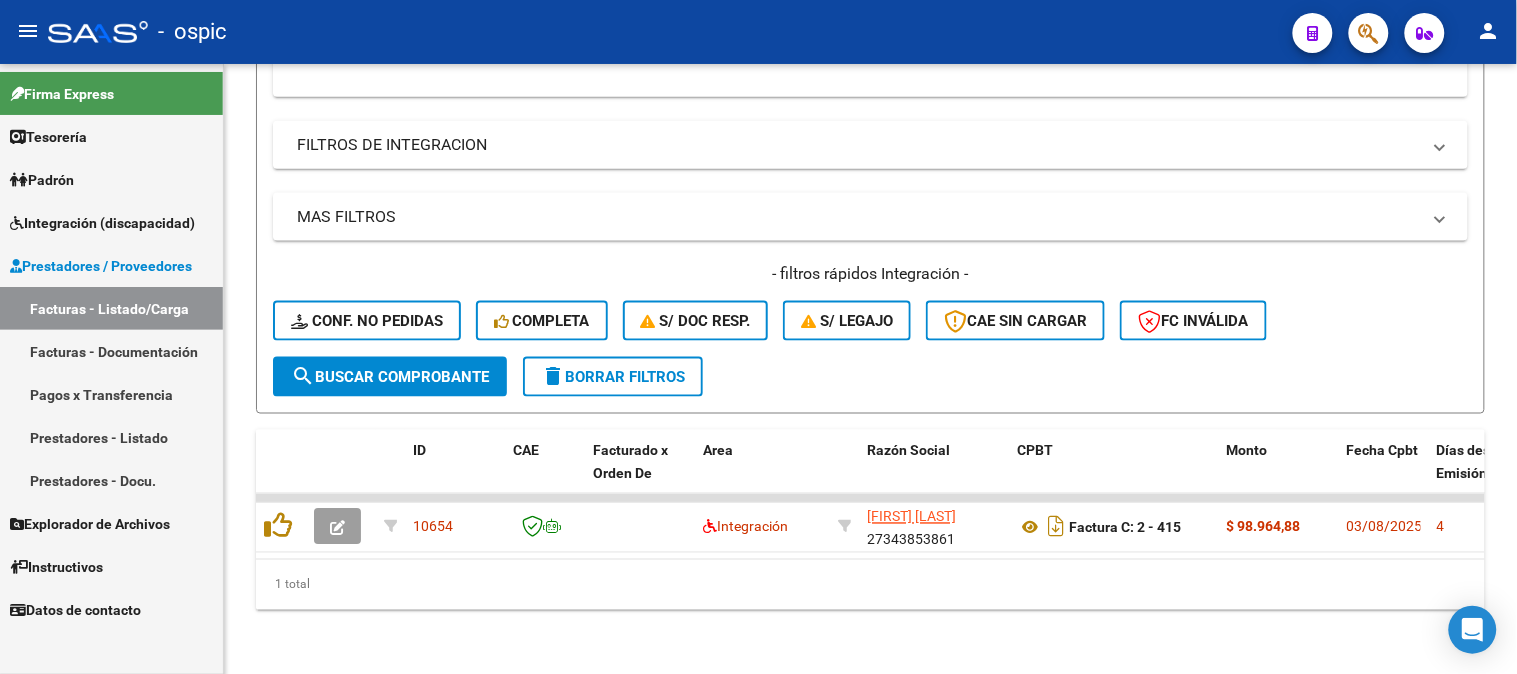 scroll, scrollTop: 625, scrollLeft: 0, axis: vertical 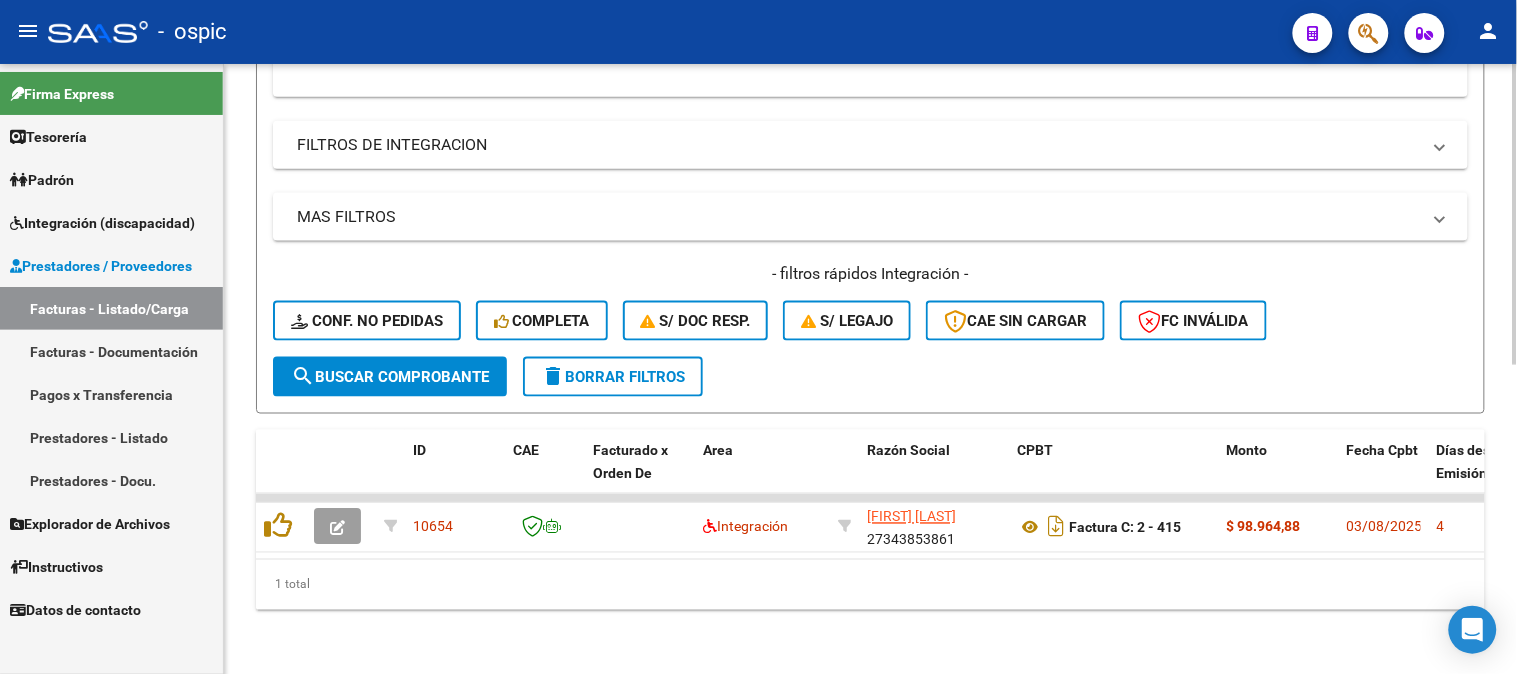 click 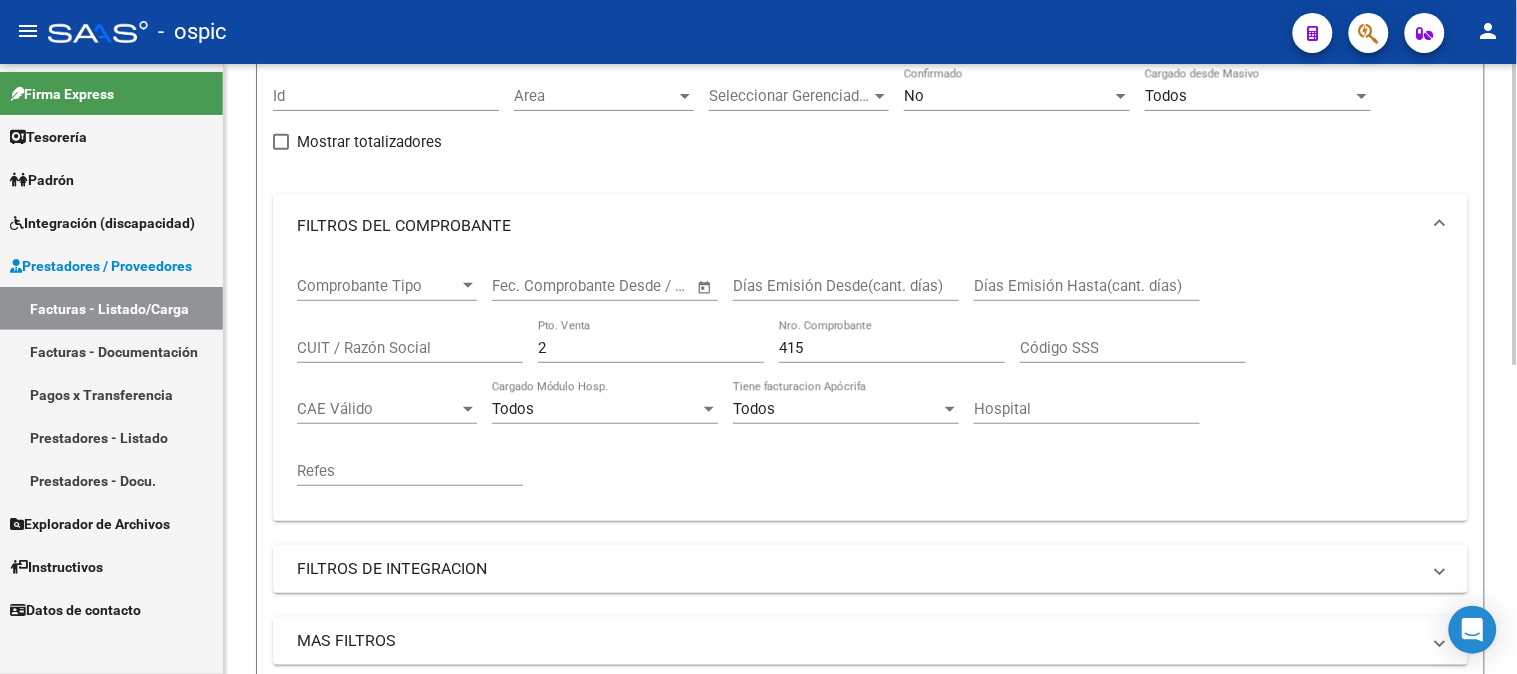 scroll, scrollTop: 181, scrollLeft: 0, axis: vertical 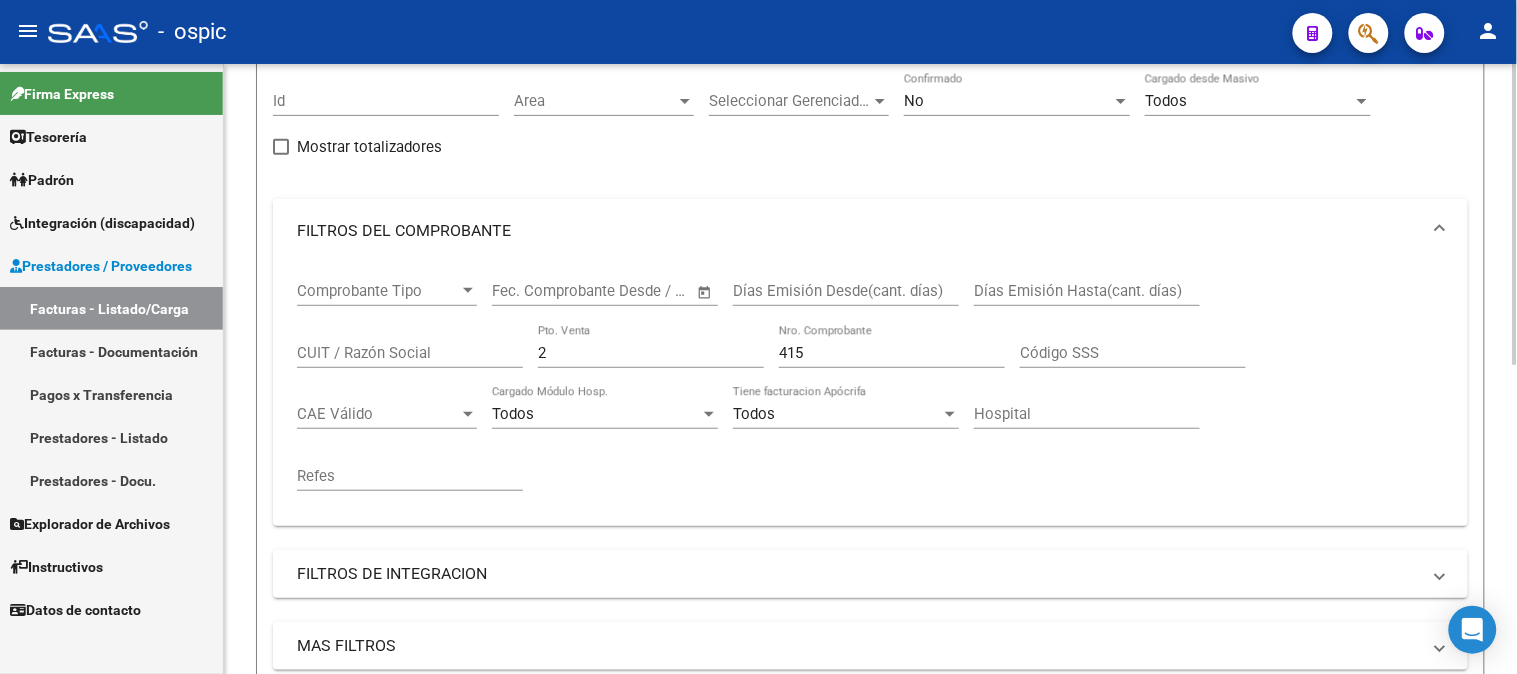 click on "Comprobante Tipo Comprobante Tipo Start date – End date Fec. Comprobante Desde / Hasta Días Emisión Desde(cant. días) Días Emisión Hasta(cant. días) CUIT / Razón Social 2 Pto. Venta 415 Nro. Comprobante Código SSS CAE Válido CAE Válido Todos Cargado Módulo Hosp. Todos Tiene facturacion Apócrifa Hospital Refes" at bounding box center (870, 386) 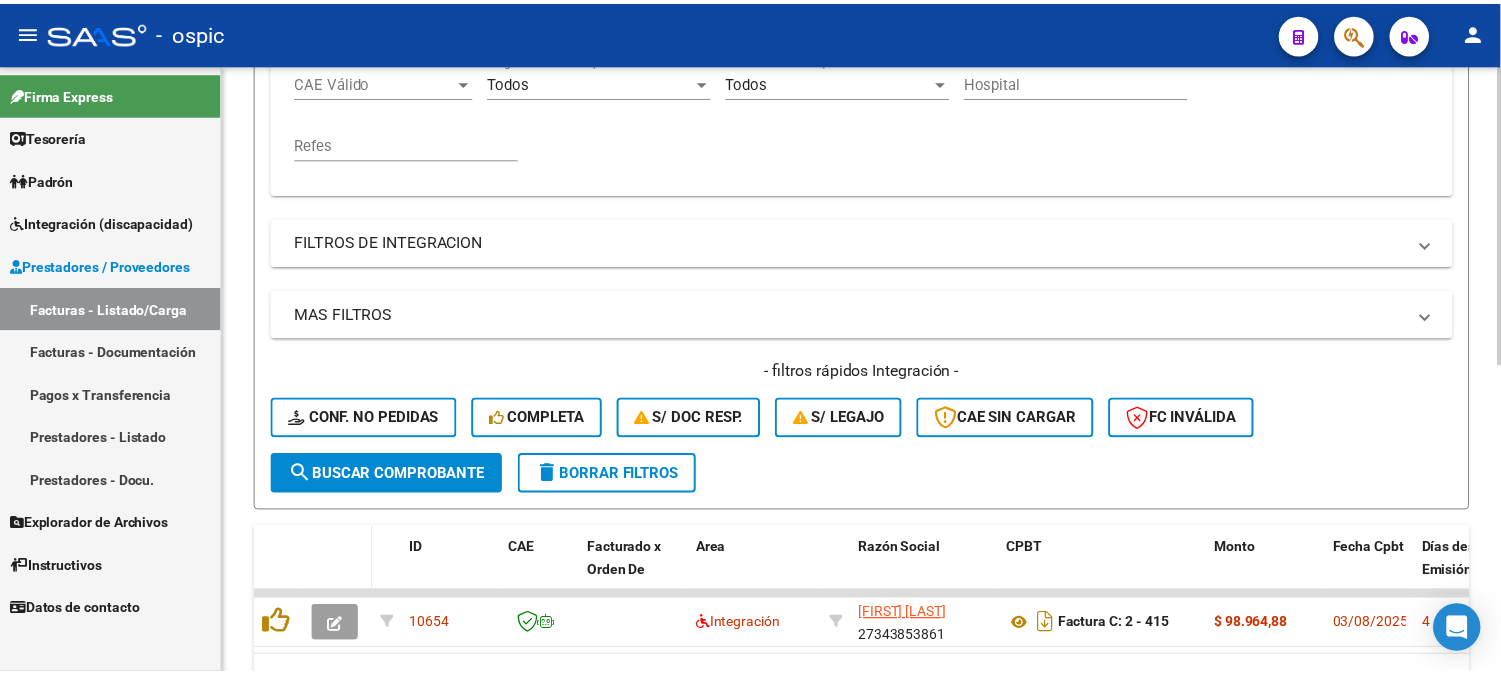 scroll, scrollTop: 624, scrollLeft: 0, axis: vertical 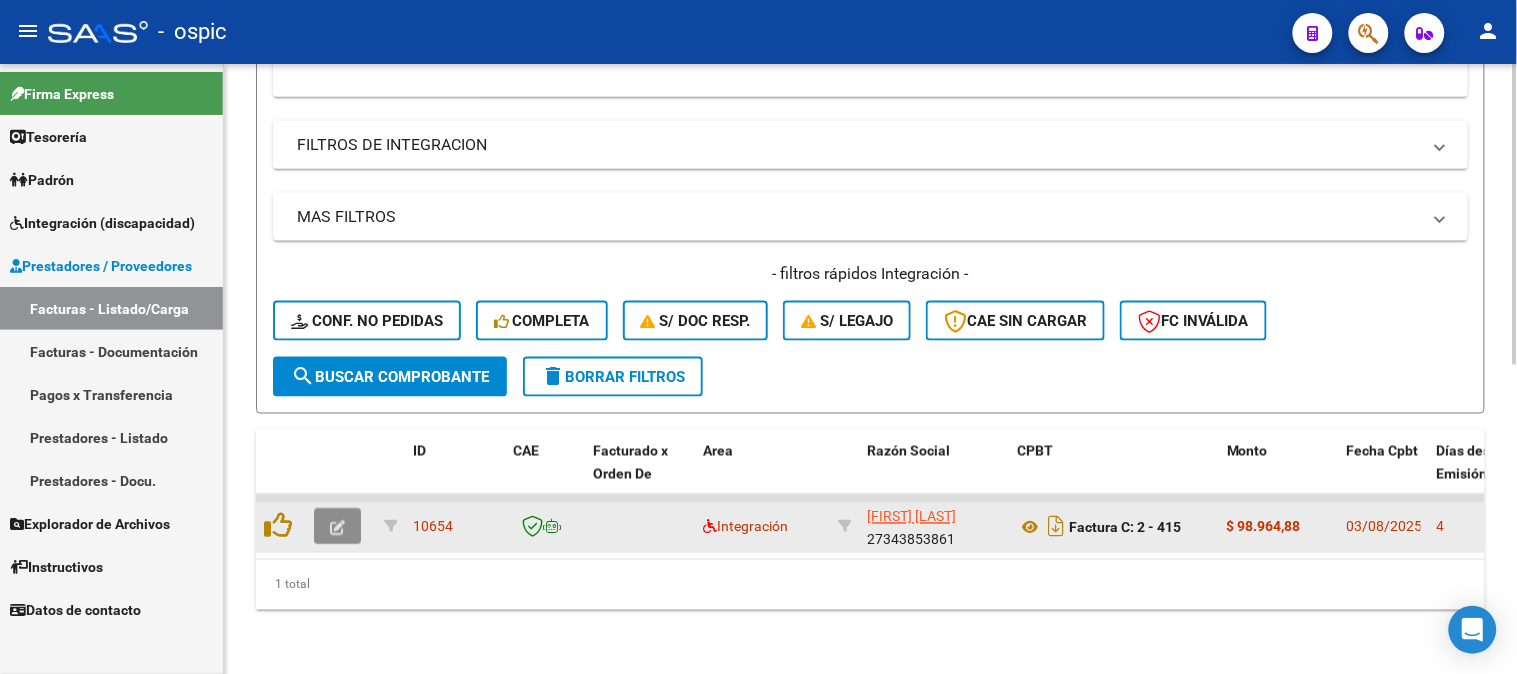 click 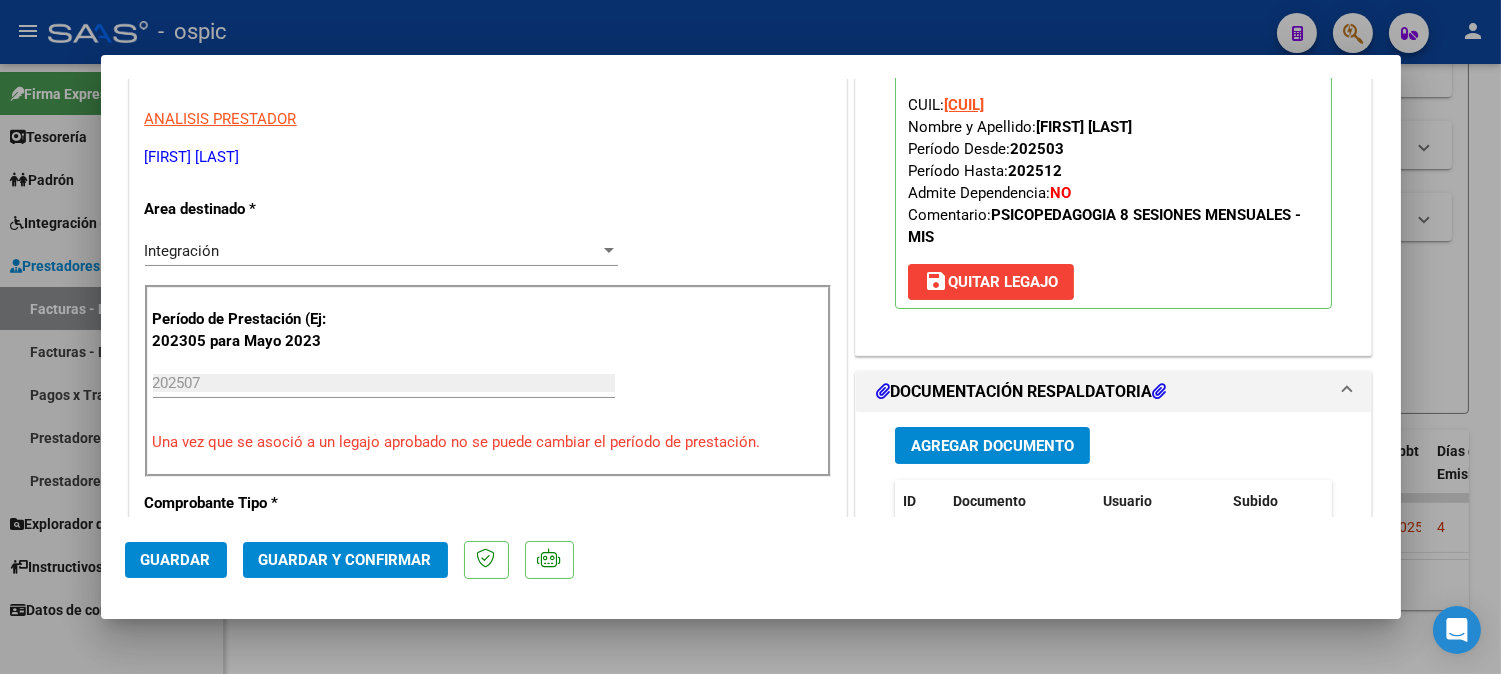 scroll, scrollTop: 0, scrollLeft: 0, axis: both 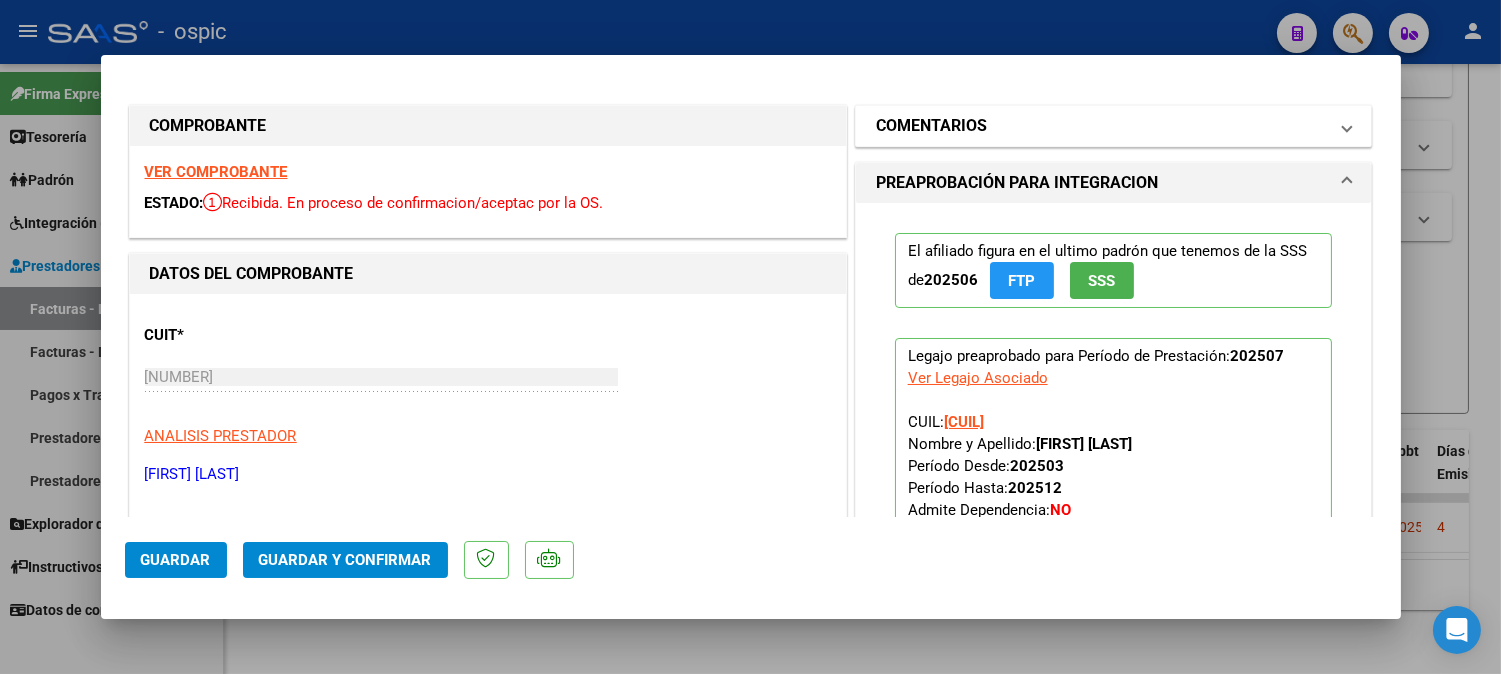 click on "COMENTARIOS" at bounding box center [1102, 126] 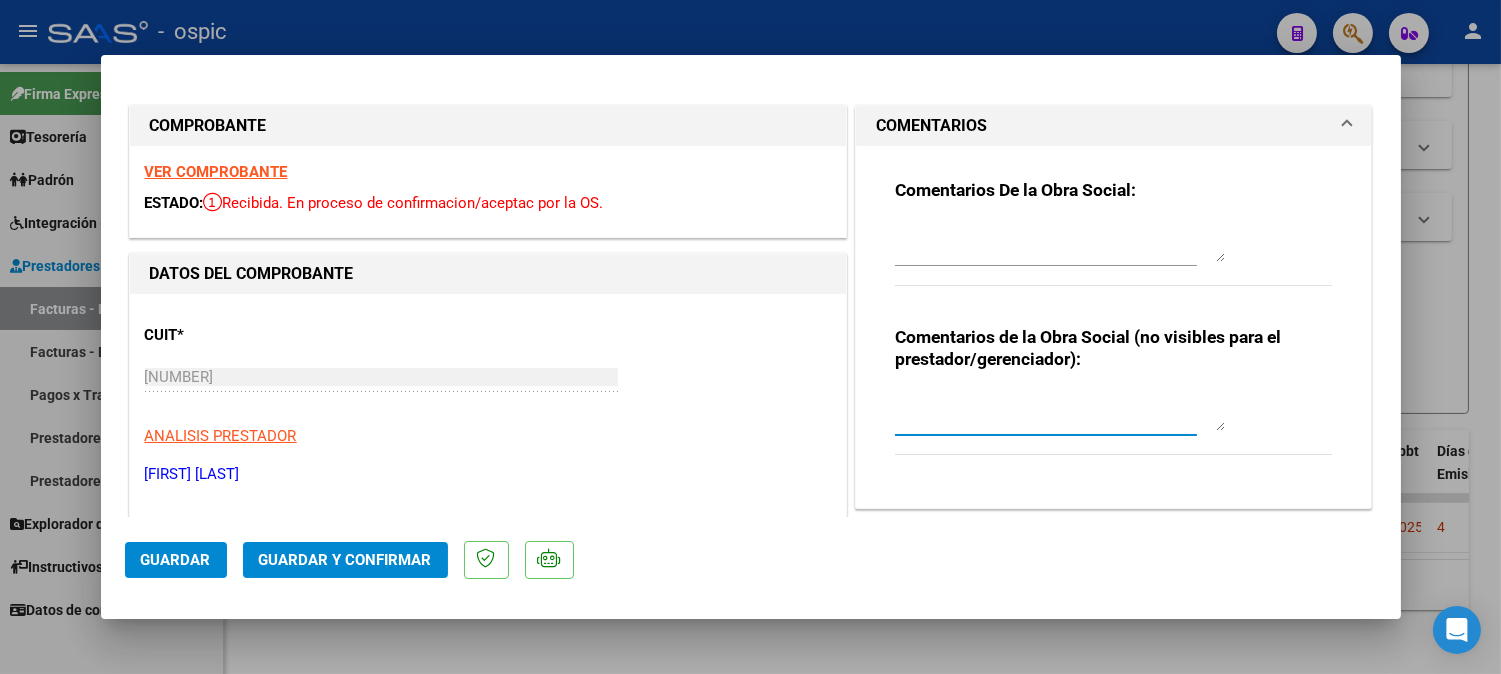 click at bounding box center (1060, 411) 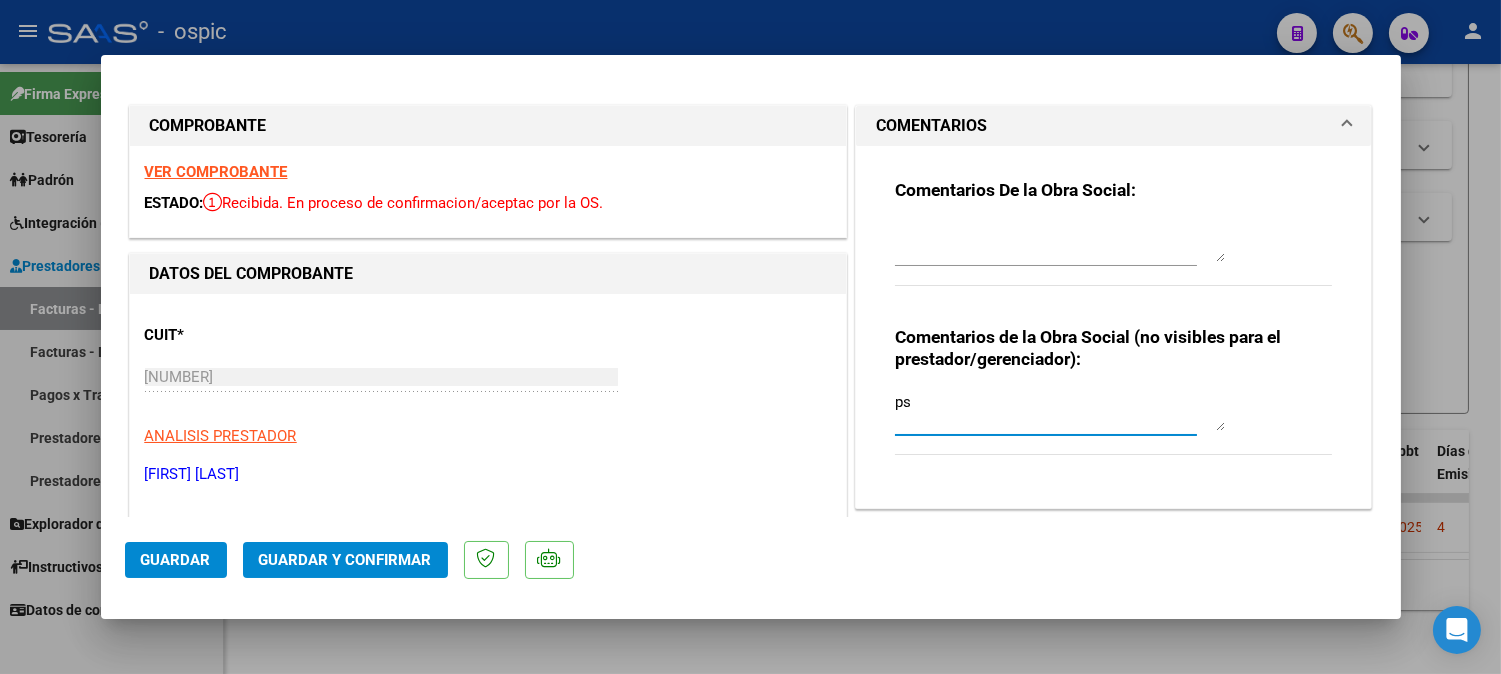type on "p" 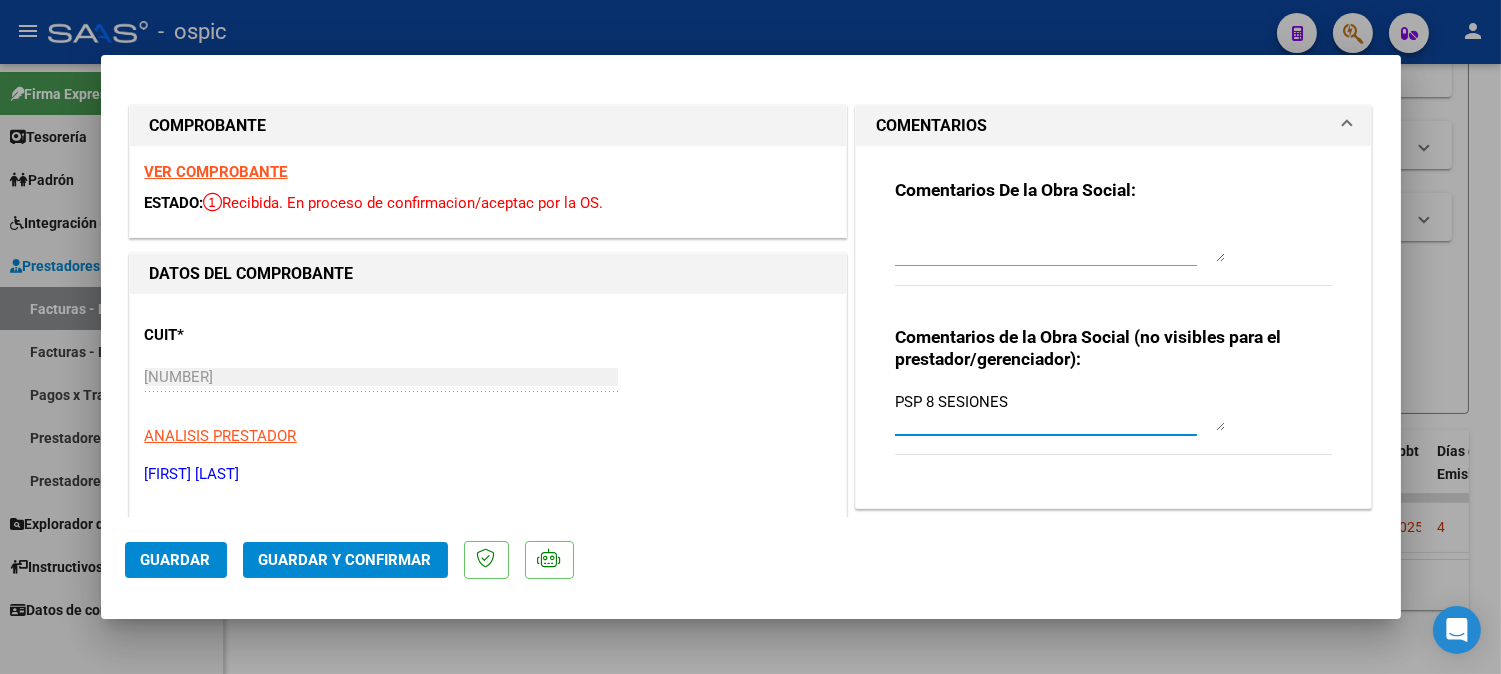 type on "PSP 8 SESIONES" 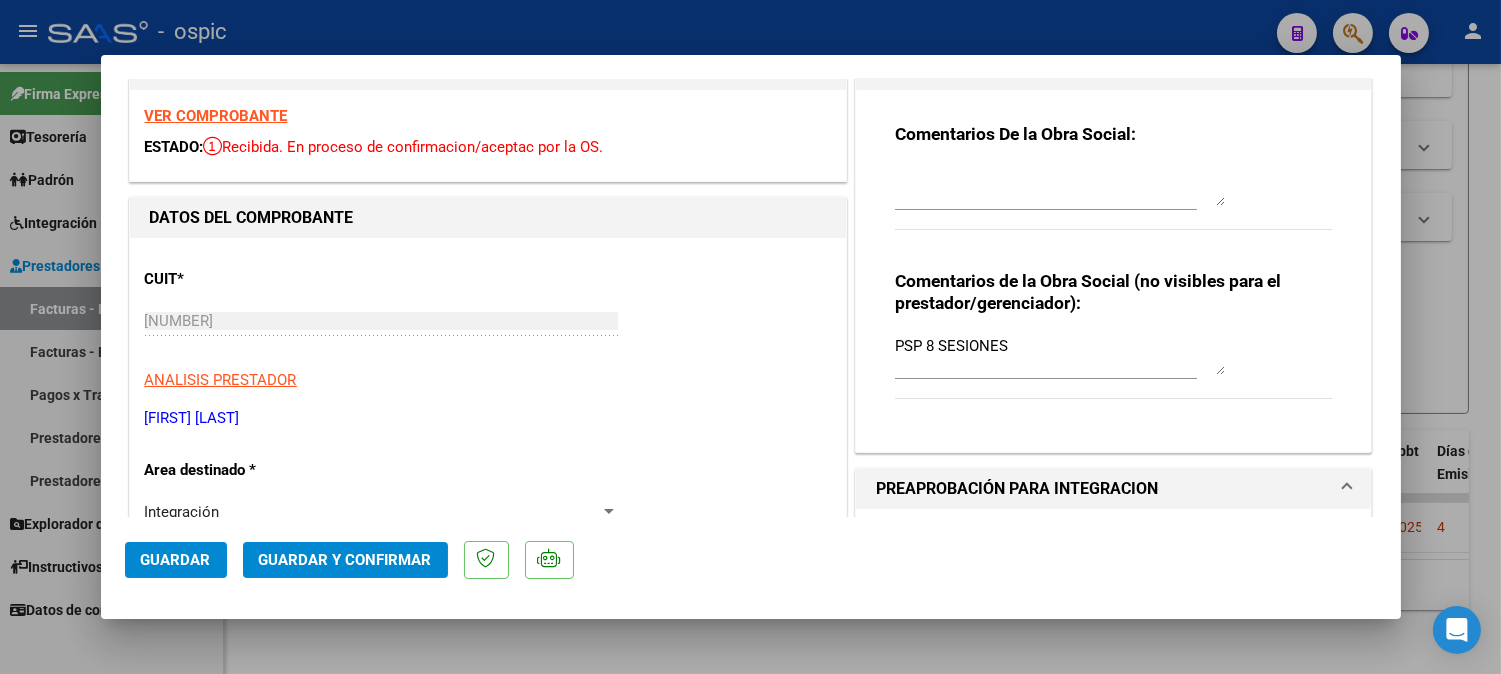 scroll, scrollTop: 41, scrollLeft: 0, axis: vertical 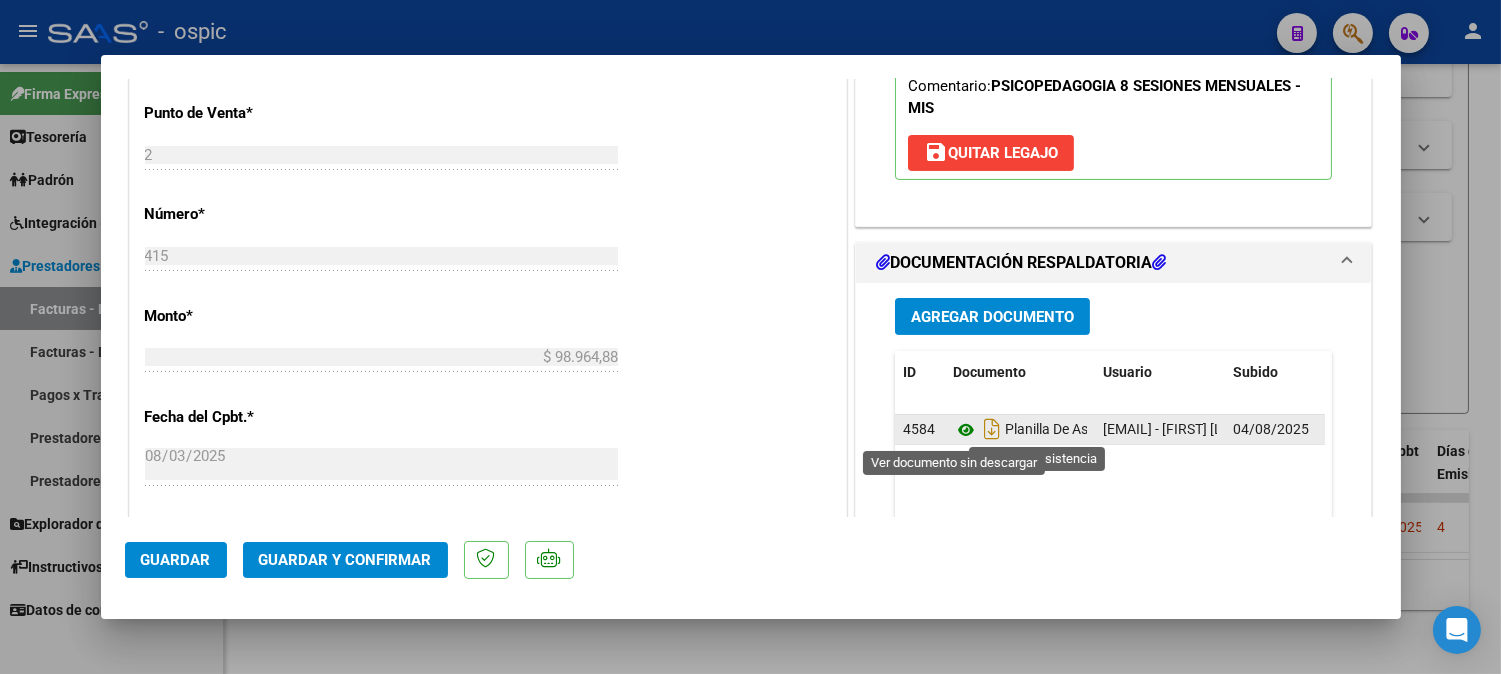 click 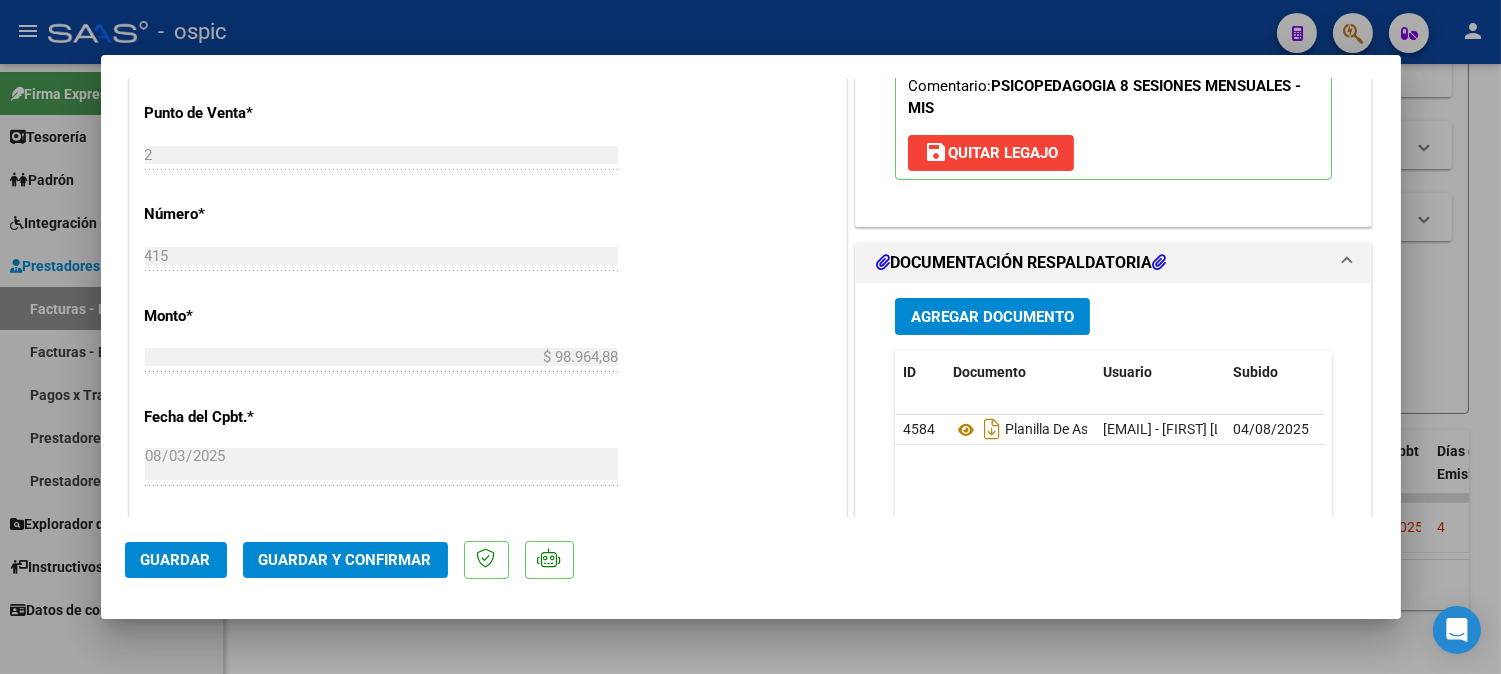 click on "Guardar y Confirmar" 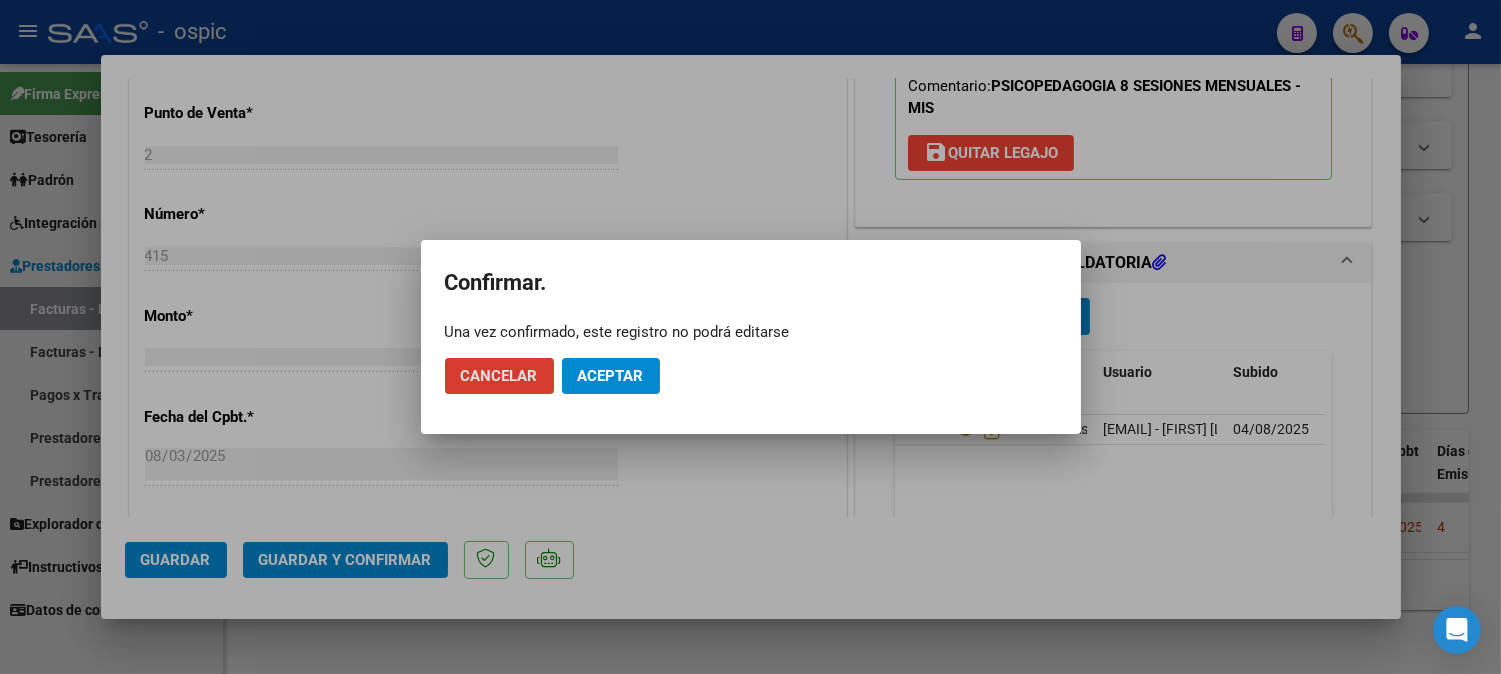 click on "Cancelar Aceptar" 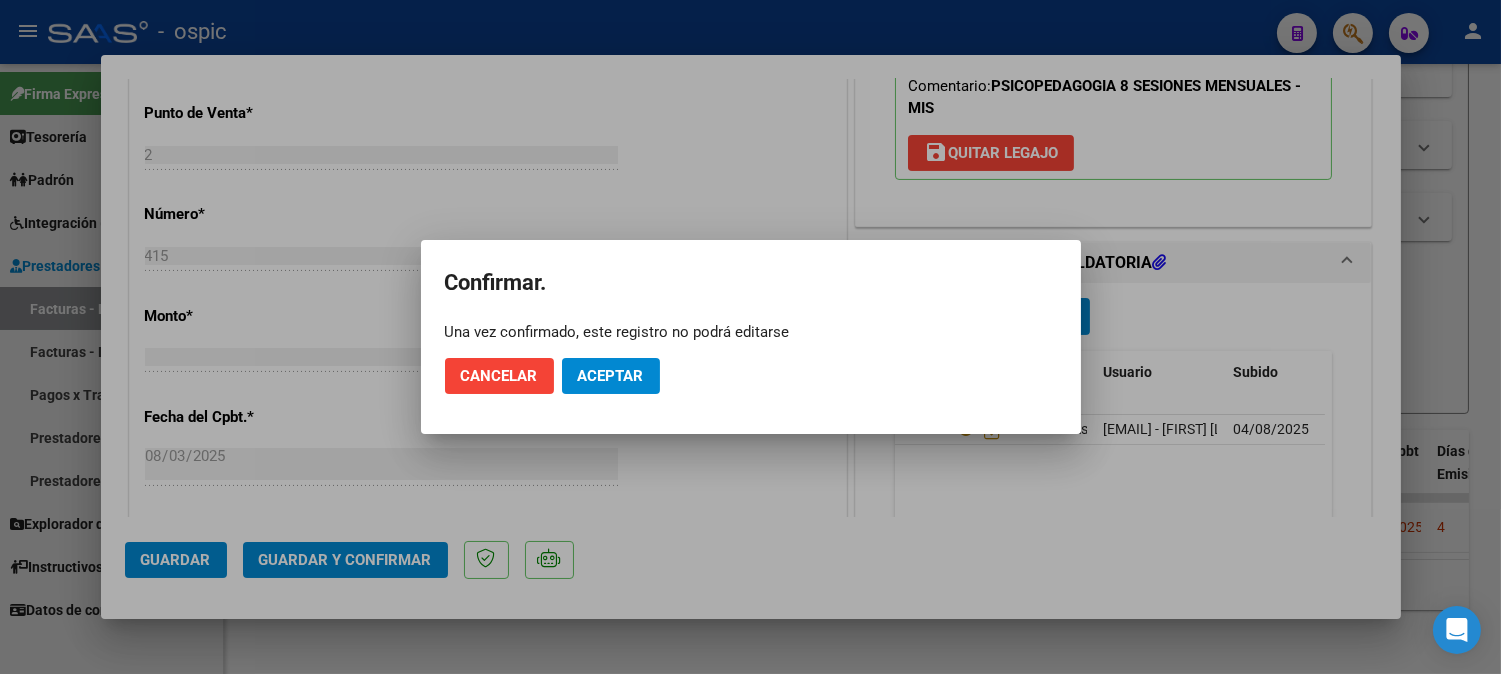 click on "Aceptar" 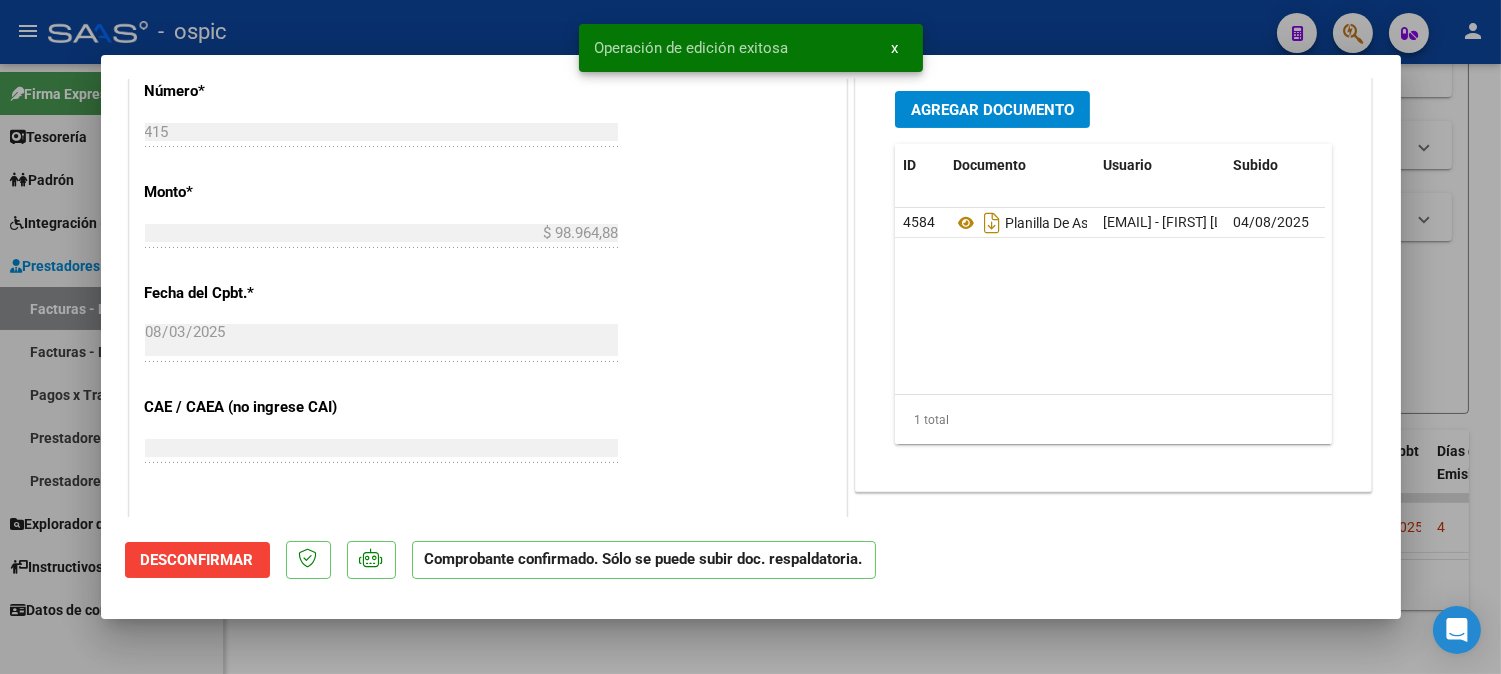 type 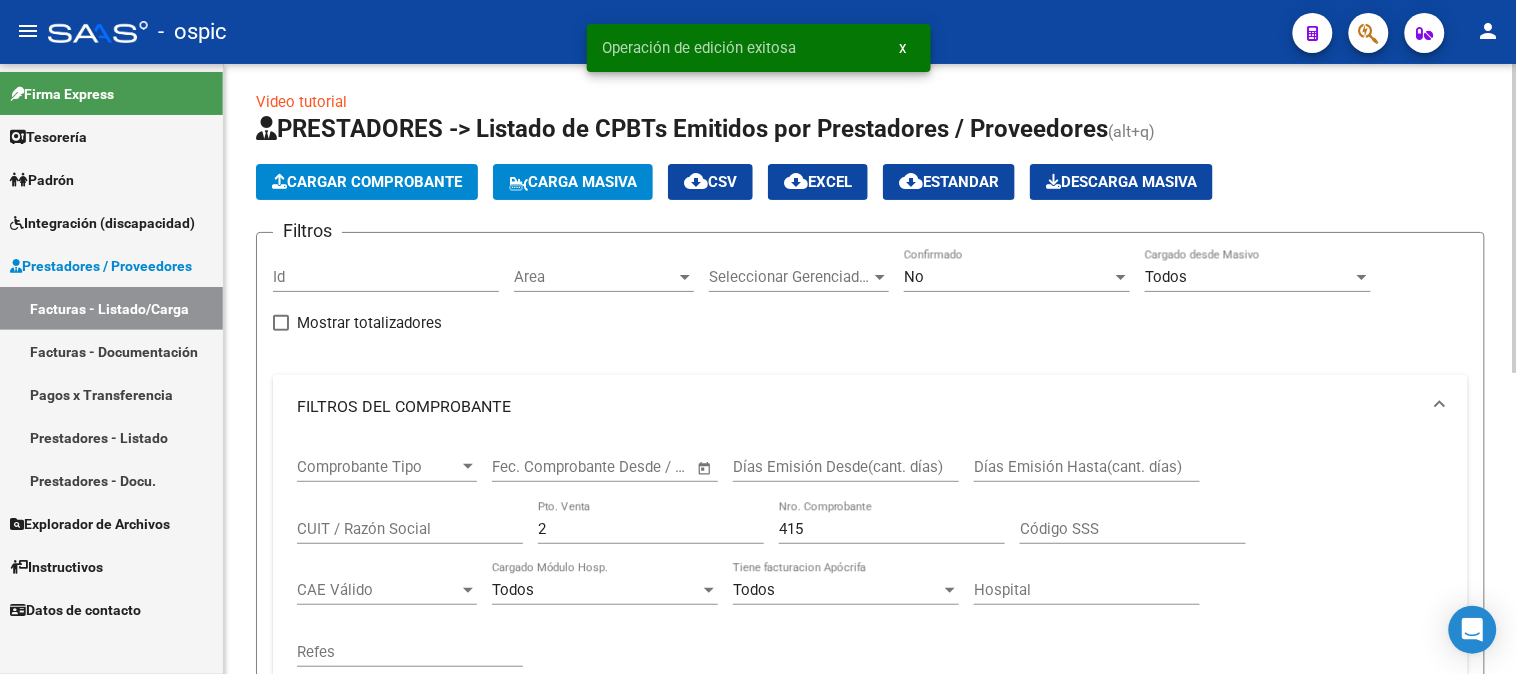 scroll, scrollTop: 0, scrollLeft: 0, axis: both 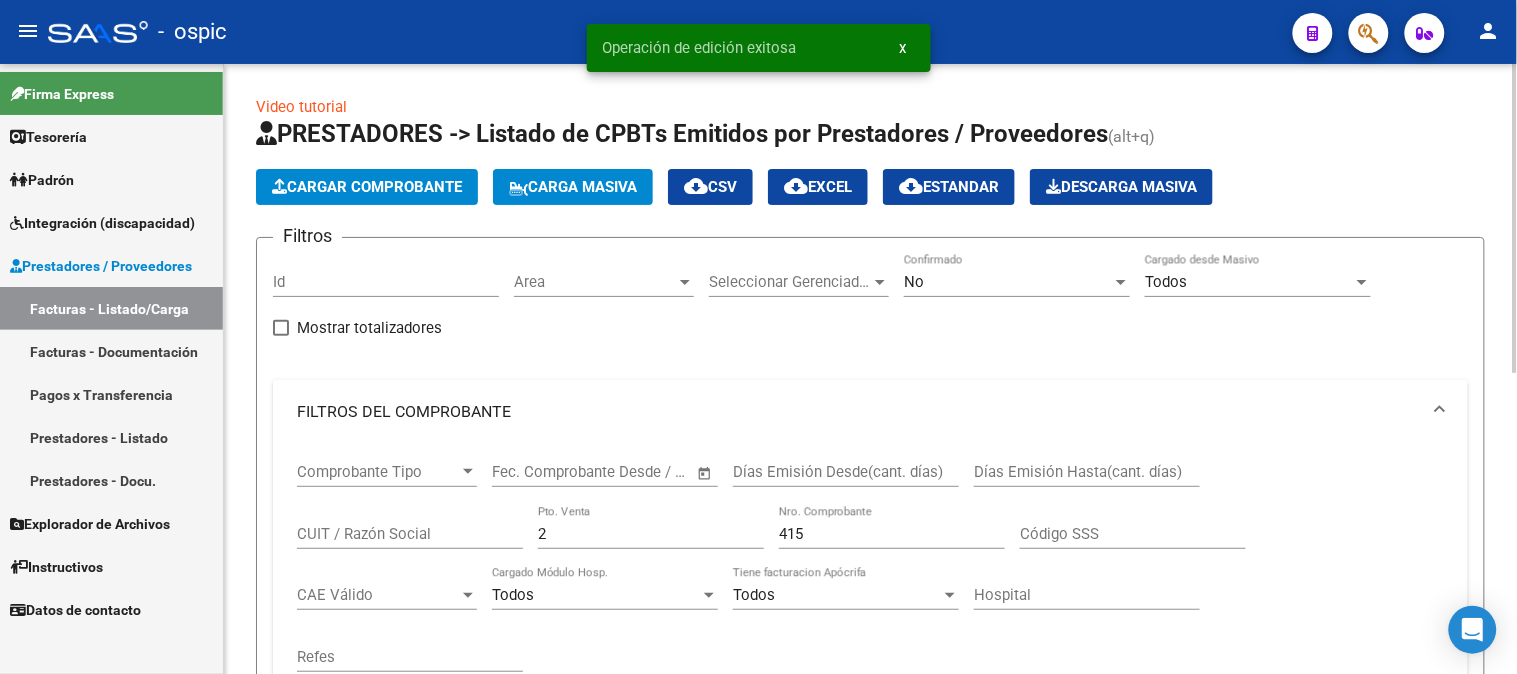 click on "No" at bounding box center (1008, 282) 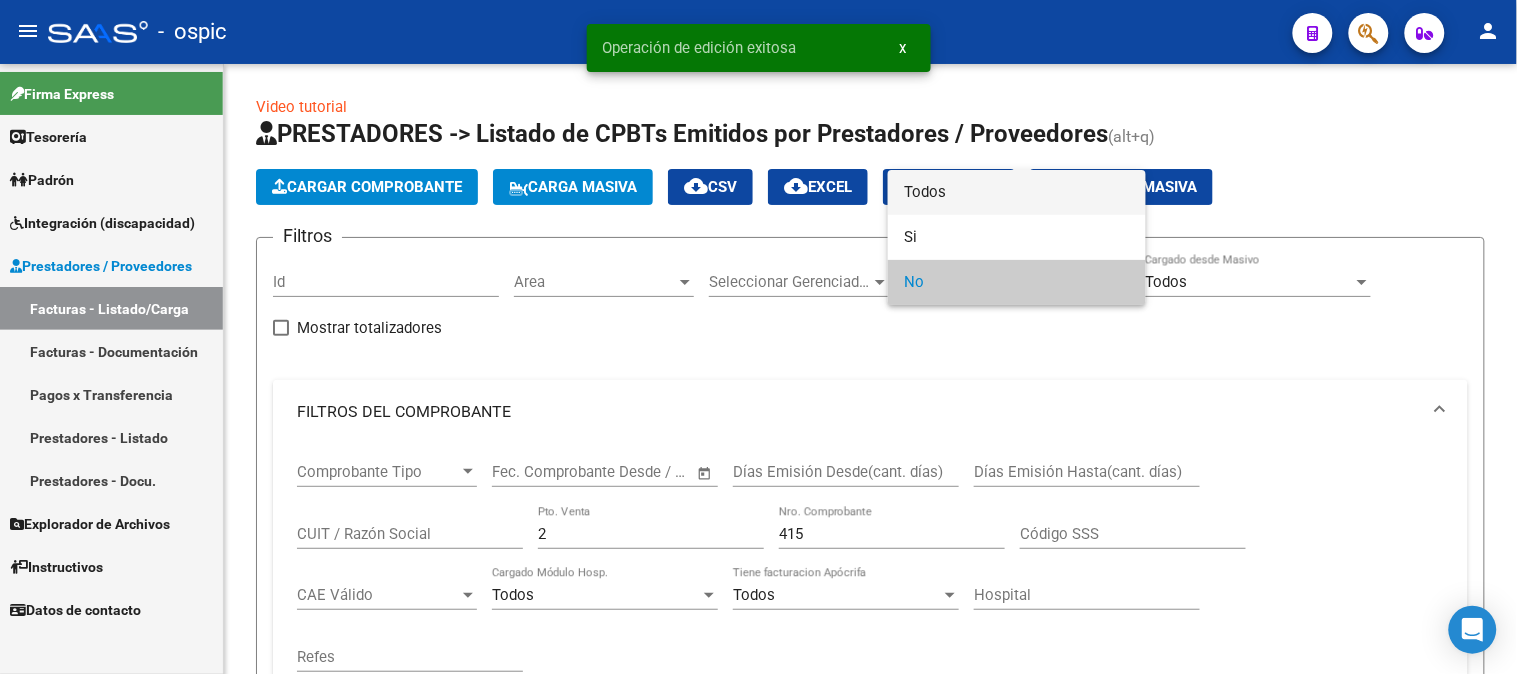 click on "Todos" at bounding box center [1017, 192] 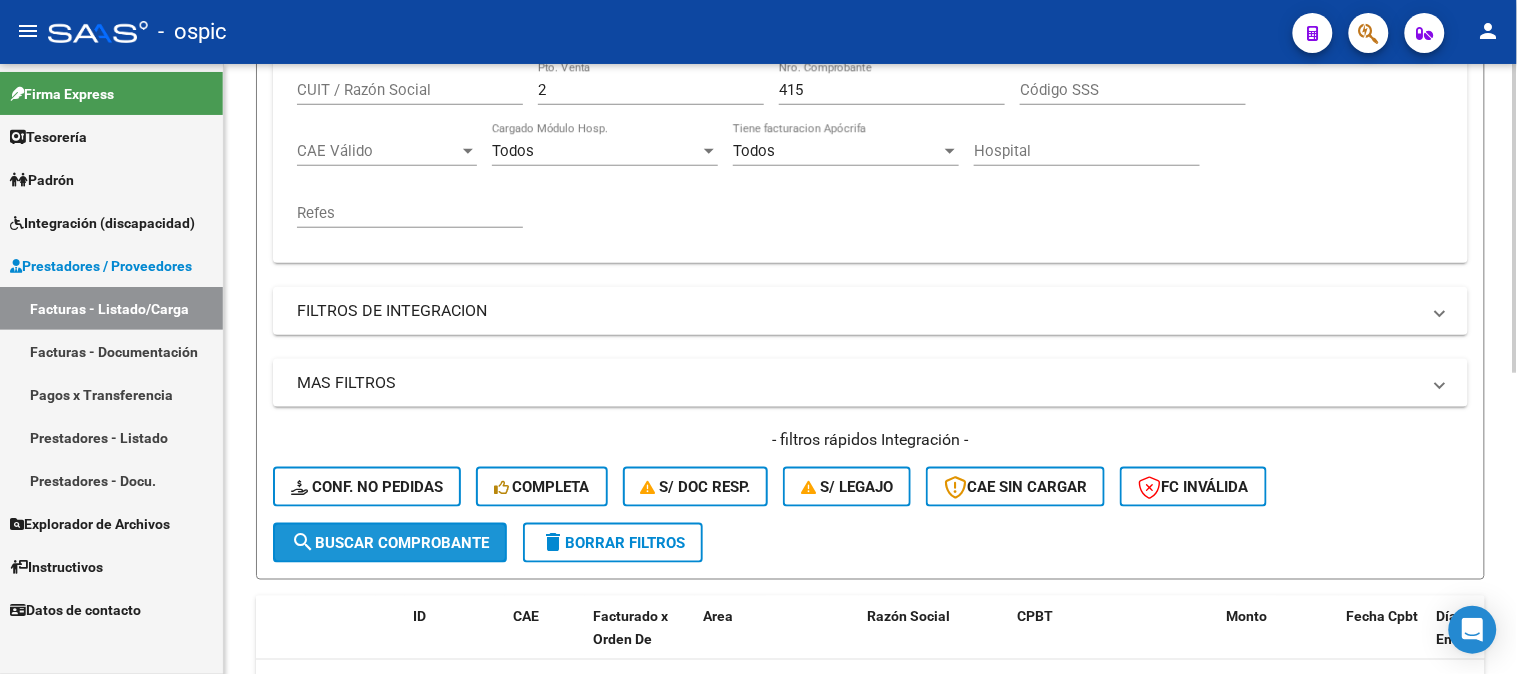 click on "search  Buscar Comprobante" 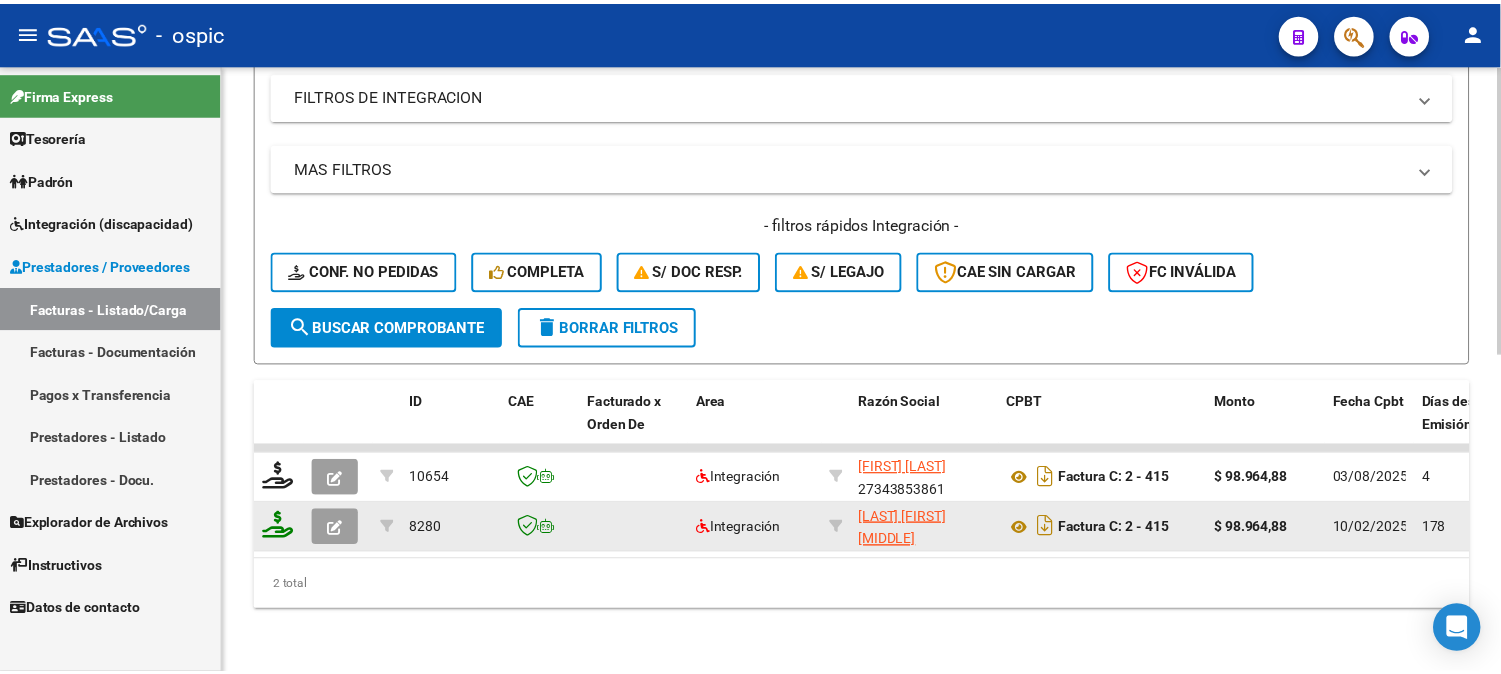 scroll, scrollTop: 674, scrollLeft: 0, axis: vertical 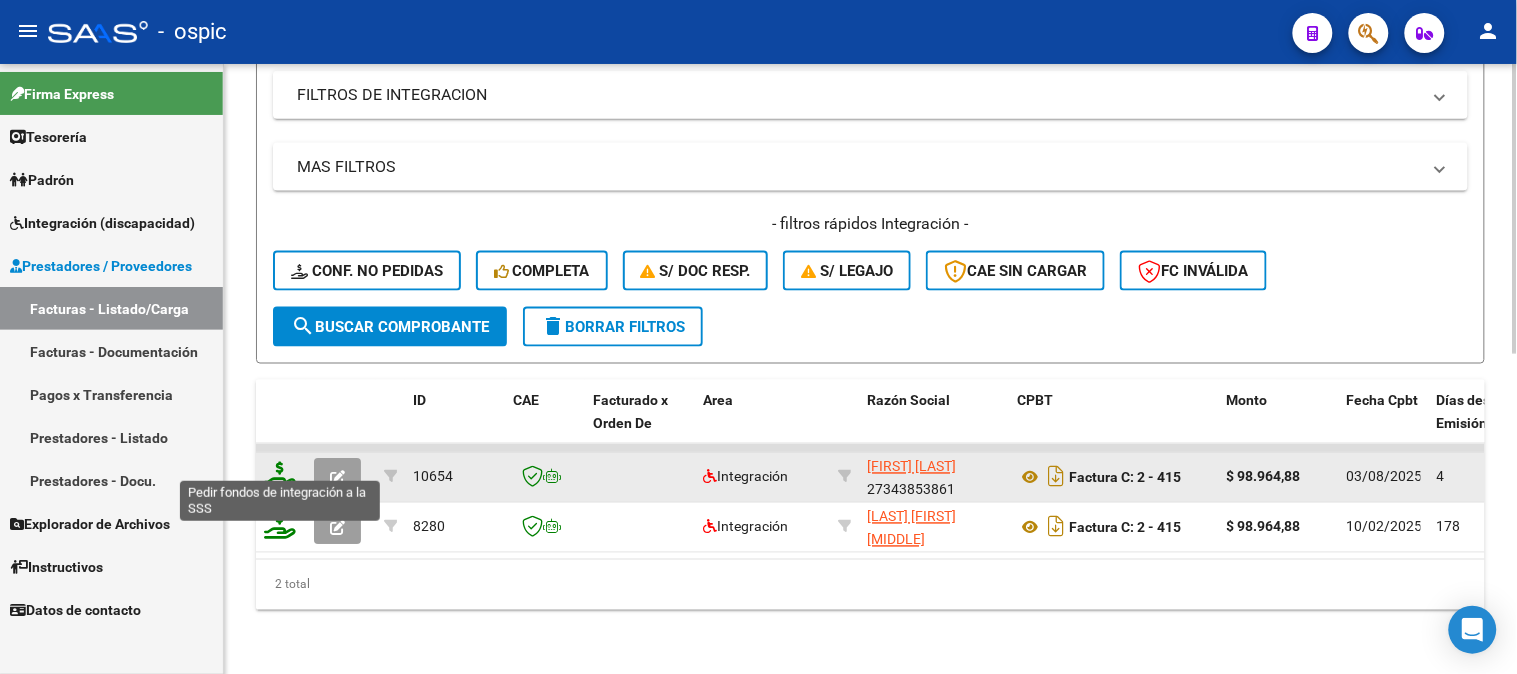 click 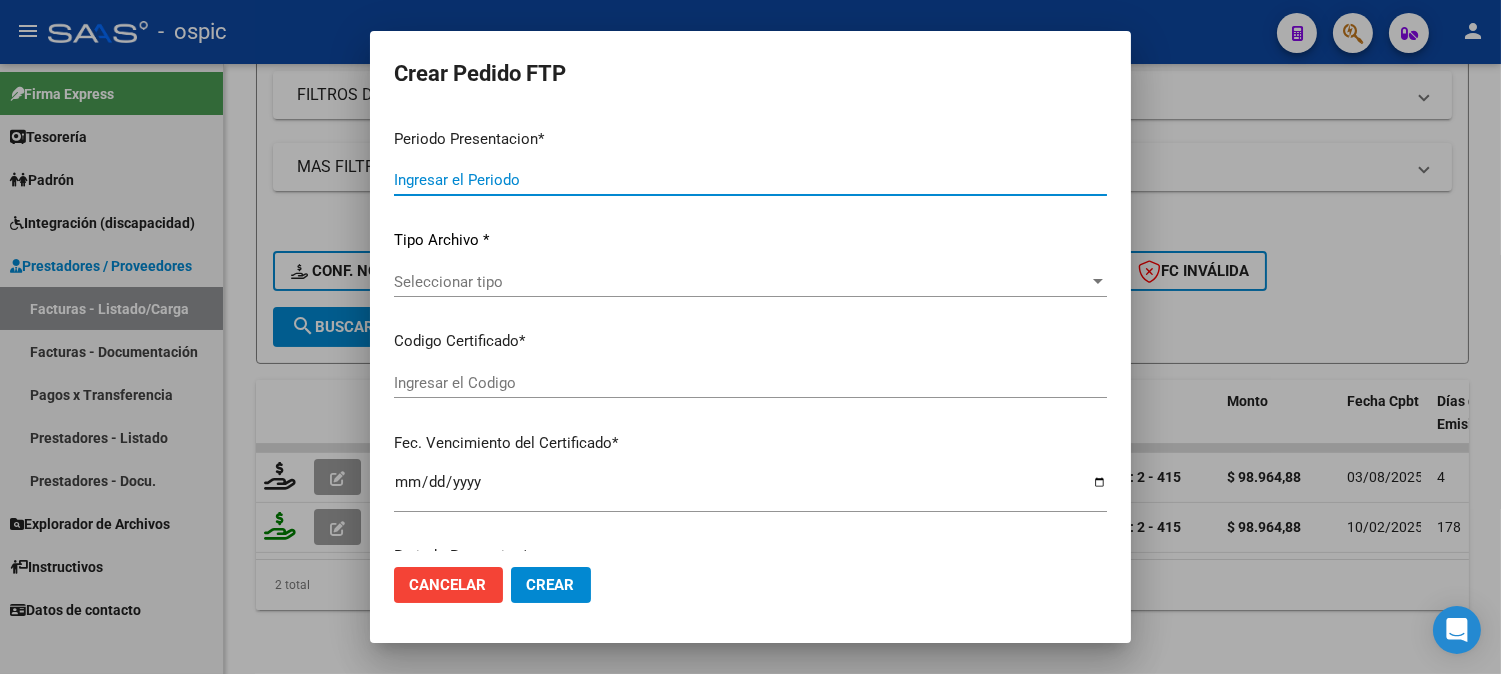type on "202507" 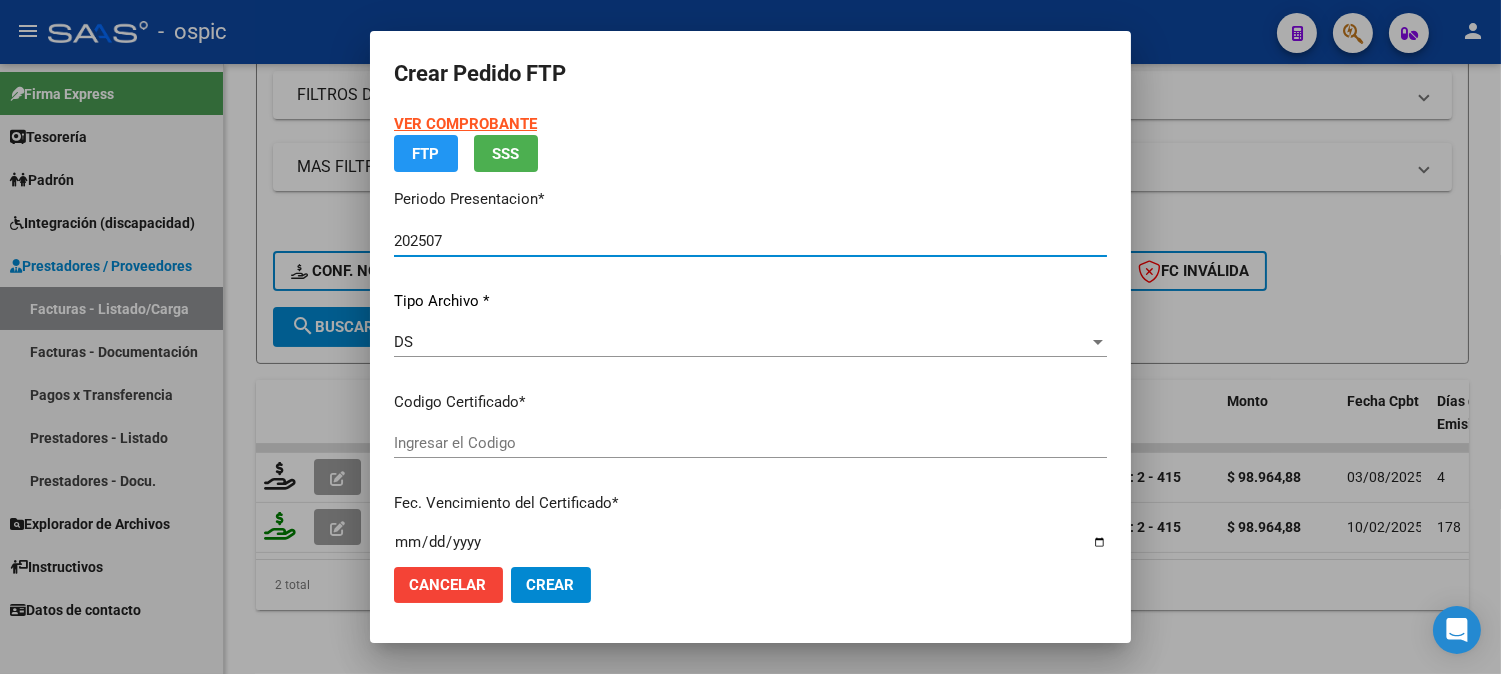type on "3730734368" 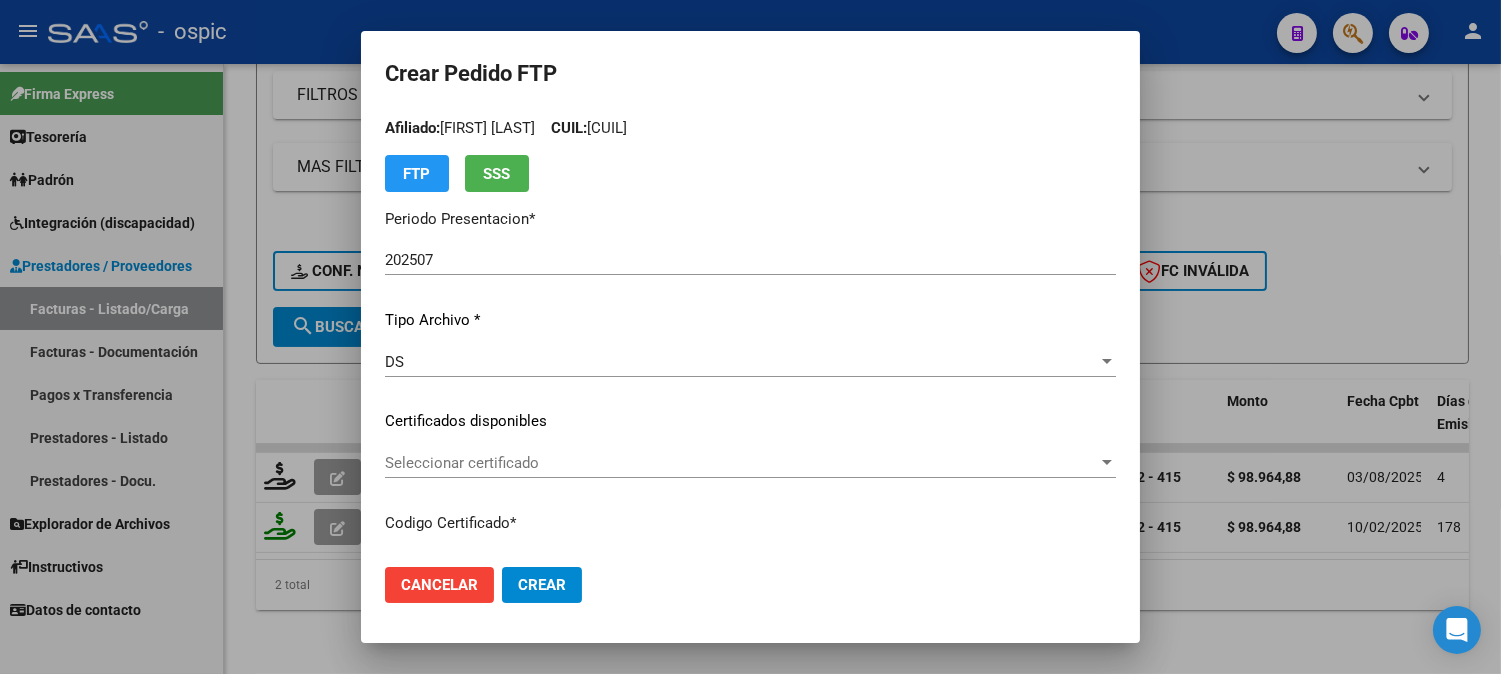 scroll, scrollTop: 0, scrollLeft: 0, axis: both 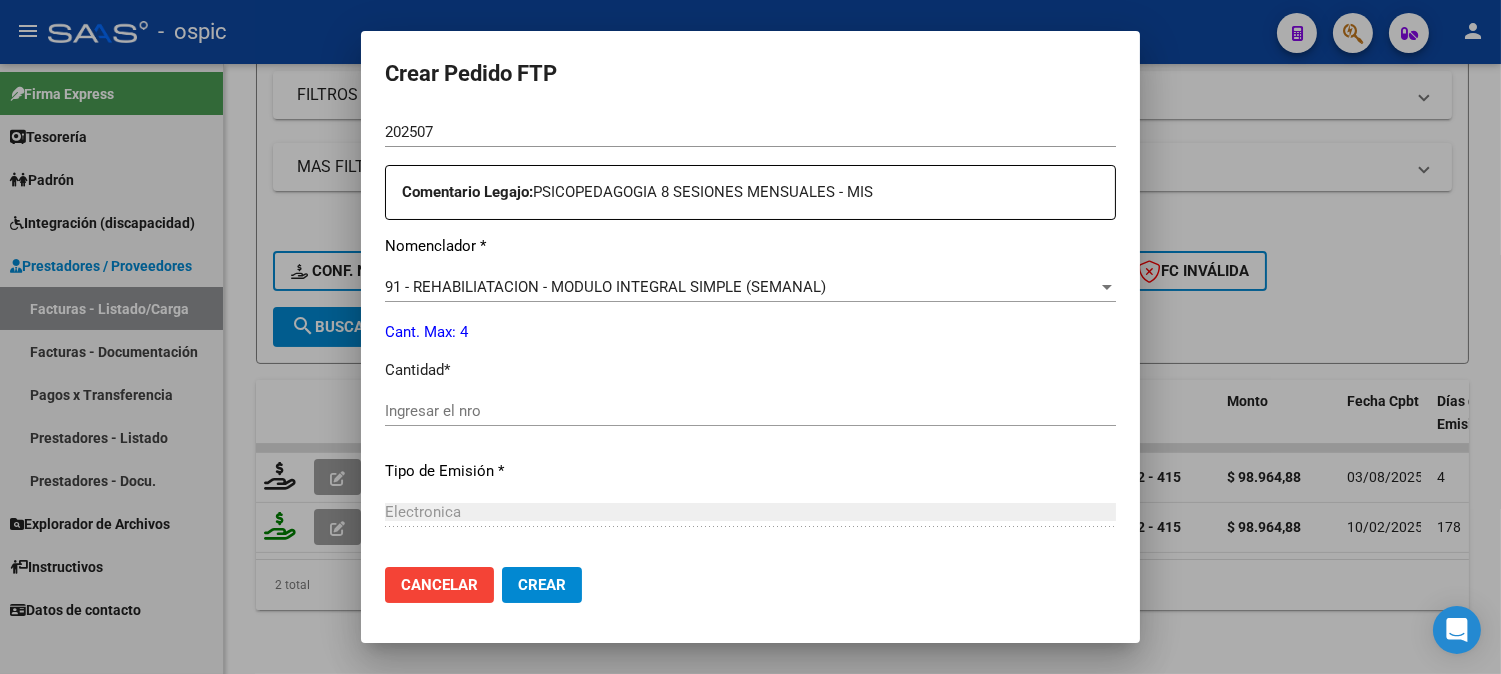 click on "Ingresar el nro" 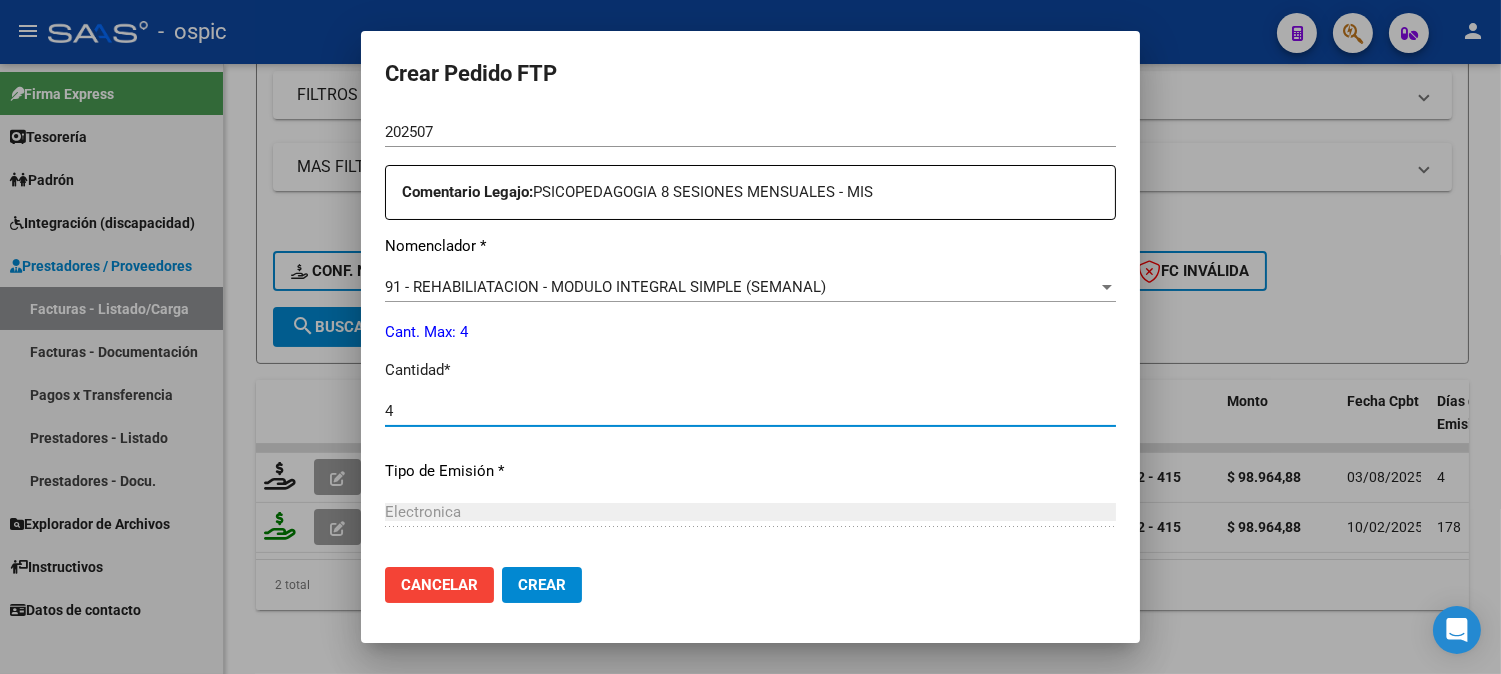 type on "4" 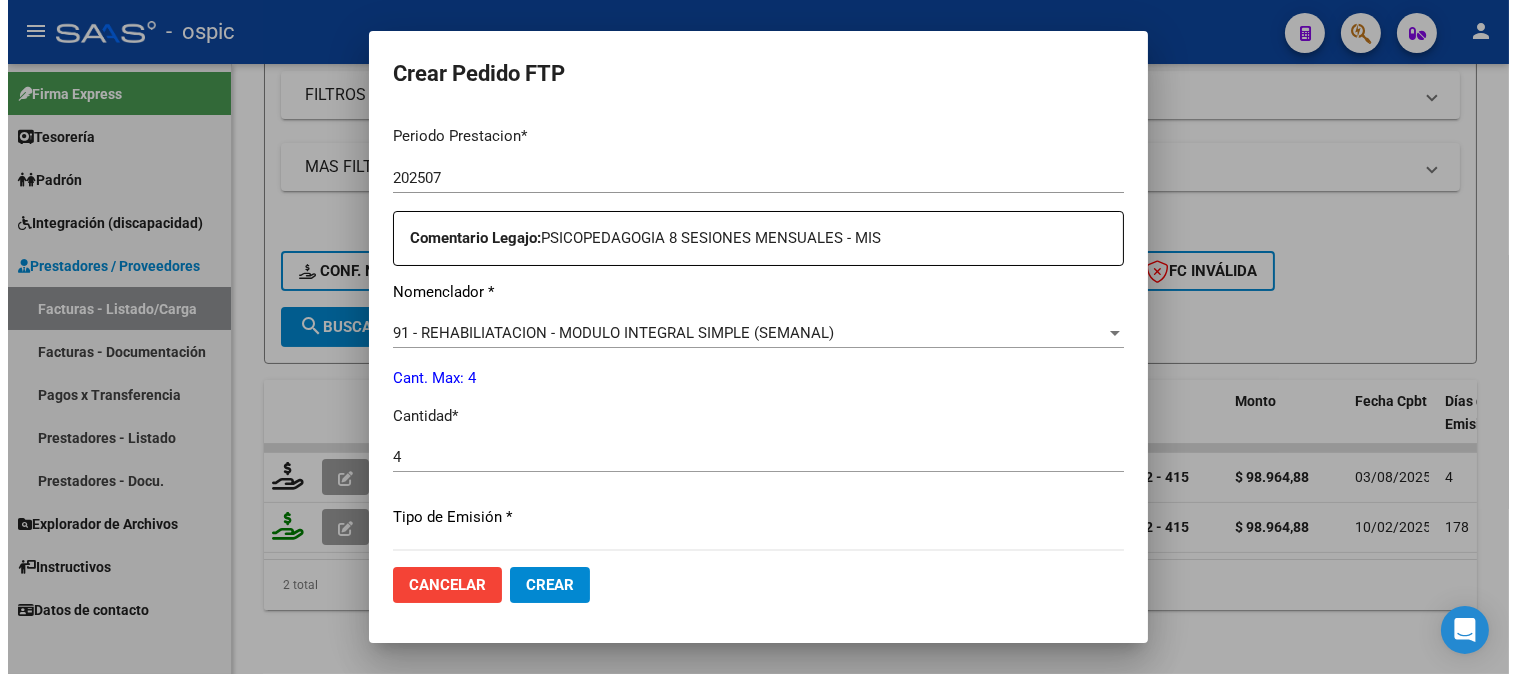 scroll, scrollTop: 900, scrollLeft: 0, axis: vertical 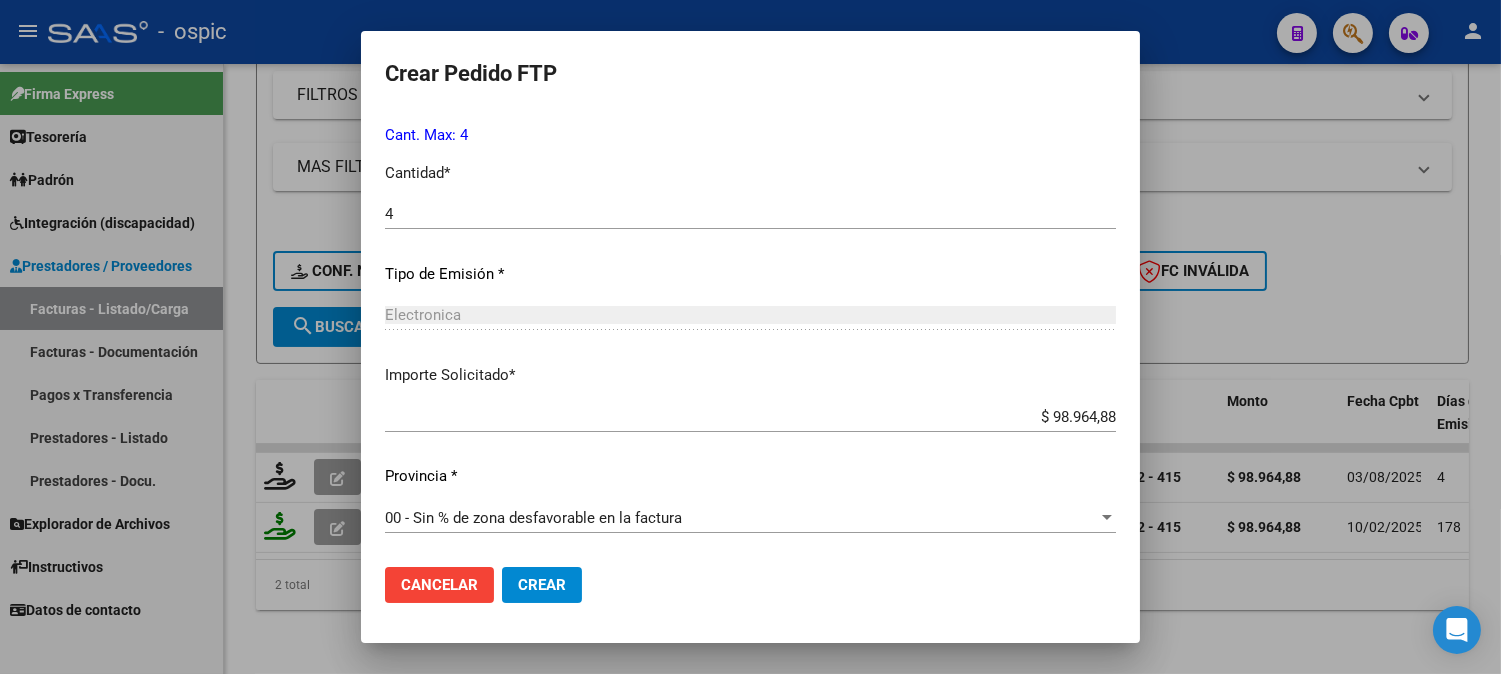 click on "Crear" 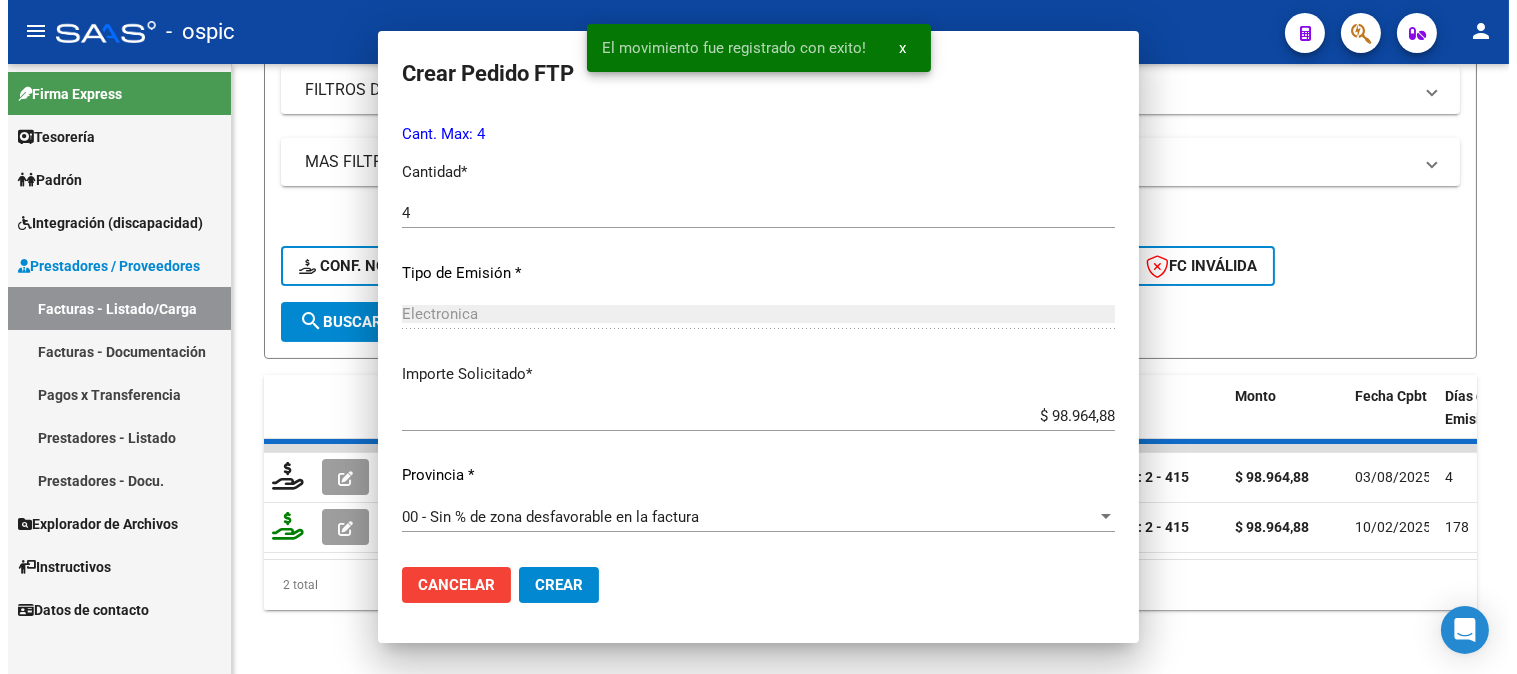 scroll, scrollTop: 0, scrollLeft: 0, axis: both 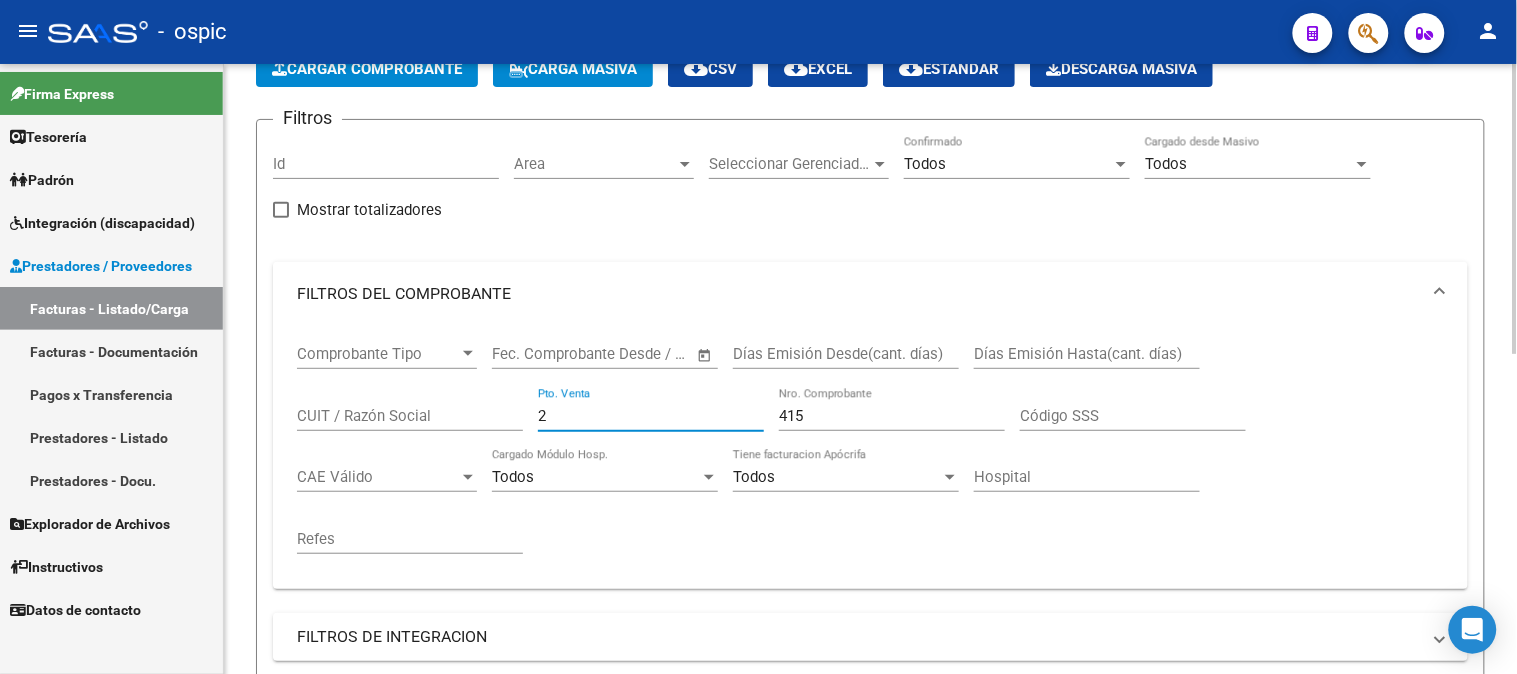 drag, startPoint x: 582, startPoint y: 413, endPoint x: 373, endPoint y: 421, distance: 209.15306 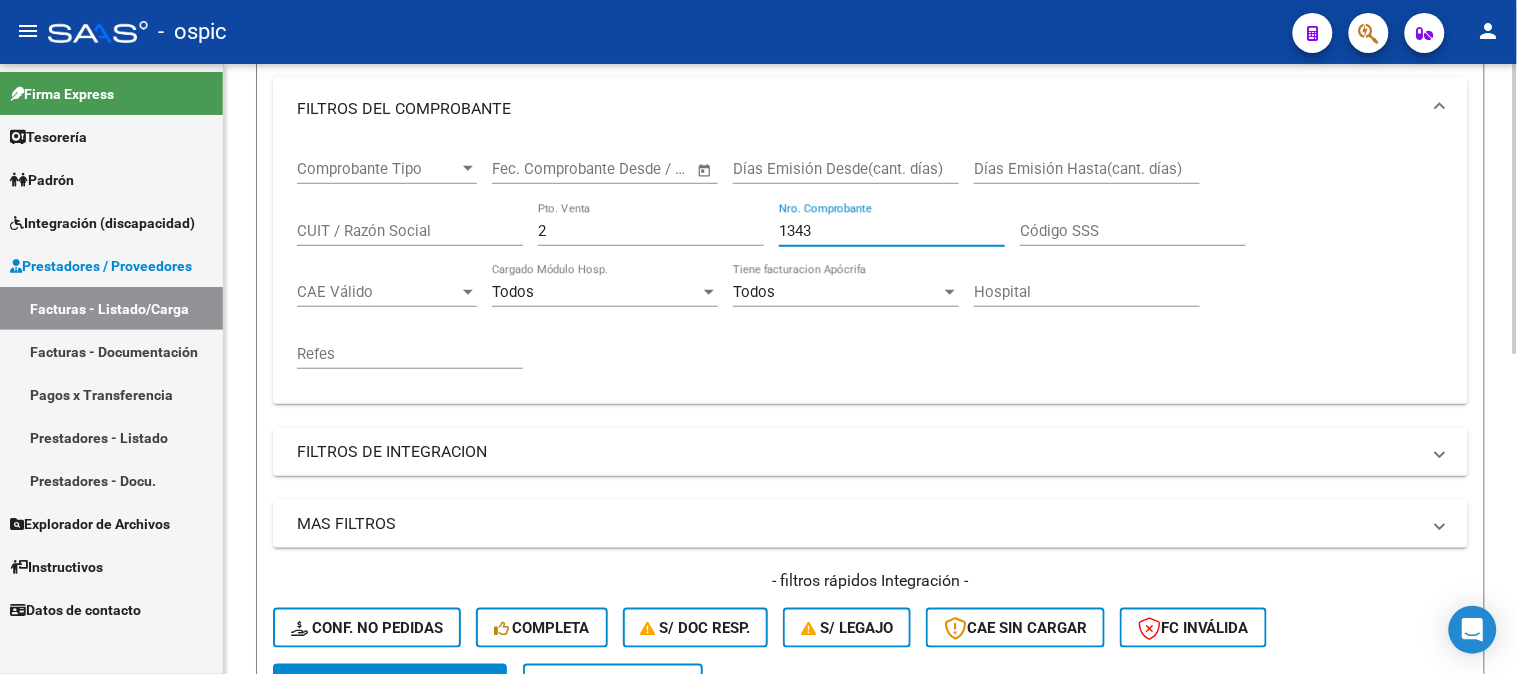 scroll, scrollTop: 563, scrollLeft: 0, axis: vertical 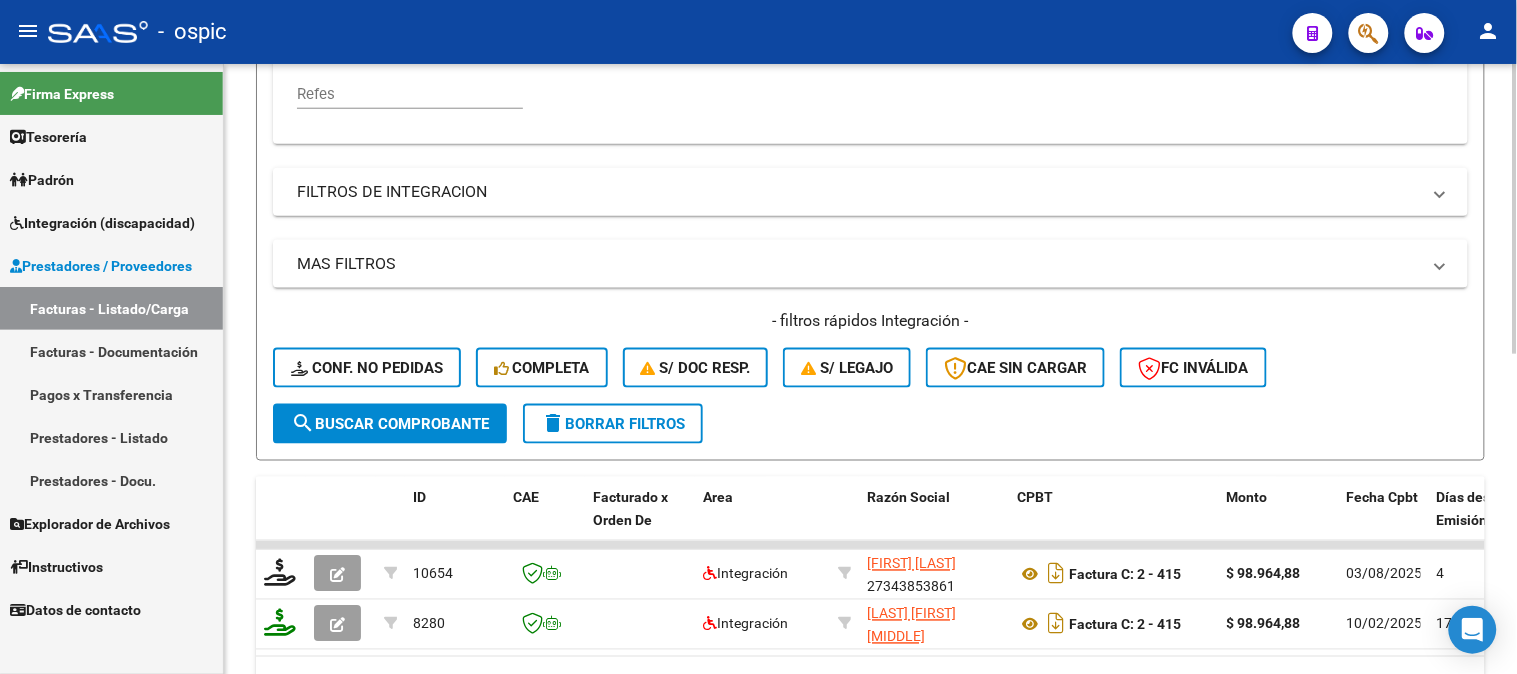 click on "search  Buscar Comprobante" 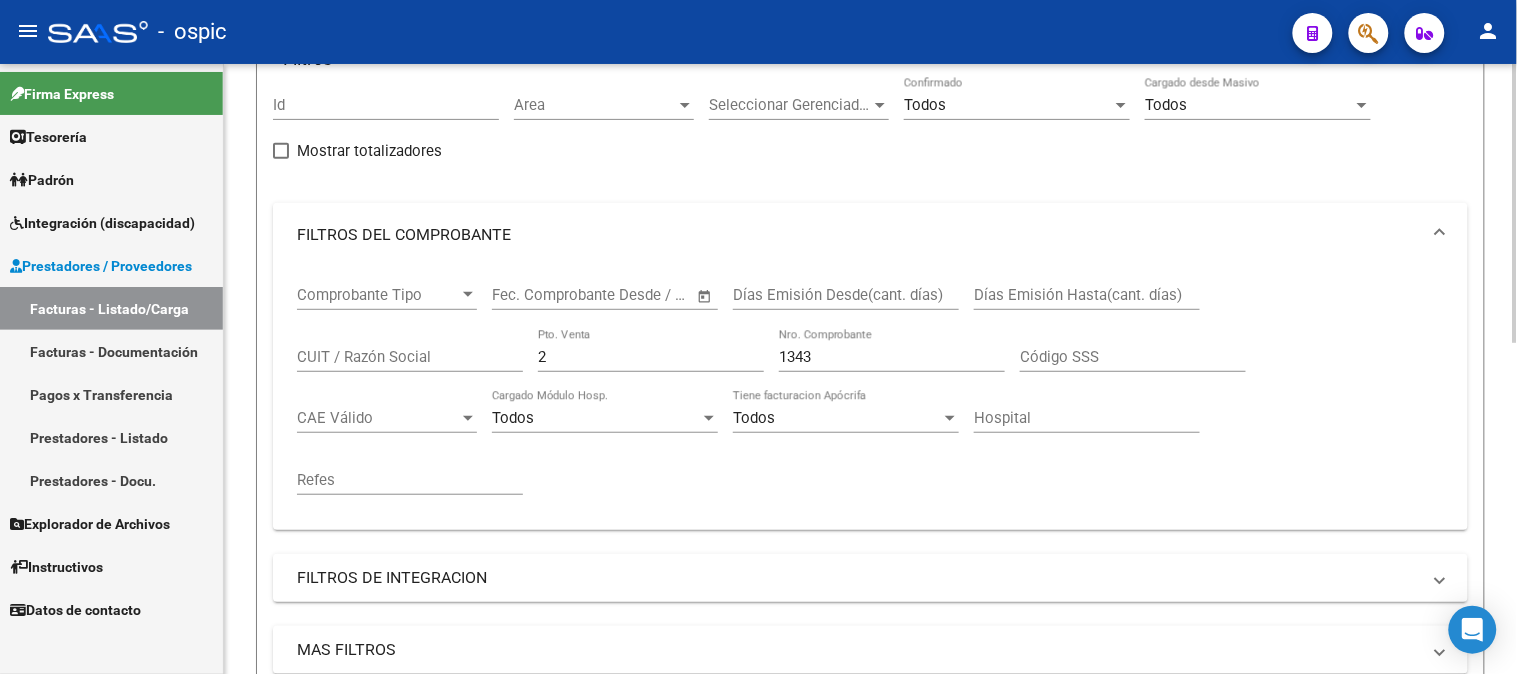 scroll, scrollTop: 118, scrollLeft: 0, axis: vertical 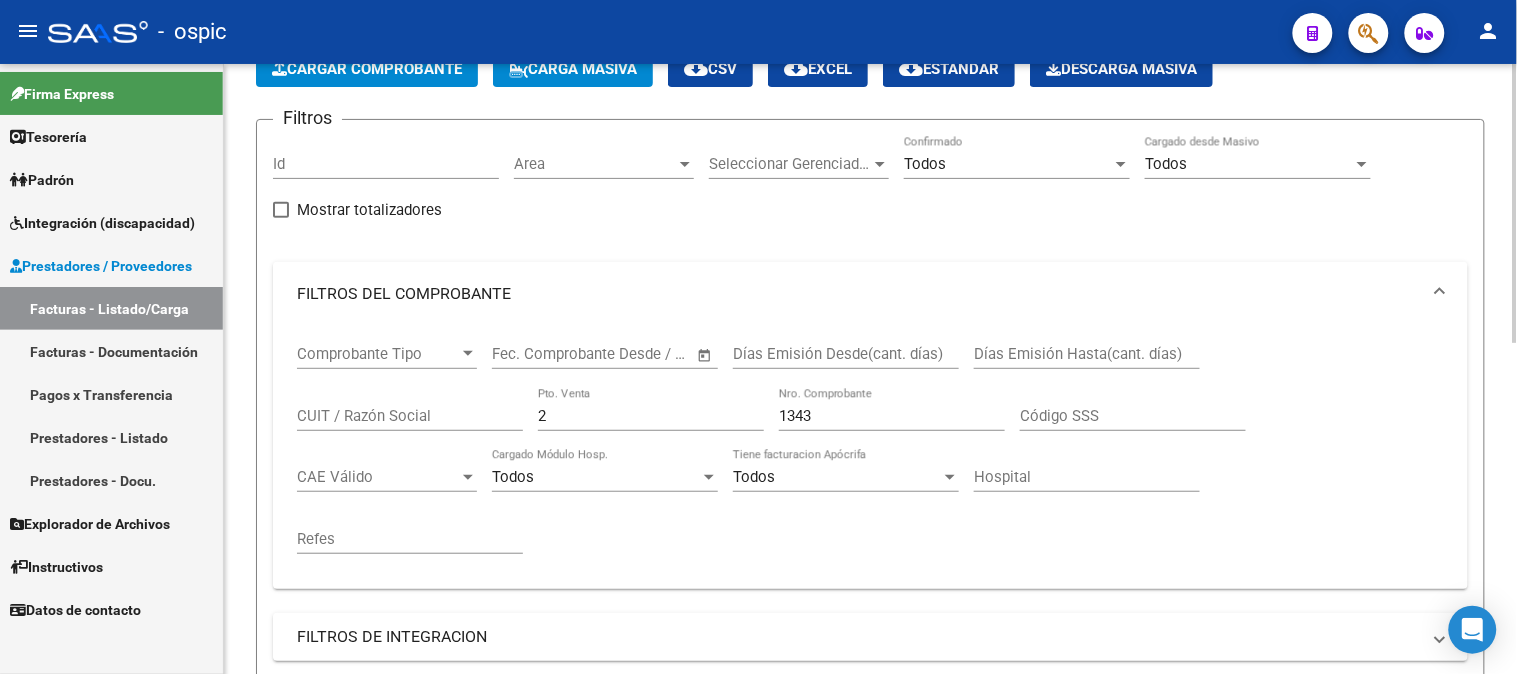 drag, startPoint x: 456, startPoint y: 420, endPoint x: 432, endPoint y: 420, distance: 24 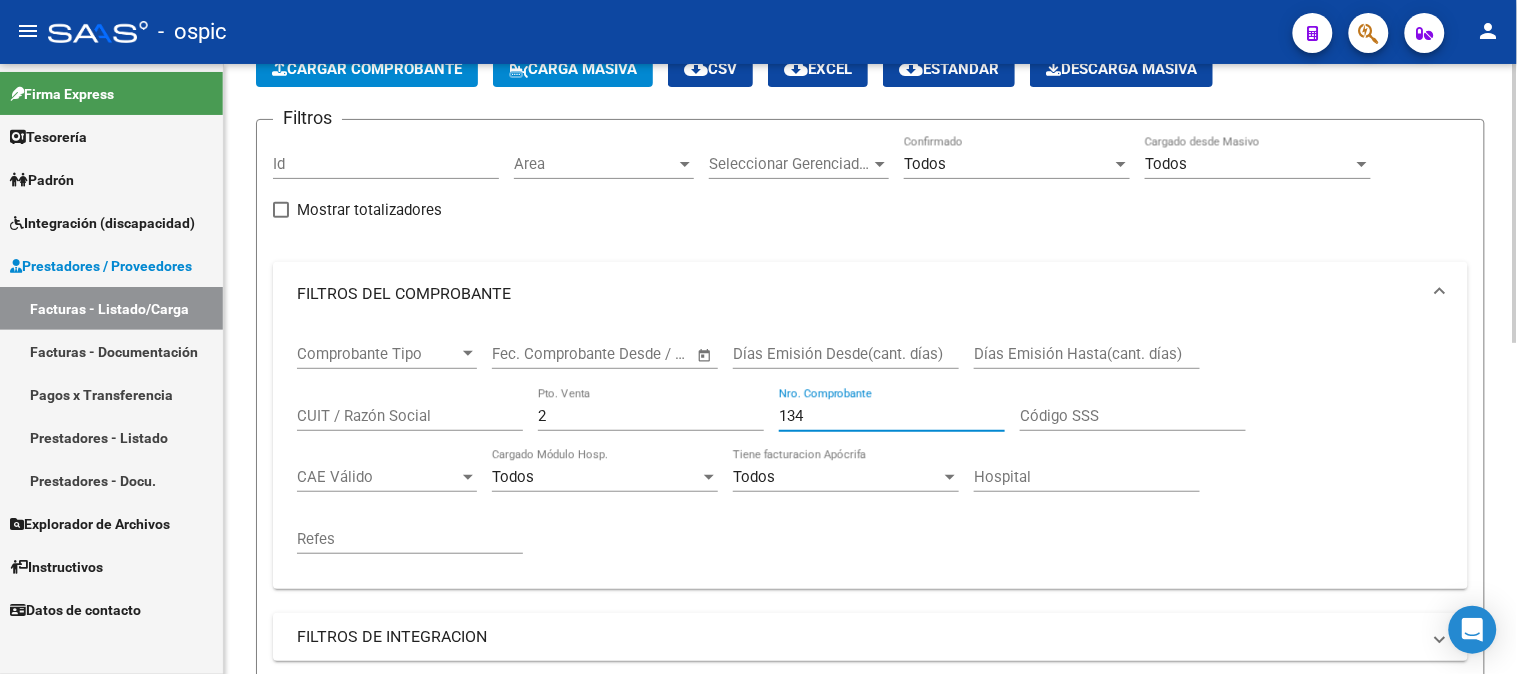type on "1343" 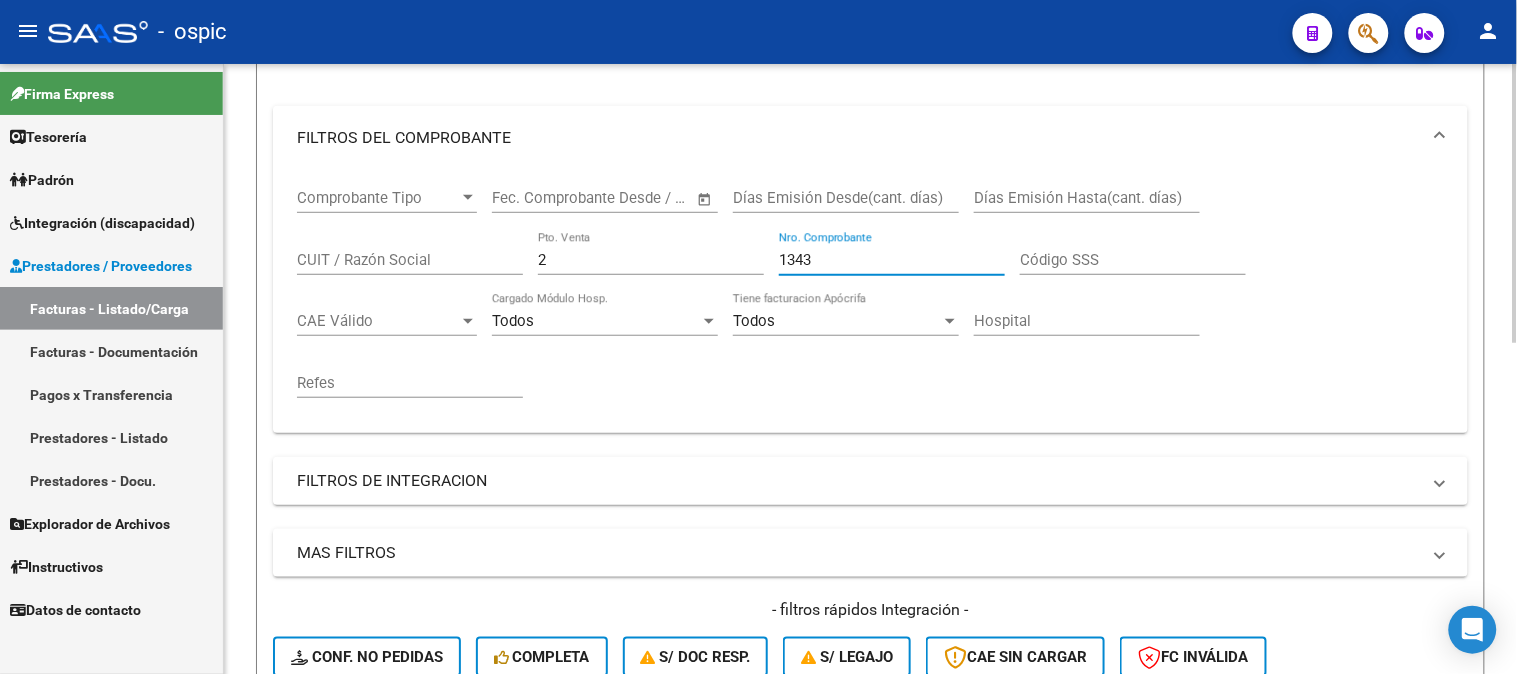 scroll, scrollTop: 563, scrollLeft: 0, axis: vertical 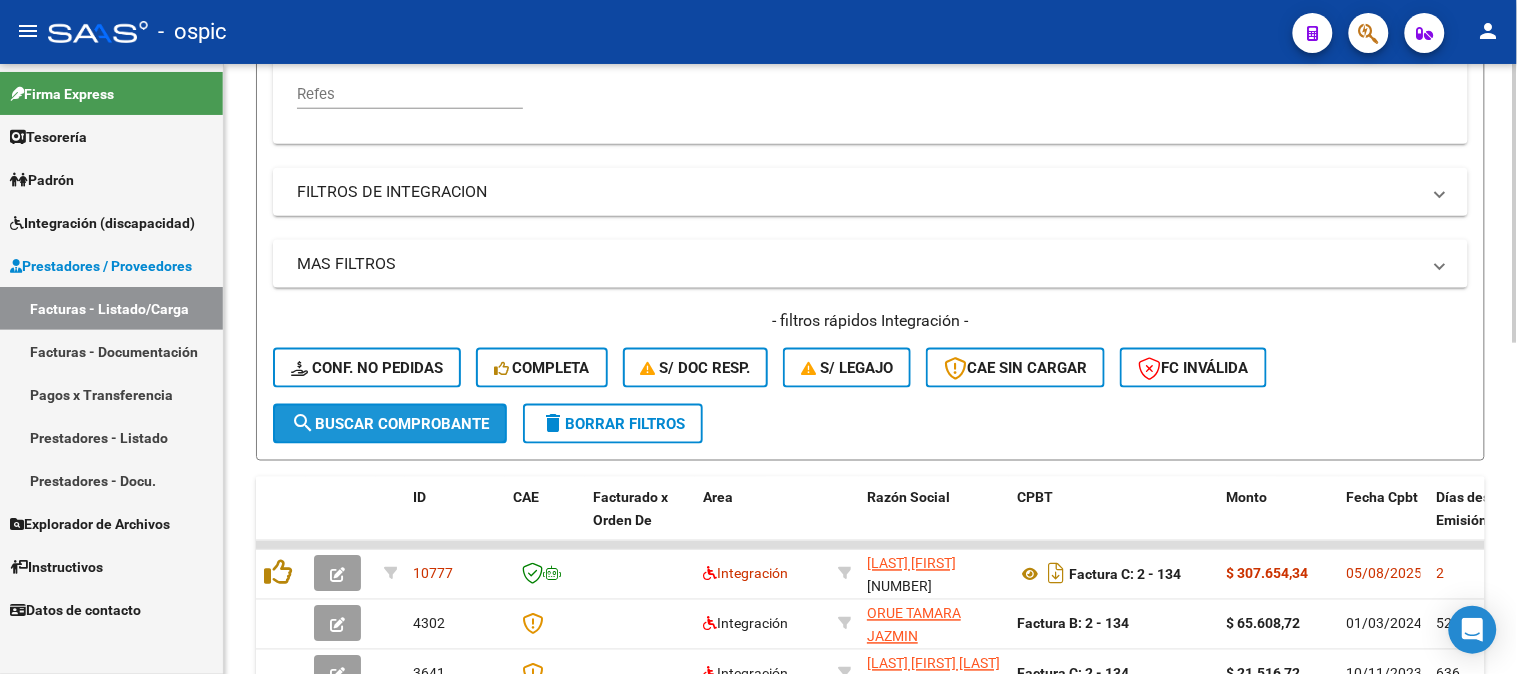 click on "search  Buscar Comprobante" 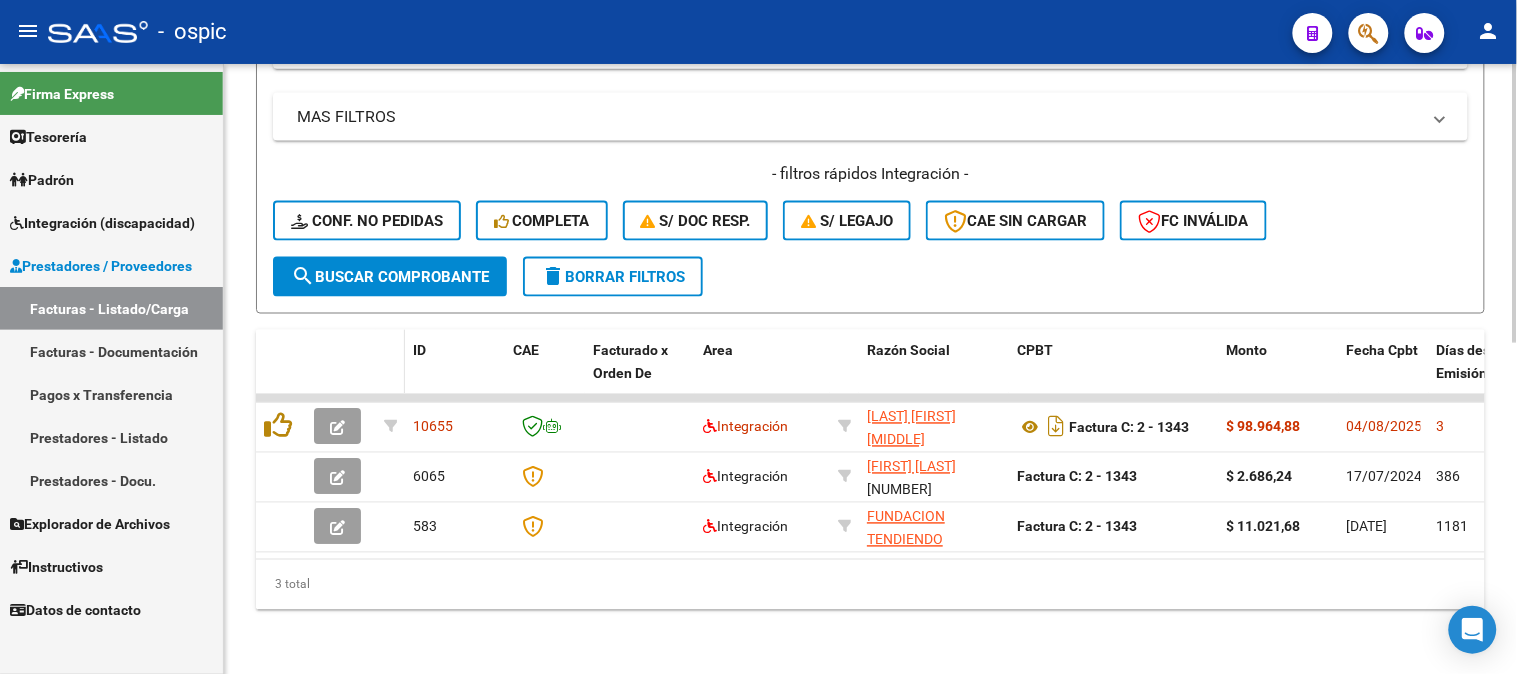 scroll, scrollTop: 724, scrollLeft: 0, axis: vertical 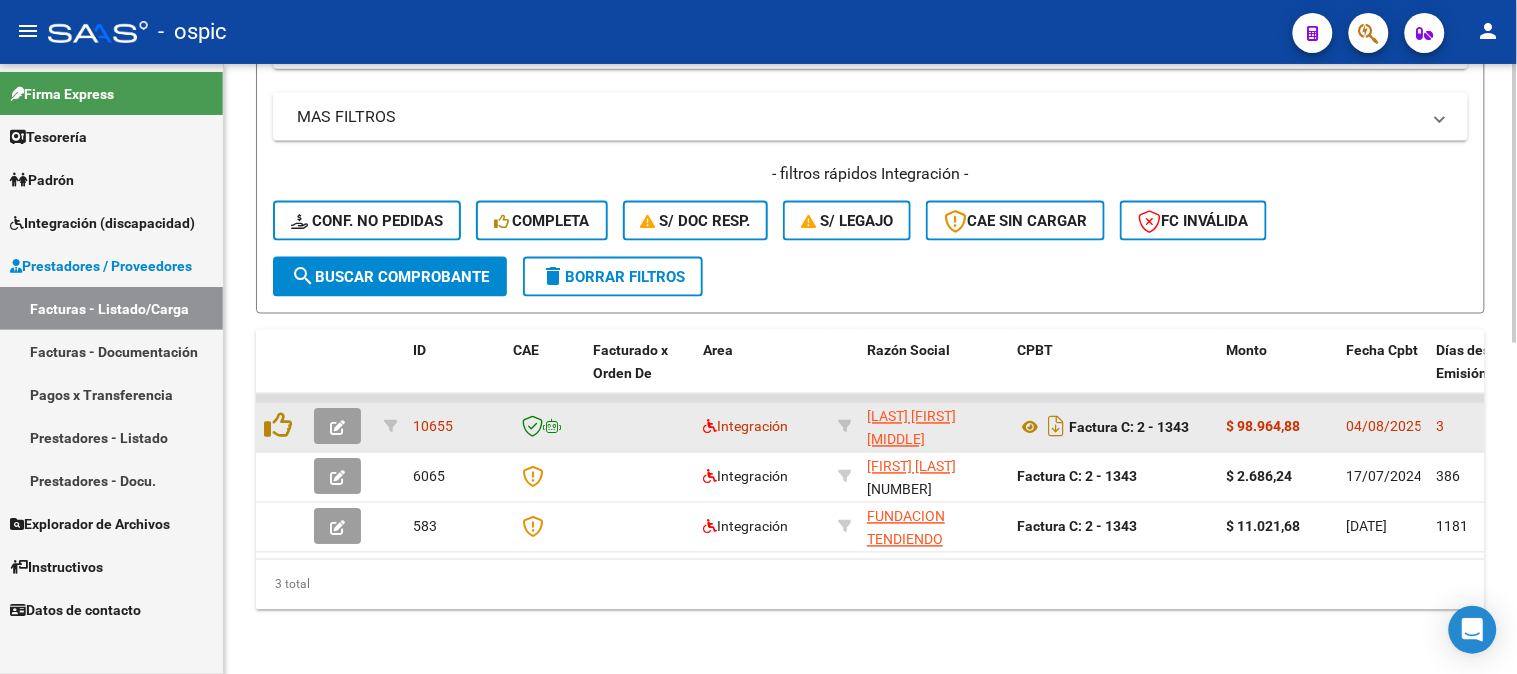click 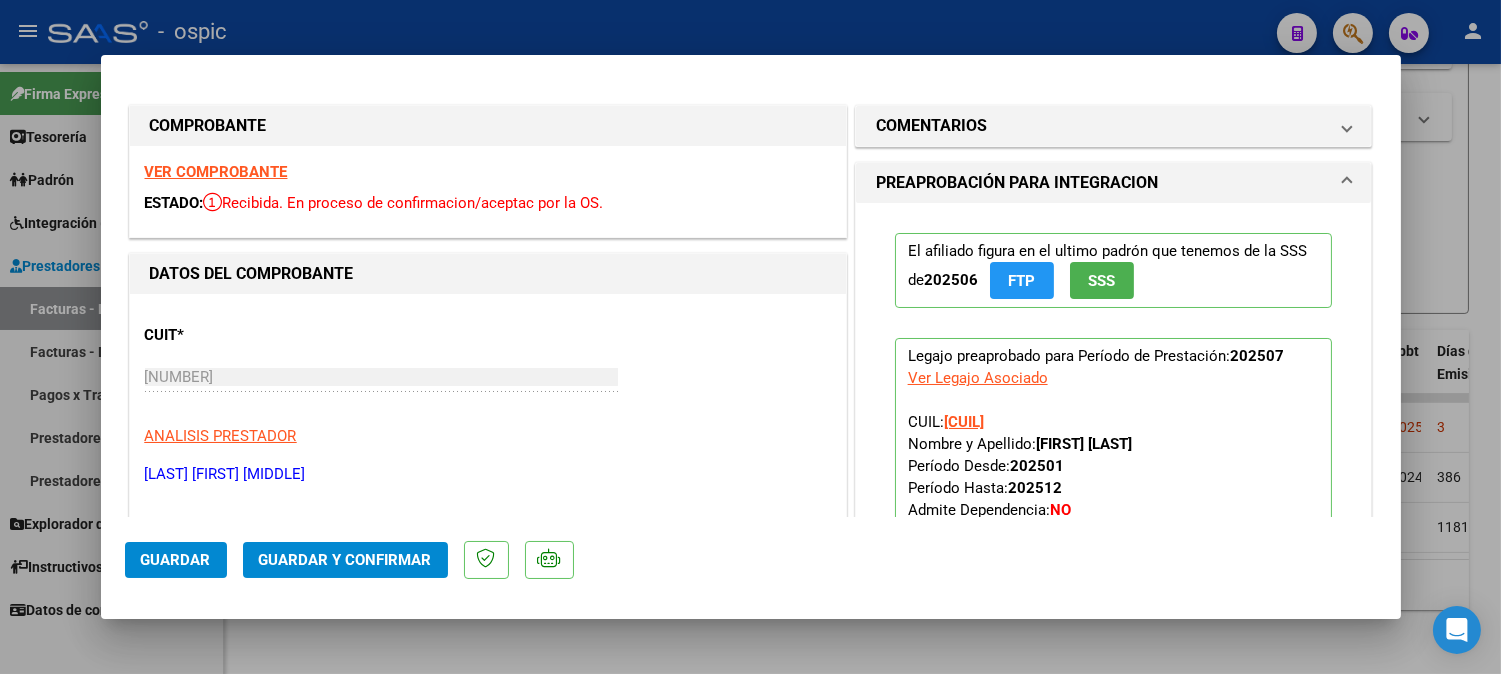 type 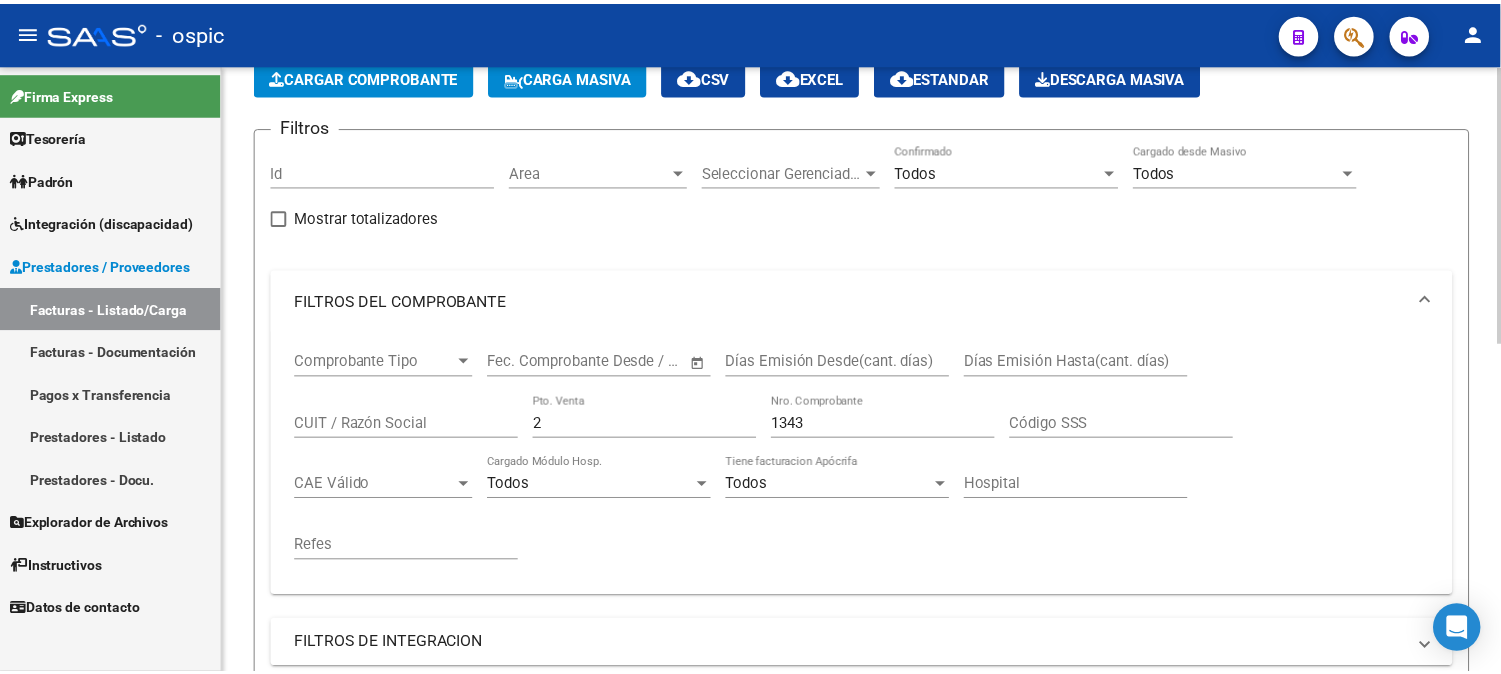 scroll, scrollTop: 724, scrollLeft: 0, axis: vertical 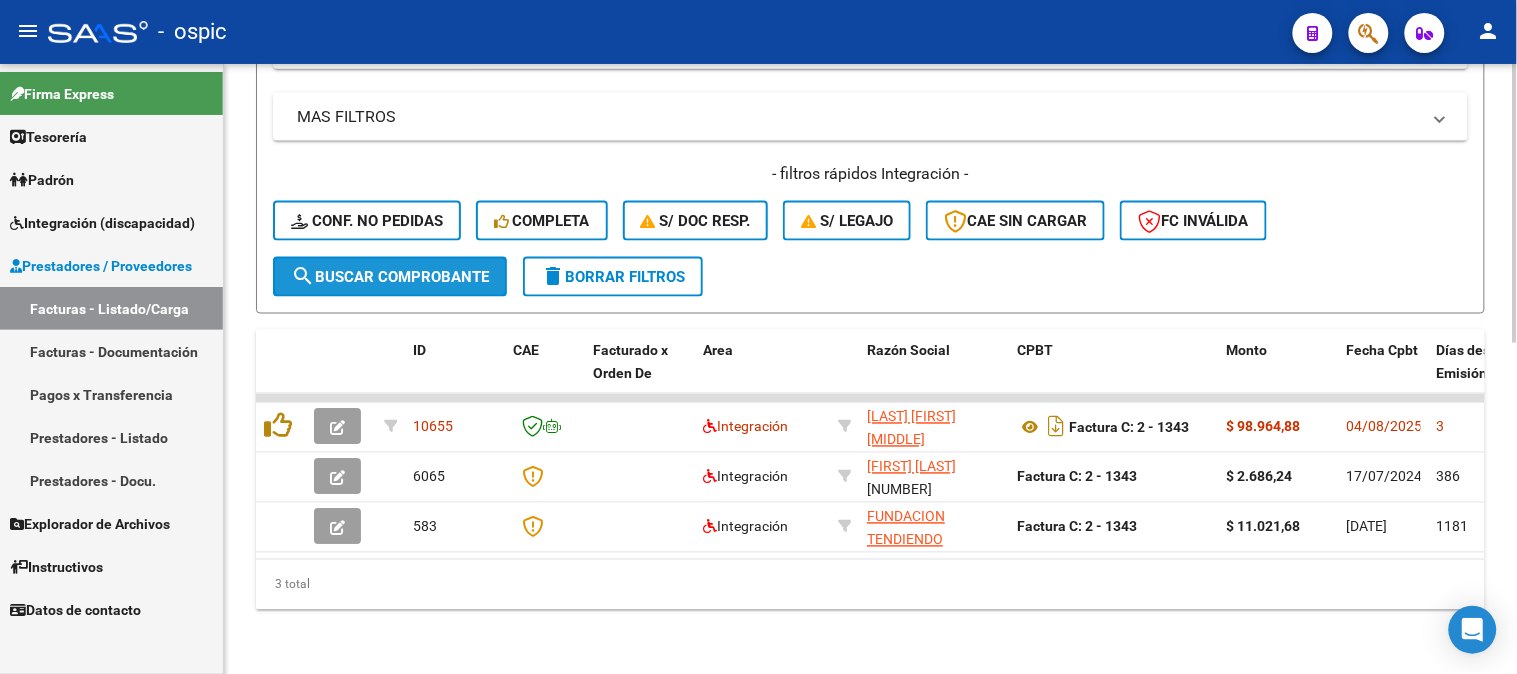 click on "search  Buscar Comprobante" 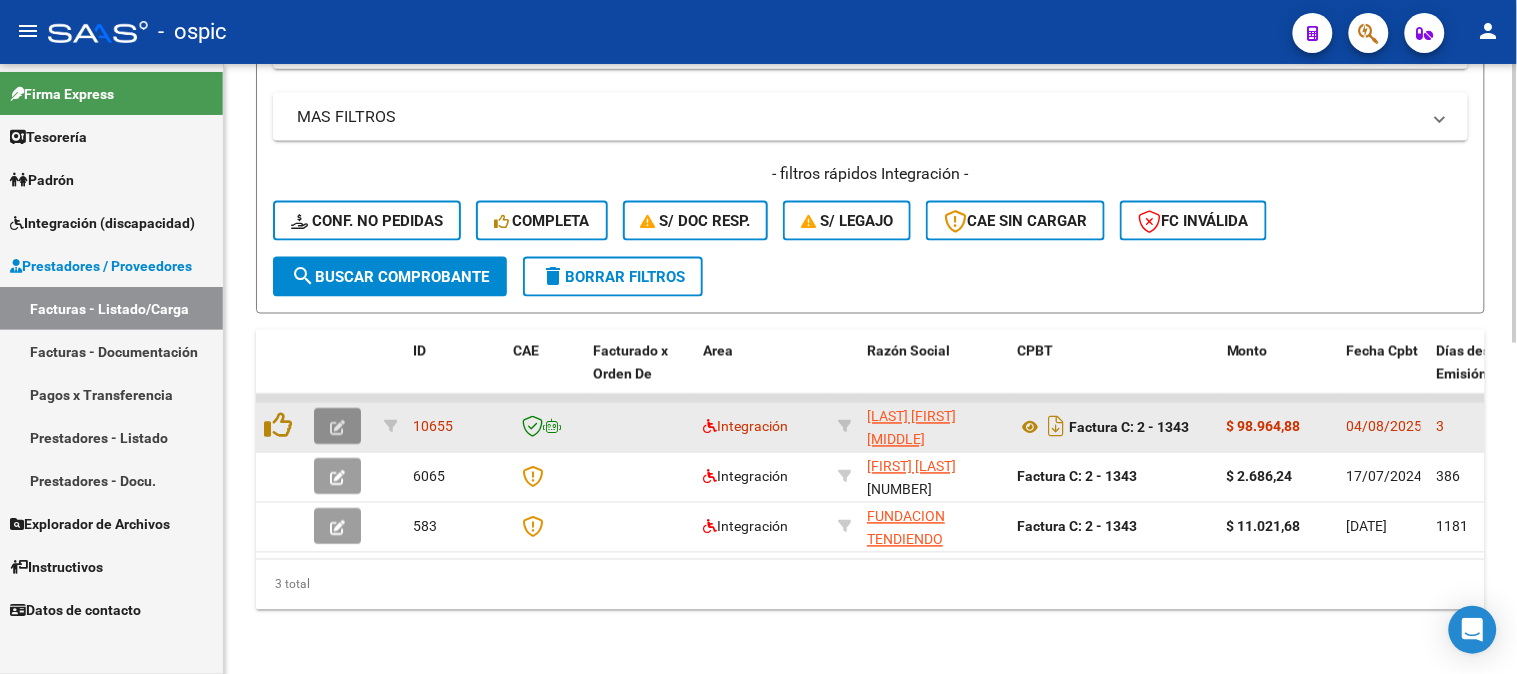 click 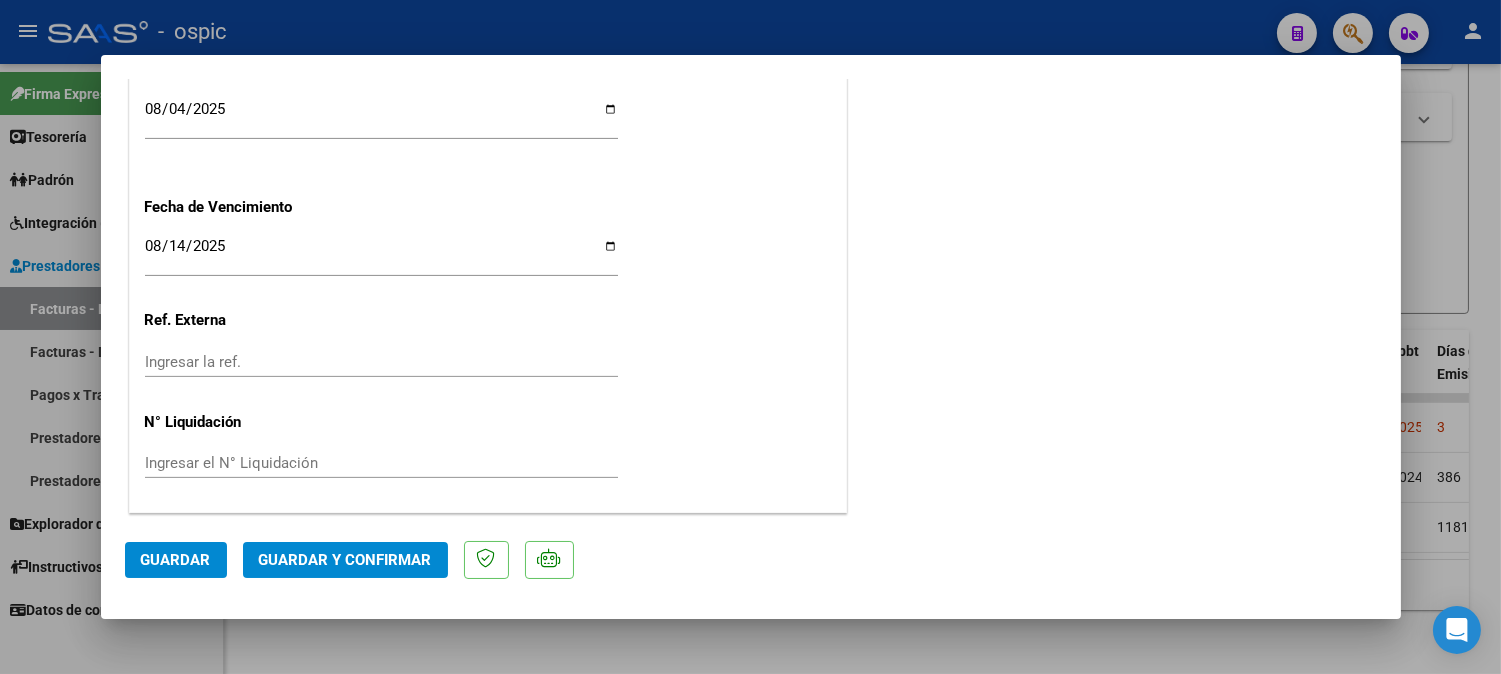 scroll, scrollTop: 0, scrollLeft: 0, axis: both 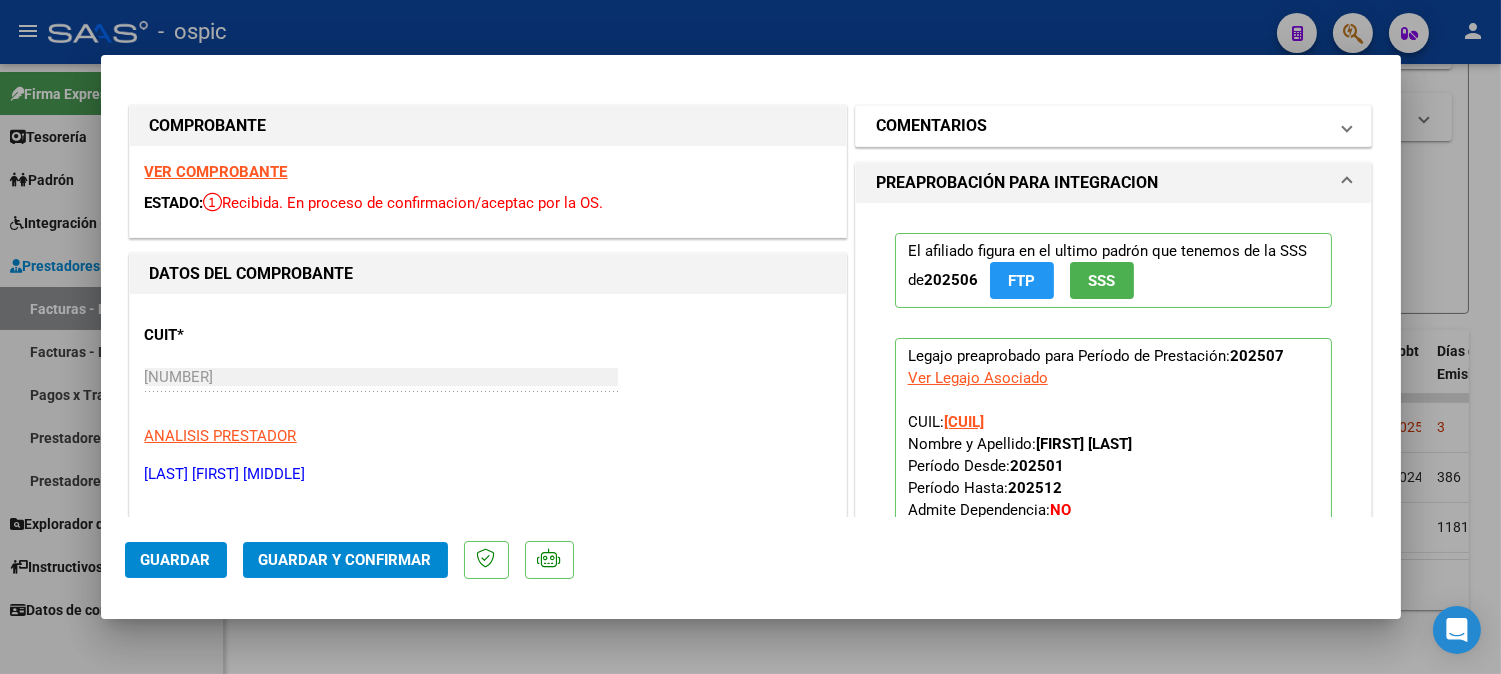 click on "COMENTARIOS" at bounding box center (931, 126) 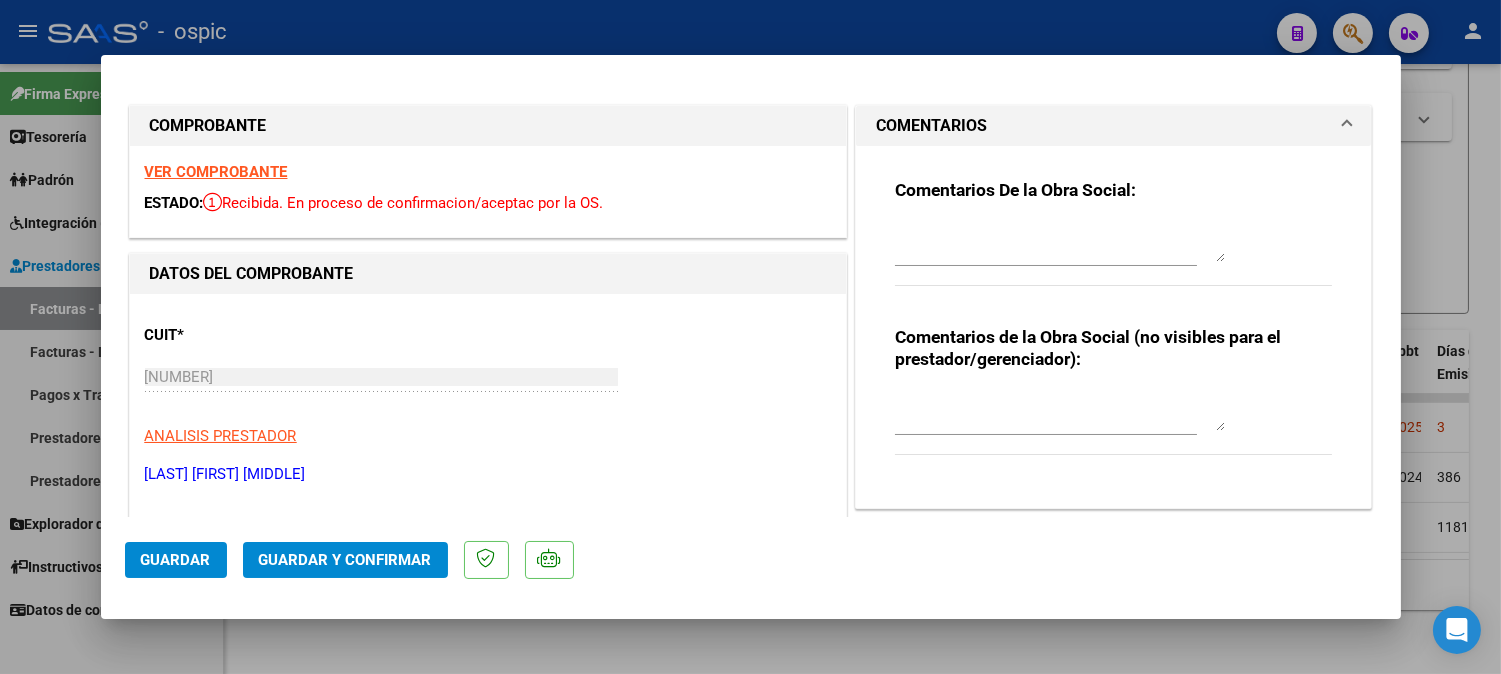 click at bounding box center (1060, 411) 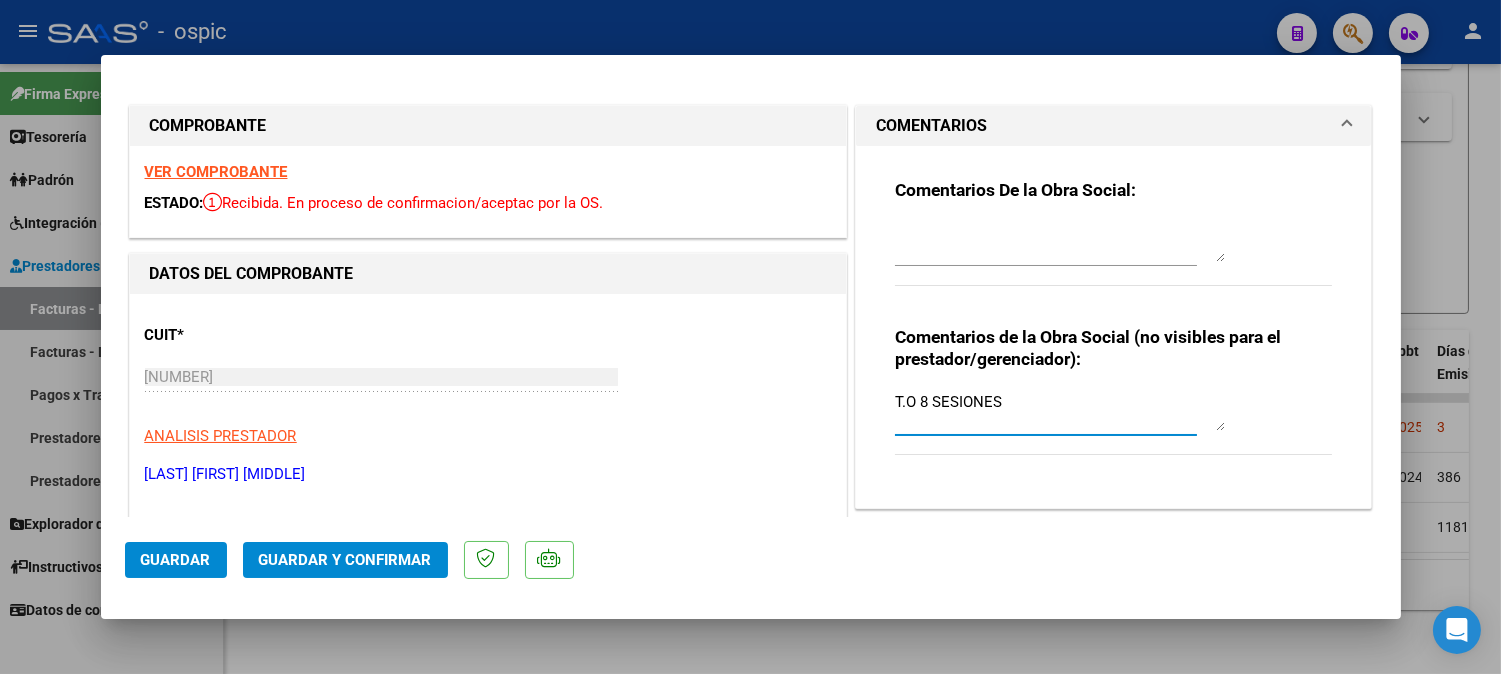 type on "T.O 8 SESIONES" 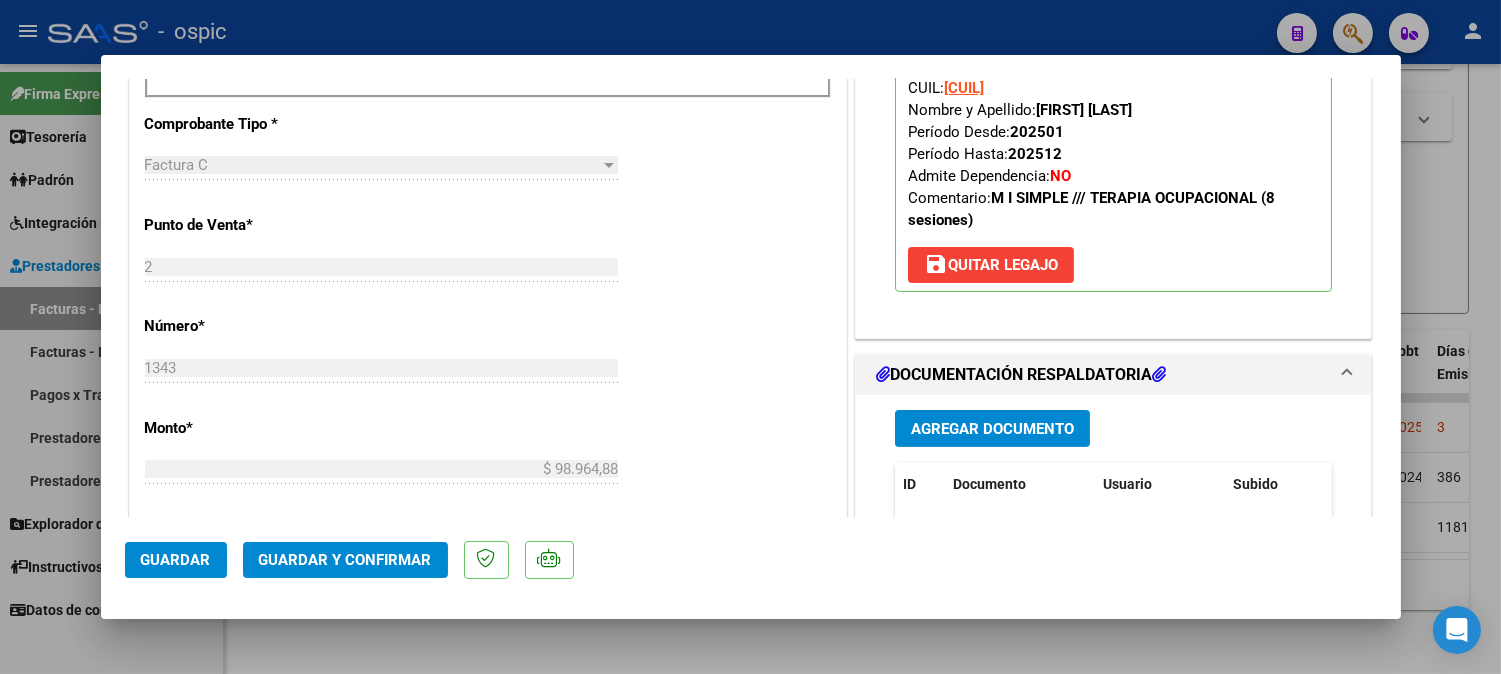 scroll, scrollTop: 861, scrollLeft: 0, axis: vertical 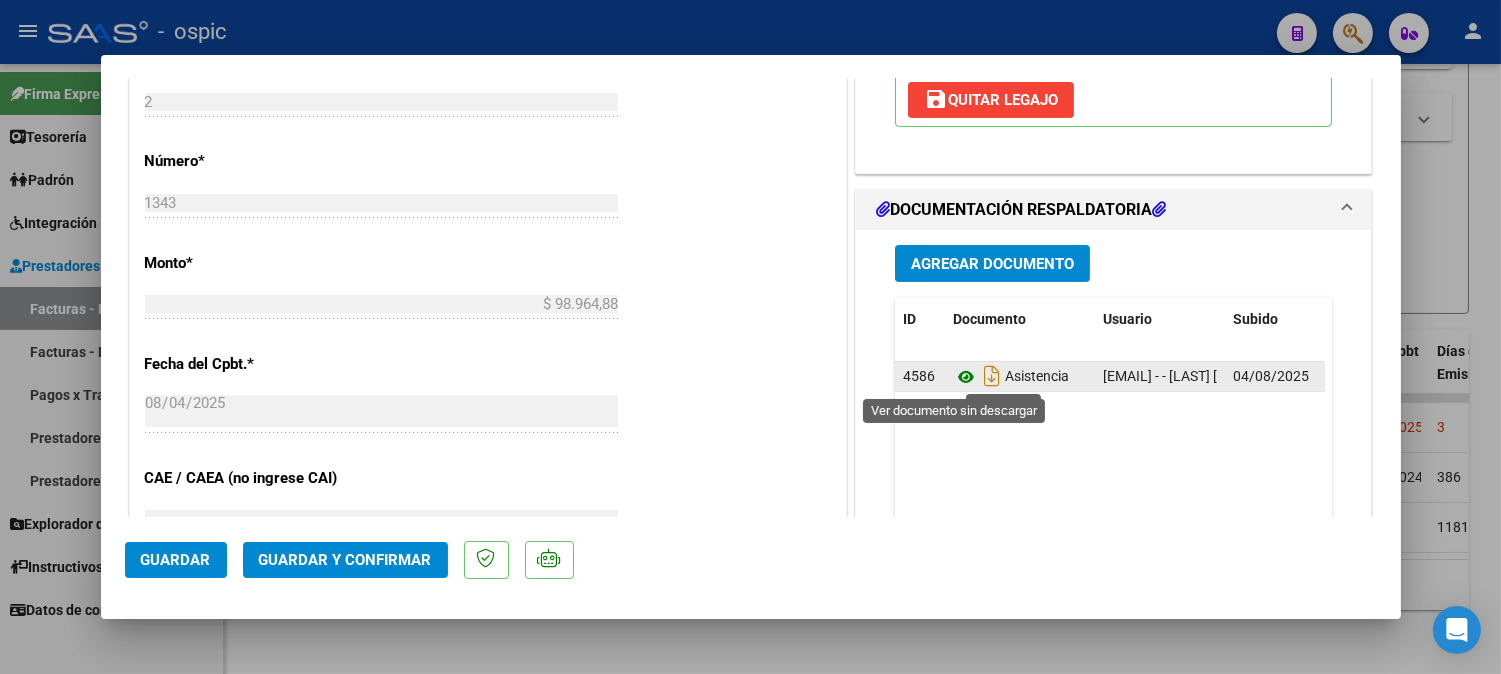 click 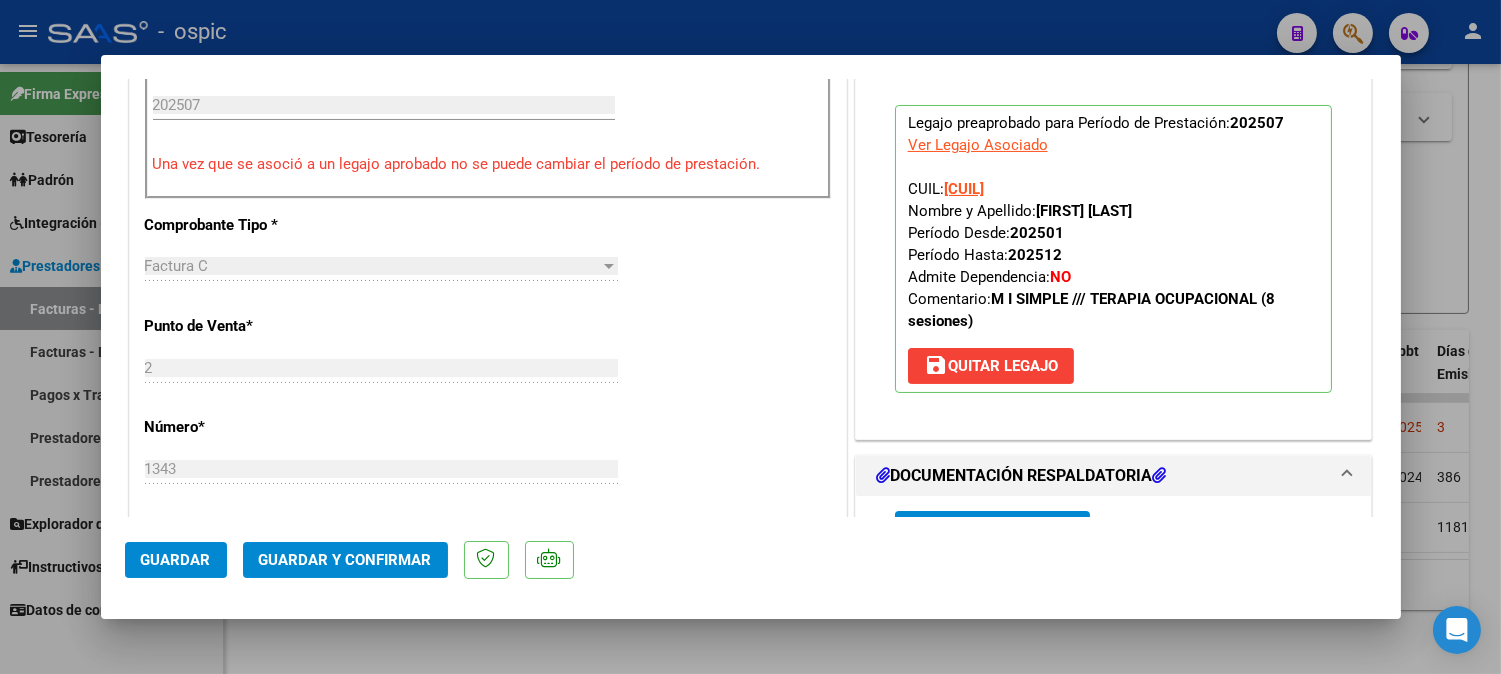 scroll, scrollTop: 750, scrollLeft: 0, axis: vertical 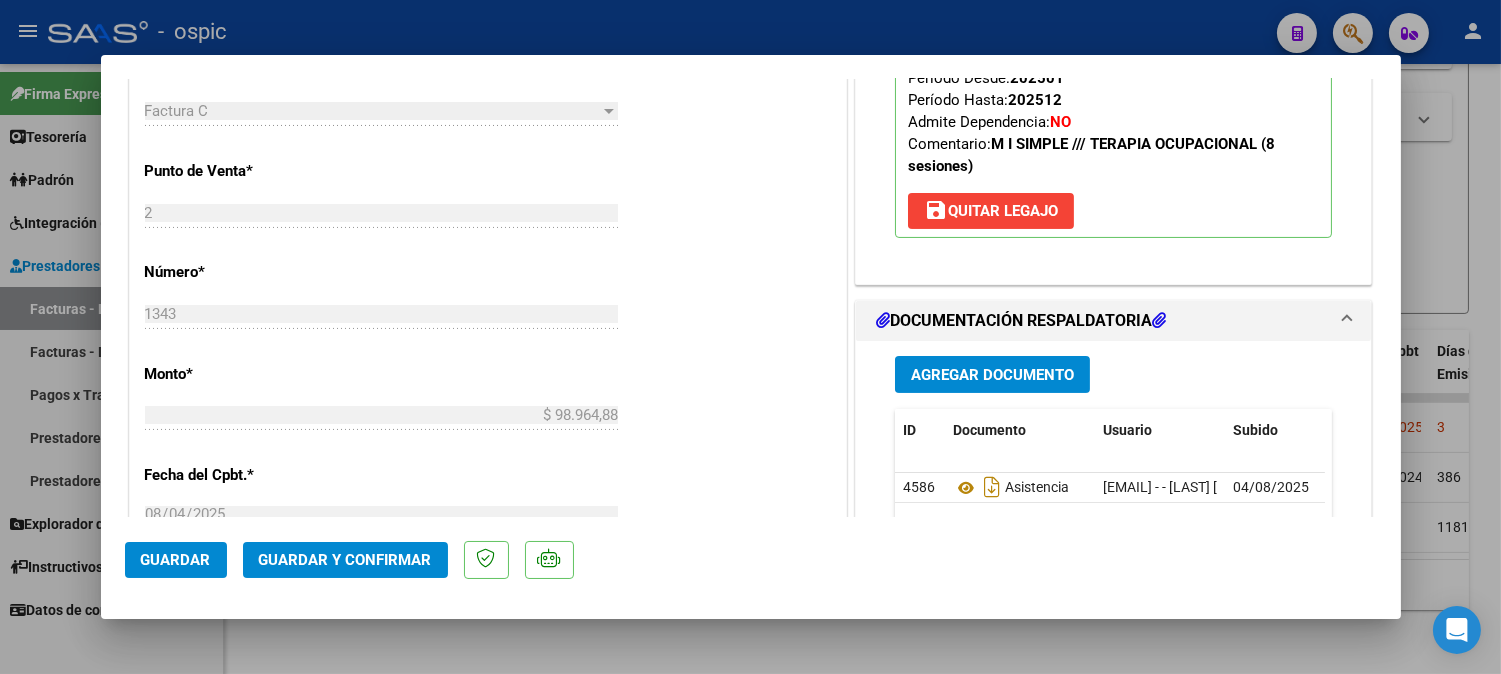 click on "Guardar y Confirmar" 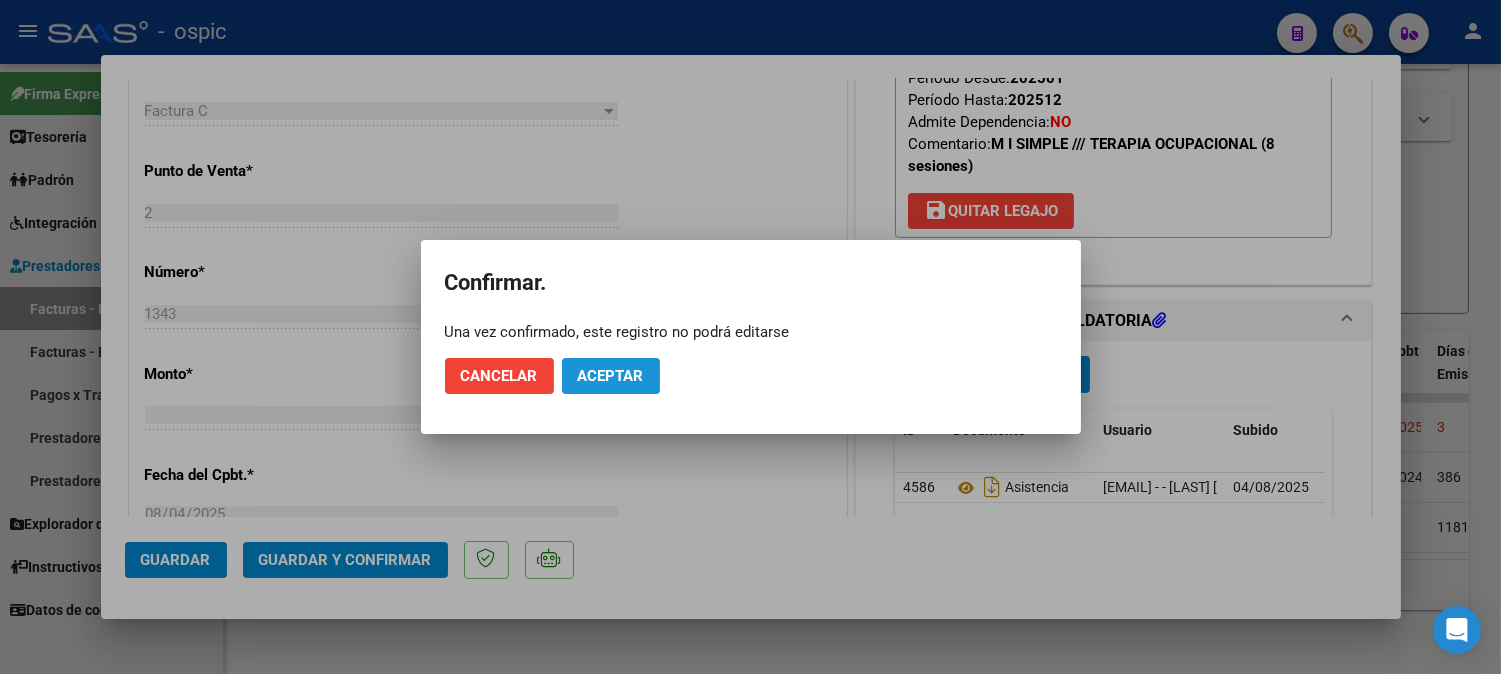 click on "Aceptar" 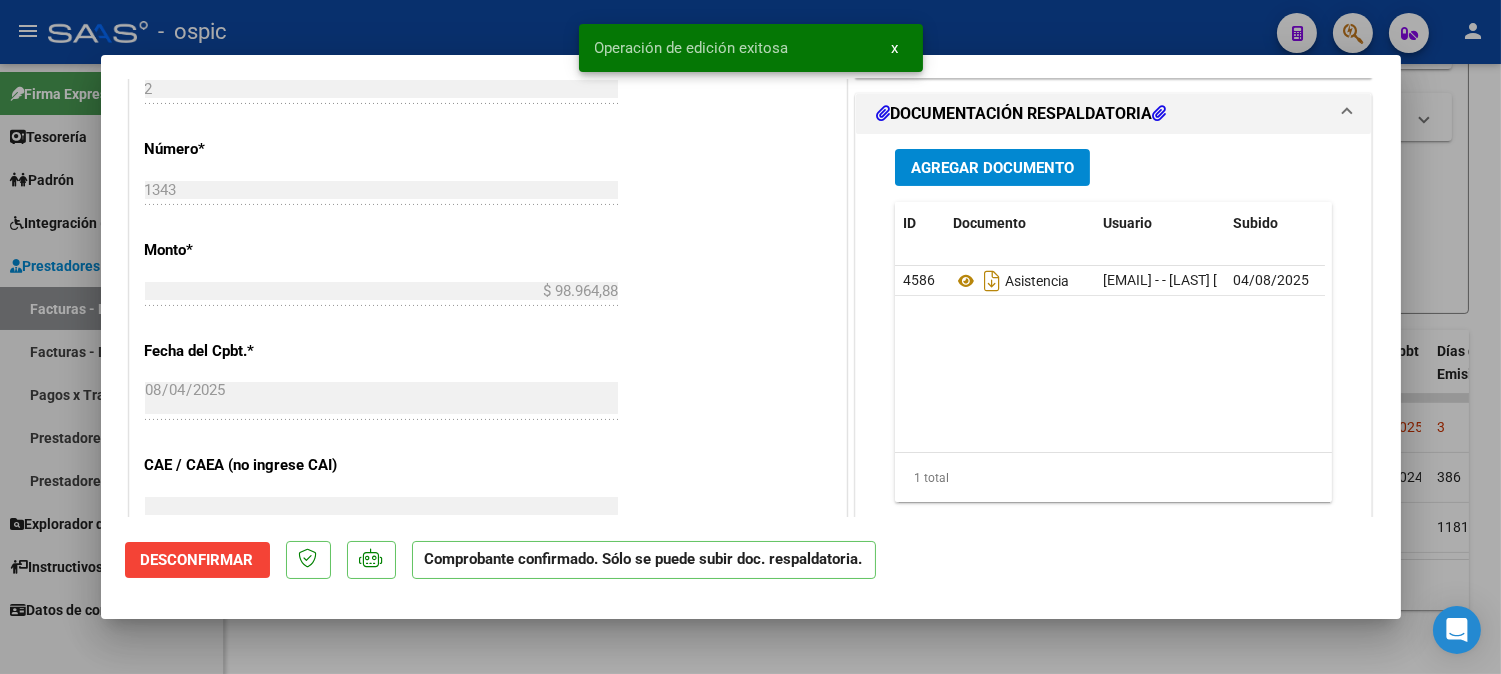 type 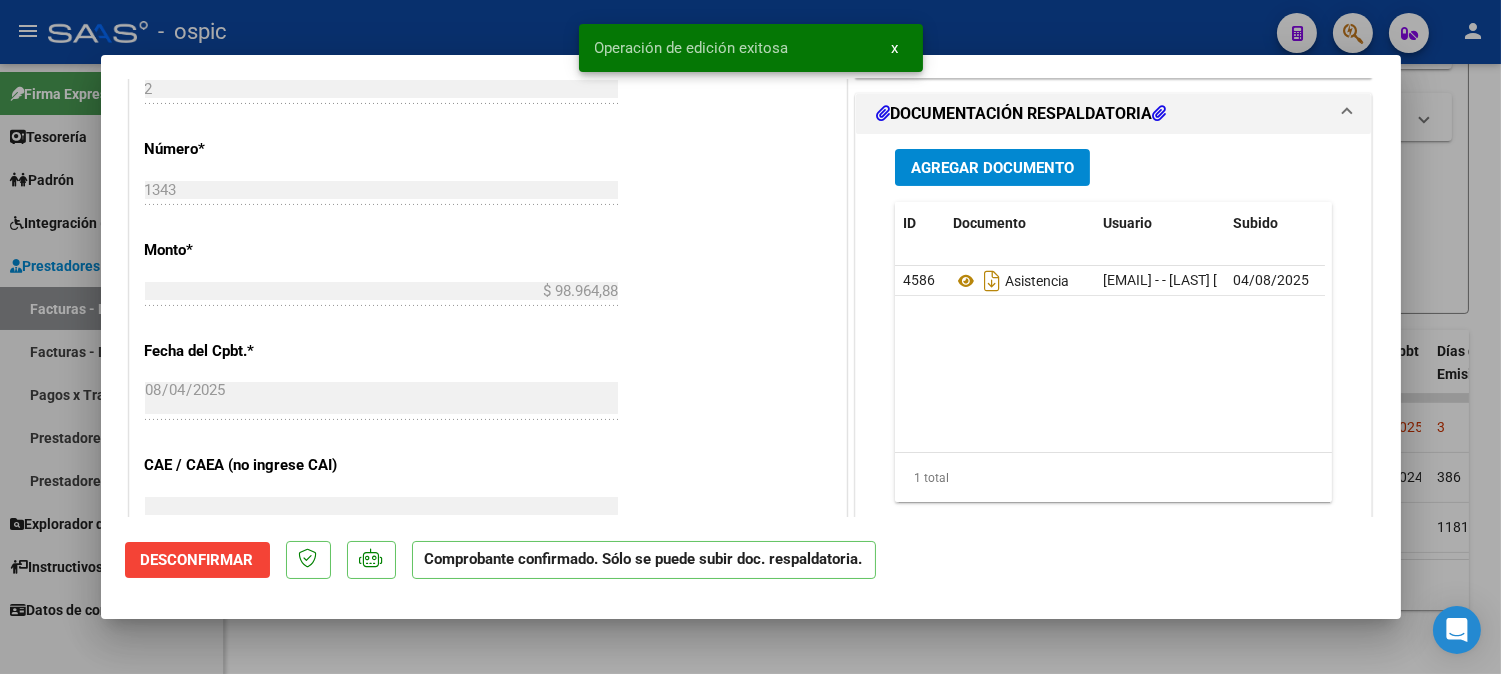type 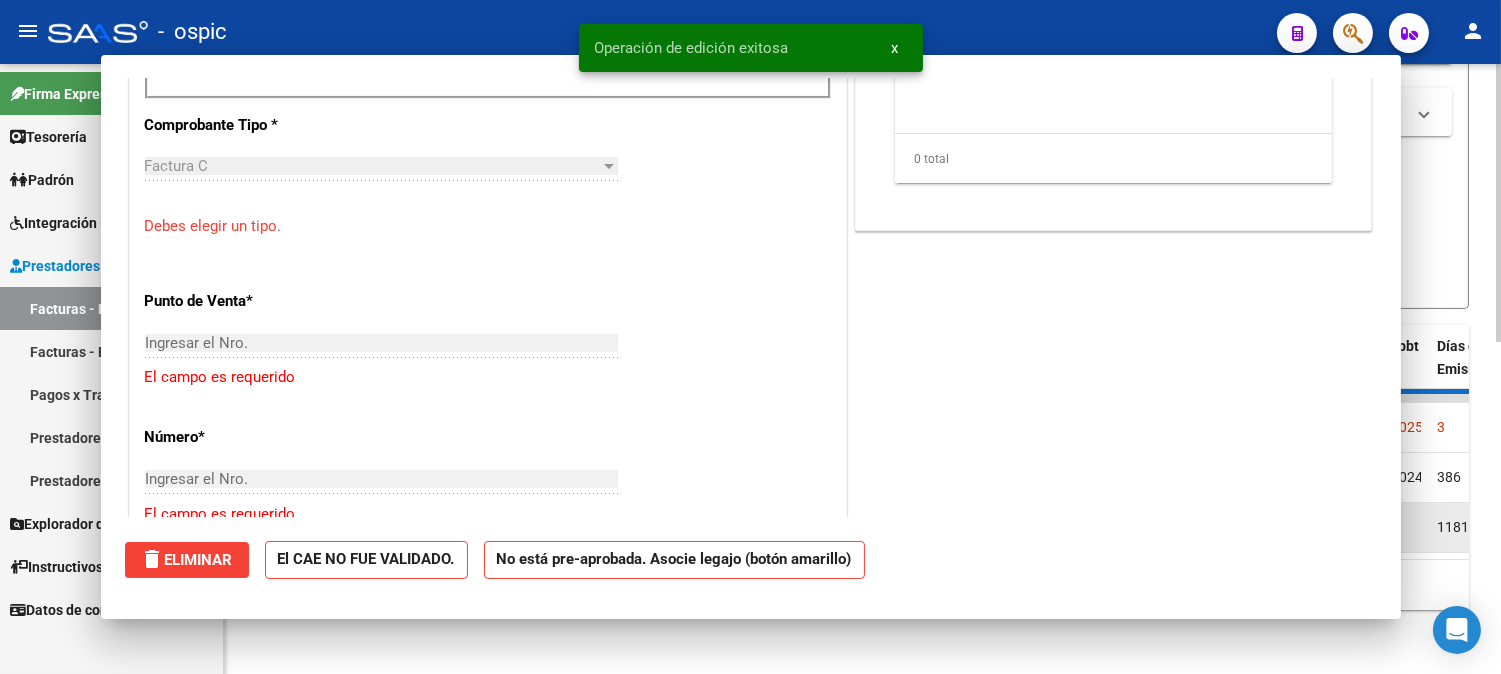 scroll, scrollTop: 785, scrollLeft: 0, axis: vertical 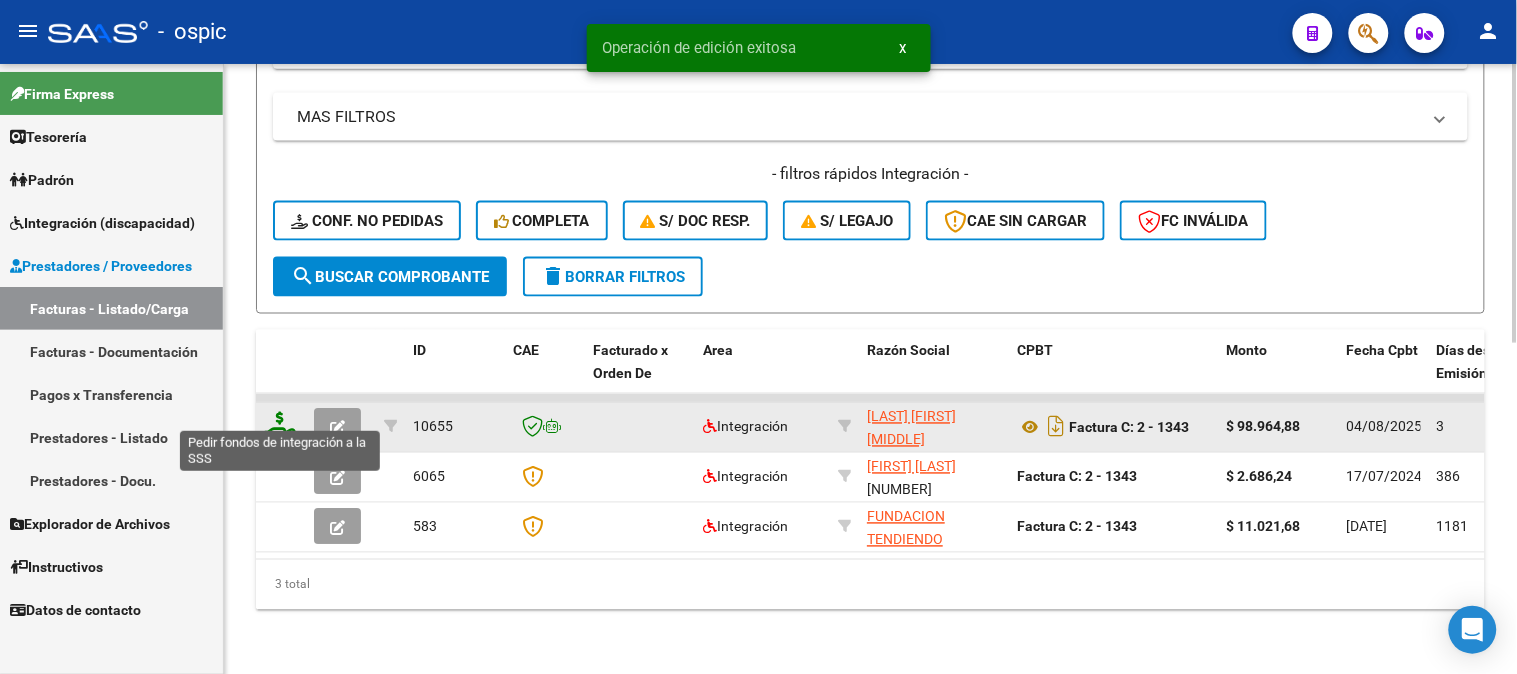 click 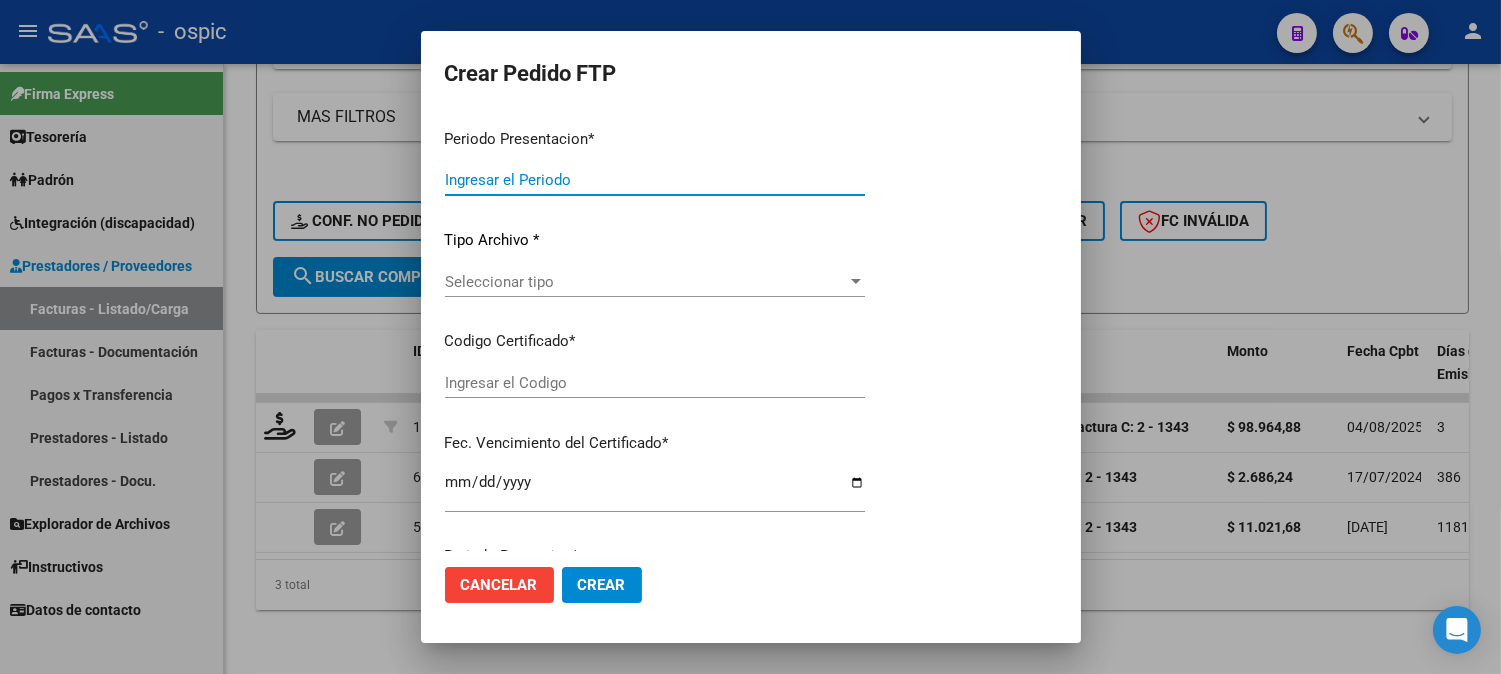 type on "202507" 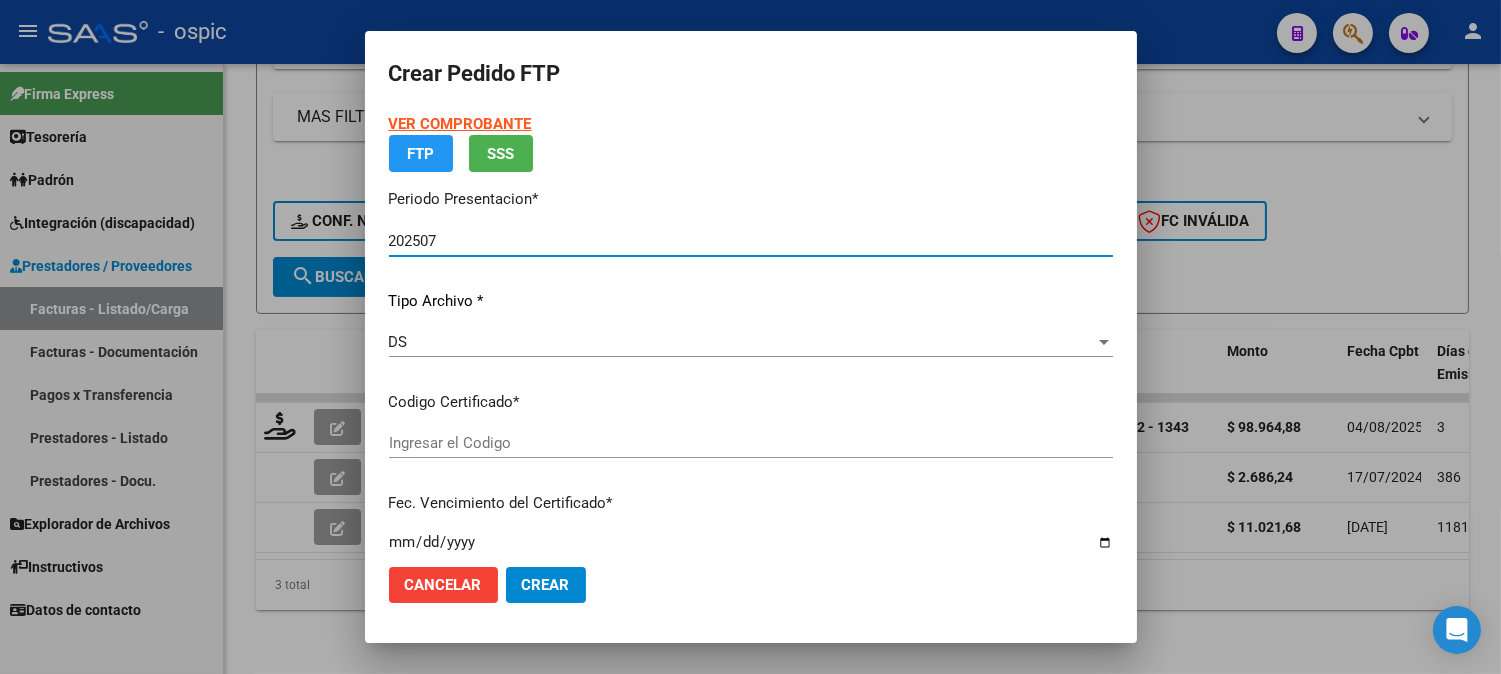 type on "[NUMBER]" 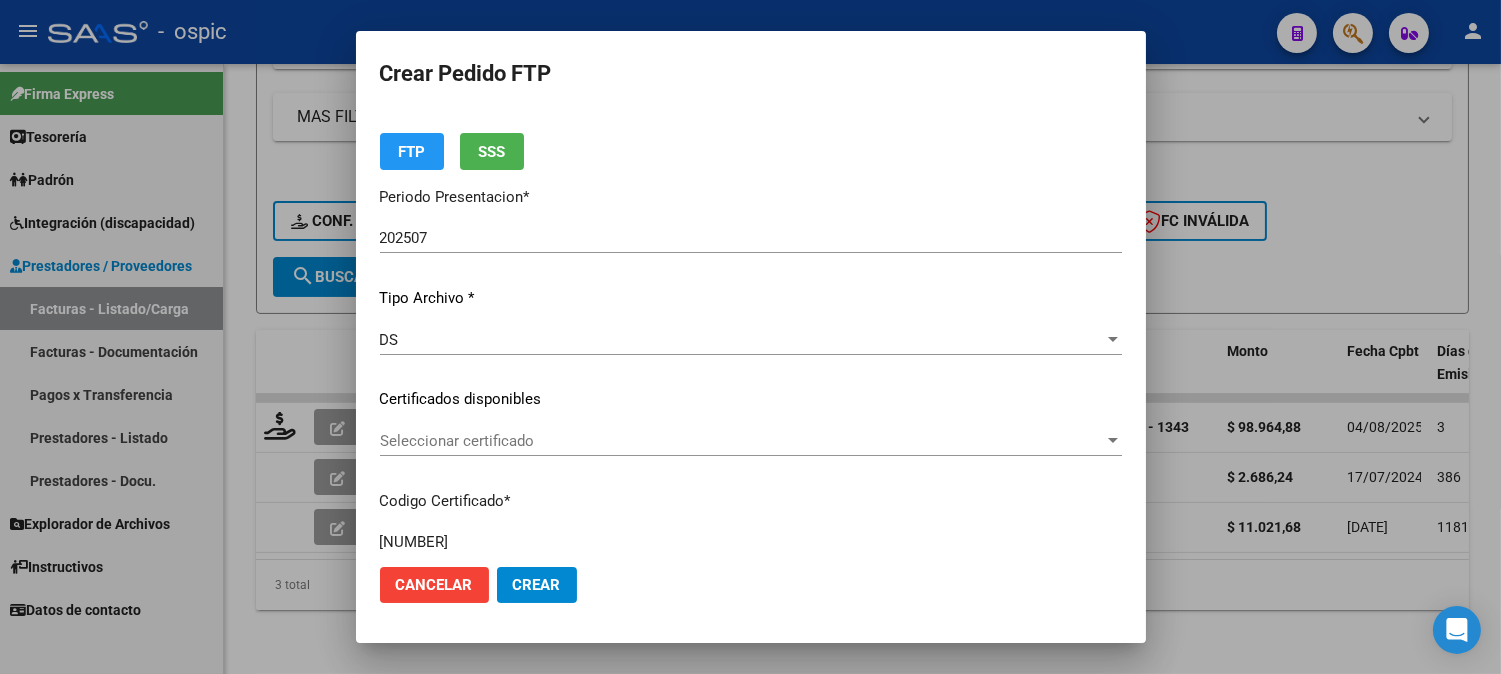 scroll, scrollTop: 0, scrollLeft: 0, axis: both 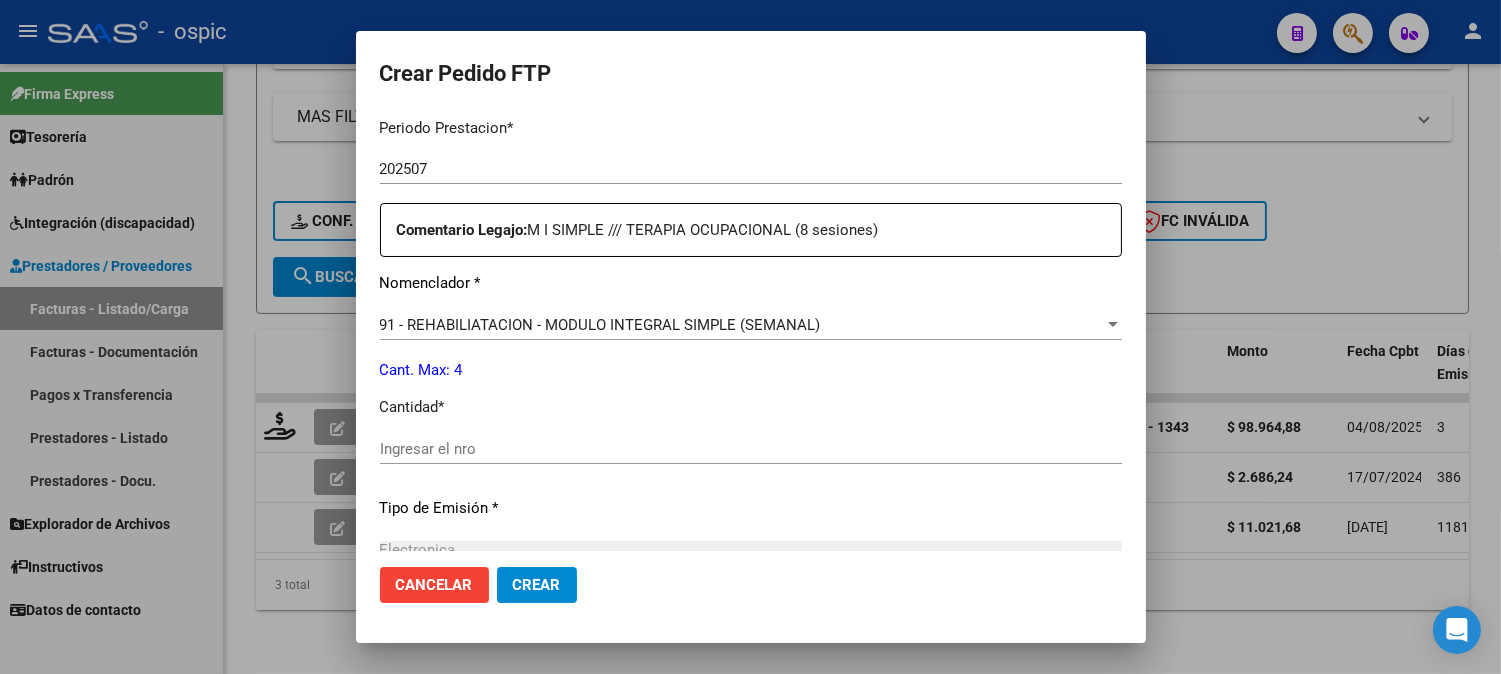 click on "Ingresar el nro" at bounding box center (751, 449) 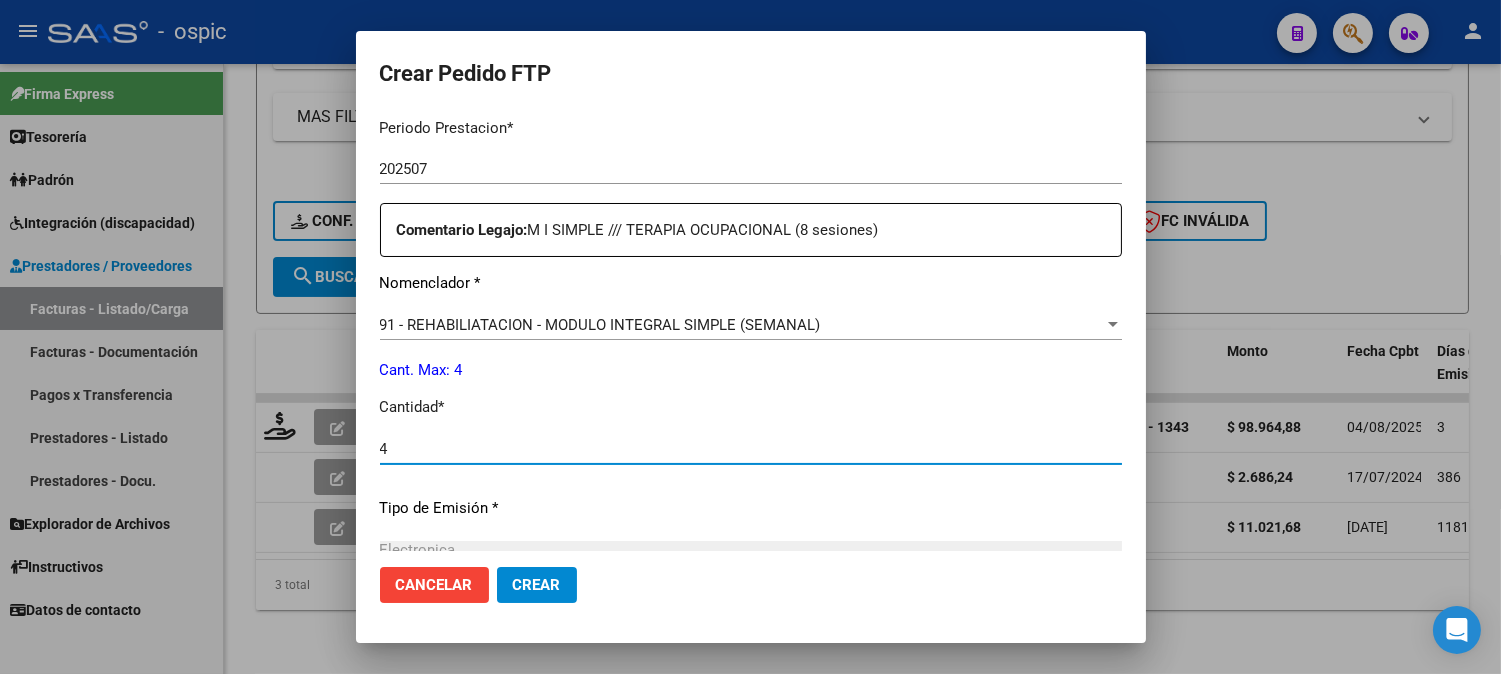 type on "4" 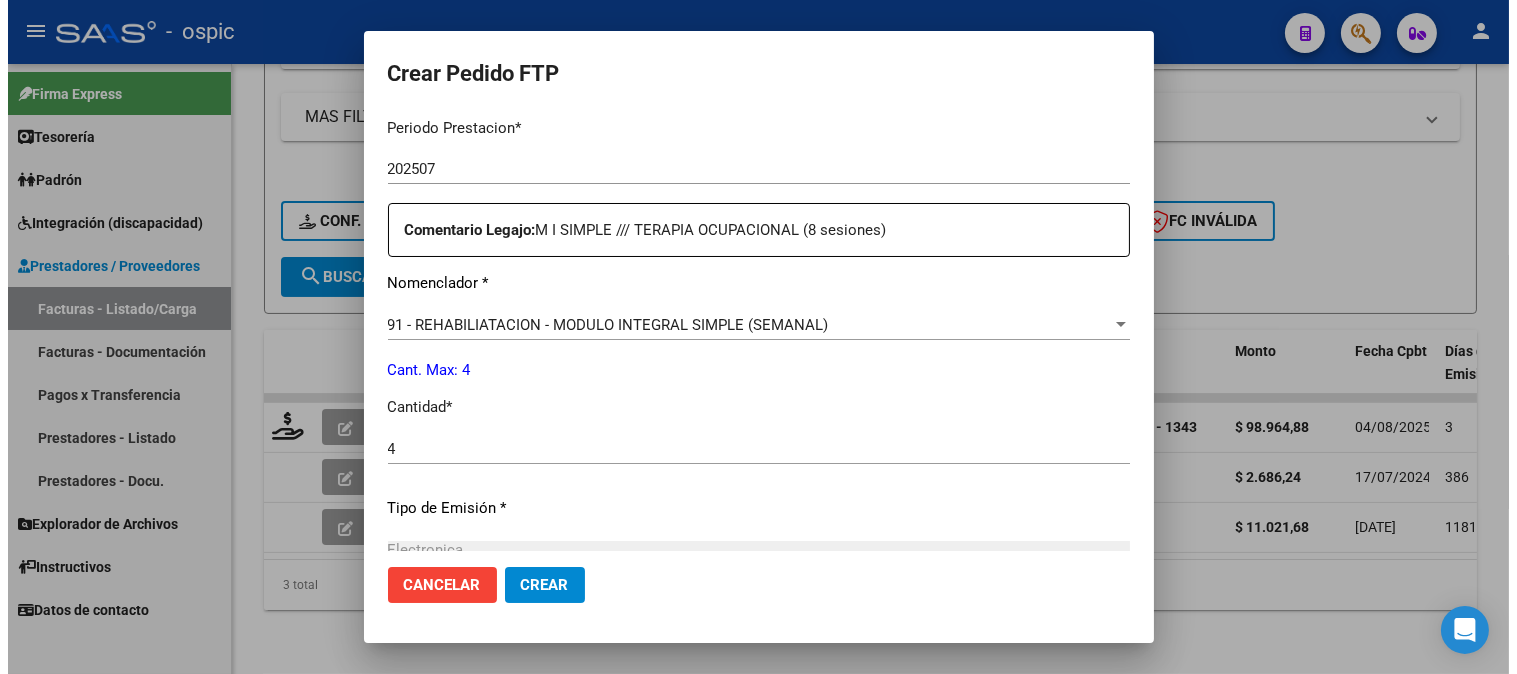 scroll, scrollTop: 877, scrollLeft: 0, axis: vertical 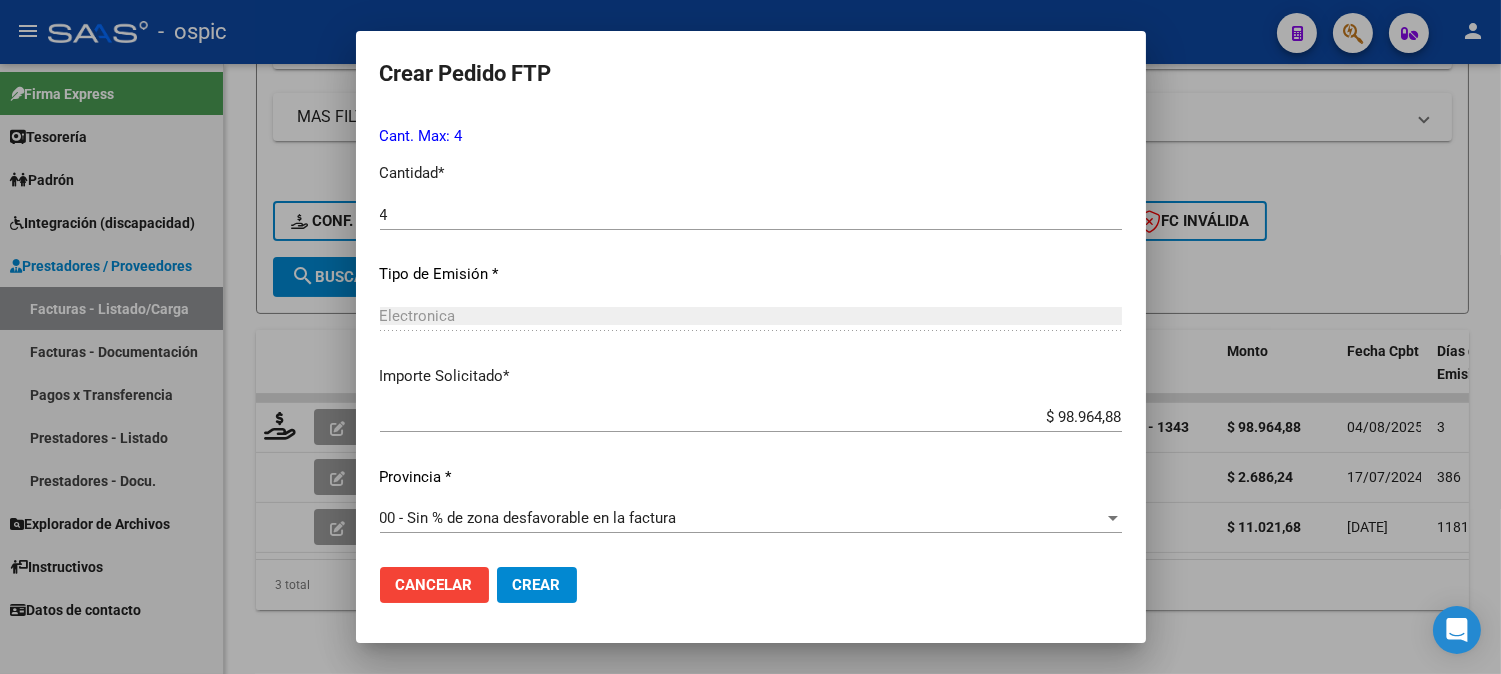 click on "Crear" 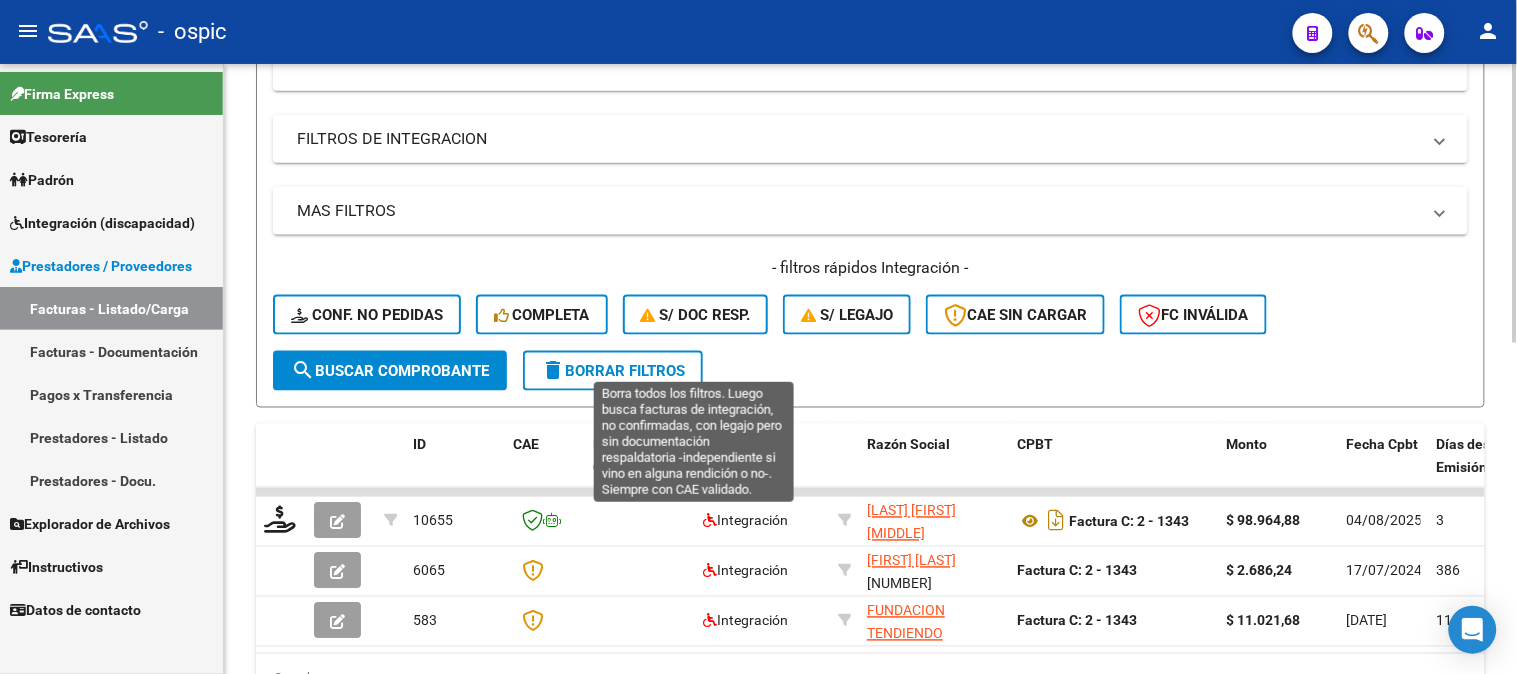 scroll, scrollTop: 280, scrollLeft: 0, axis: vertical 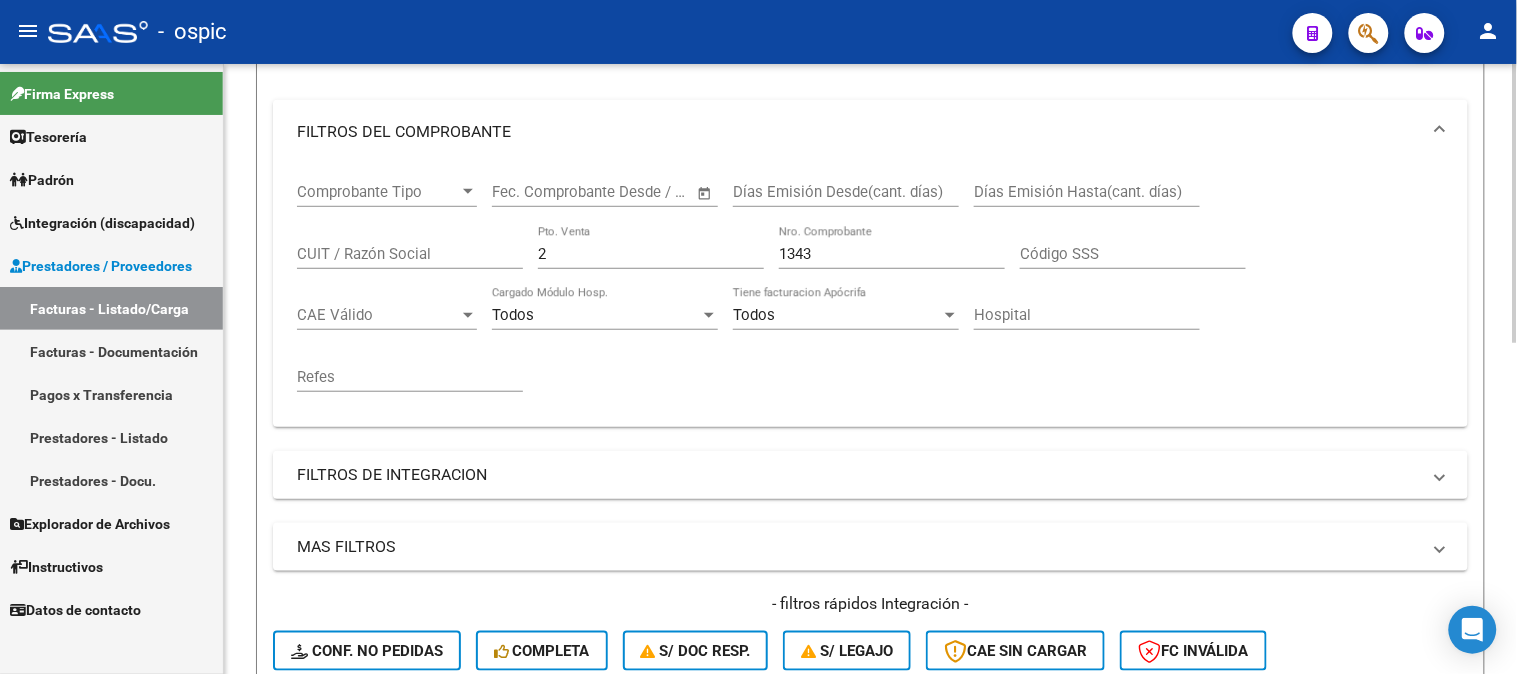 drag, startPoint x: 550, startPoint y: 255, endPoint x: 452, endPoint y: 254, distance: 98.005104 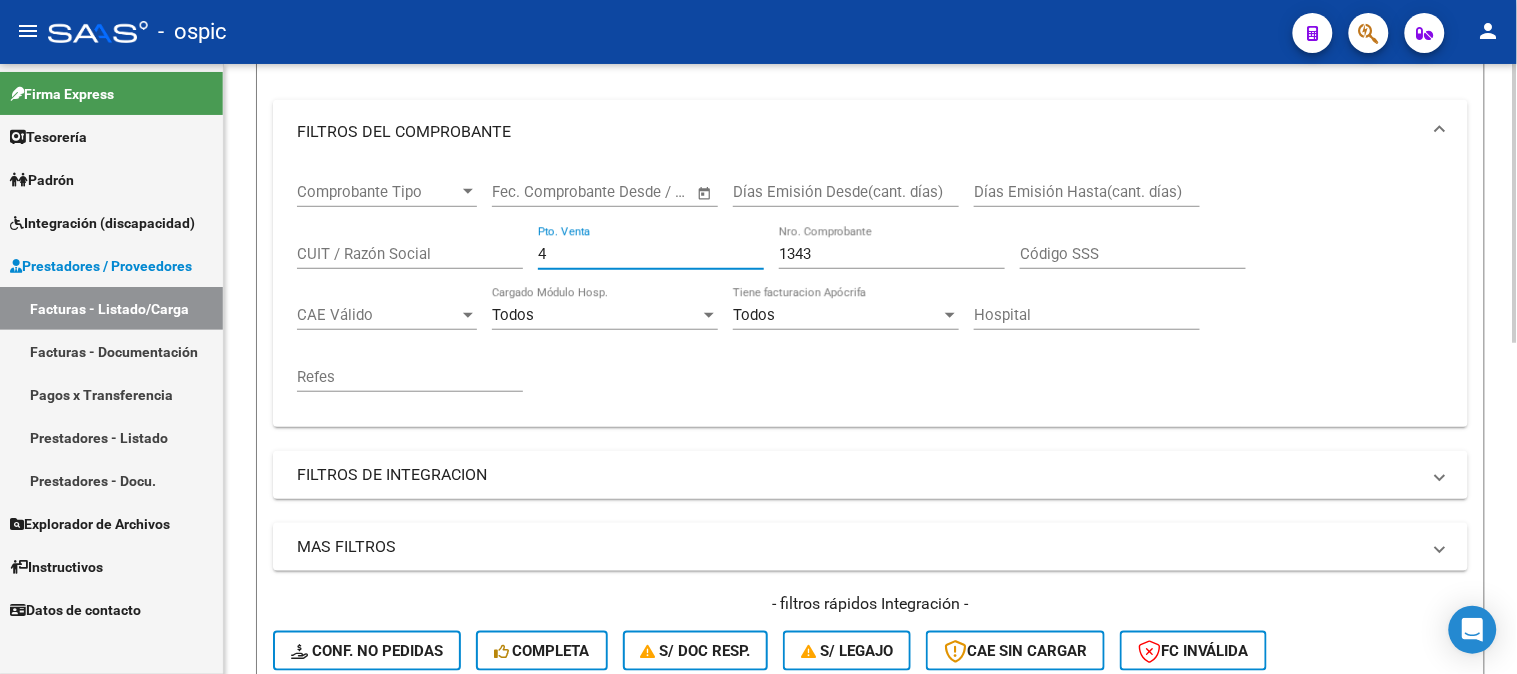 type on "4" 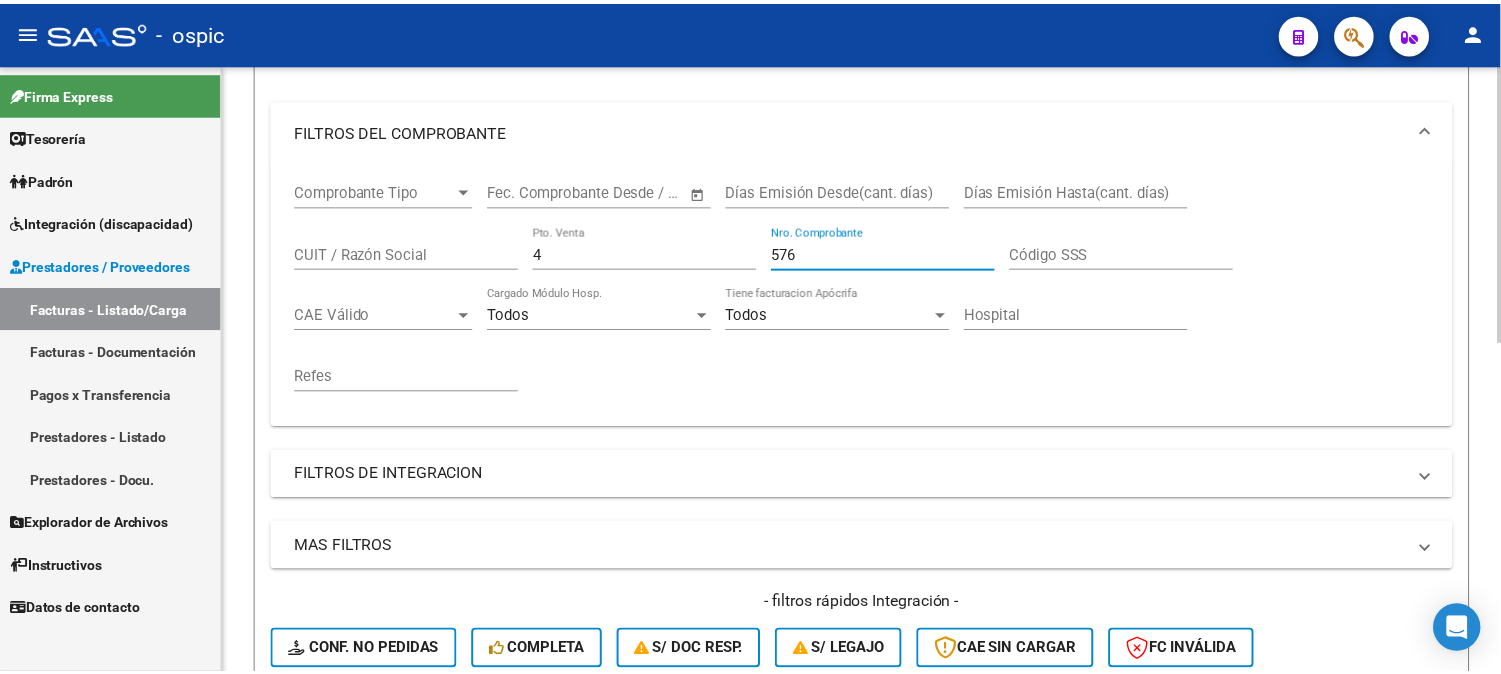 scroll, scrollTop: 613, scrollLeft: 0, axis: vertical 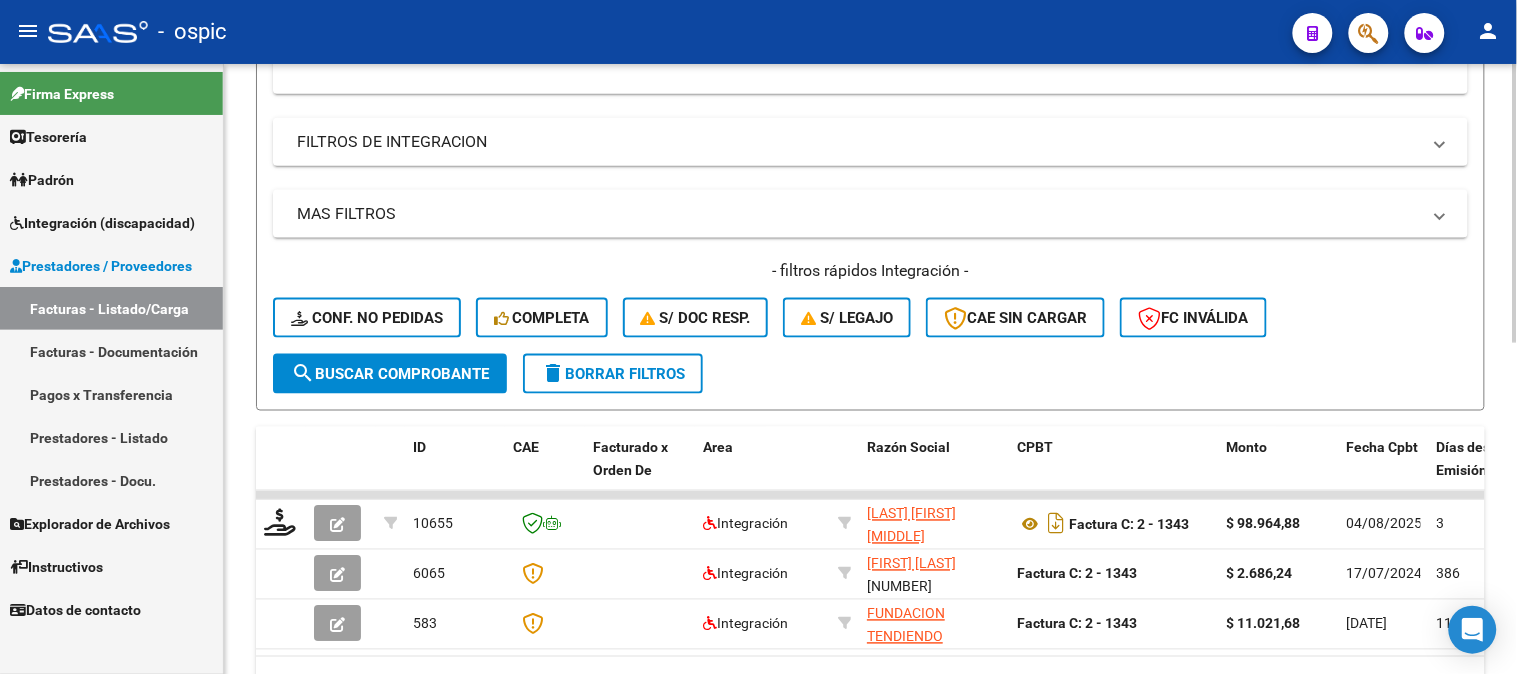 type on "576" 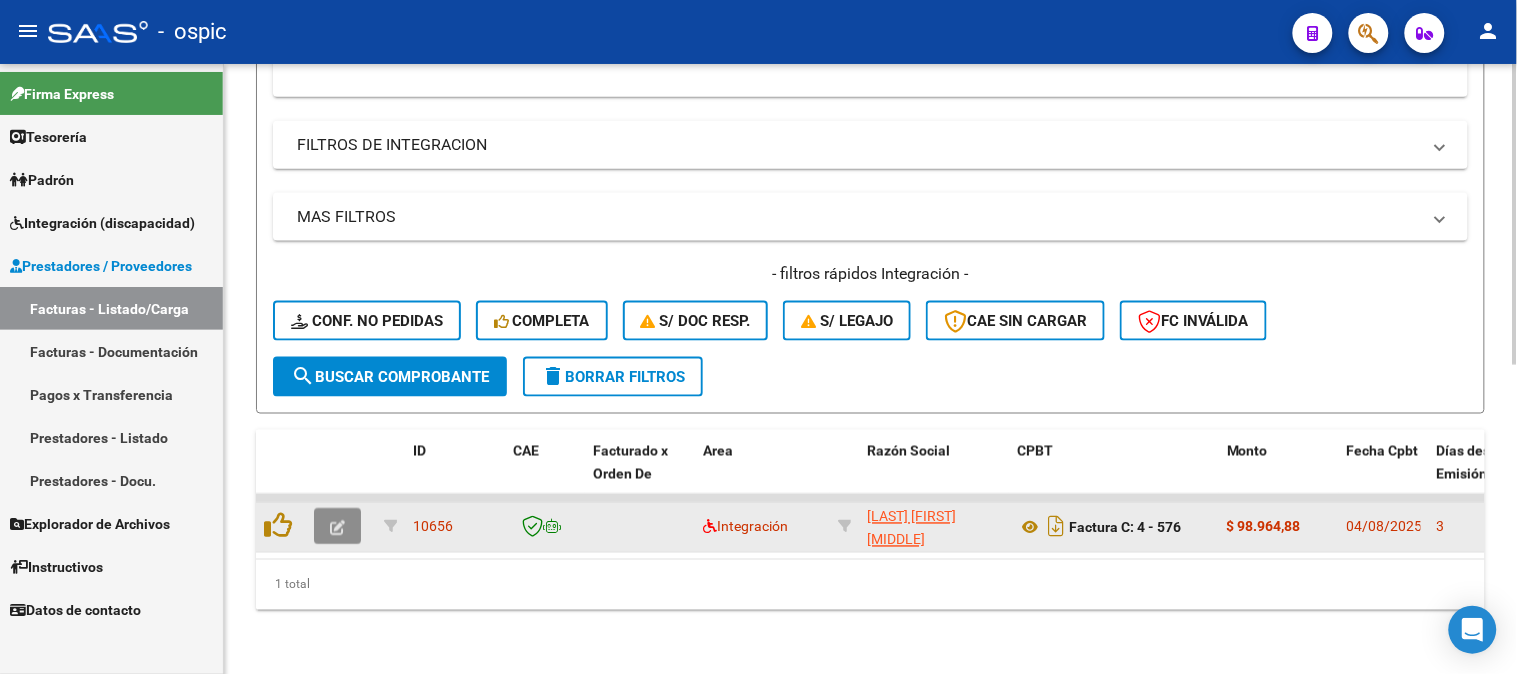 click 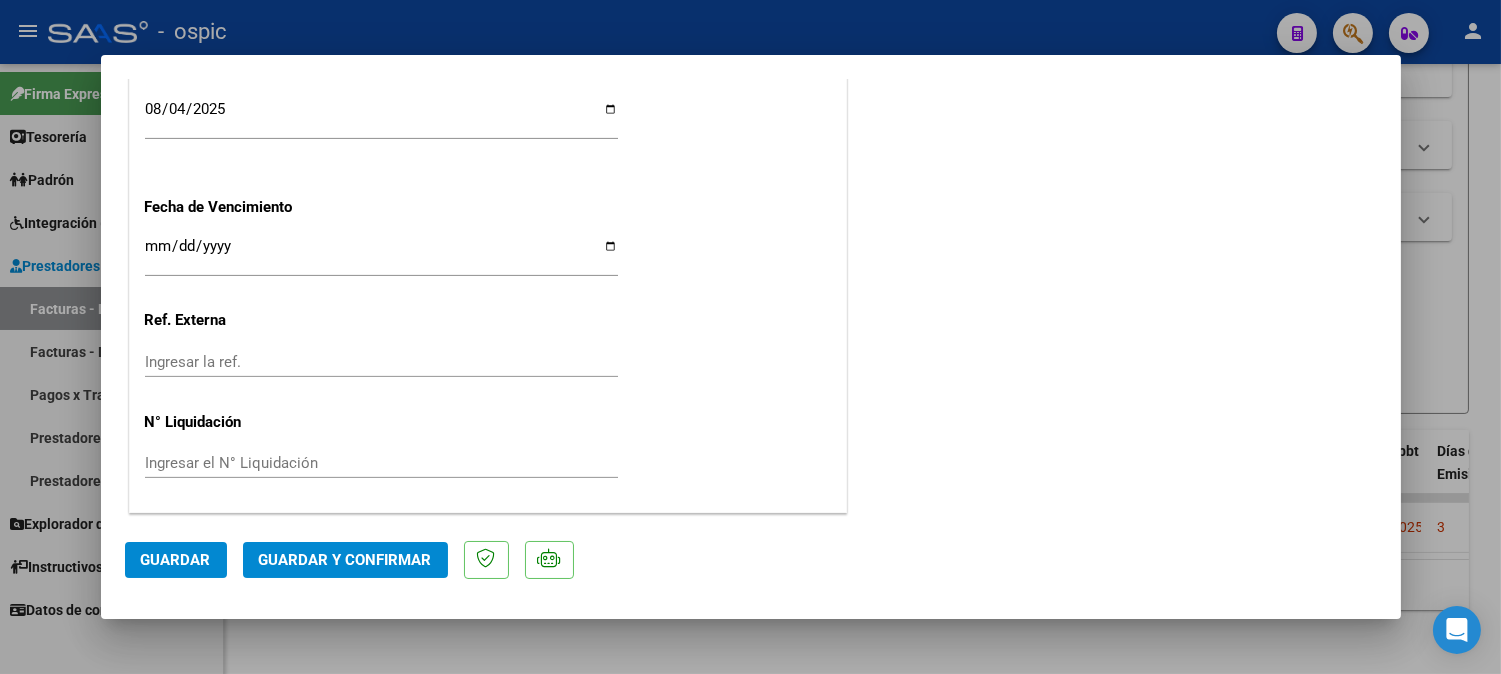 scroll, scrollTop: 0, scrollLeft: 0, axis: both 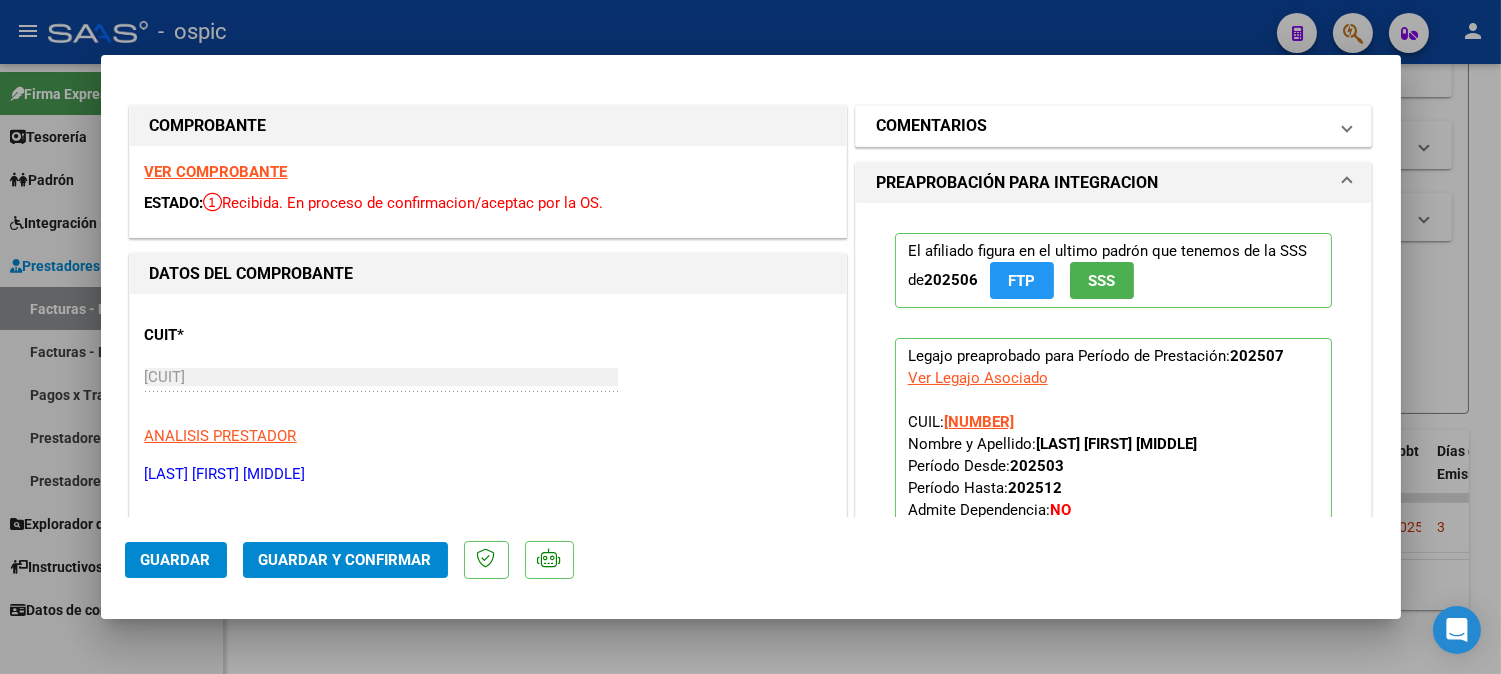 drag, startPoint x: 1071, startPoint y: 122, endPoint x: 1068, endPoint y: 136, distance: 14.3178215 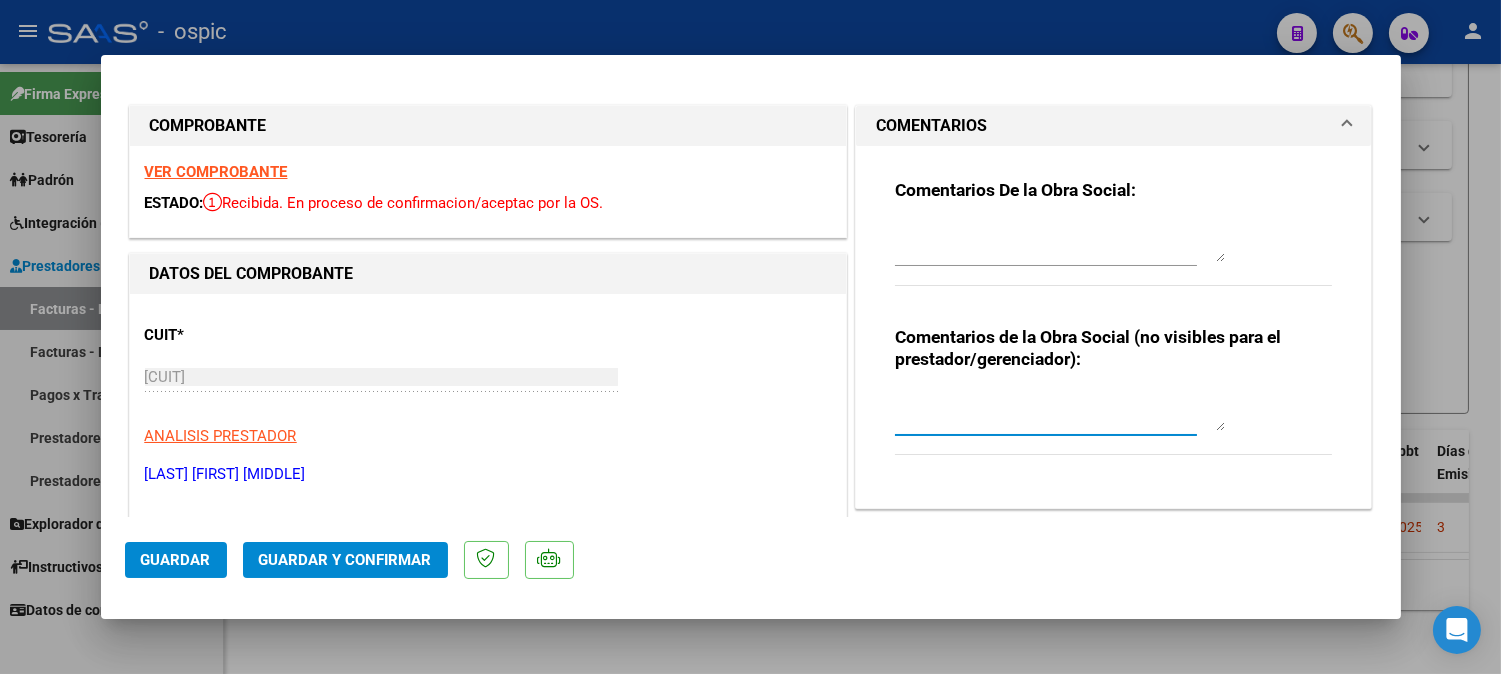 click at bounding box center (1060, 411) 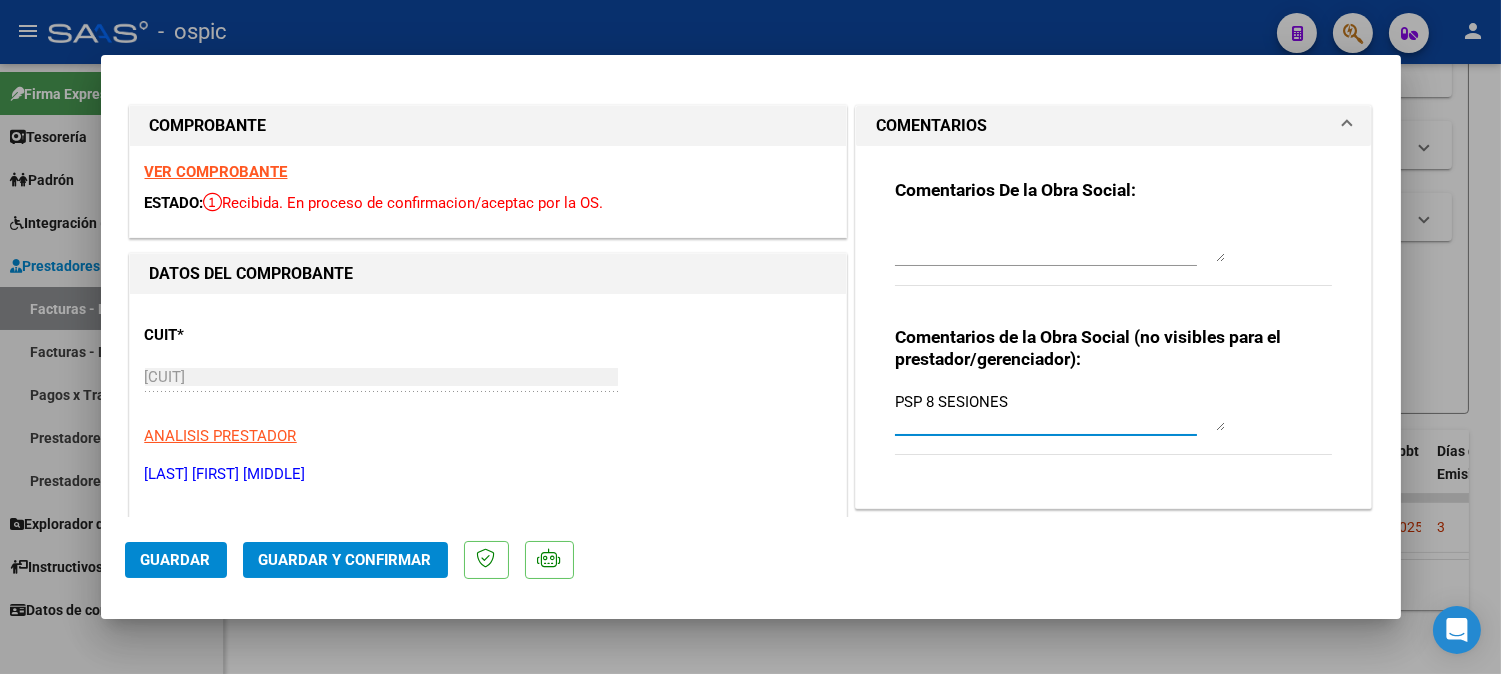 type on "PSP 8 SESIONES" 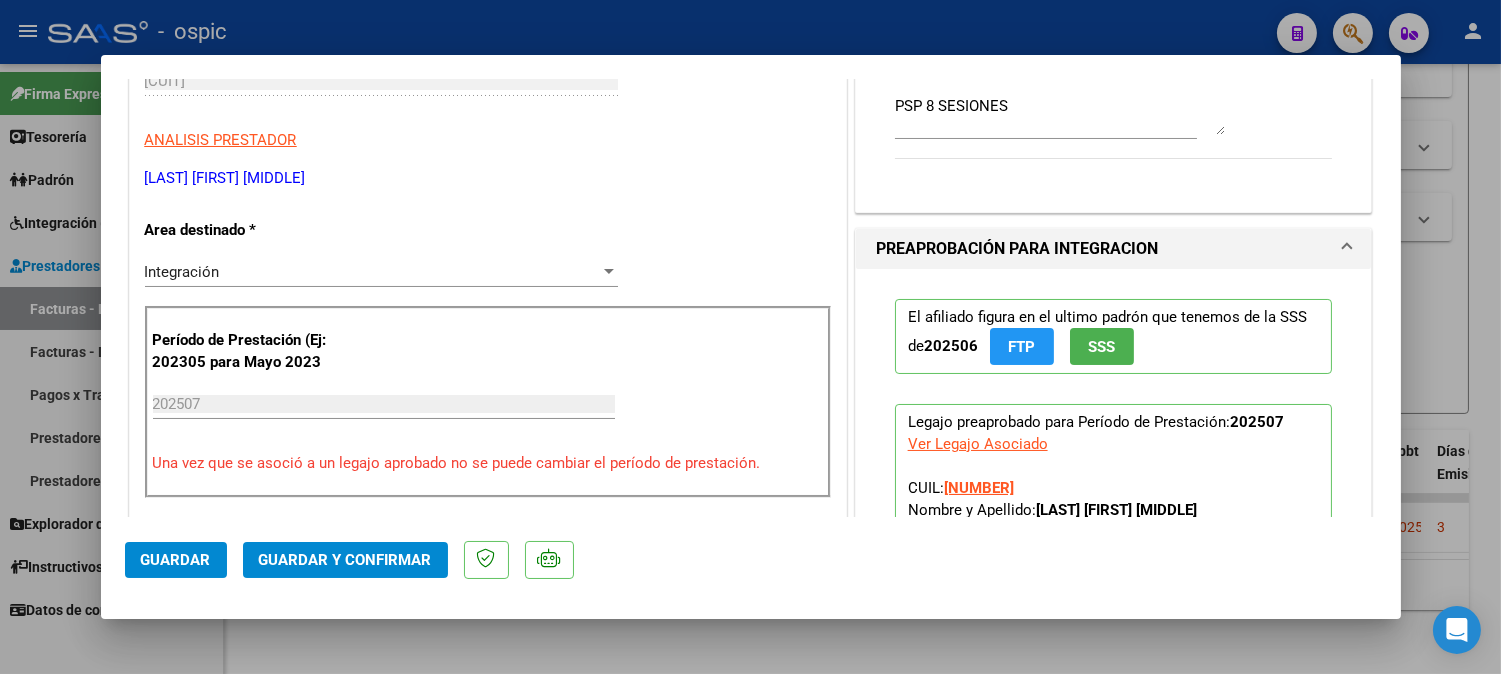 scroll, scrollTop: 0, scrollLeft: 0, axis: both 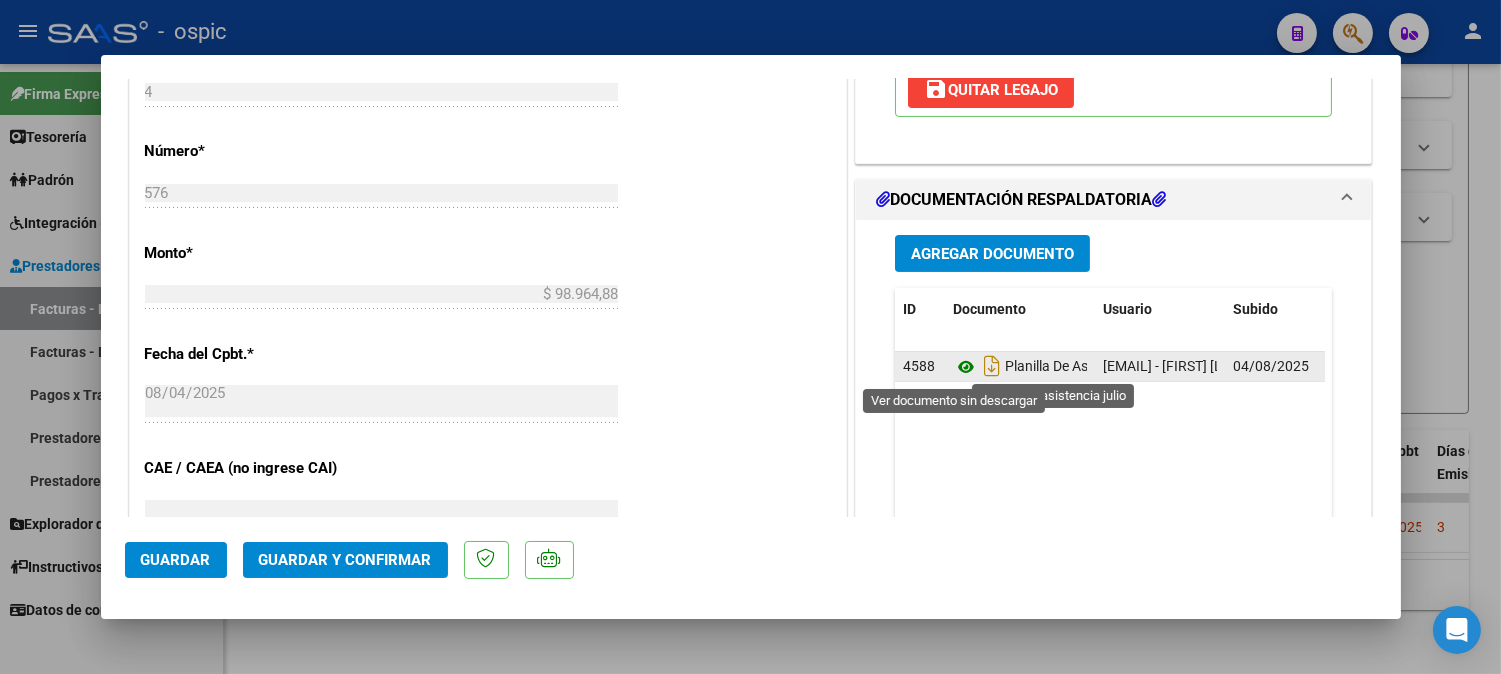 click 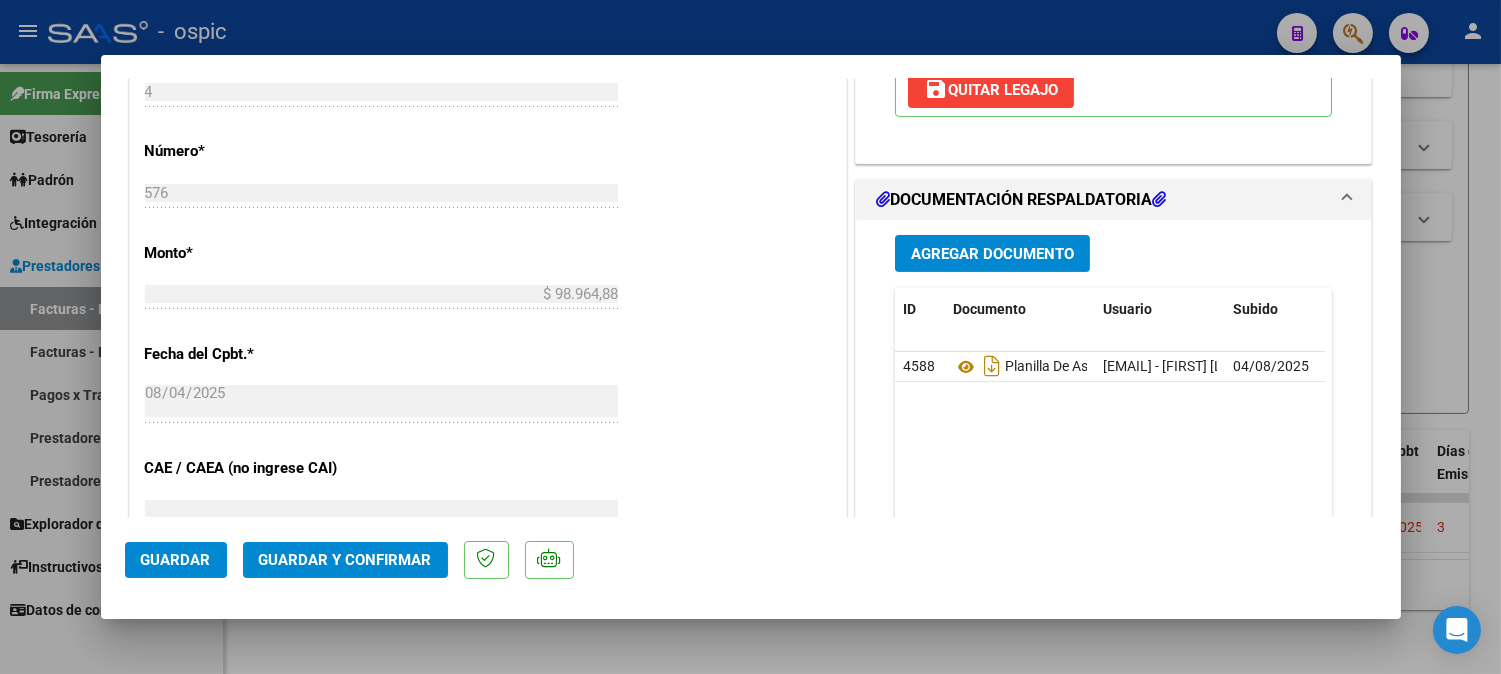 click on "Guardar y Confirmar" 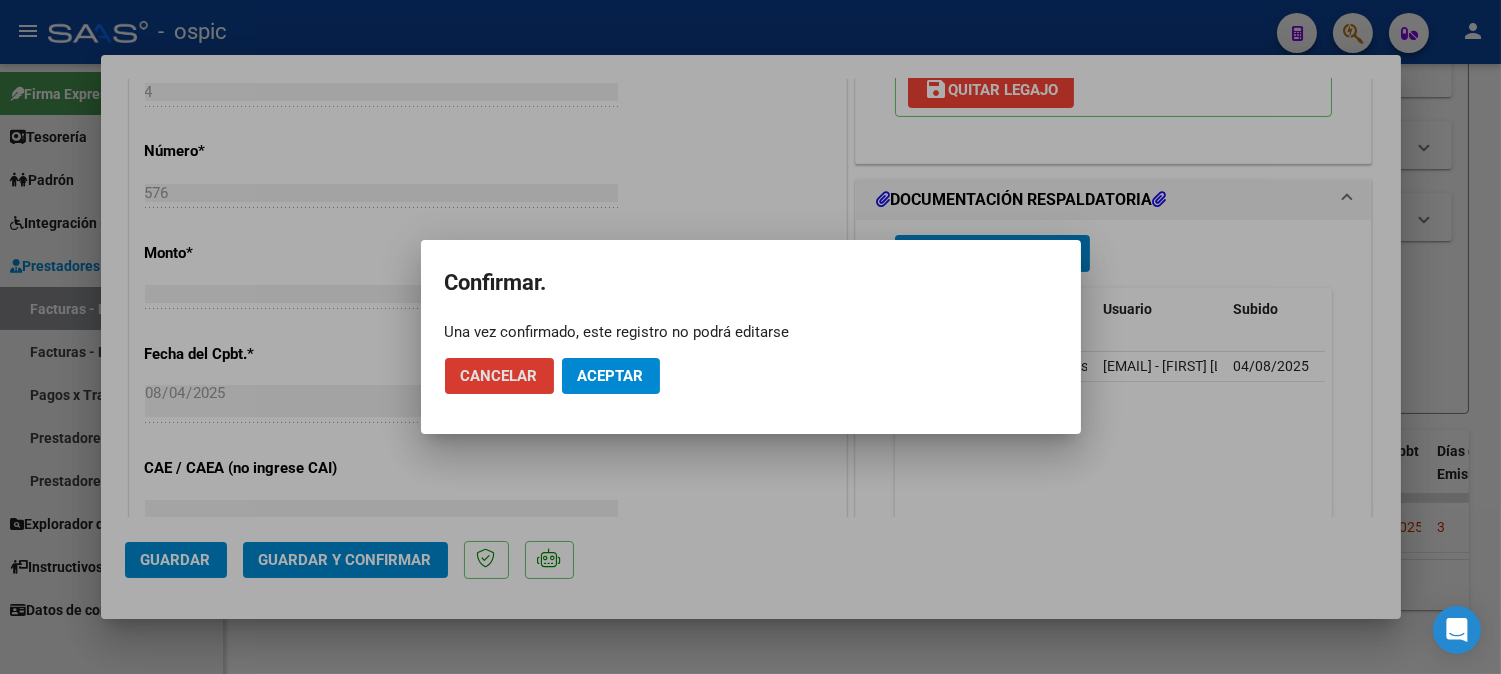 click on "Aceptar" 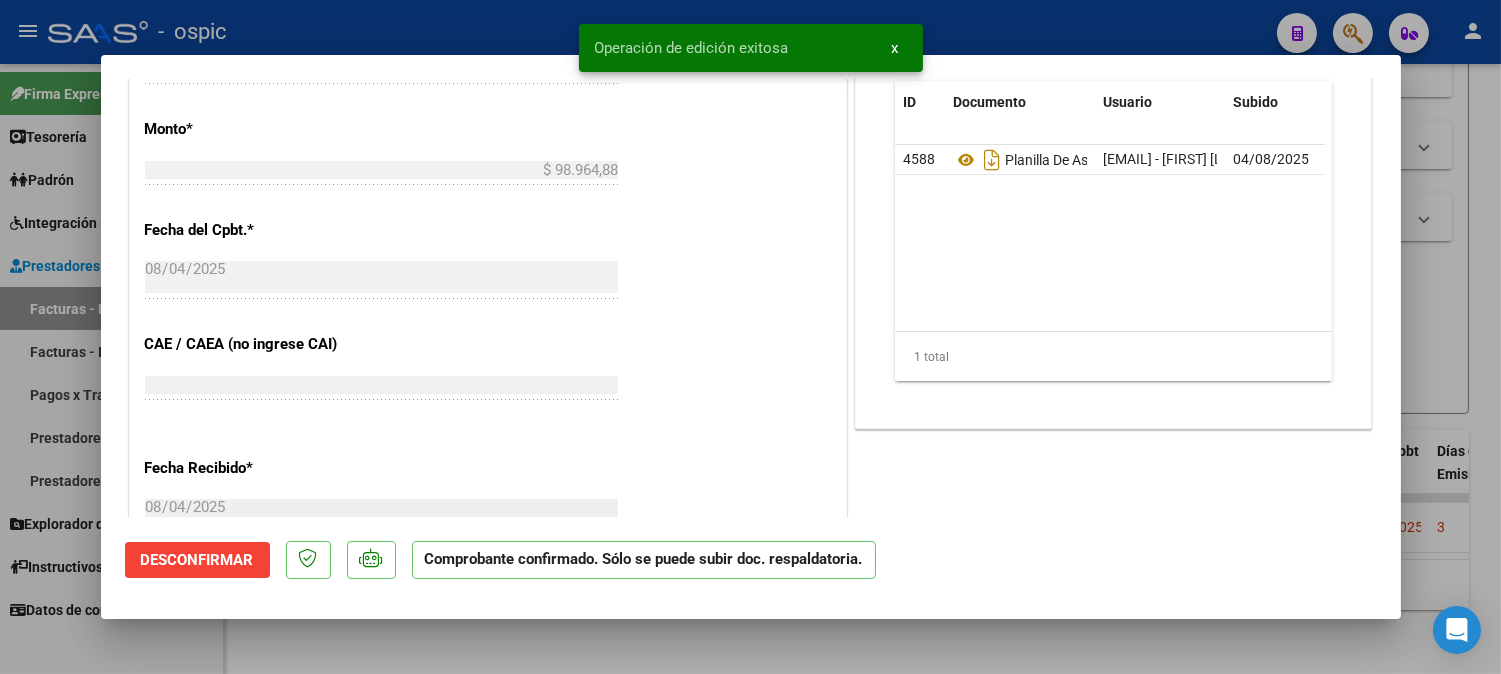 type 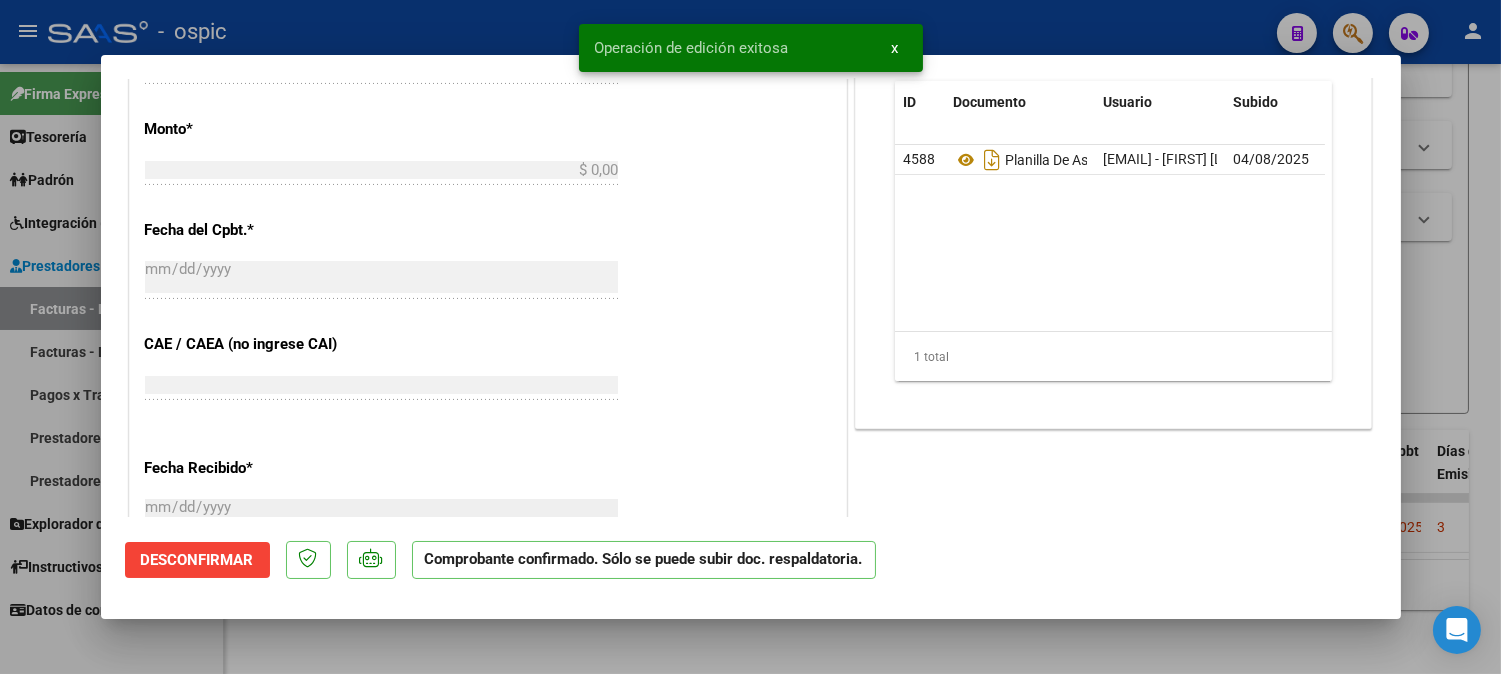 scroll, scrollTop: 906, scrollLeft: 0, axis: vertical 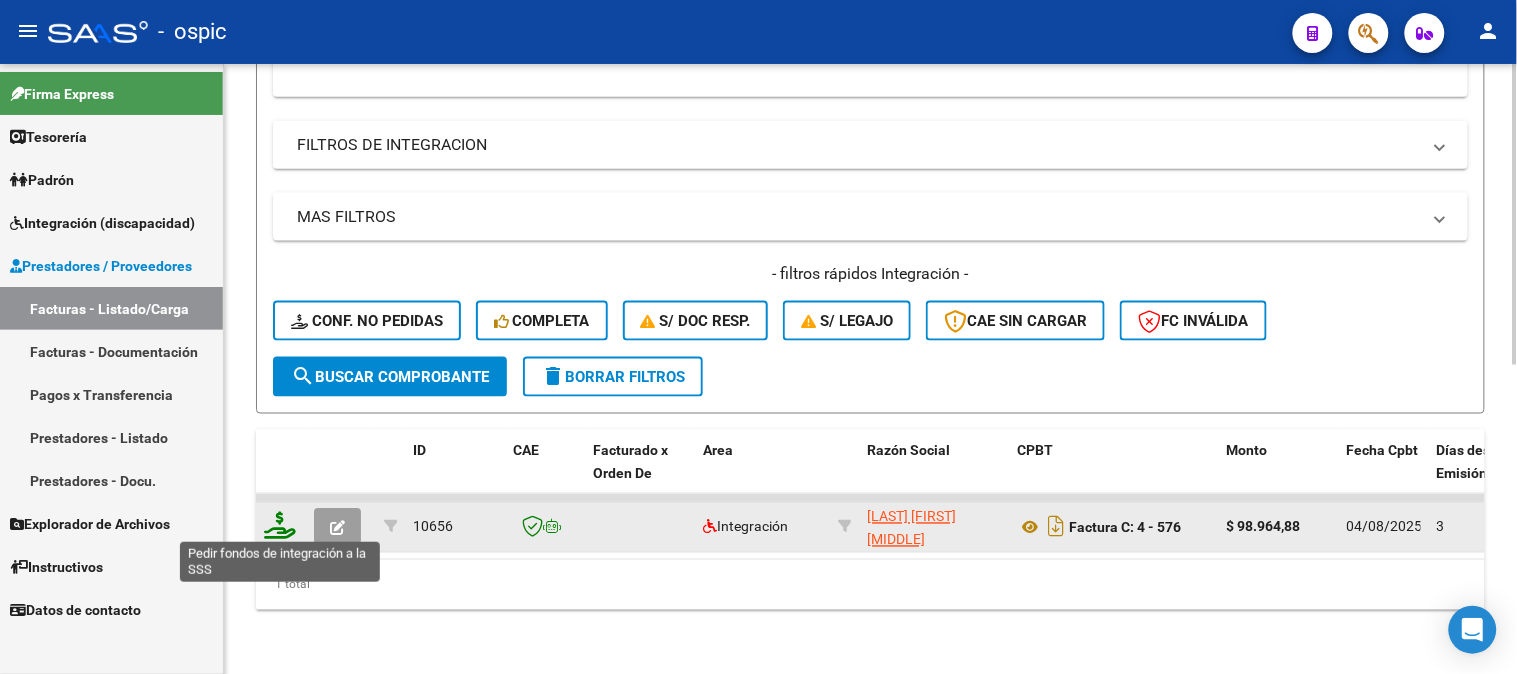 click 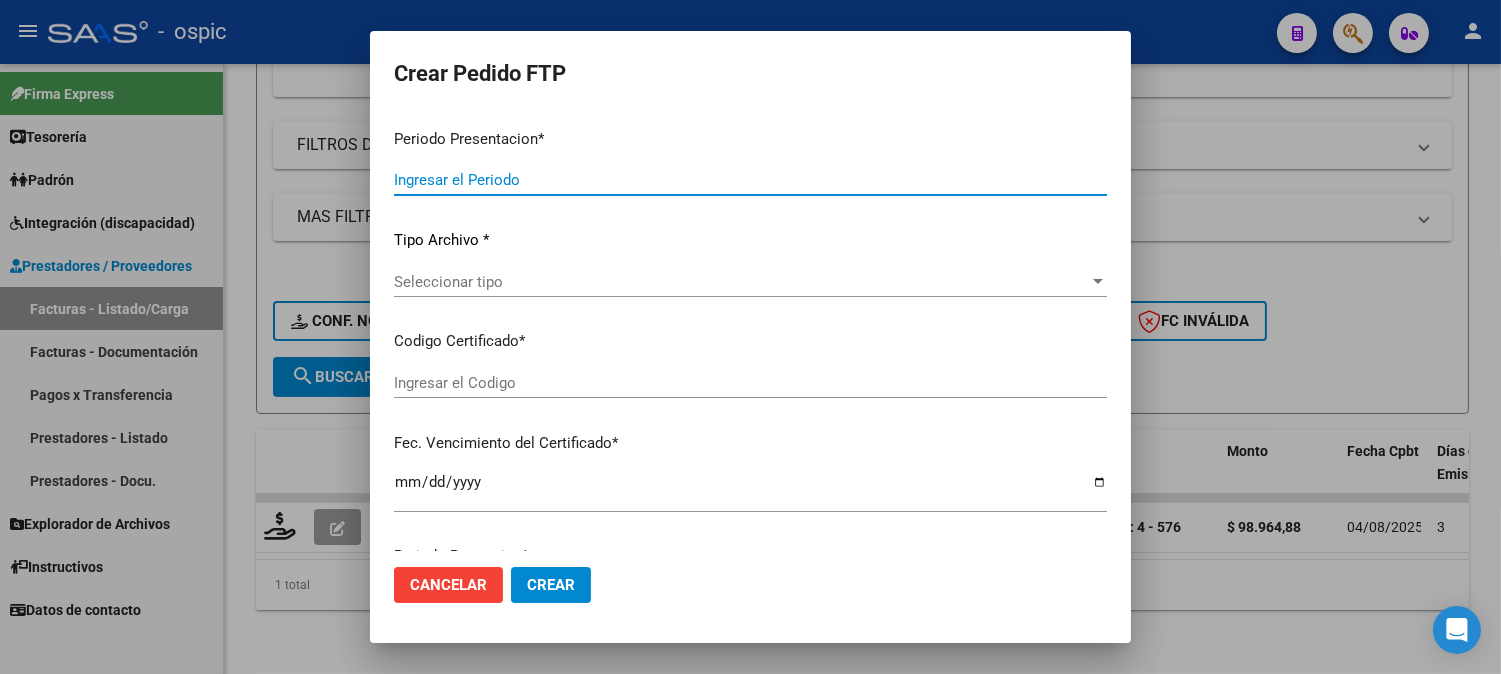 type on "202507" 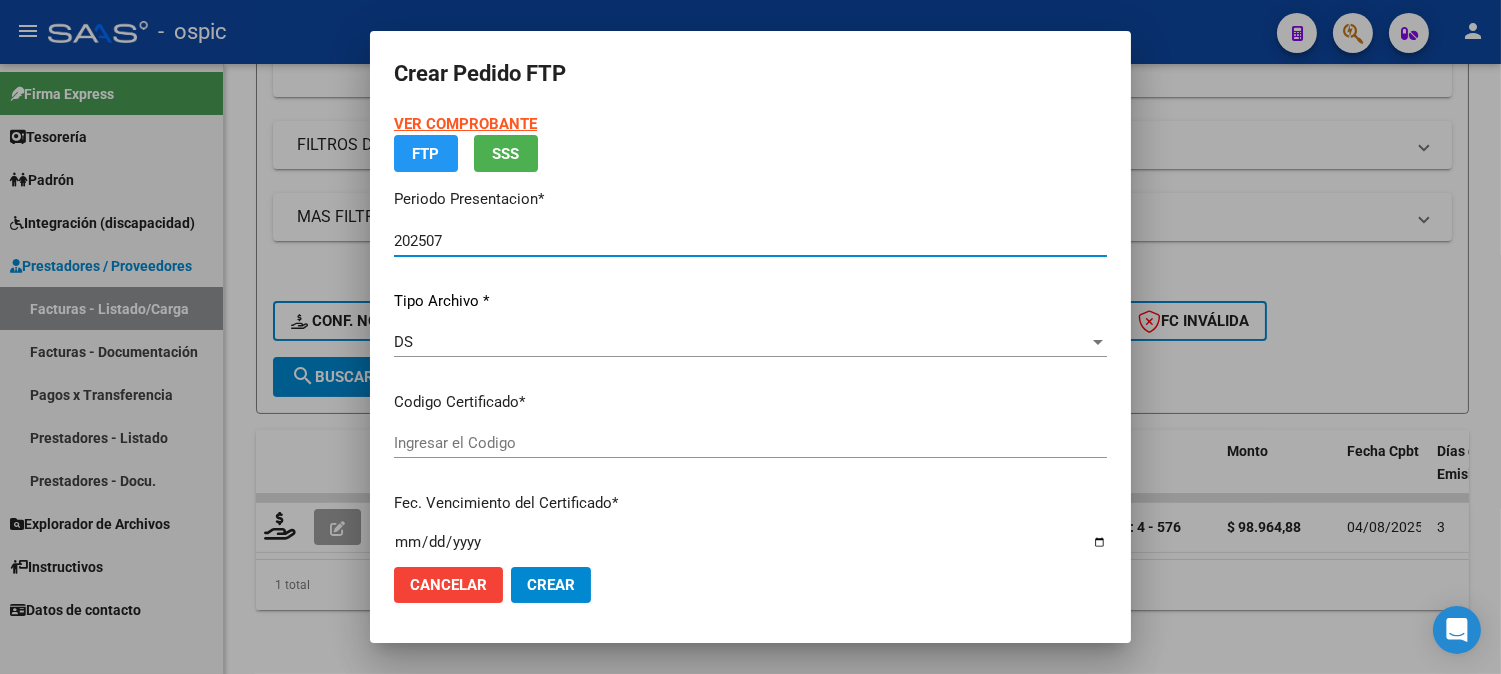 type on "[NUMBER]" 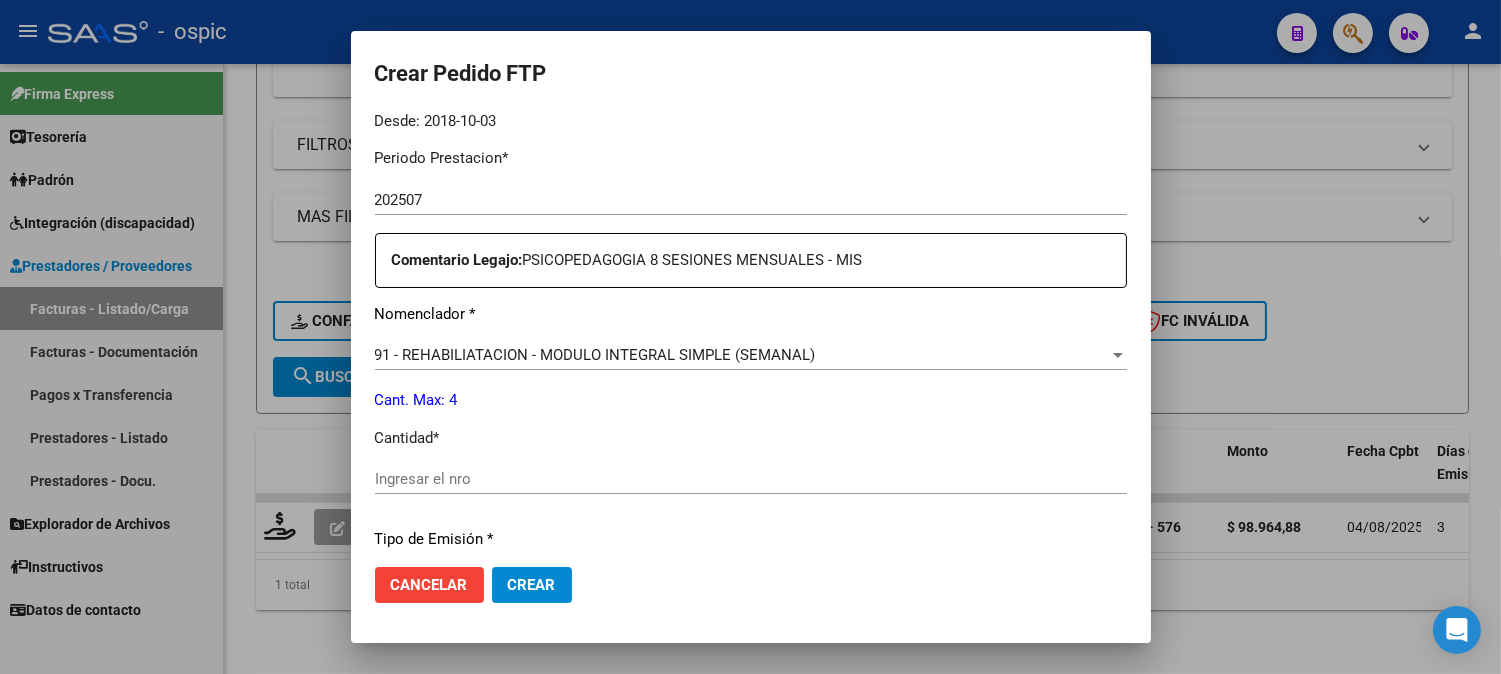 scroll, scrollTop: 662, scrollLeft: 0, axis: vertical 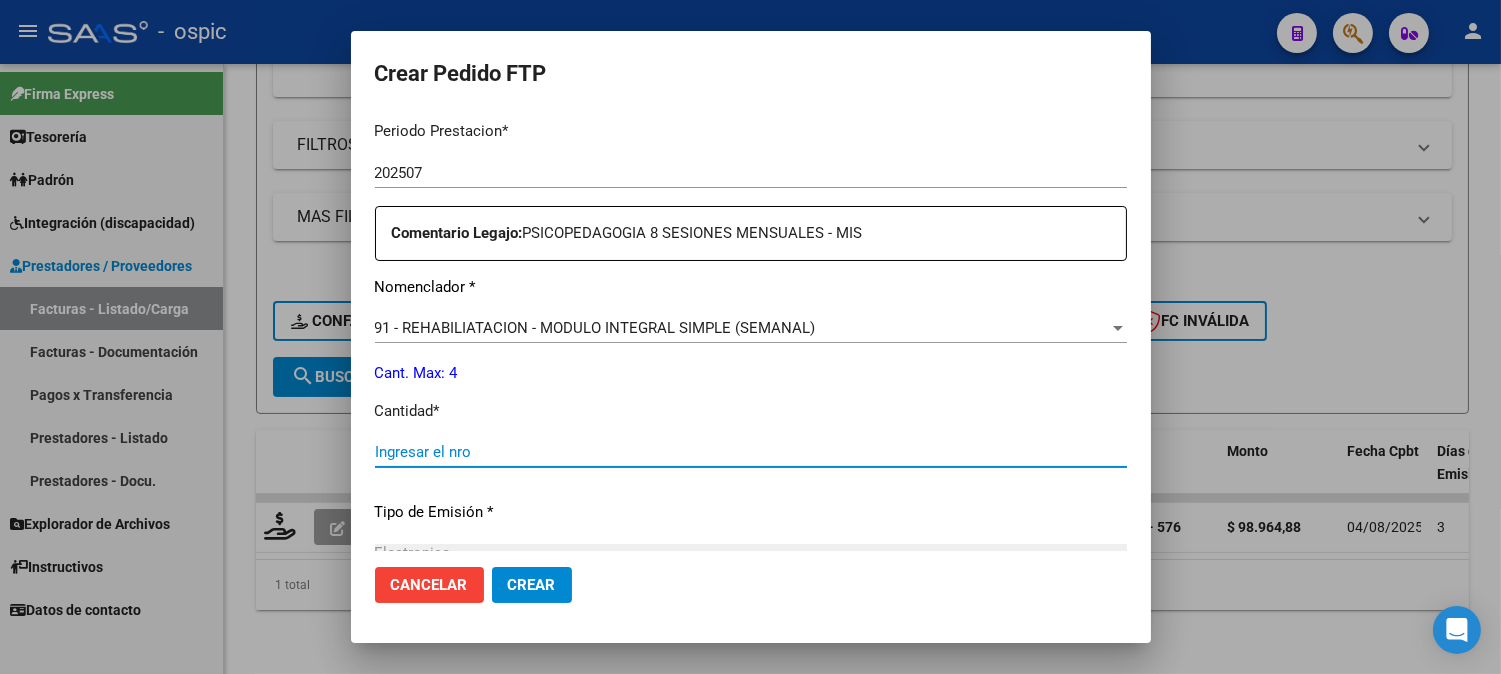 click on "Ingresar el nro" at bounding box center [751, 452] 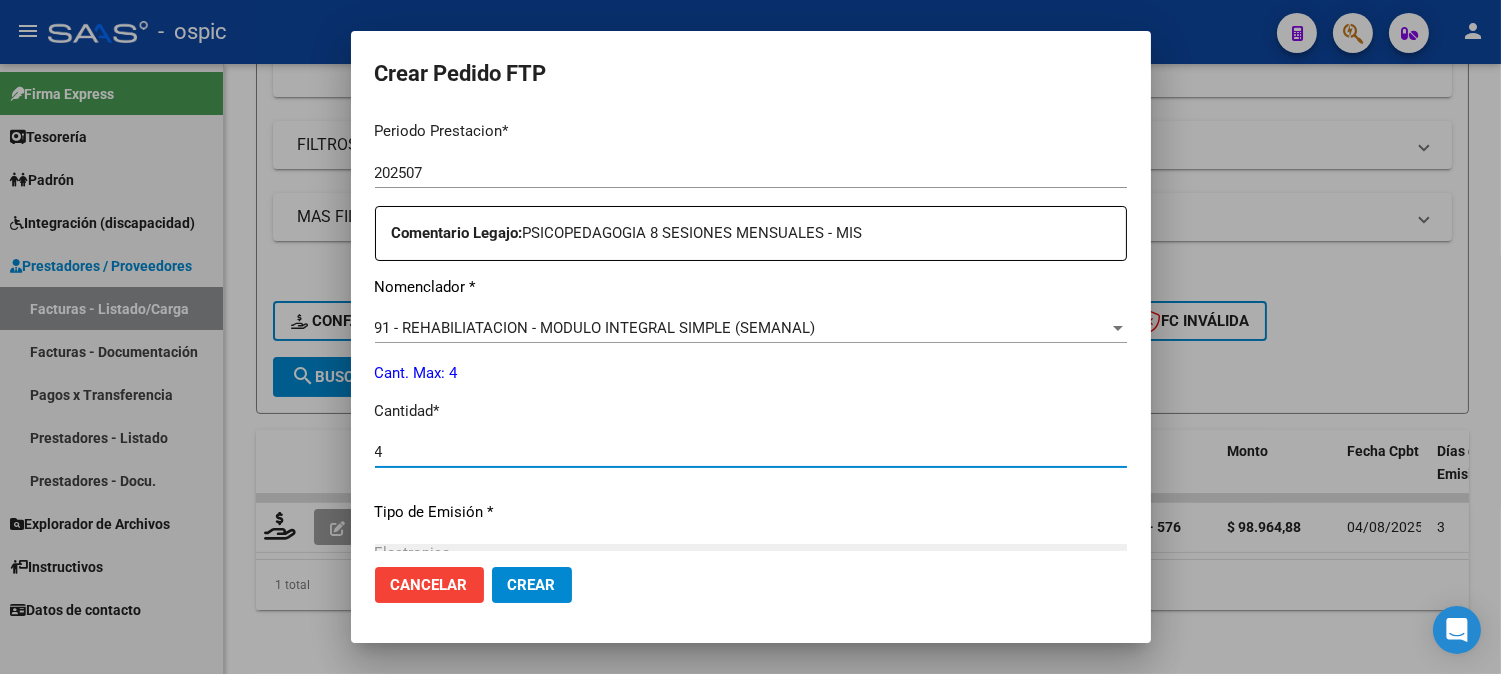 type on "4" 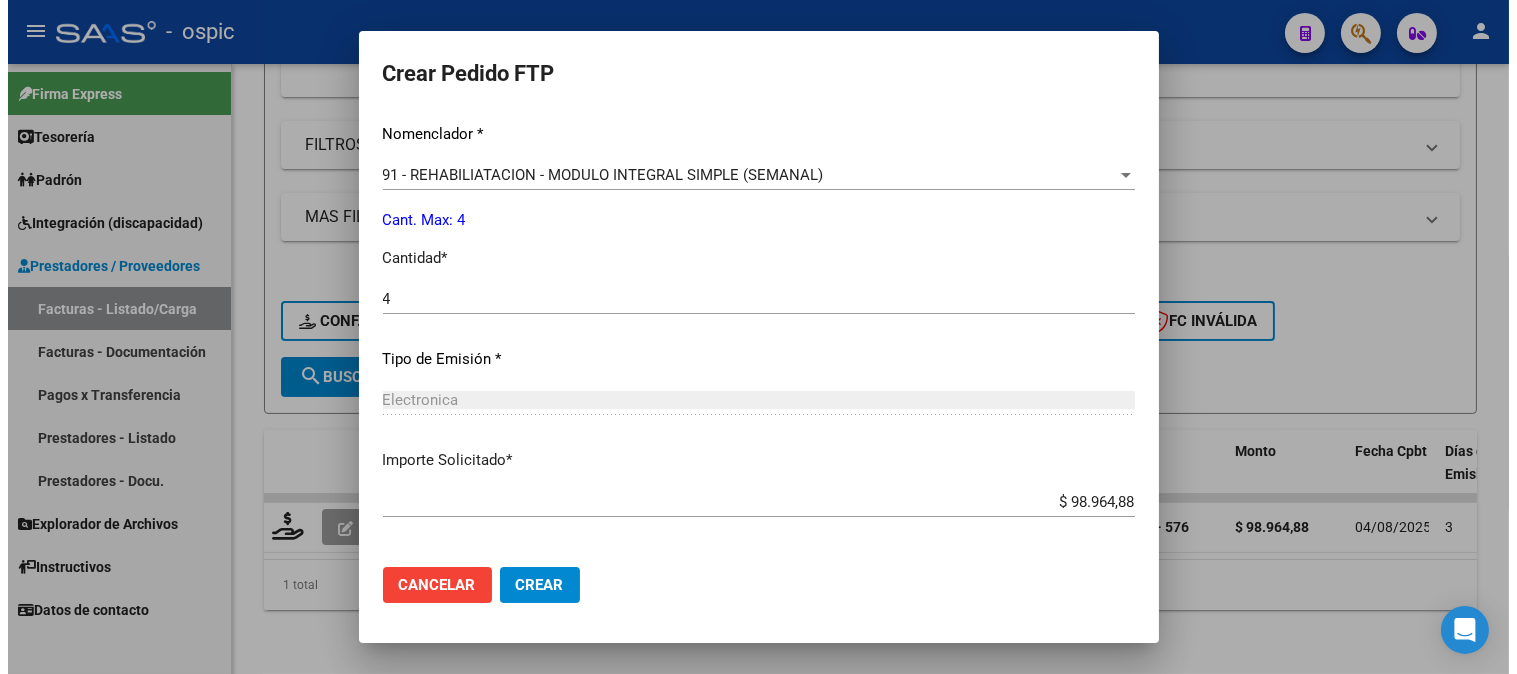 scroll, scrollTop: 900, scrollLeft: 0, axis: vertical 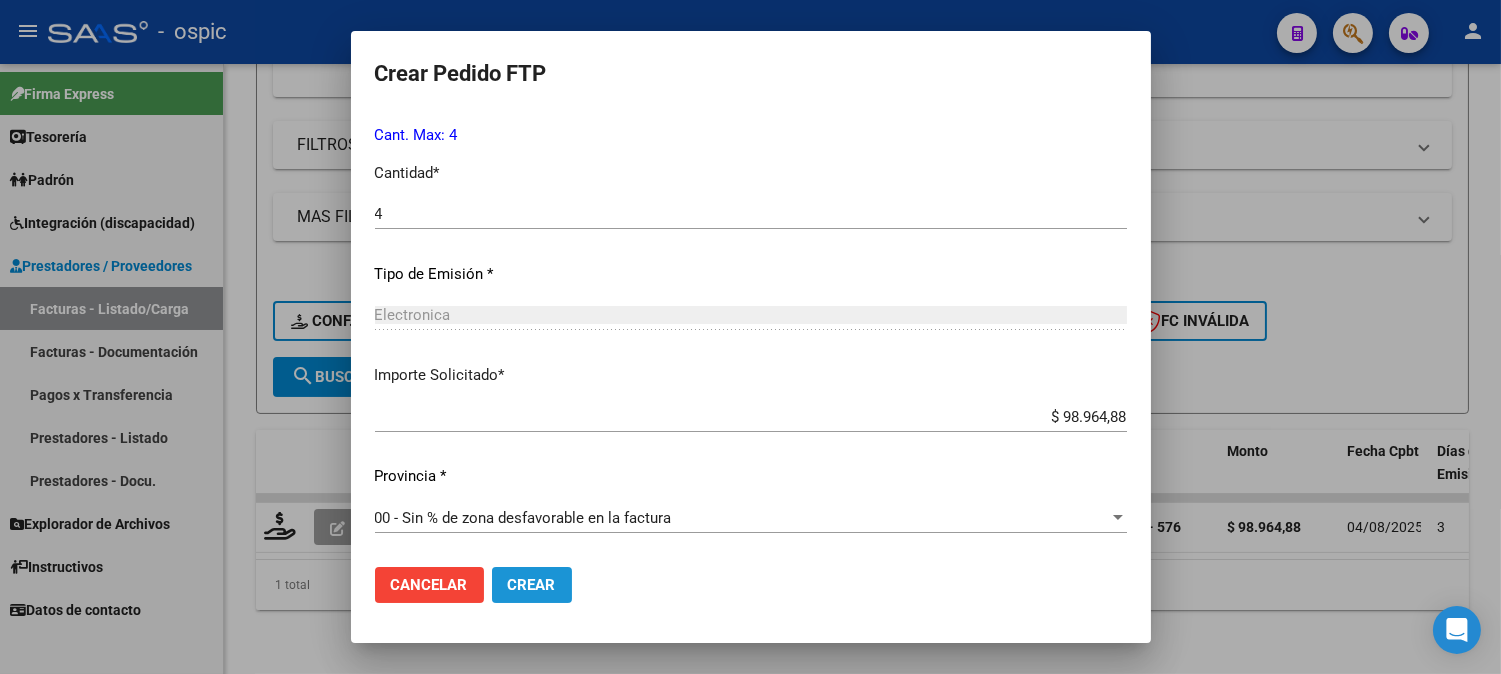 click on "Crear" 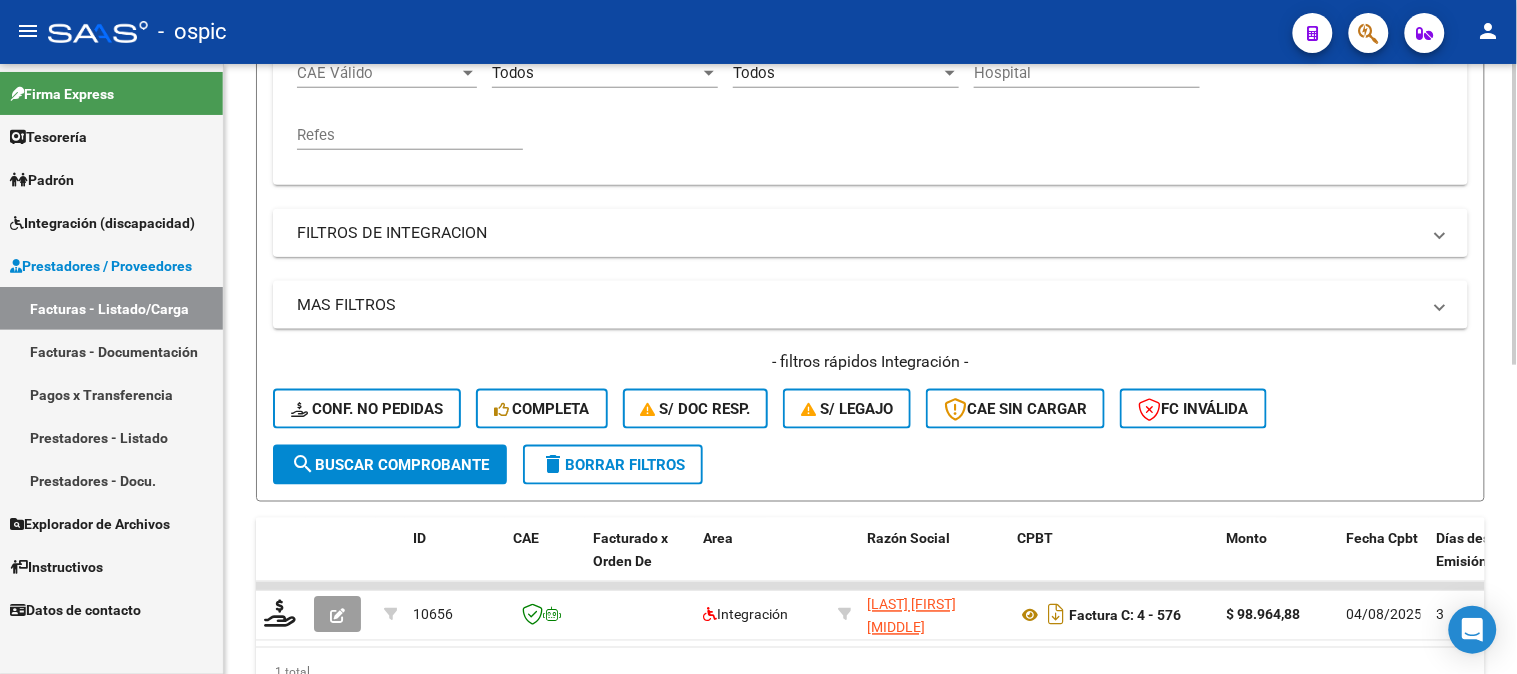 scroll, scrollTop: 280, scrollLeft: 0, axis: vertical 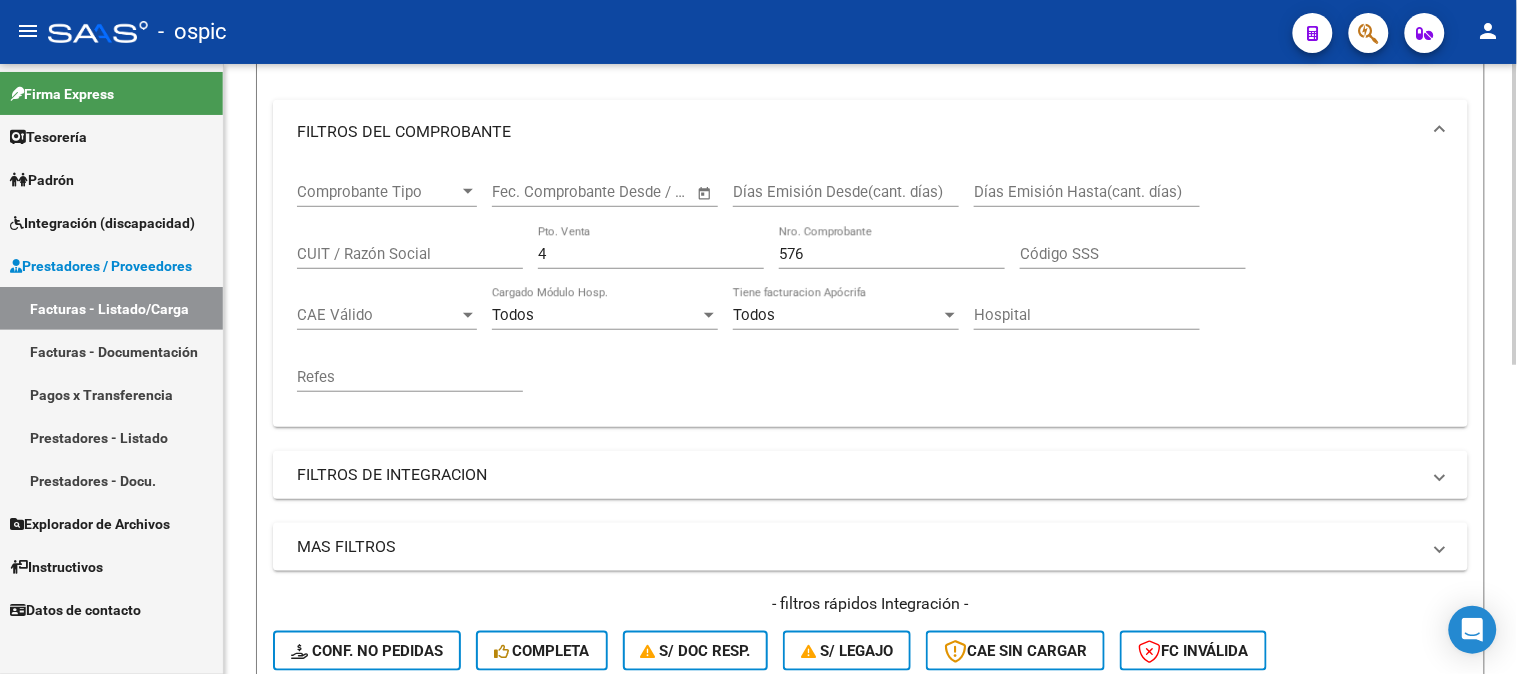 drag, startPoint x: 554, startPoint y: 257, endPoint x: 412, endPoint y: 243, distance: 142.68848 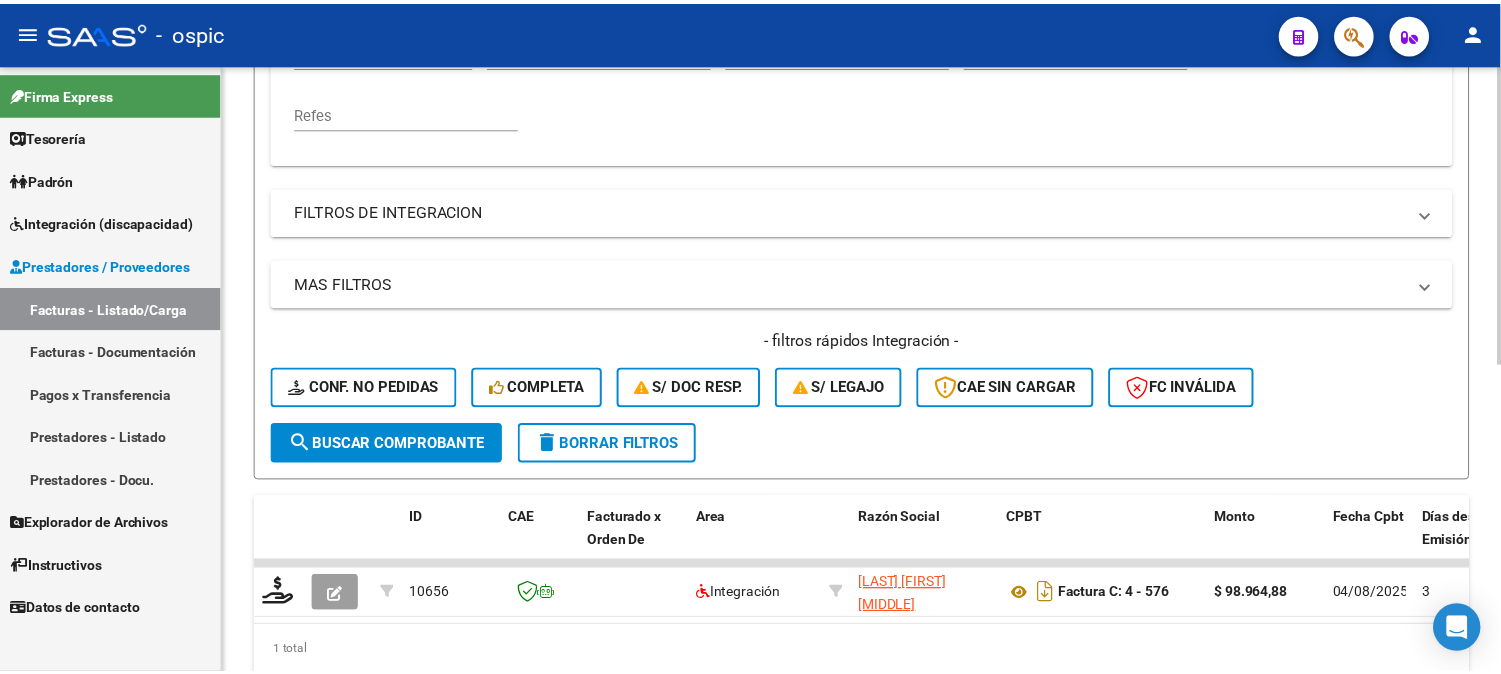 scroll, scrollTop: 624, scrollLeft: 0, axis: vertical 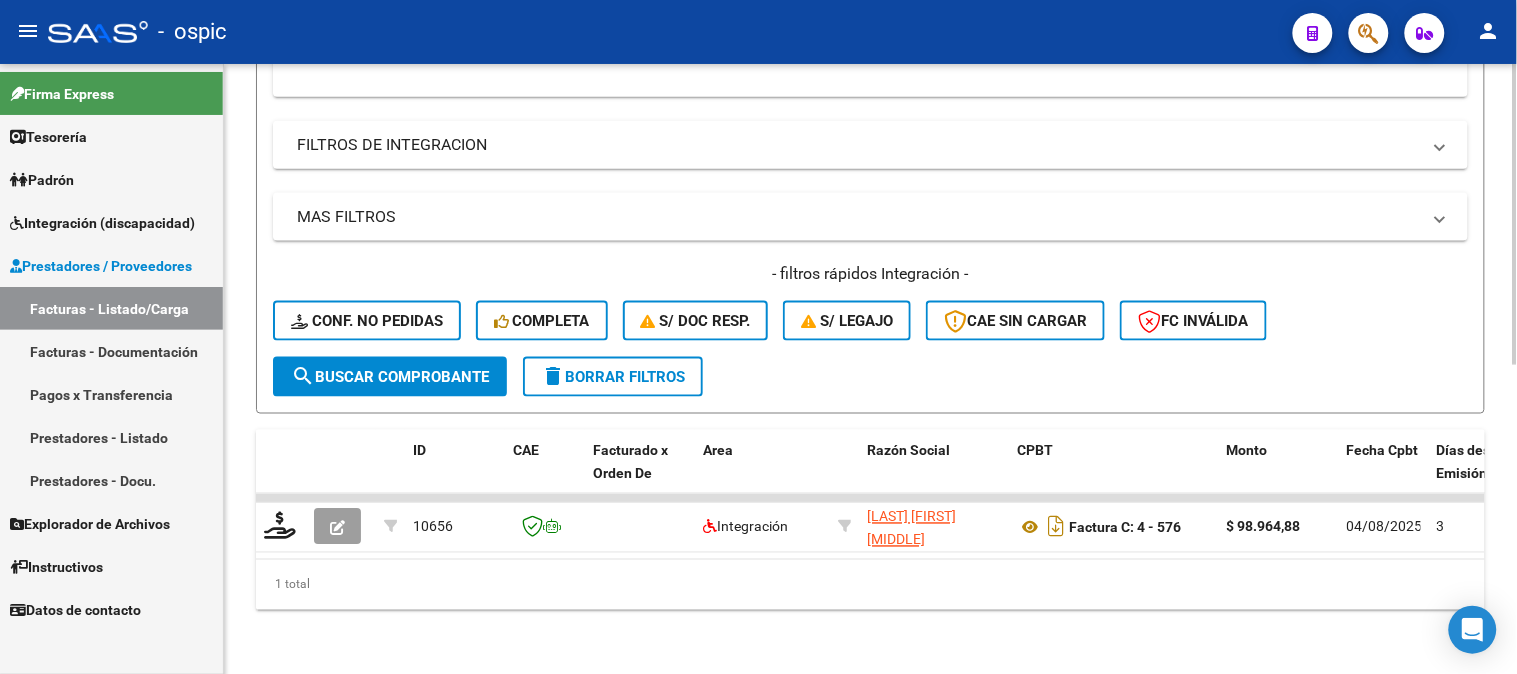 type on "577" 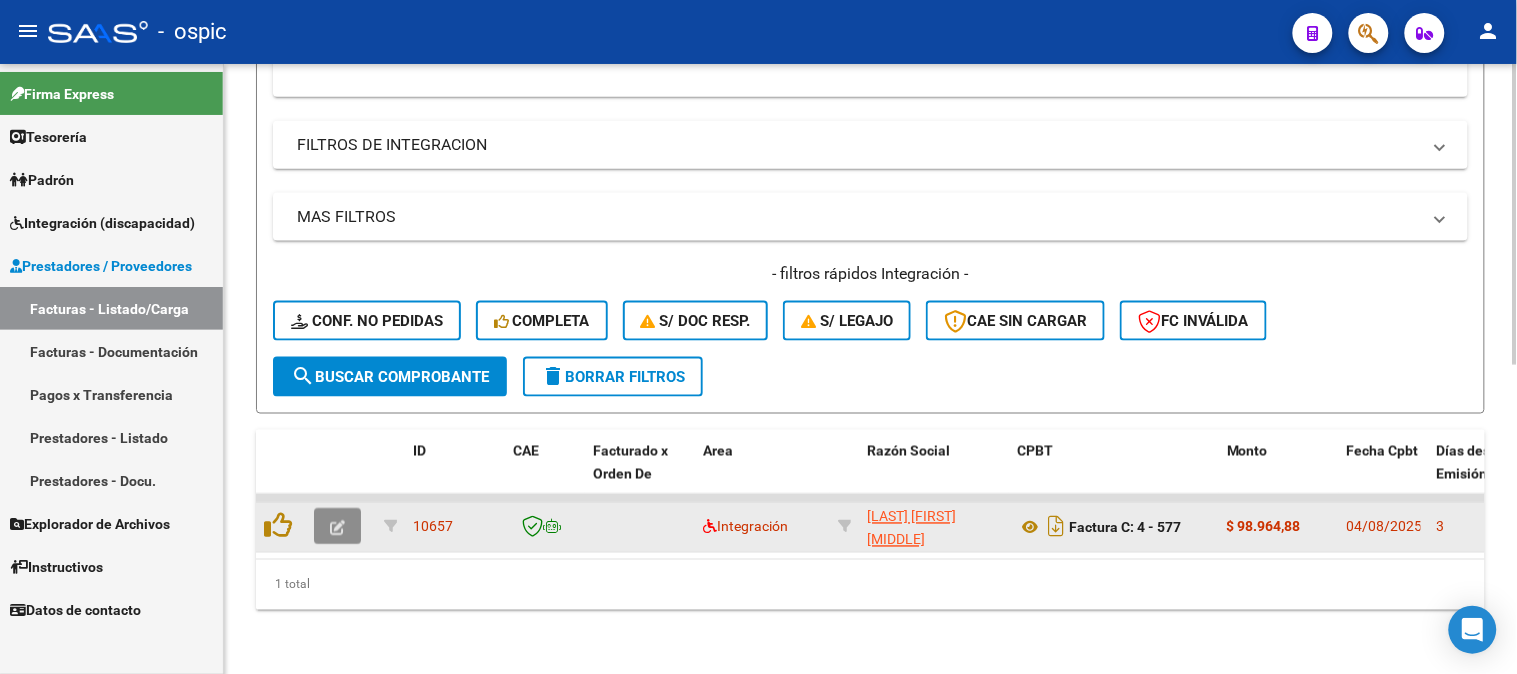 click 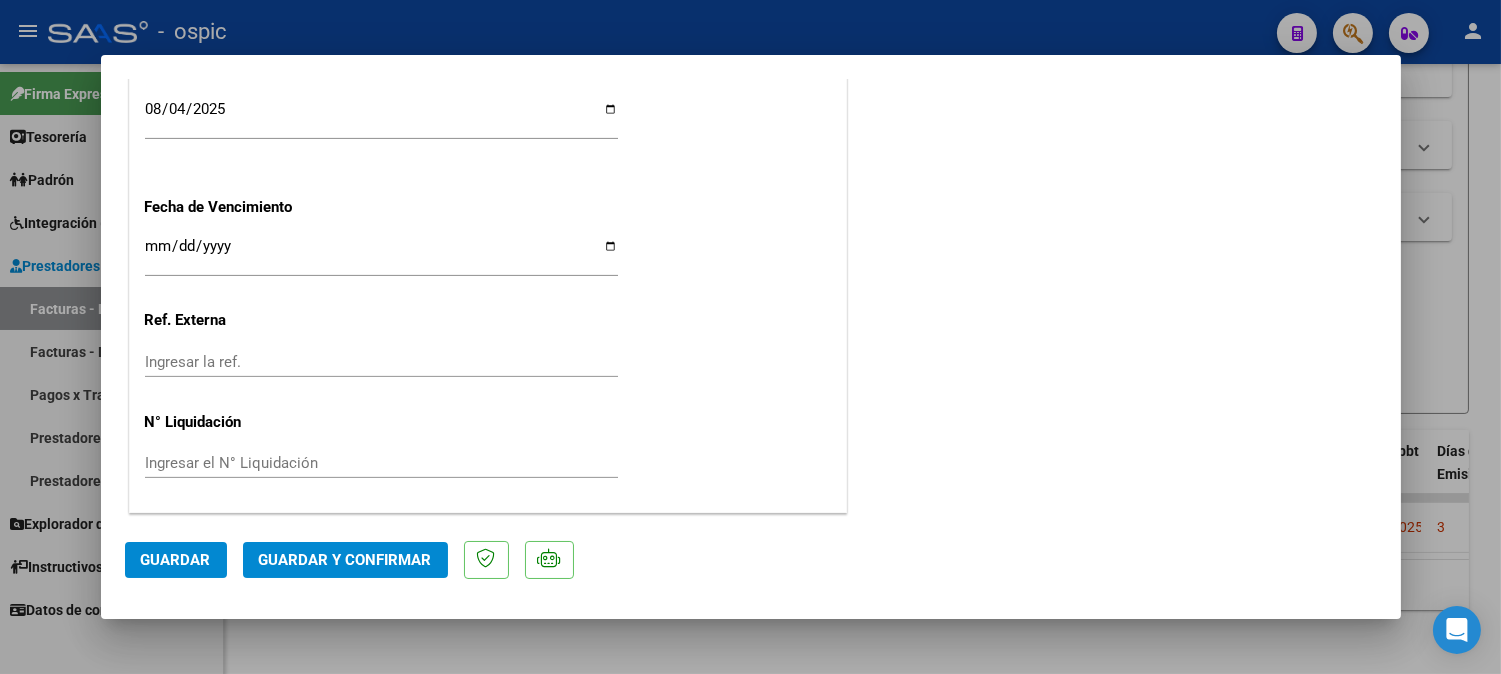 scroll, scrollTop: 0, scrollLeft: 0, axis: both 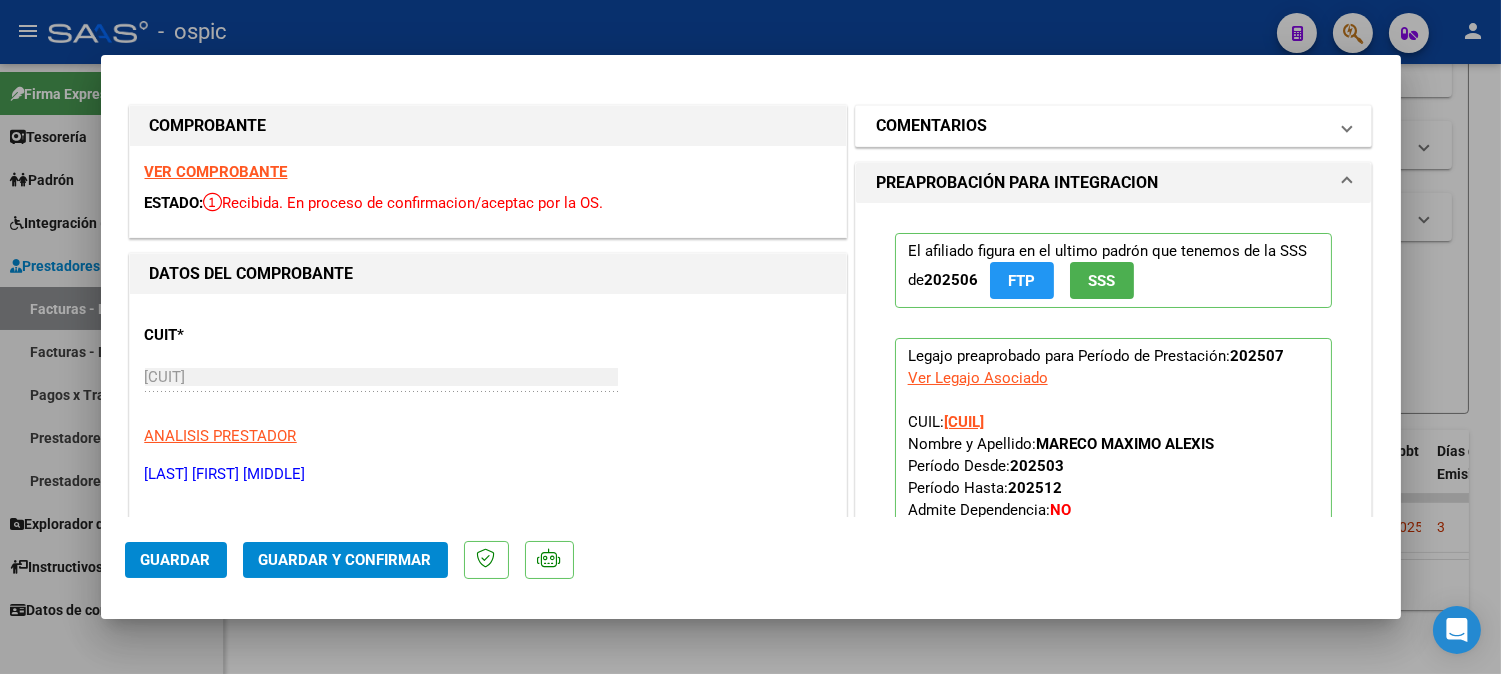 click on "COMENTARIOS" at bounding box center (1102, 126) 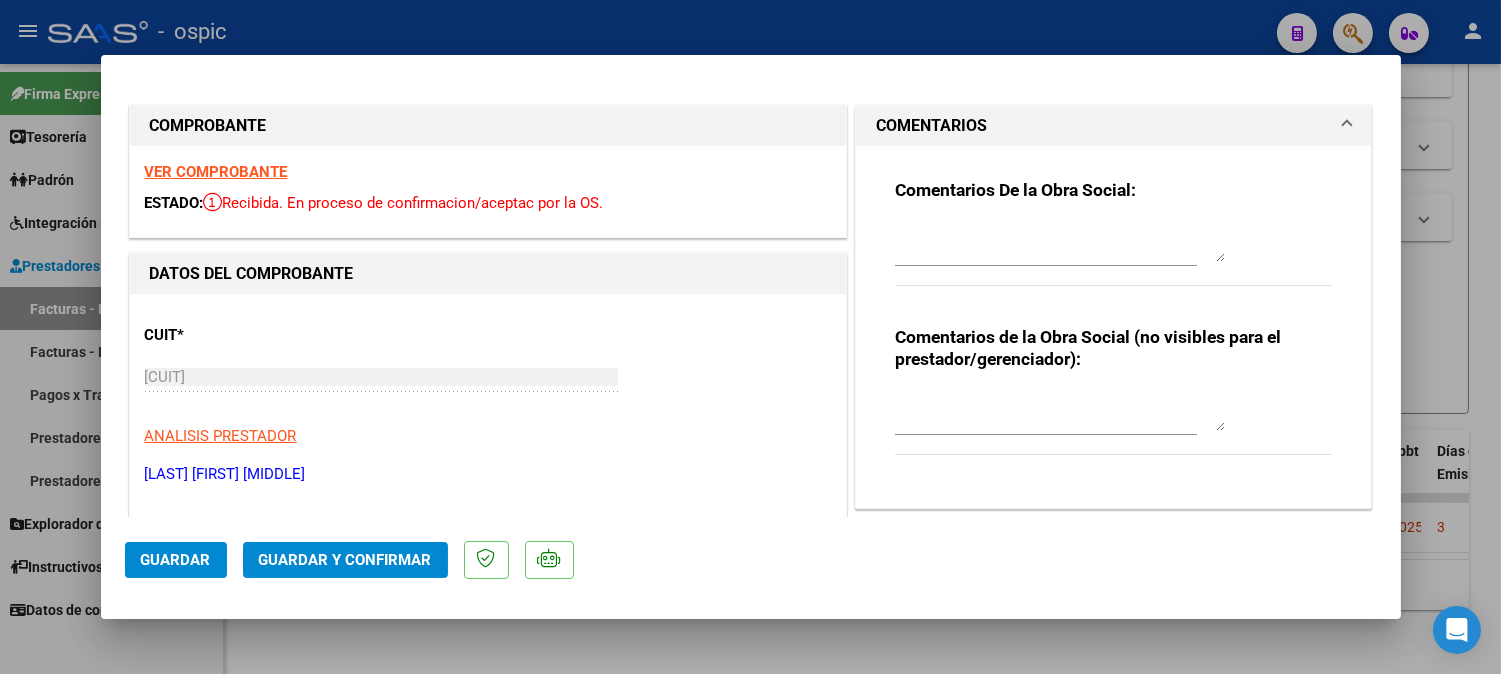 click at bounding box center (1060, 411) 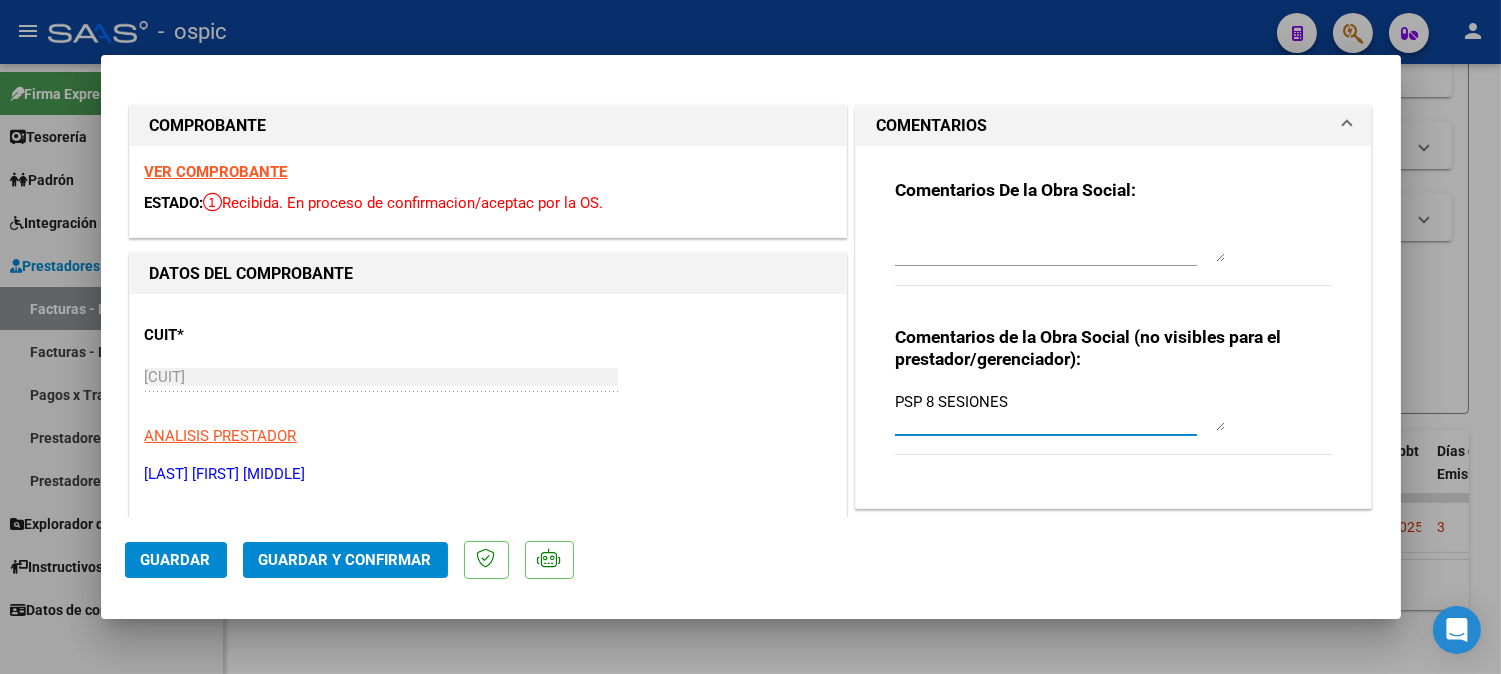 type on "PSP 8 SESIONES" 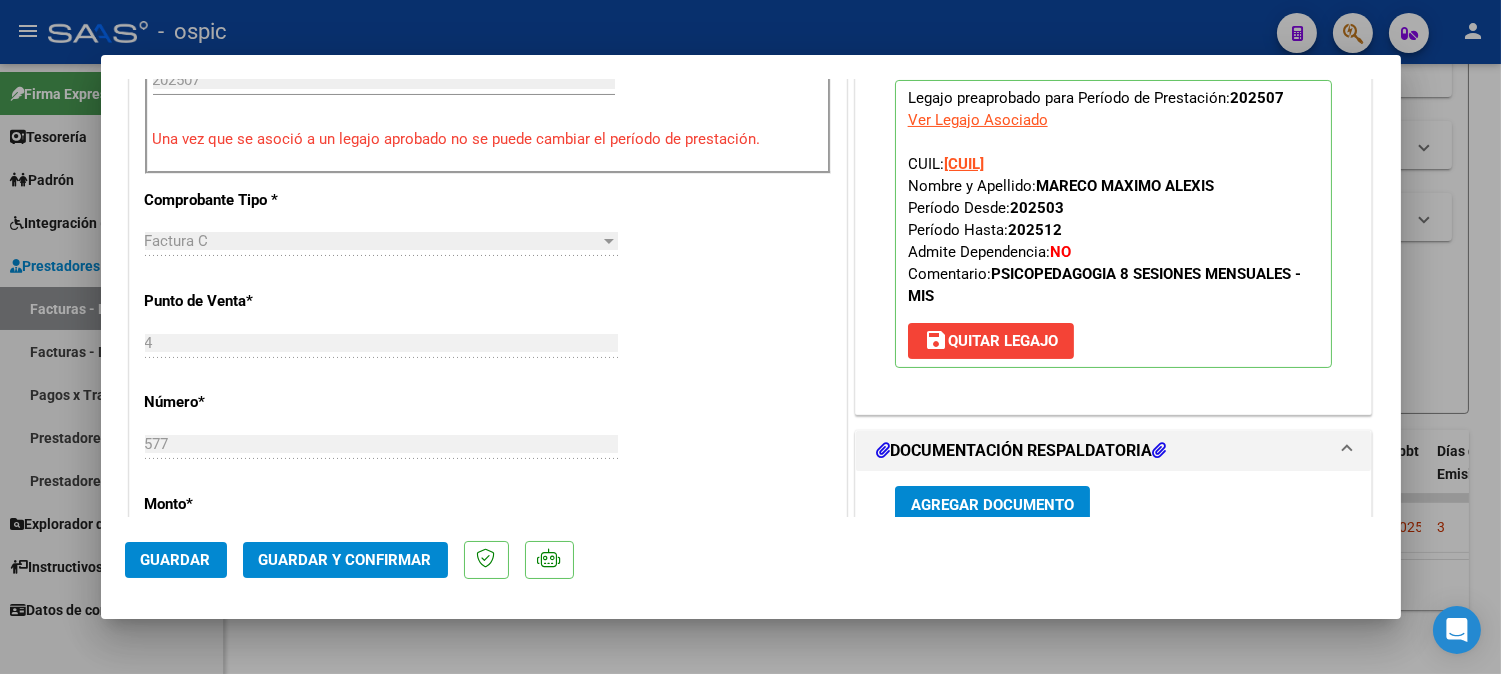 scroll, scrollTop: 778, scrollLeft: 0, axis: vertical 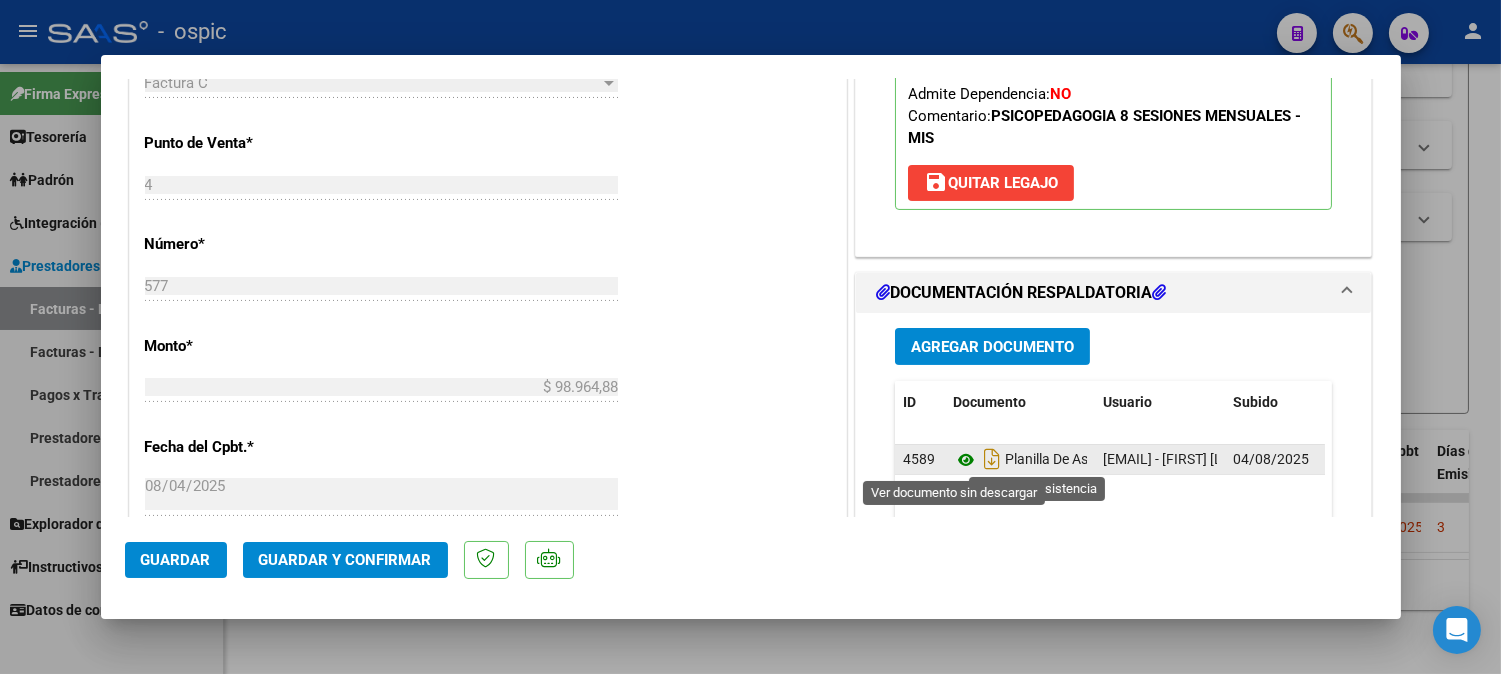 click 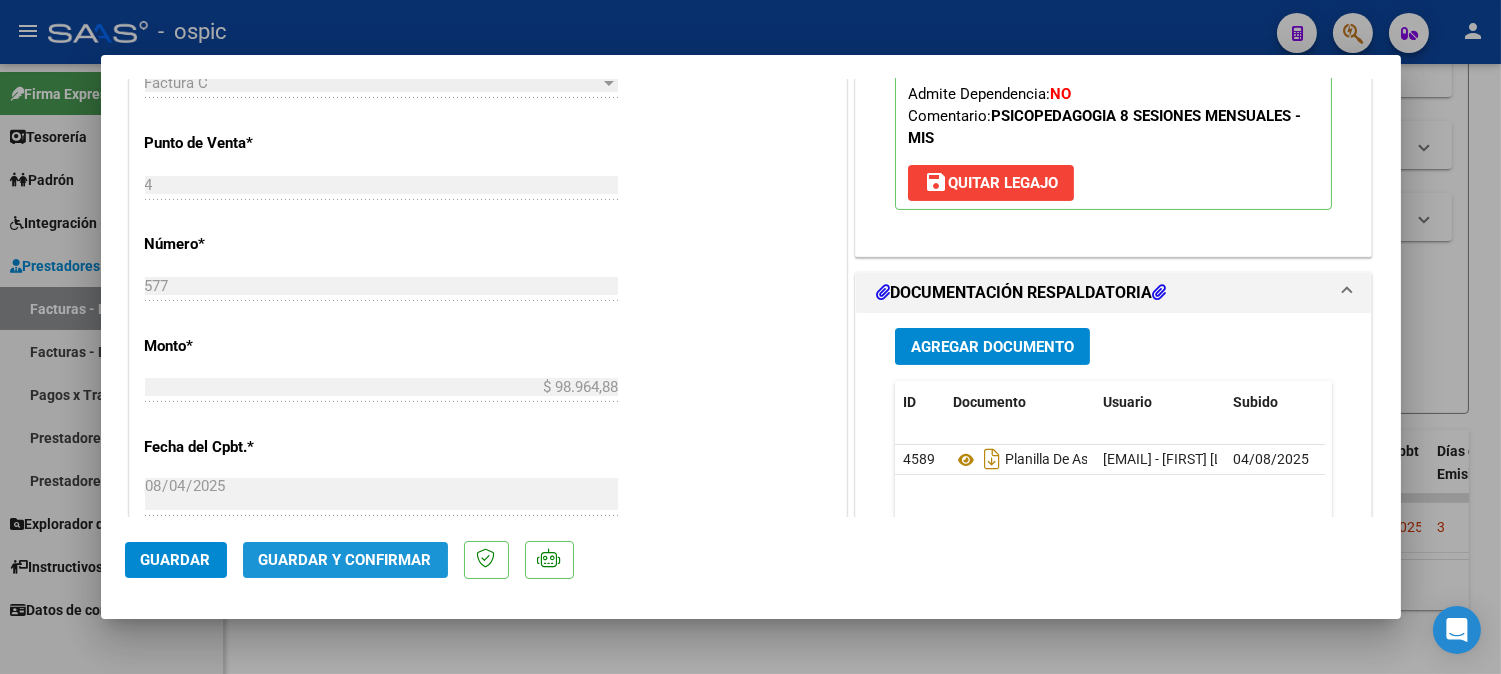 click on "Guardar y Confirmar" 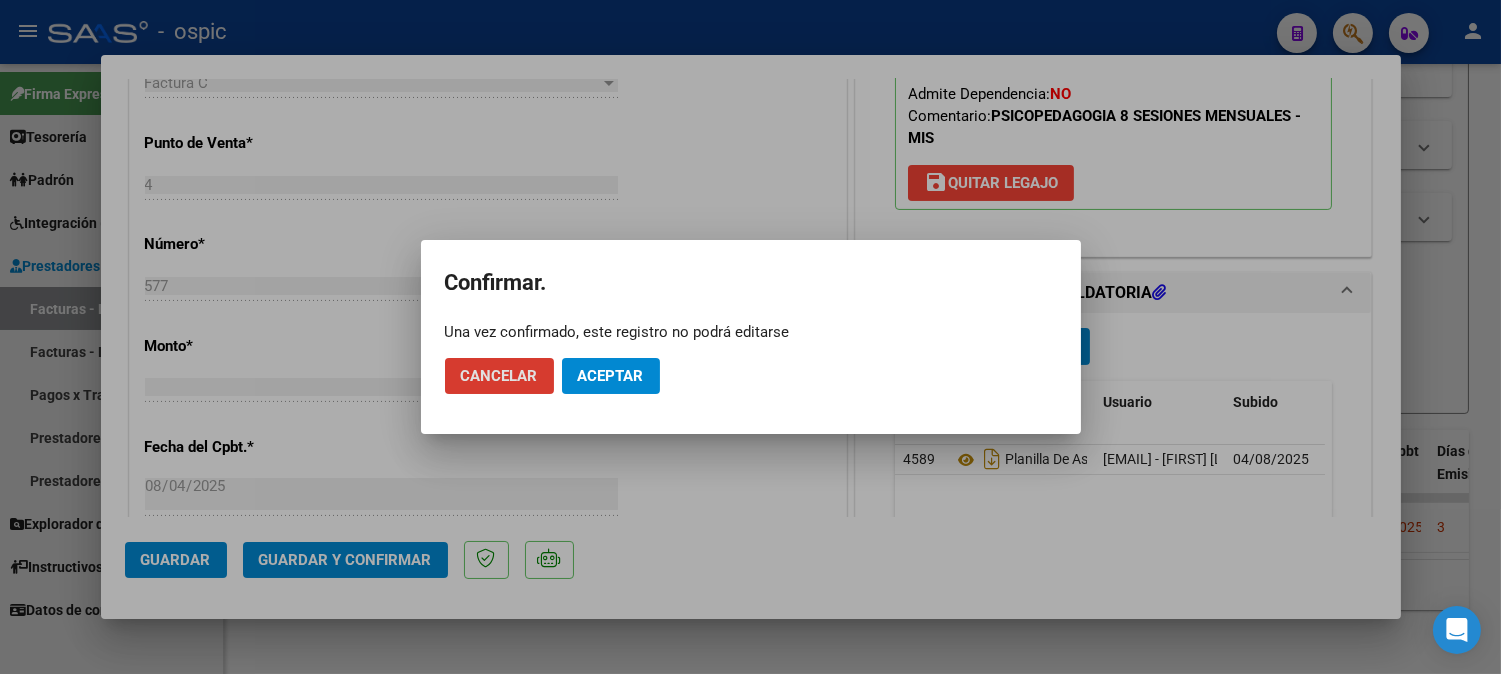 click on "Aceptar" 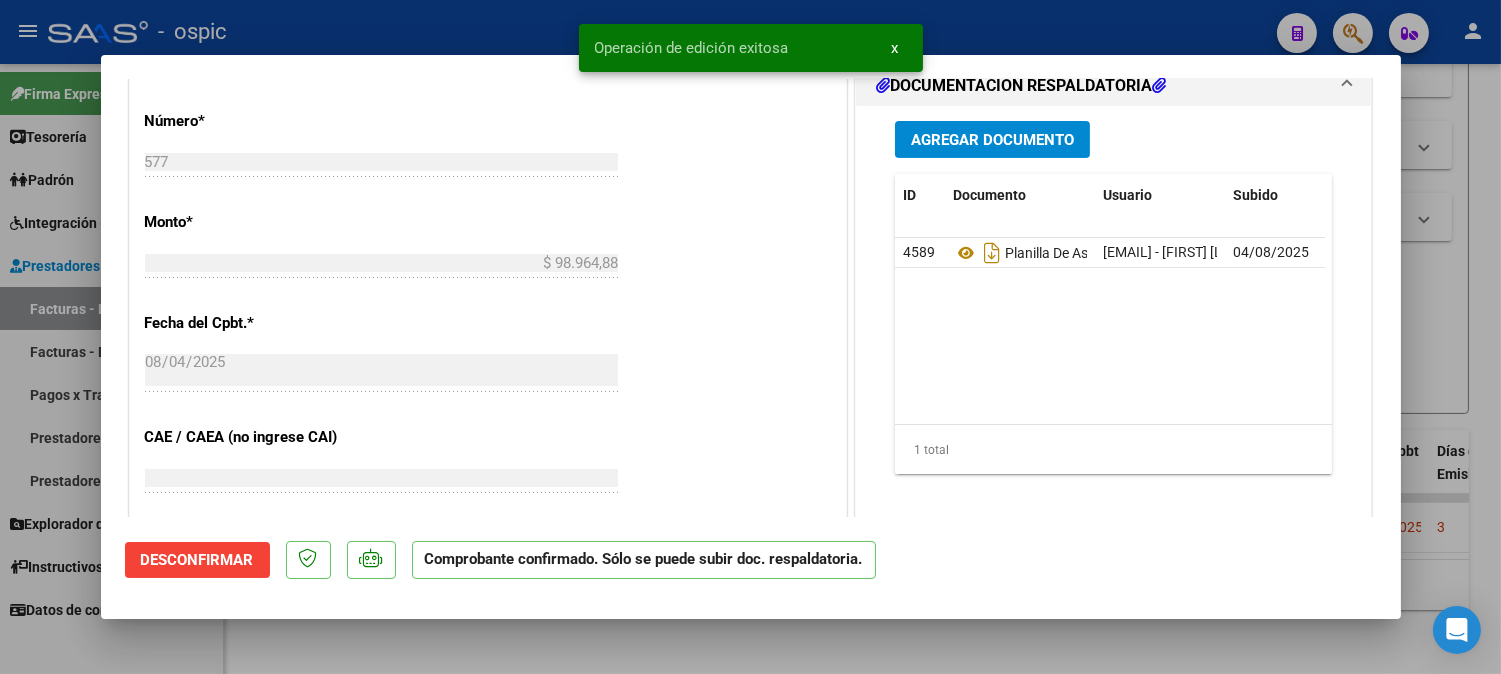 type 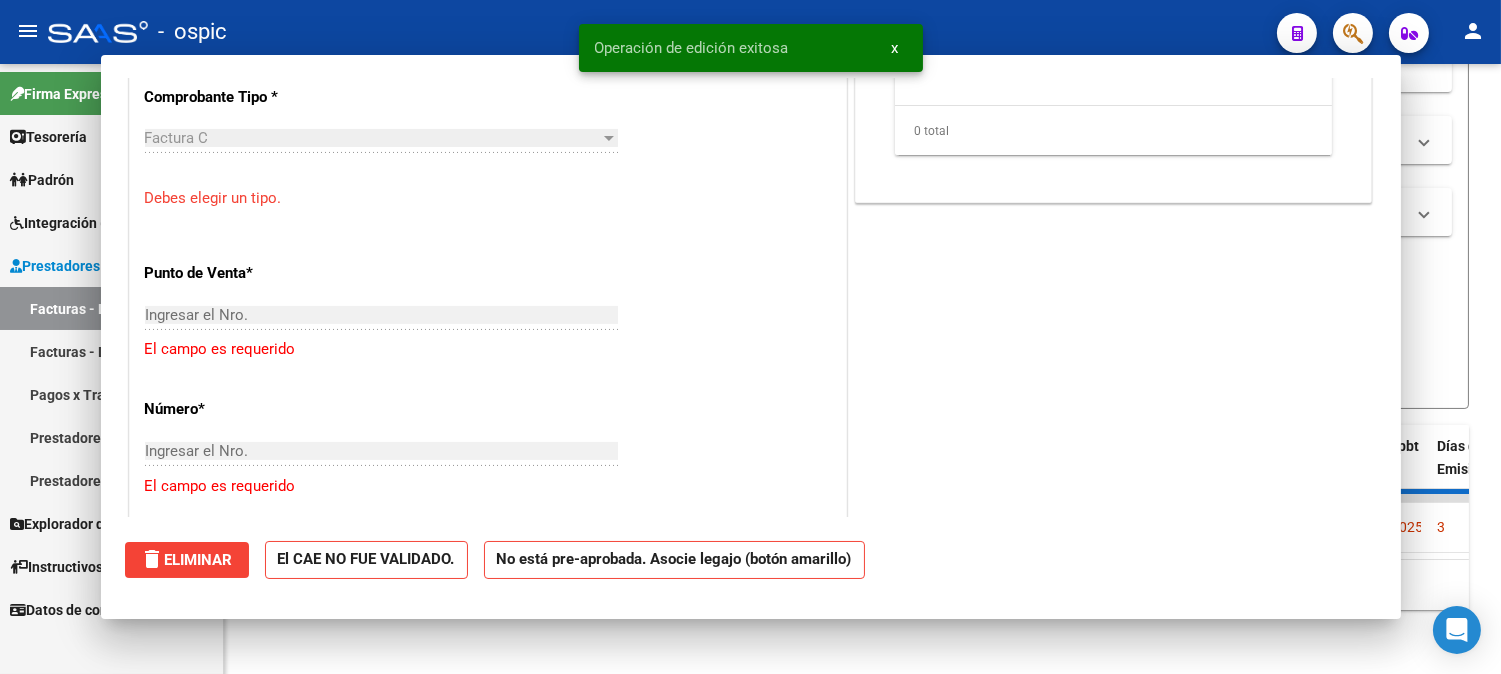 scroll, scrollTop: 814, scrollLeft: 0, axis: vertical 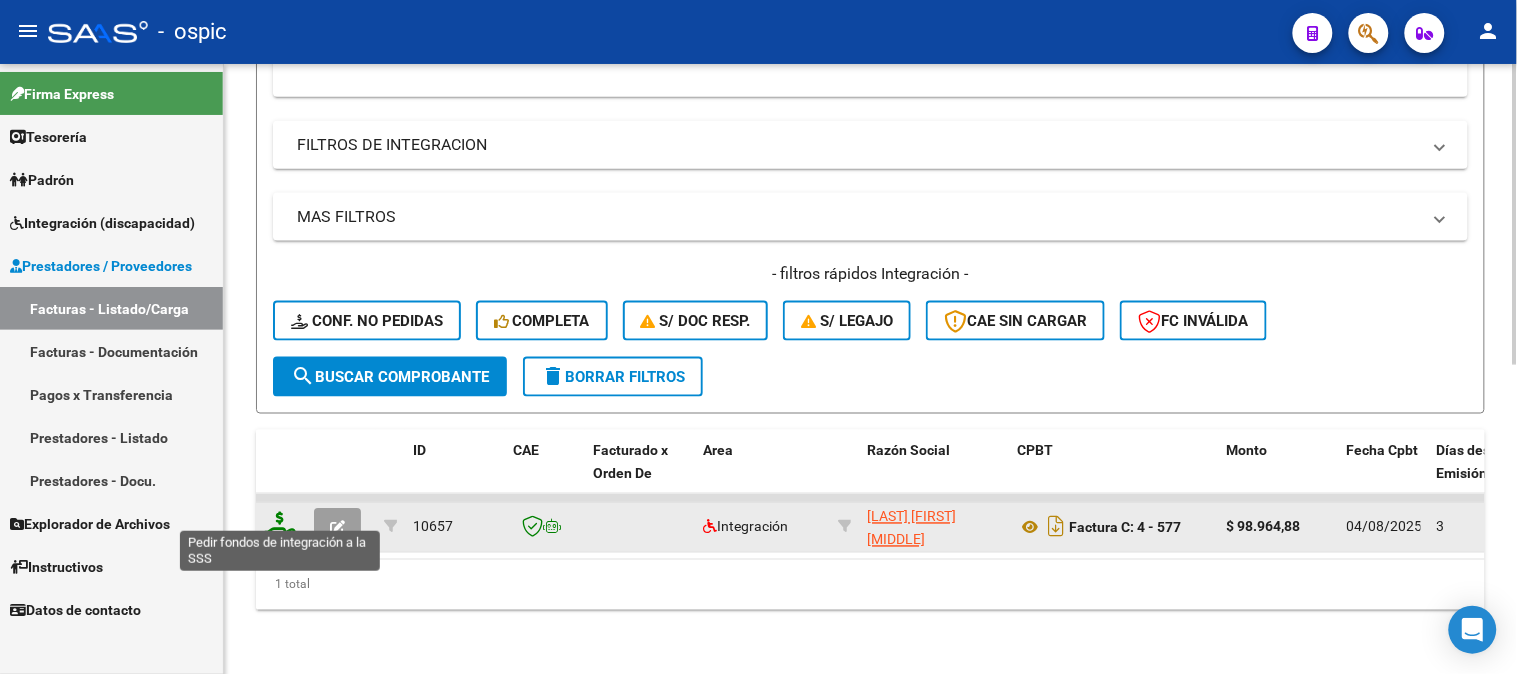 click 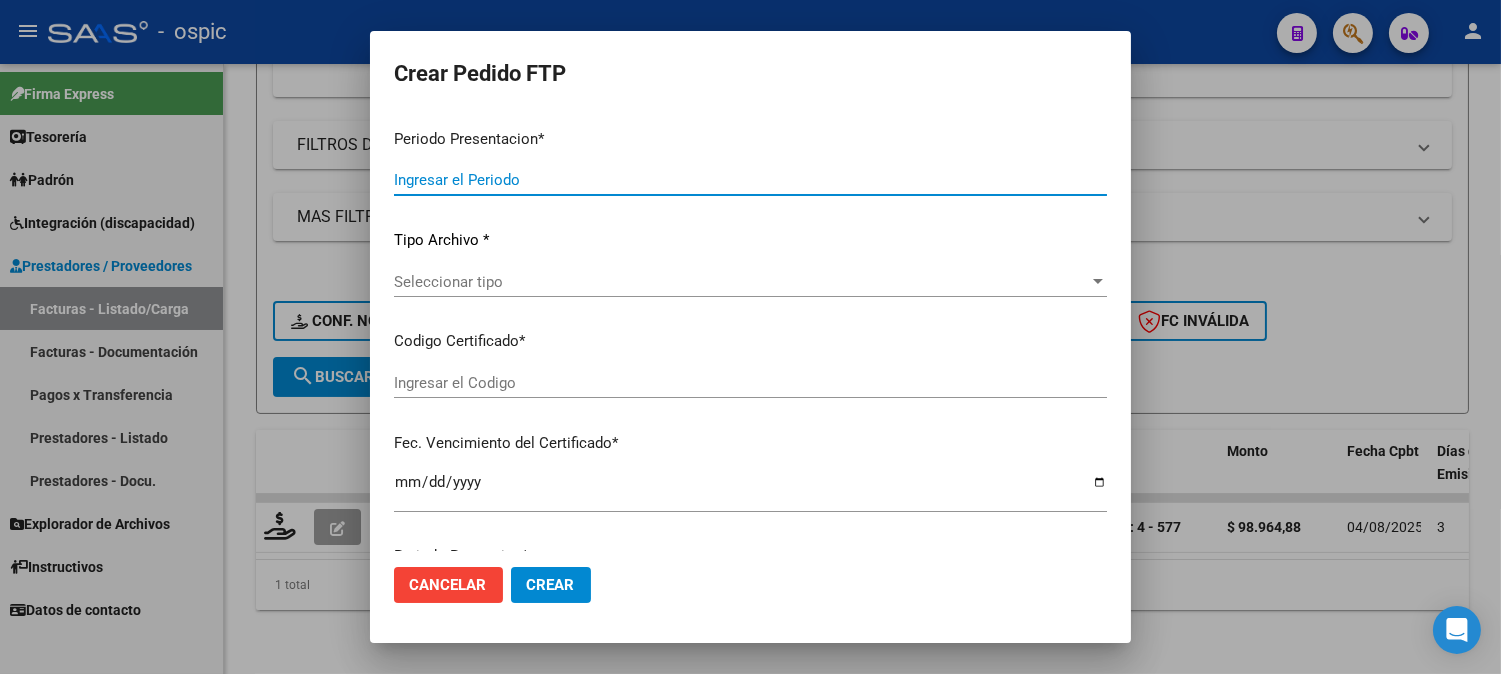 type on "202507" 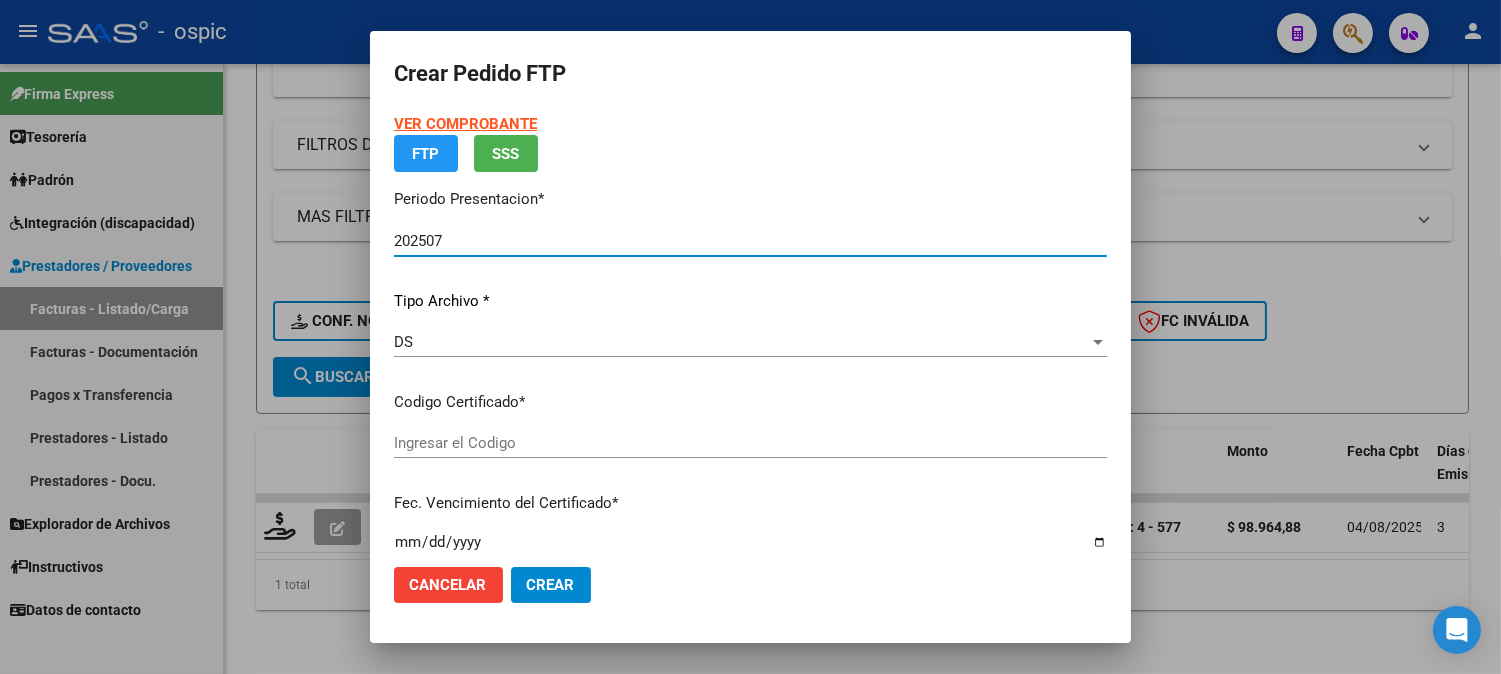 type on "[CUIL]" 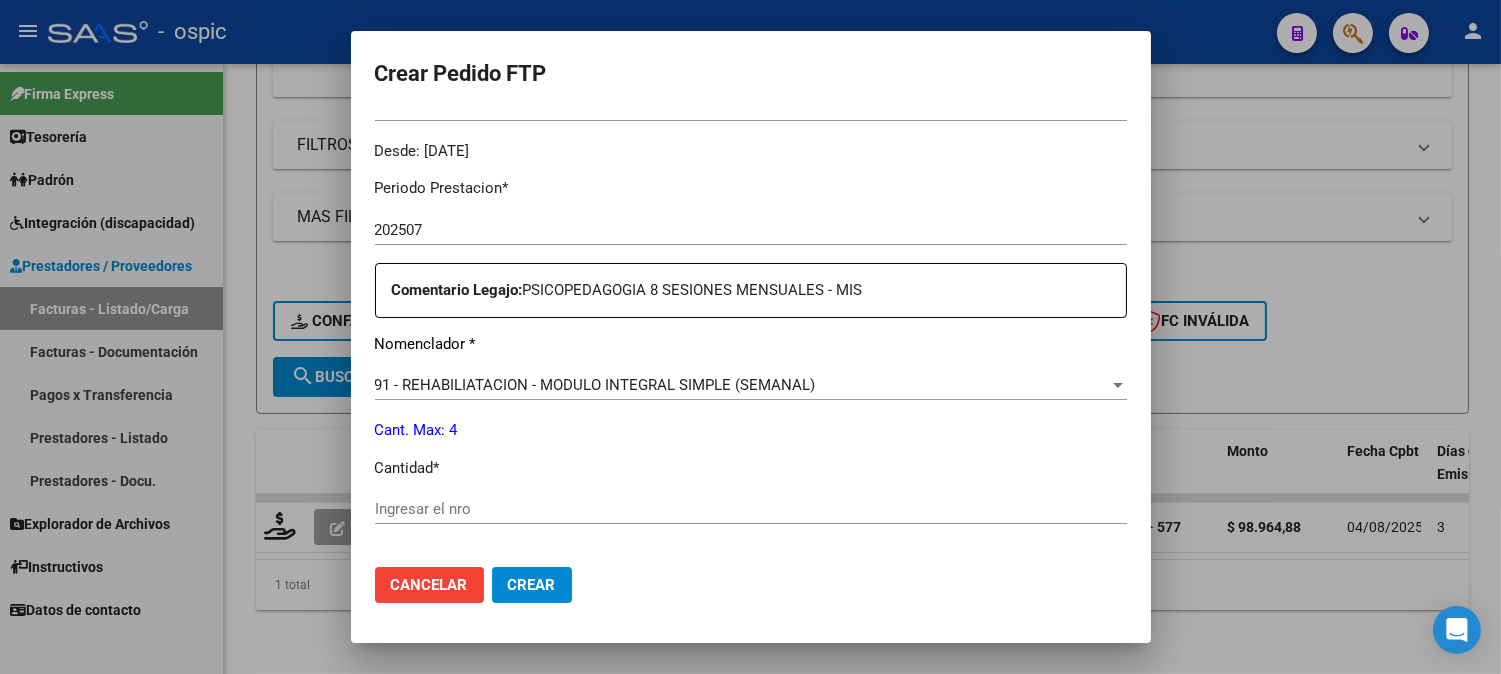 scroll, scrollTop: 610, scrollLeft: 0, axis: vertical 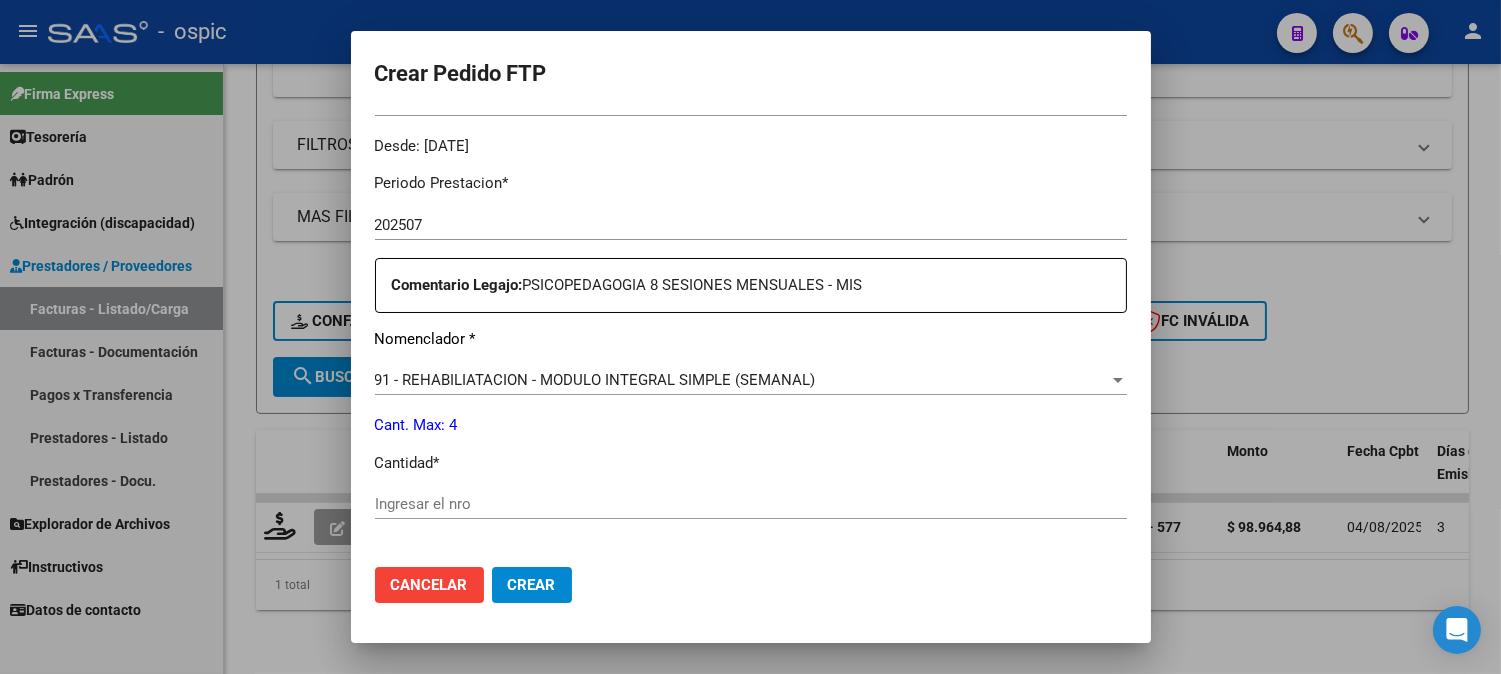 click on "Ingresar el nro" at bounding box center (751, 504) 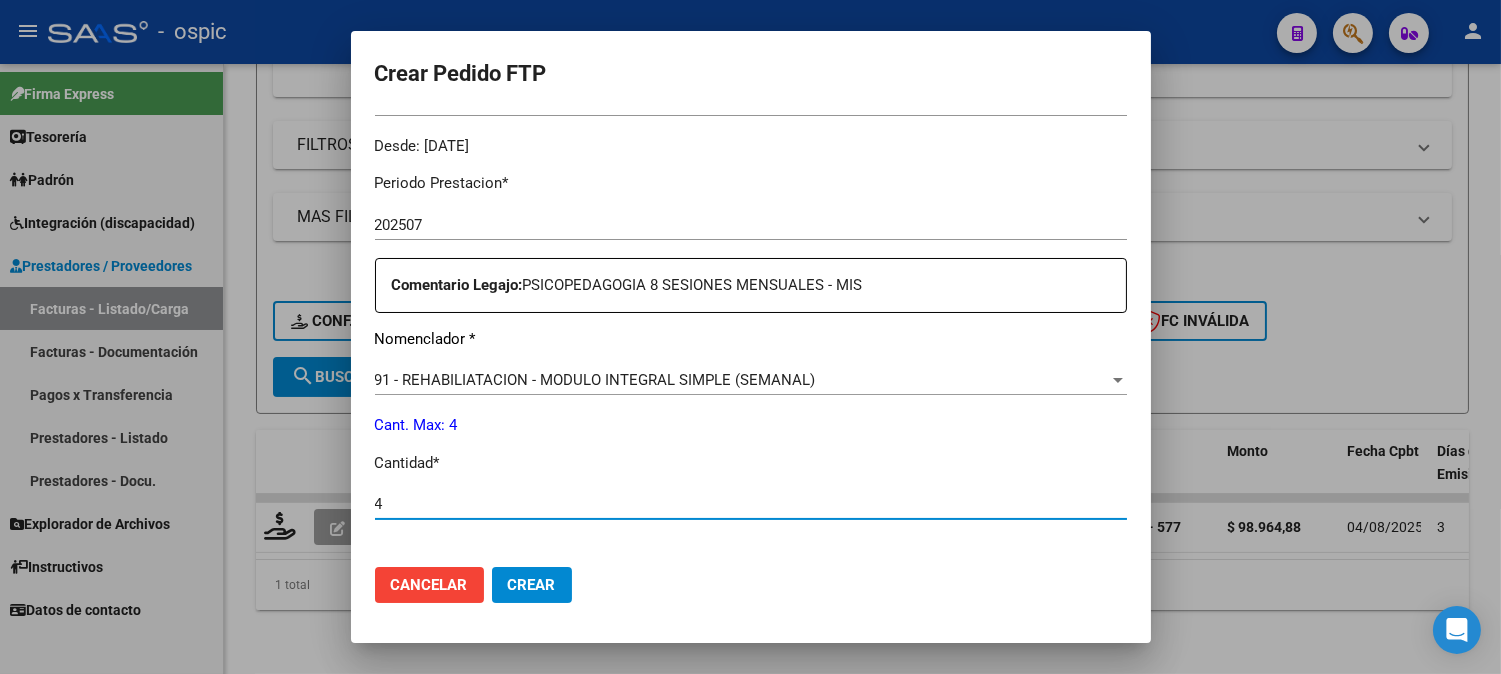 type on "4" 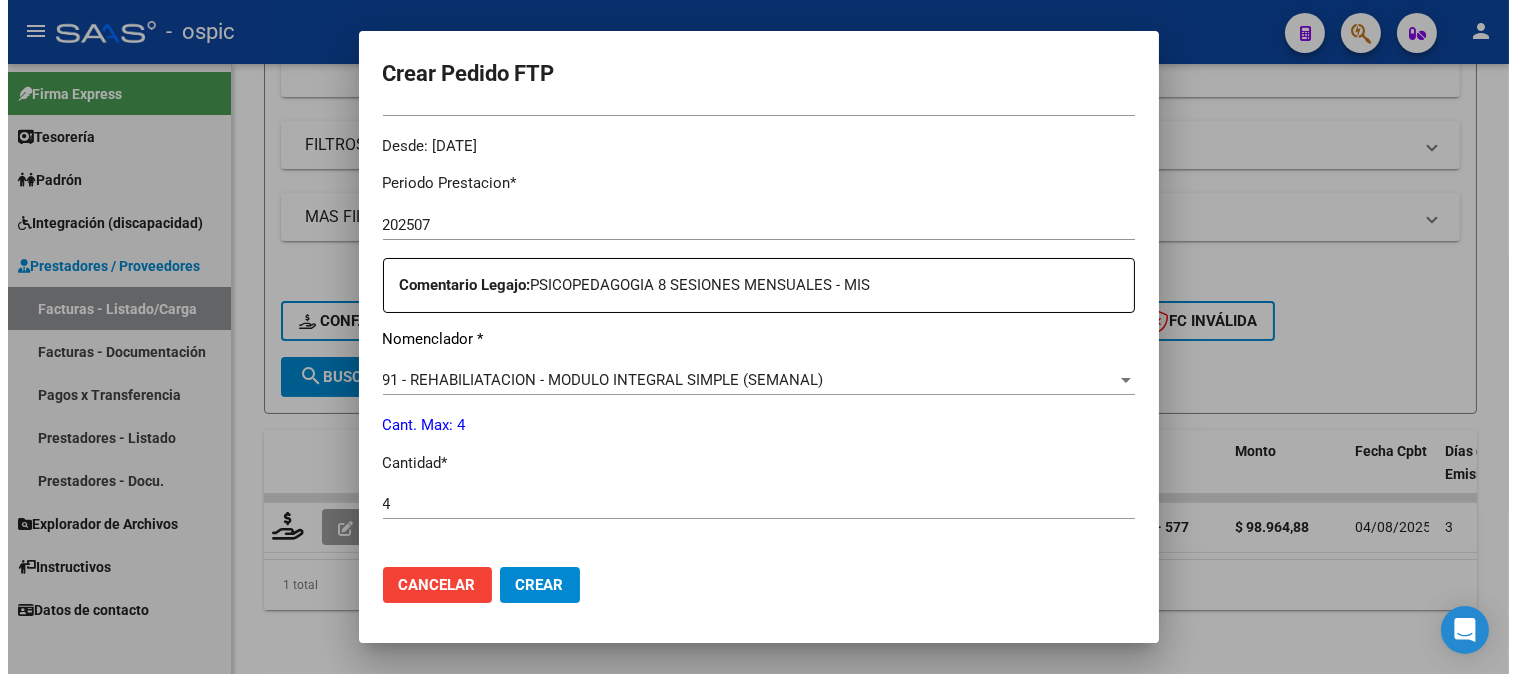 scroll, scrollTop: 900, scrollLeft: 0, axis: vertical 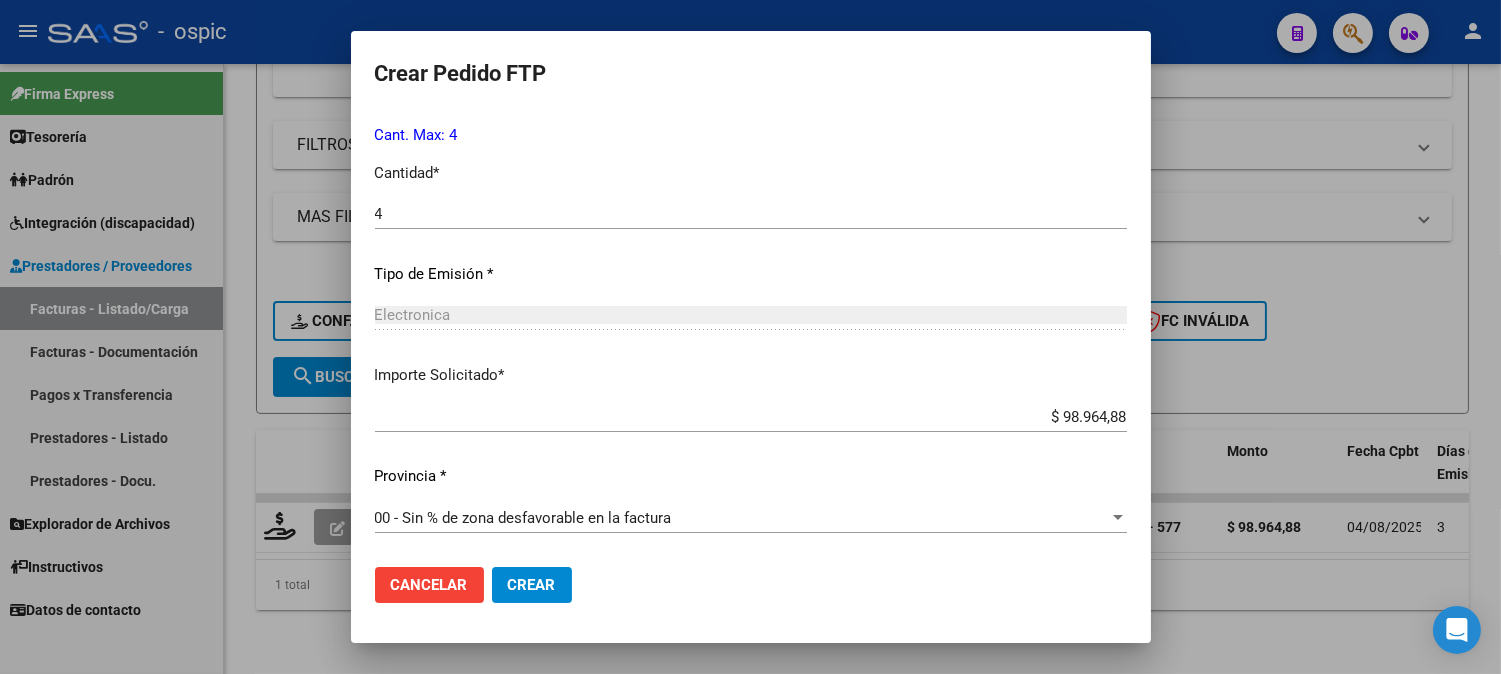 drag, startPoint x: 531, startPoint y: 581, endPoint x: 542, endPoint y: 581, distance: 11 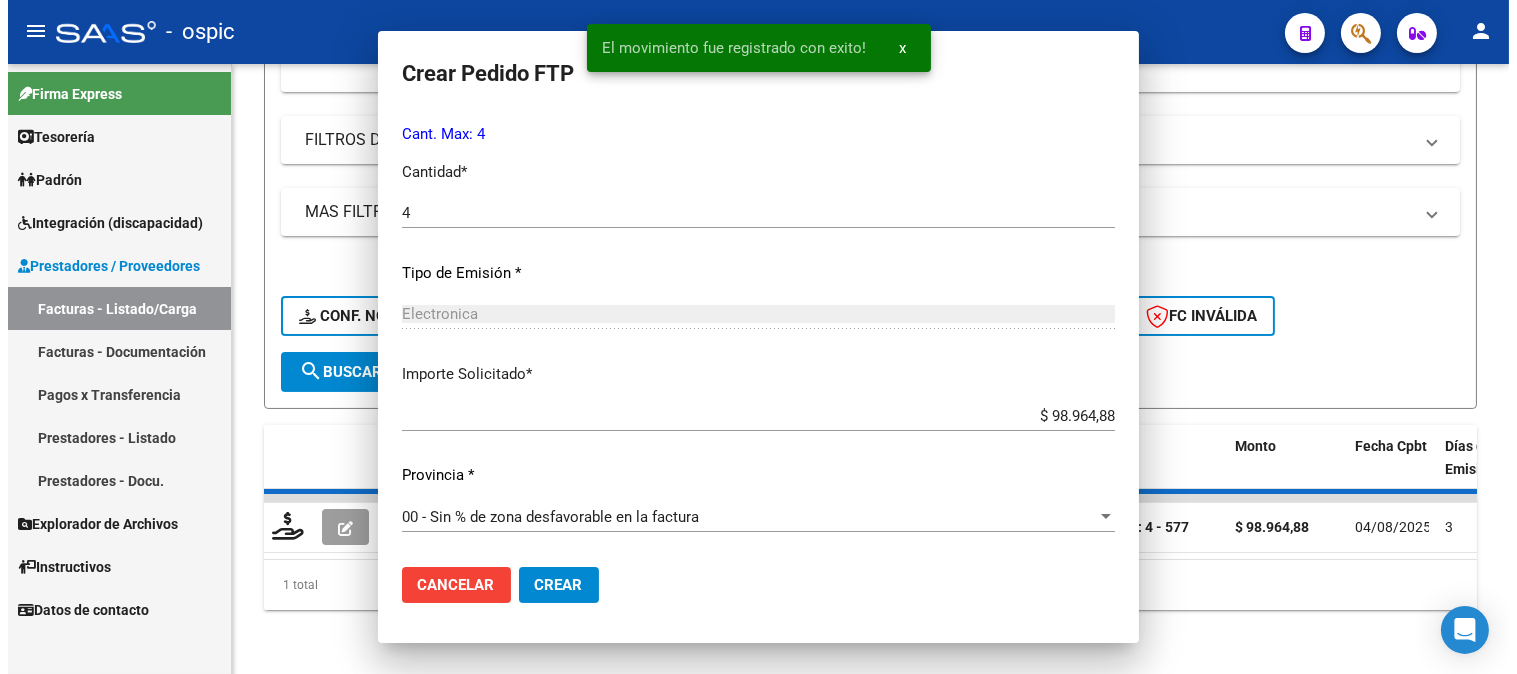 scroll, scrollTop: 0, scrollLeft: 0, axis: both 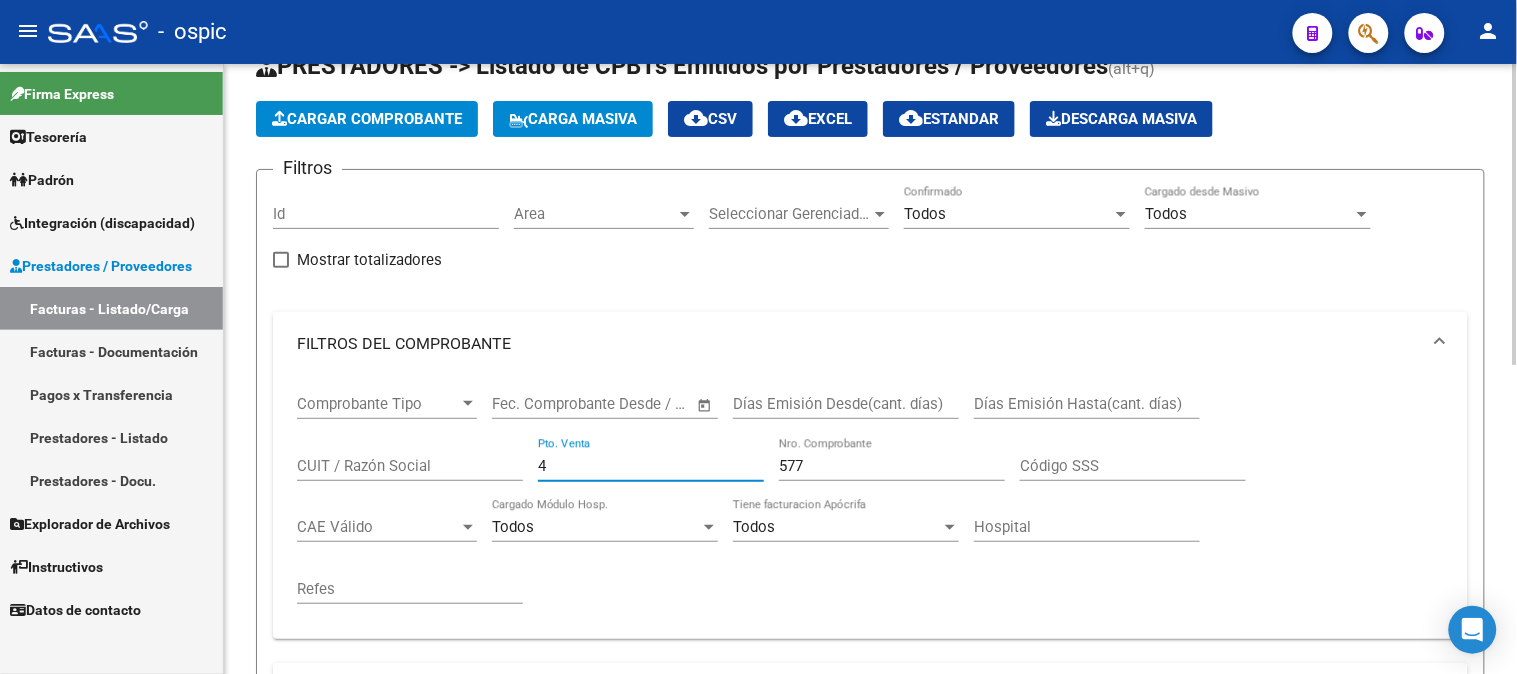 drag, startPoint x: 573, startPoint y: 465, endPoint x: 447, endPoint y: 465, distance: 126 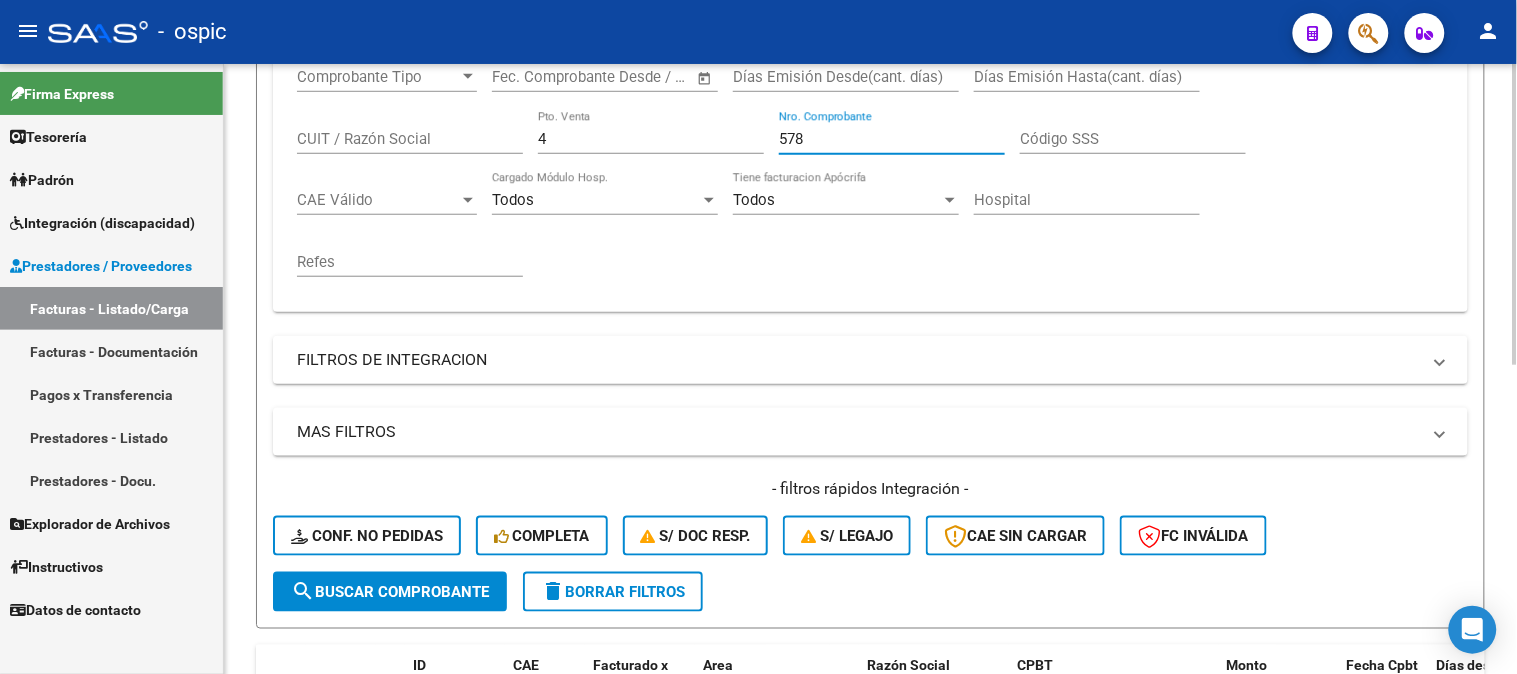 scroll, scrollTop: 402, scrollLeft: 0, axis: vertical 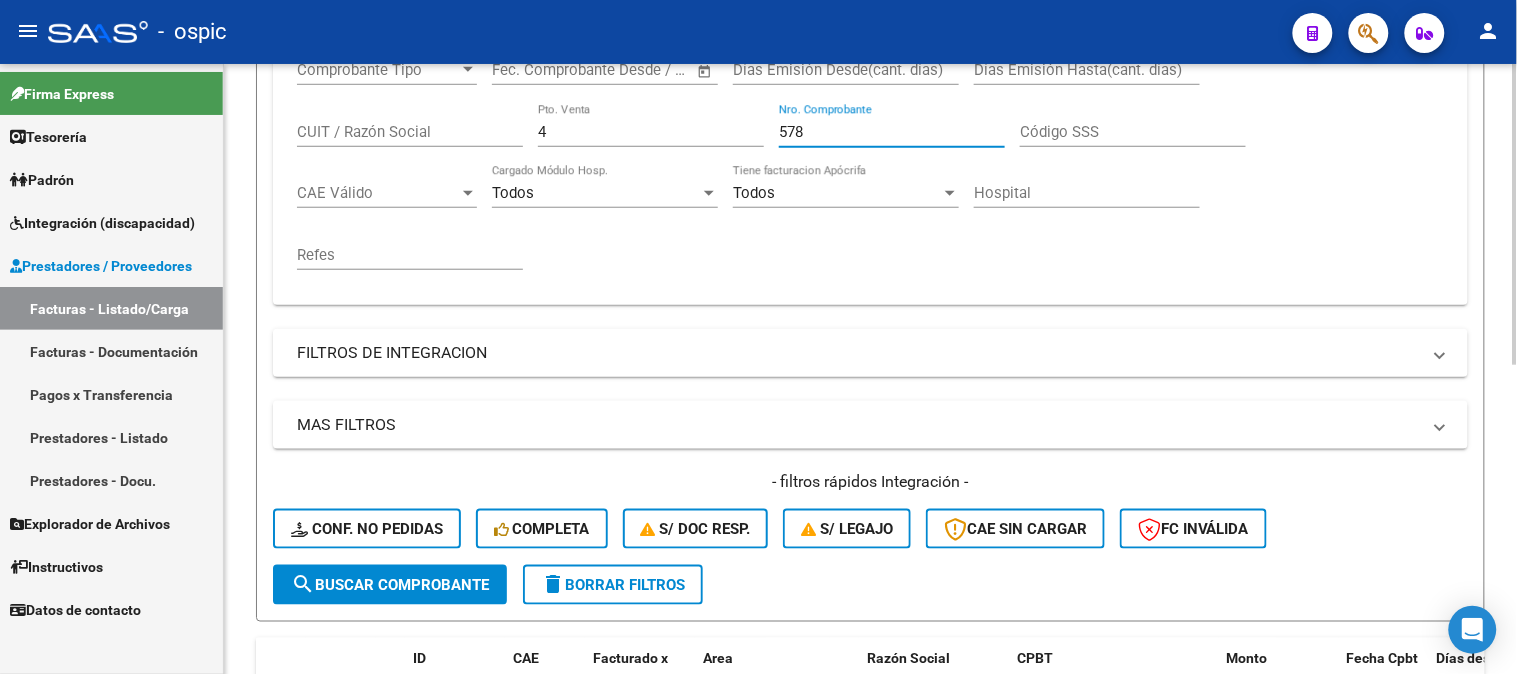 type on "578" 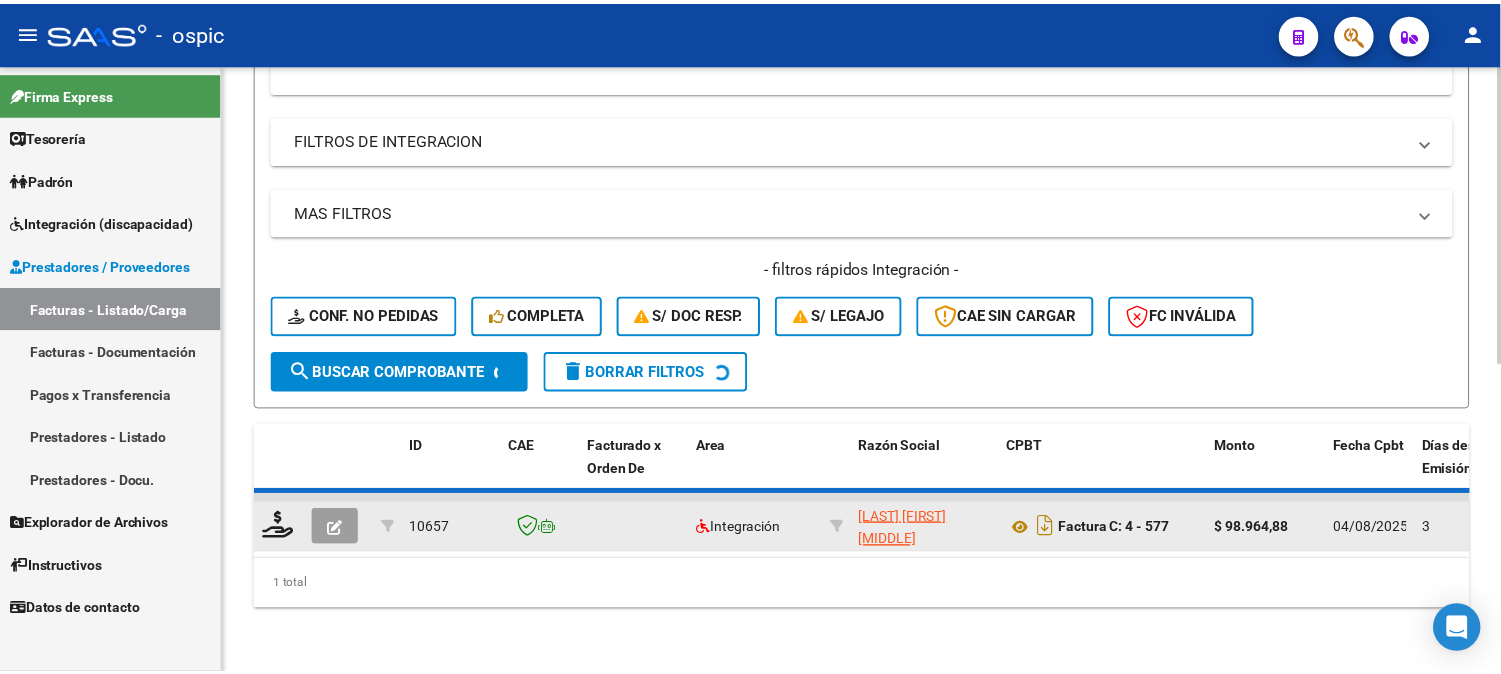scroll, scrollTop: 625, scrollLeft: 0, axis: vertical 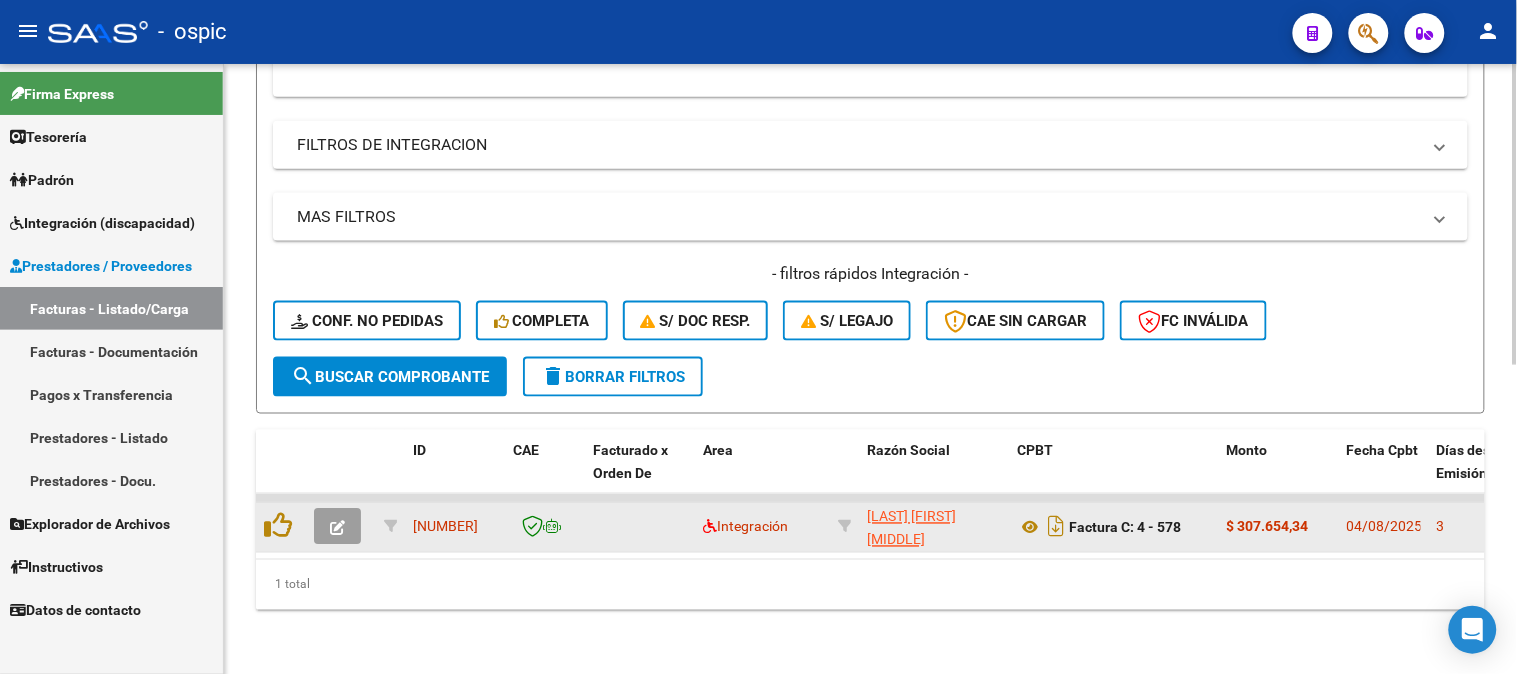 click 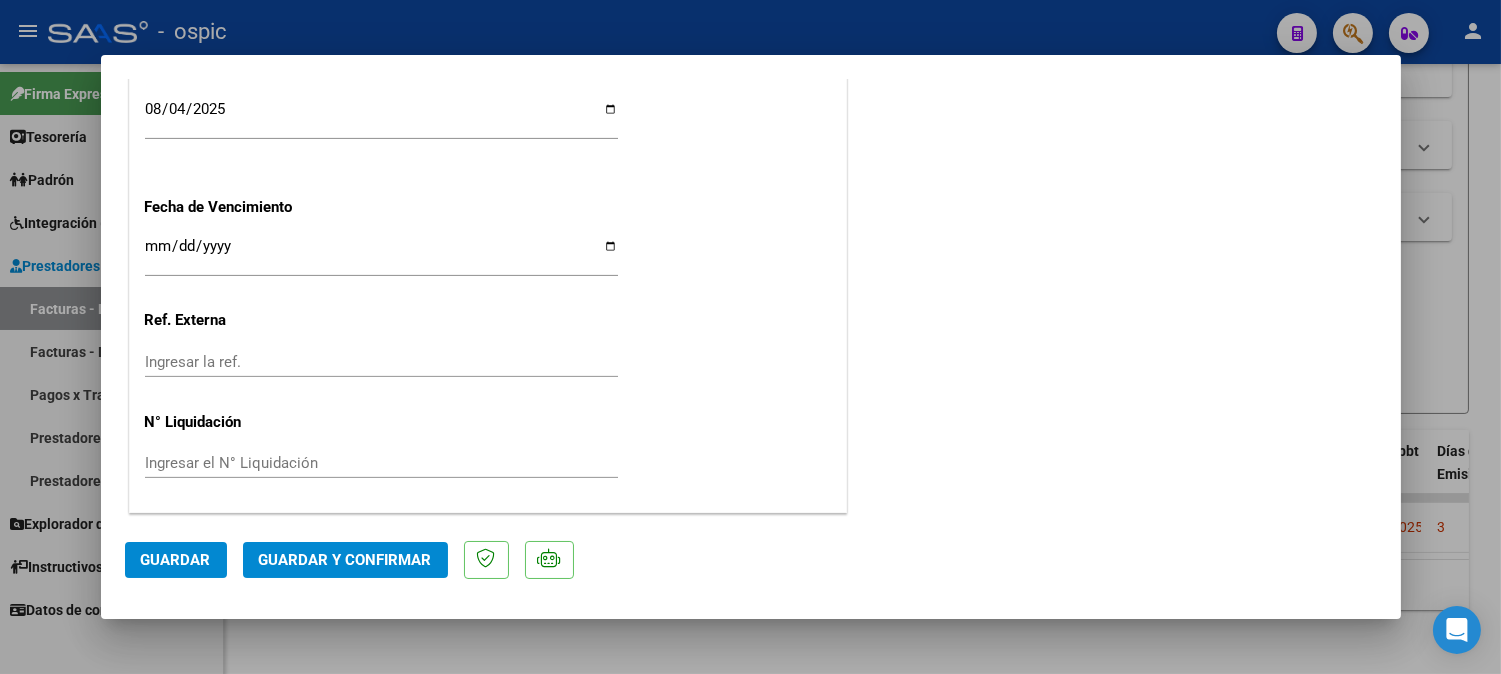scroll, scrollTop: 0, scrollLeft: 0, axis: both 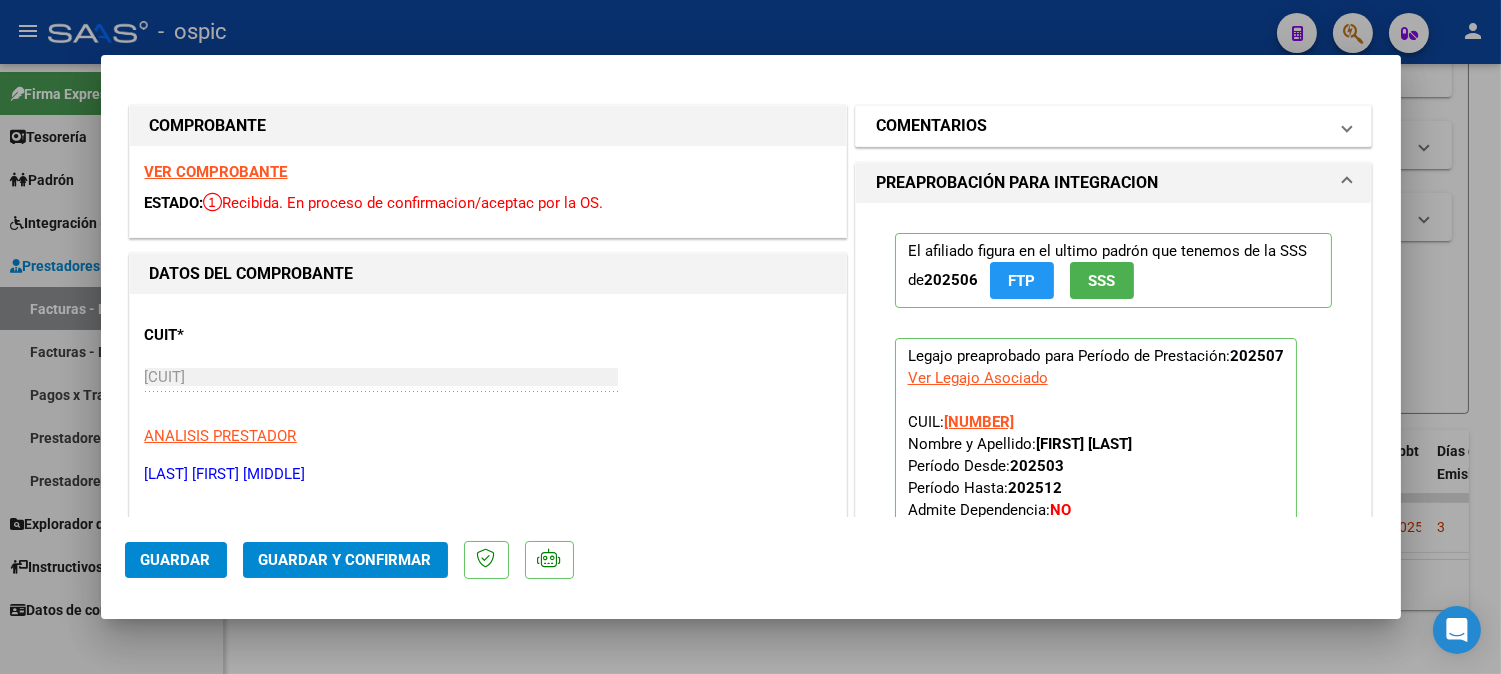drag, startPoint x: 1005, startPoint y: 120, endPoint x: 997, endPoint y: 140, distance: 21.540659 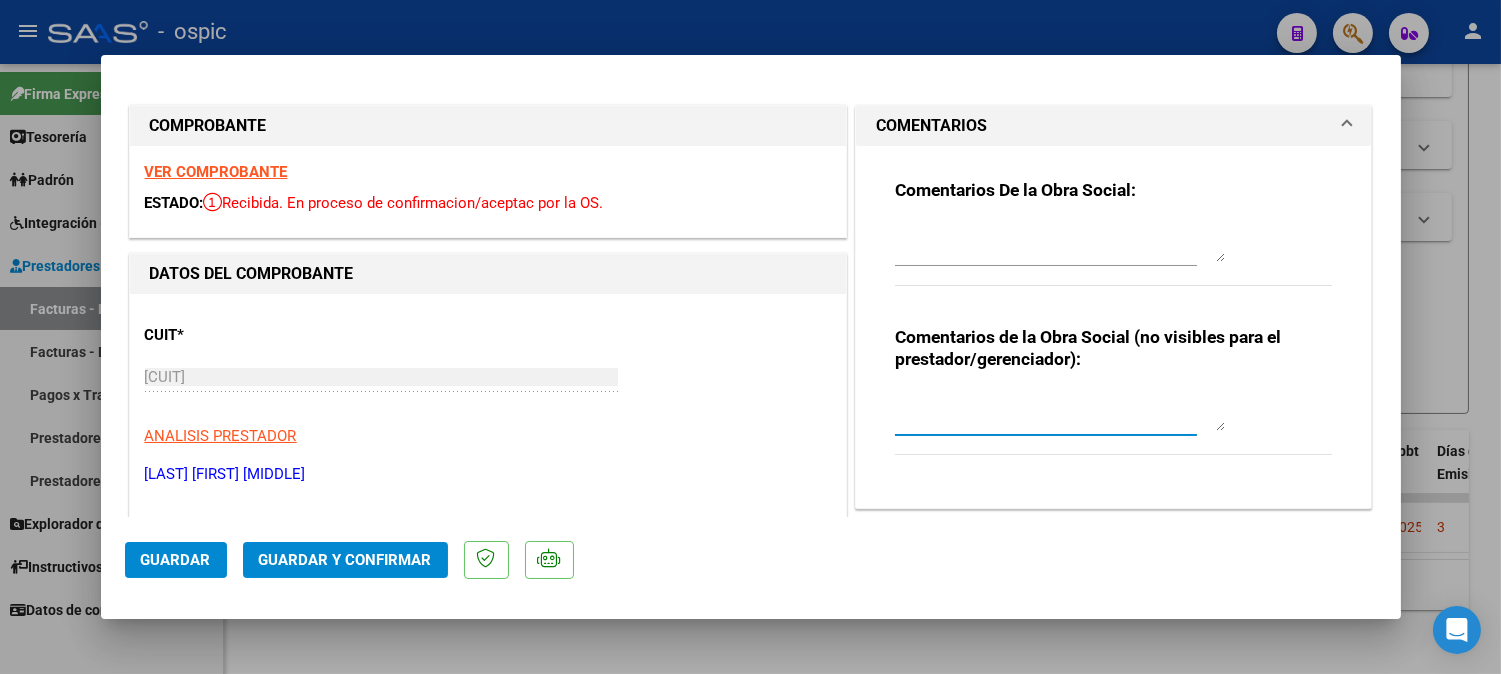 click at bounding box center (1060, 411) 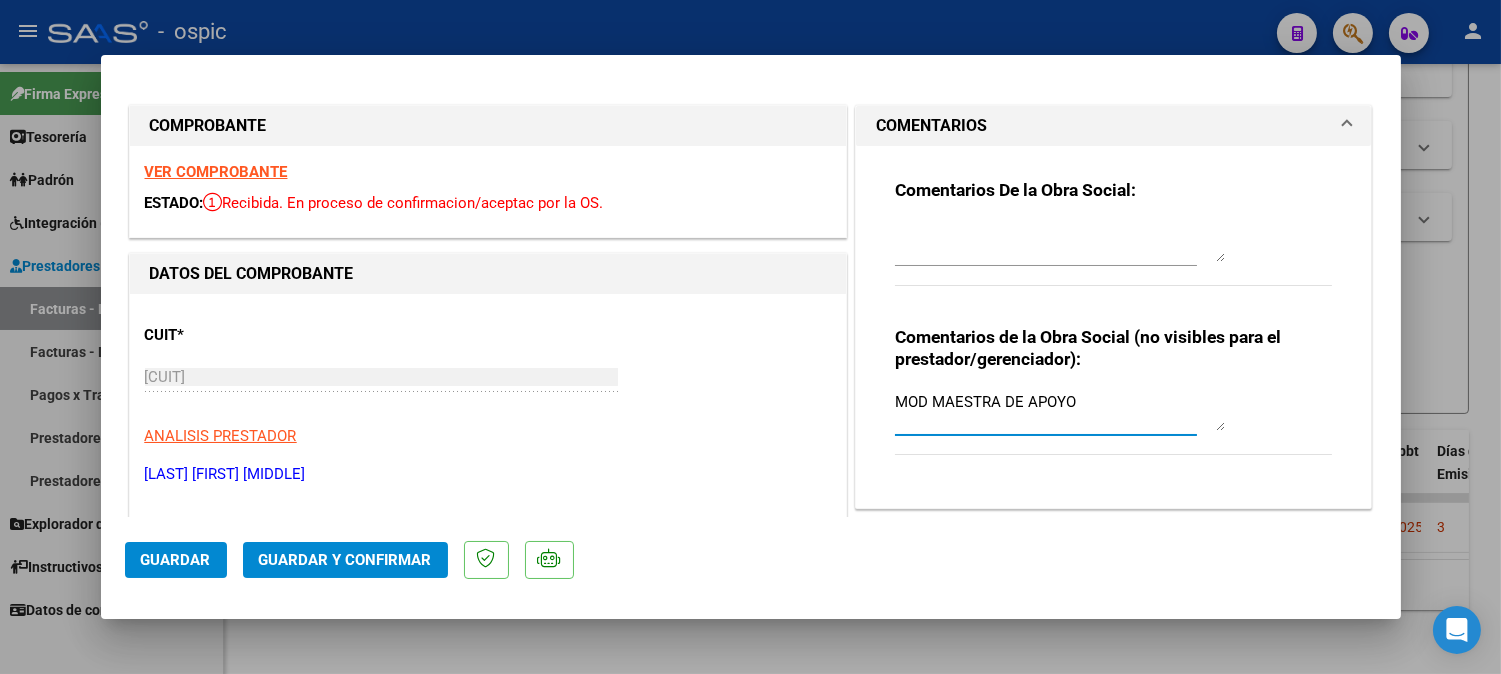 type on "MOD MAESTRA DE APOYO" 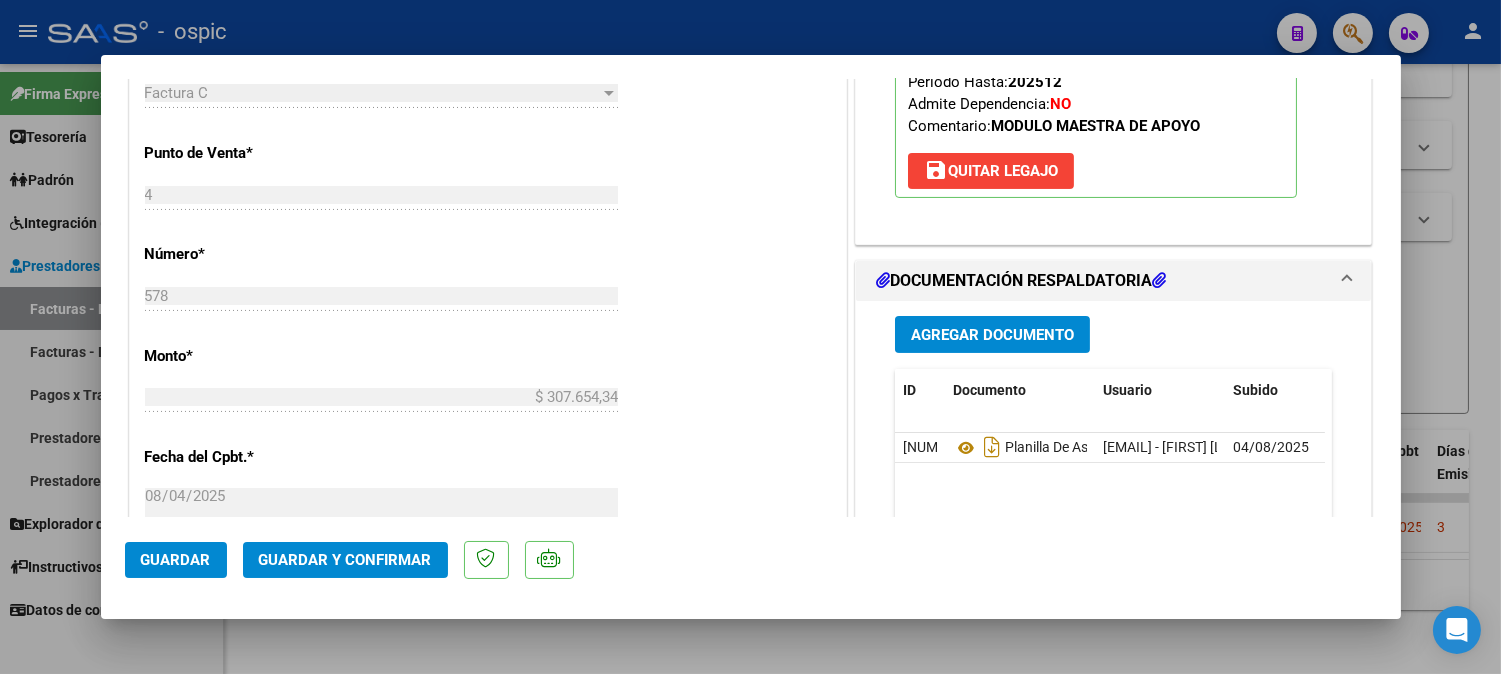 scroll, scrollTop: 875, scrollLeft: 0, axis: vertical 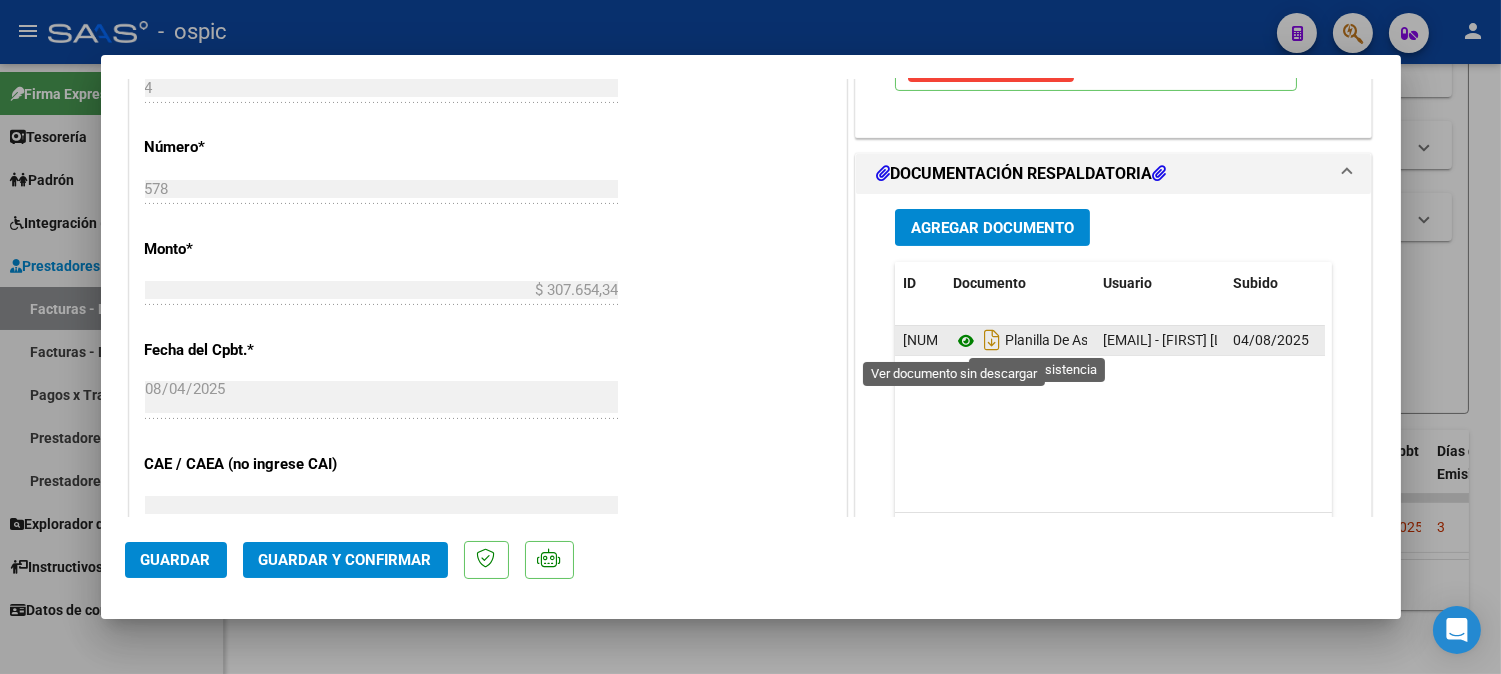 click 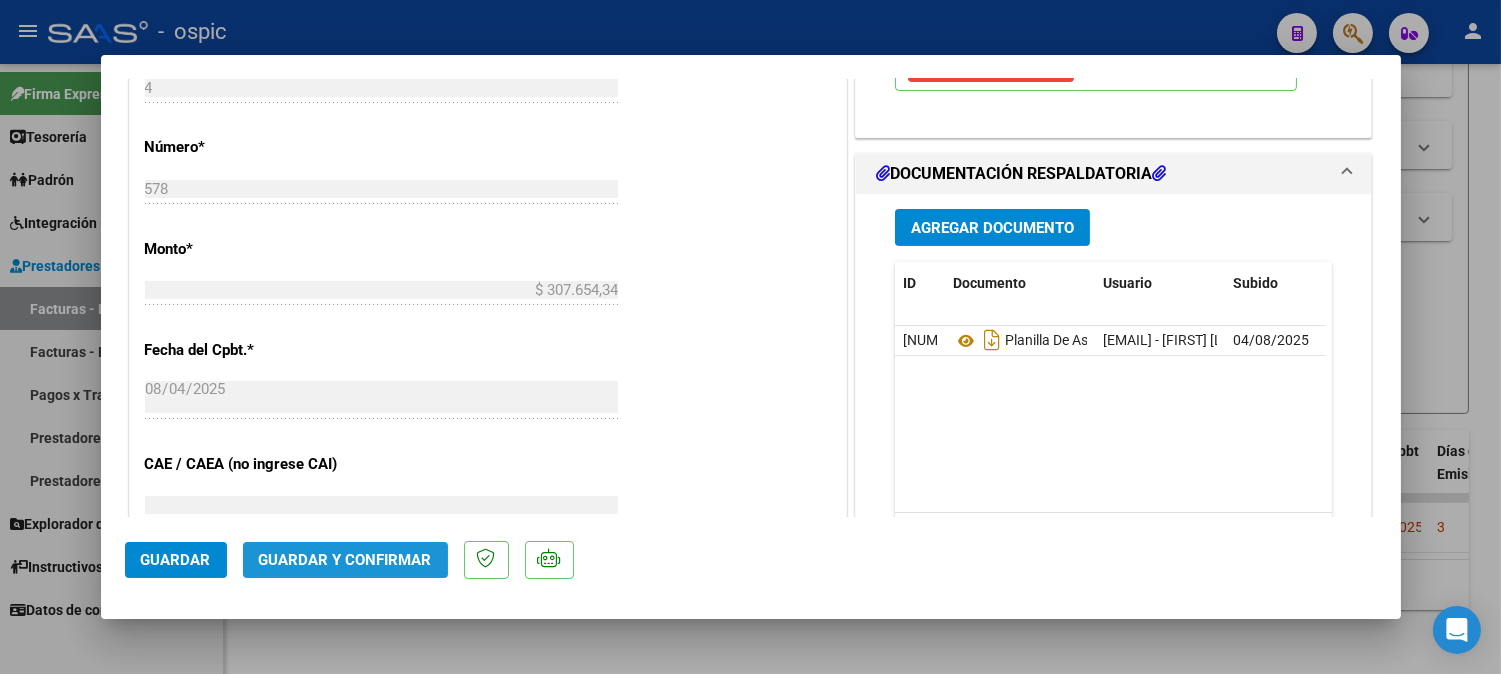 click on "Guardar y Confirmar" 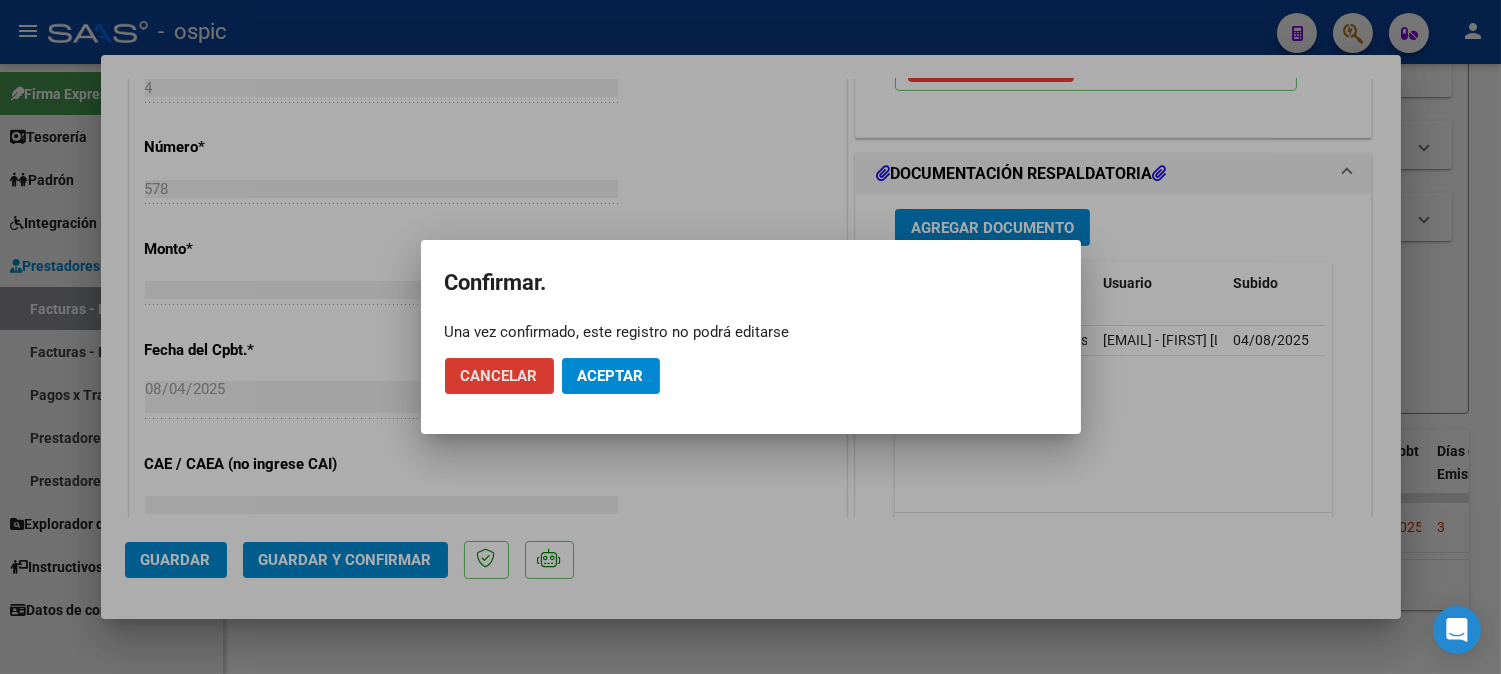 click on "Aceptar" 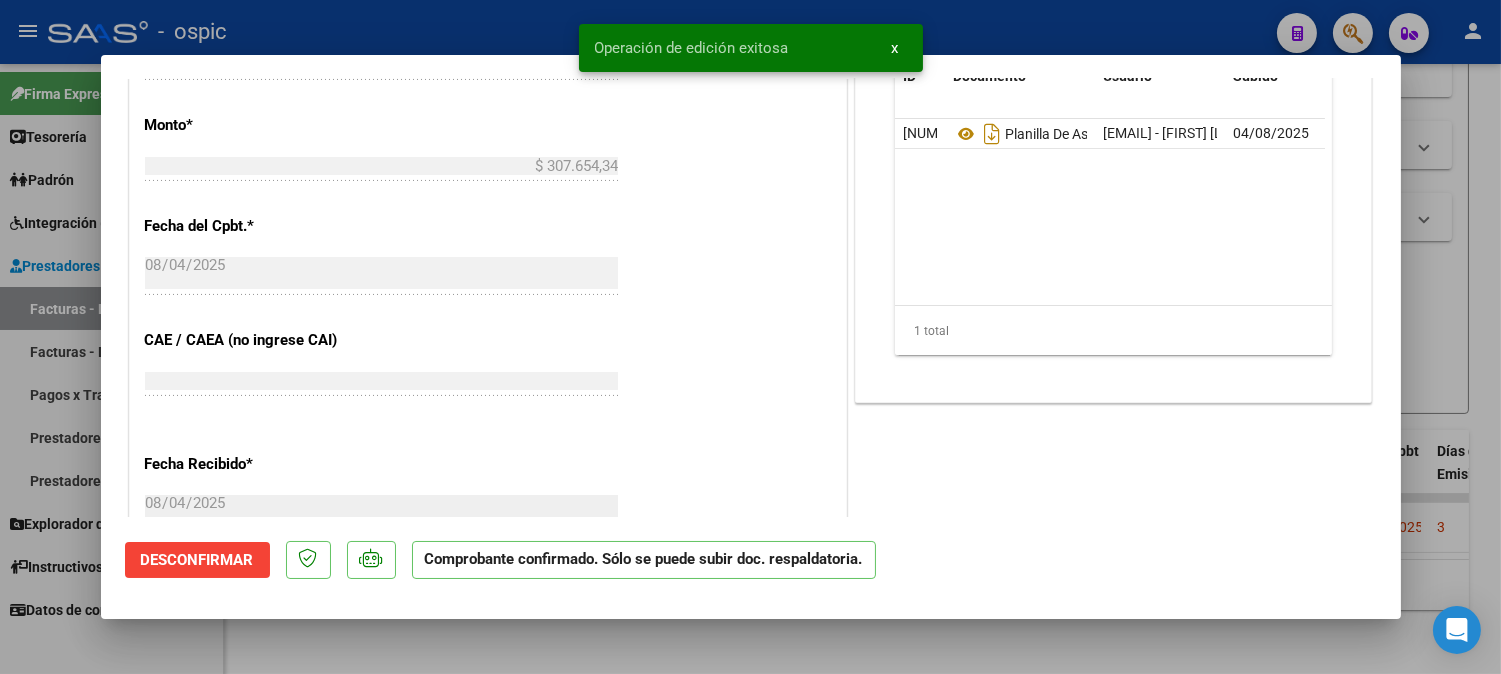 type 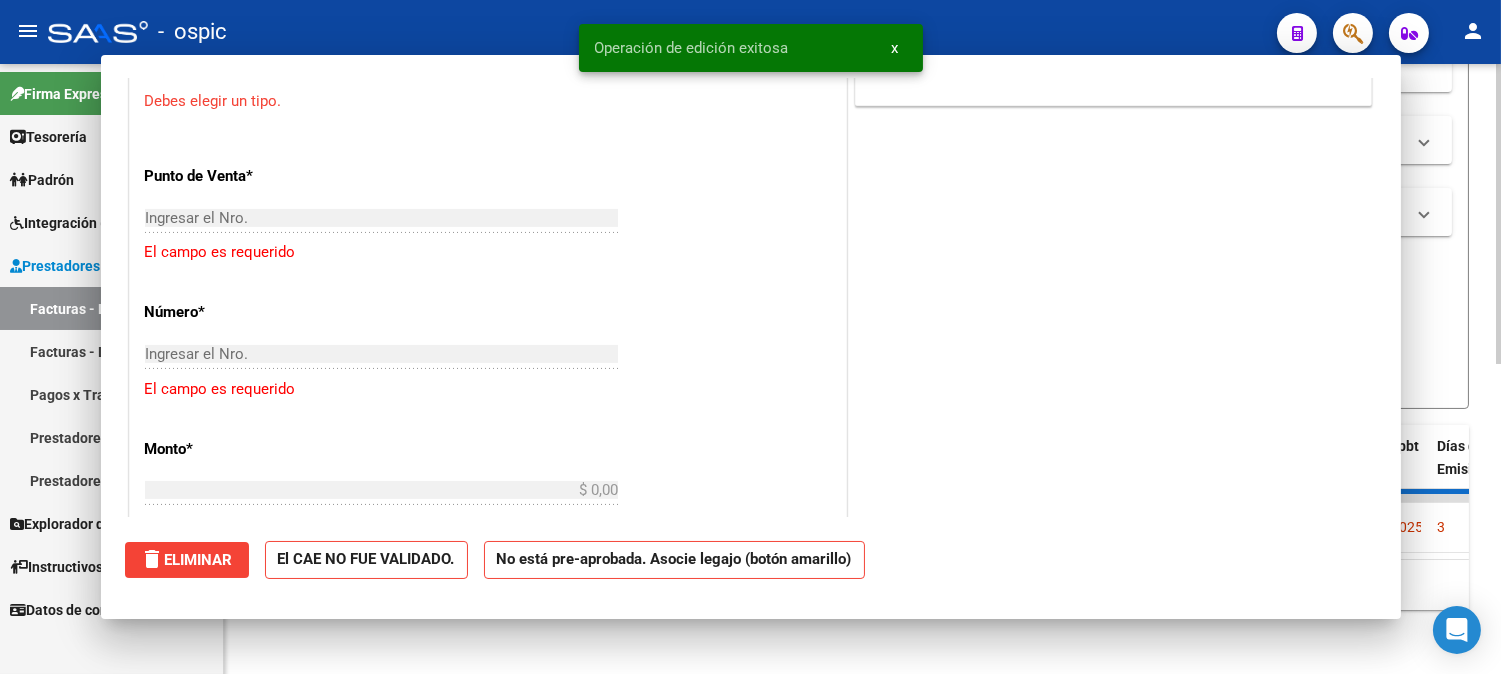 scroll, scrollTop: 911, scrollLeft: 0, axis: vertical 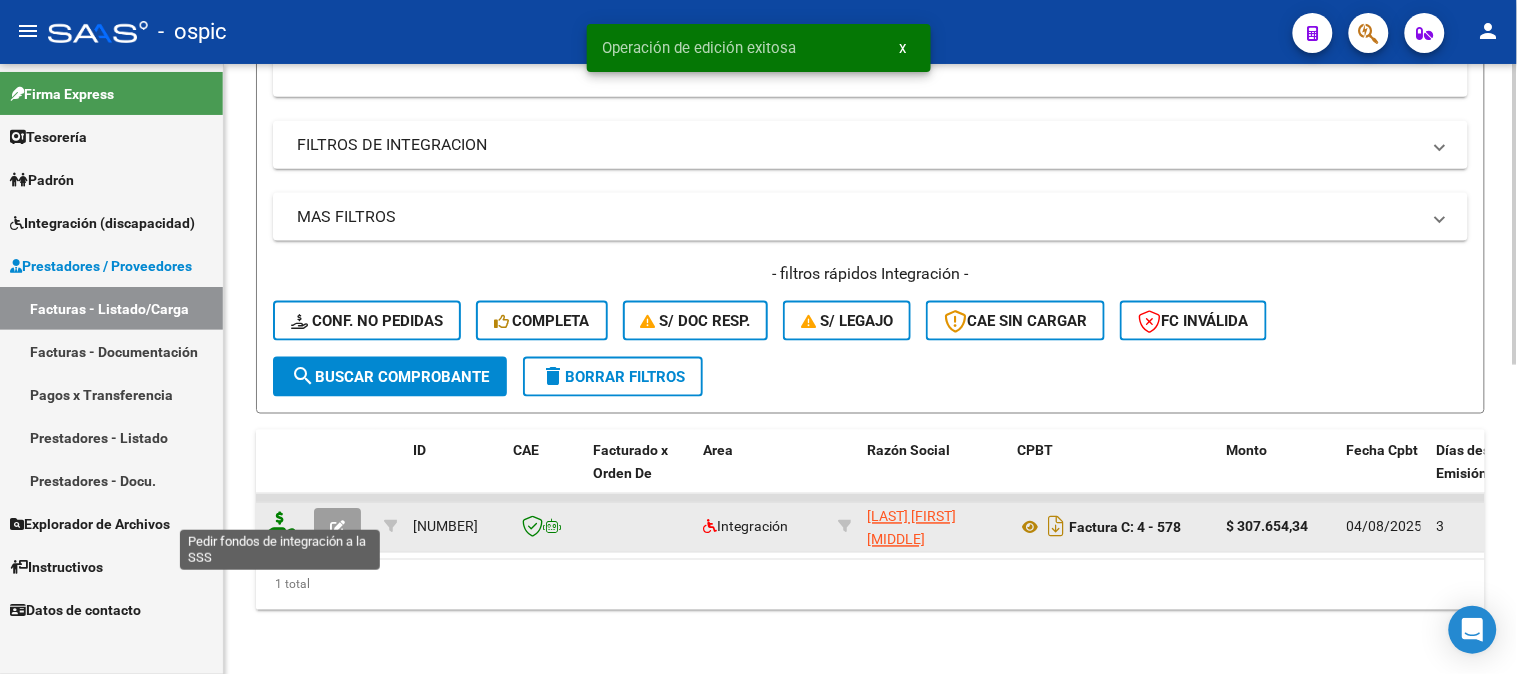 click 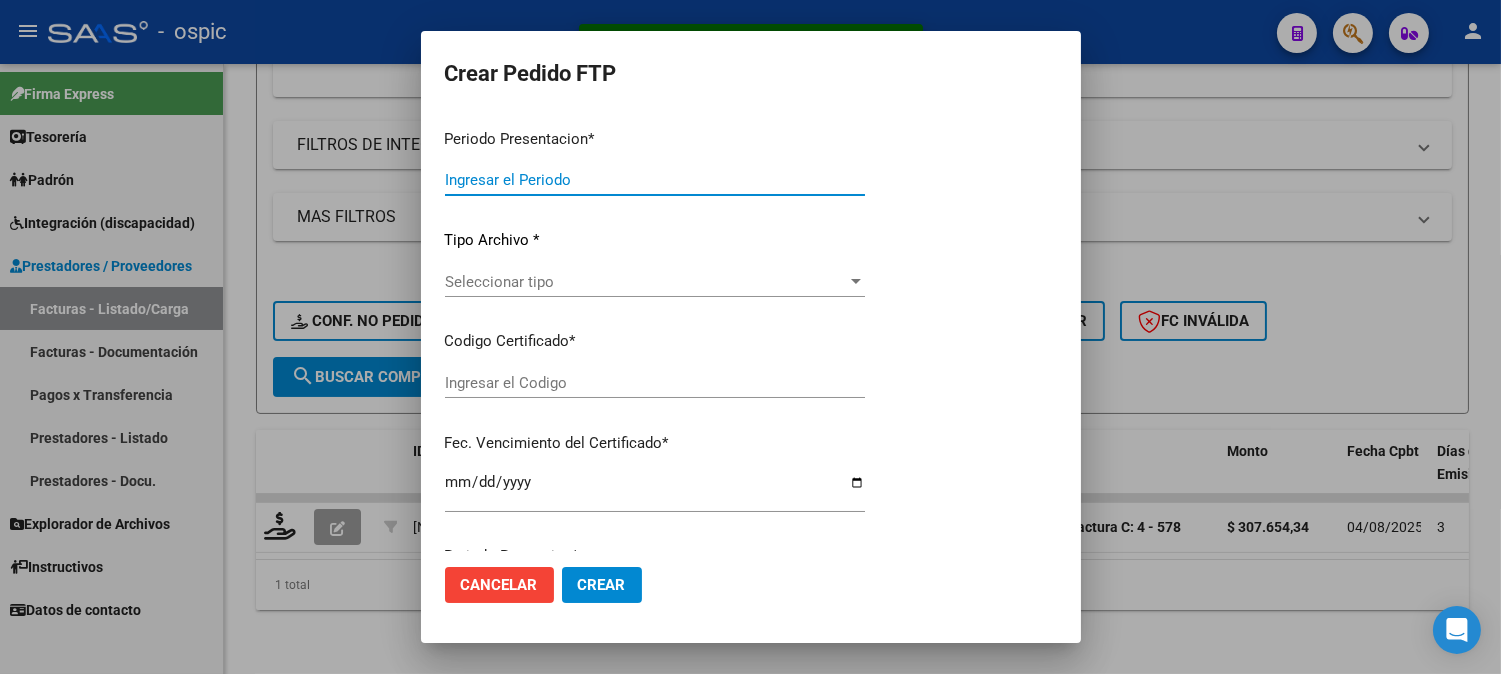 type on "202507" 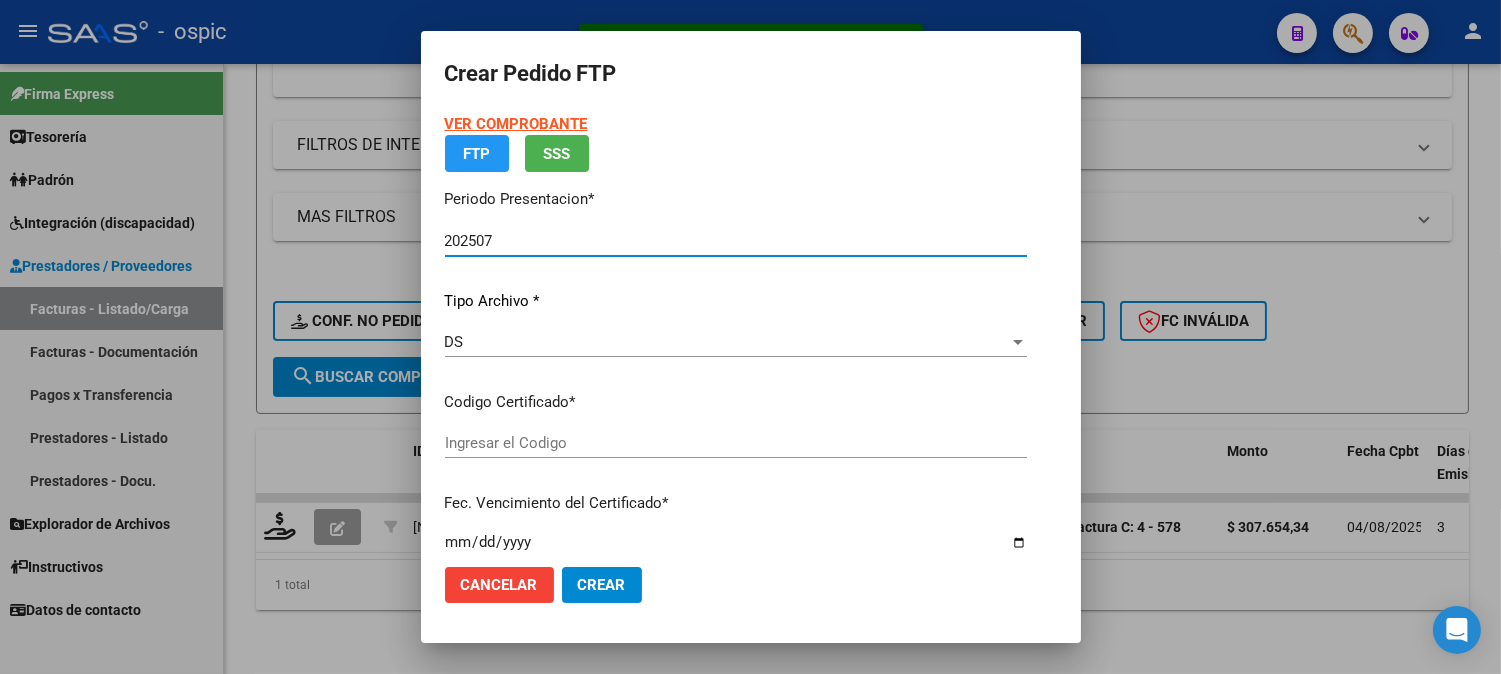 type on "[PHONE]" 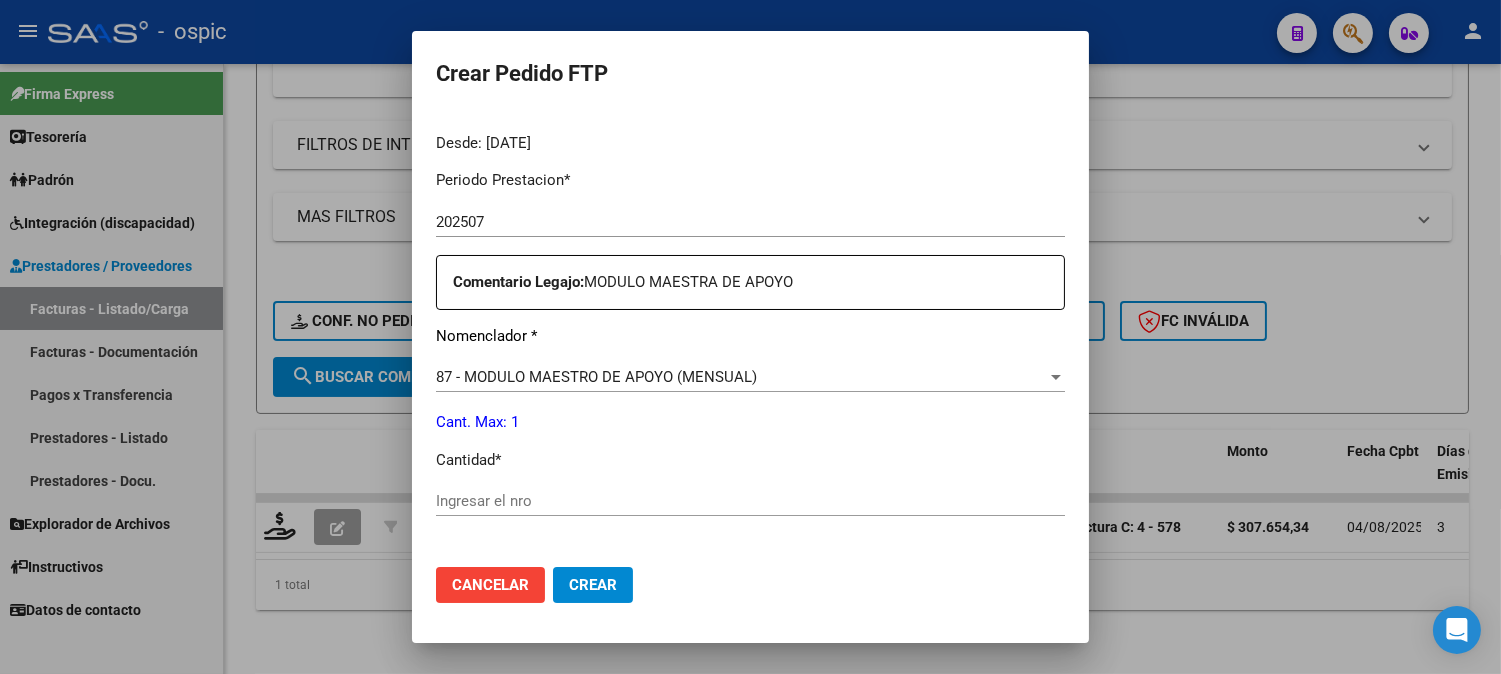 scroll, scrollTop: 657, scrollLeft: 0, axis: vertical 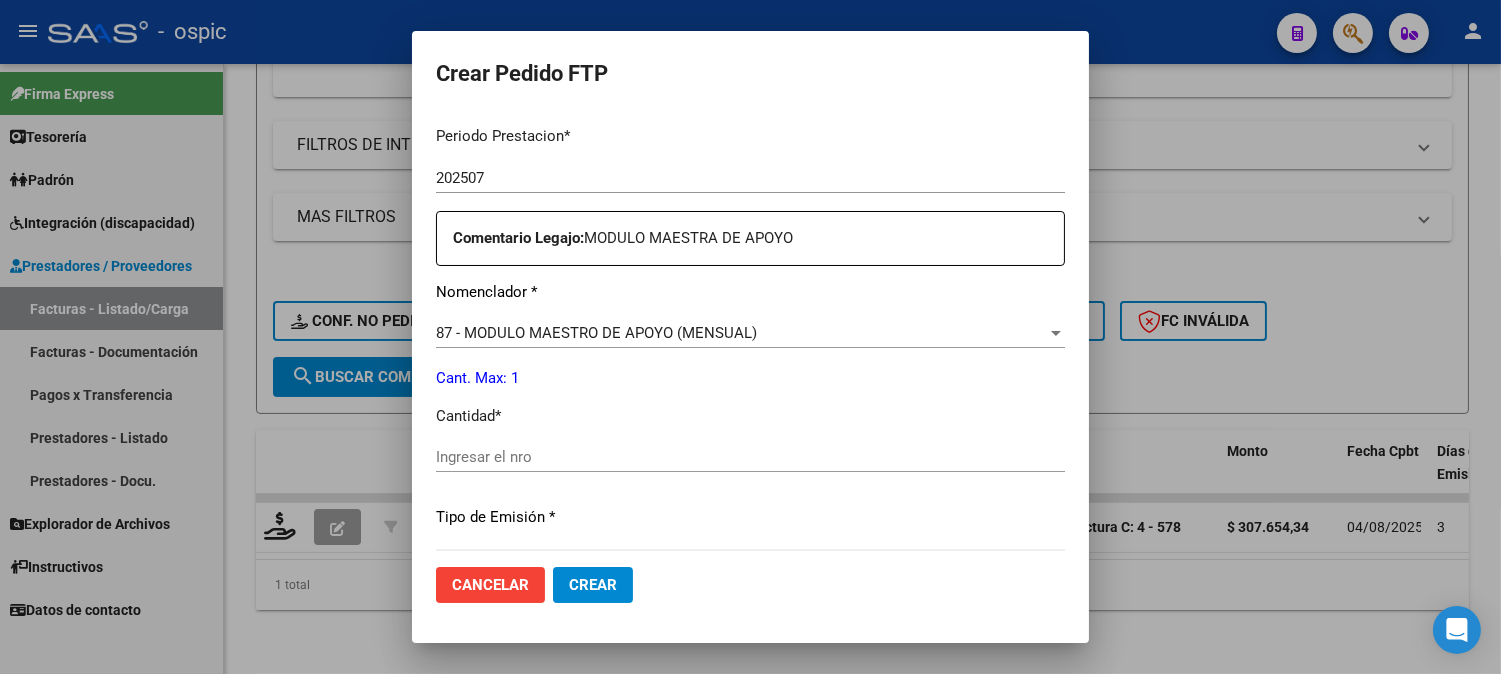 click on "Ingresar el nro" at bounding box center [750, 457] 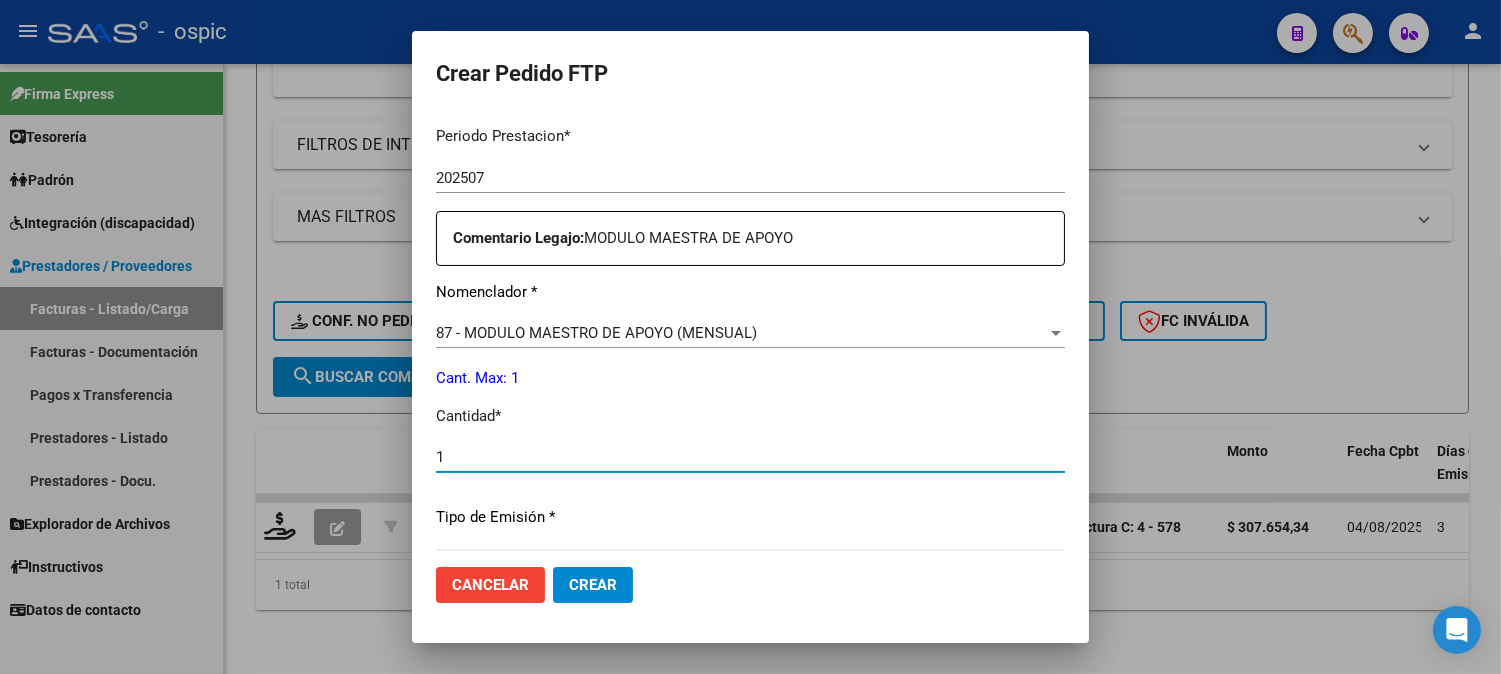 type on "1" 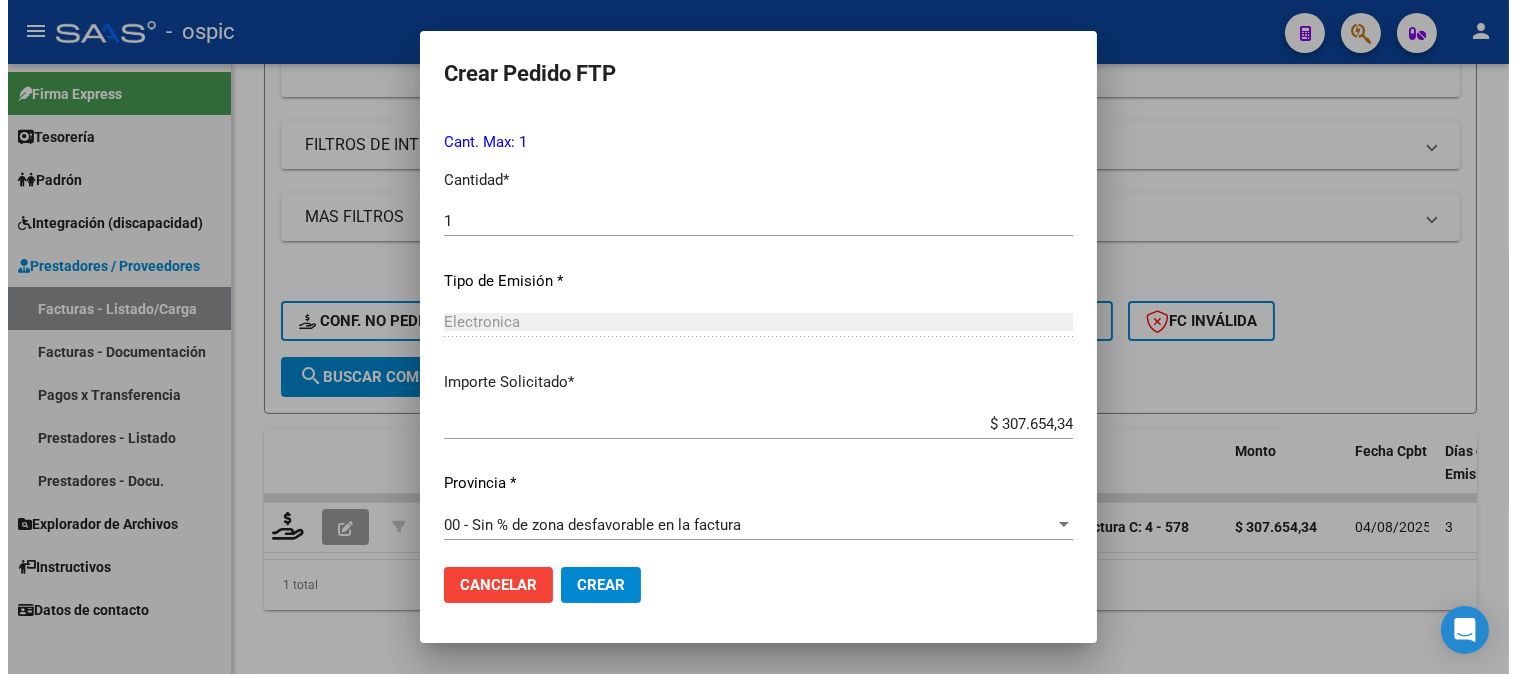 scroll, scrollTop: 900, scrollLeft: 0, axis: vertical 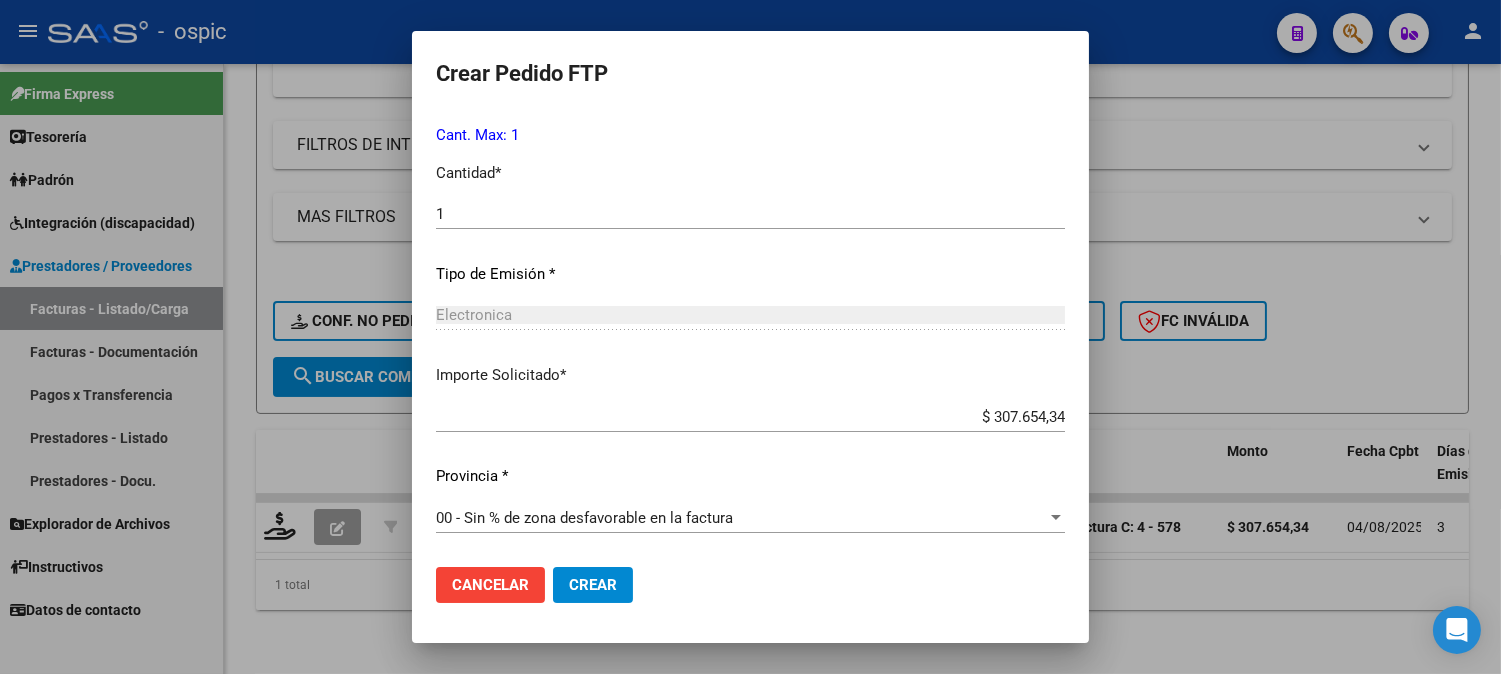 click on "Crear" 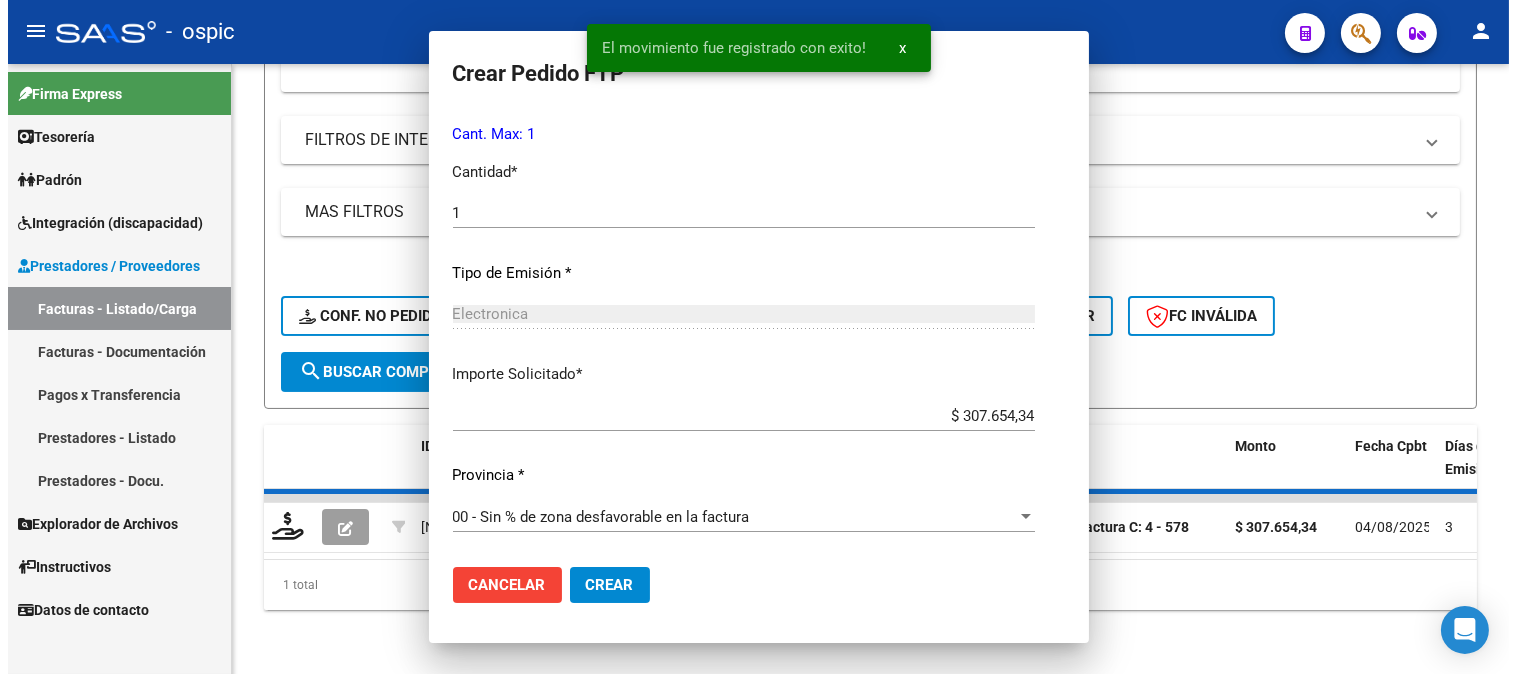 scroll, scrollTop: 0, scrollLeft: 0, axis: both 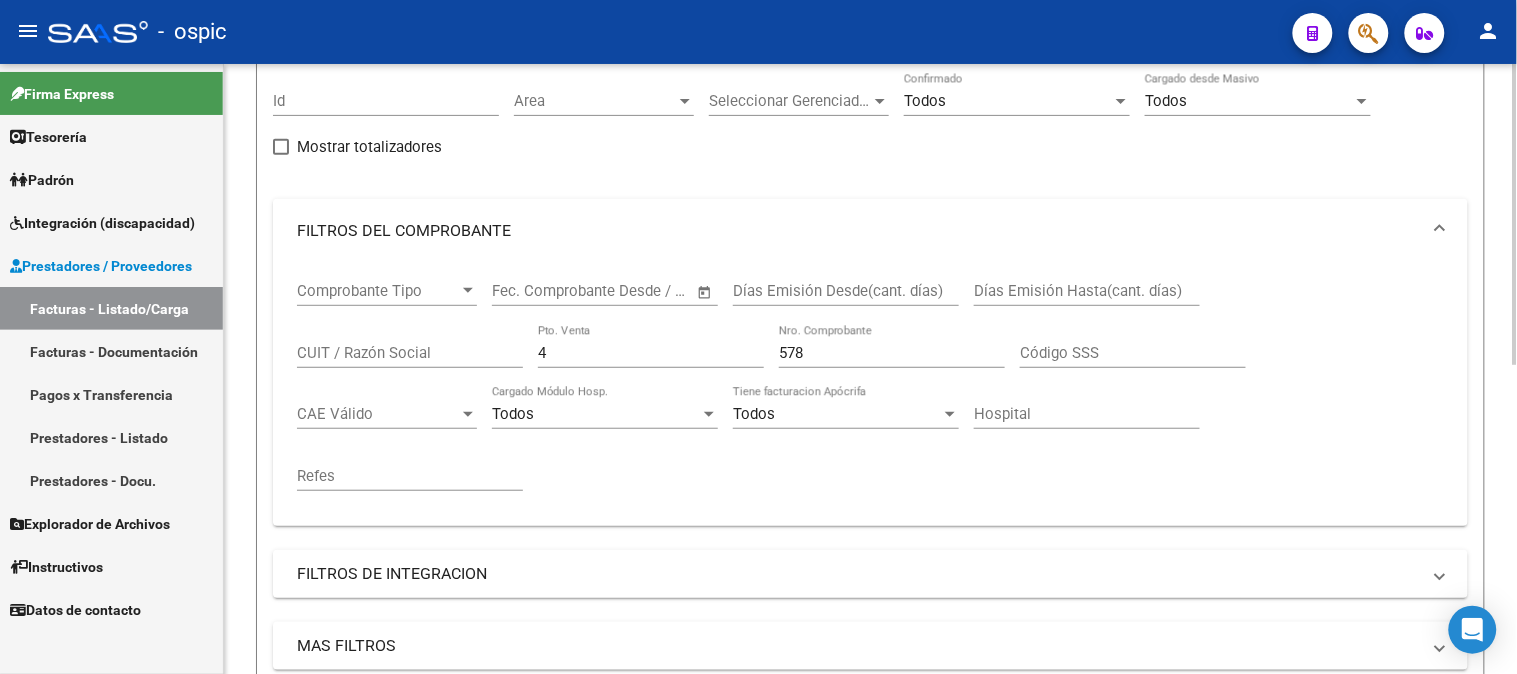 drag, startPoint x: 504, startPoint y: 353, endPoint x: 436, endPoint y: 350, distance: 68.06615 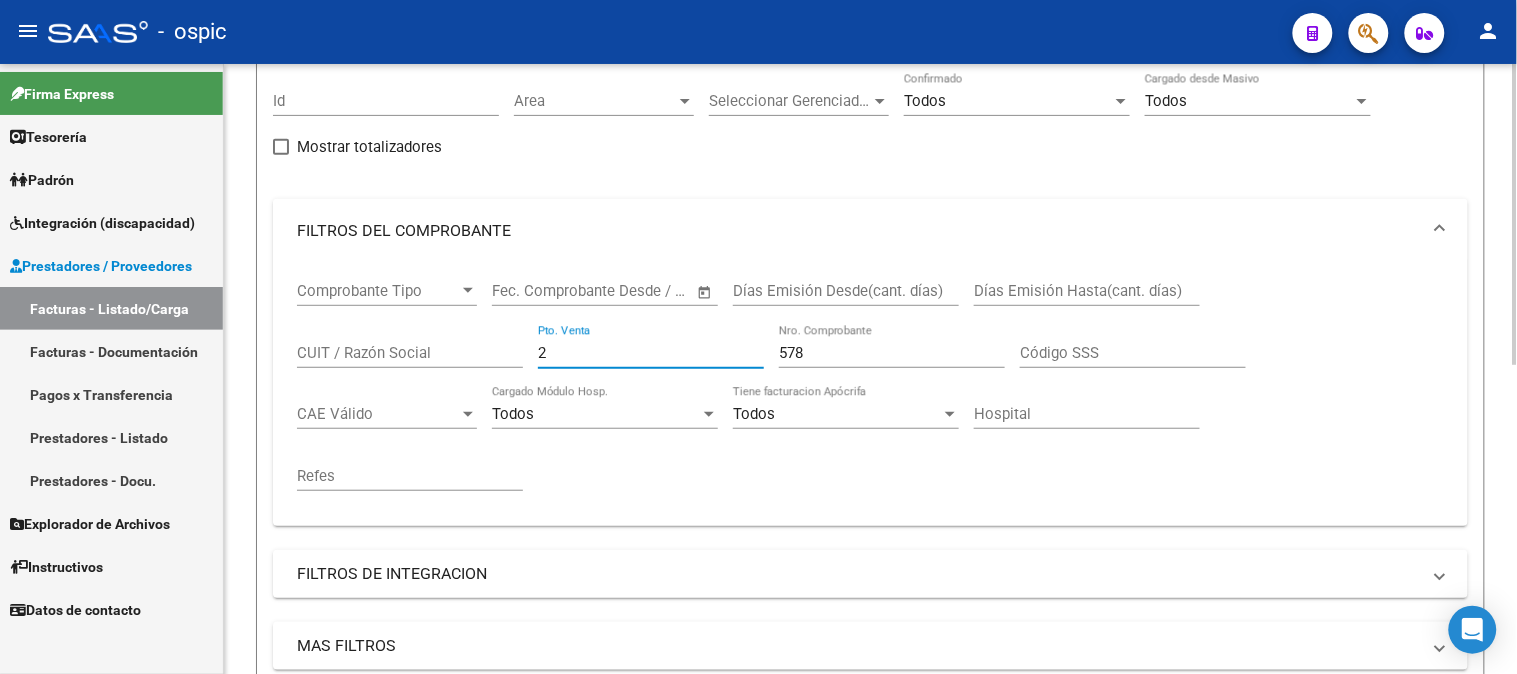 type on "2" 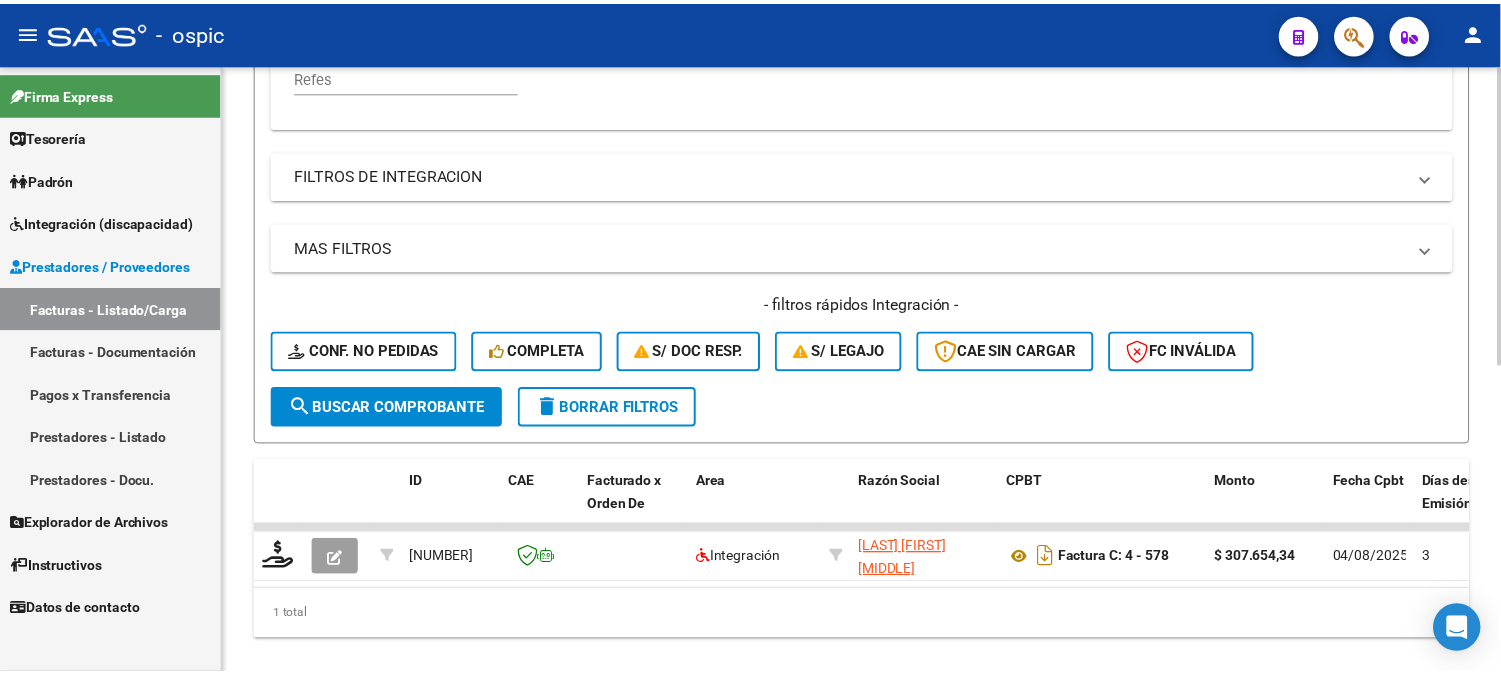 scroll, scrollTop: 624, scrollLeft: 0, axis: vertical 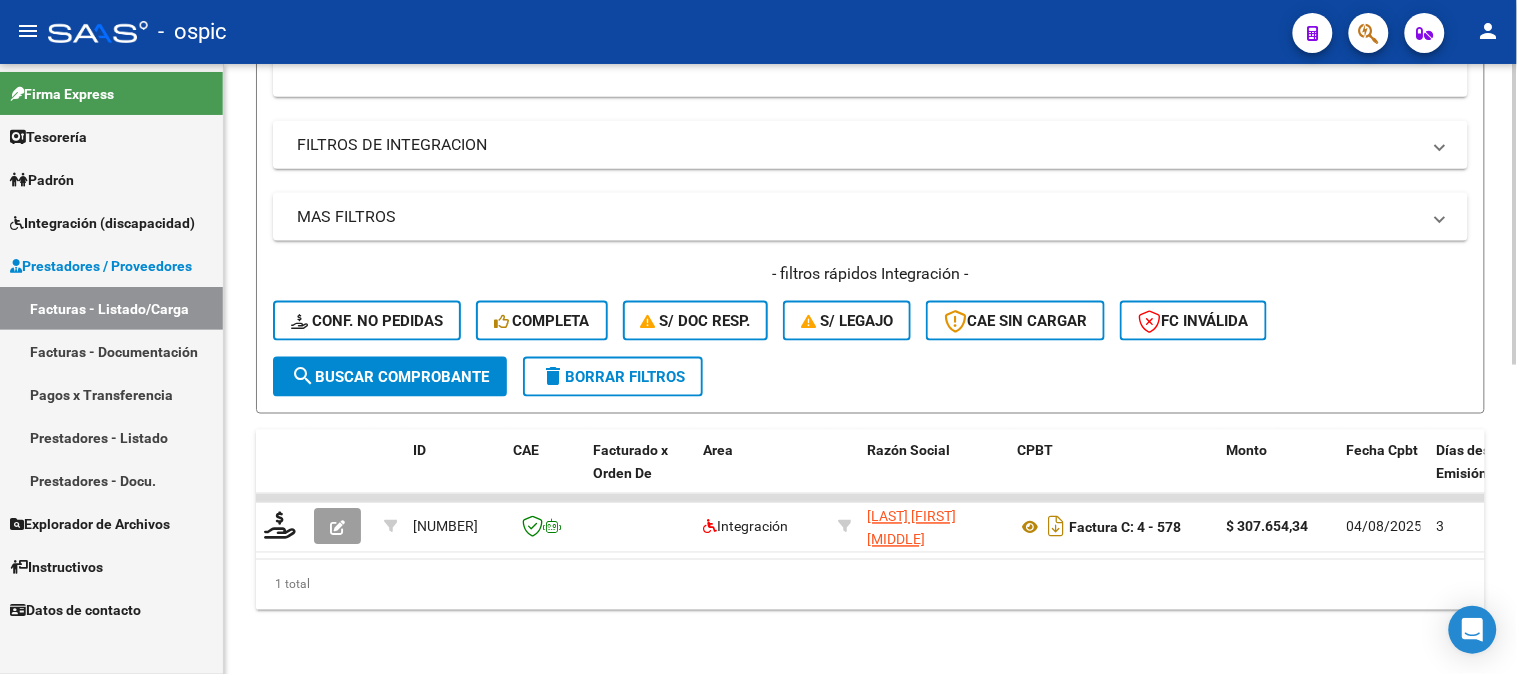 type on "979" 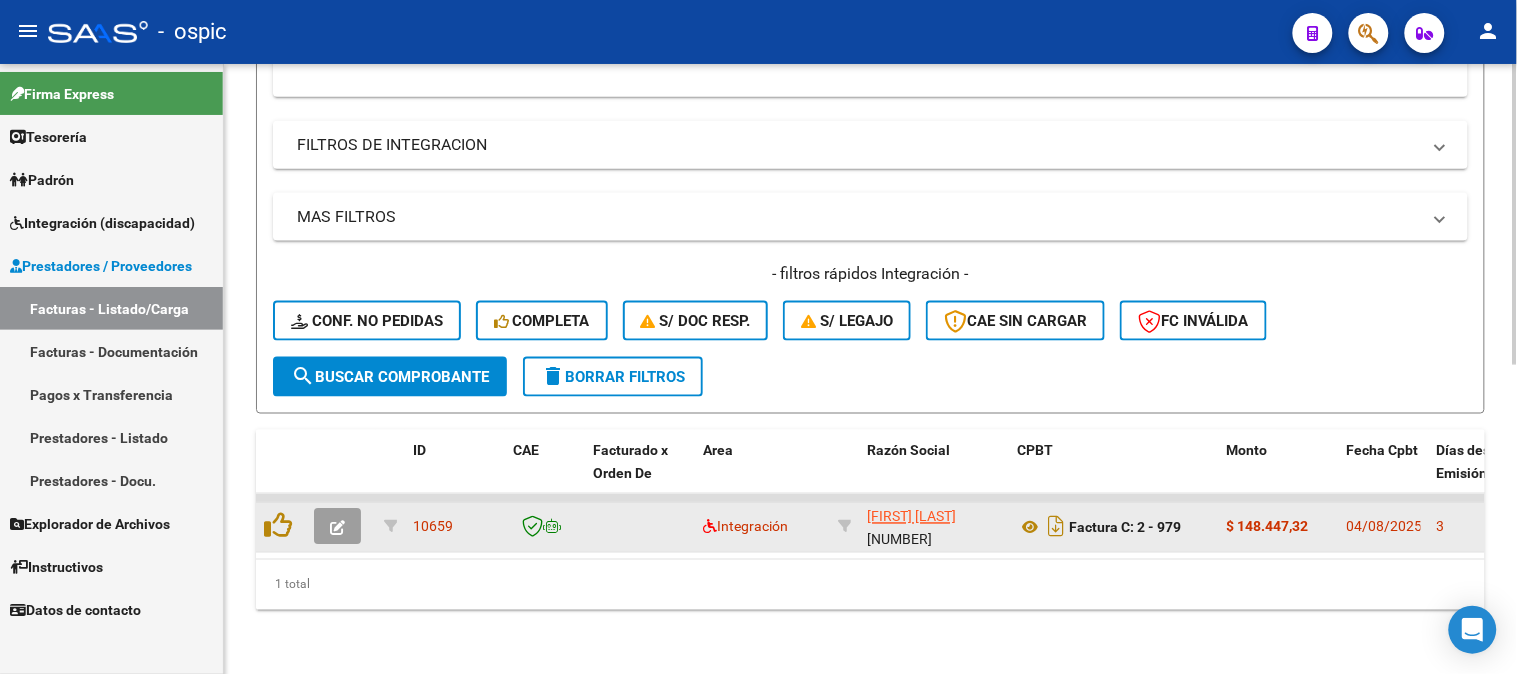 click 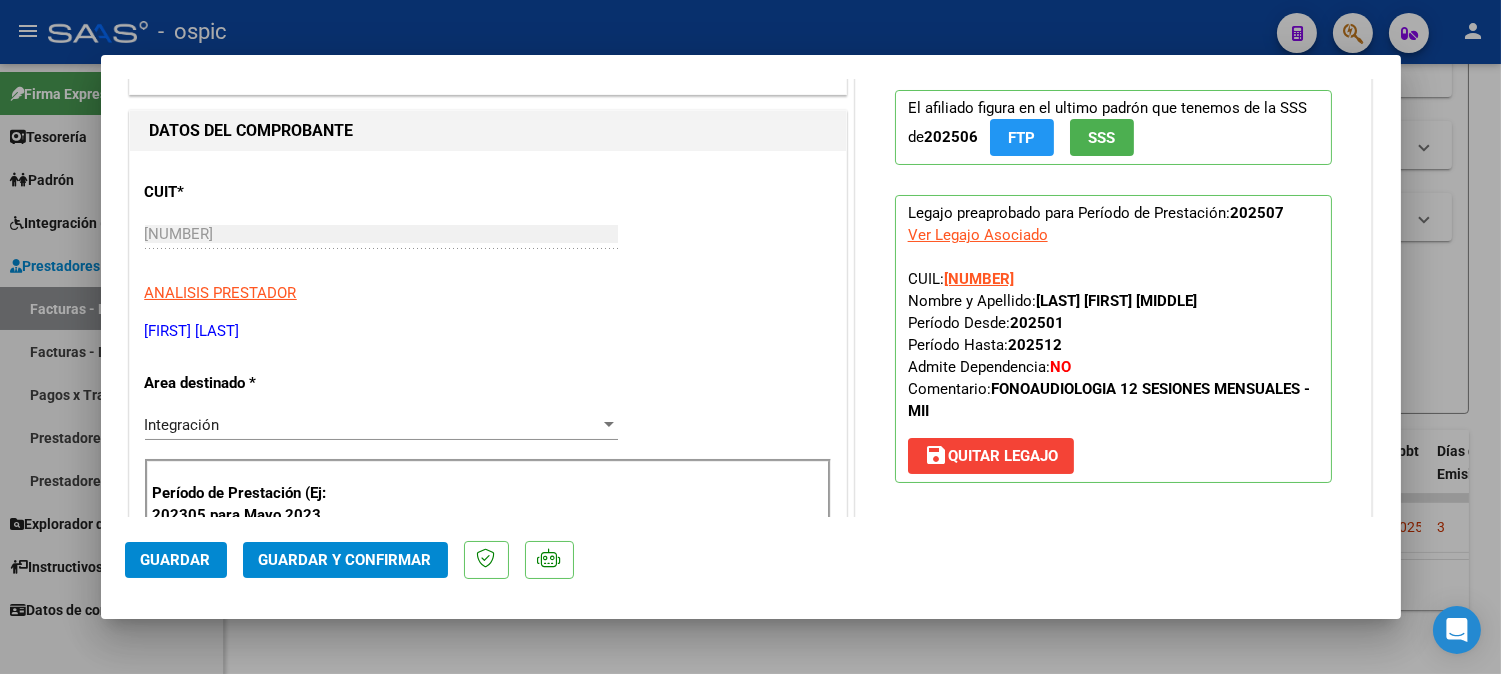 scroll, scrollTop: 0, scrollLeft: 0, axis: both 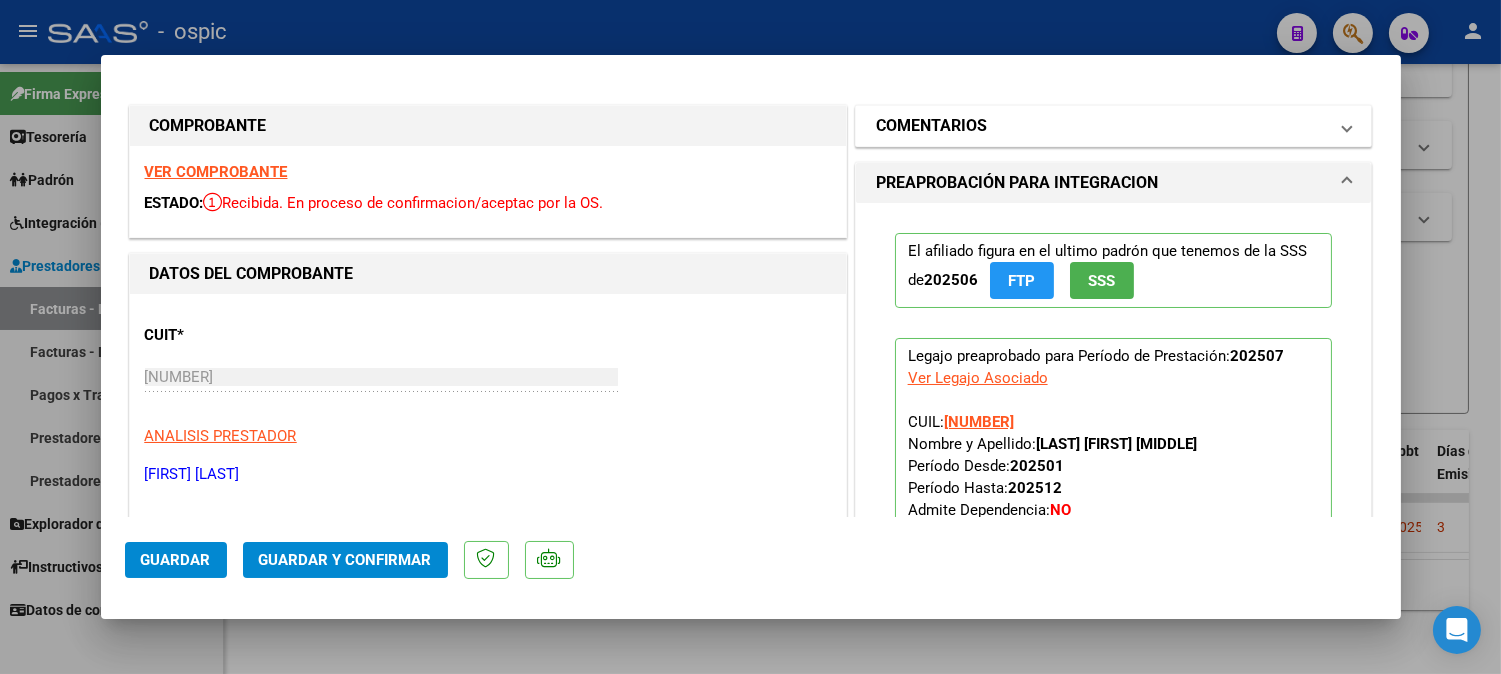 click on "COMENTARIOS" at bounding box center [1102, 126] 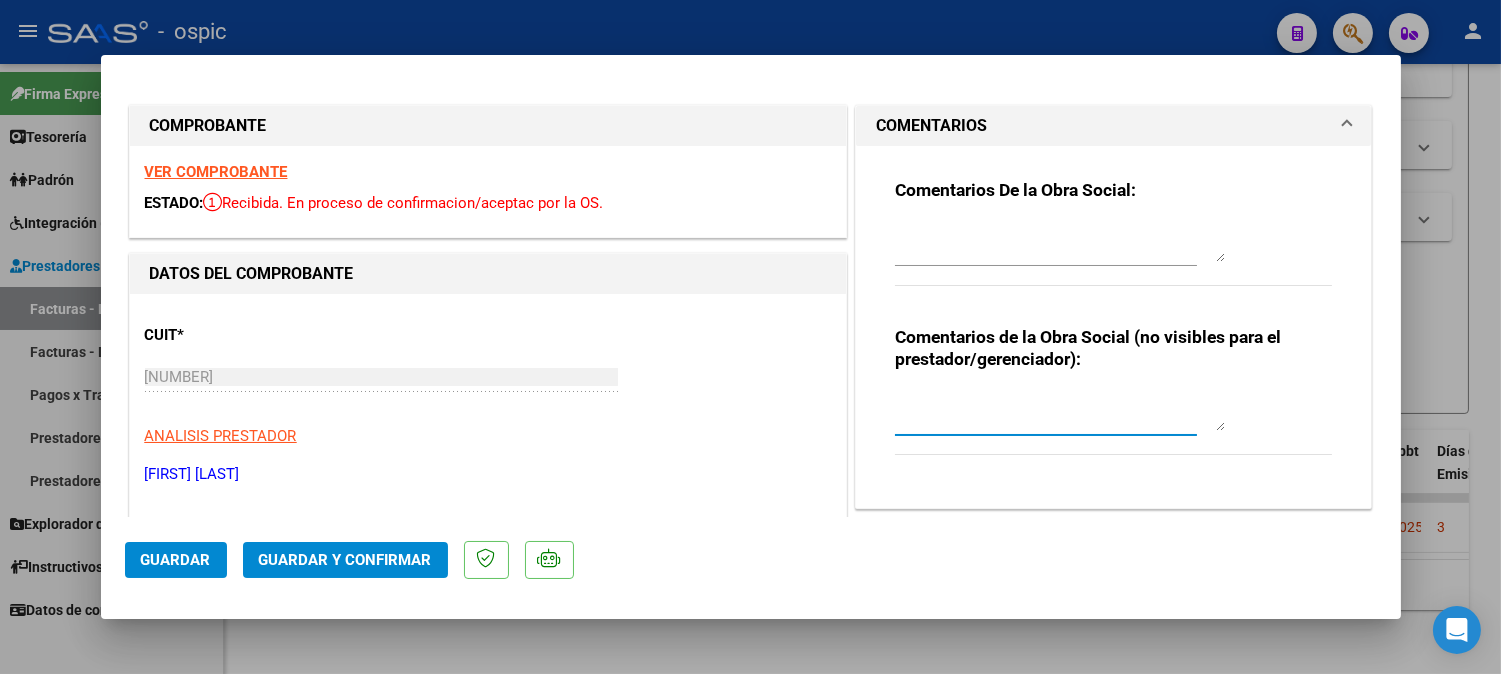 click at bounding box center (1060, 411) 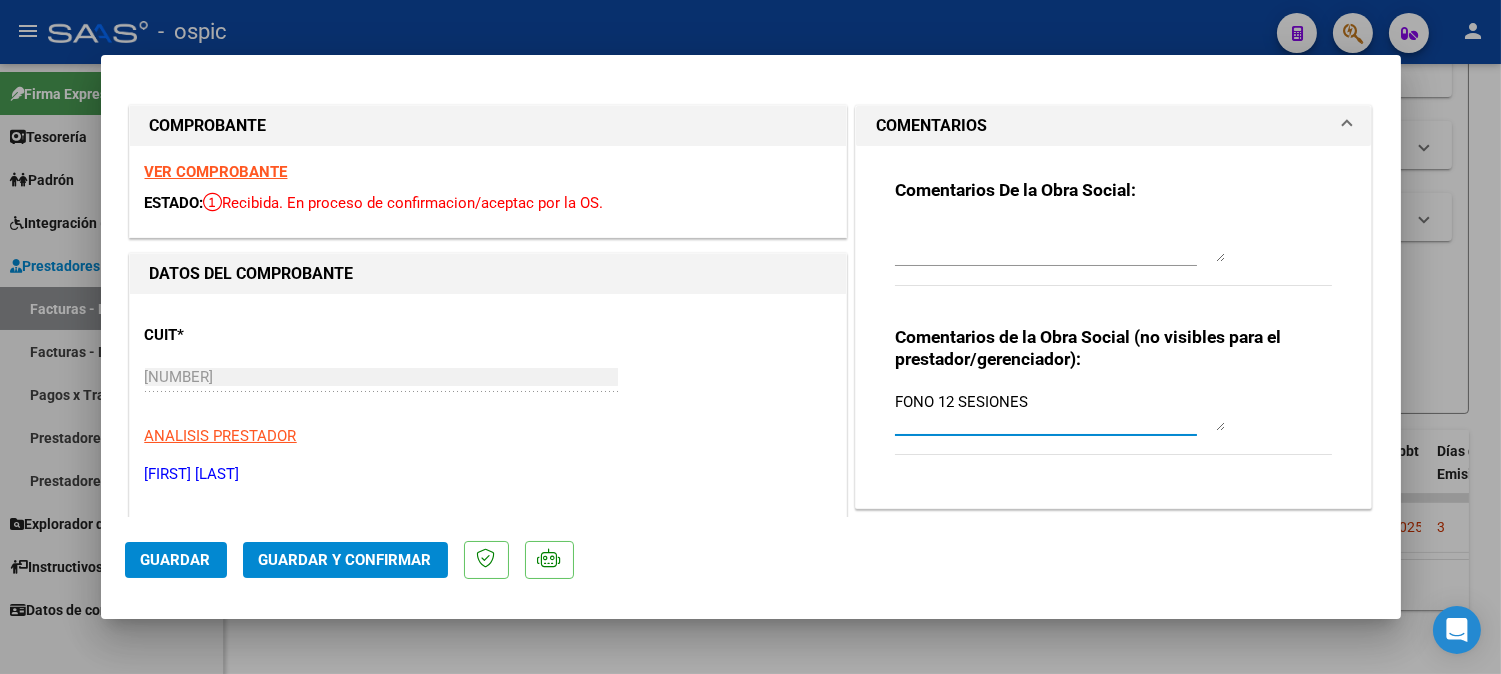 type on "FONO 12 SESIONES" 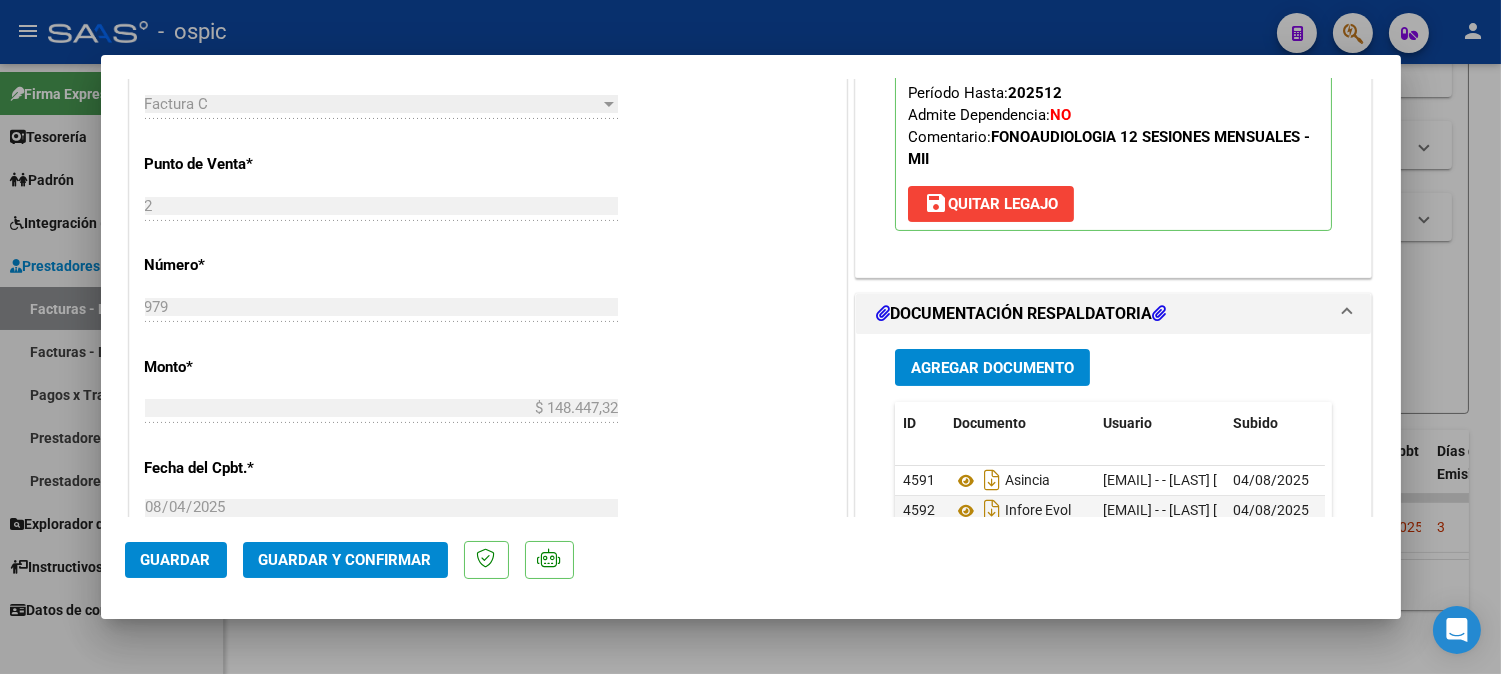 scroll, scrollTop: 893, scrollLeft: 0, axis: vertical 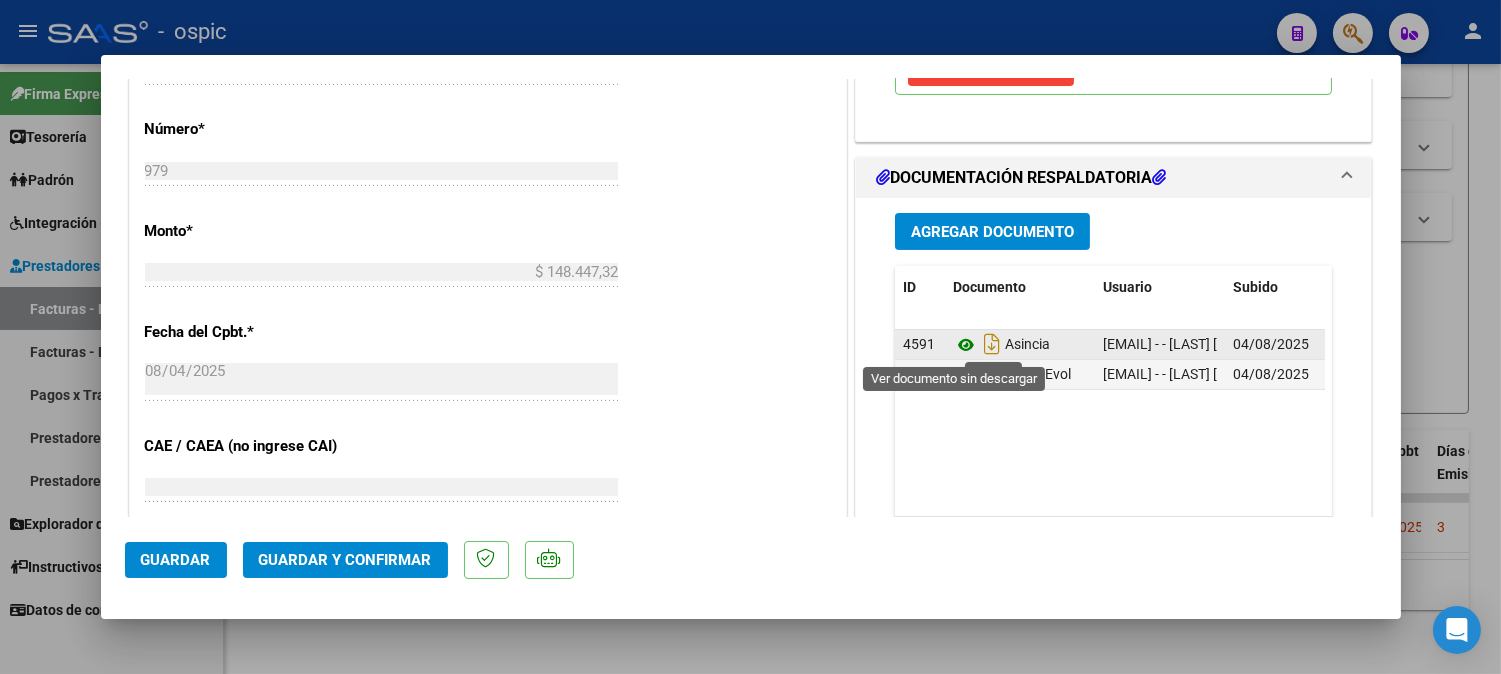 click 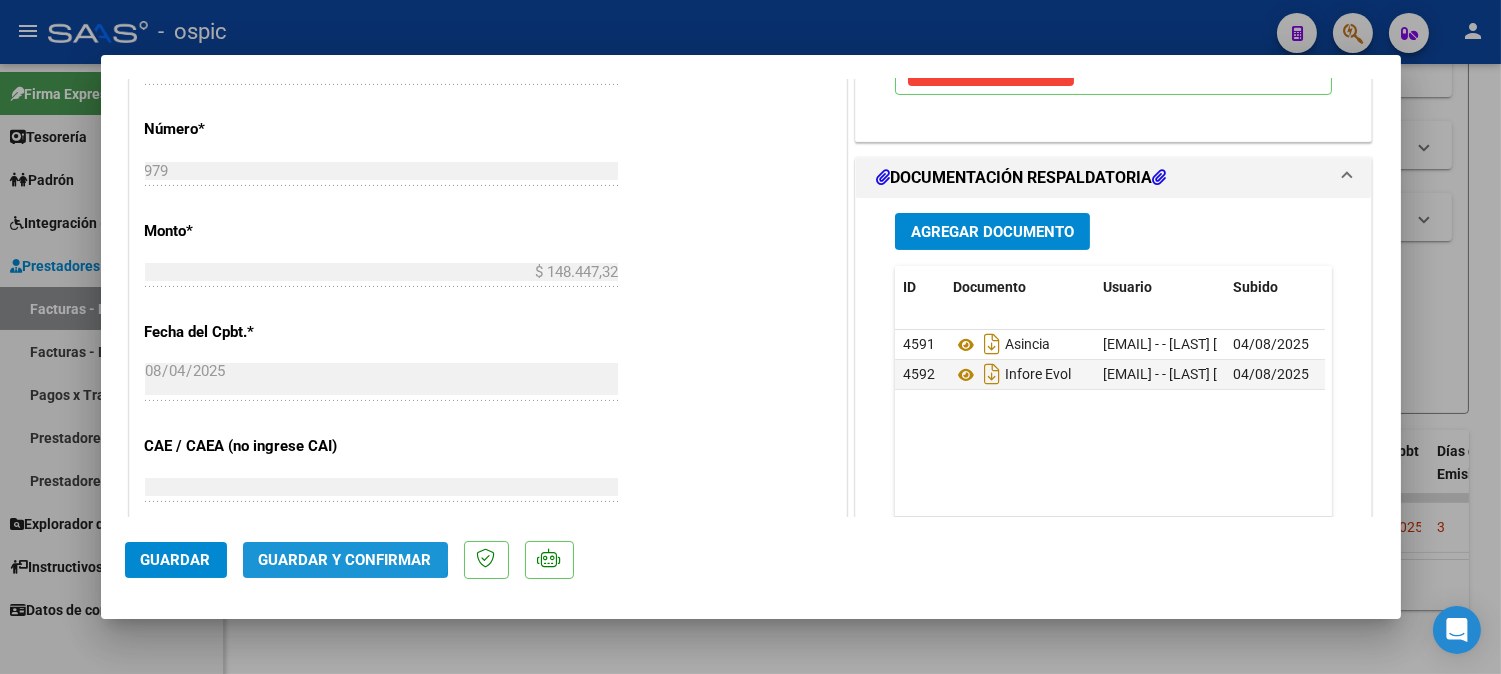 click on "Guardar y Confirmar" 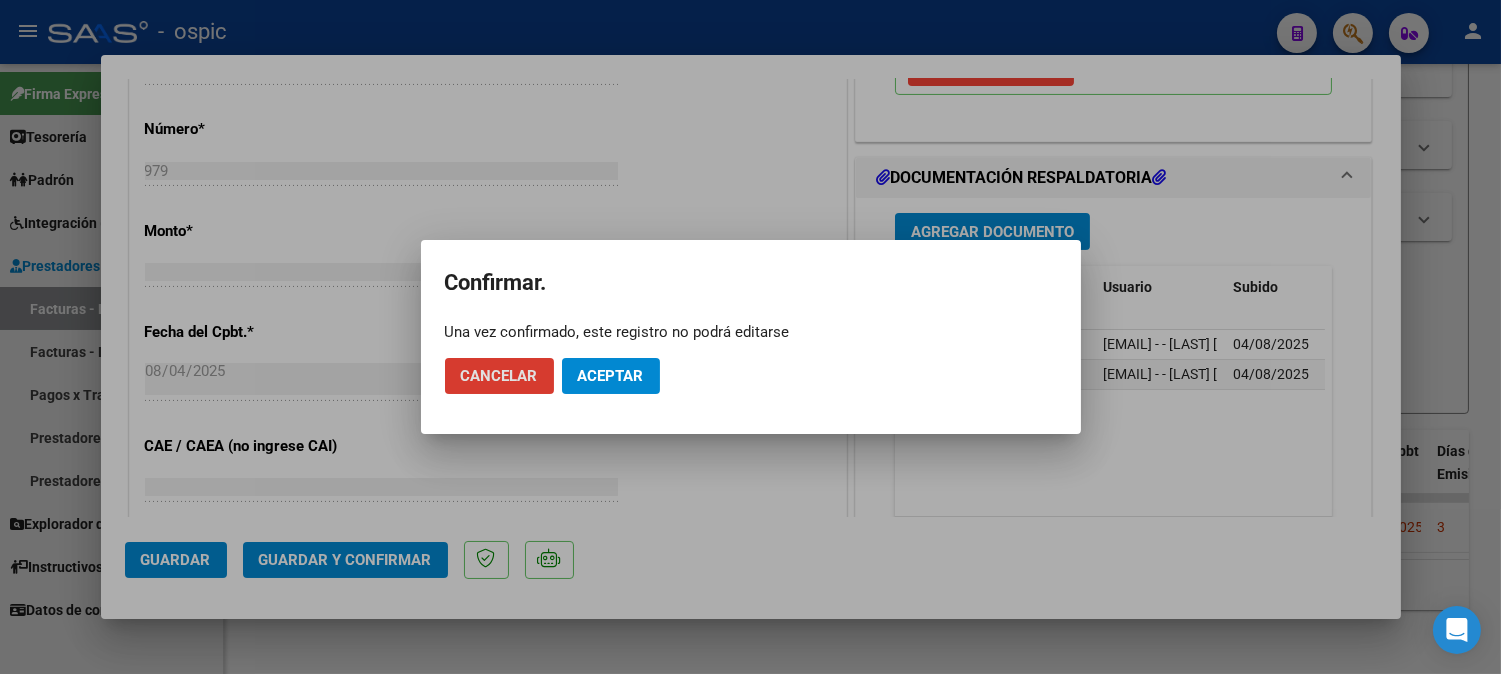 click on "Aceptar" 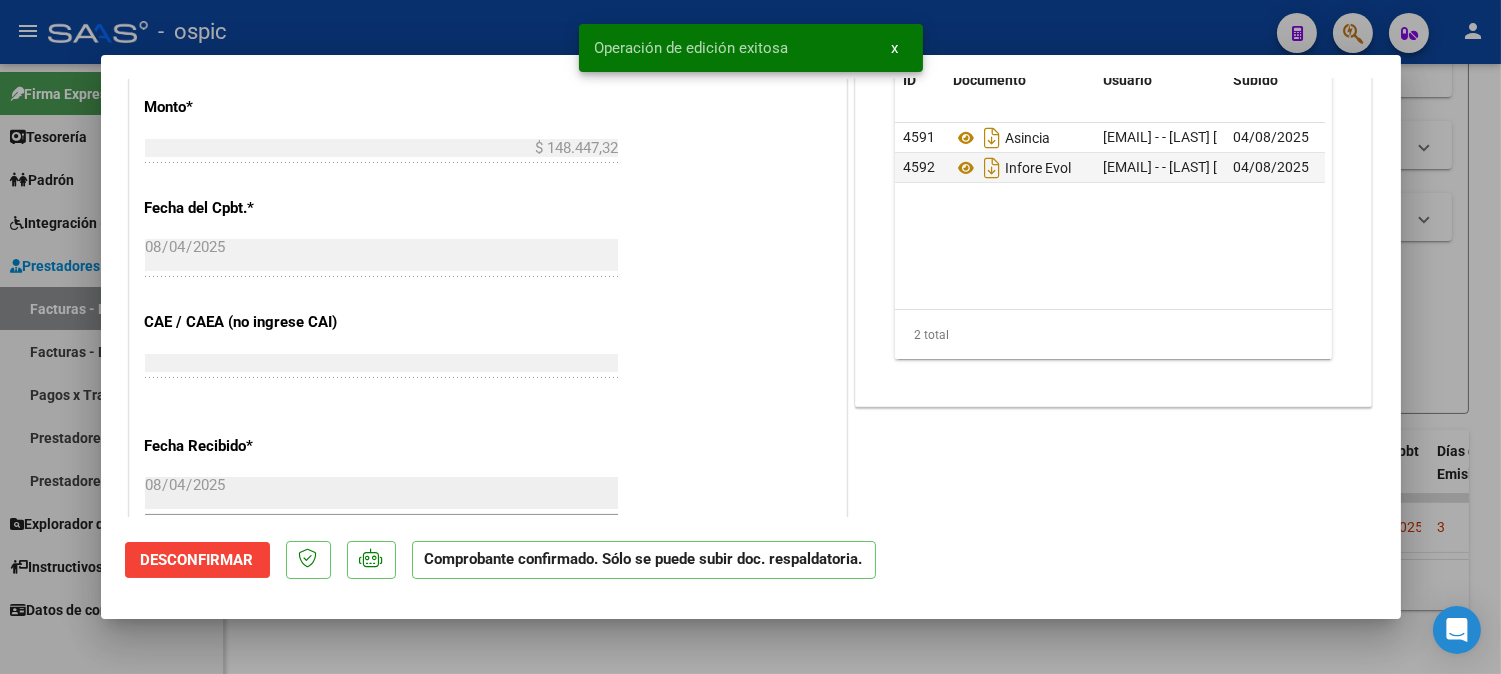 type 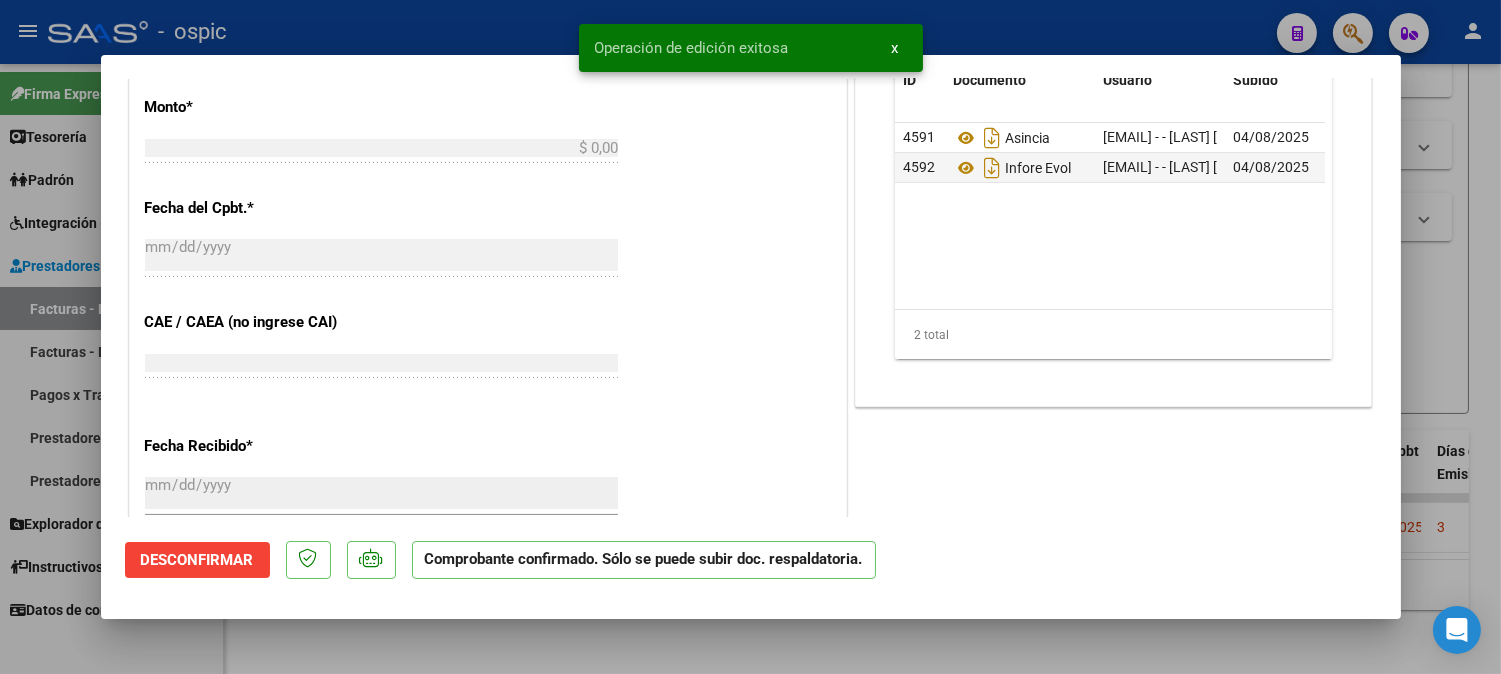 scroll, scrollTop: 928, scrollLeft: 0, axis: vertical 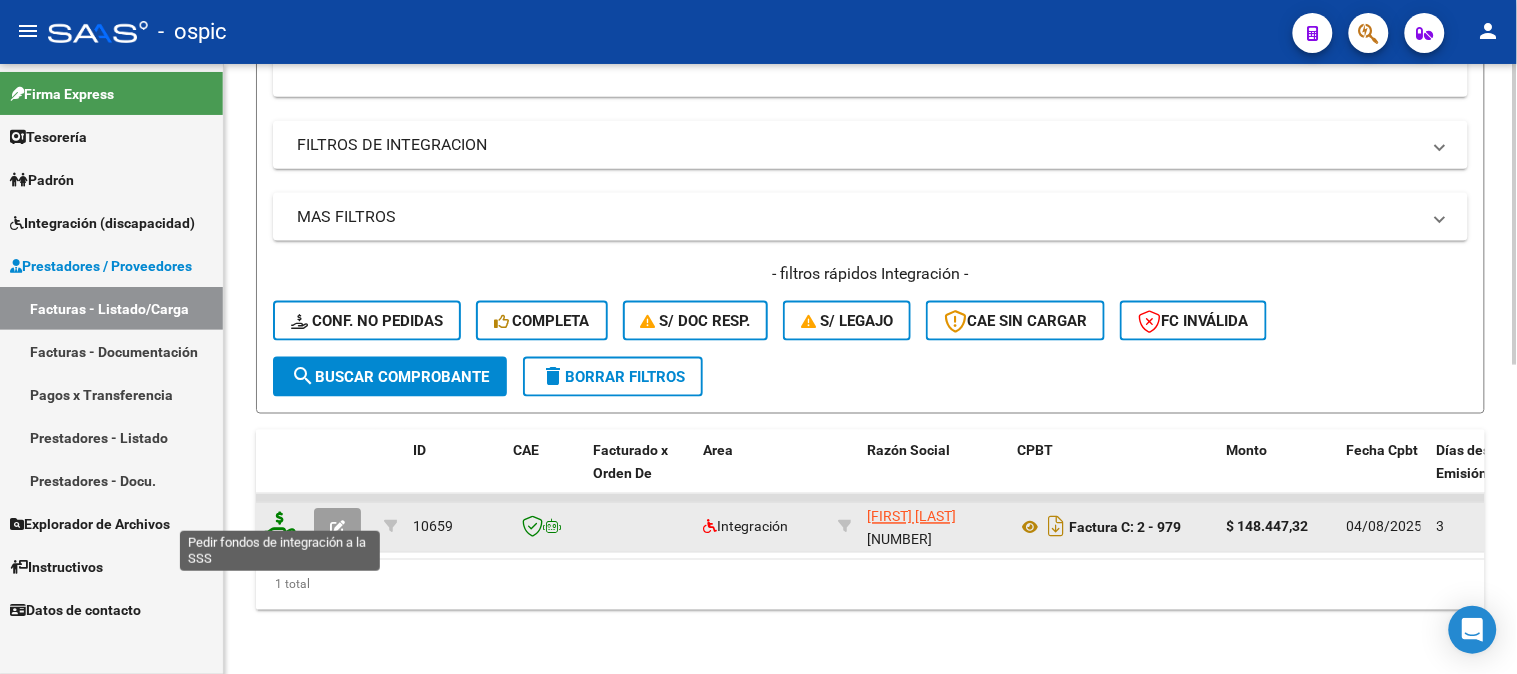 click 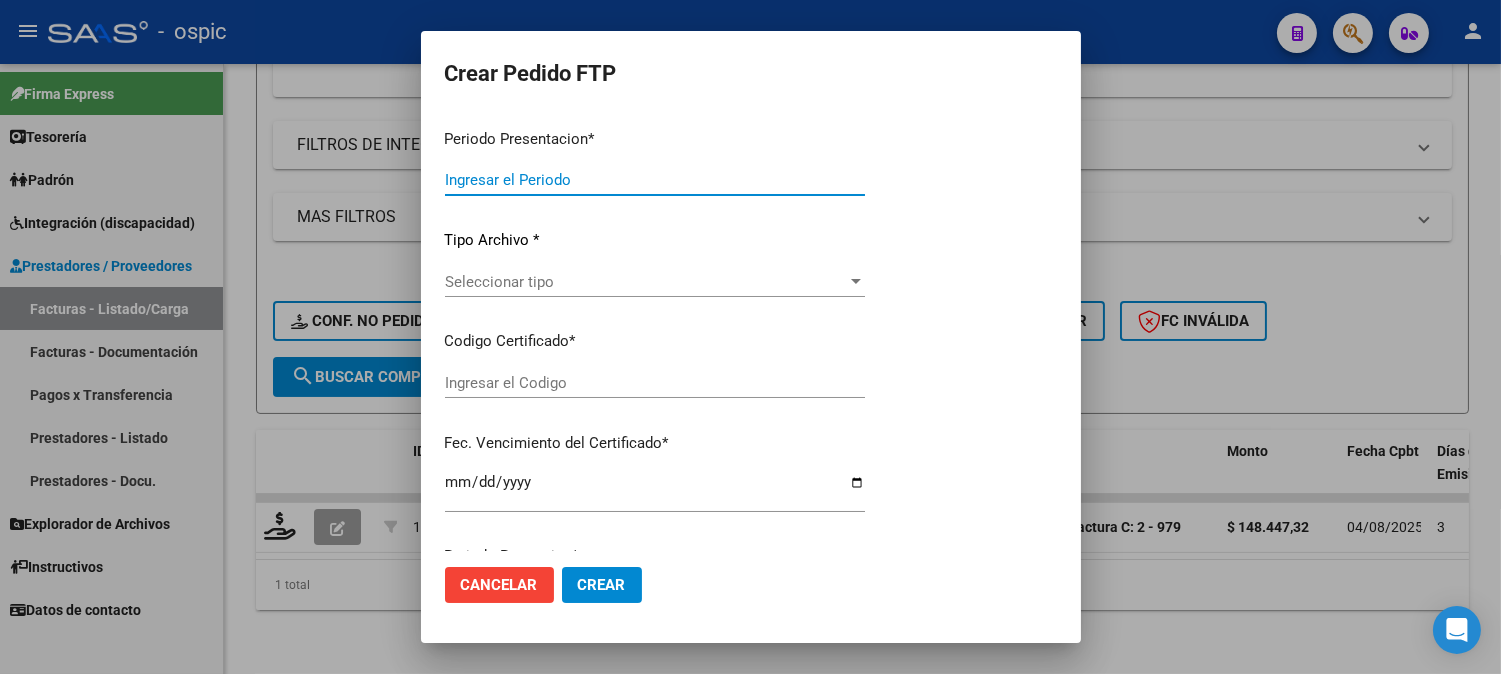 type on "202507" 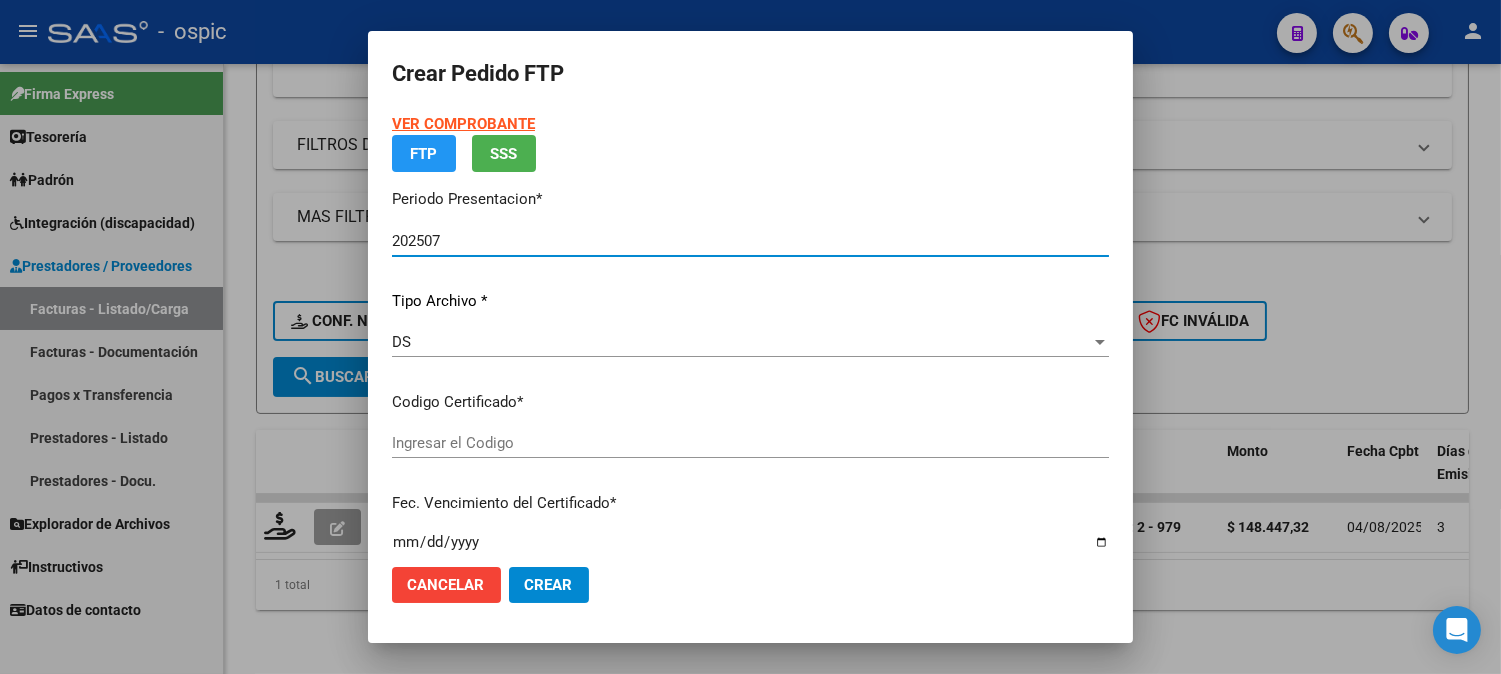 type on "[PHONE]" 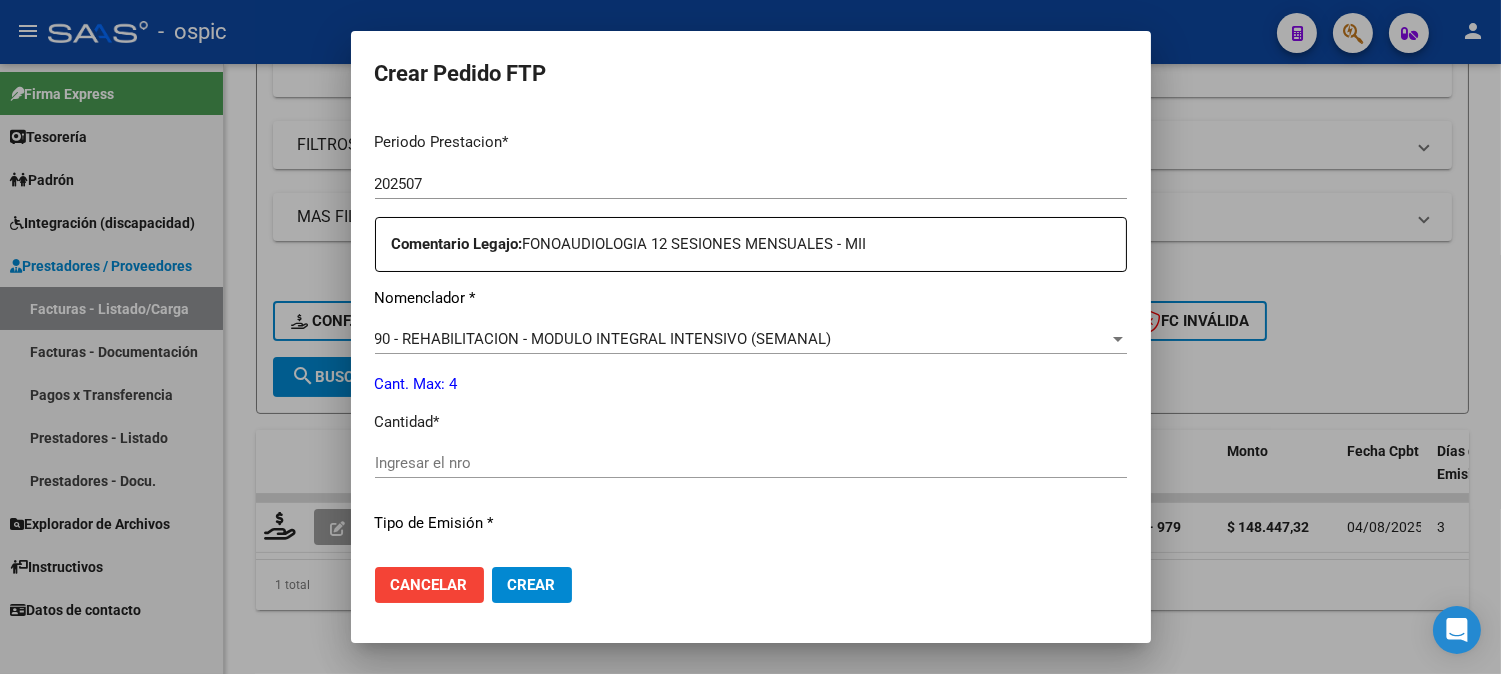 scroll, scrollTop: 654, scrollLeft: 0, axis: vertical 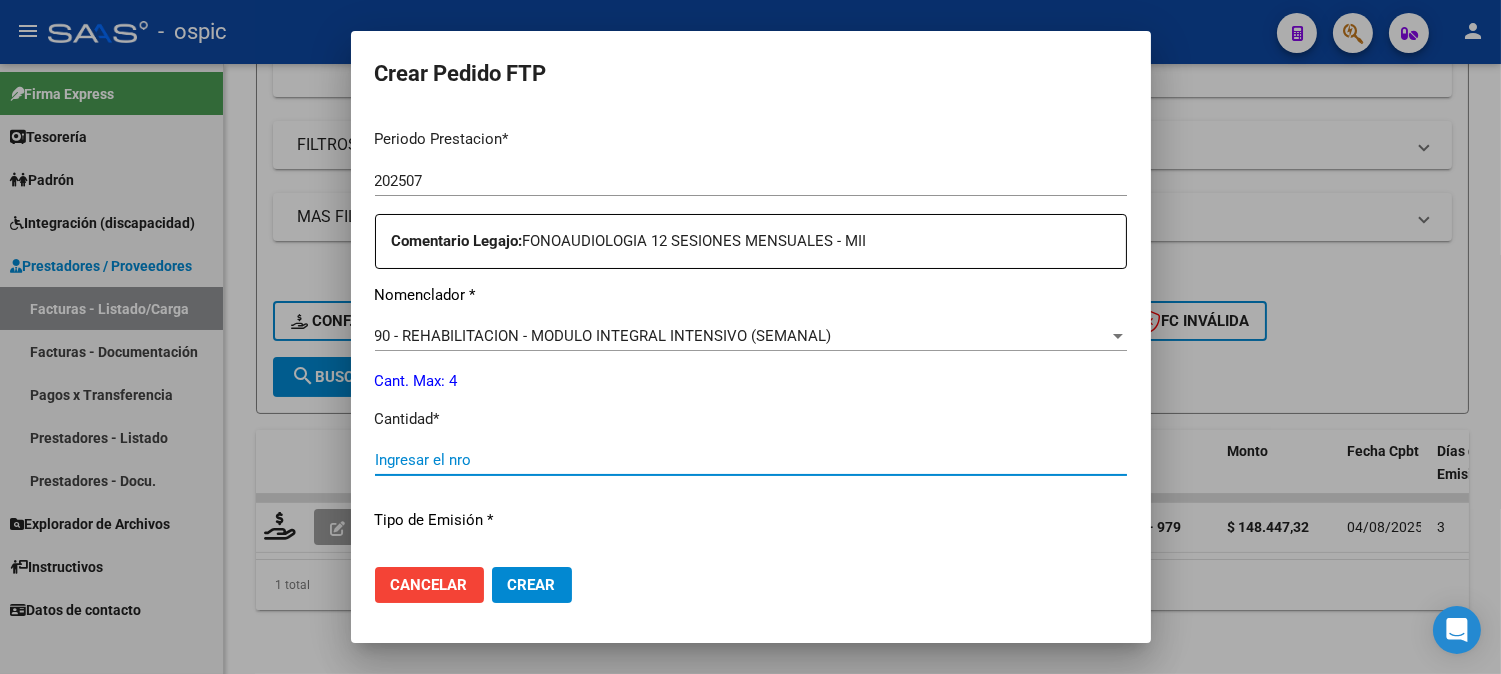 click on "Ingresar el nro" at bounding box center (751, 460) 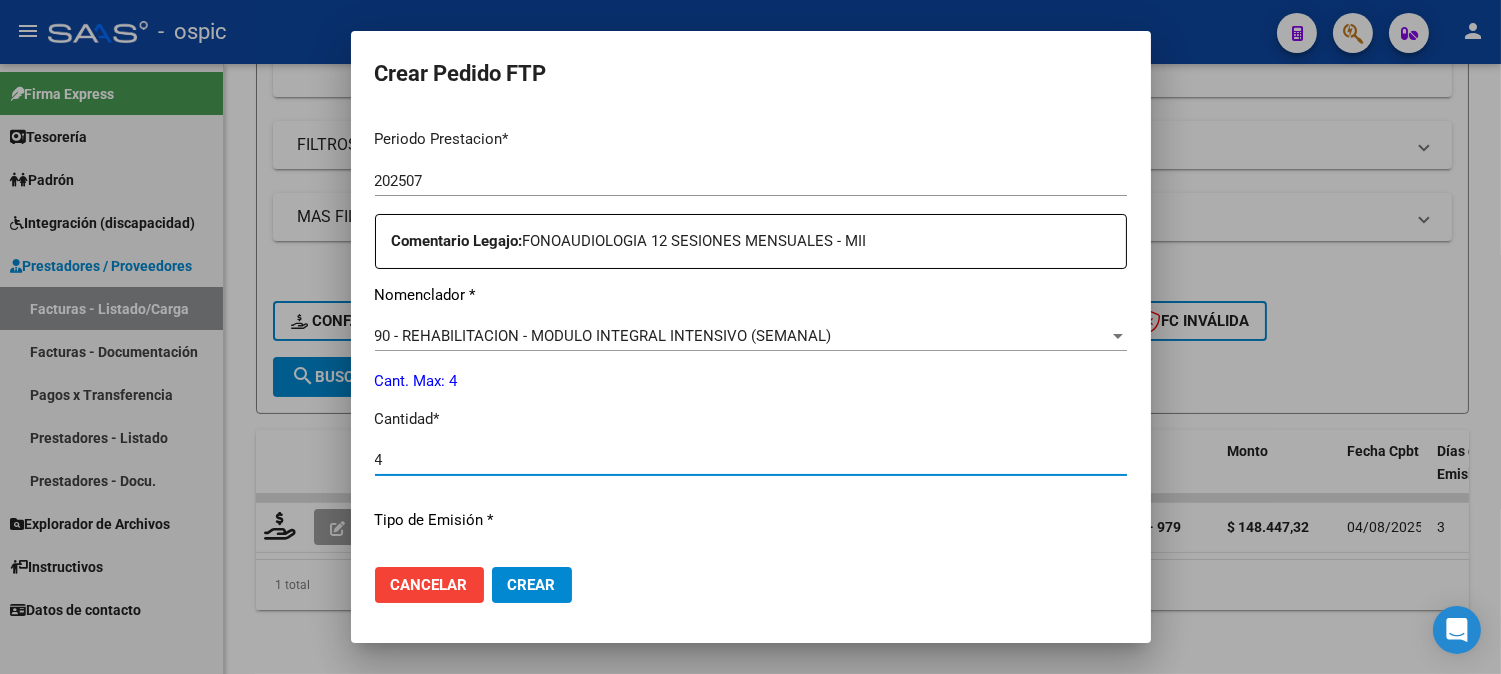 type on "4" 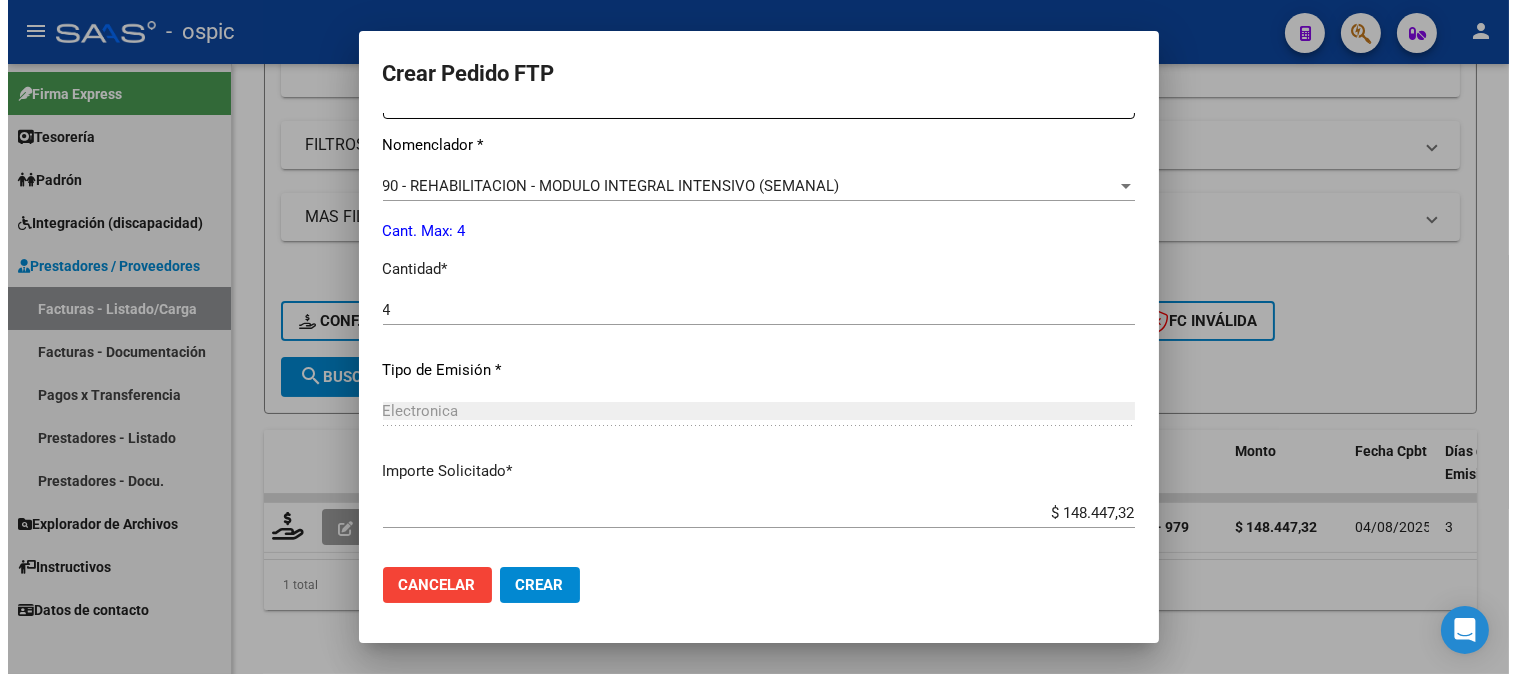 scroll, scrollTop: 900, scrollLeft: 0, axis: vertical 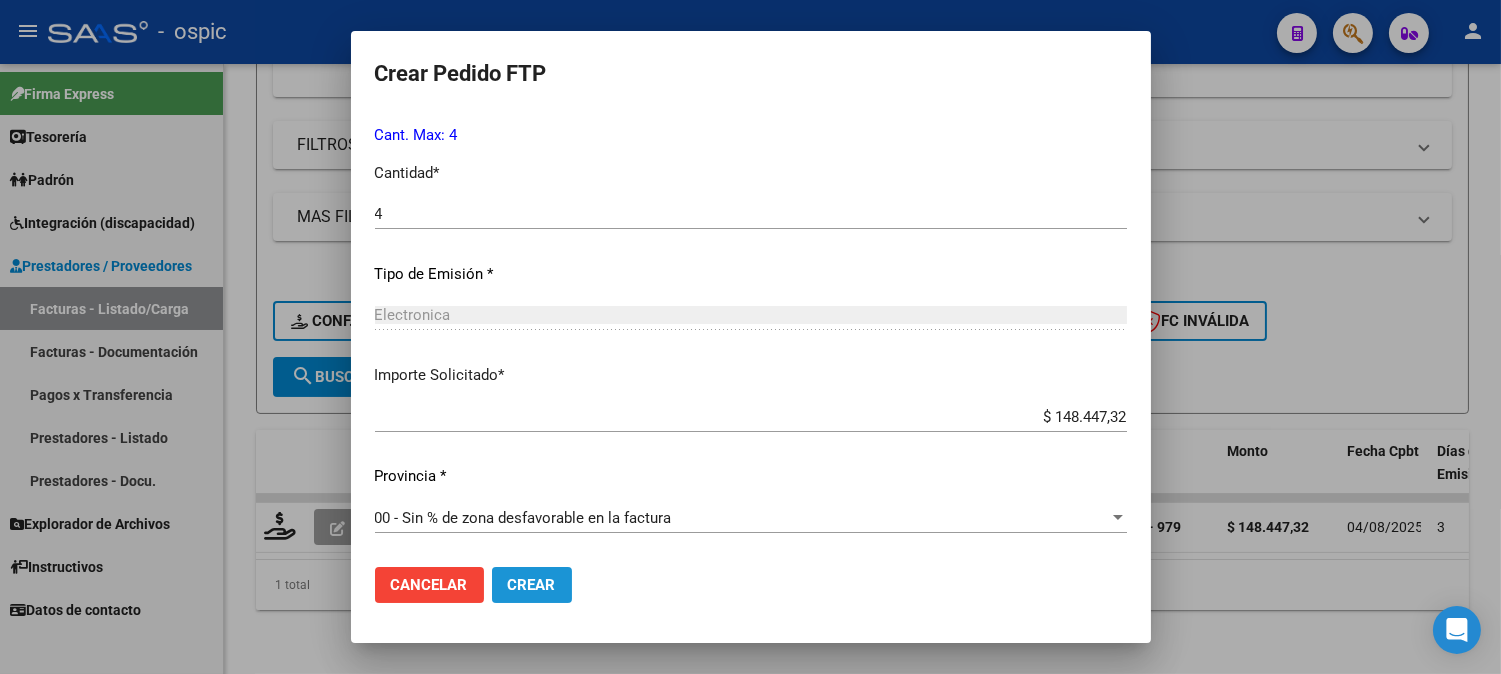 click on "Crear" 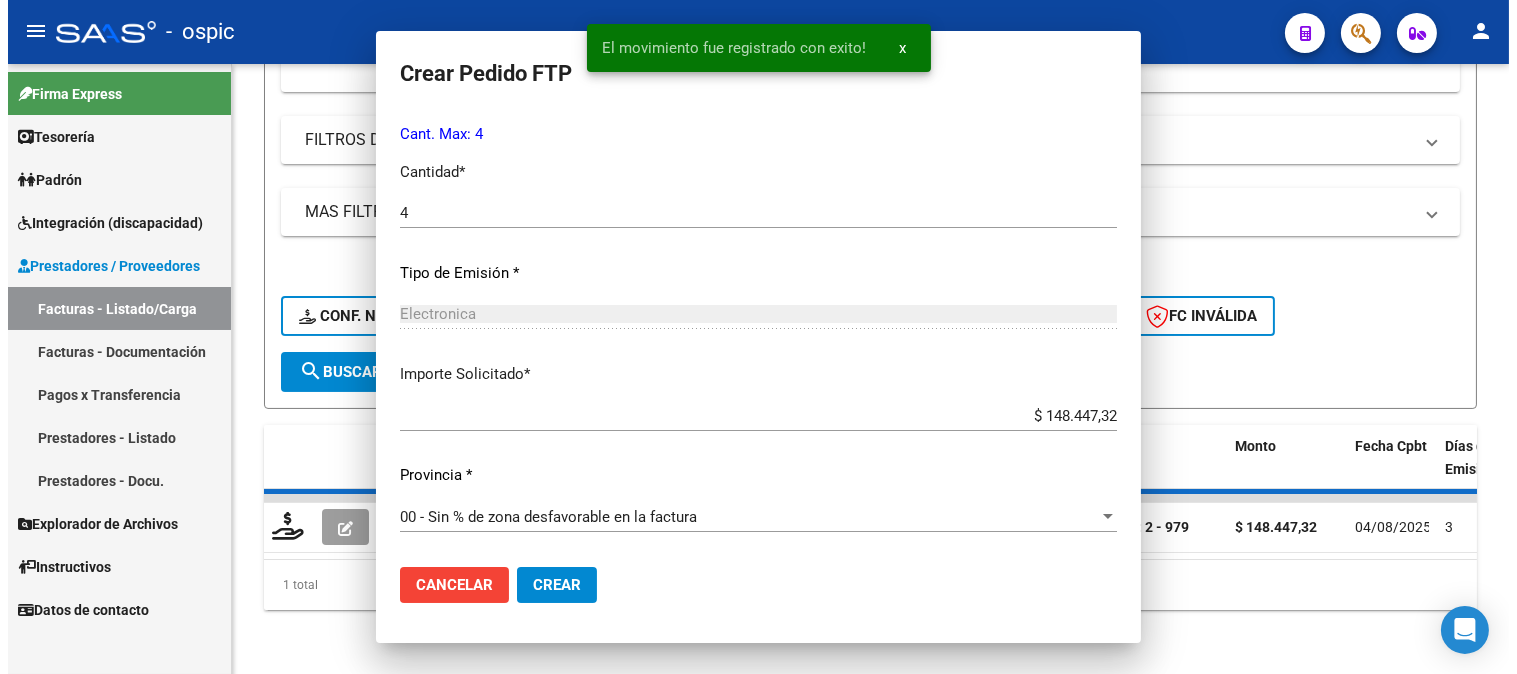 scroll, scrollTop: 0, scrollLeft: 0, axis: both 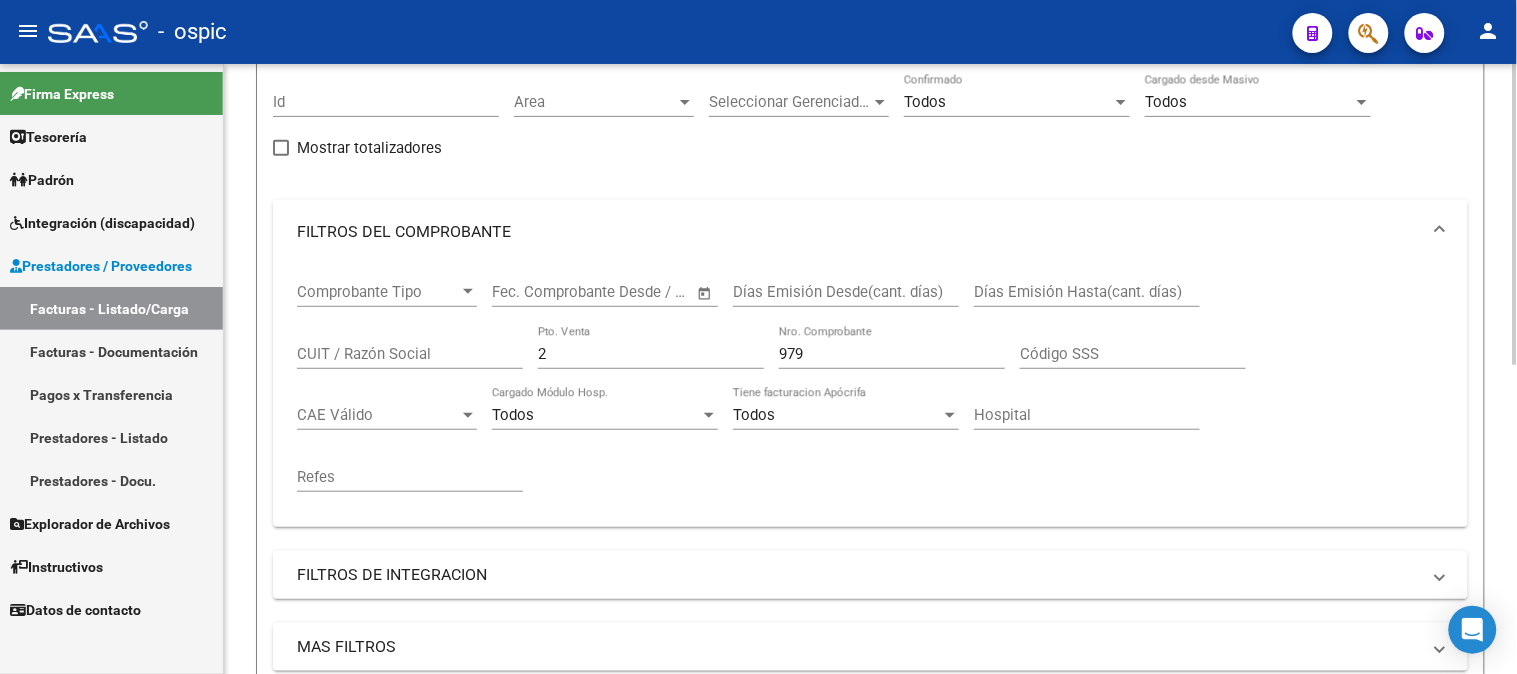click on "Comprobante Tipo Comprobante Tipo Start date – End date Fec. Comprobante Desde / Hasta Días Emisión Desde(cant. días) Días Emisión Hasta(cant. días) CUIT / Razón Social [NUMBER] Pto. Venta 979 Nro. Comprobante Código SSS CAE Válido CAE Válido Todos Cargado Módulo Hosp. Todos Tiene facturacion Apócrifa Hospital Refes" at bounding box center (870, 387) 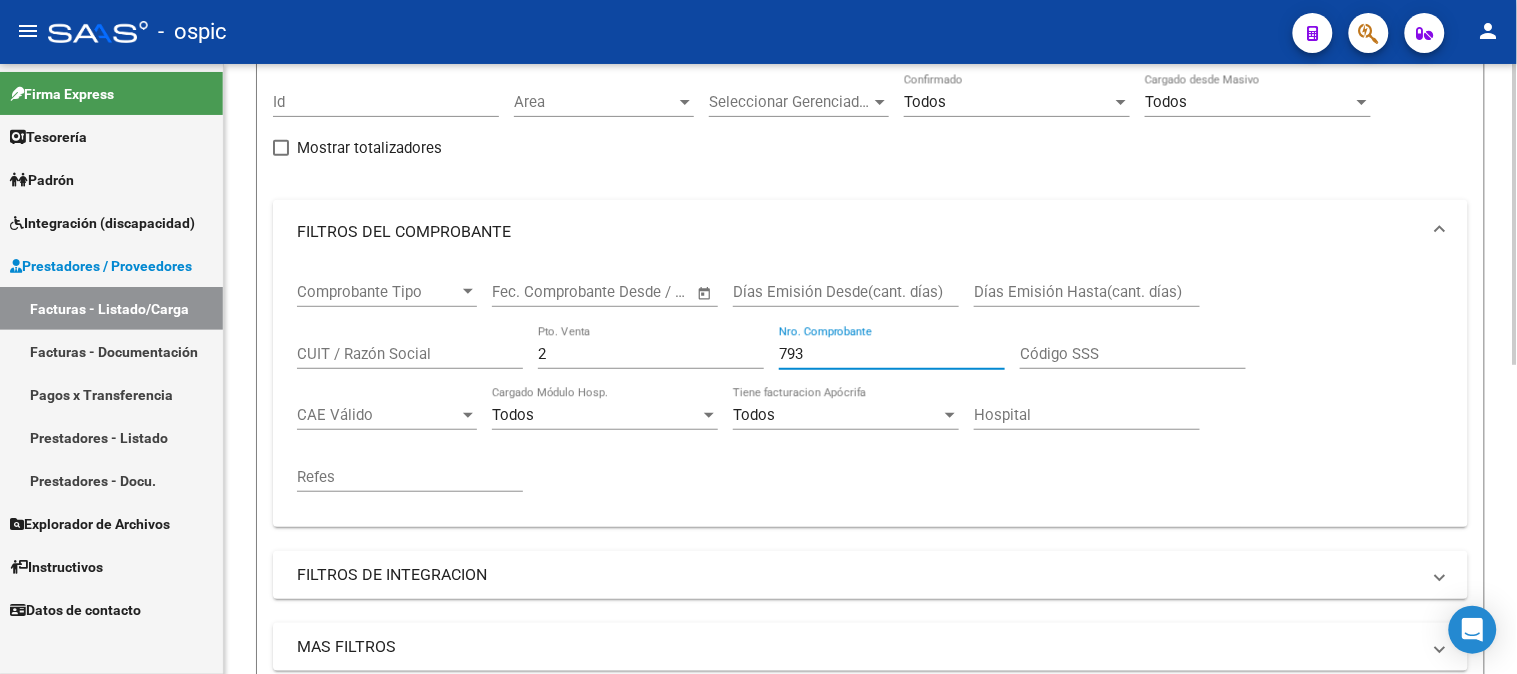 scroll, scrollTop: 513, scrollLeft: 0, axis: vertical 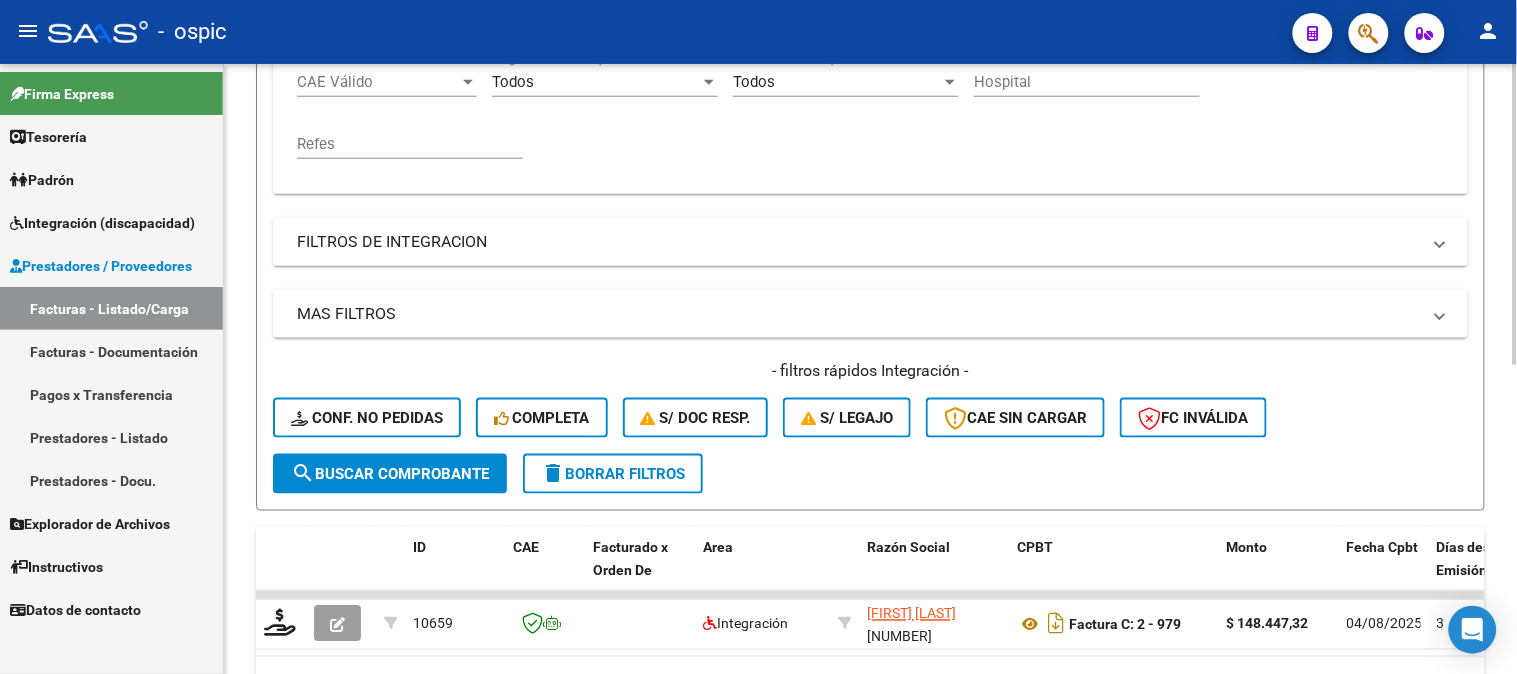 type on "793" 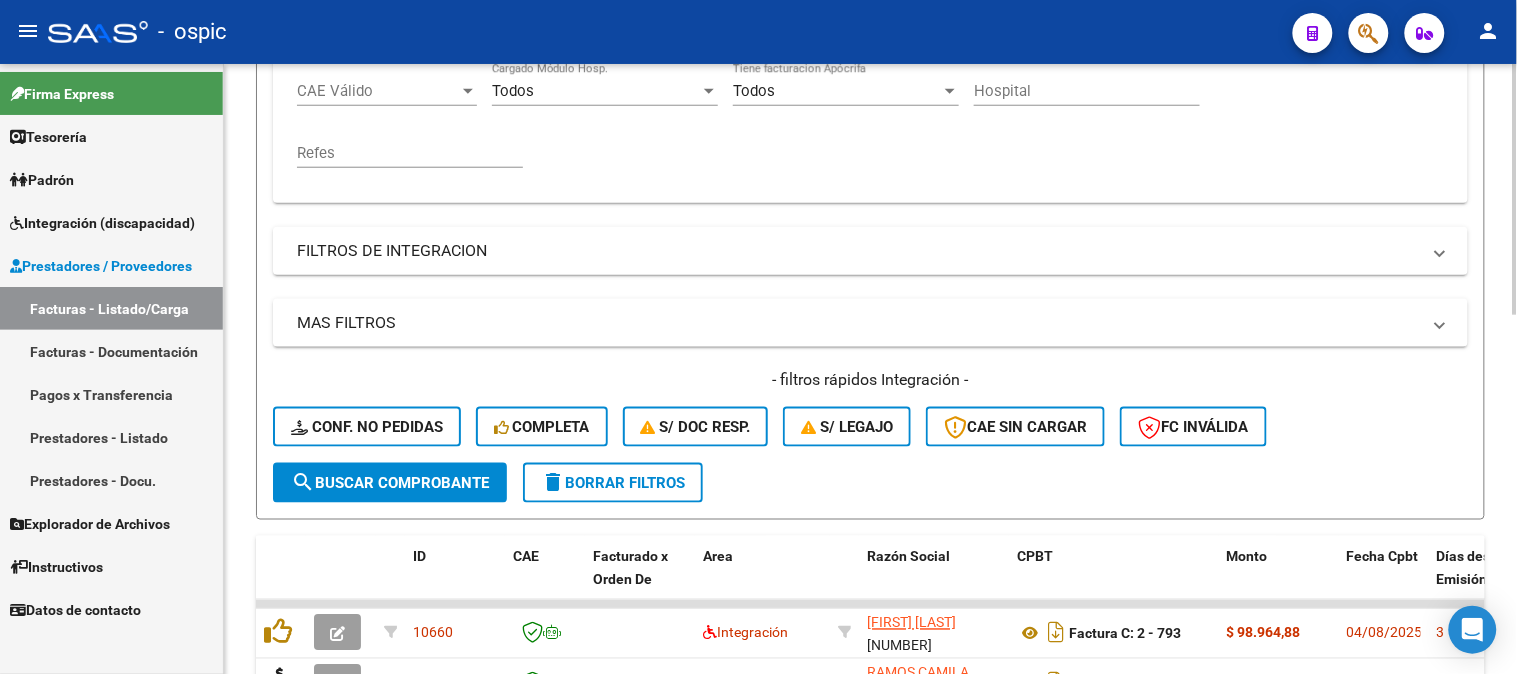 scroll, scrollTop: 518, scrollLeft: 0, axis: vertical 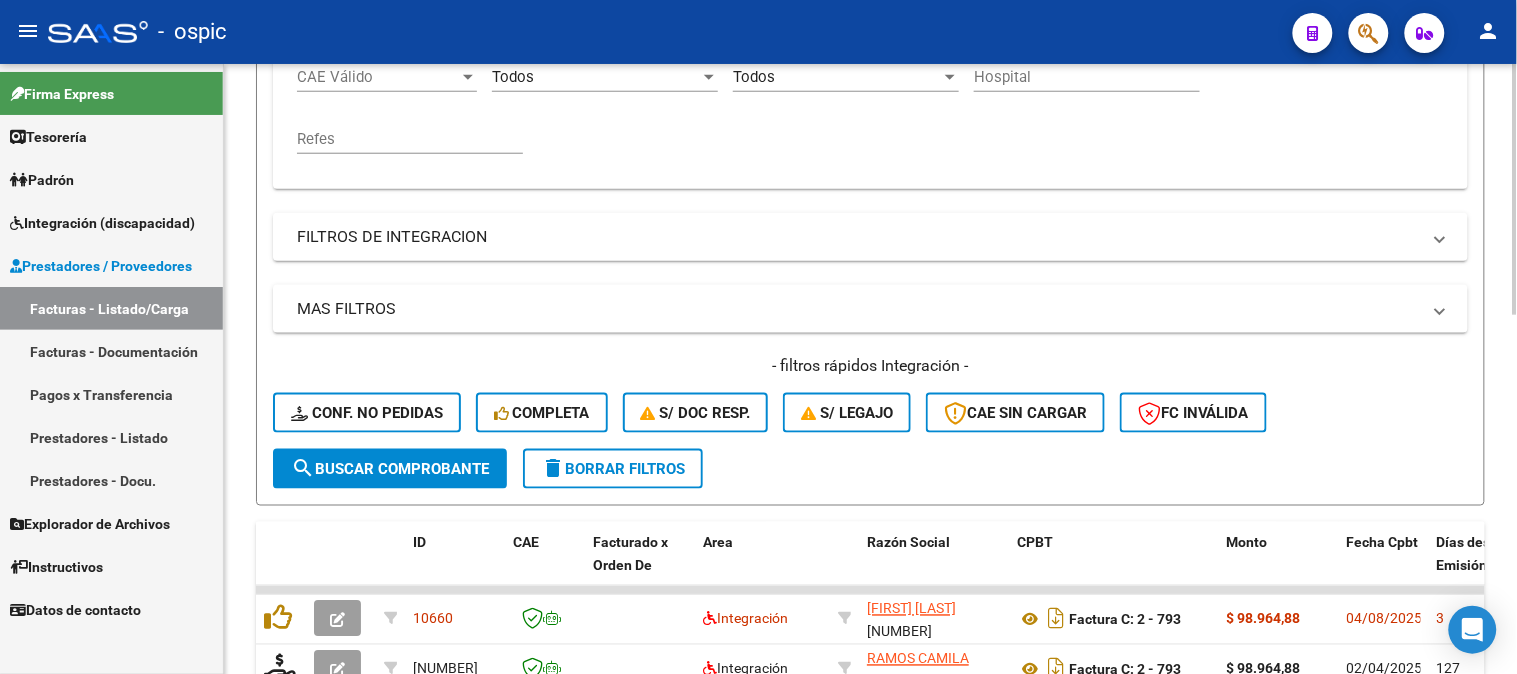 click on "search  Buscar Comprobante" 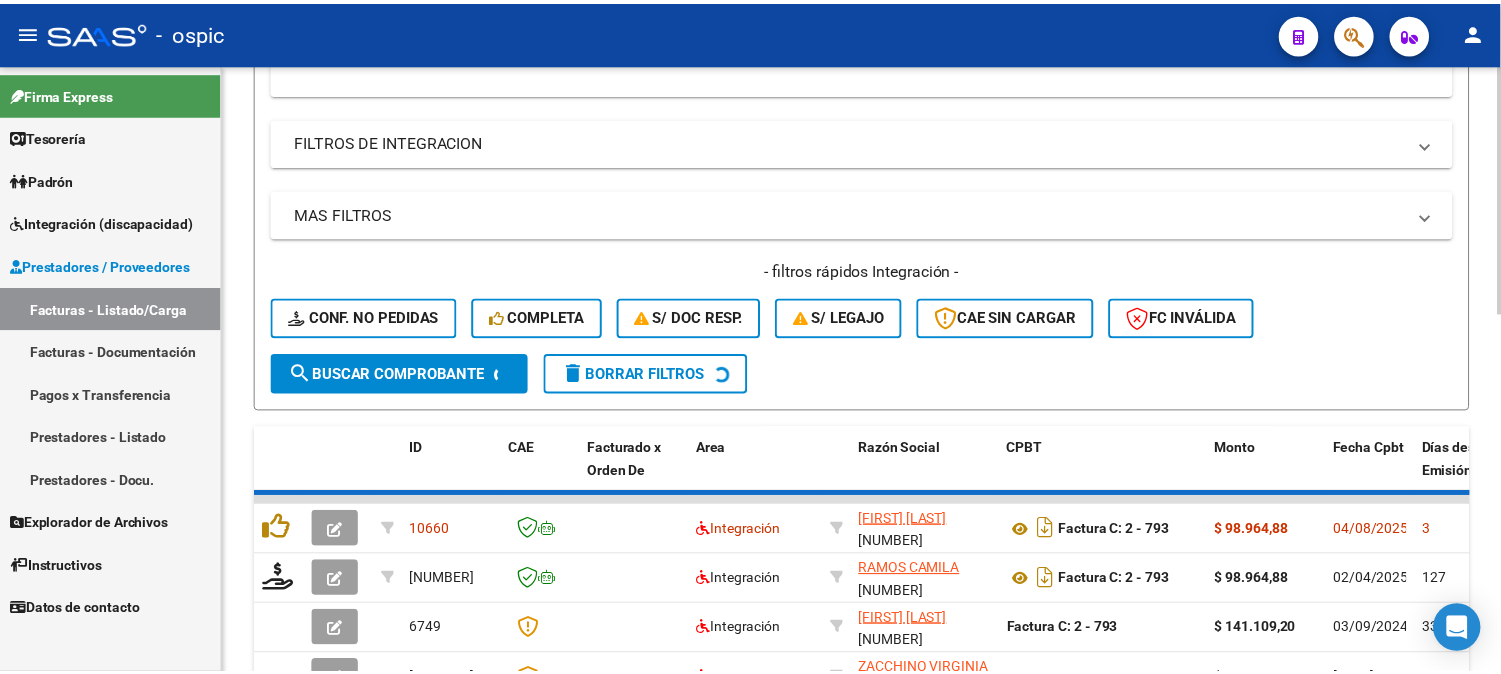 scroll, scrollTop: 741, scrollLeft: 0, axis: vertical 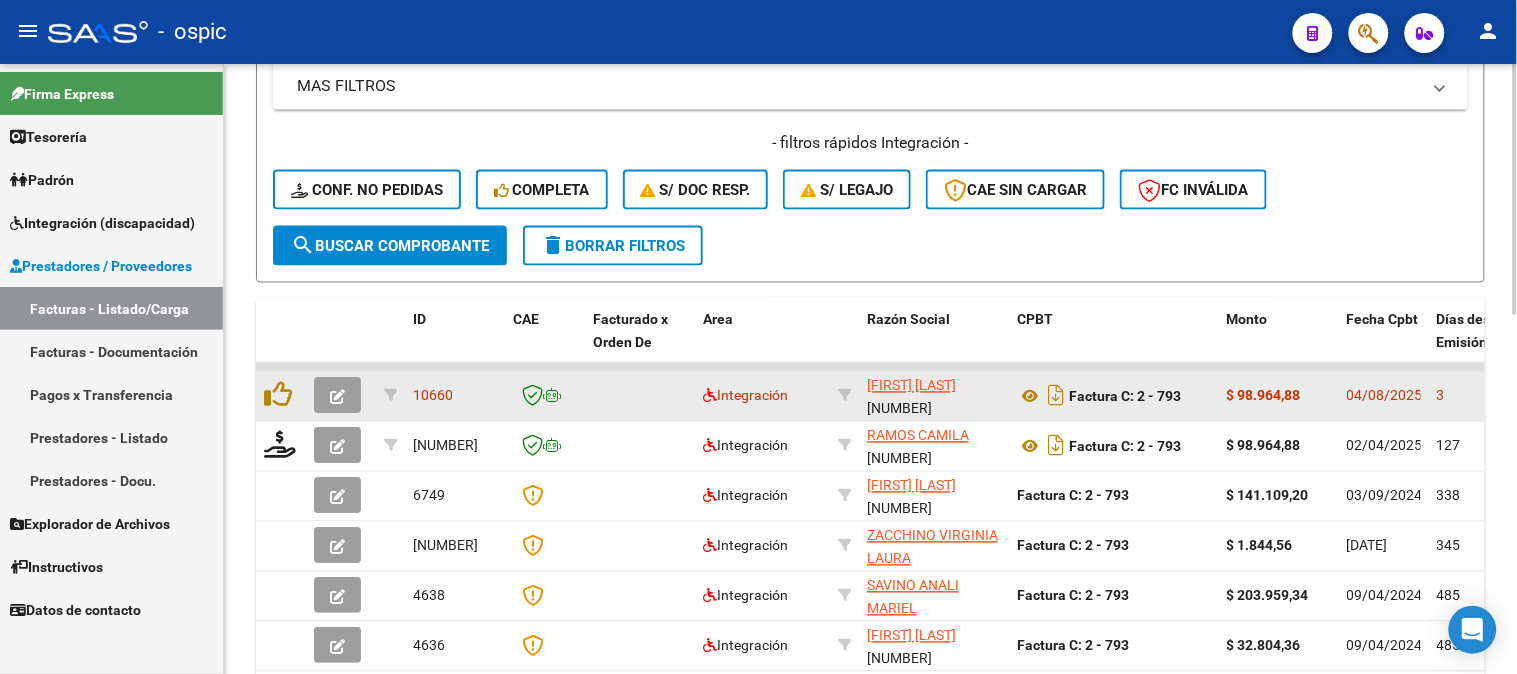 click 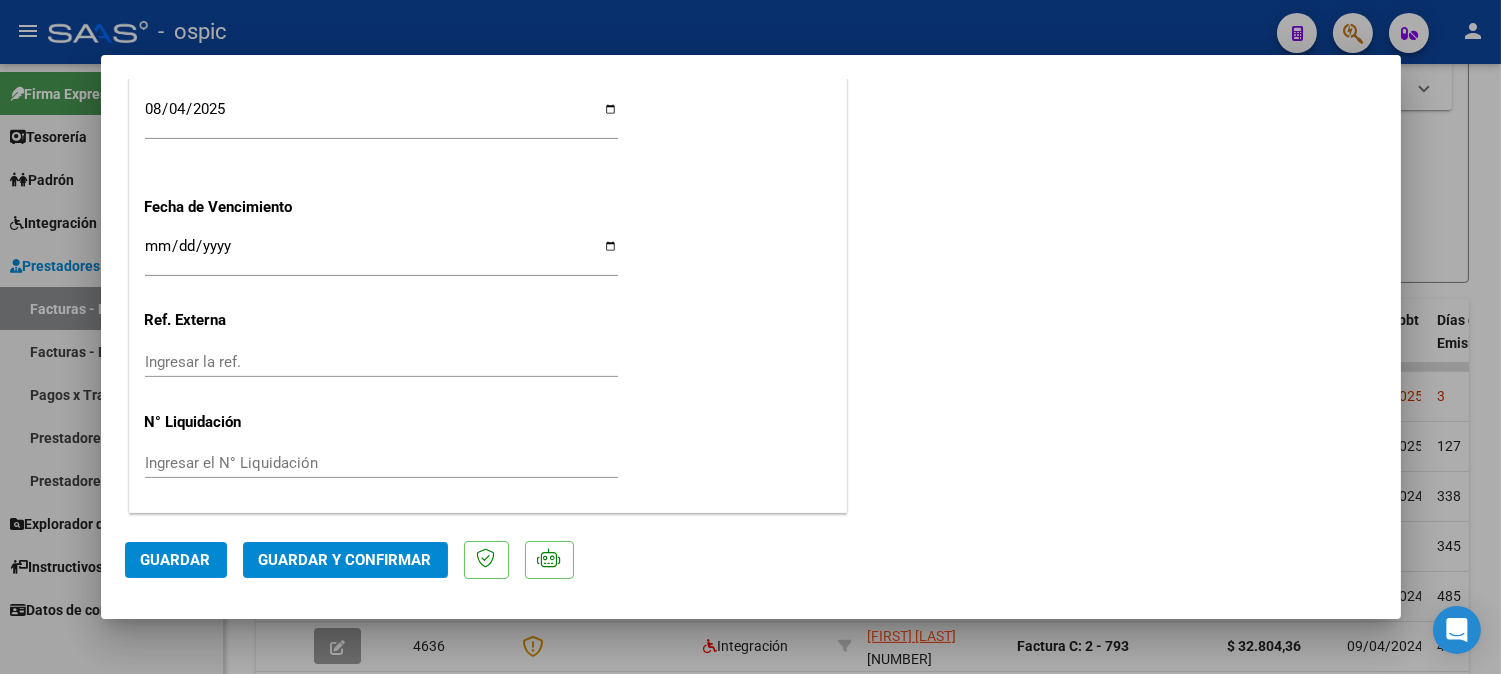 scroll, scrollTop: 0, scrollLeft: 0, axis: both 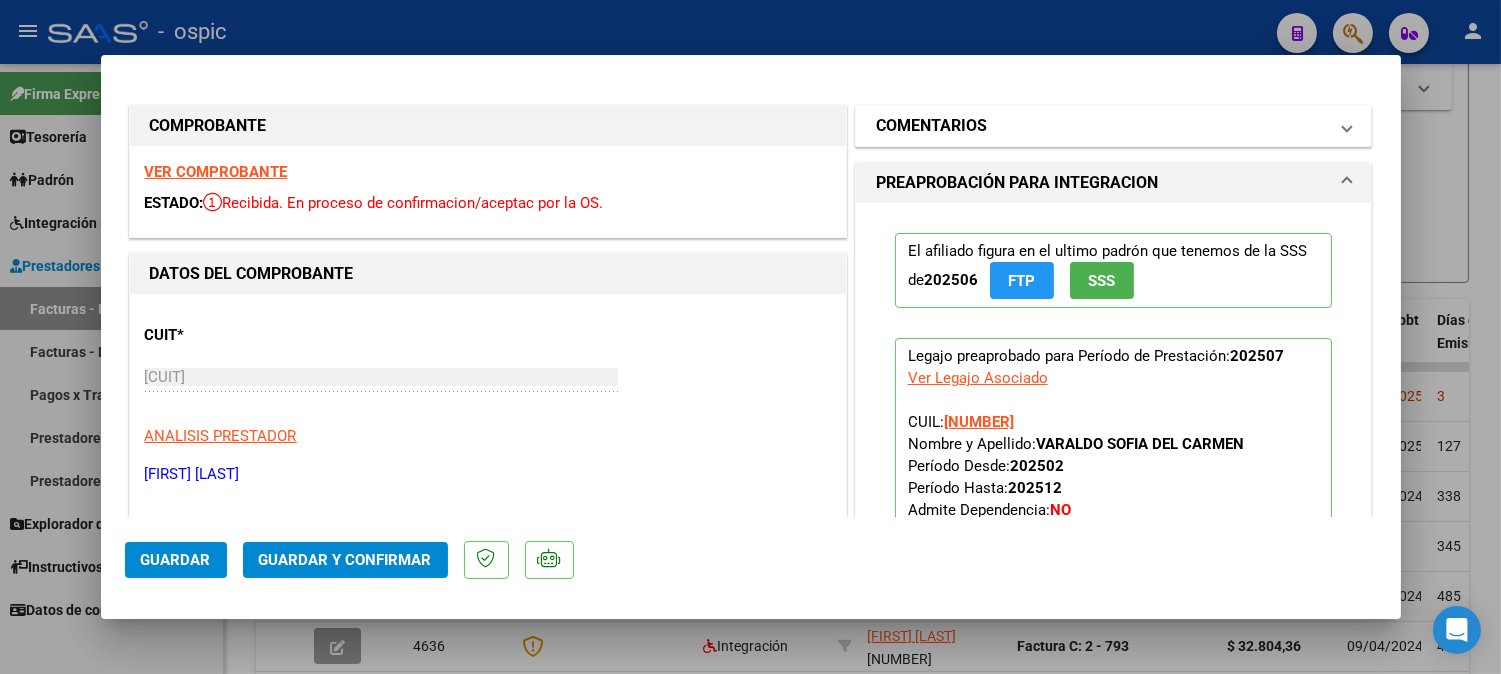 click on "COMENTARIOS" at bounding box center (1102, 126) 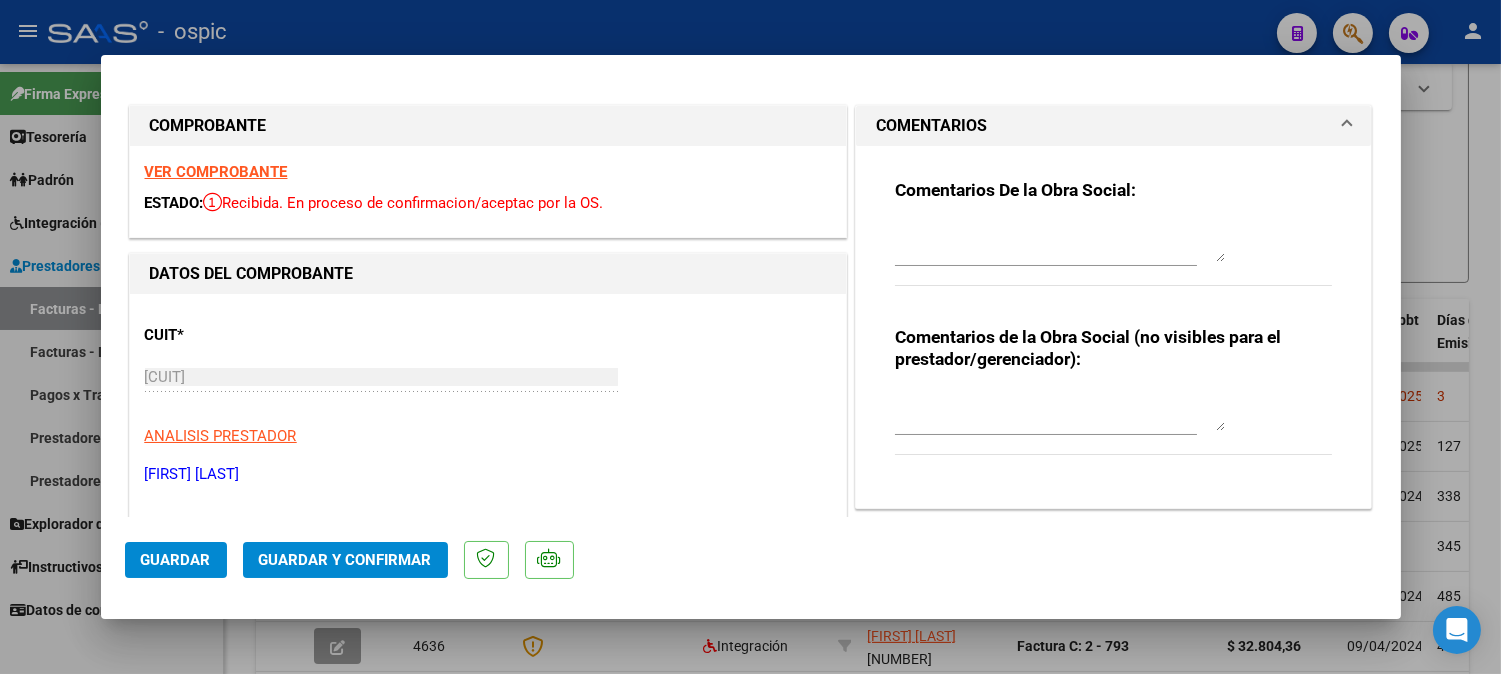 click at bounding box center (1060, 411) 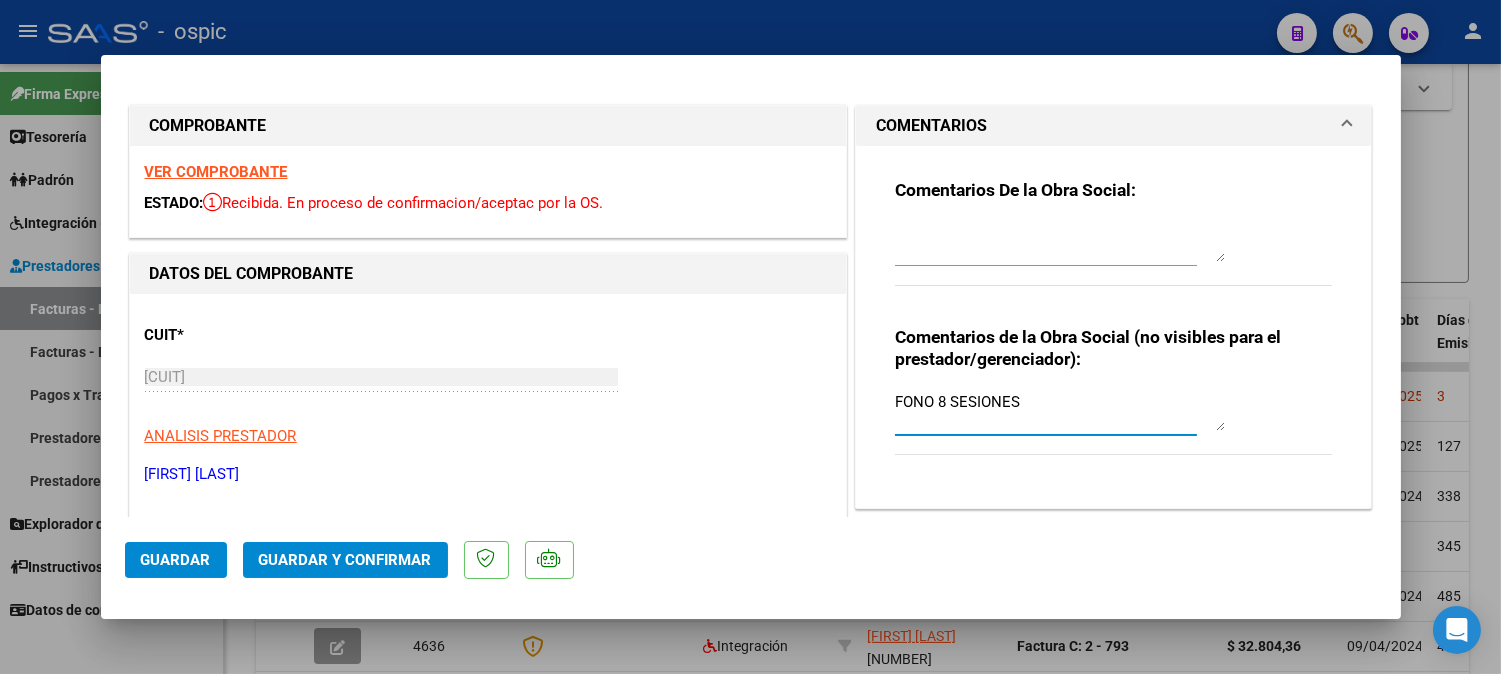 type on "FONO 8 SESIONES" 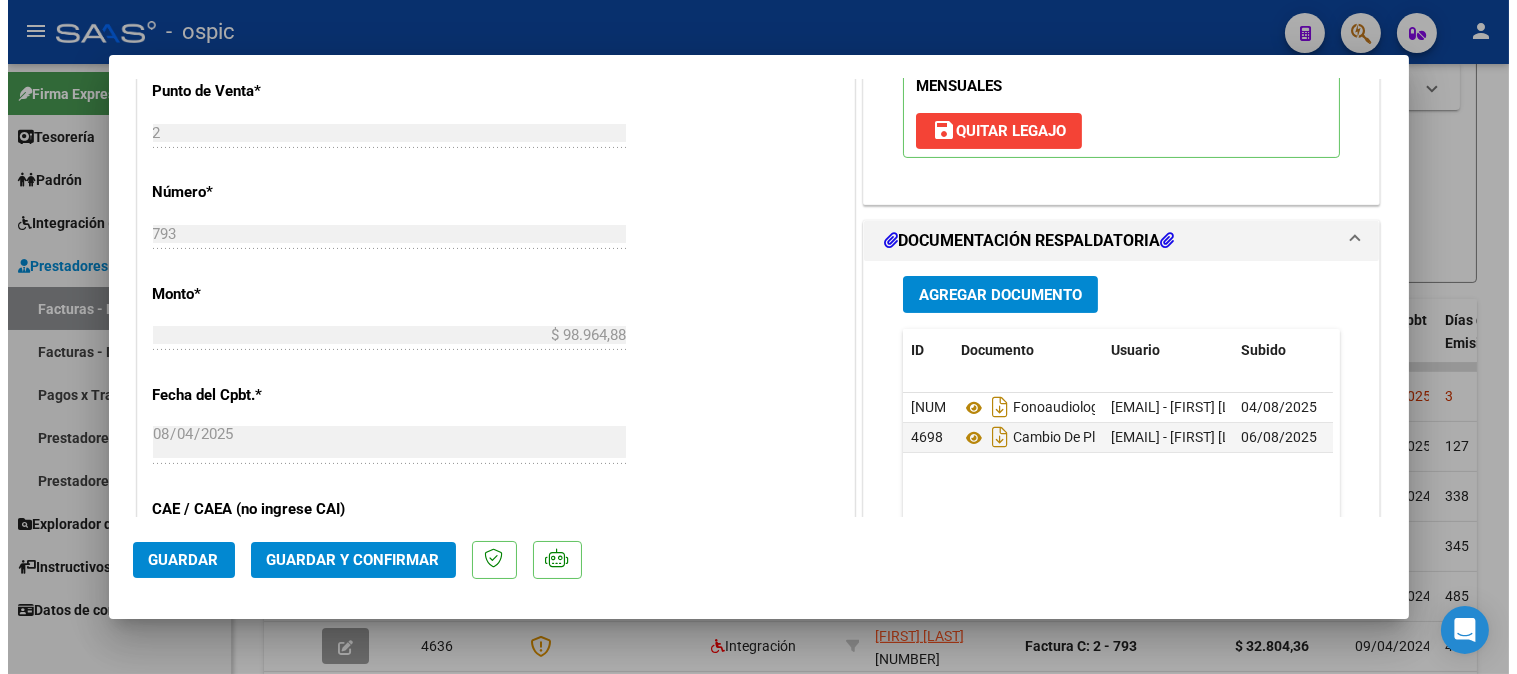 scroll, scrollTop: 834, scrollLeft: 0, axis: vertical 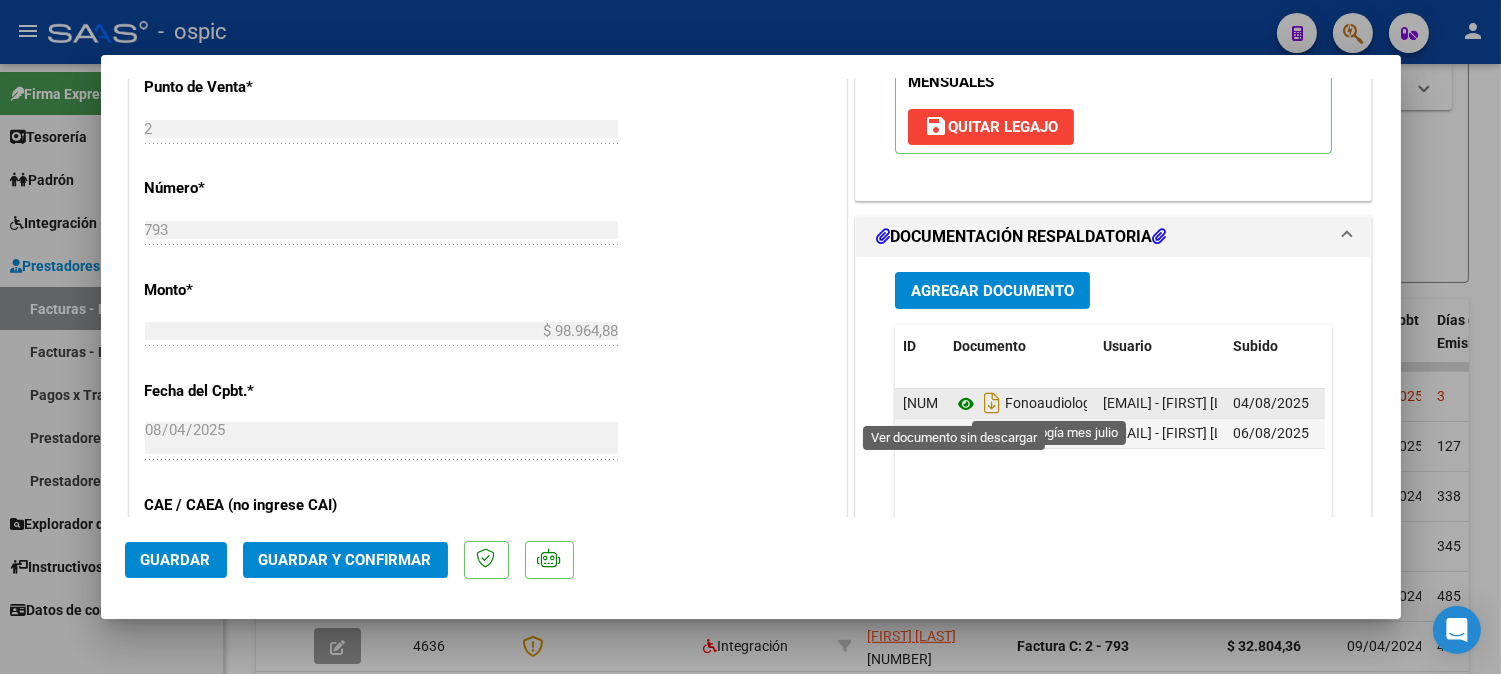 click 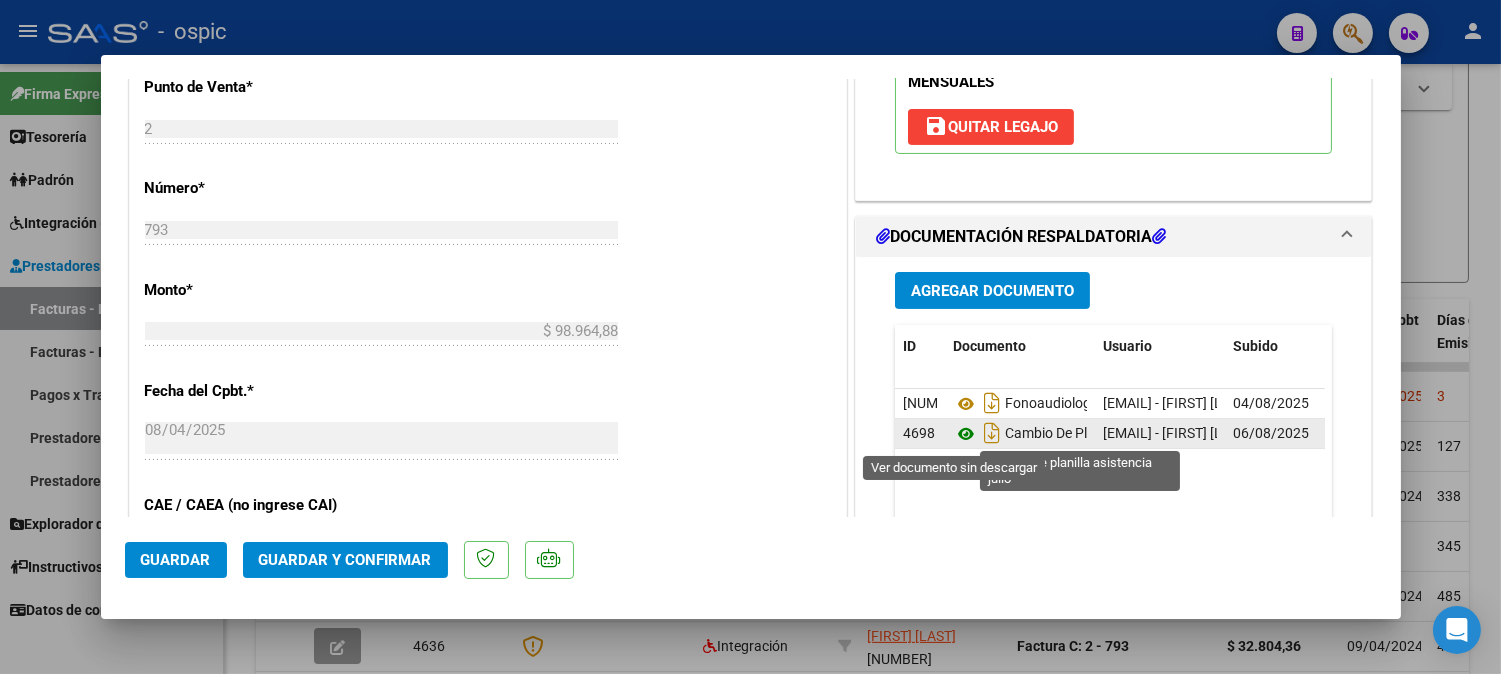click 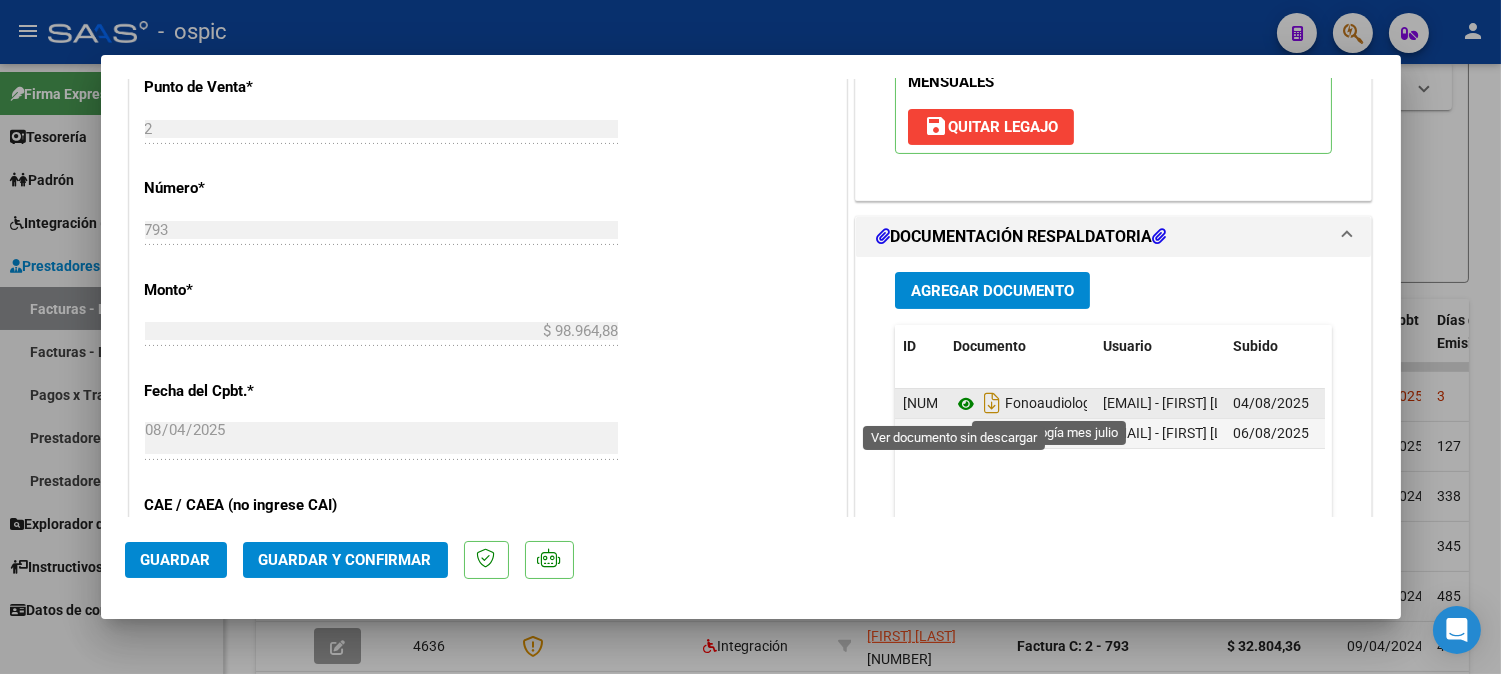click 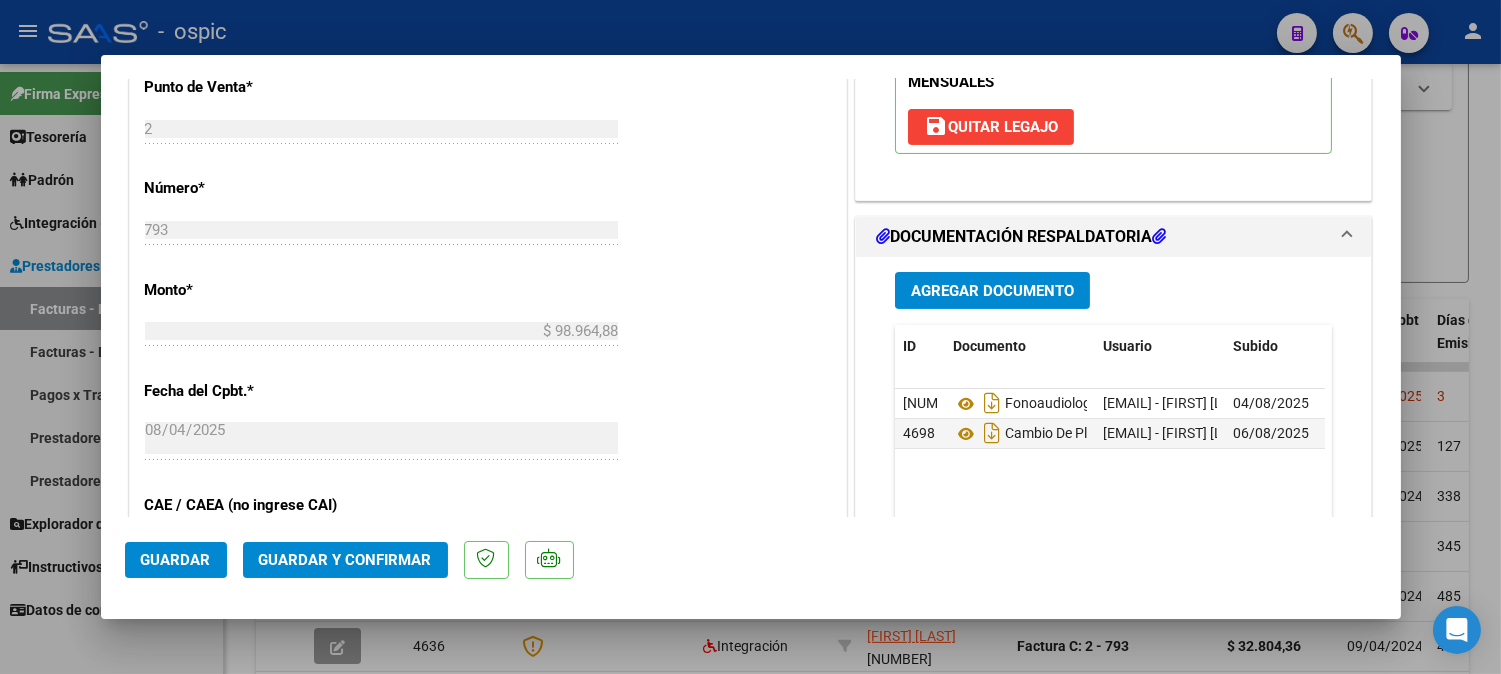 click on "Guardar Guardar y Confirmar" 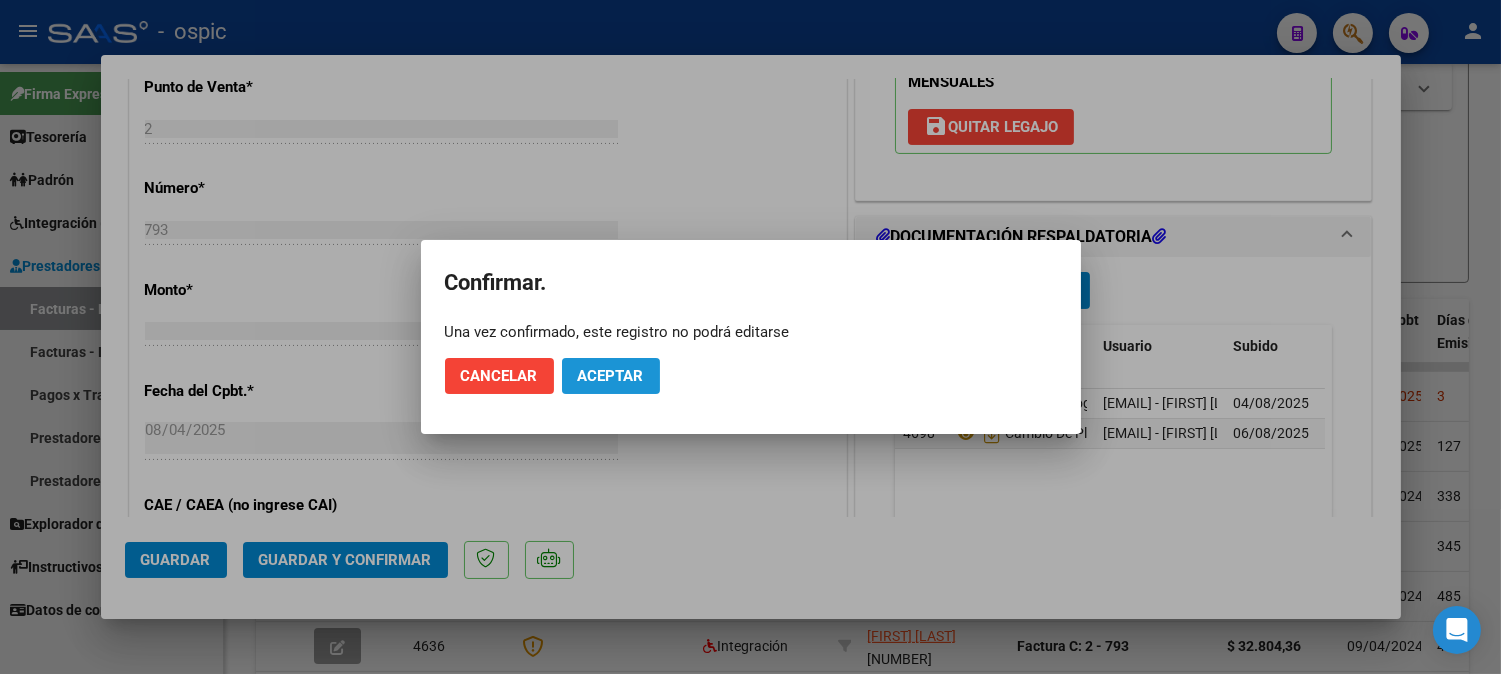click on "Aceptar" 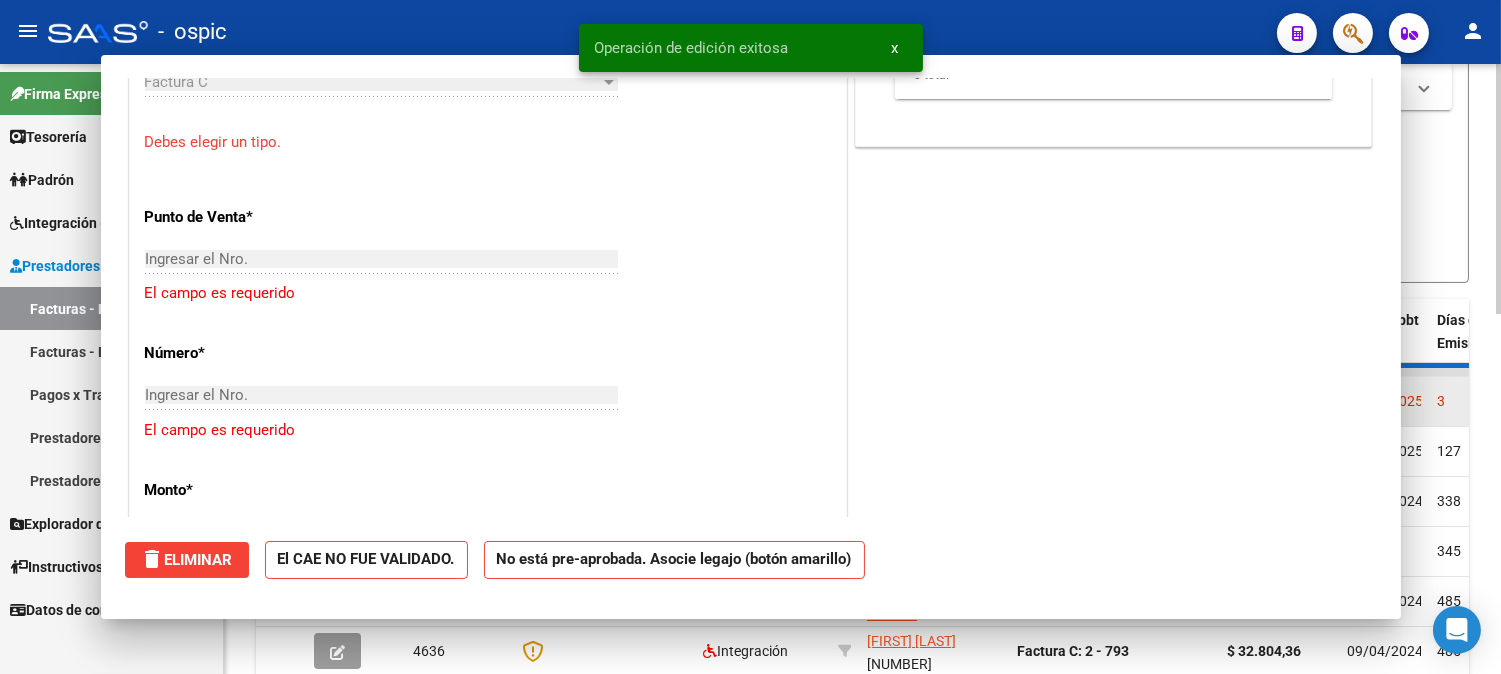 scroll, scrollTop: 0, scrollLeft: 0, axis: both 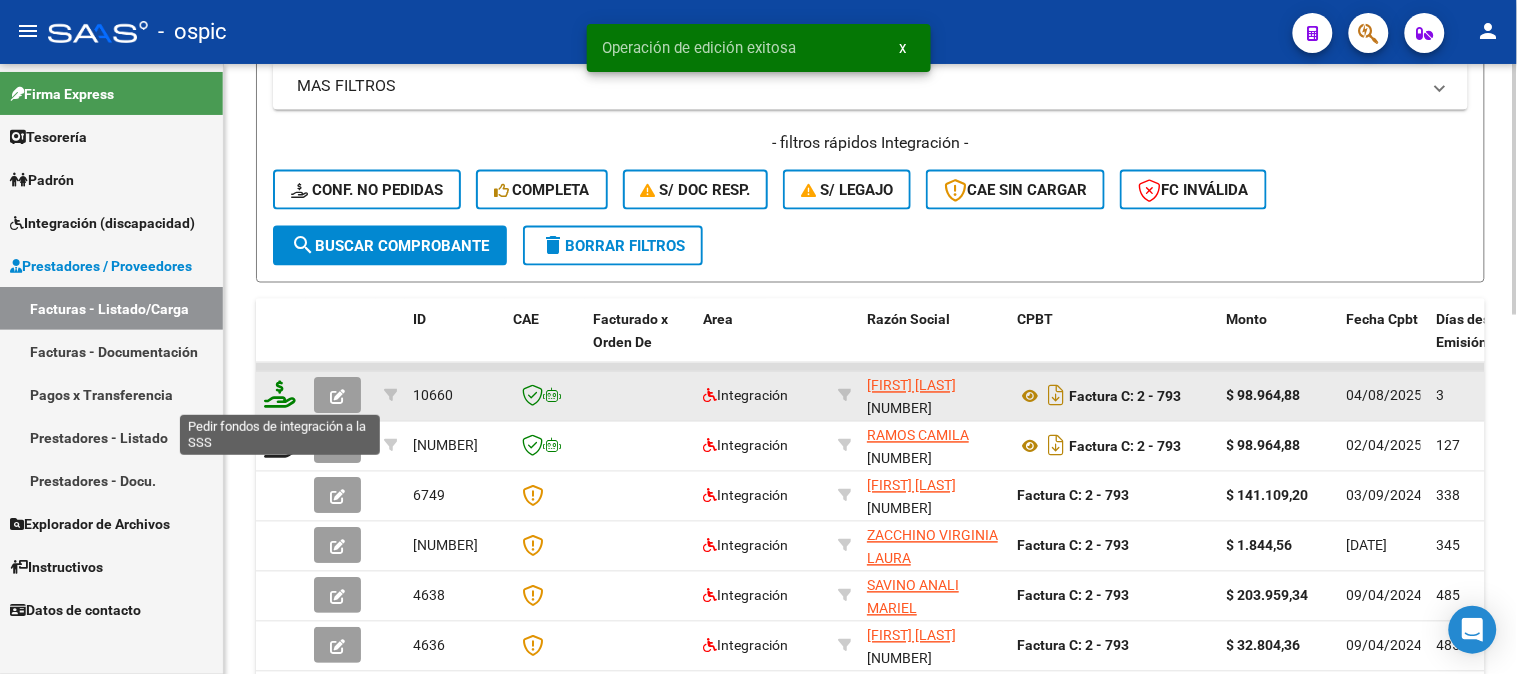 click 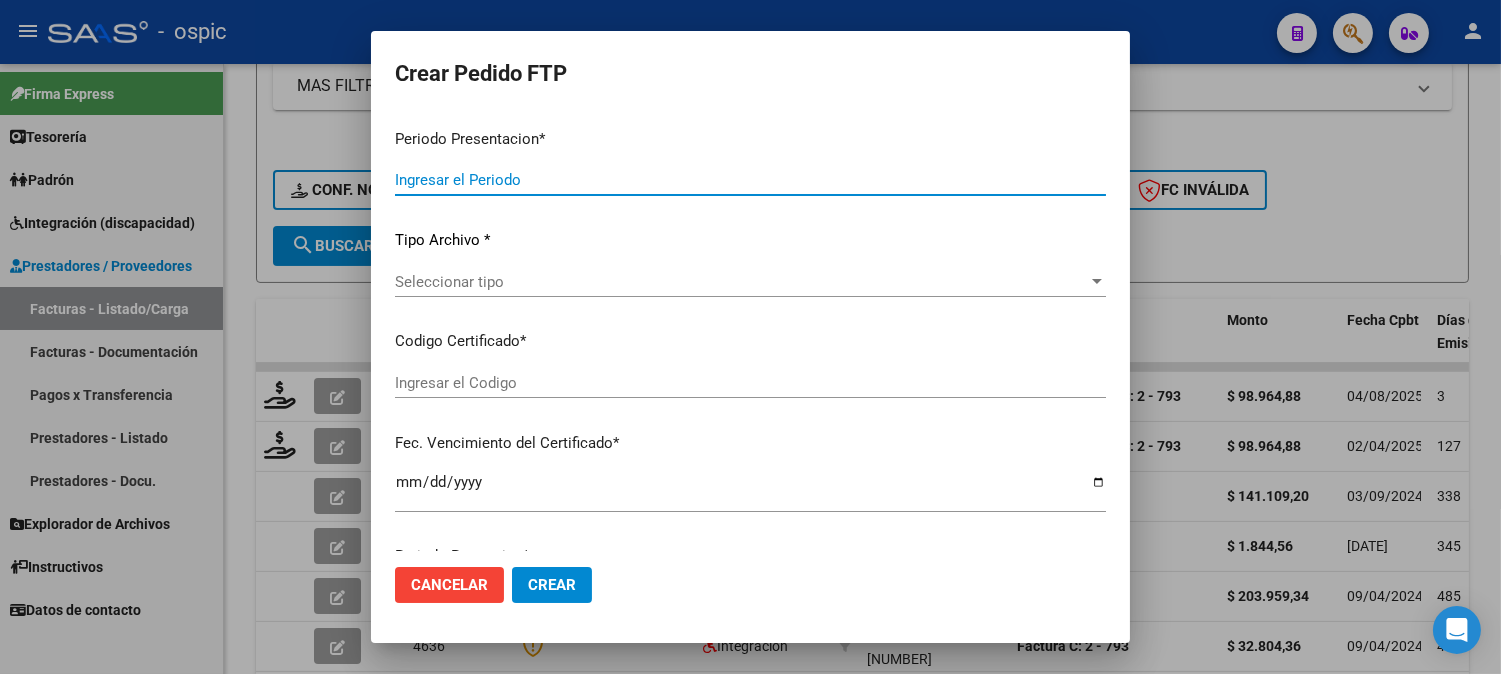 type on "202507" 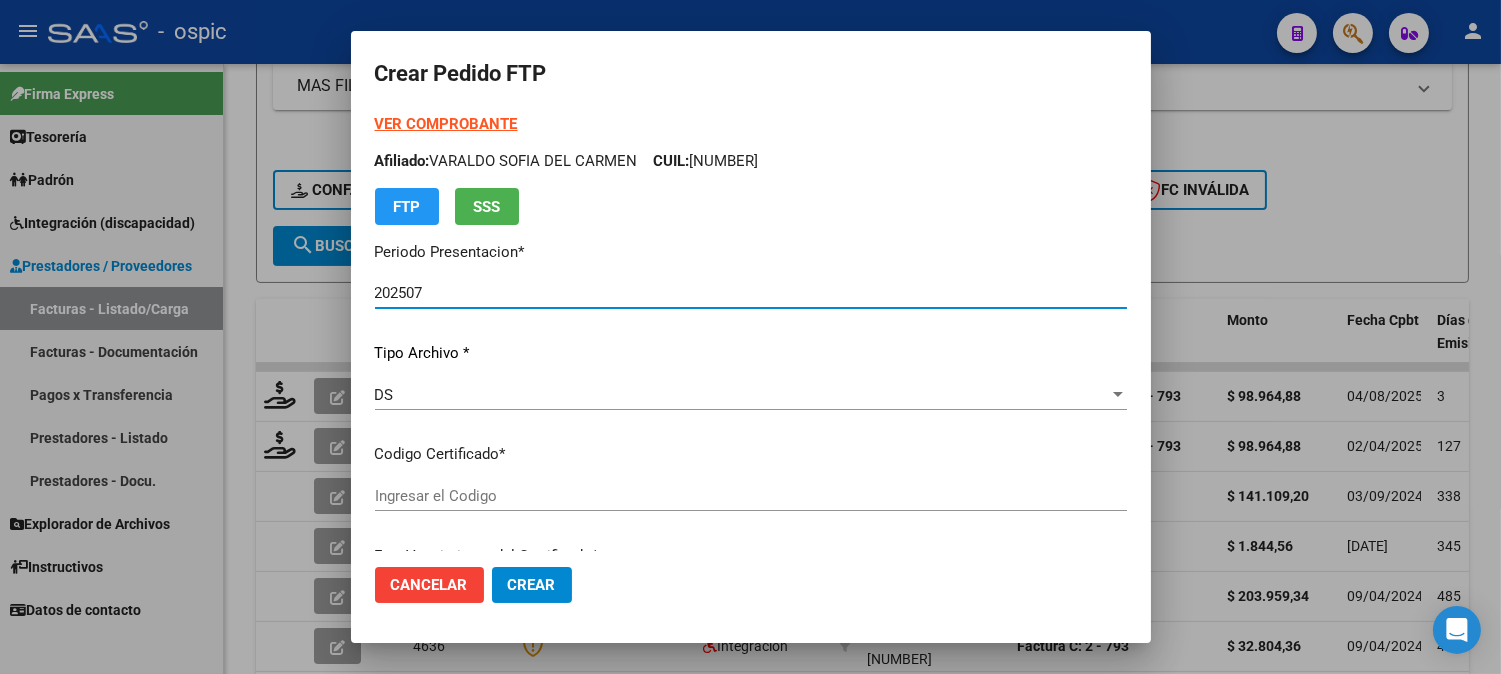 type on "[CODE]" 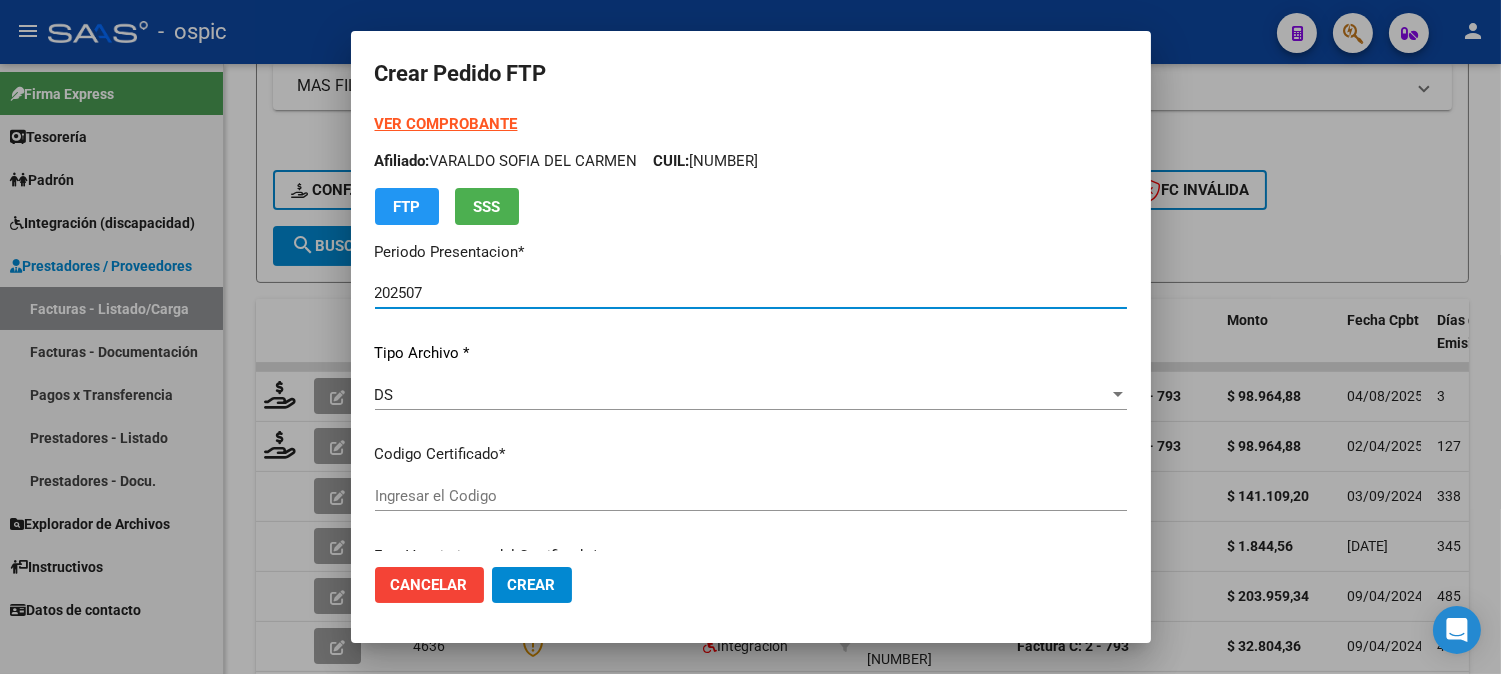 type on "[DATE]" 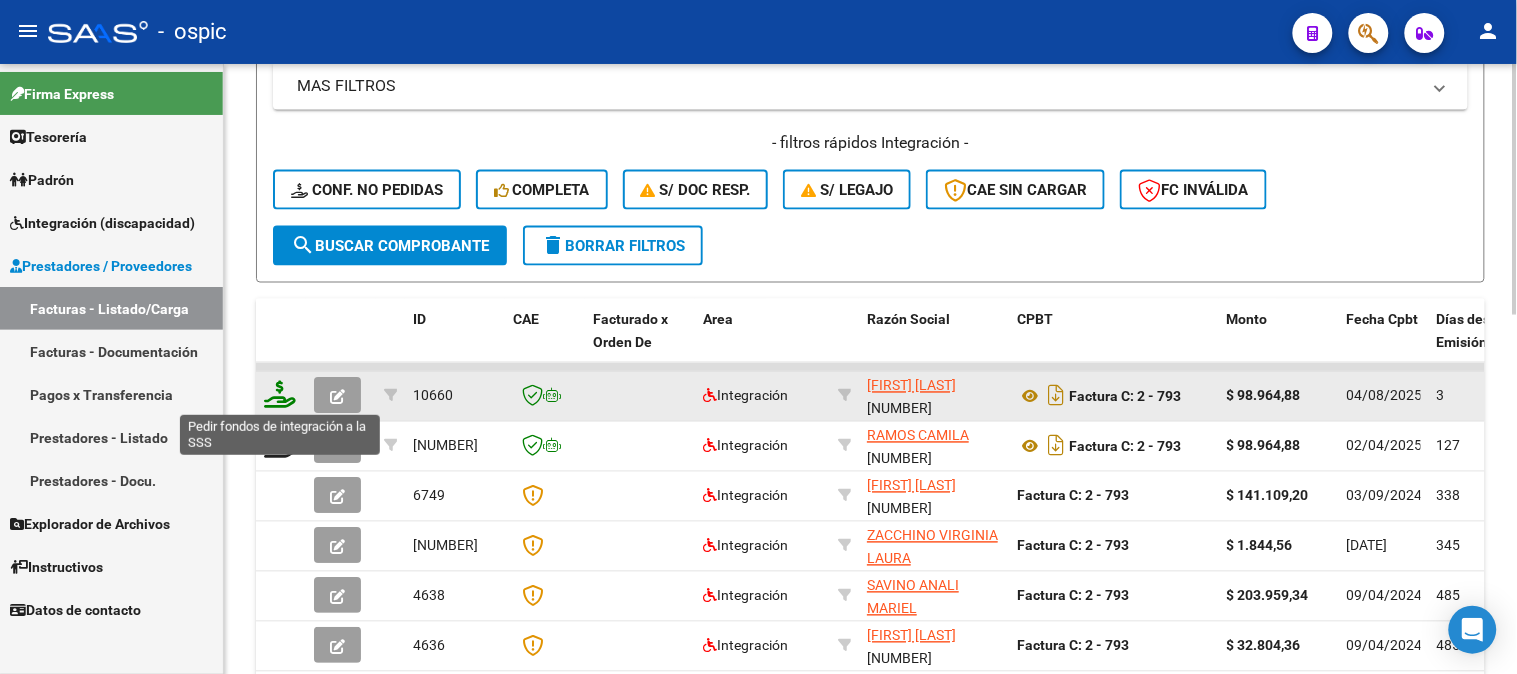 click 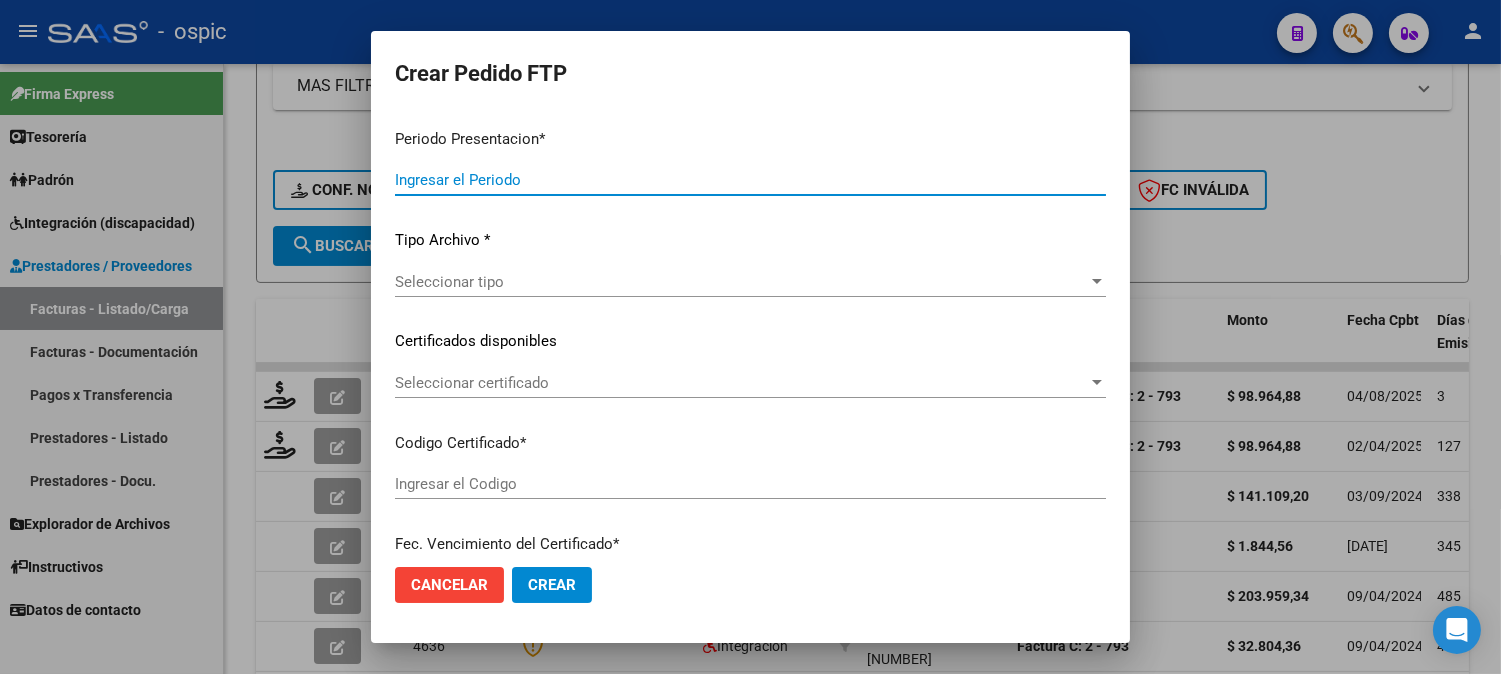 type on "202507" 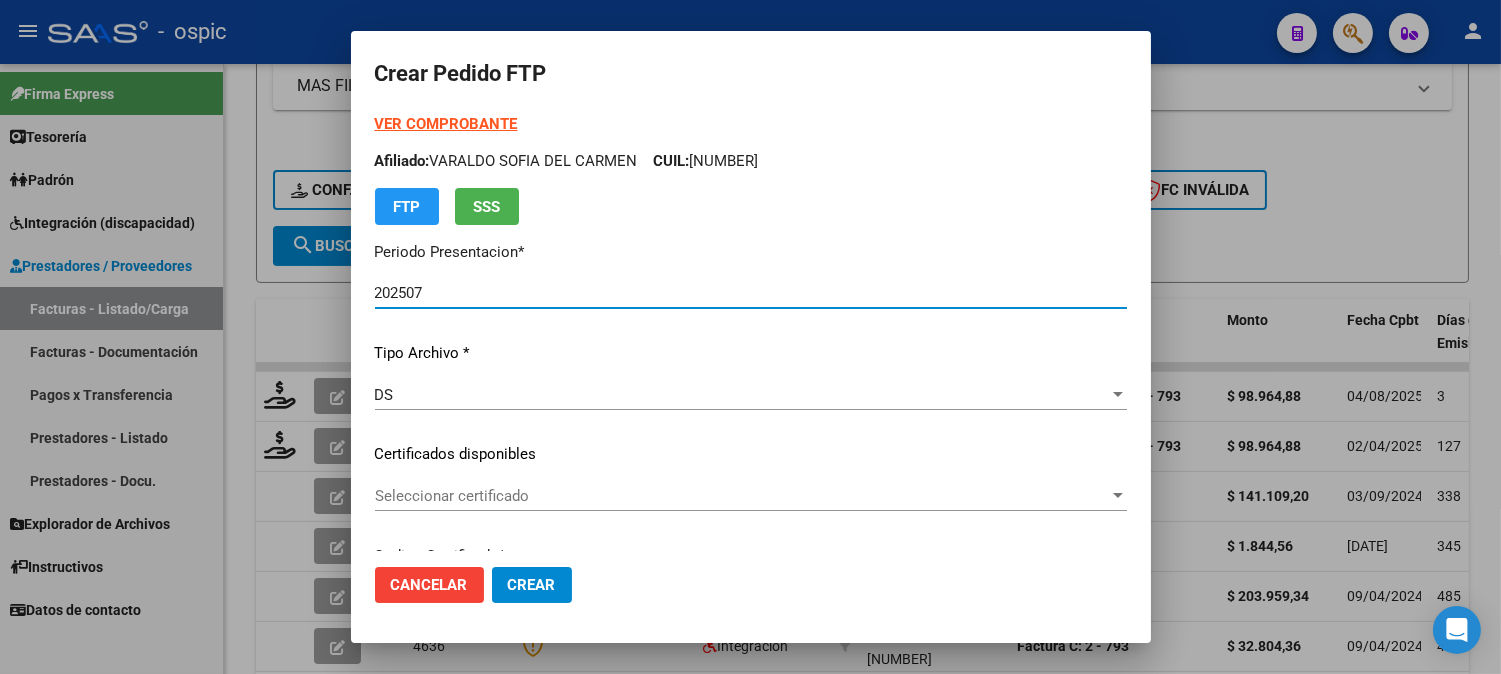 type on "[CODE]" 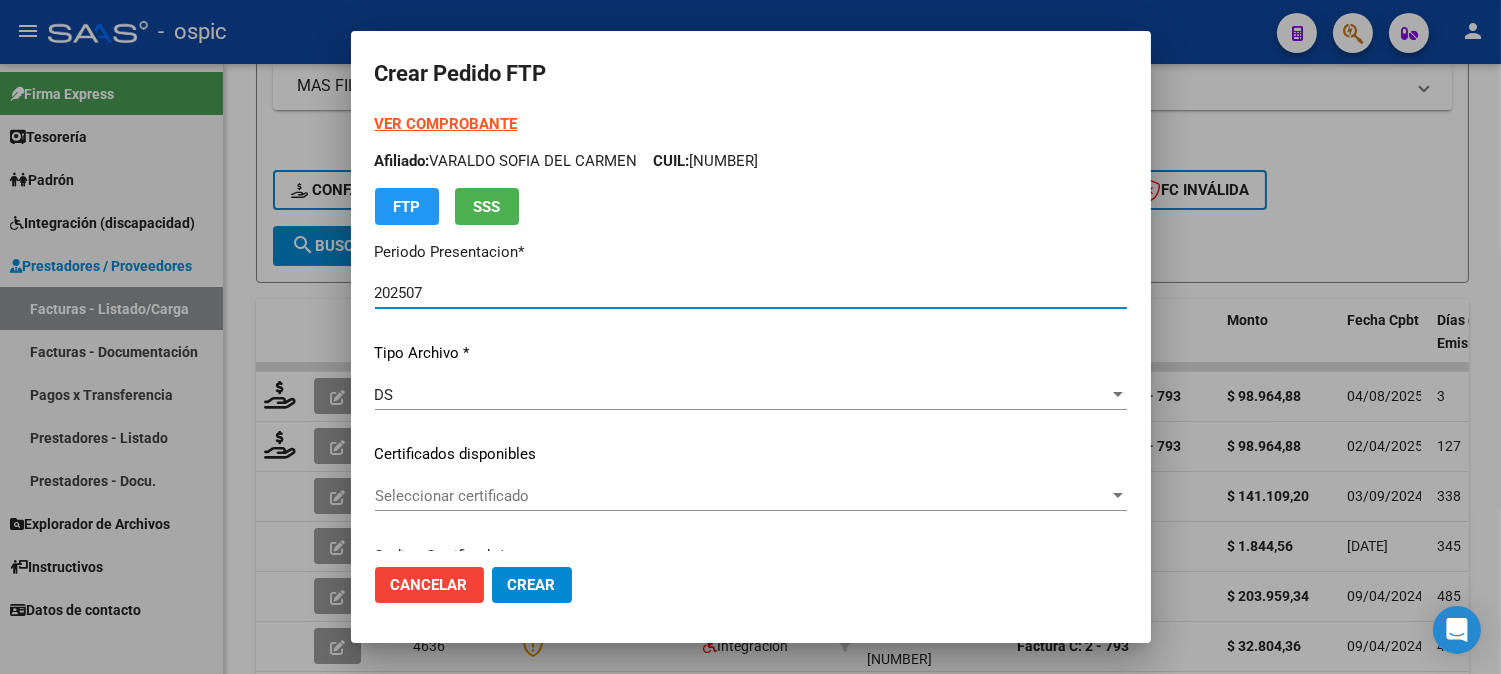 type on "[DATE]" 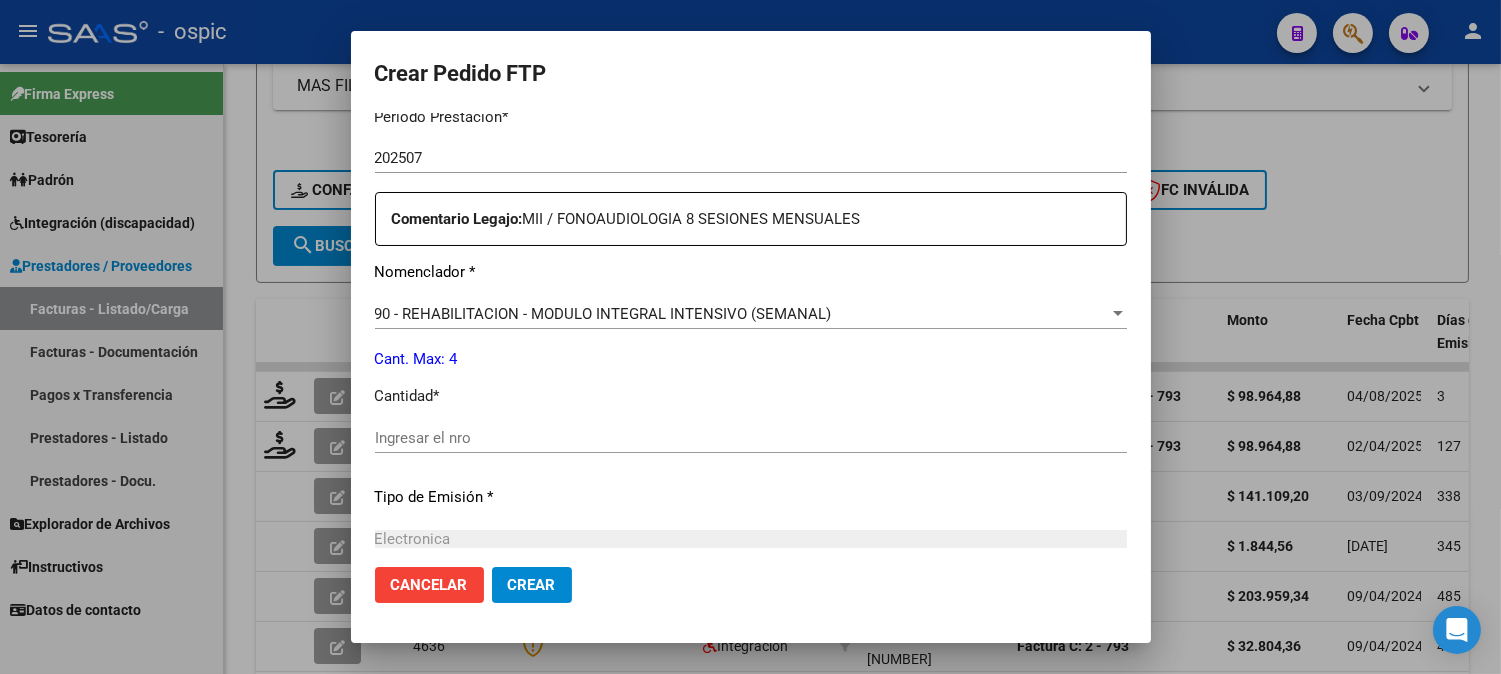 scroll, scrollTop: 684, scrollLeft: 0, axis: vertical 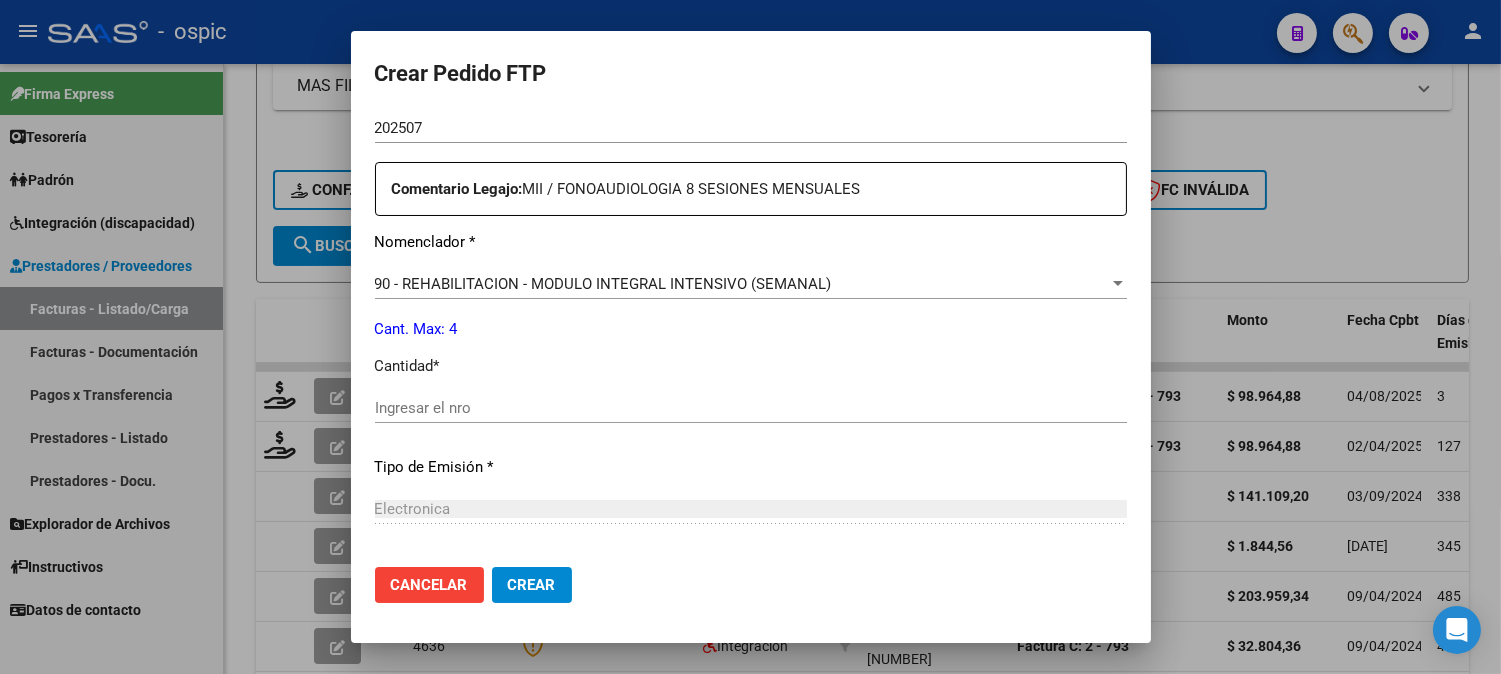 click on "Ingresar el nro" at bounding box center (751, 408) 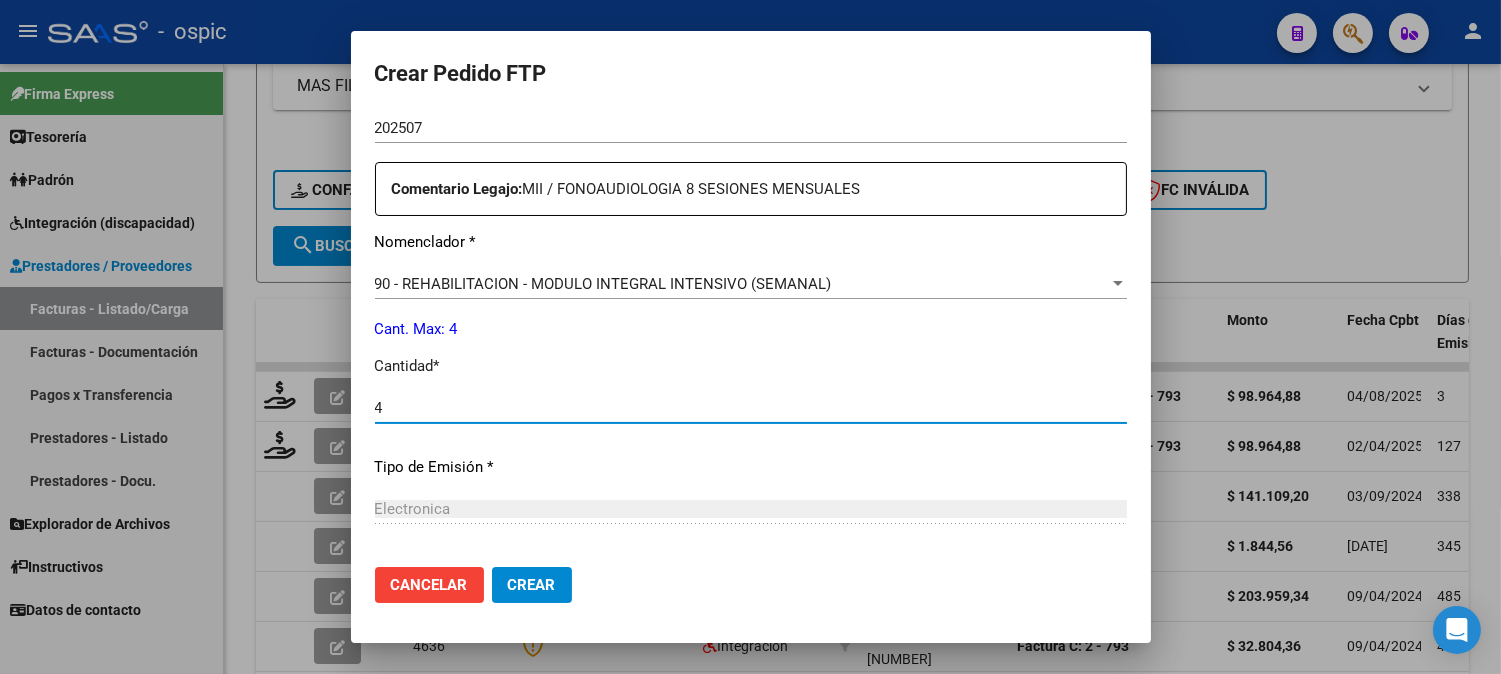 type on "4" 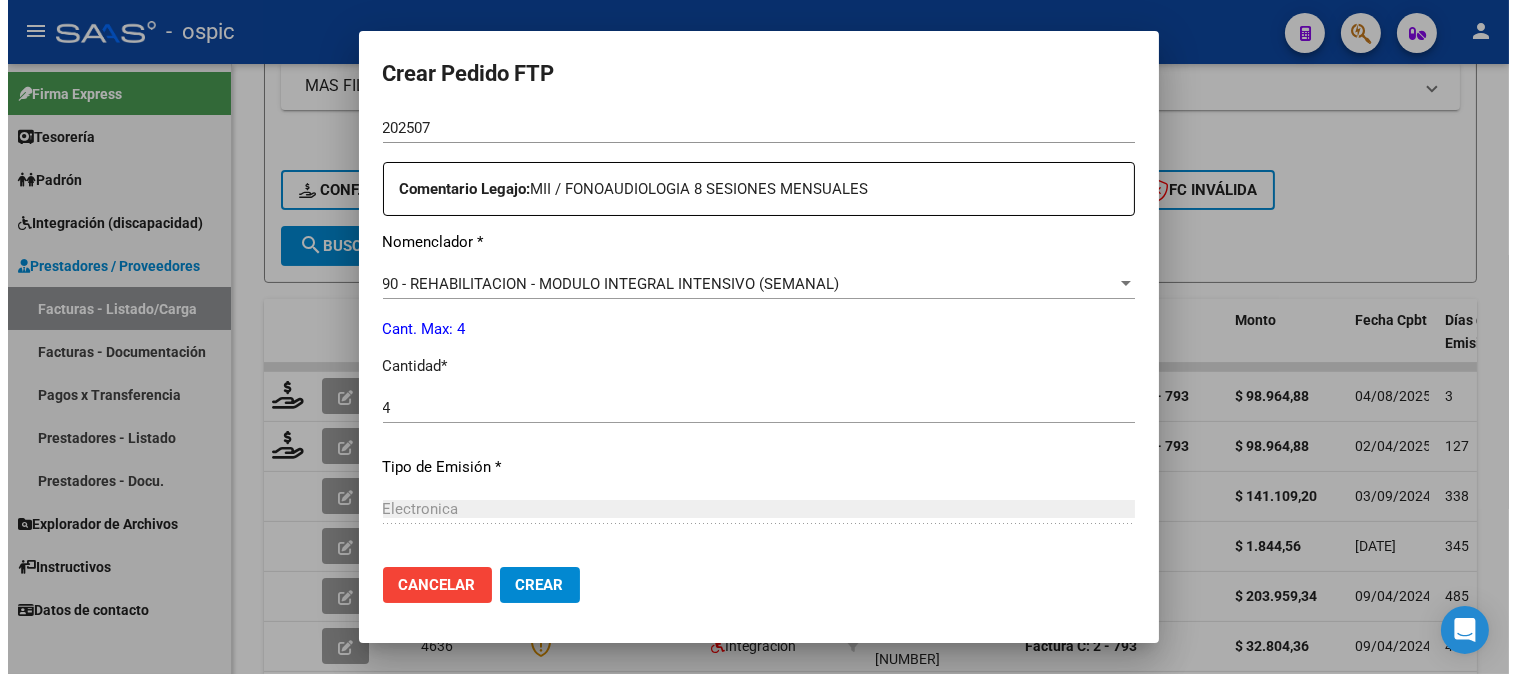 scroll, scrollTop: 877, scrollLeft: 0, axis: vertical 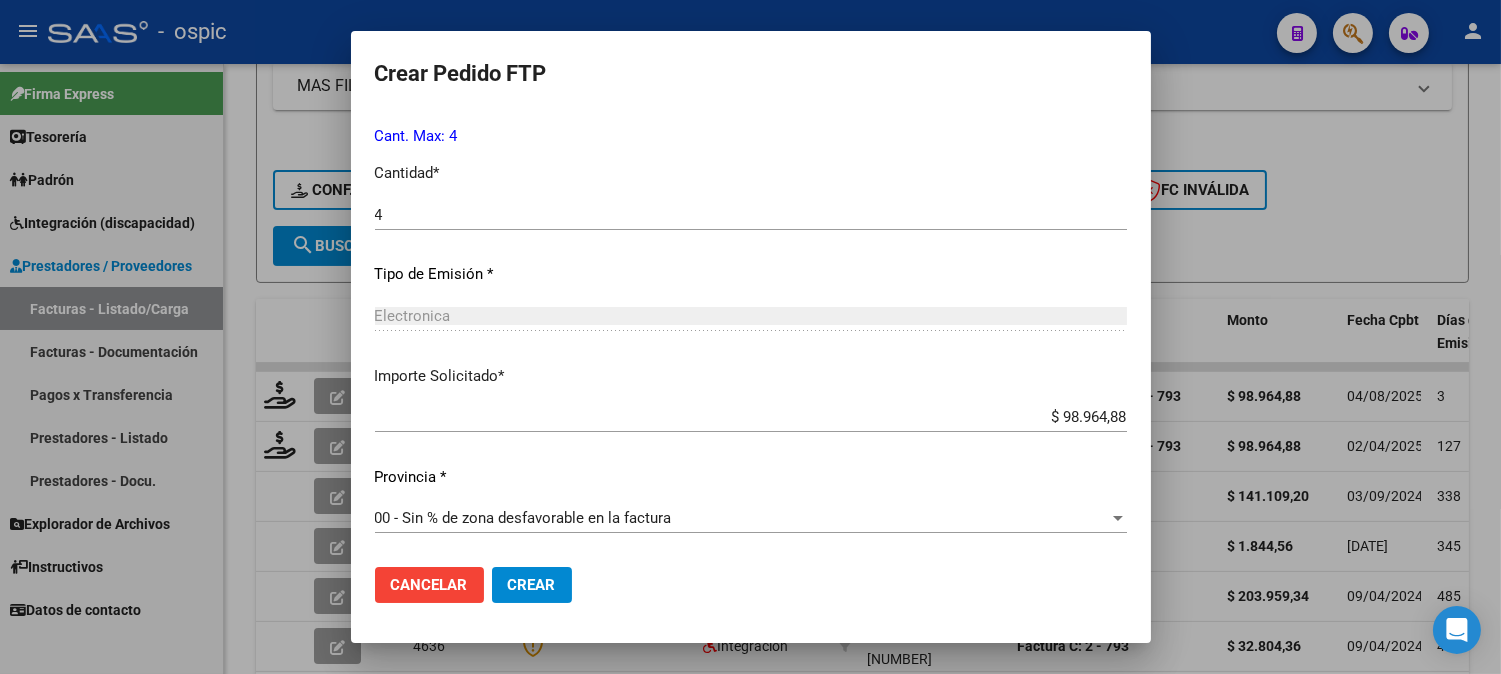 click on "Crear" 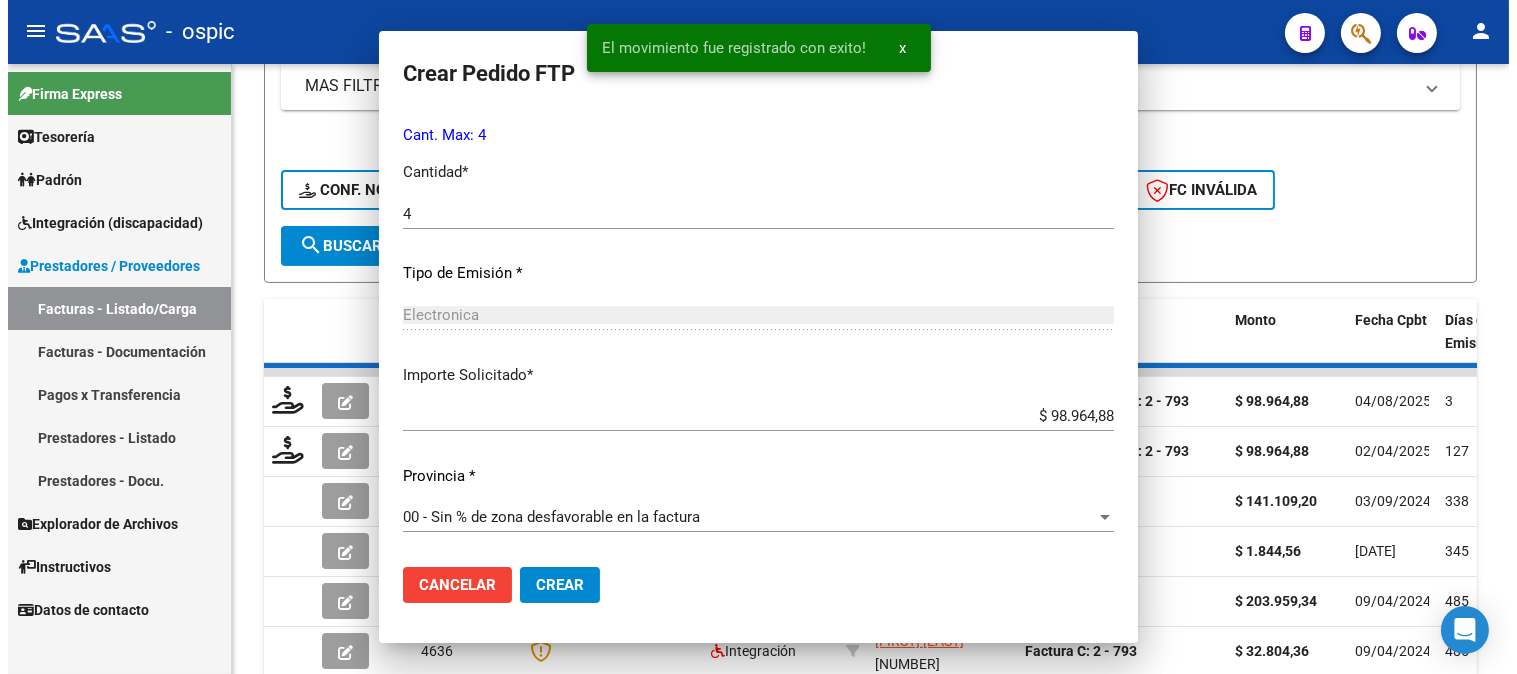 scroll, scrollTop: 0, scrollLeft: 0, axis: both 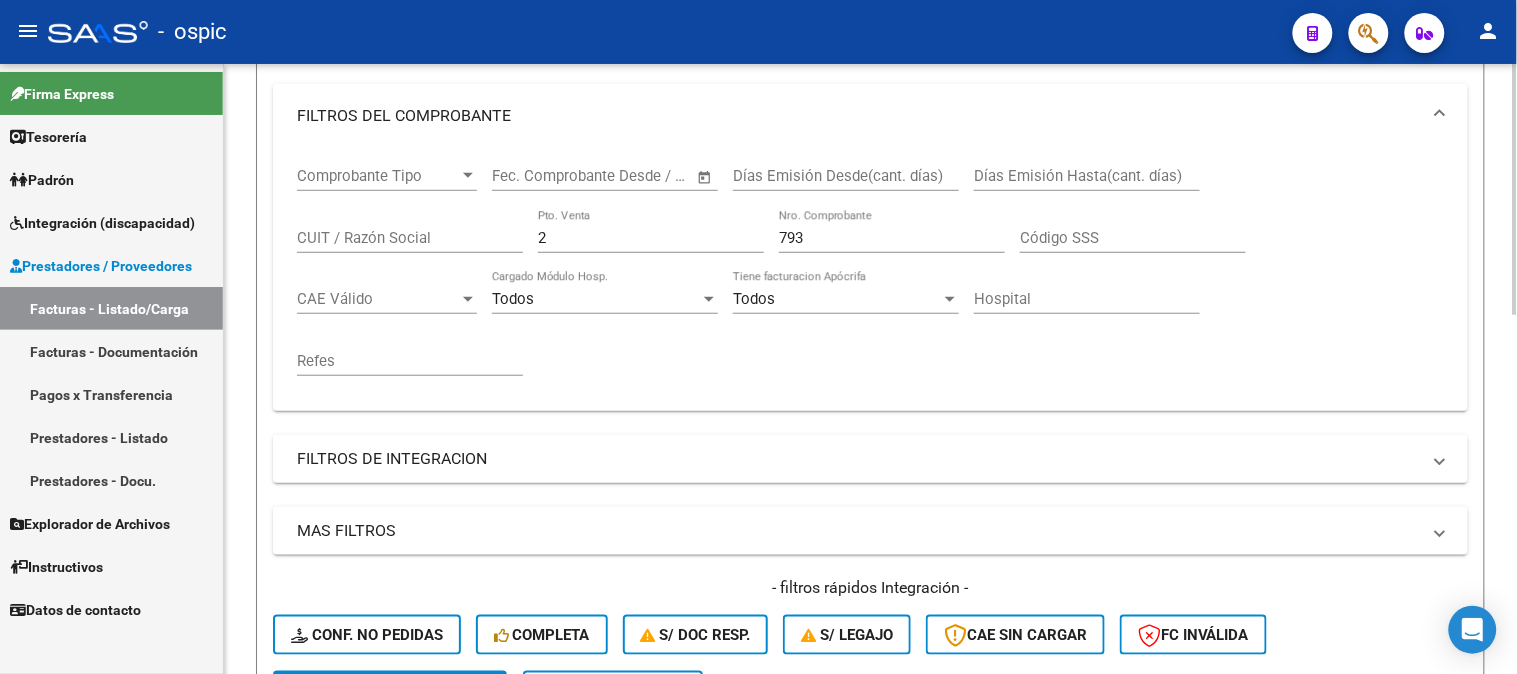 drag, startPoint x: 561, startPoint y: 234, endPoint x: 348, endPoint y: 228, distance: 213.08449 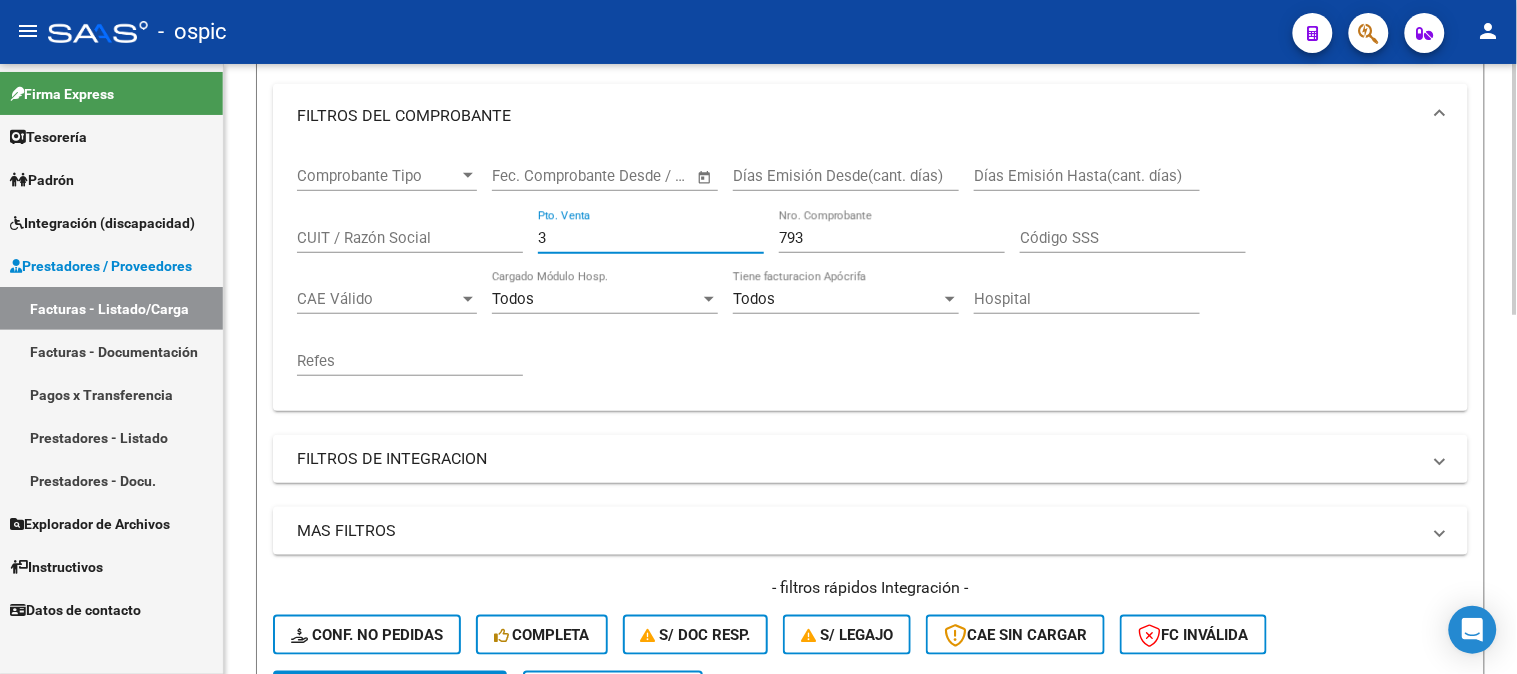 type on "3" 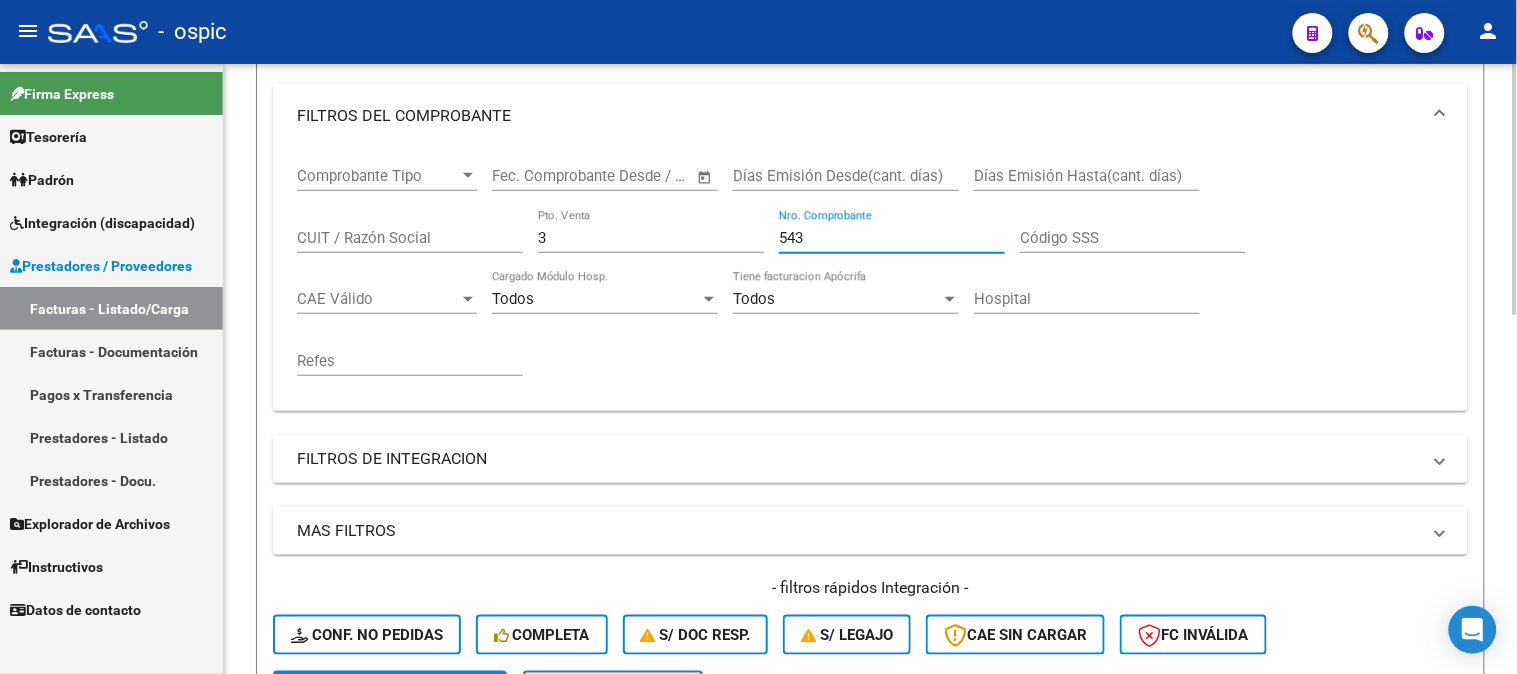 scroll, scrollTop: 630, scrollLeft: 0, axis: vertical 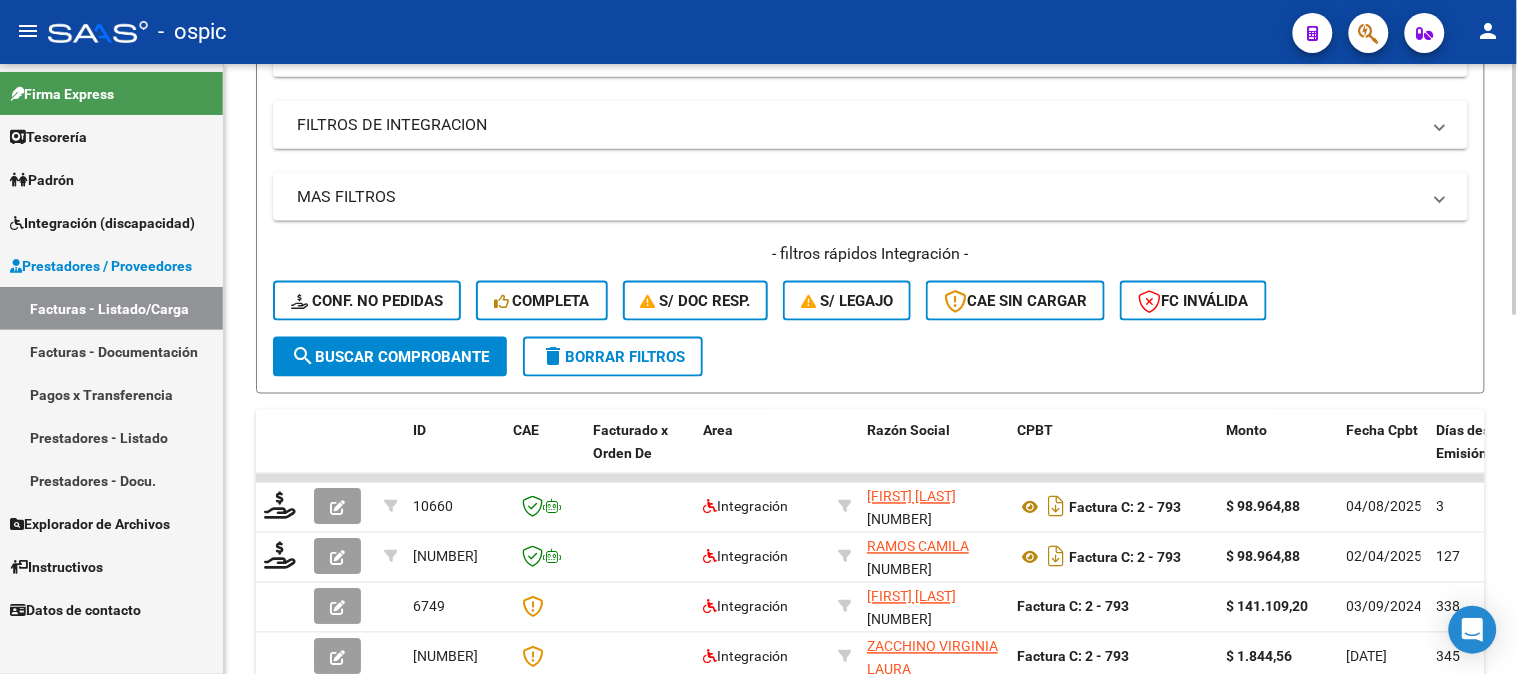 type on "543" 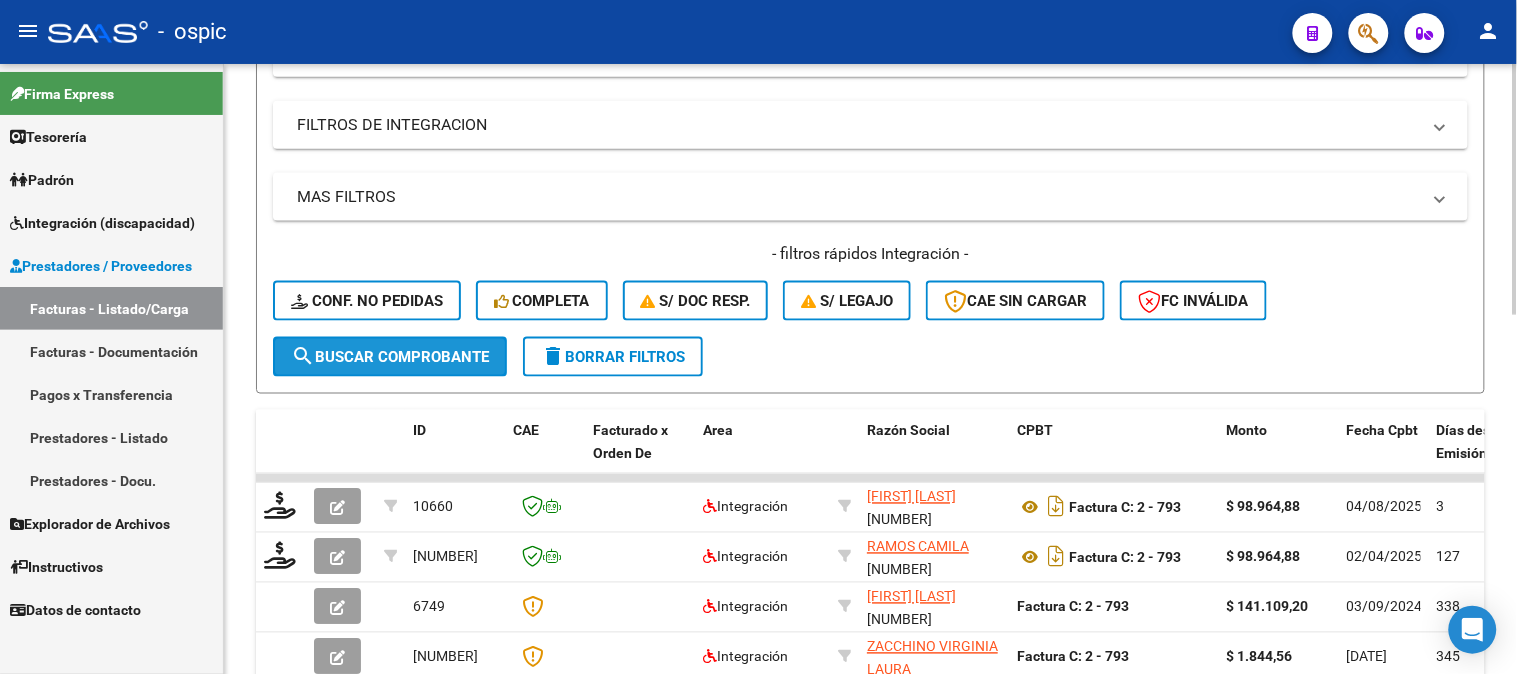 click on "search  Buscar Comprobante" 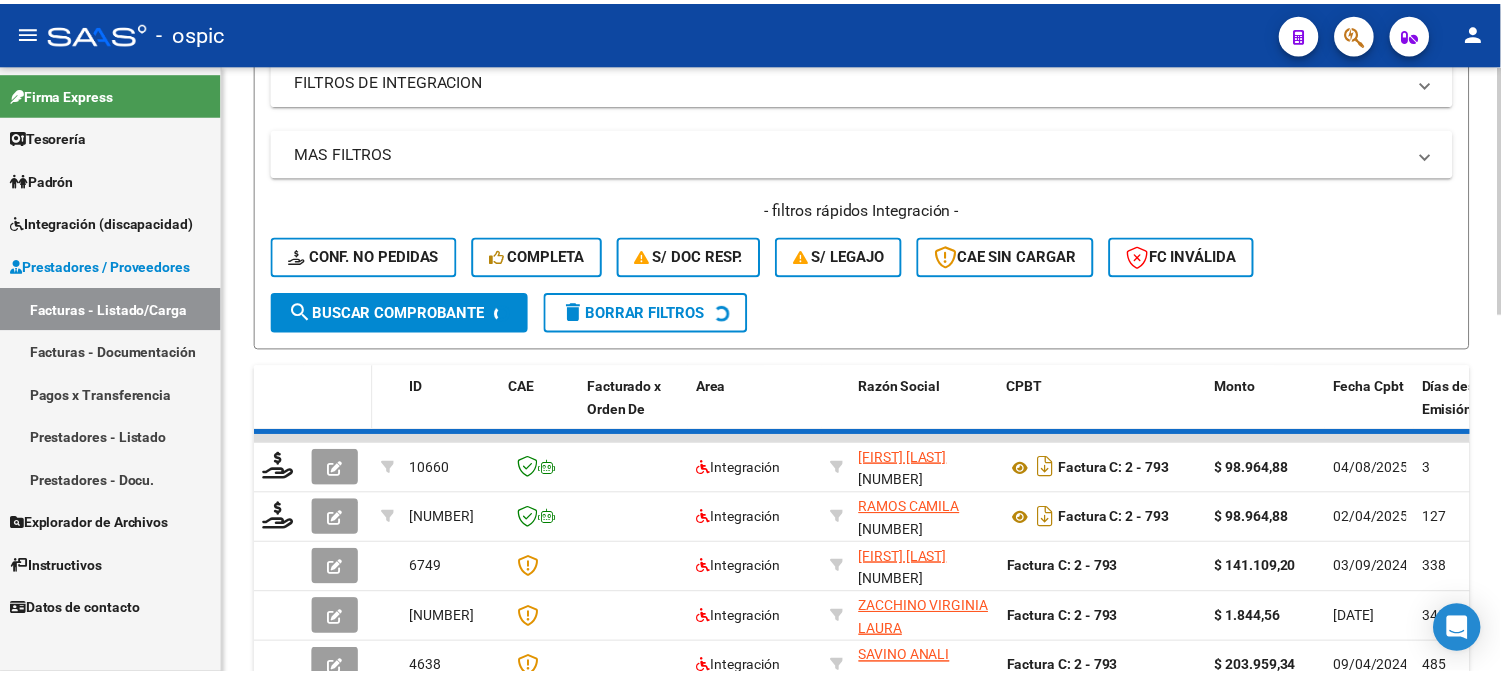 scroll, scrollTop: 674, scrollLeft: 0, axis: vertical 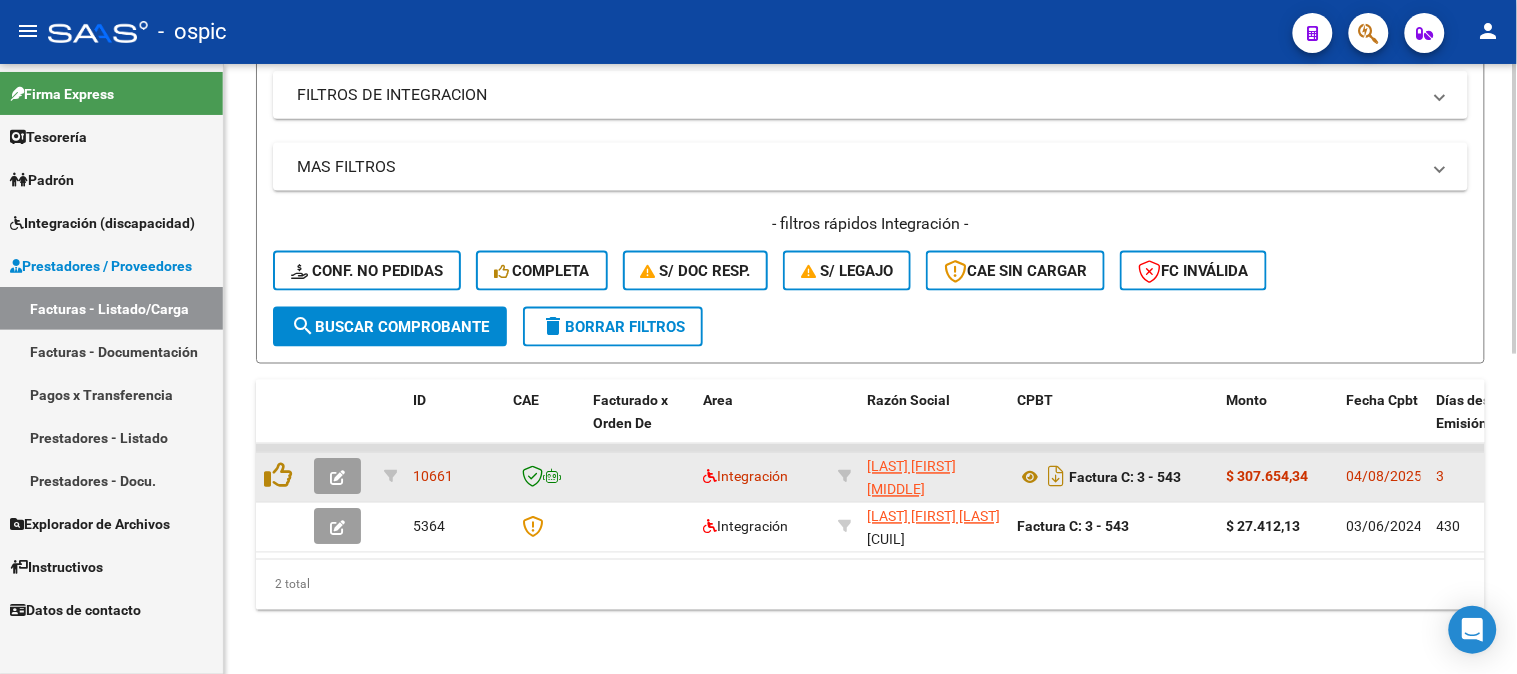 click 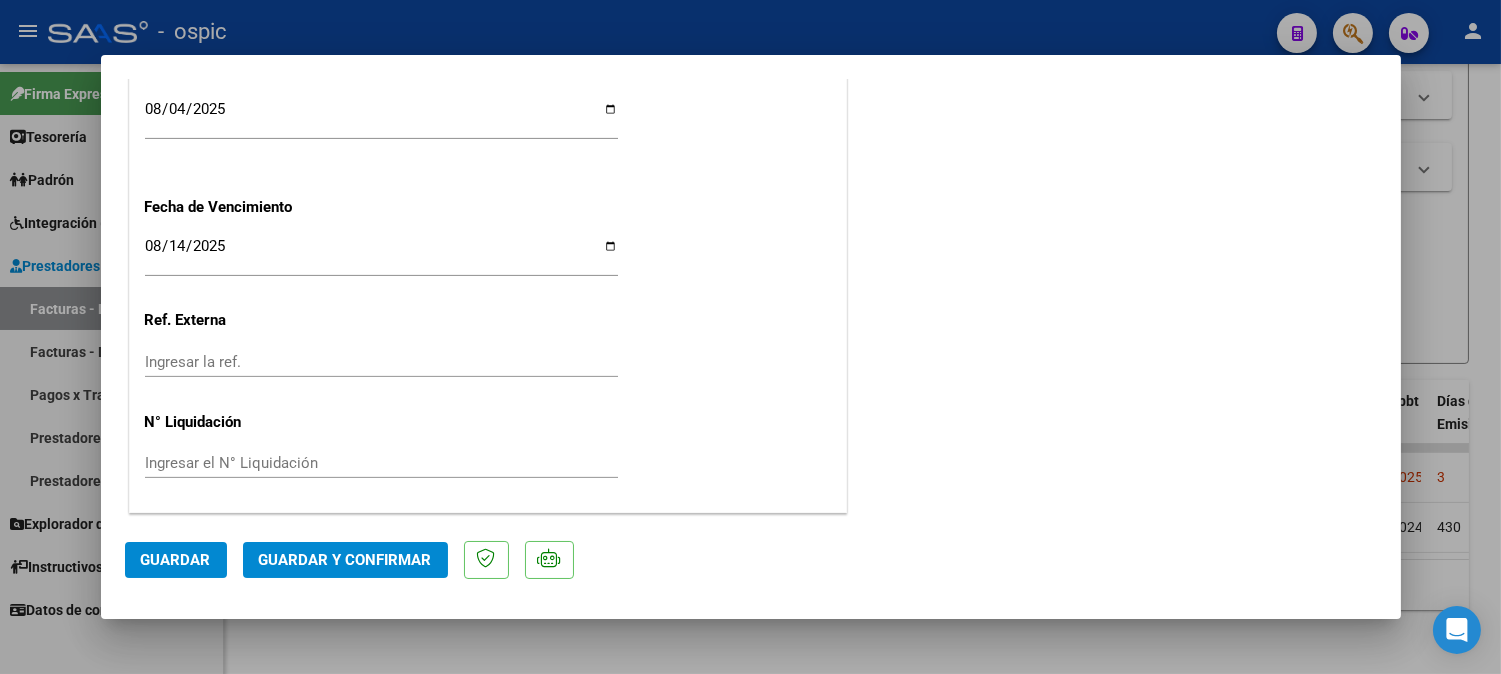 scroll, scrollTop: 0, scrollLeft: 0, axis: both 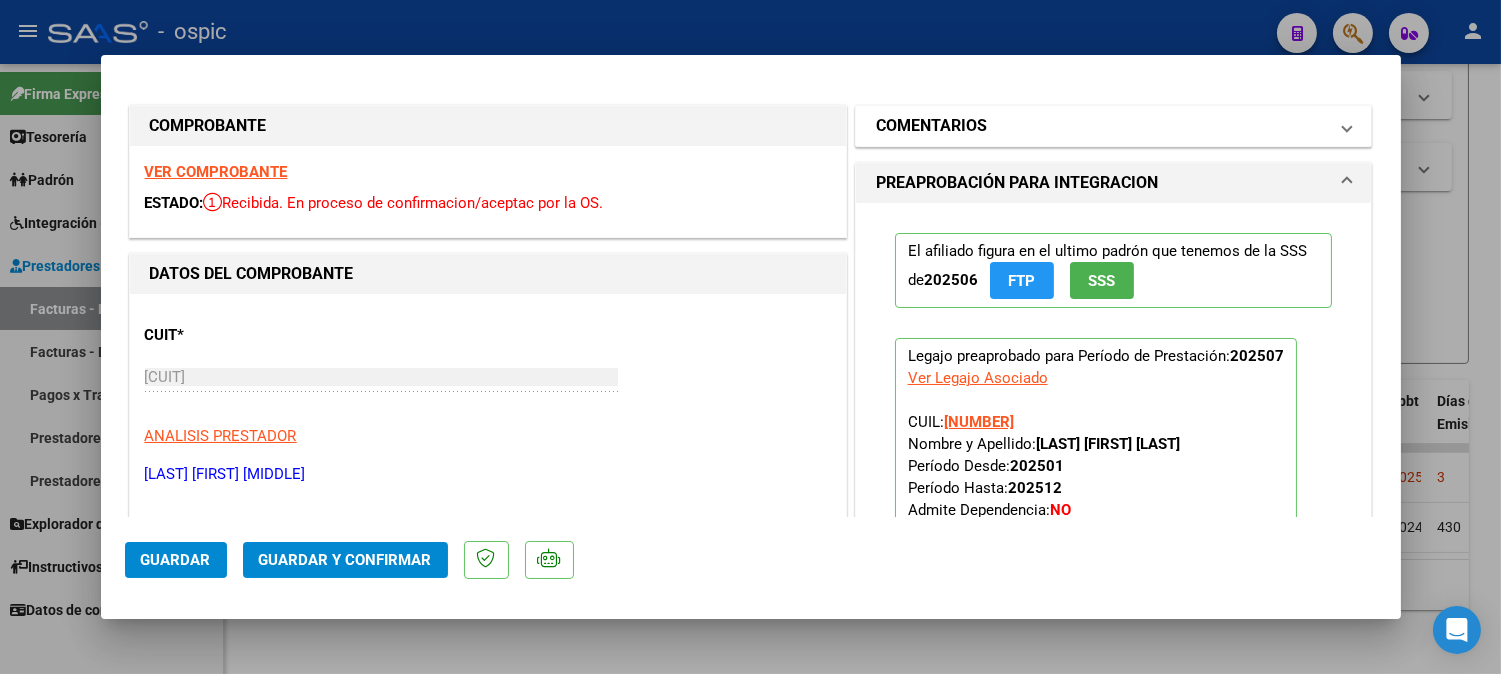click on "COMENTARIOS" at bounding box center (931, 126) 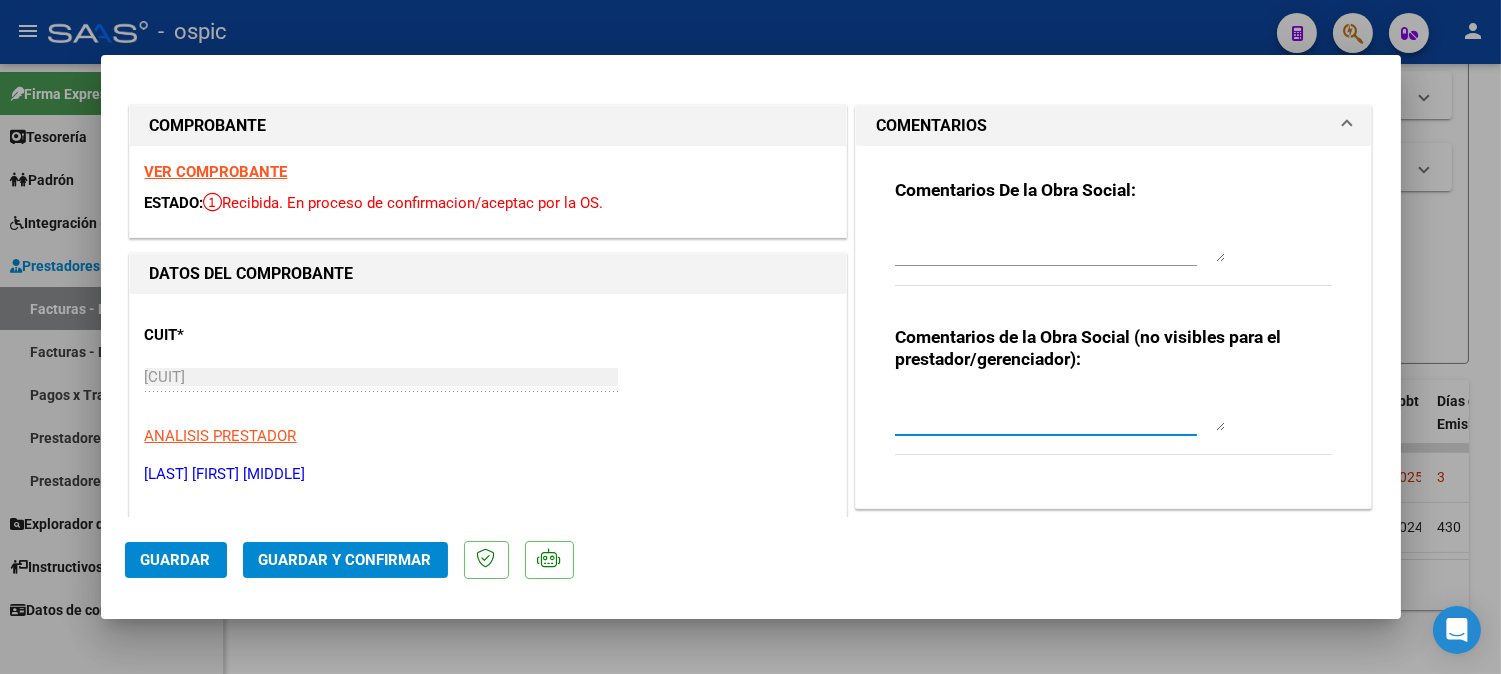 click at bounding box center (1060, 411) 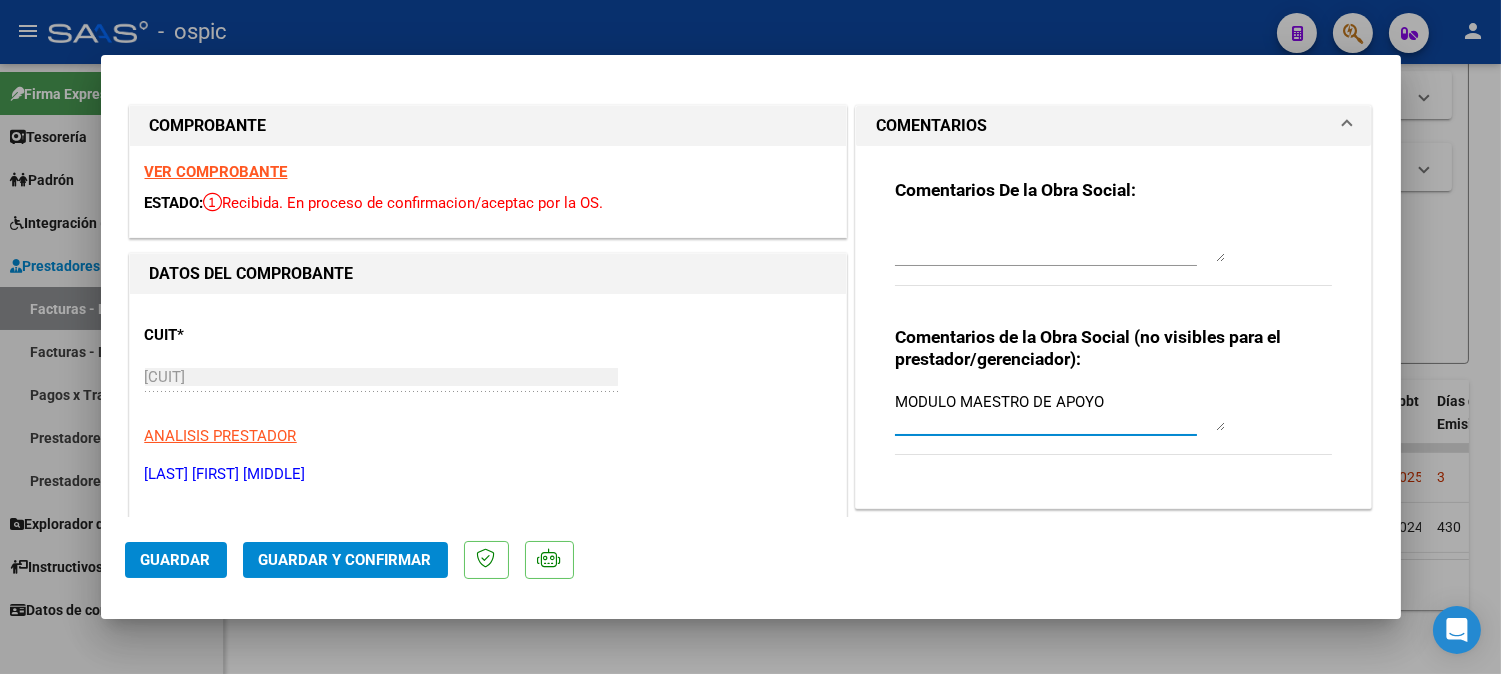 type on "MODULO MAESTRO DE APOYO" 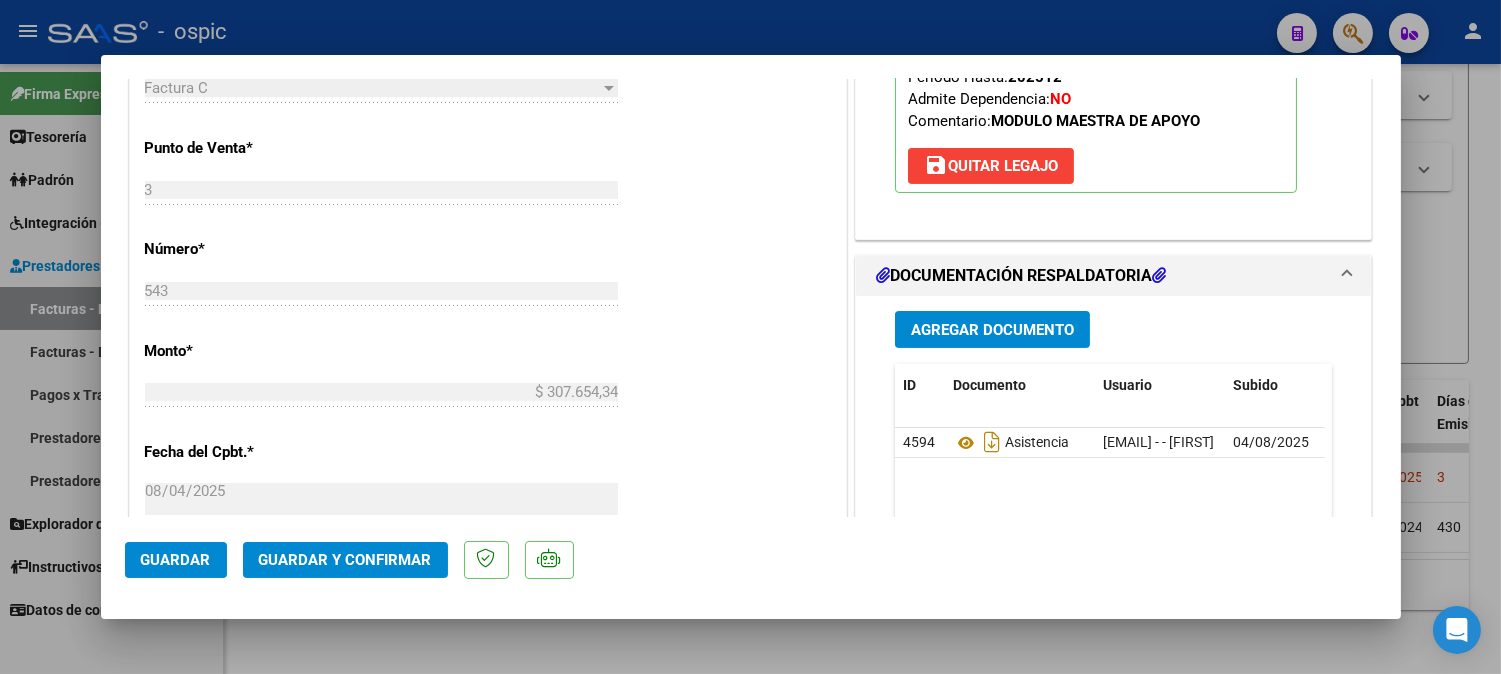 scroll, scrollTop: 840, scrollLeft: 0, axis: vertical 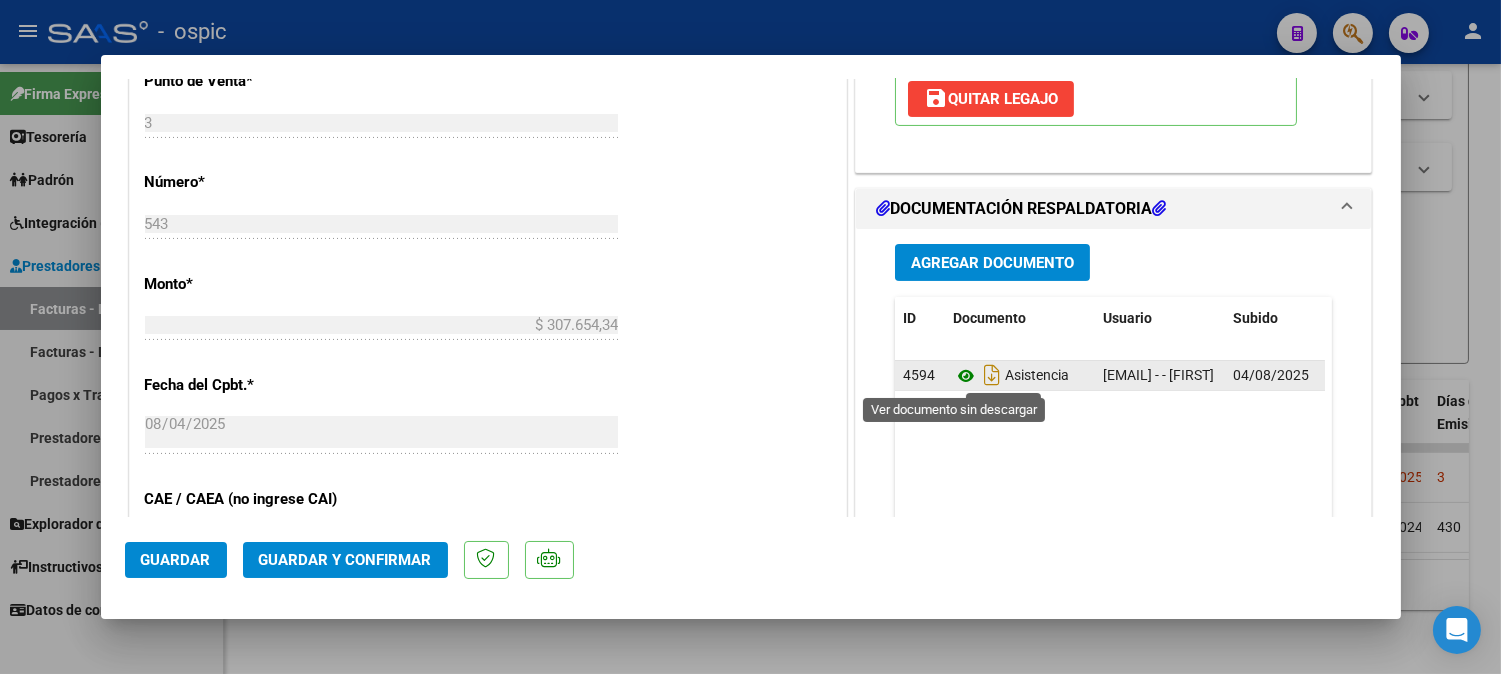 click 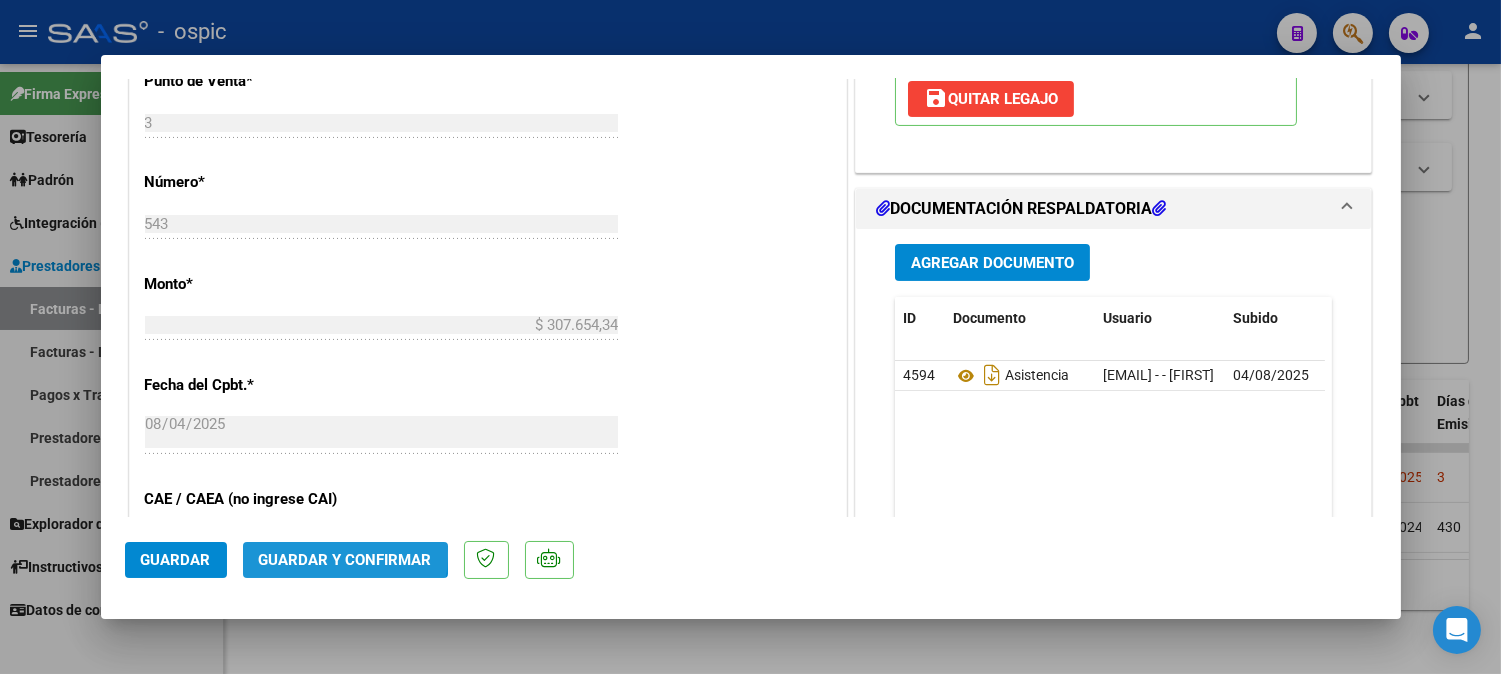 click on "Guardar y Confirmar" 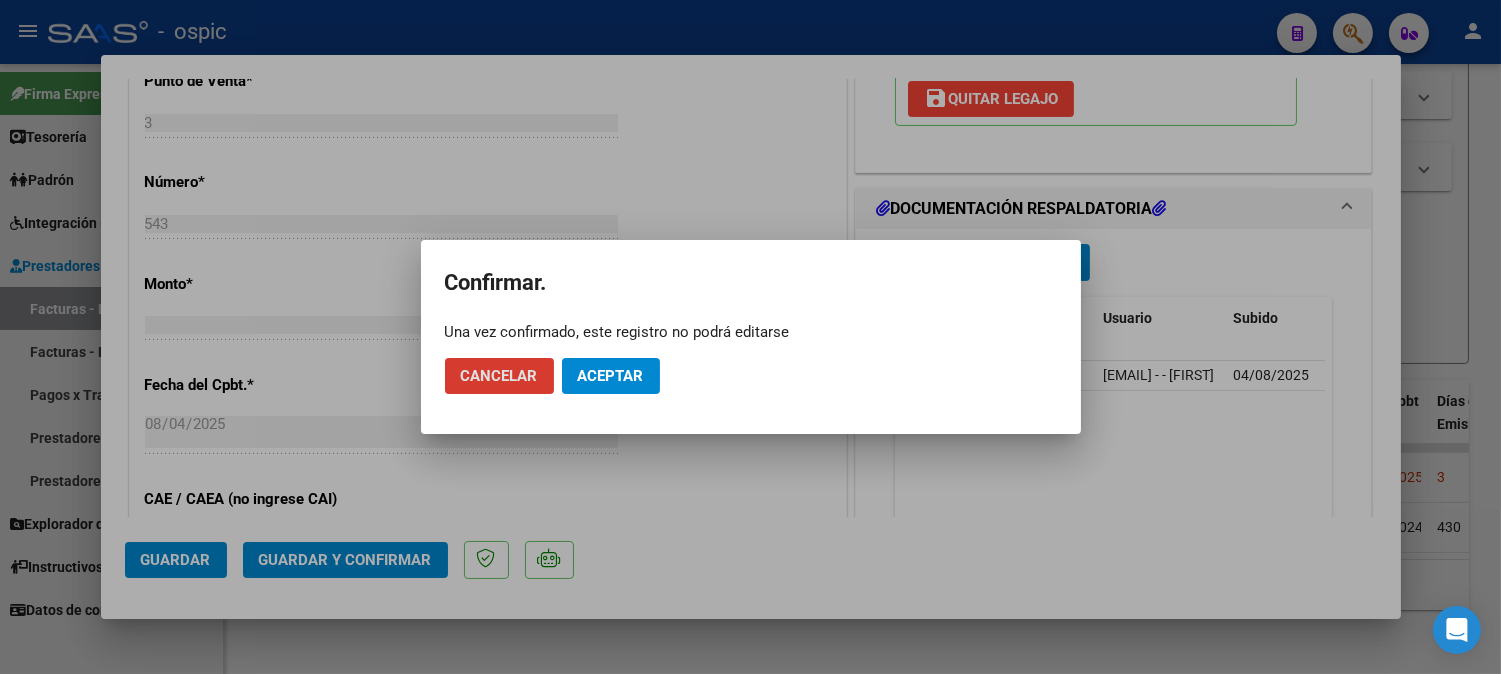 click on "Aceptar" 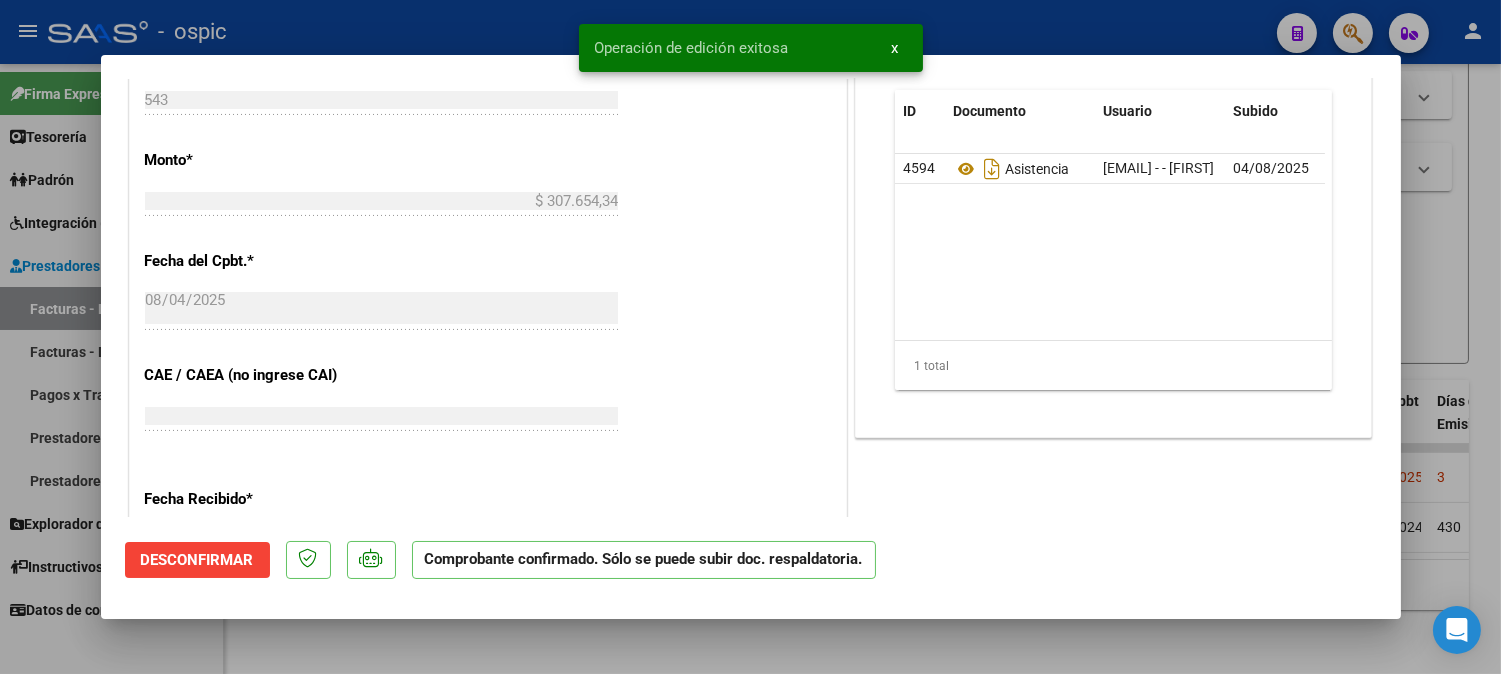 type 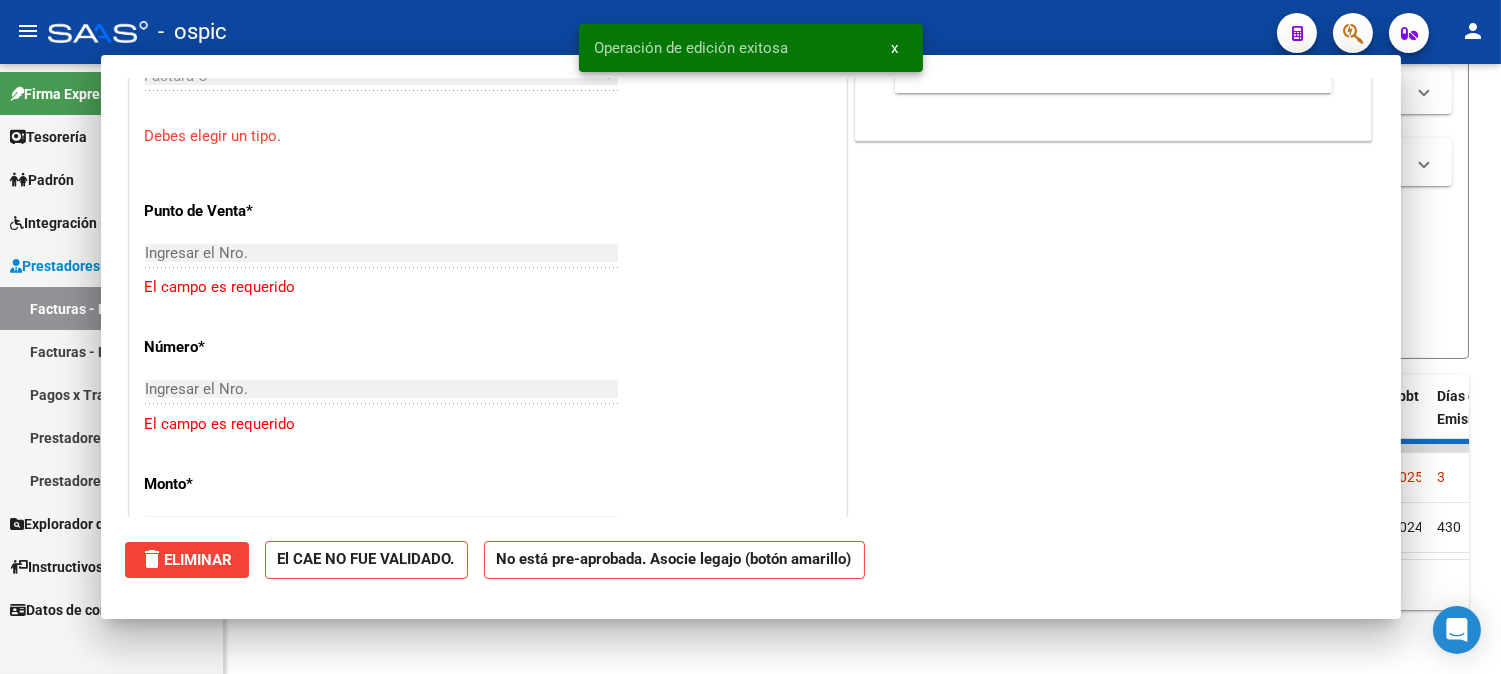 scroll, scrollTop: 875, scrollLeft: 0, axis: vertical 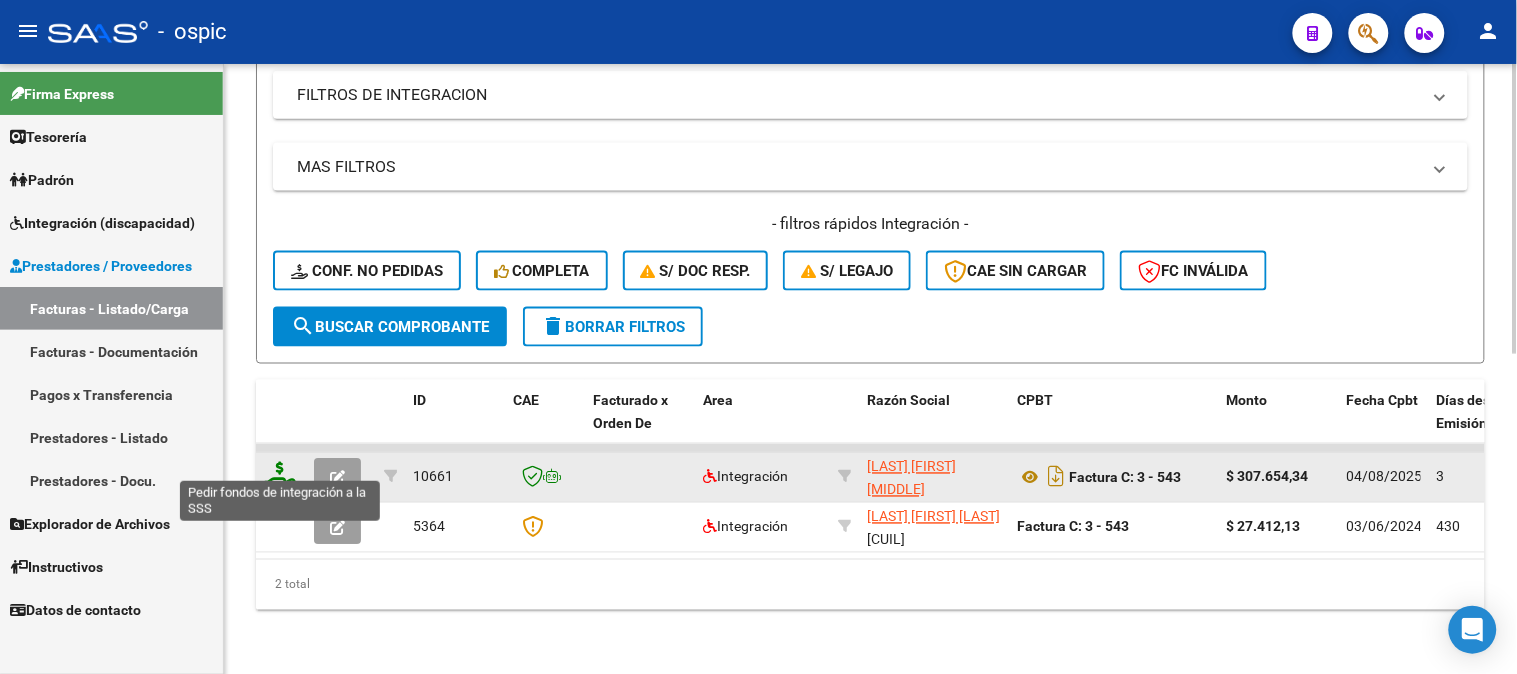 click 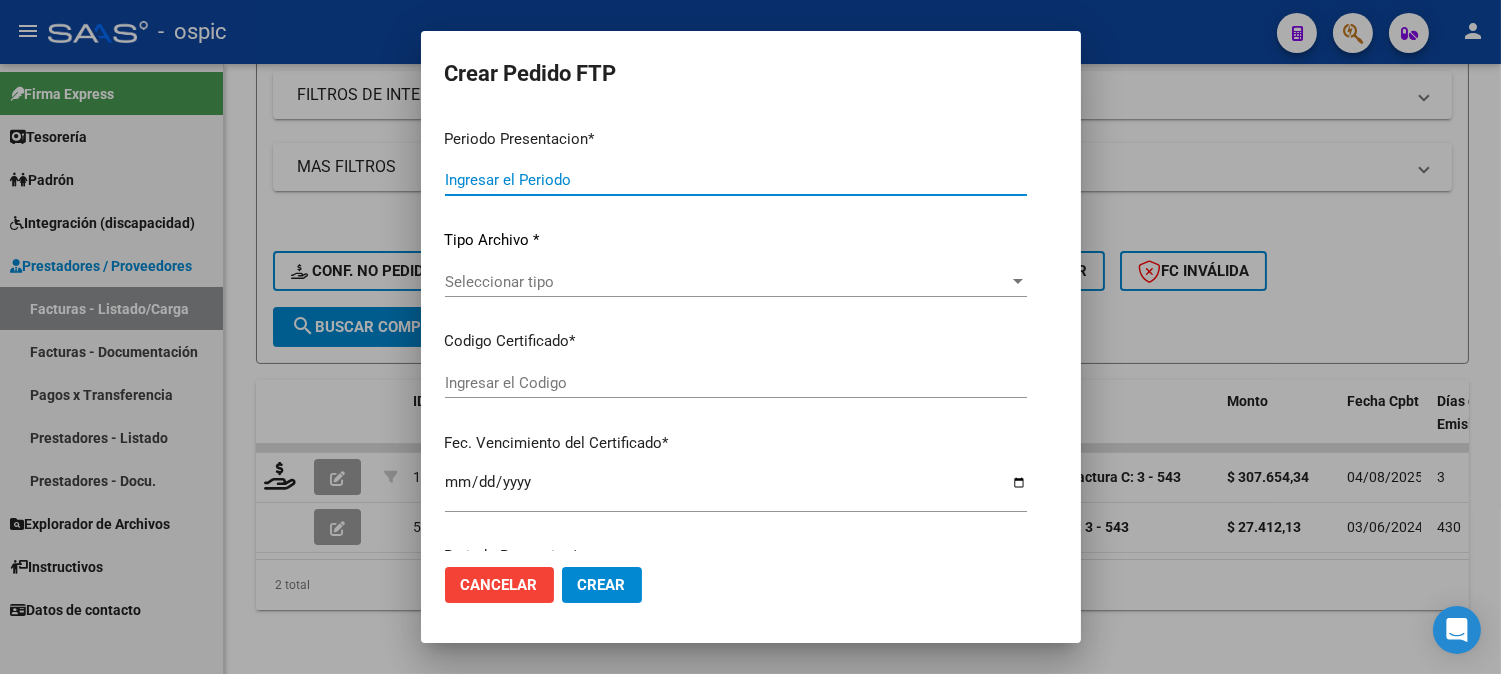 type on "202507" 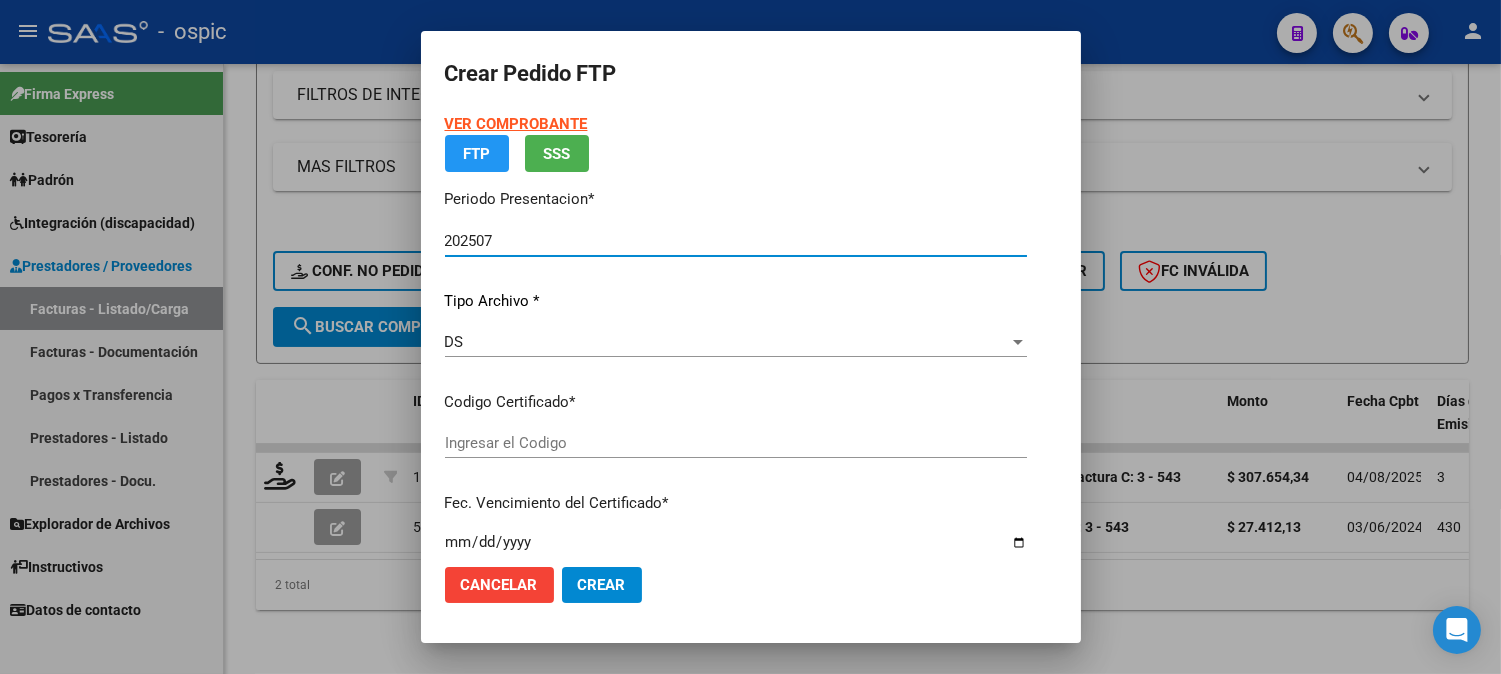 type on "[NUMBER]" 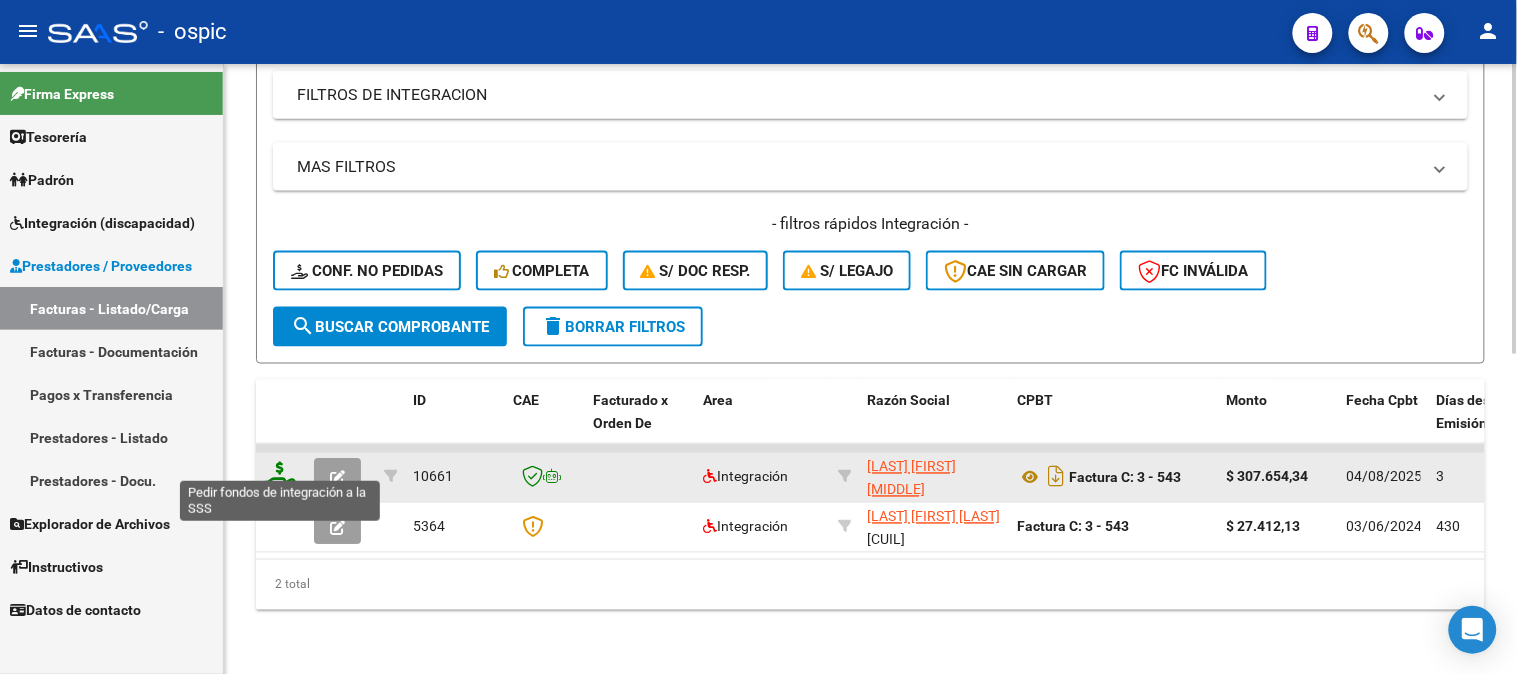 click 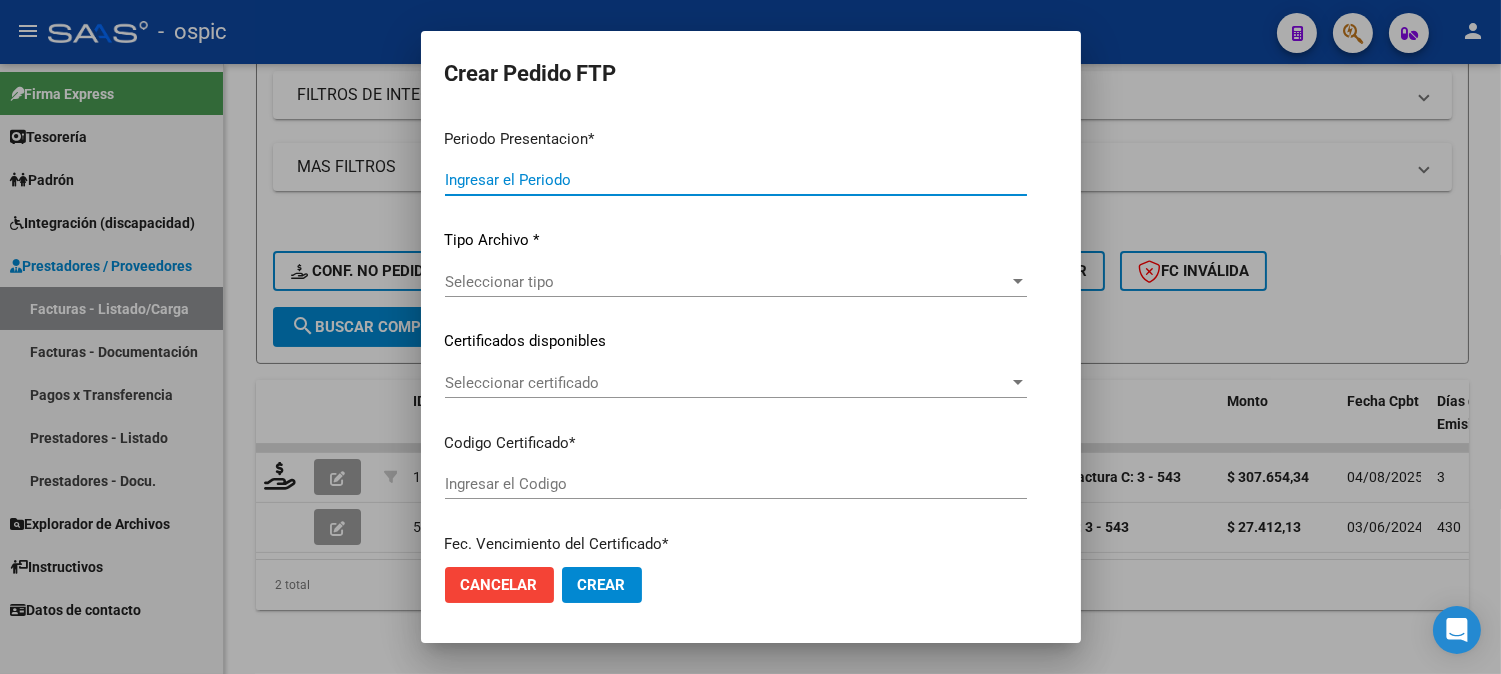 type on "202507" 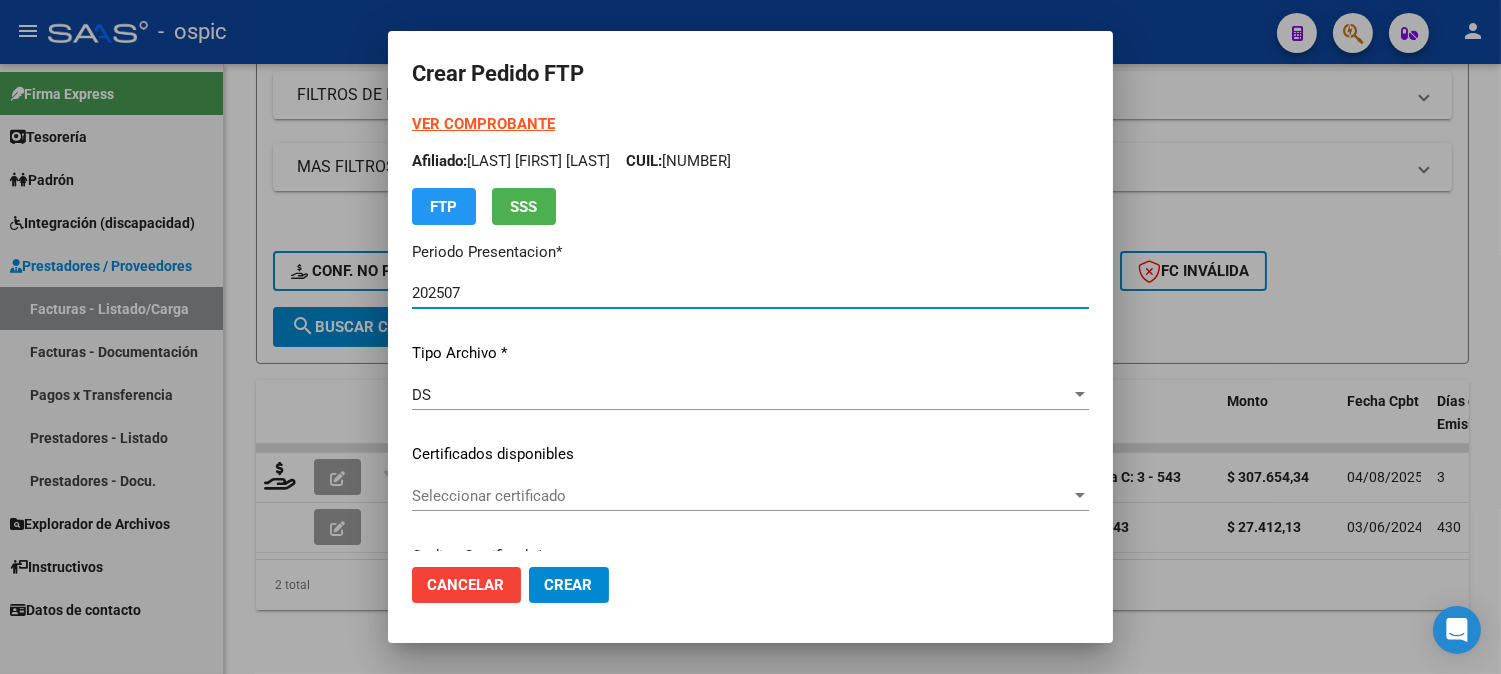 type on "[NUMBER]" 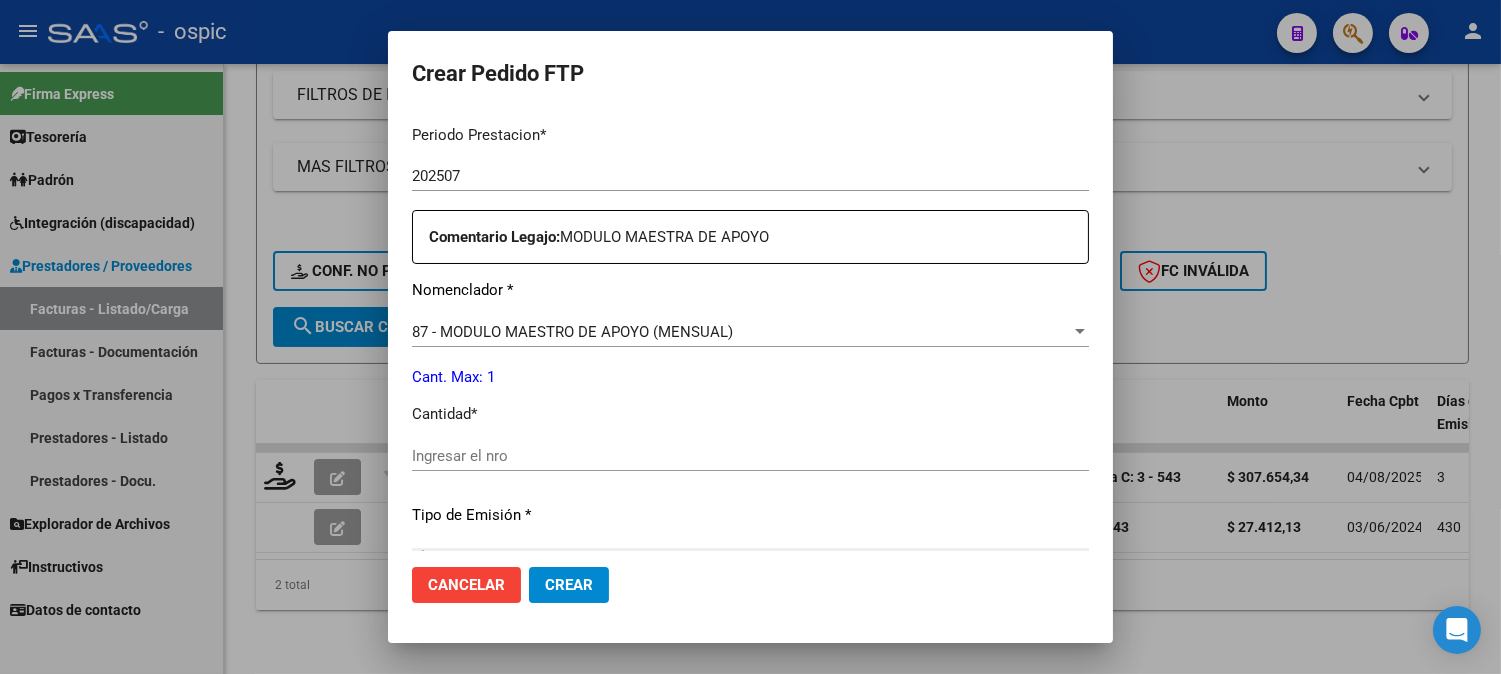 scroll, scrollTop: 668, scrollLeft: 0, axis: vertical 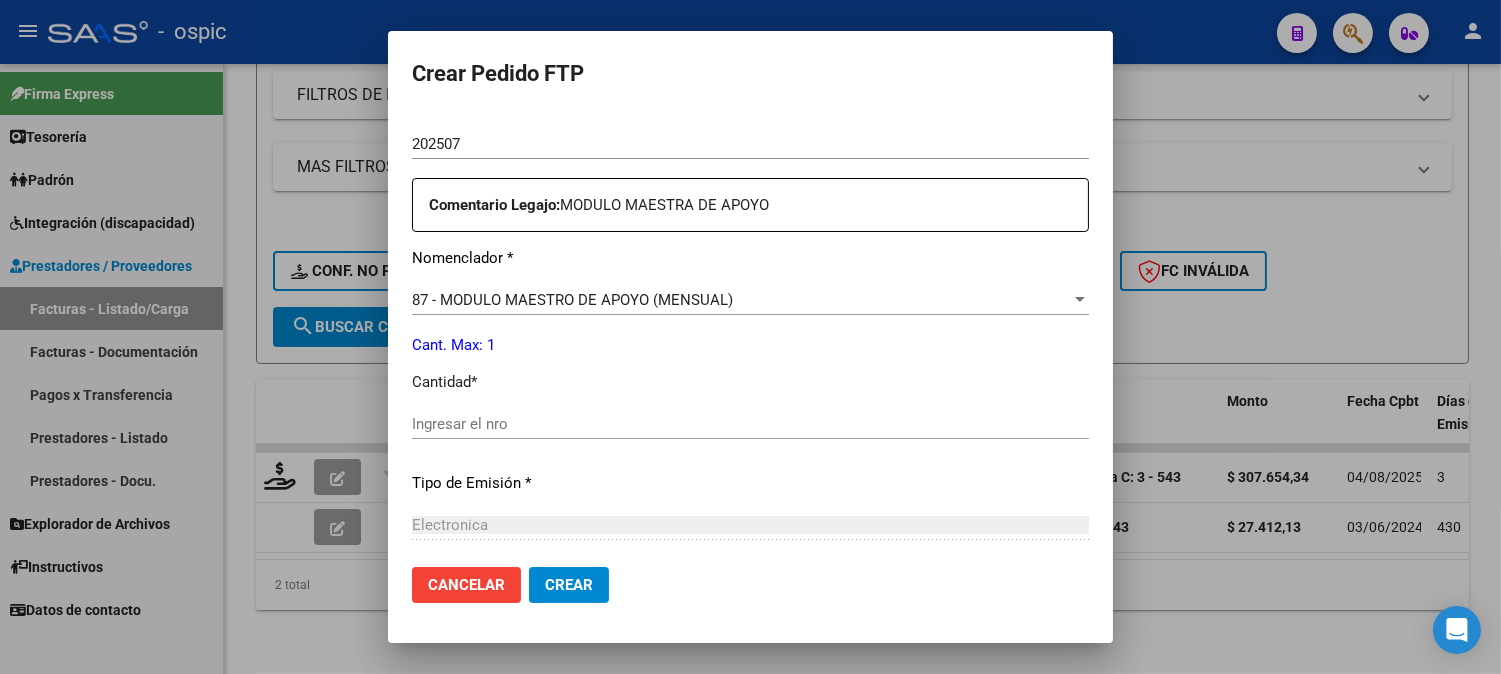 click on "Ingresar el nro" at bounding box center [750, 424] 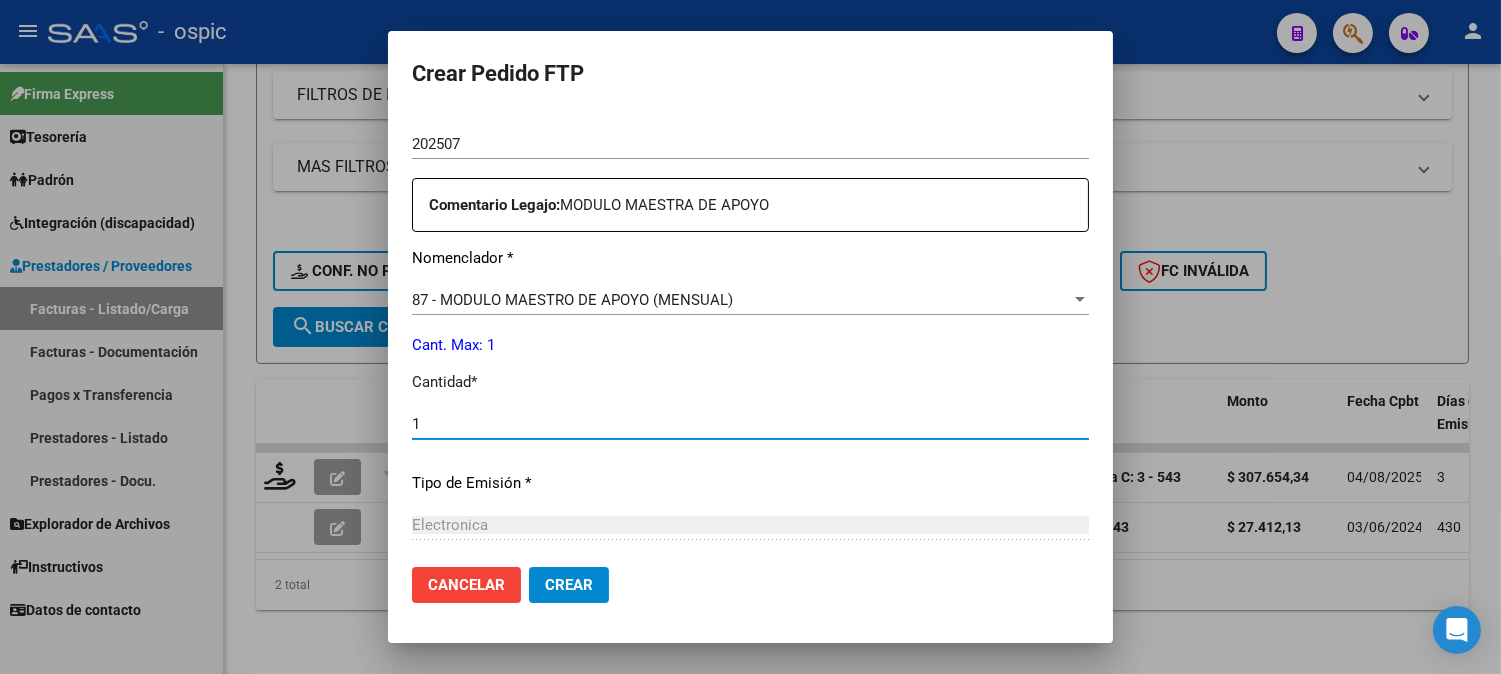 type on "1" 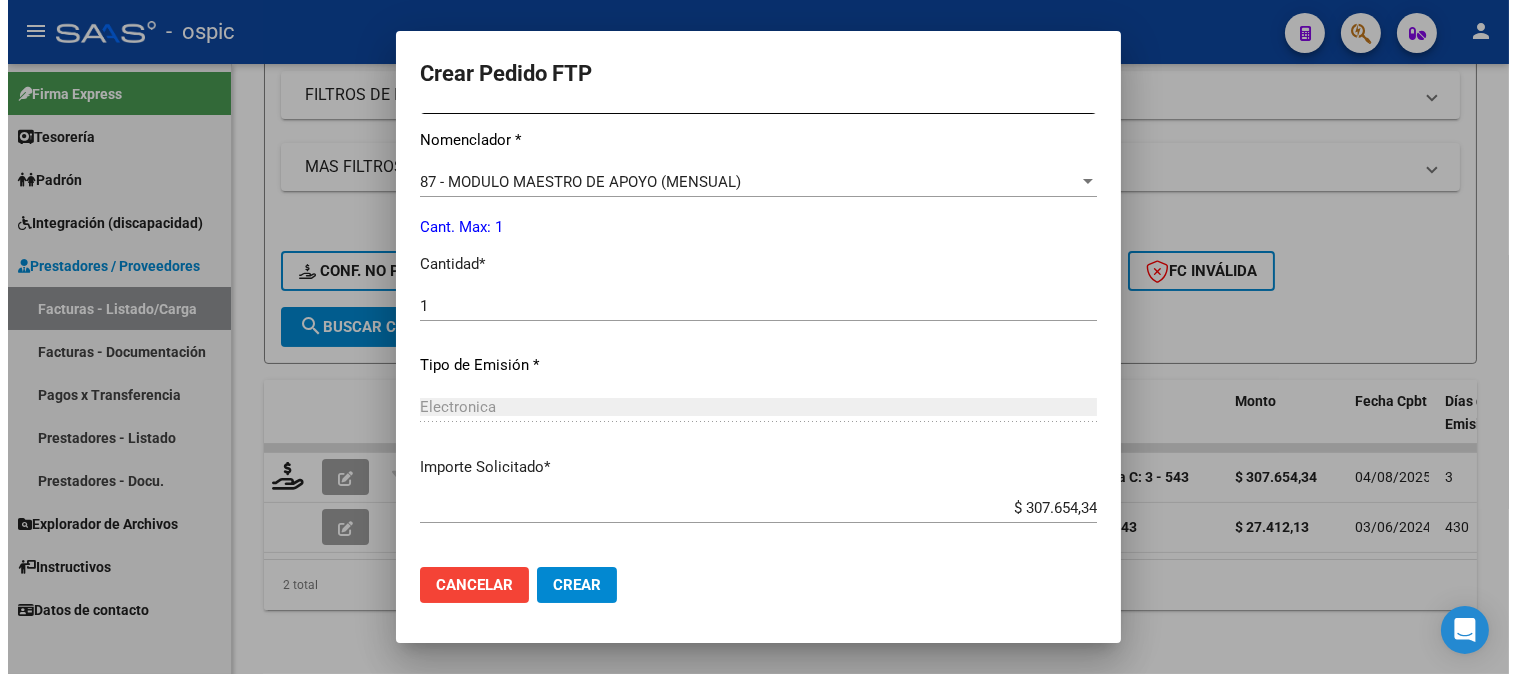 scroll, scrollTop: 877, scrollLeft: 0, axis: vertical 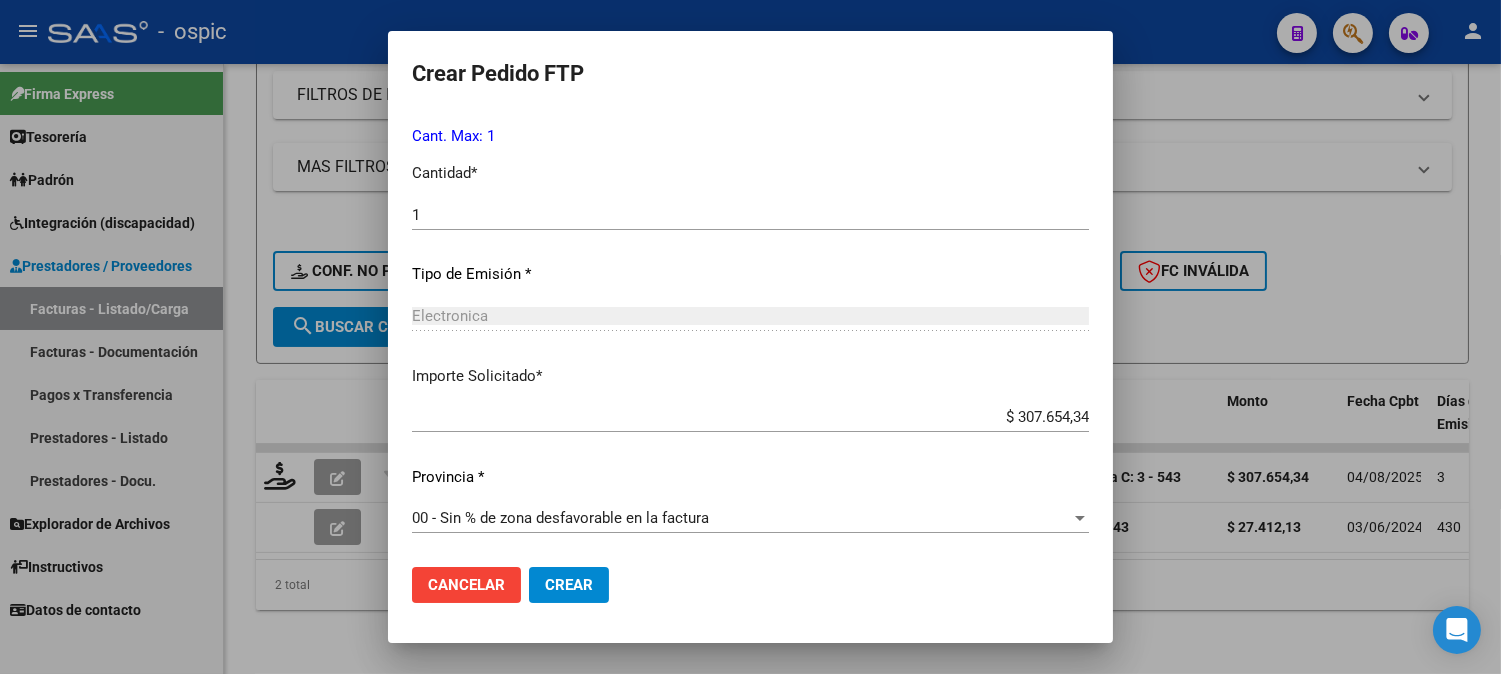 drag, startPoint x: 531, startPoint y: 573, endPoint x: 1323, endPoint y: 377, distance: 815.89215 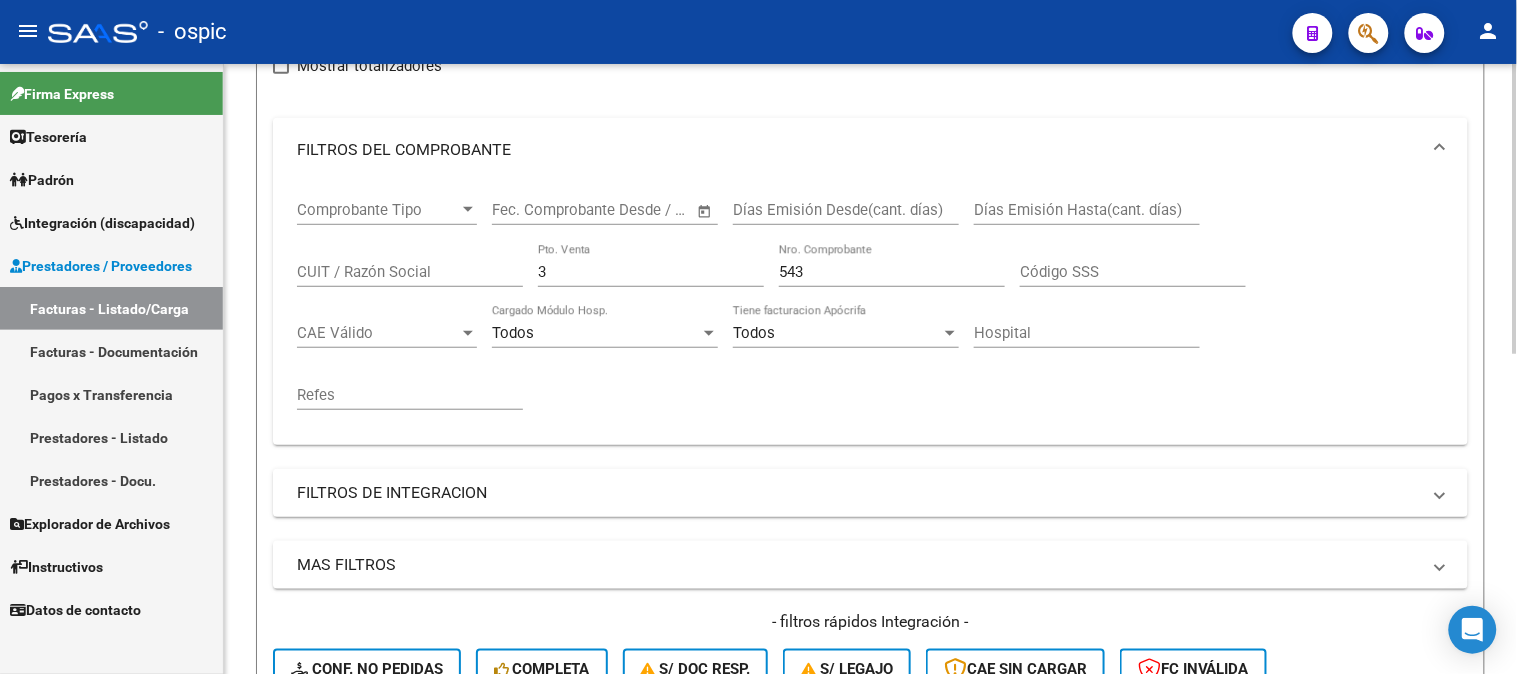 scroll, scrollTop: 230, scrollLeft: 0, axis: vertical 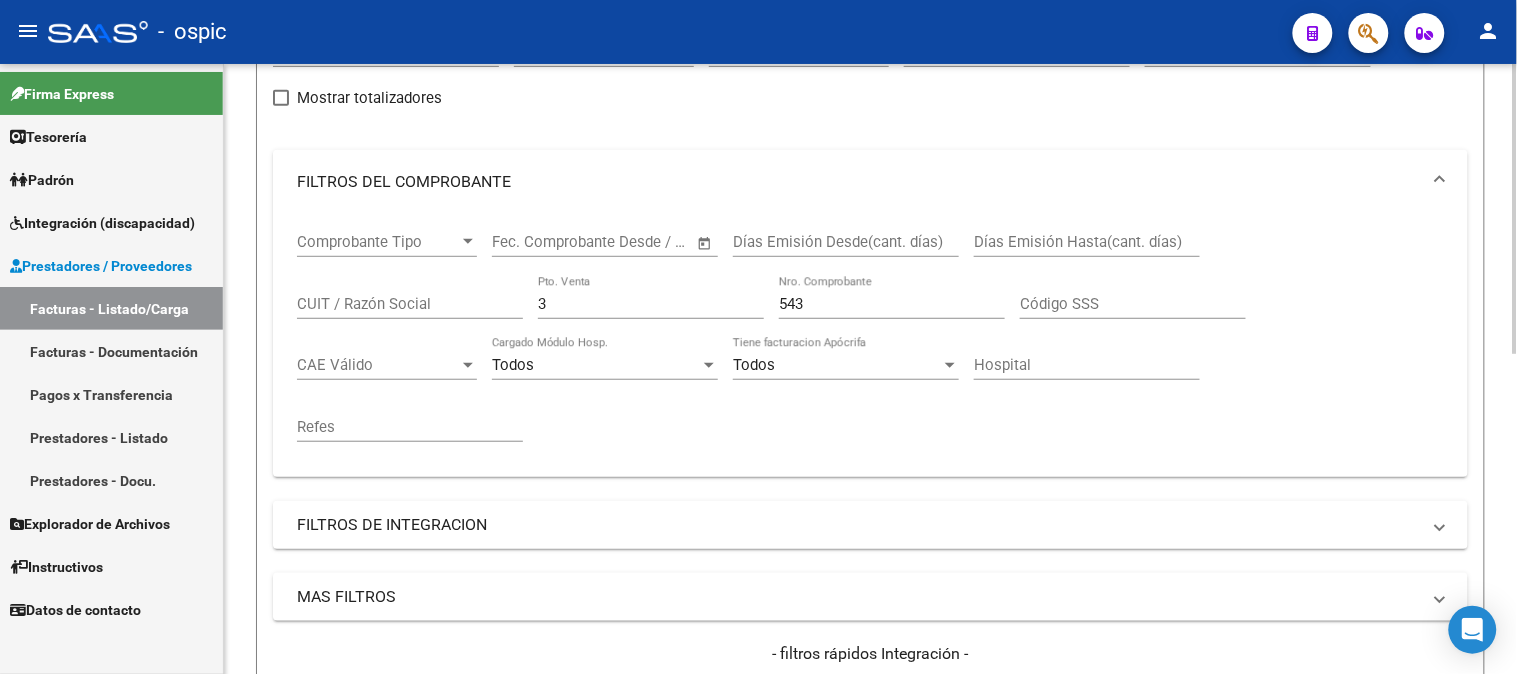click on "Comprobante Tipo Comprobante Tipo Start date – End date Fec. Comprobante Desde / Hasta Días Emisión Desde(cant. días) Días Emisión Hasta(cant. días) CUIT / Razón Social 3 Pto. Venta 543 Nro. Comprobante Código SSS CAE Válido CAE Válido Todos Cargado Módulo Hosp. Todos Tiene facturacion Apócrifa Hospital Refes" at bounding box center (870, 337) 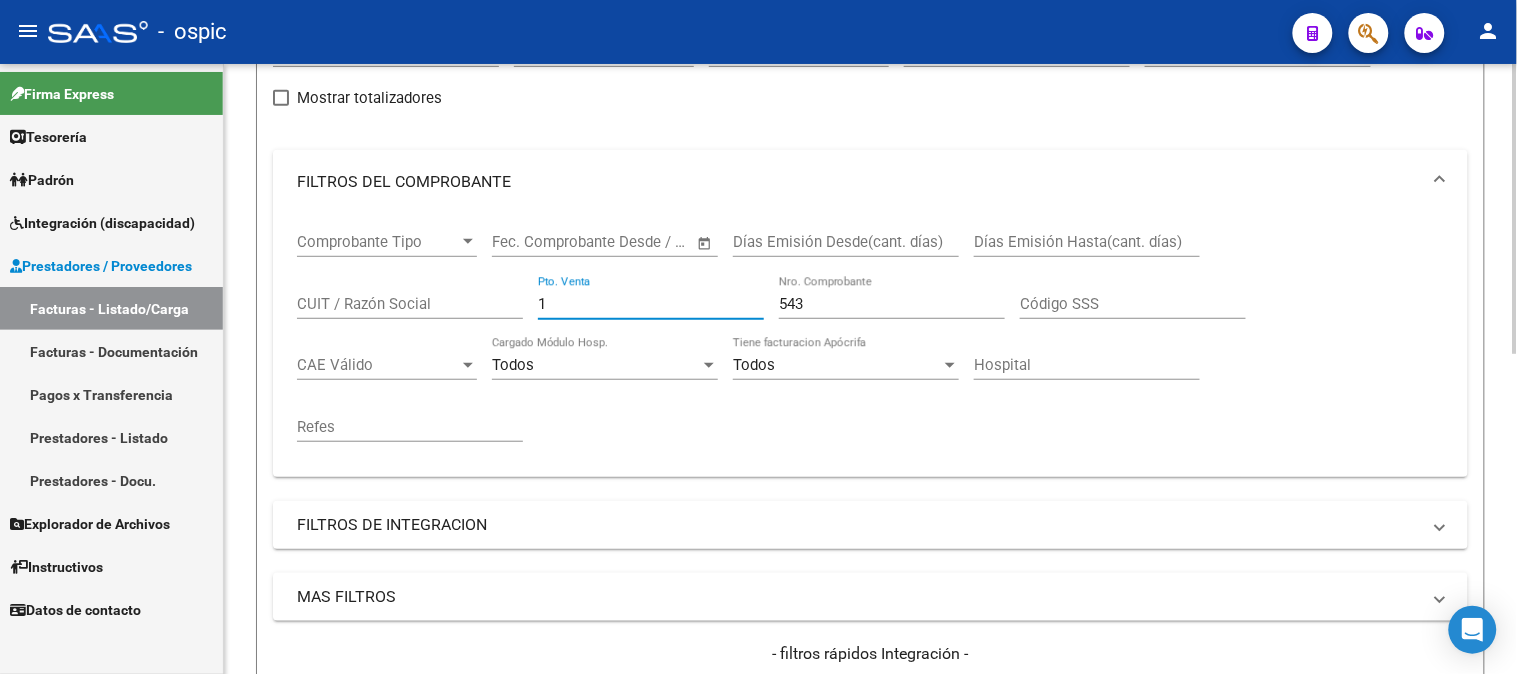 type on "1" 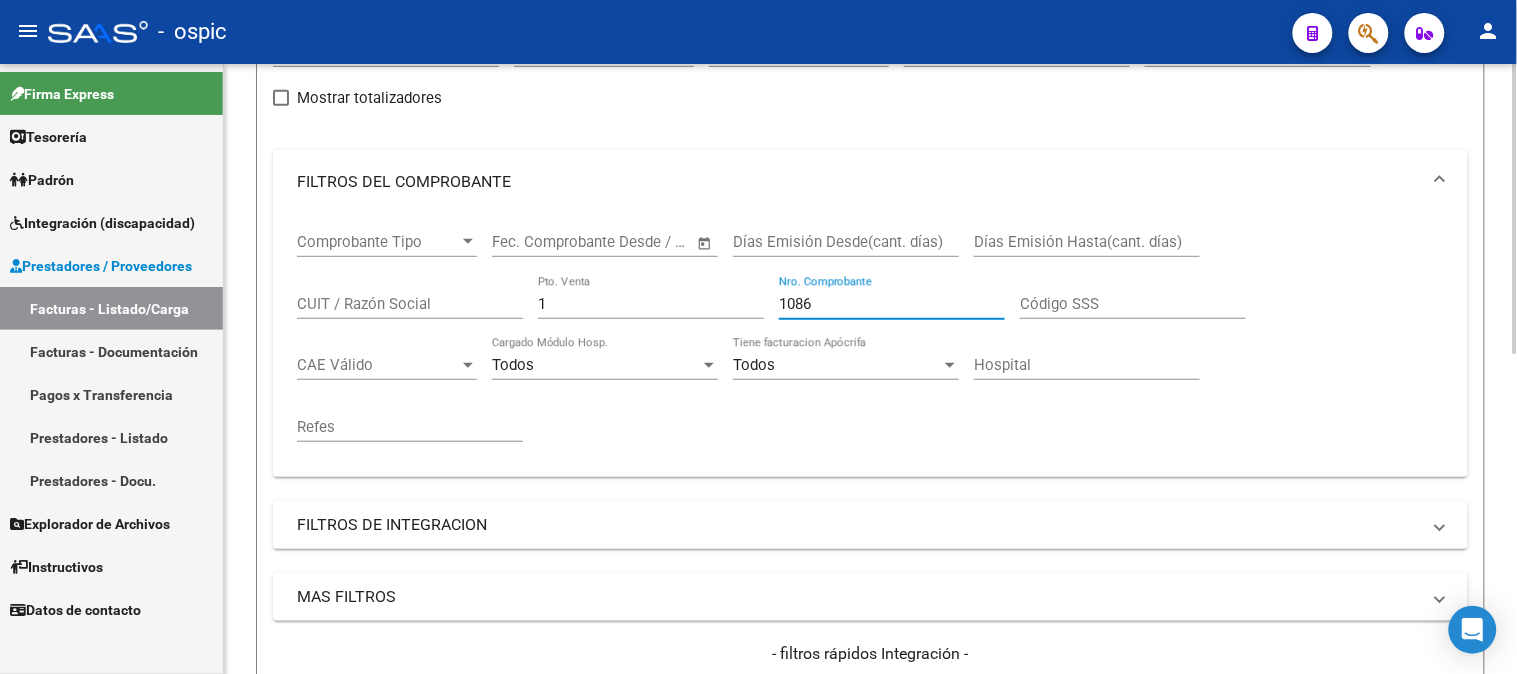 scroll, scrollTop: 563, scrollLeft: 0, axis: vertical 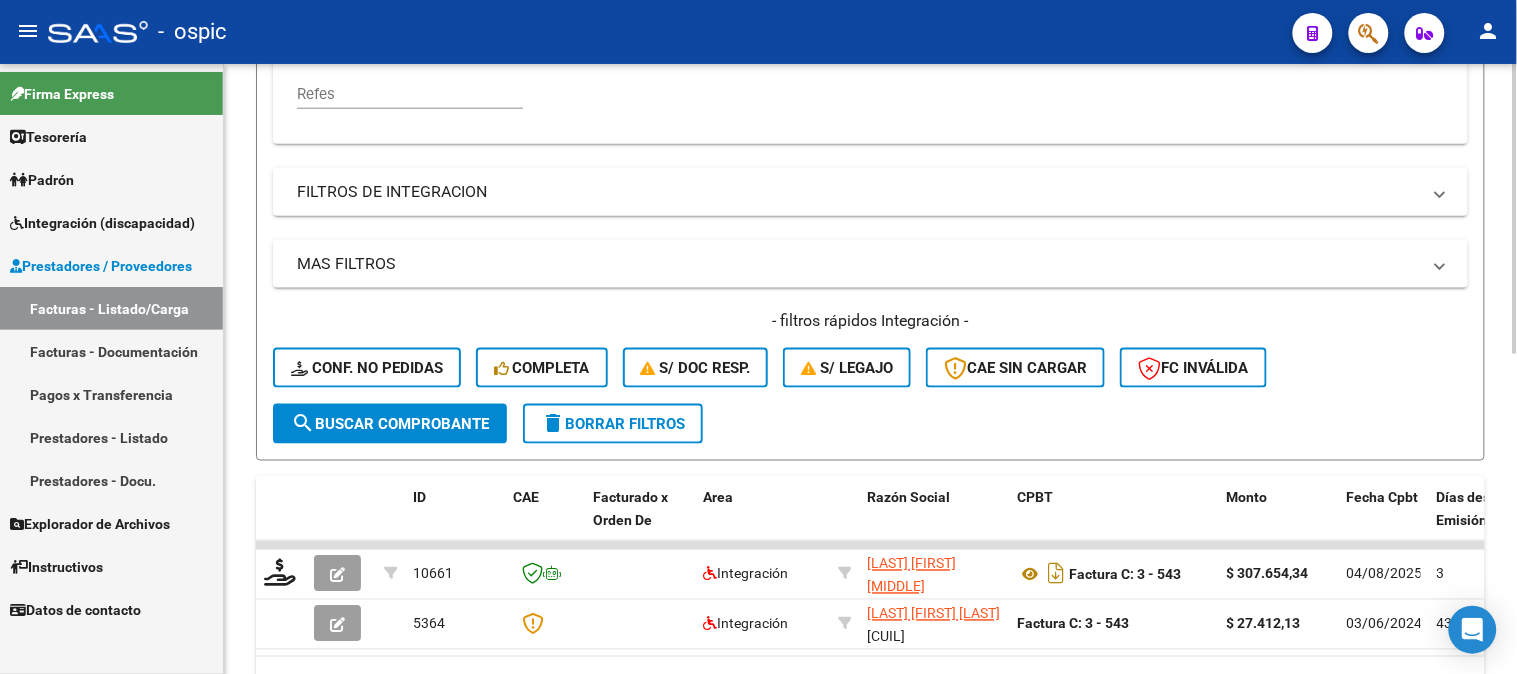 type on "1086" 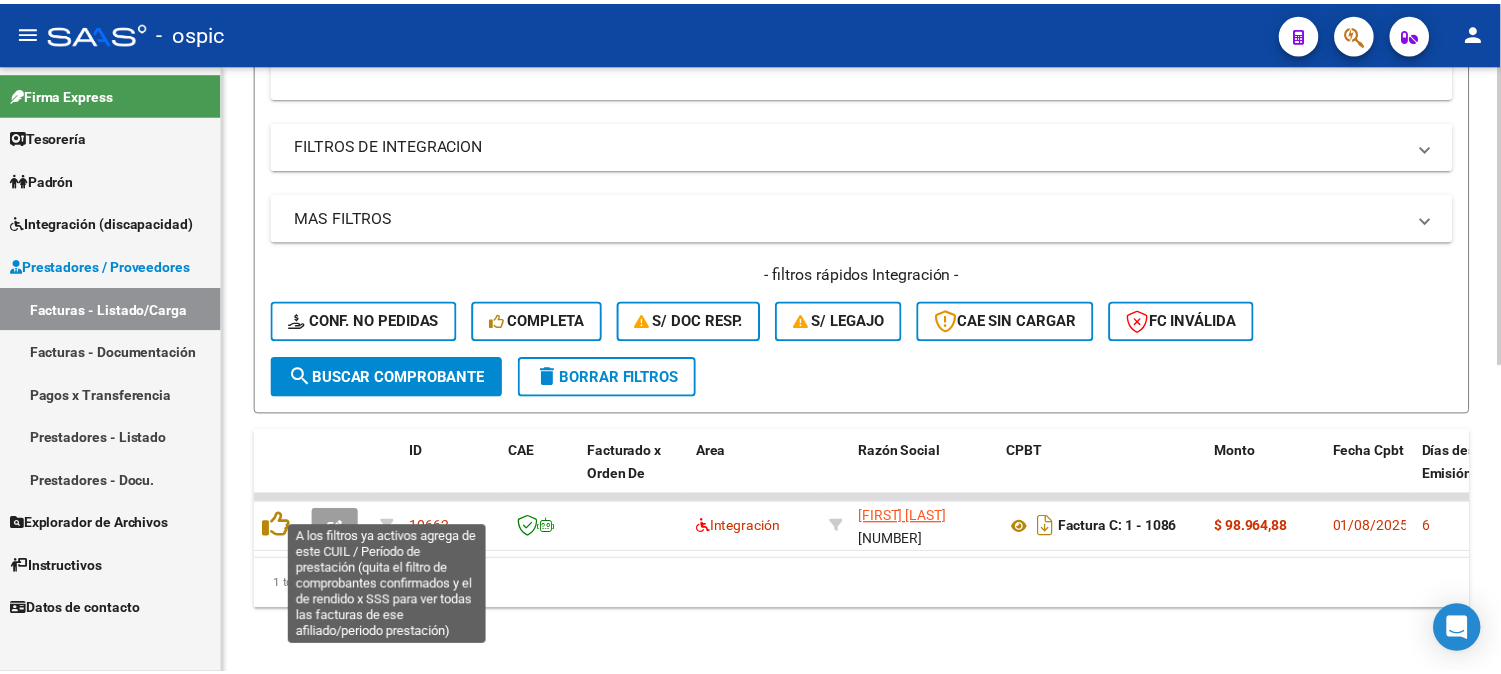 scroll, scrollTop: 624, scrollLeft: 0, axis: vertical 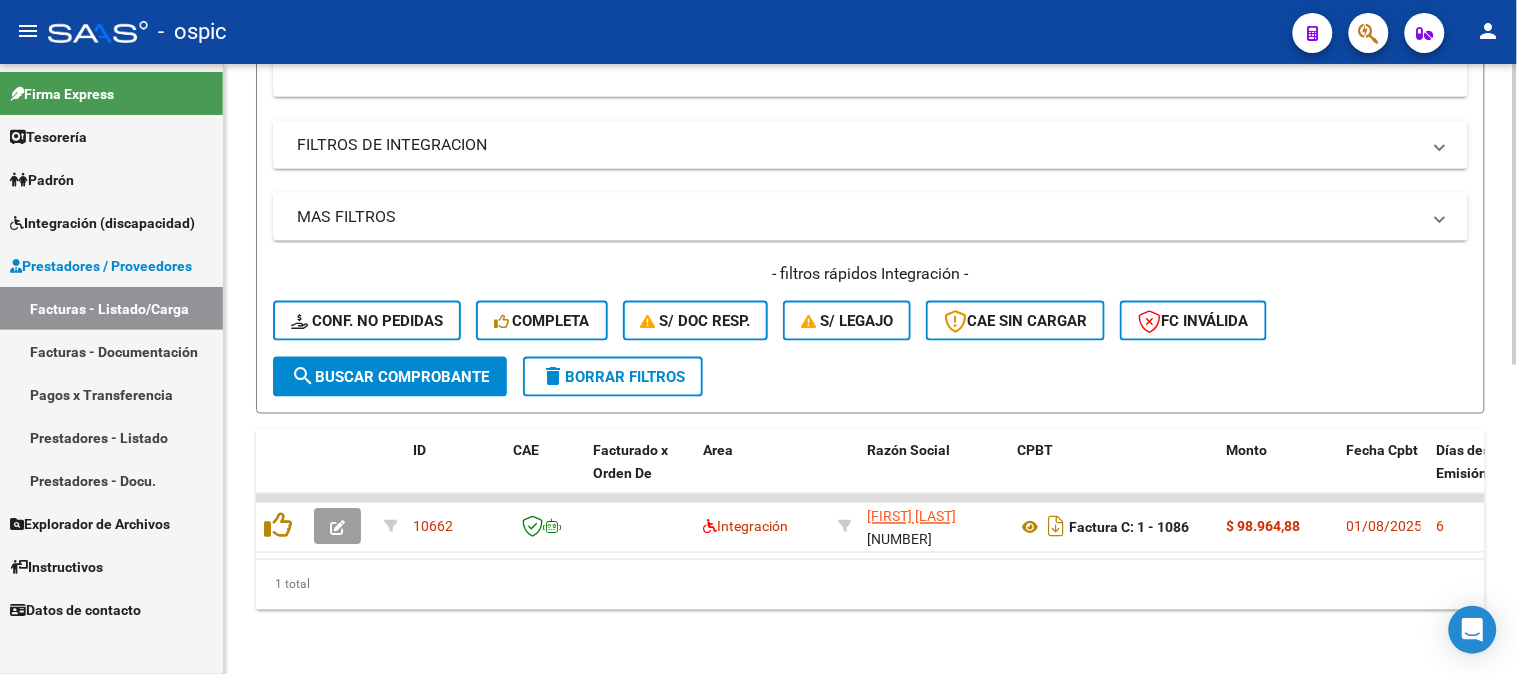 click on "search  Buscar Comprobante" 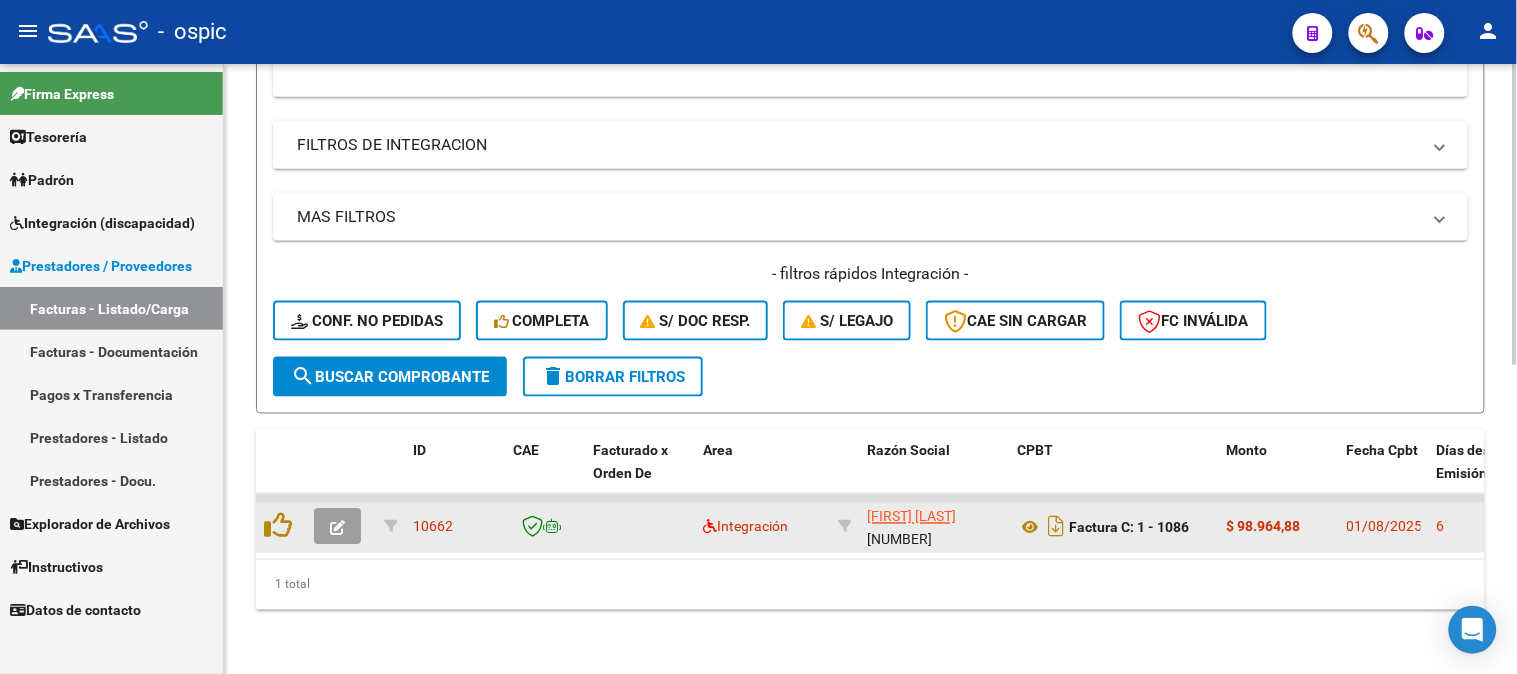 click 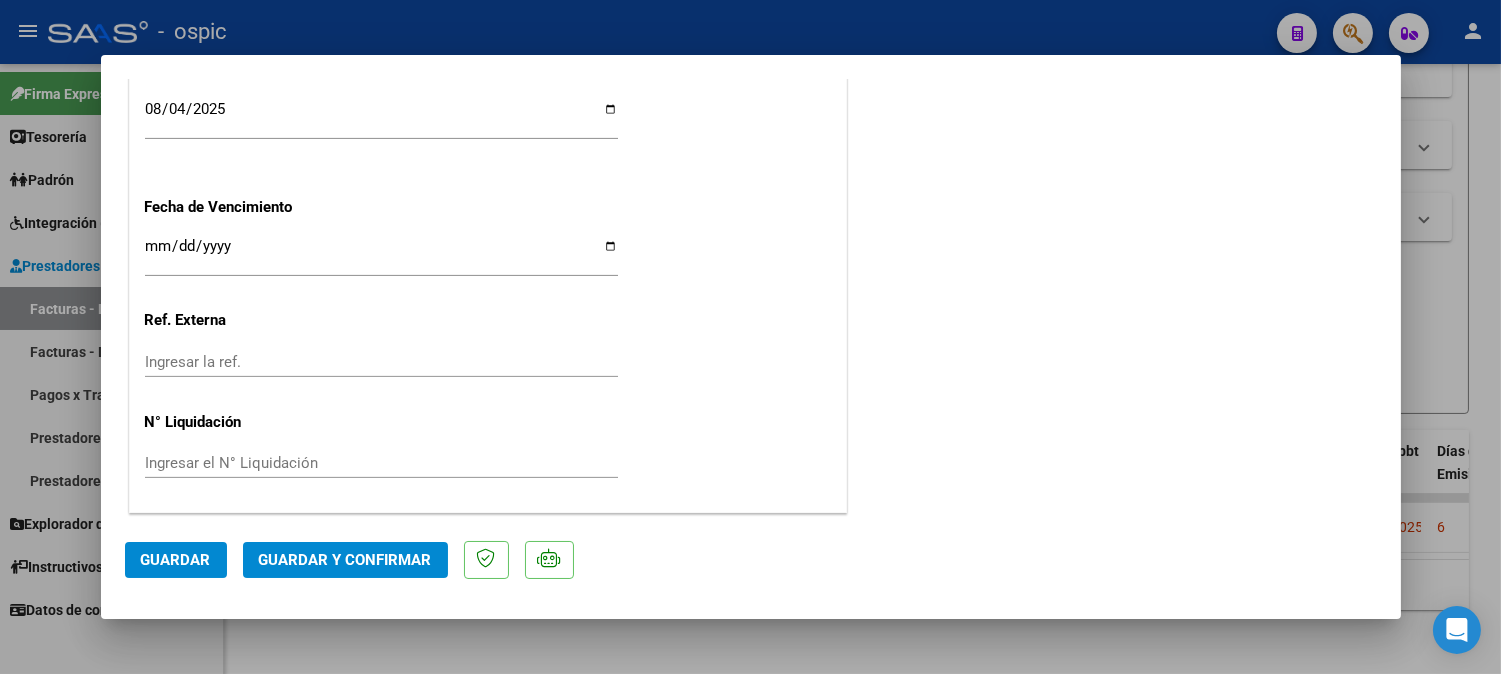 scroll, scrollTop: 0, scrollLeft: 0, axis: both 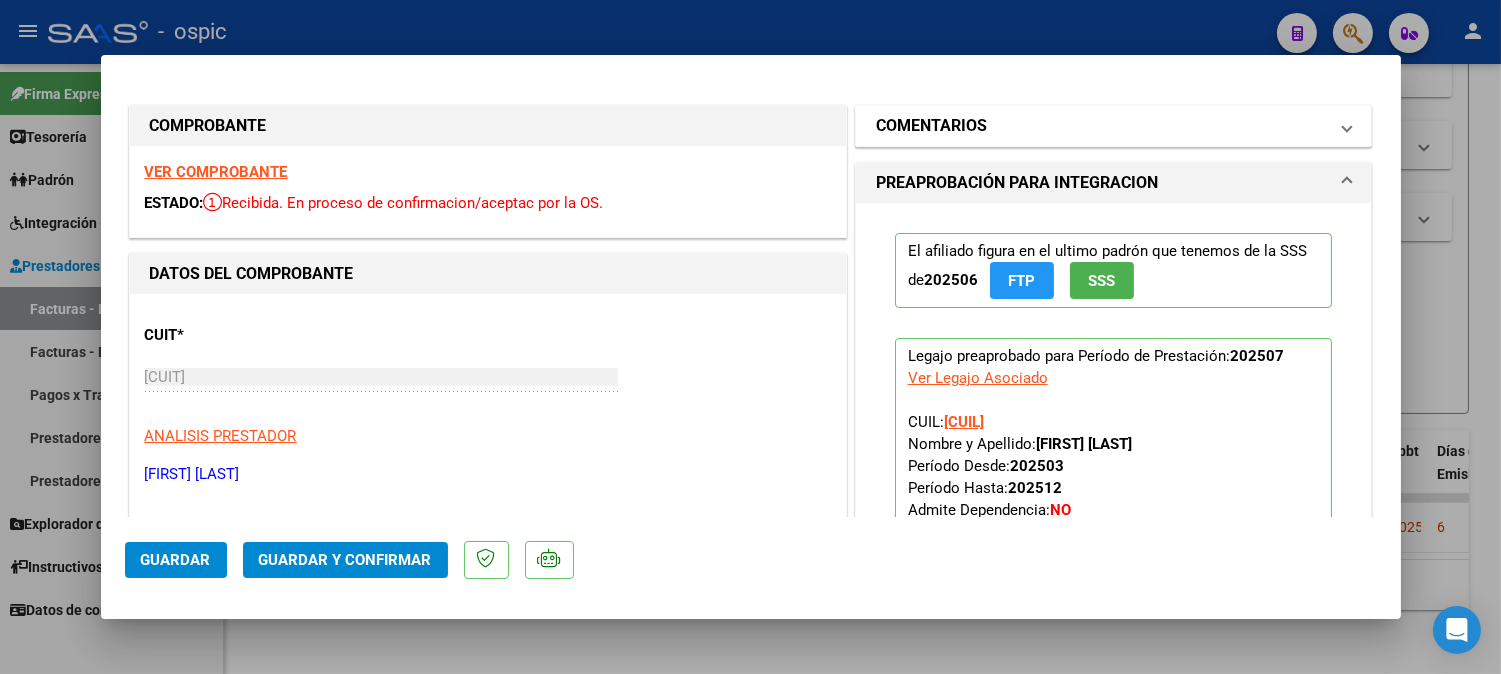 click on "COMENTARIOS" at bounding box center [1102, 126] 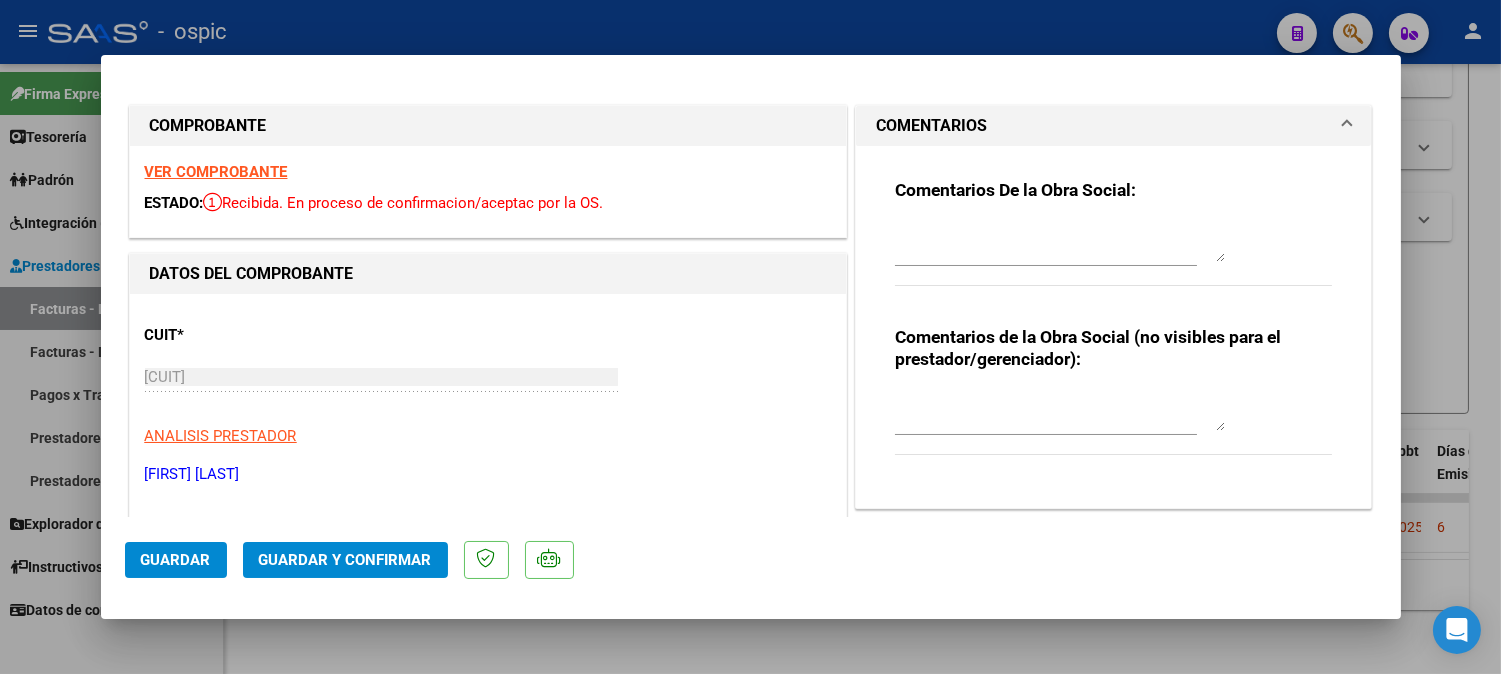 click at bounding box center [1060, 411] 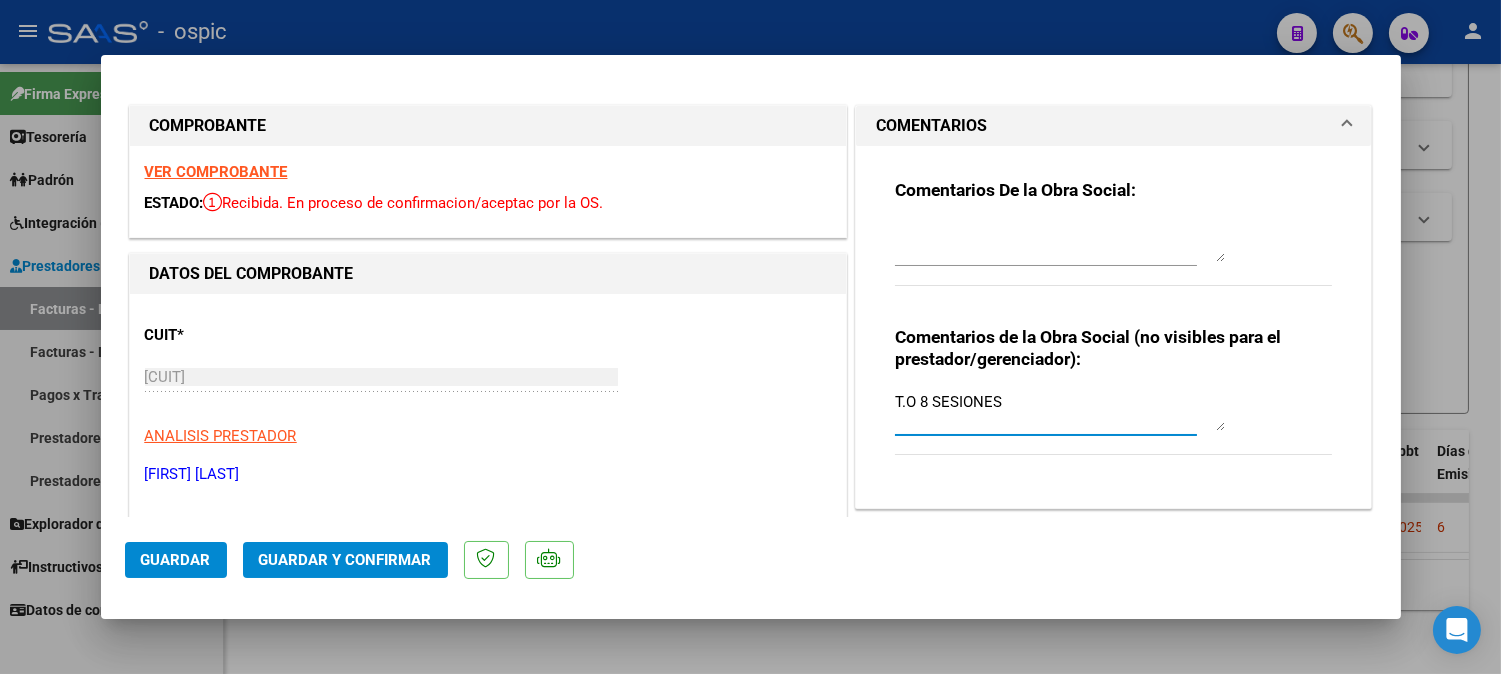 type on "T.O 8 SESIONES" 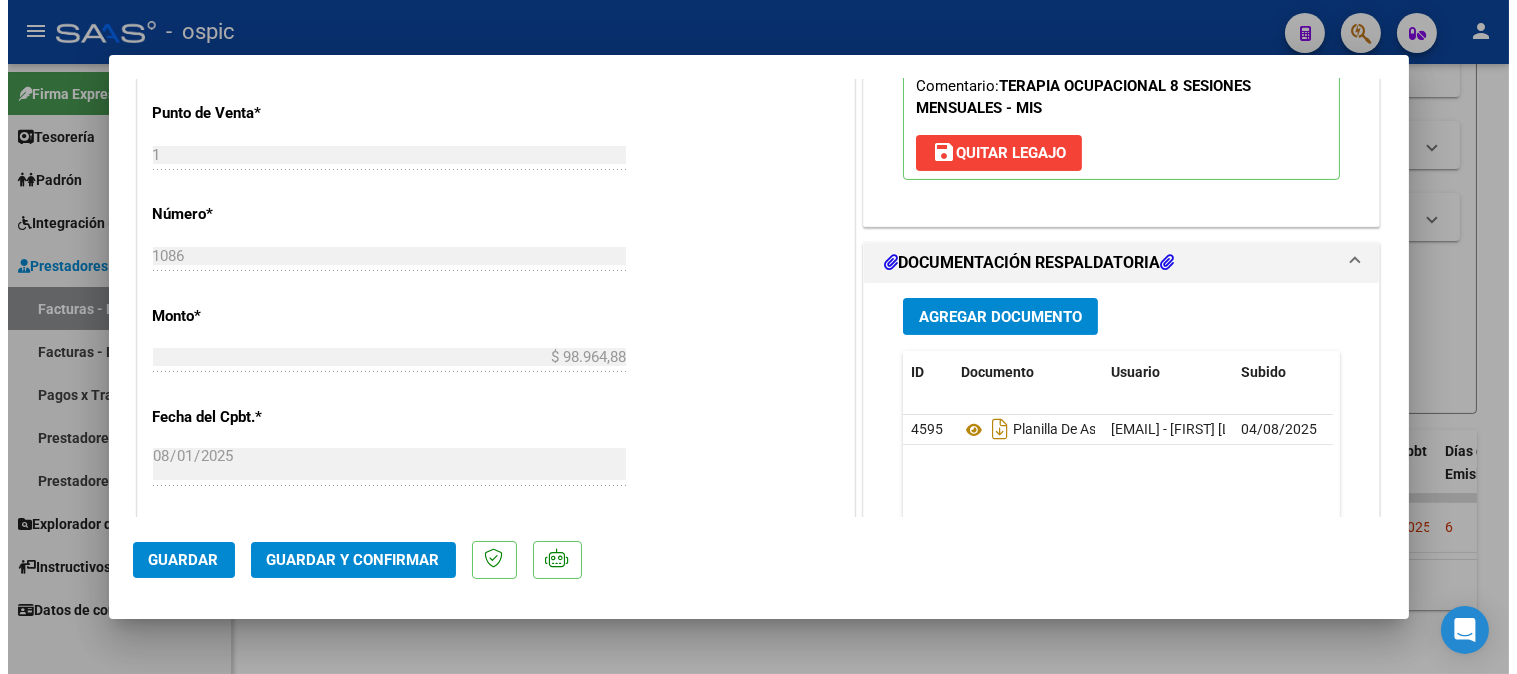 scroll, scrollTop: 814, scrollLeft: 0, axis: vertical 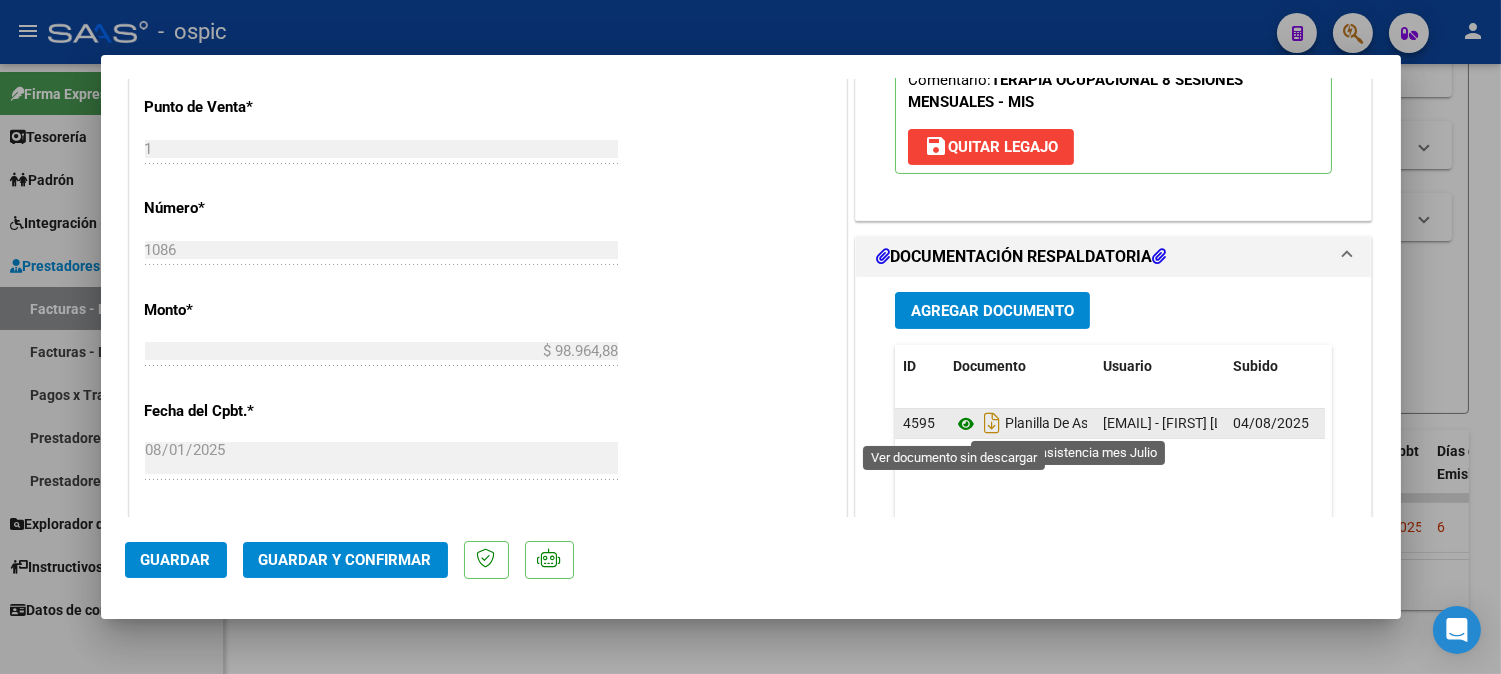 click 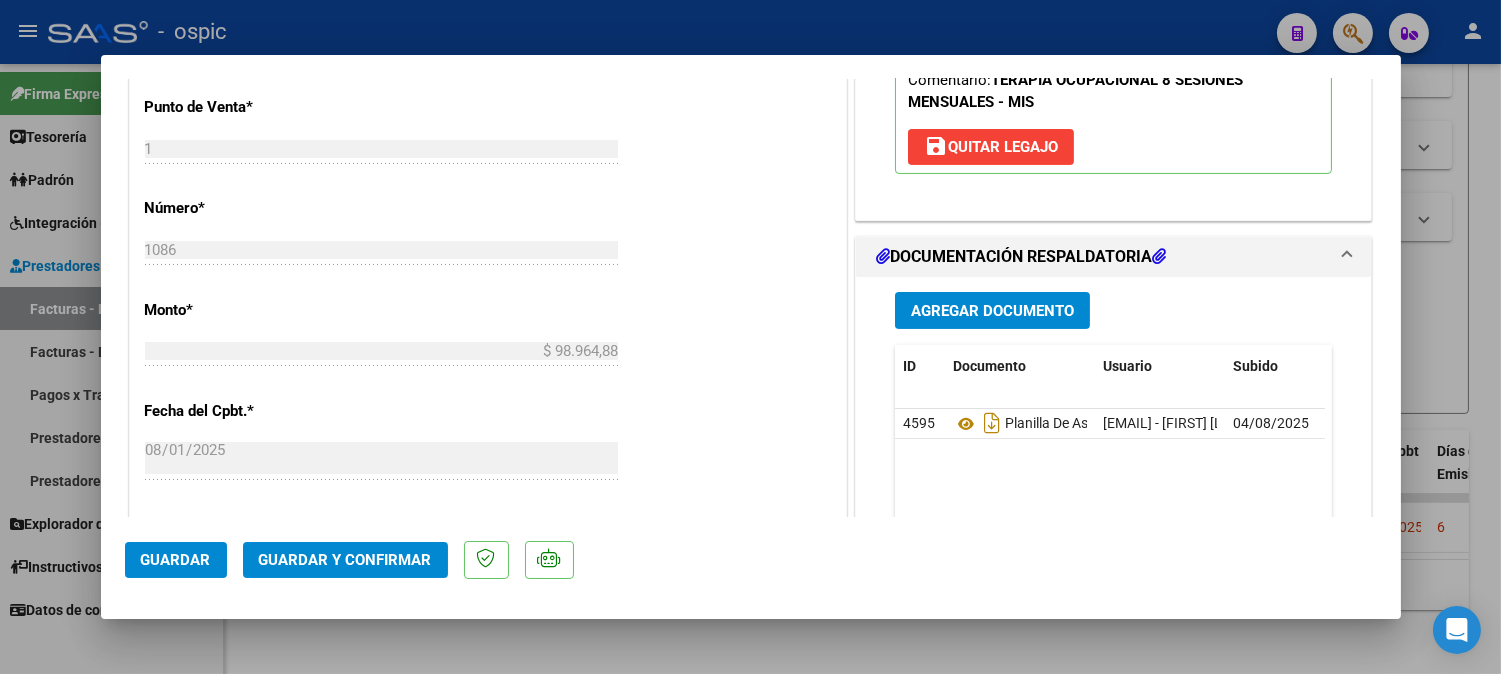 click on "Guardar y Confirmar" 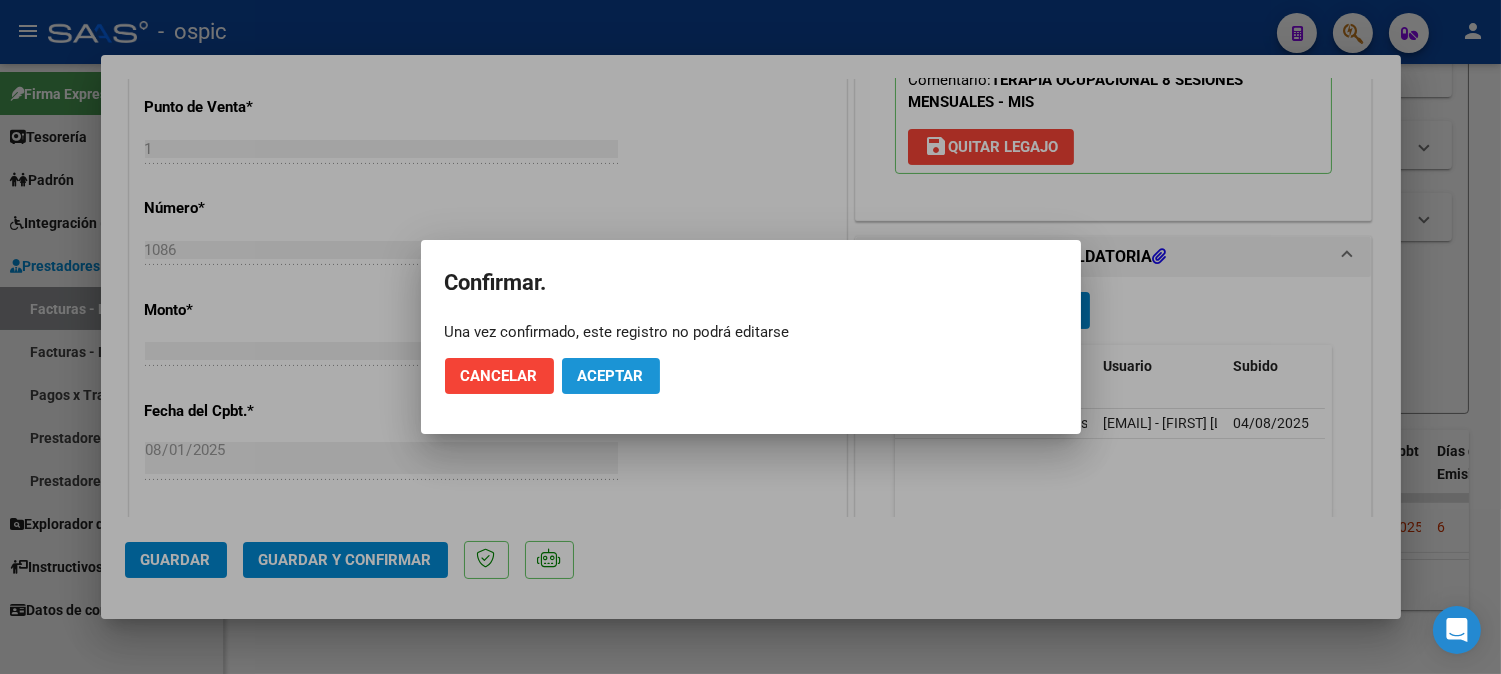 click on "Aceptar" 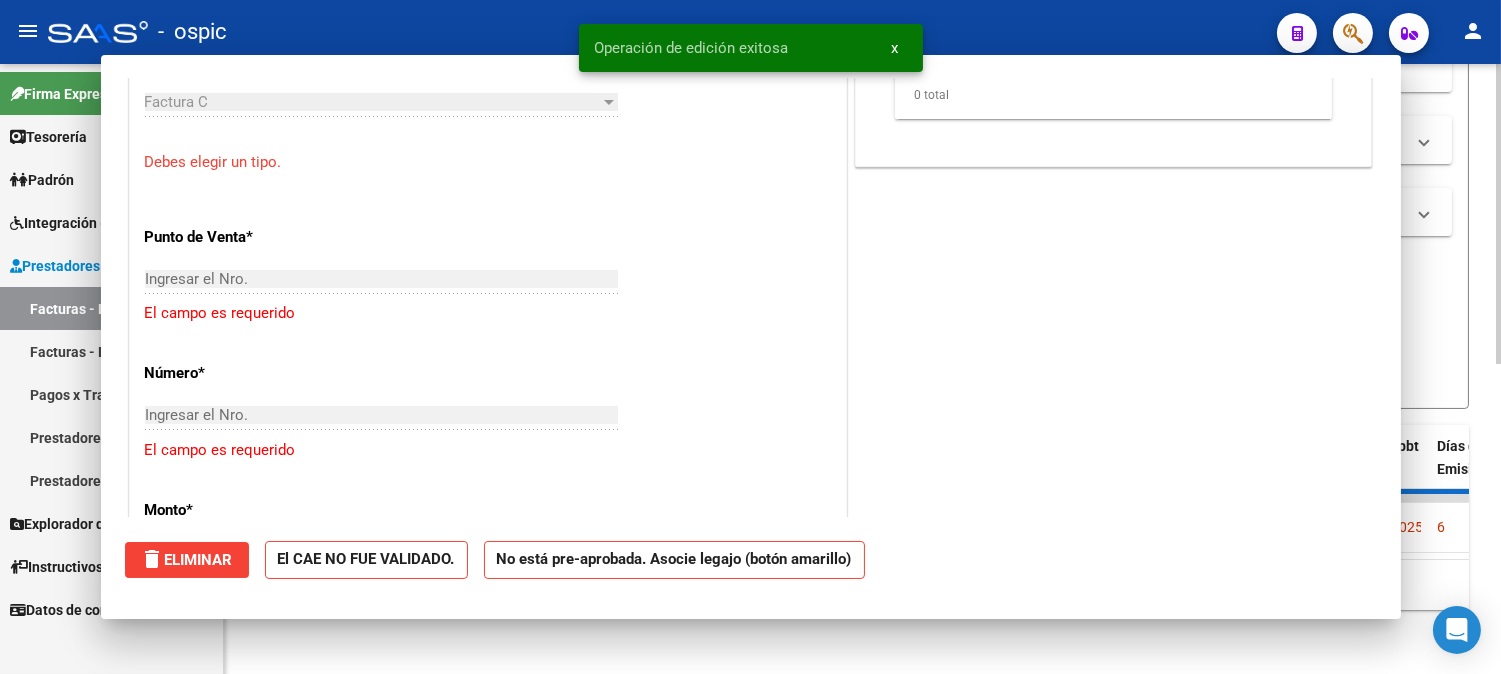 scroll, scrollTop: 0, scrollLeft: 0, axis: both 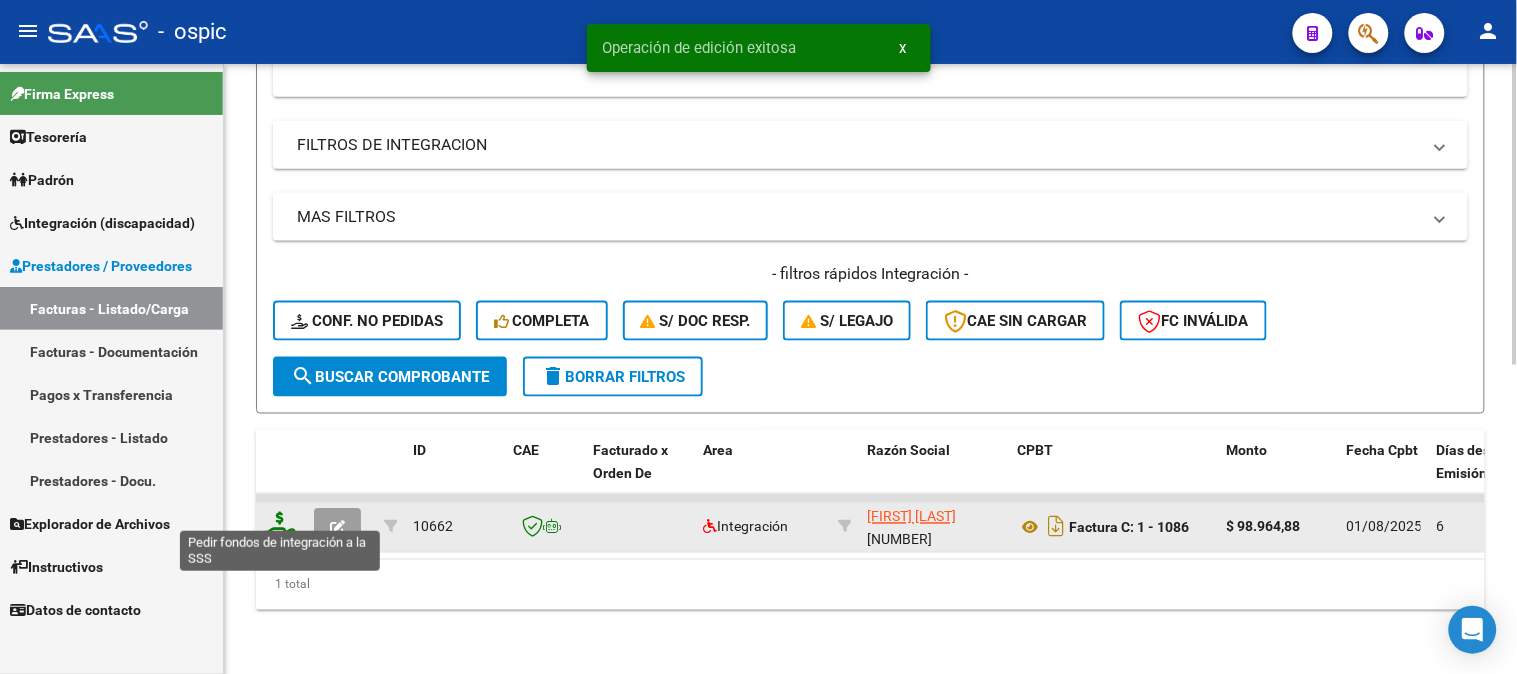 click 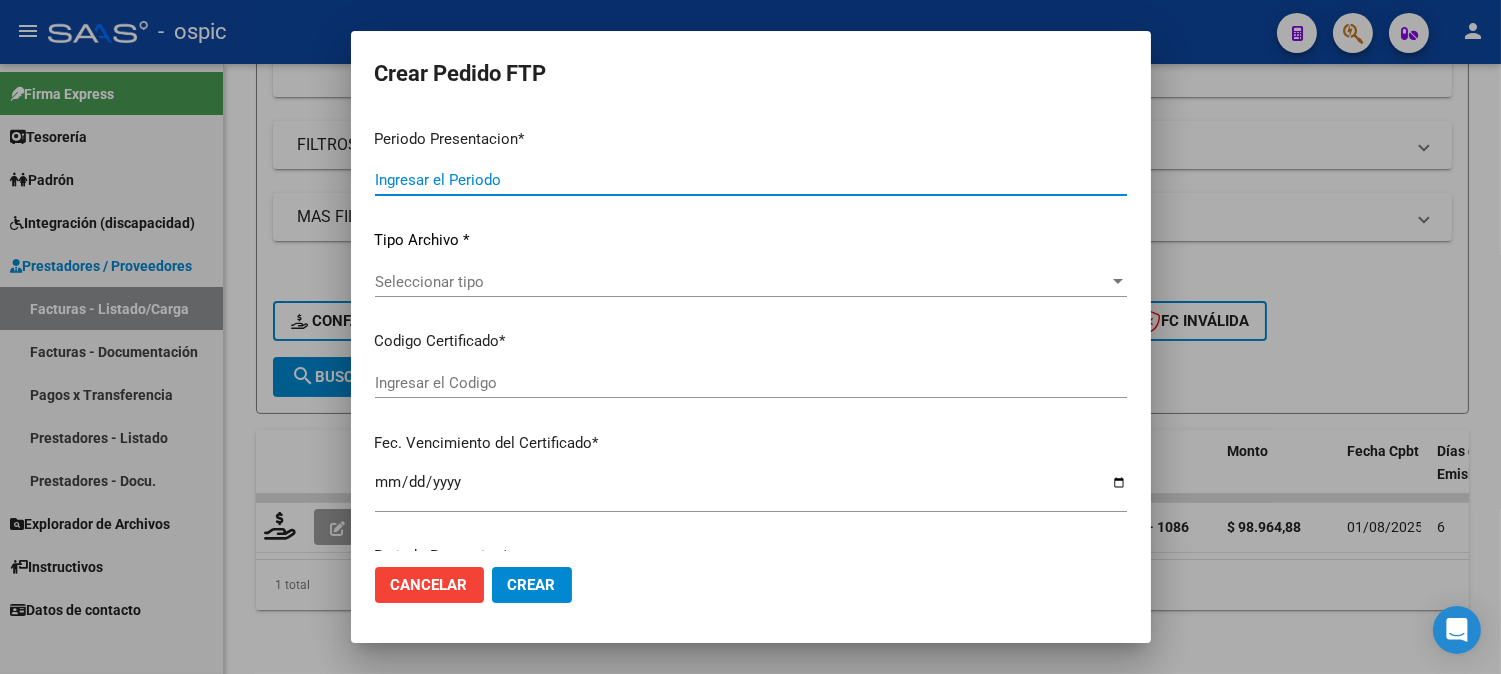 type on "202507" 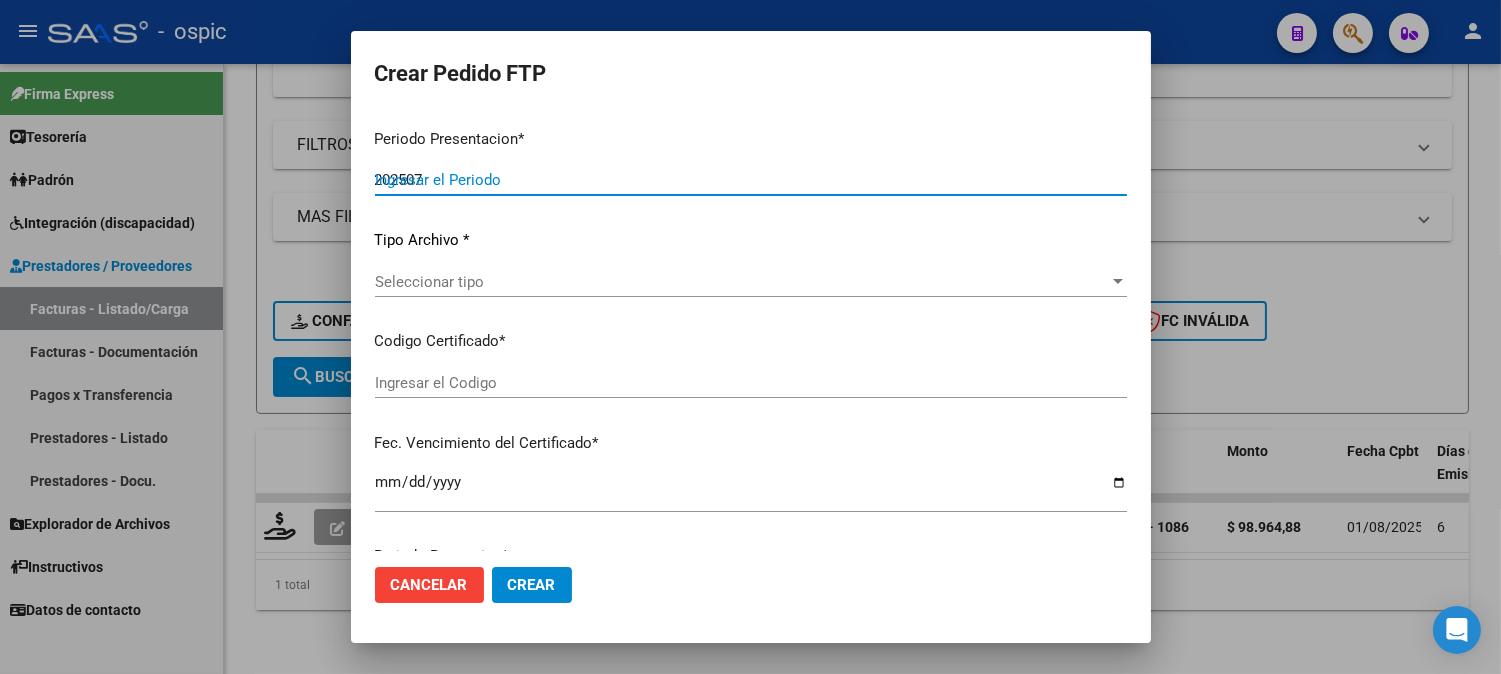 type on "$ 98.964,88" 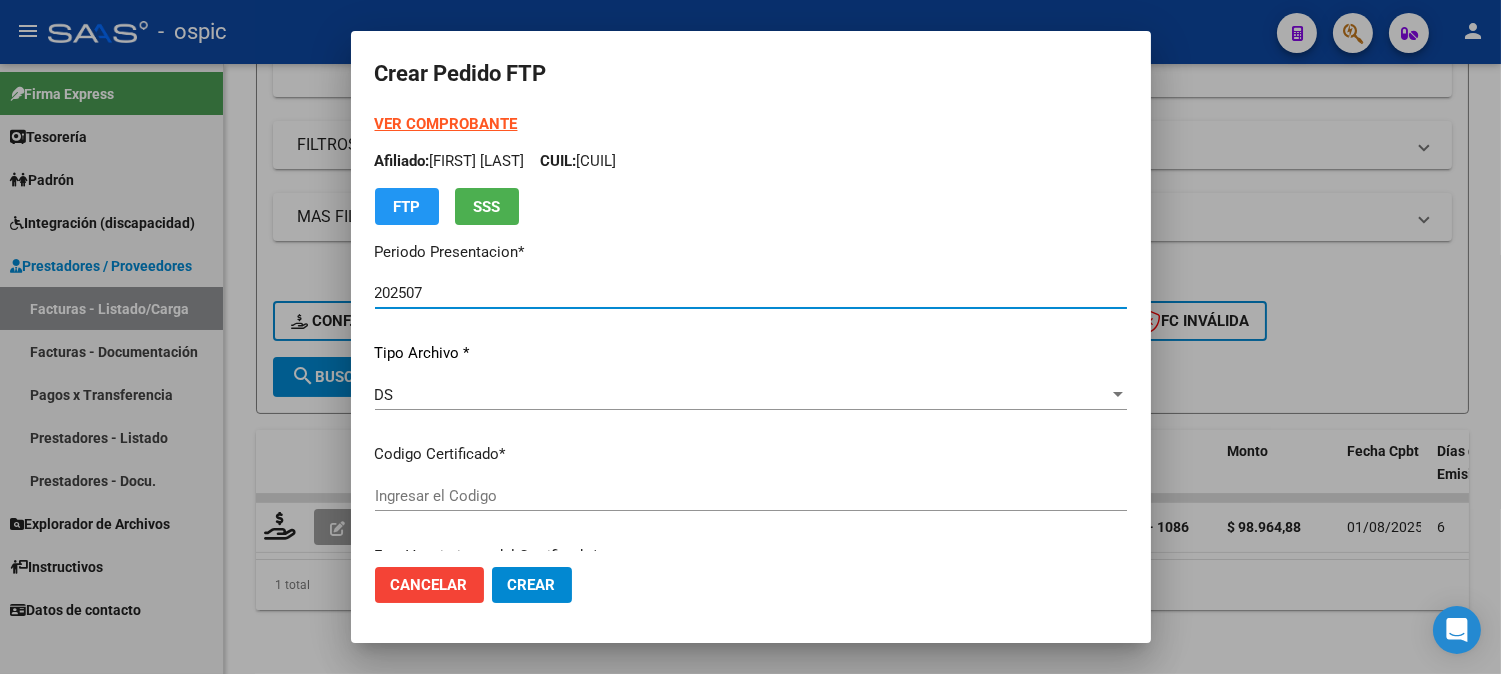 type on "[NUMBER]" 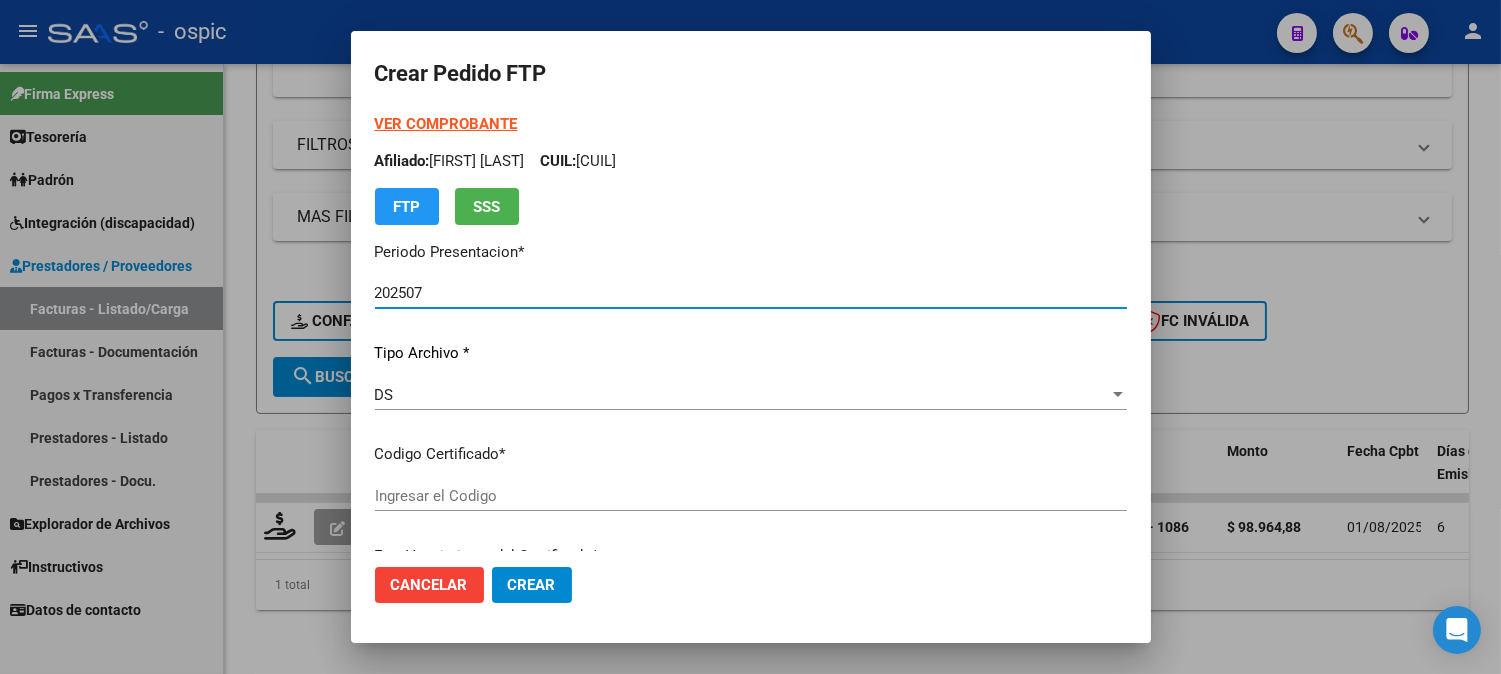 type on "[DATE]" 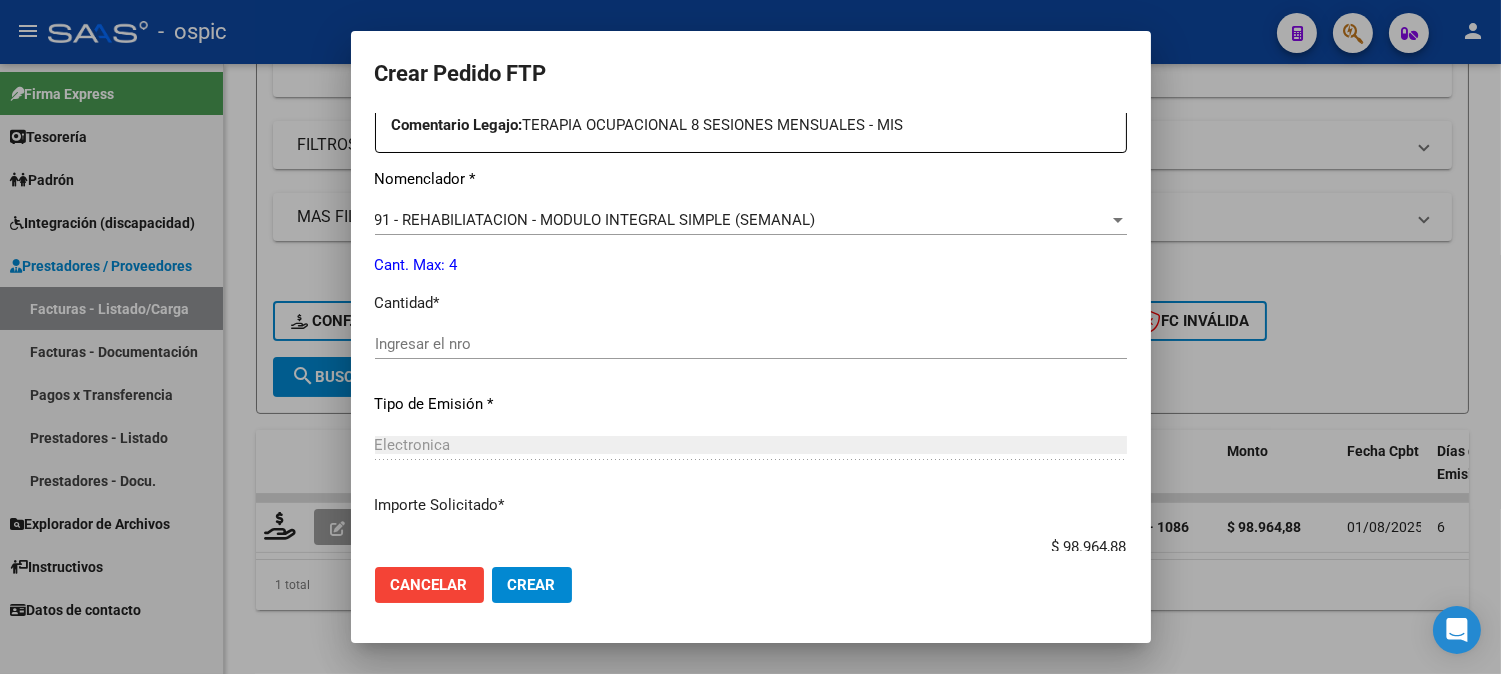 scroll, scrollTop: 788, scrollLeft: 0, axis: vertical 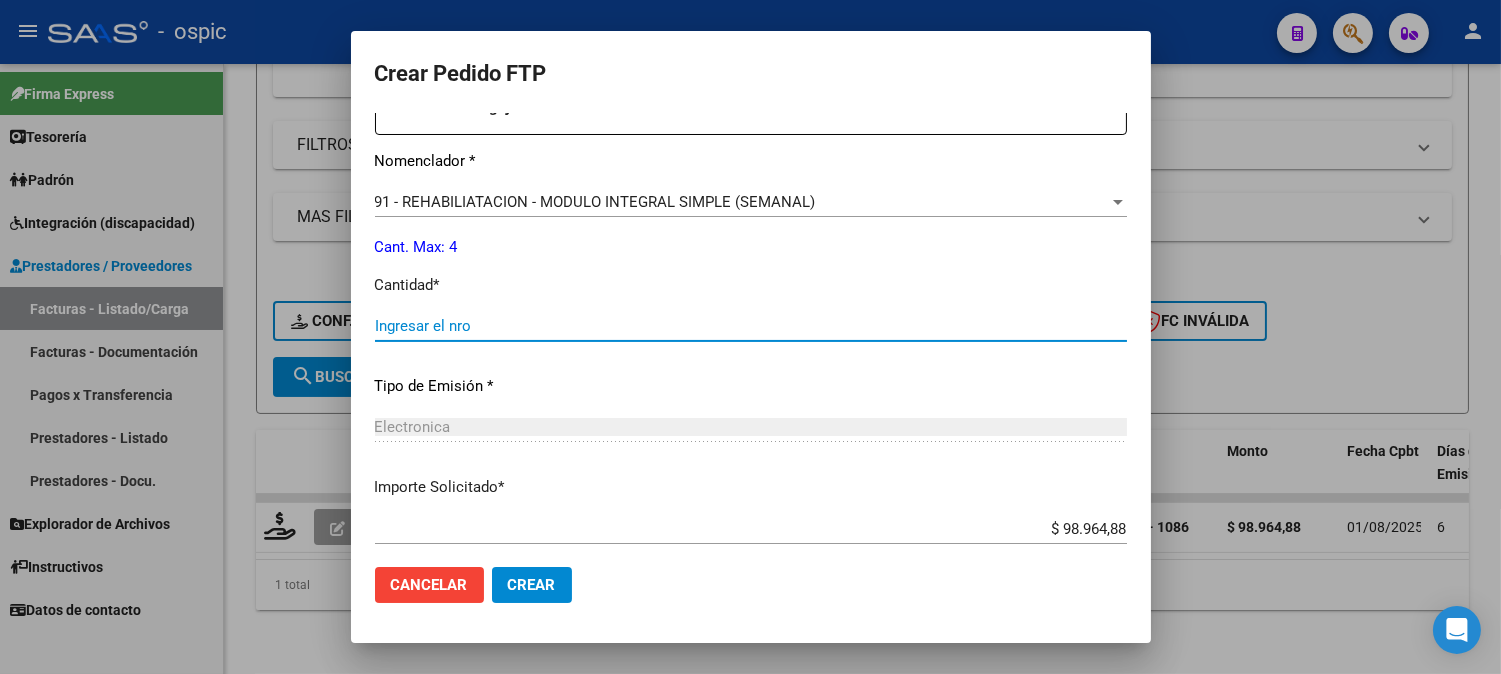 click on "Ingresar el nro" at bounding box center (751, 326) 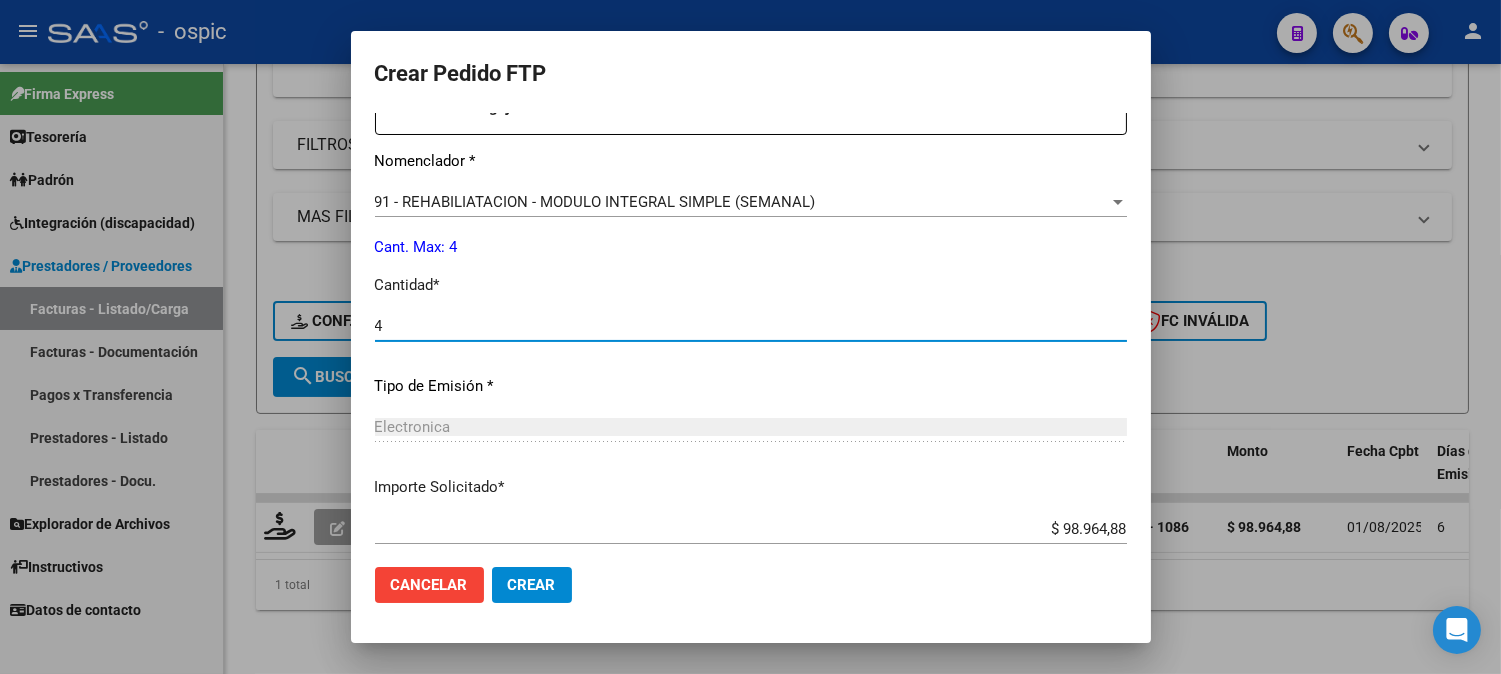 type on "4" 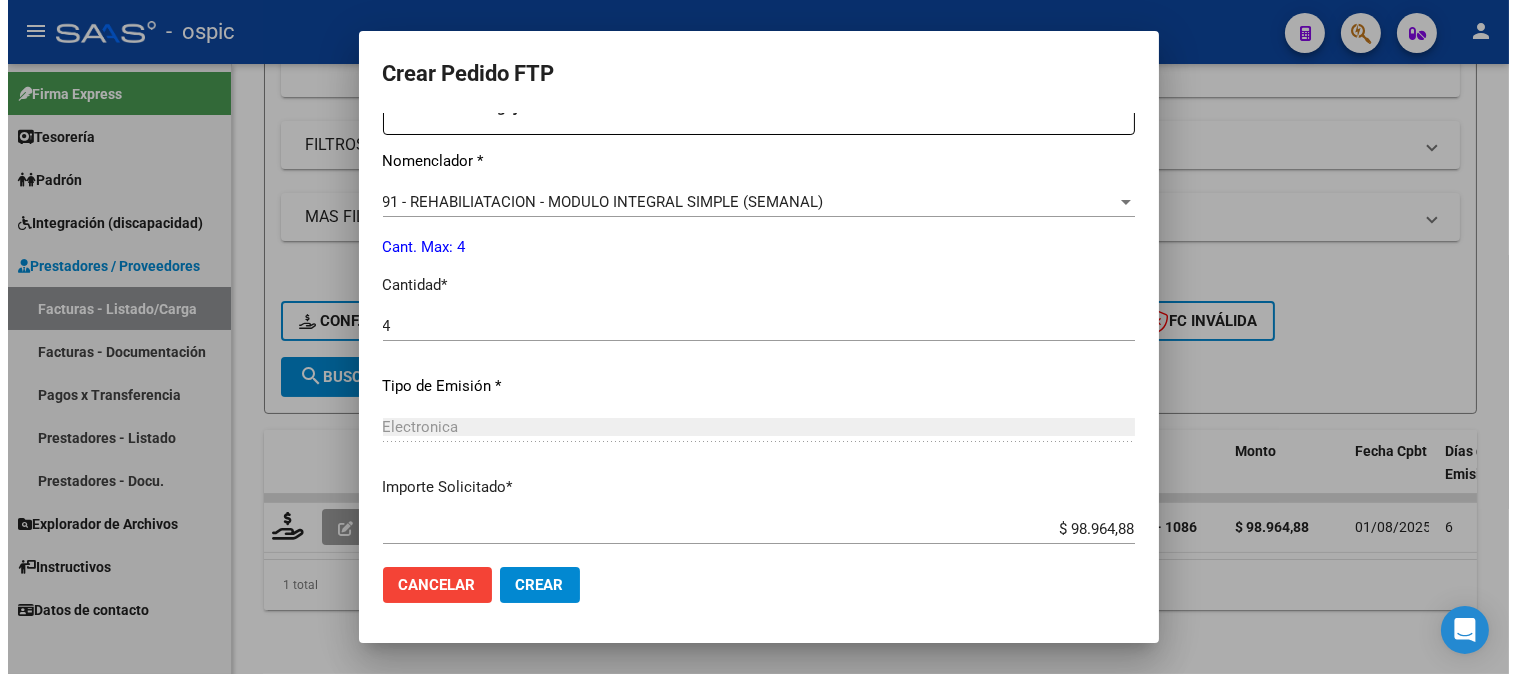 scroll, scrollTop: 900, scrollLeft: 0, axis: vertical 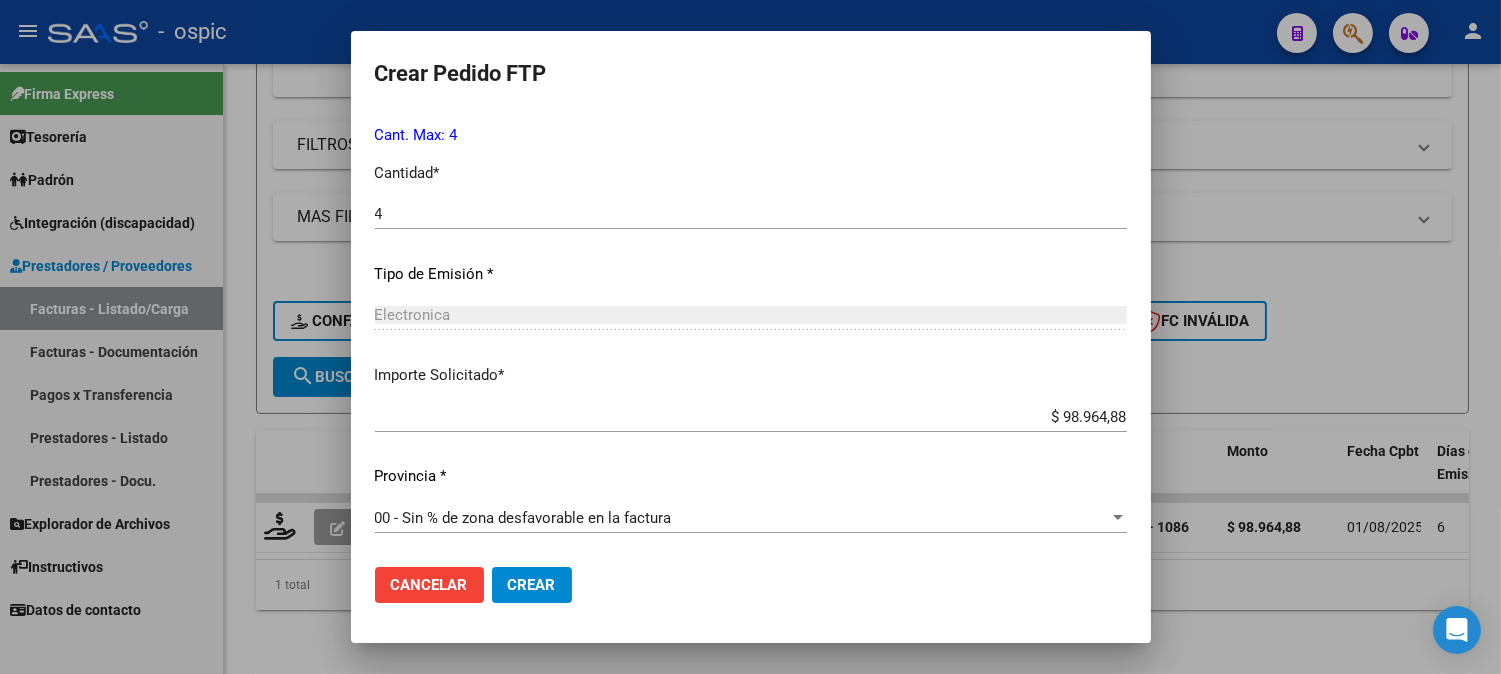 click on "Crear" 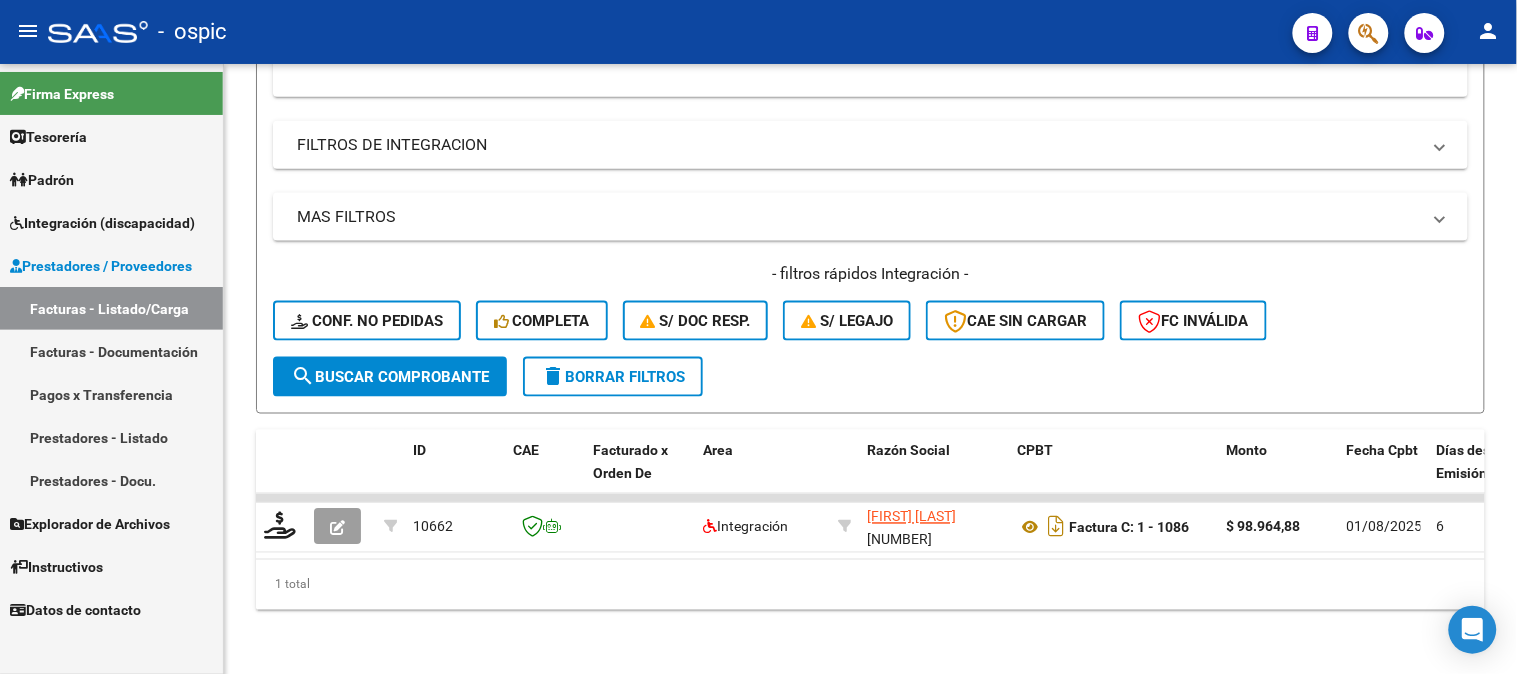 click on "Prestadores / Proveedores" at bounding box center [101, 266] 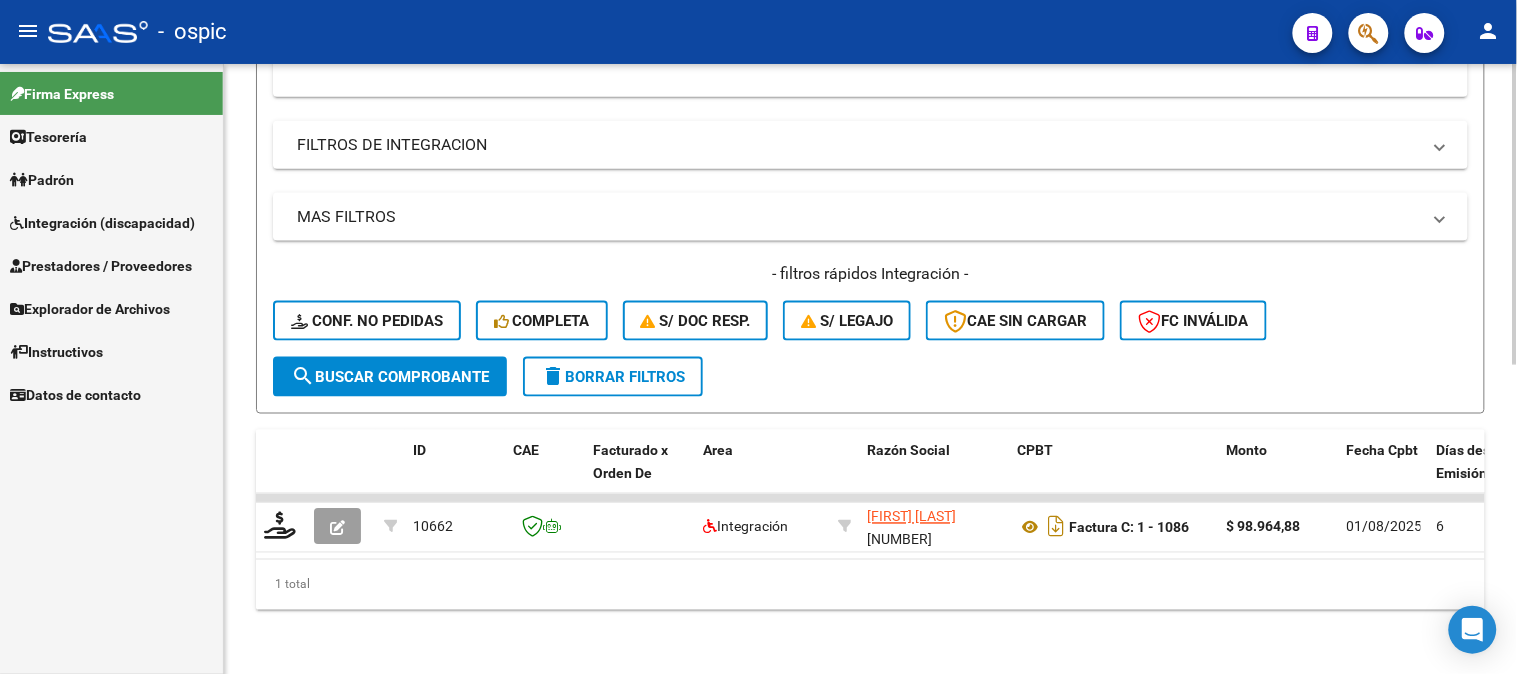 click on "delete  Borrar Filtros" 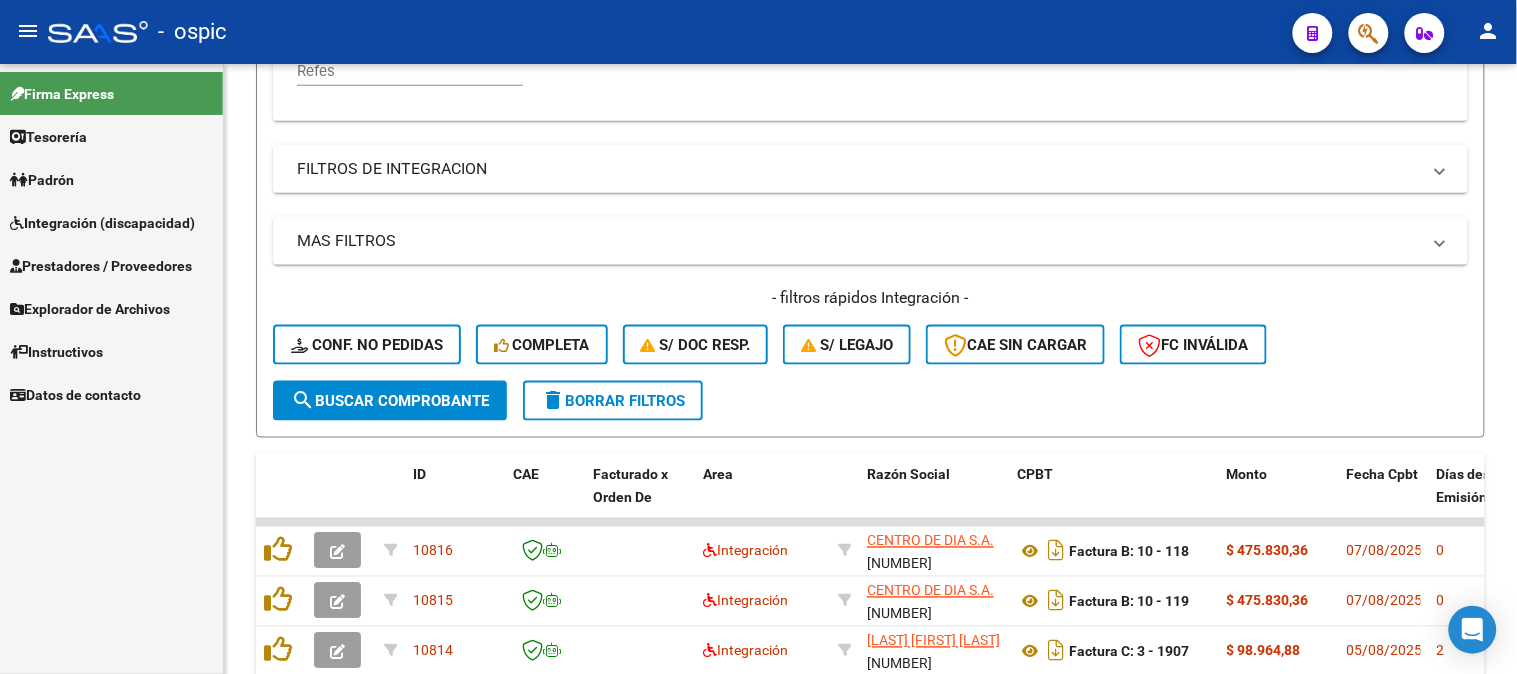scroll, scrollTop: 624, scrollLeft: 0, axis: vertical 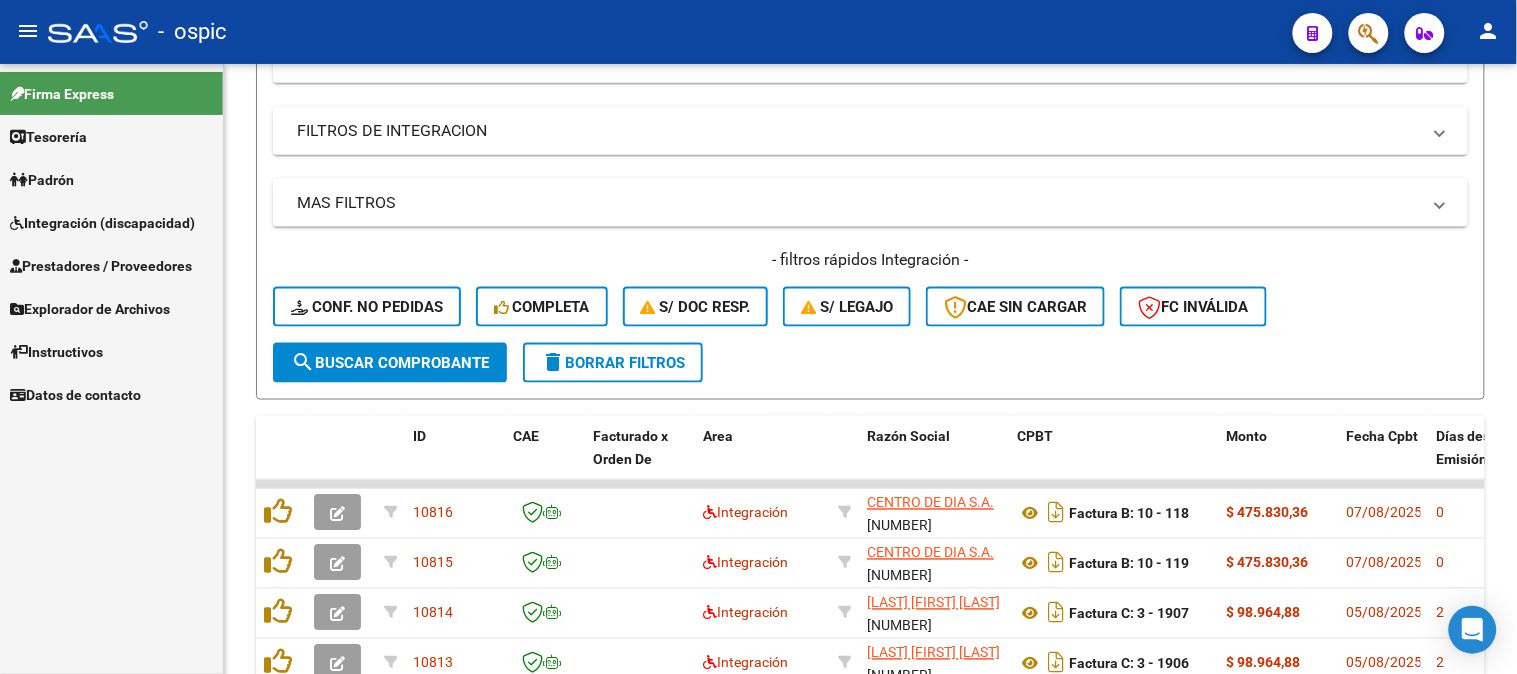 click on "Prestadores / Proveedores" at bounding box center (101, 266) 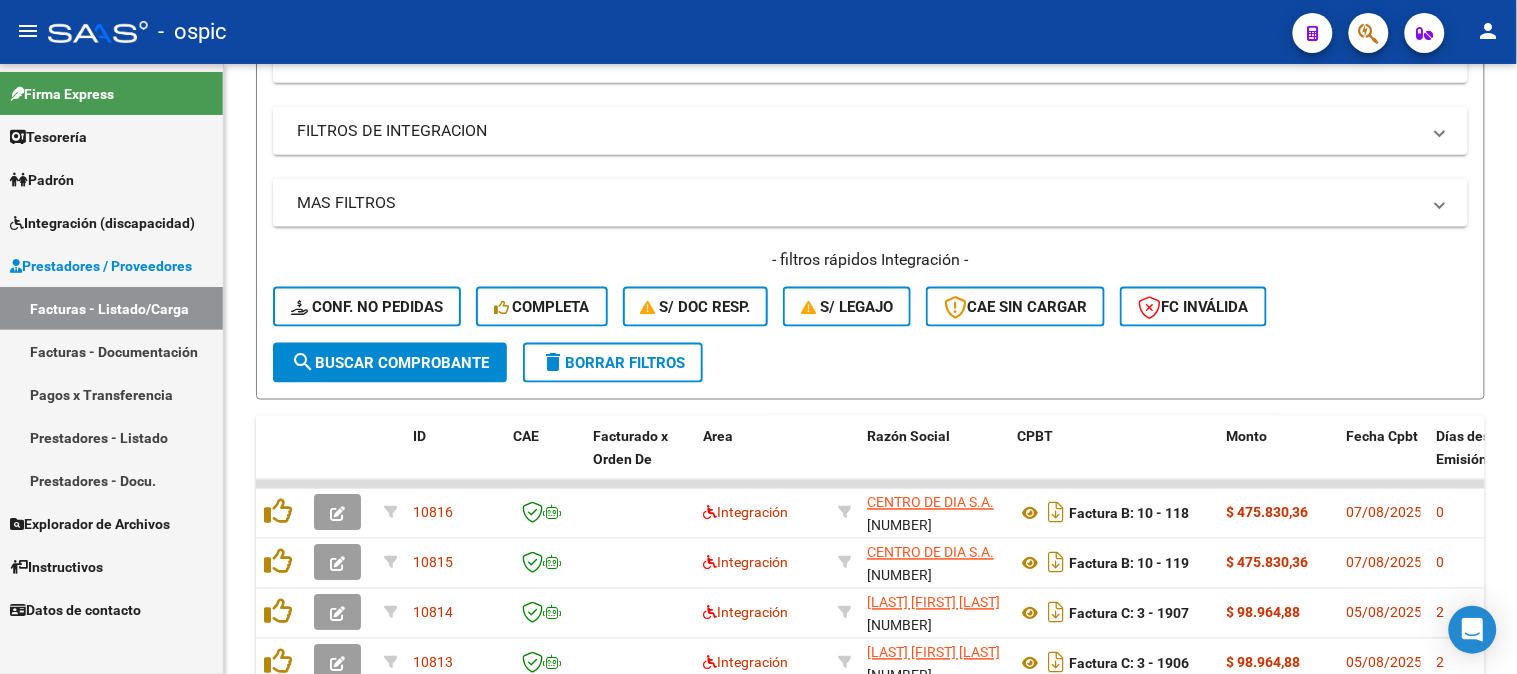 click on "Facturas - Listado/Carga" at bounding box center [111, 308] 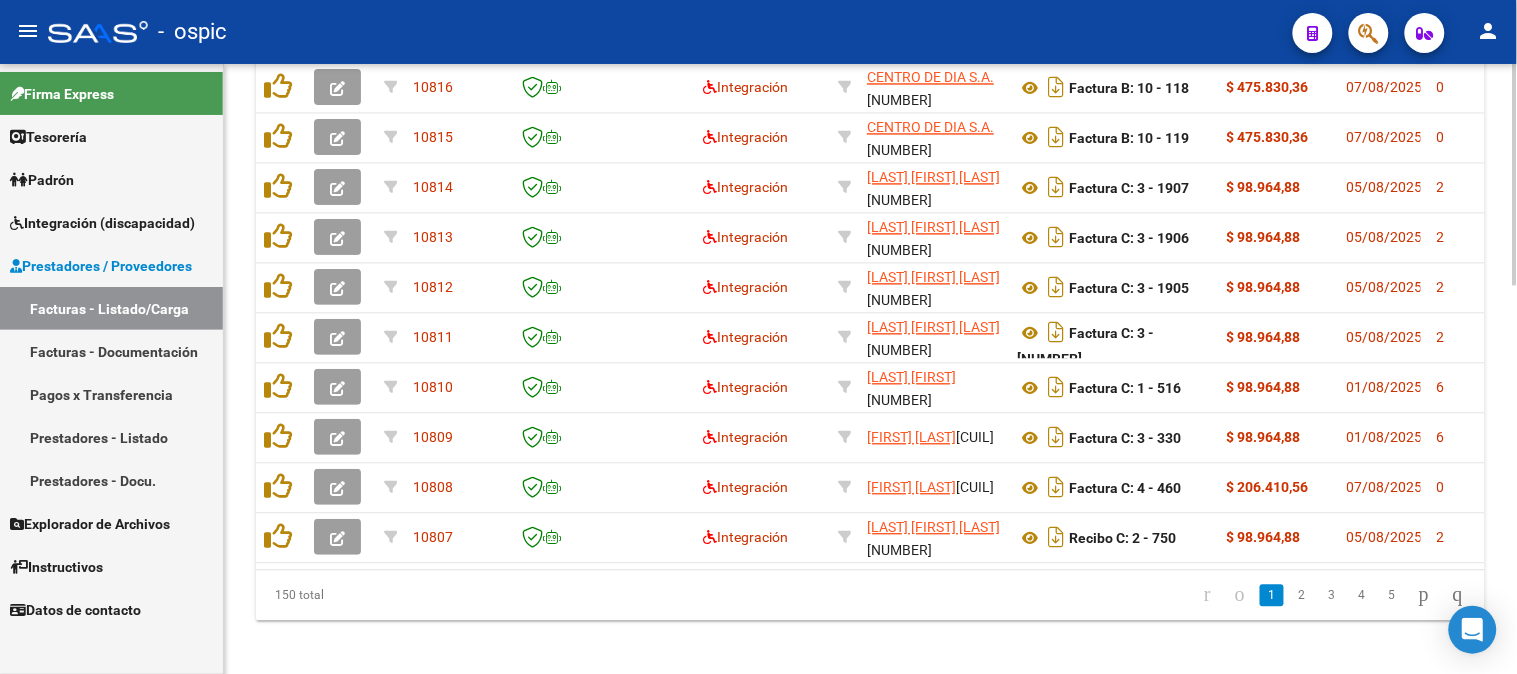 scroll, scrollTop: 1046, scrollLeft: 0, axis: vertical 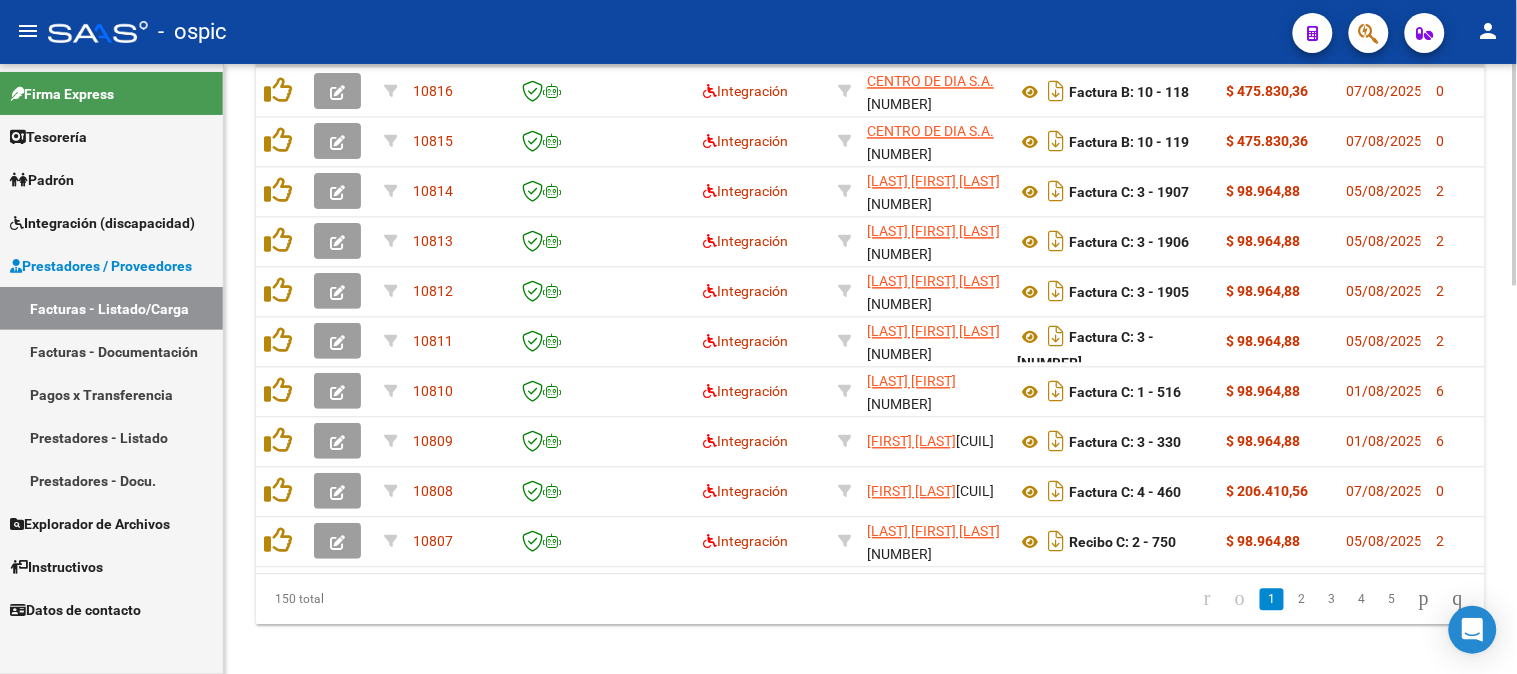 click 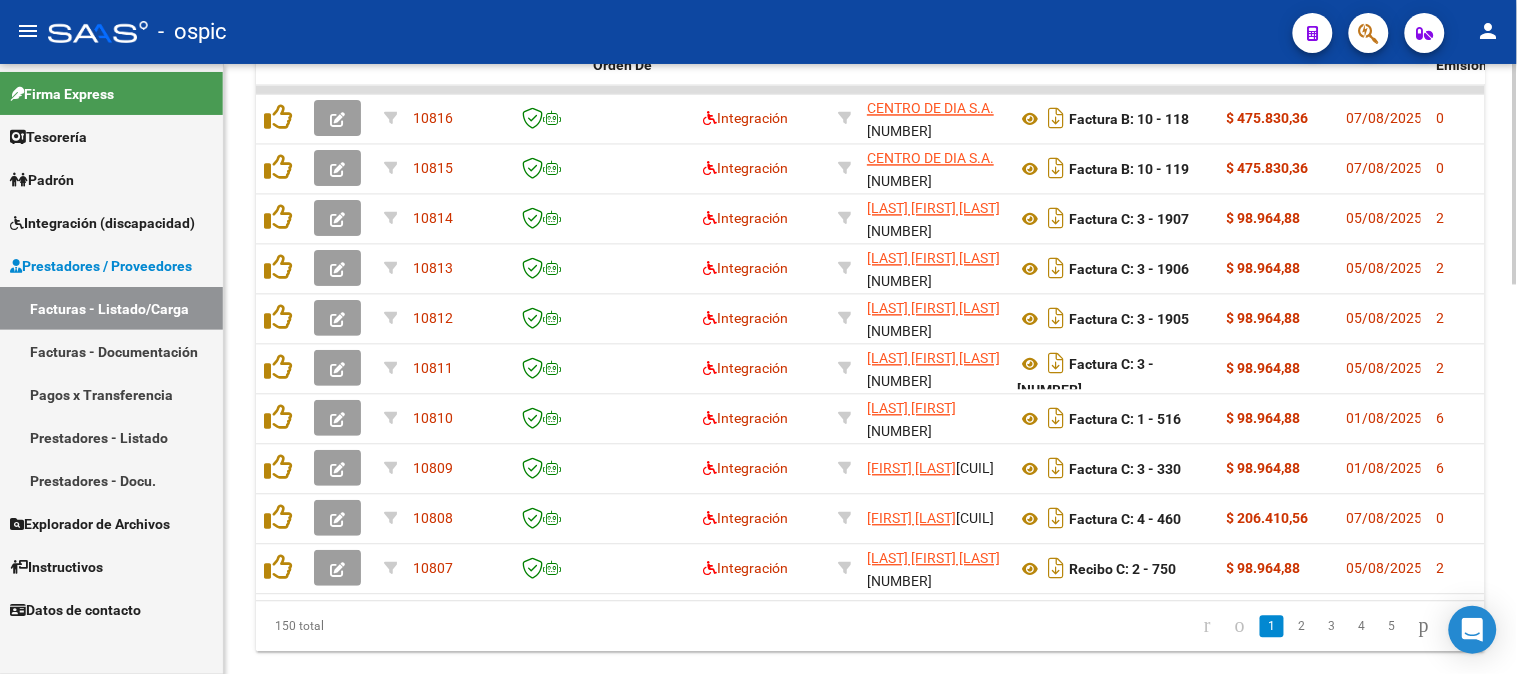 scroll, scrollTop: 1012, scrollLeft: 0, axis: vertical 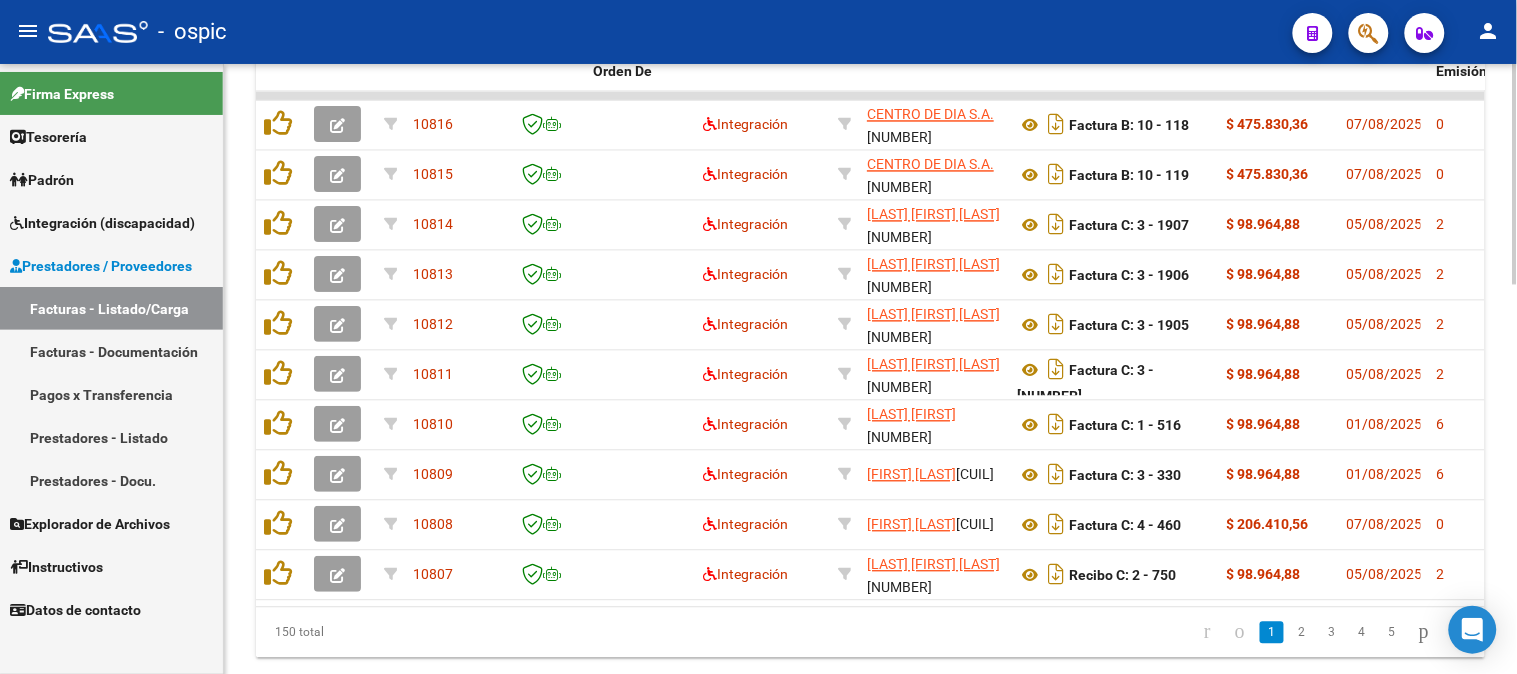 click 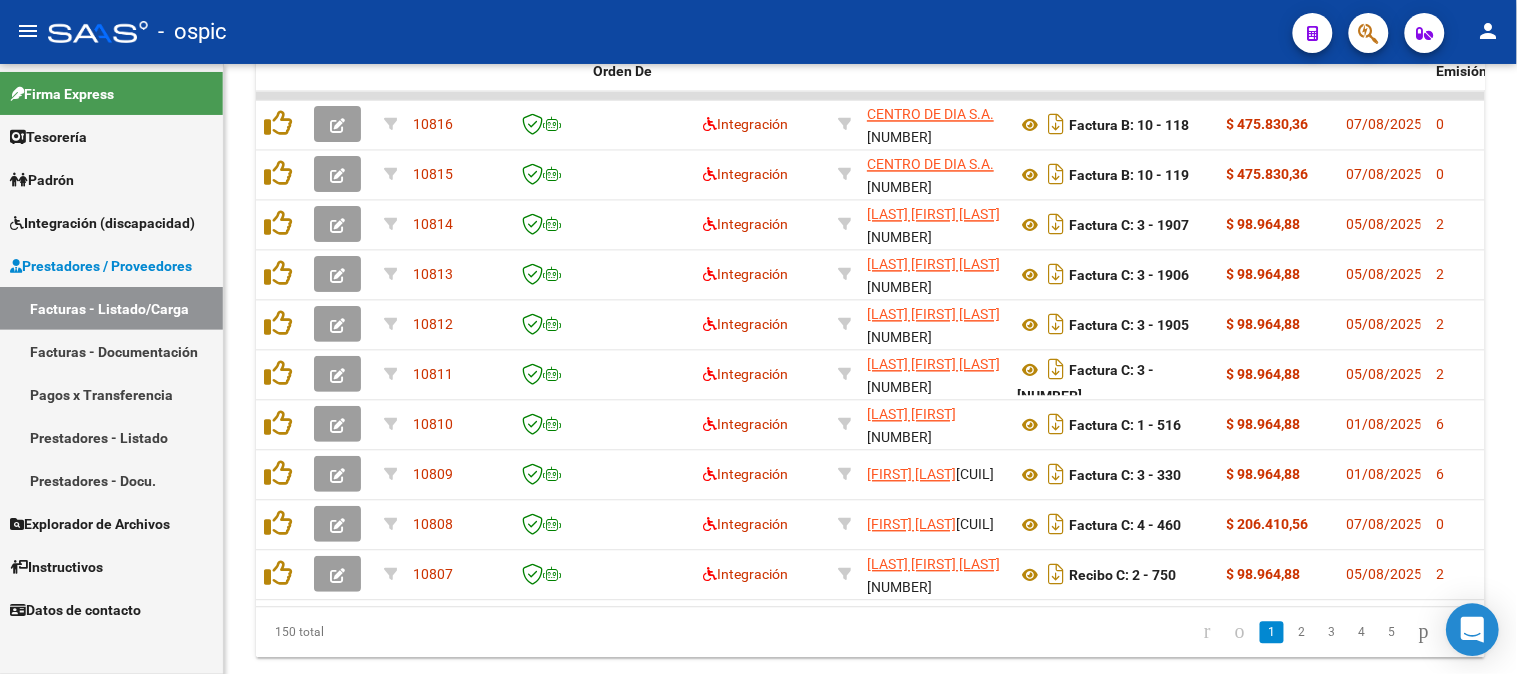 click at bounding box center [1473, 630] 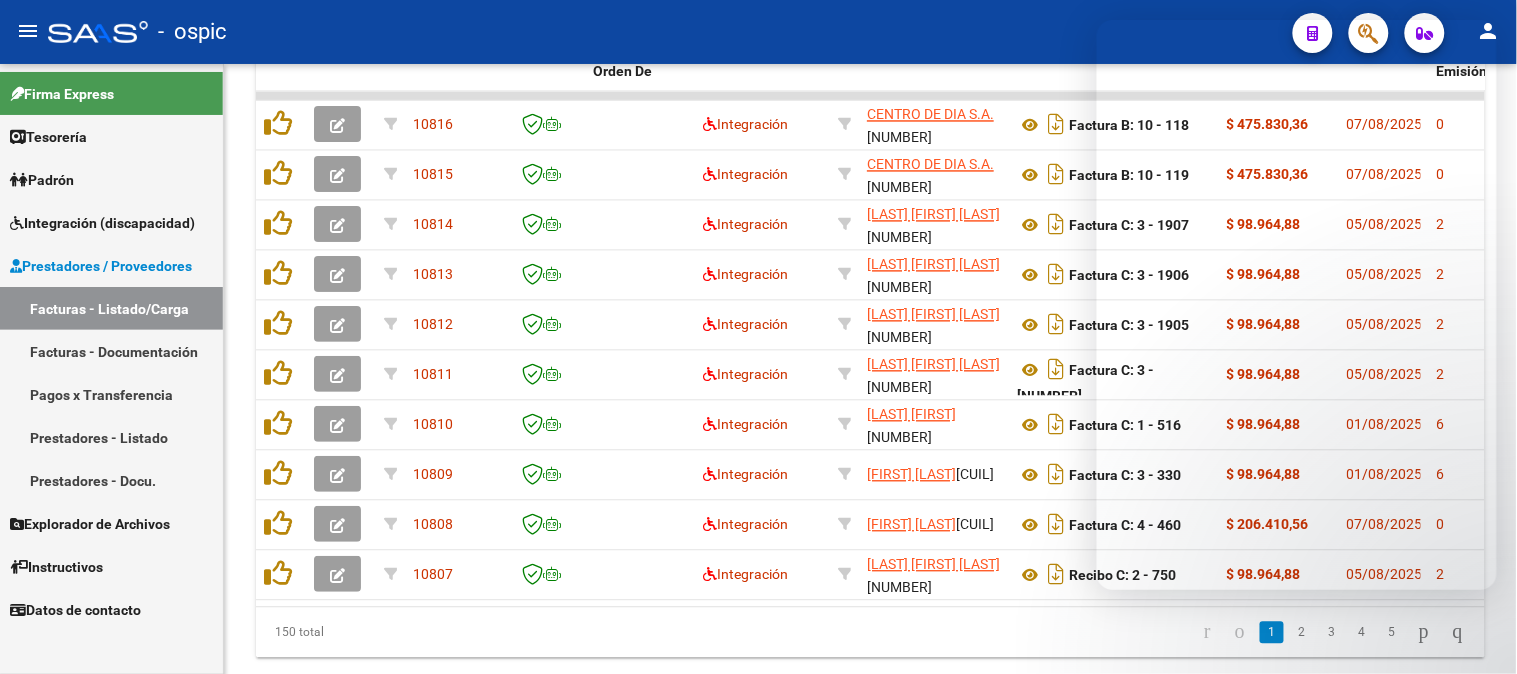 scroll, scrollTop: 345, scrollLeft: 0, axis: vertical 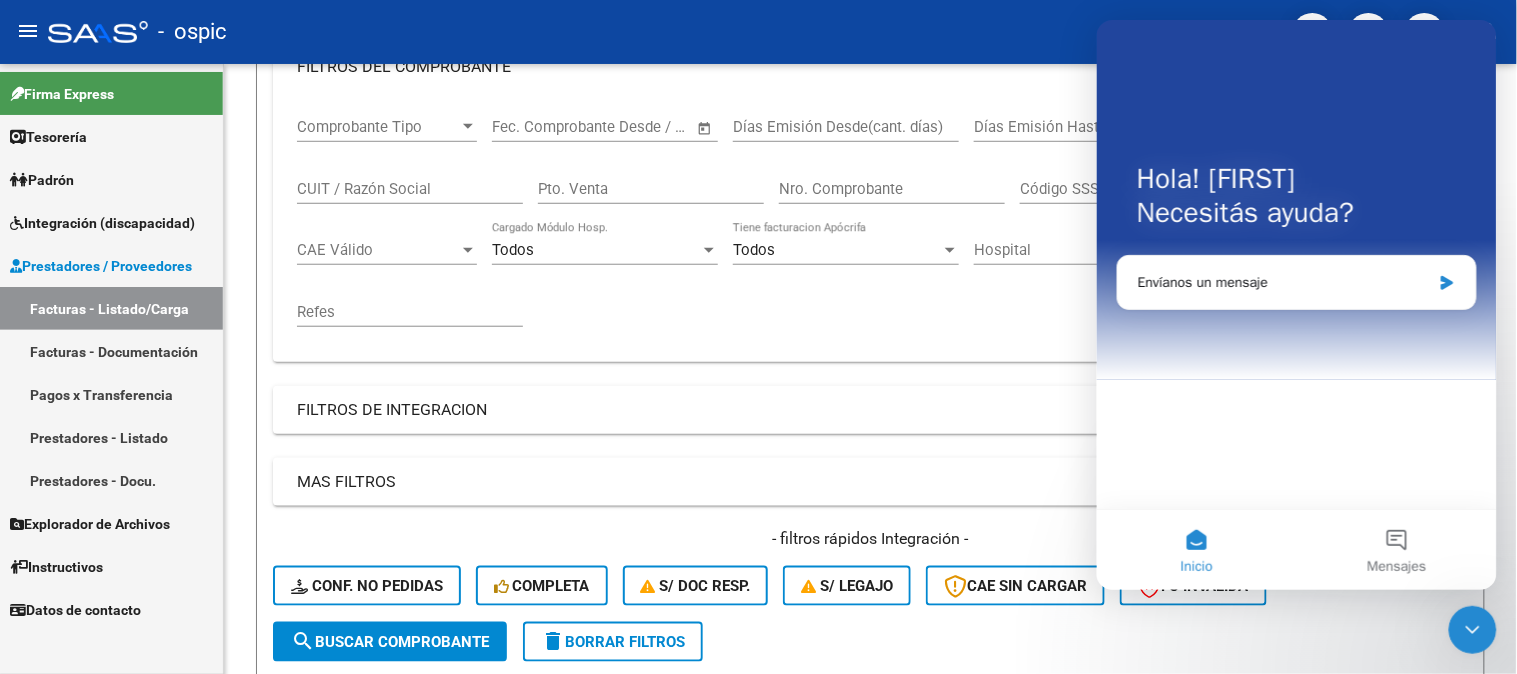 click 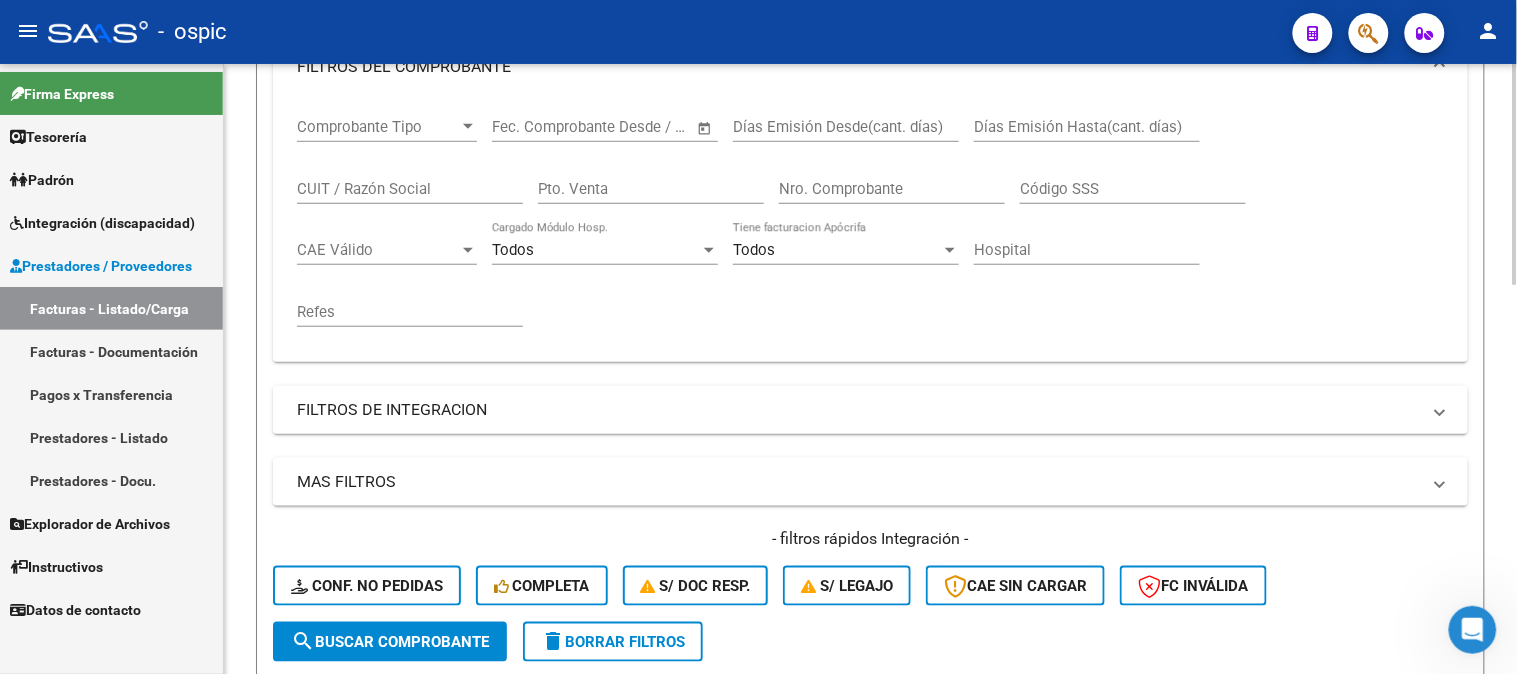 scroll, scrollTop: 0, scrollLeft: 0, axis: both 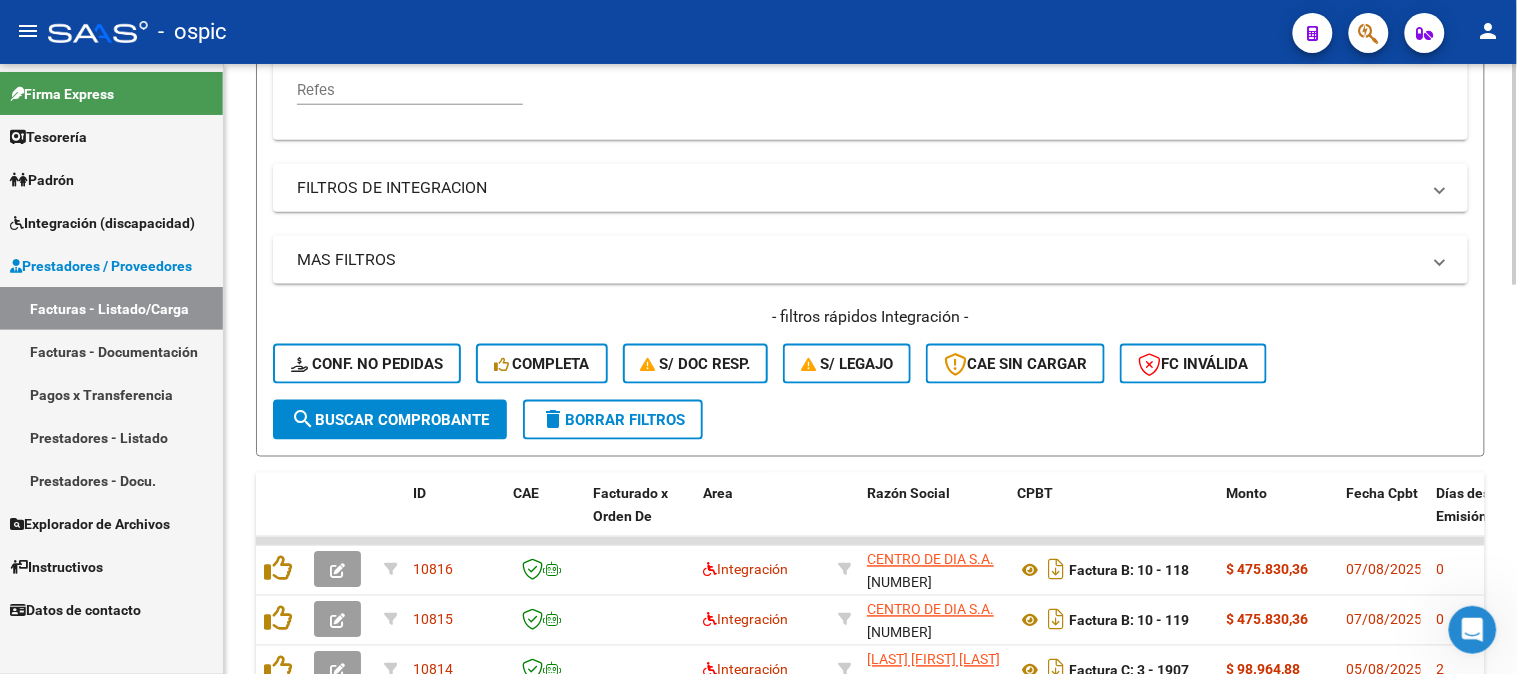 click on "delete  Borrar Filtros" 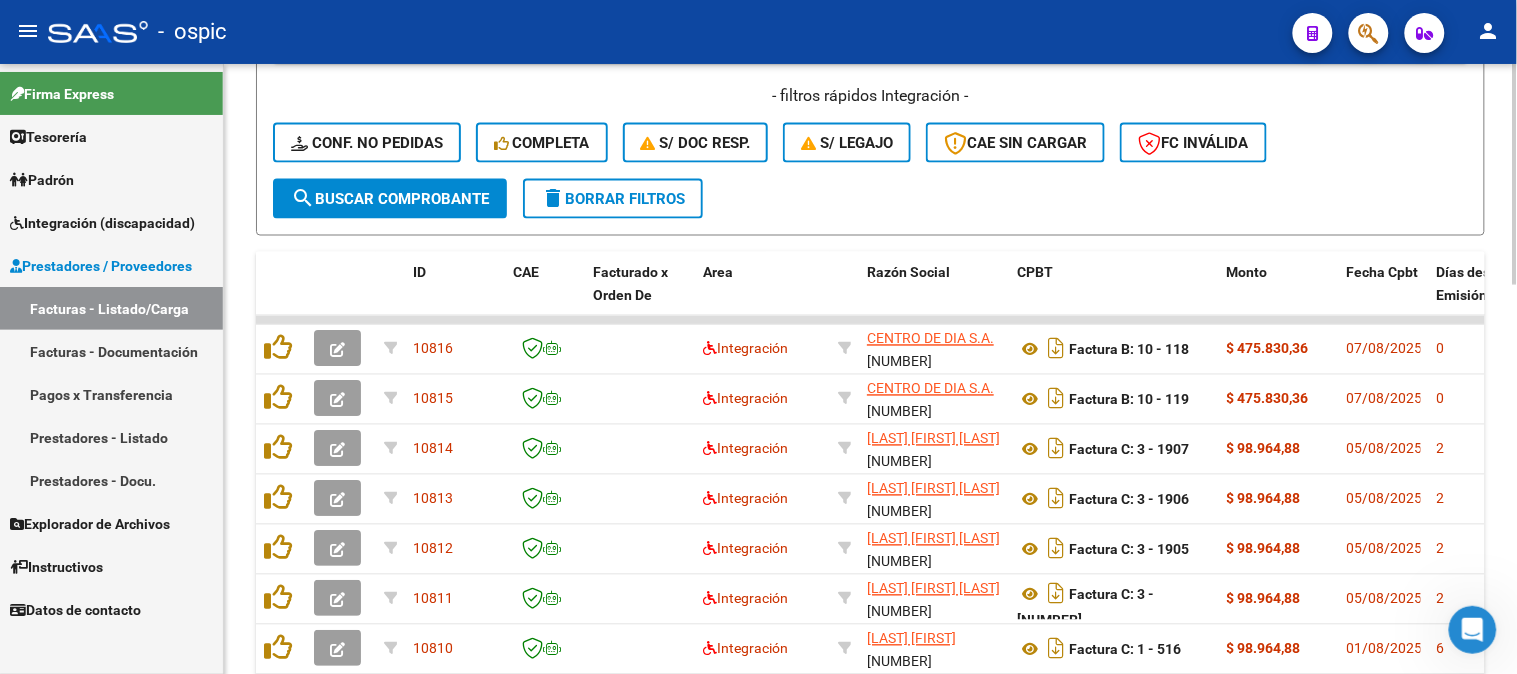 scroll, scrollTop: 808, scrollLeft: 0, axis: vertical 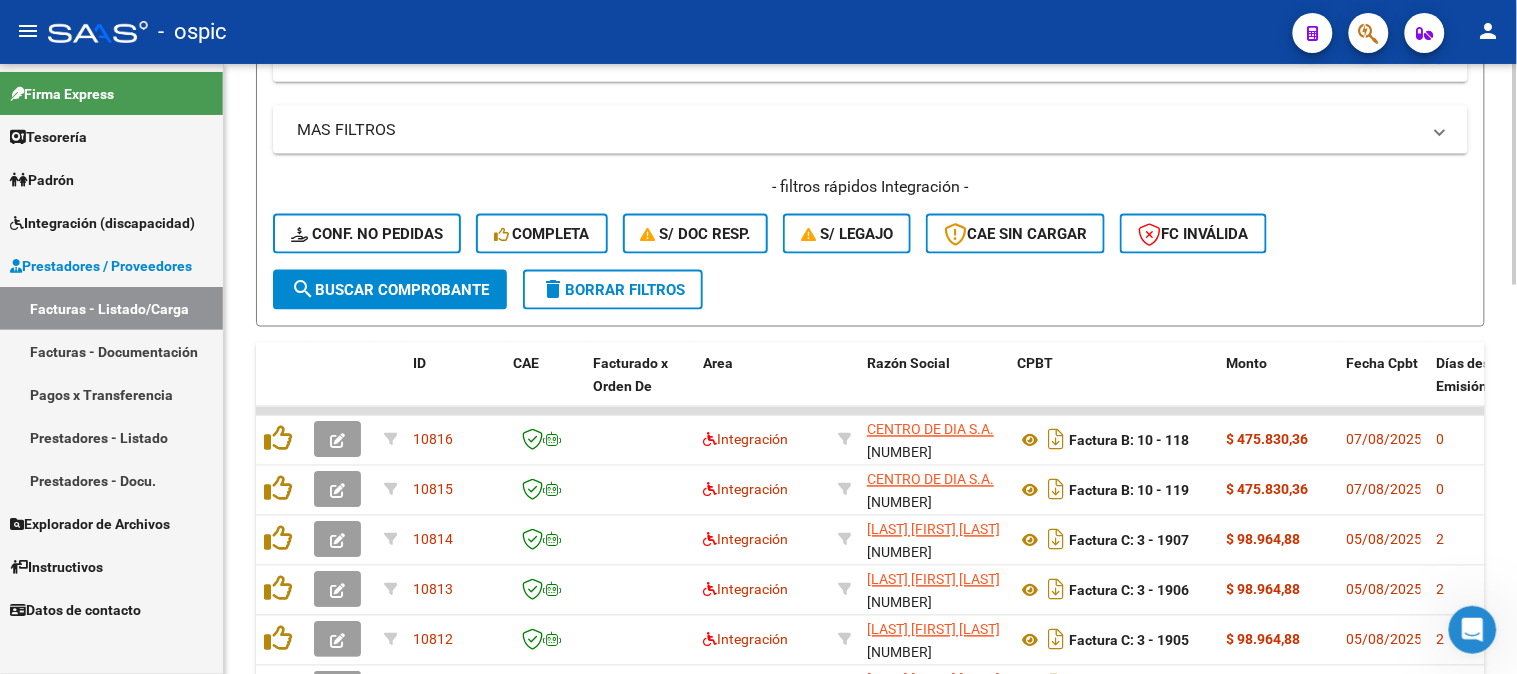 click on "delete  Borrar Filtros" 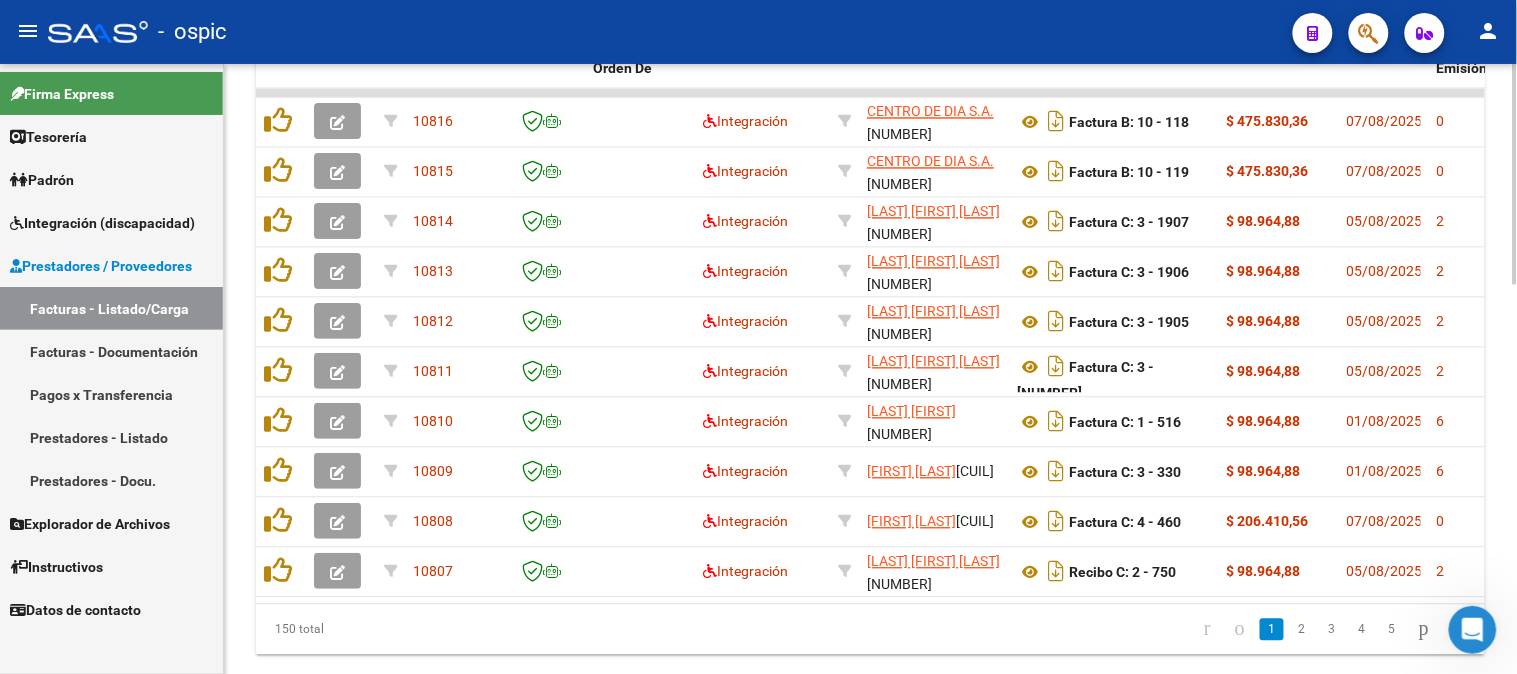 scroll, scrollTop: 1031, scrollLeft: 0, axis: vertical 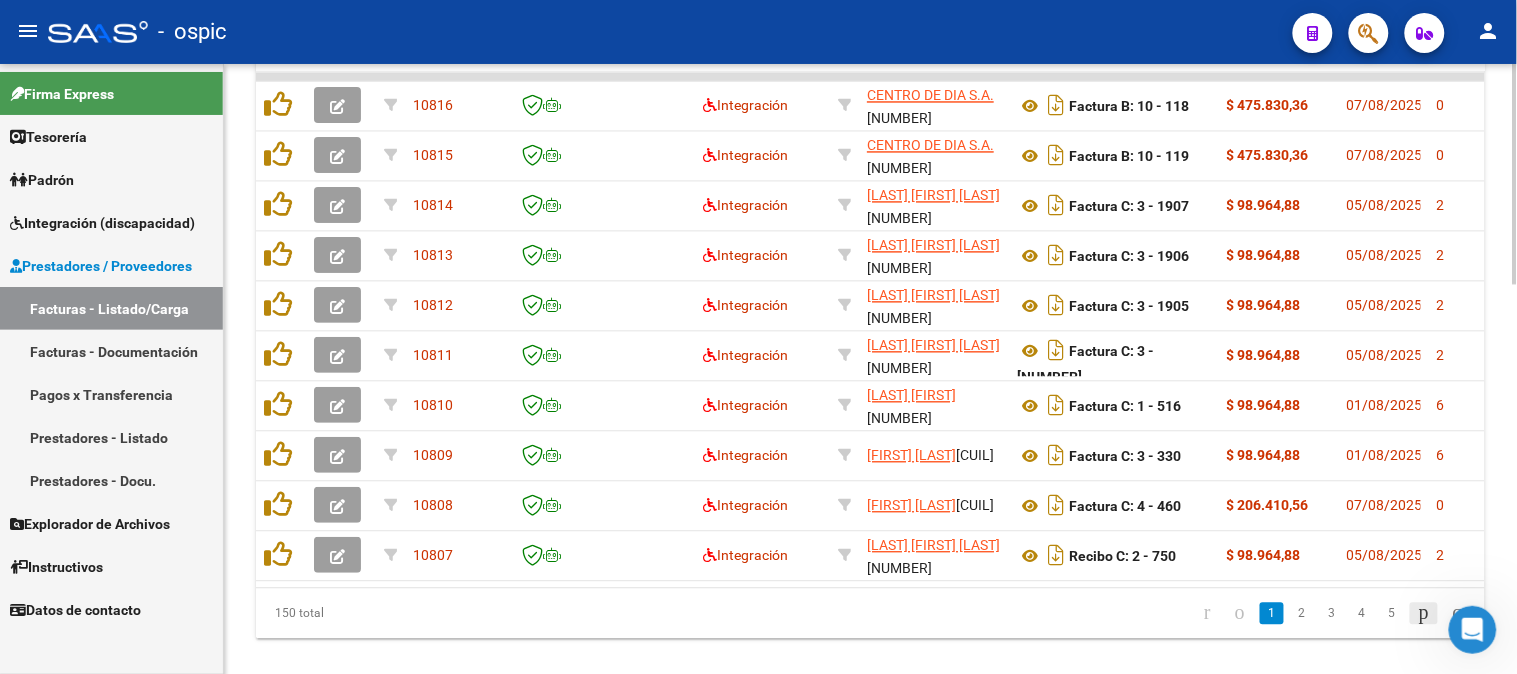 click 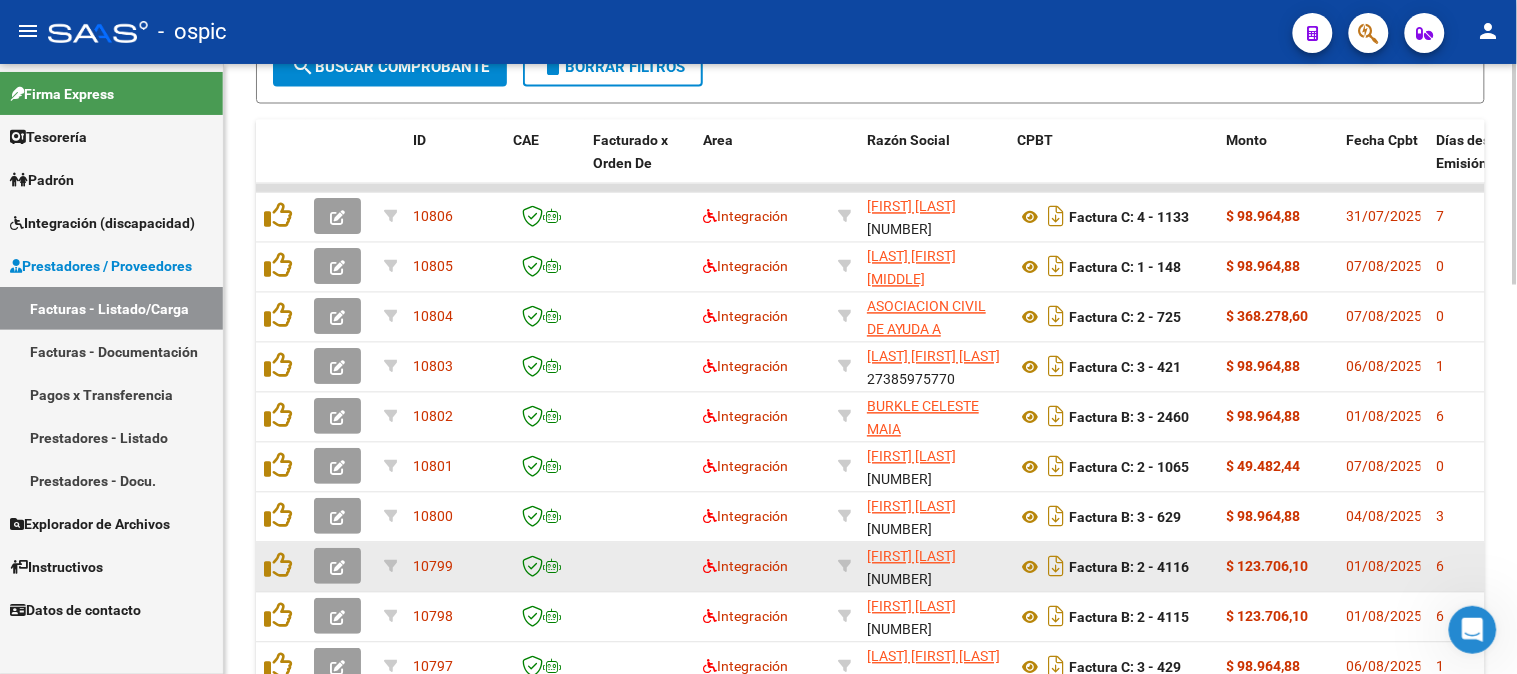 scroll, scrollTop: 1031, scrollLeft: 0, axis: vertical 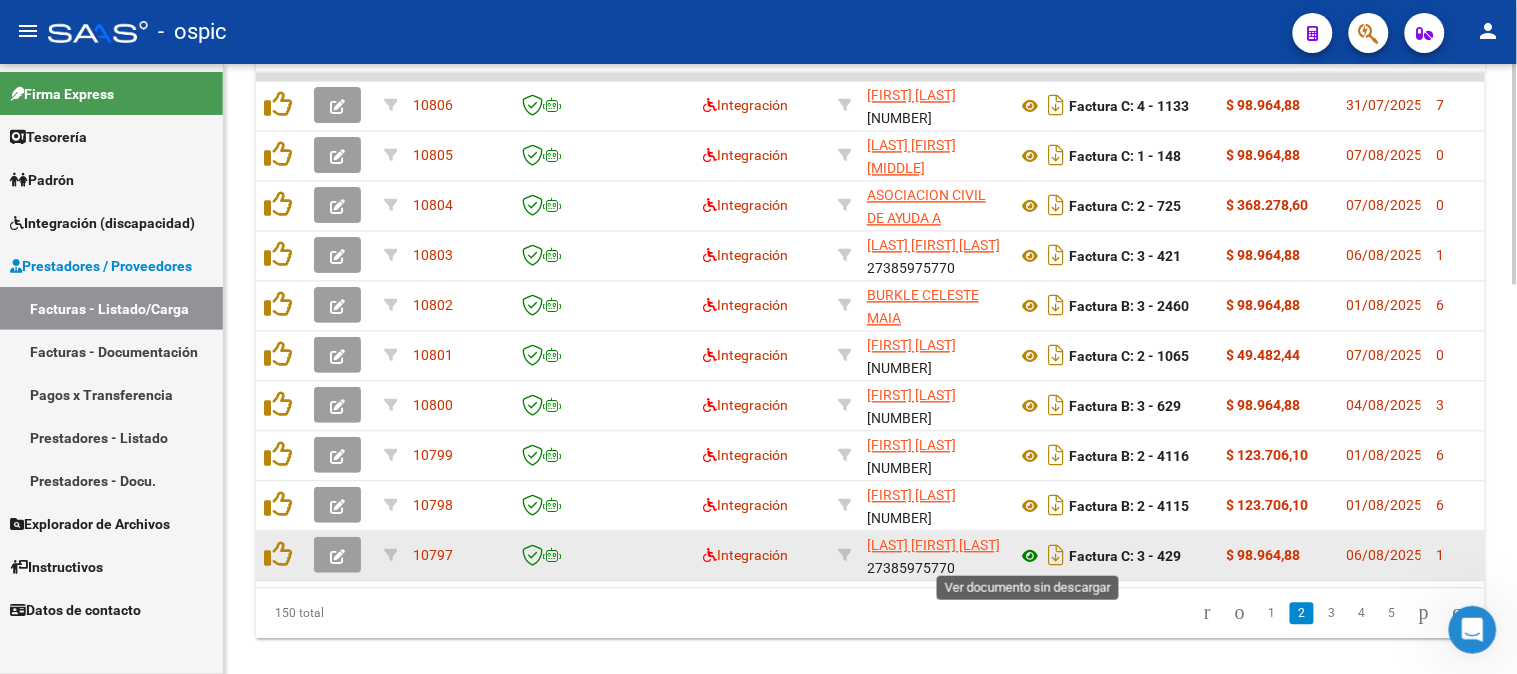 click 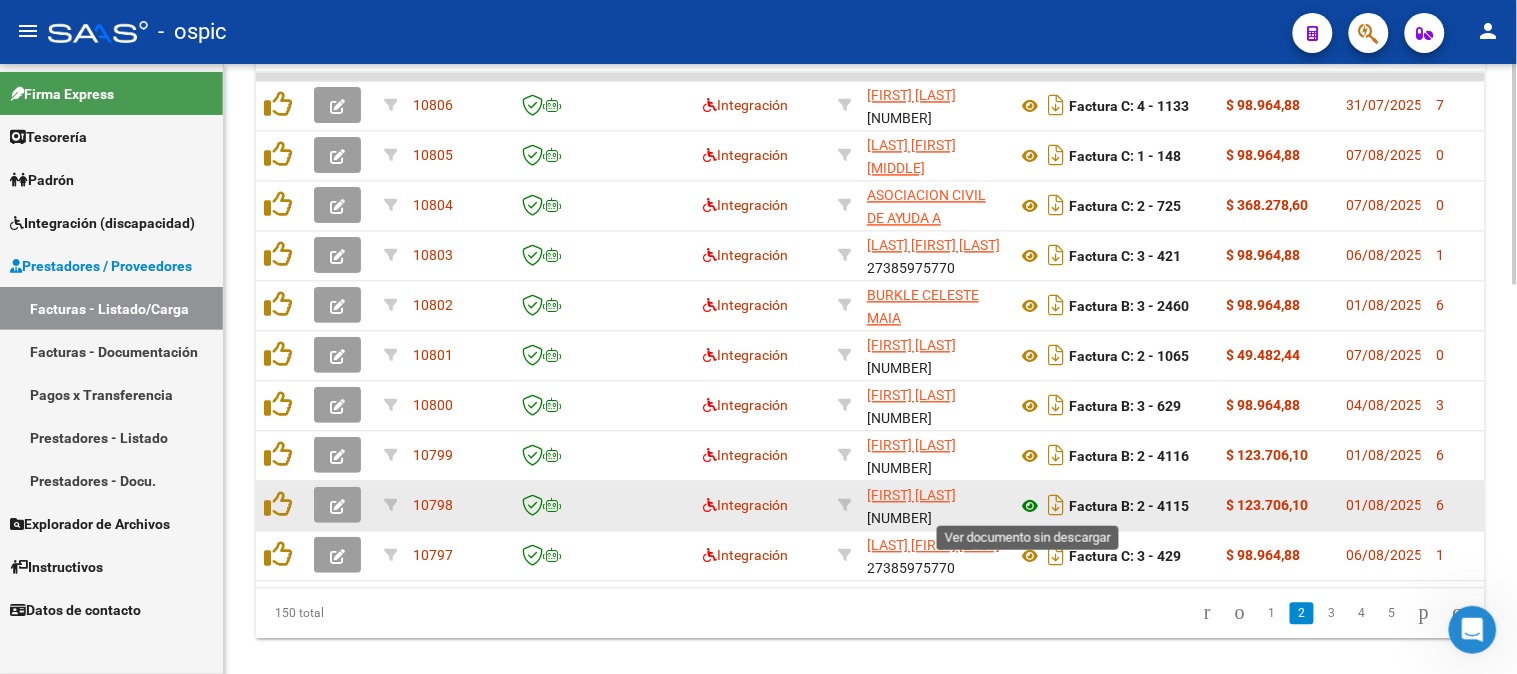 click 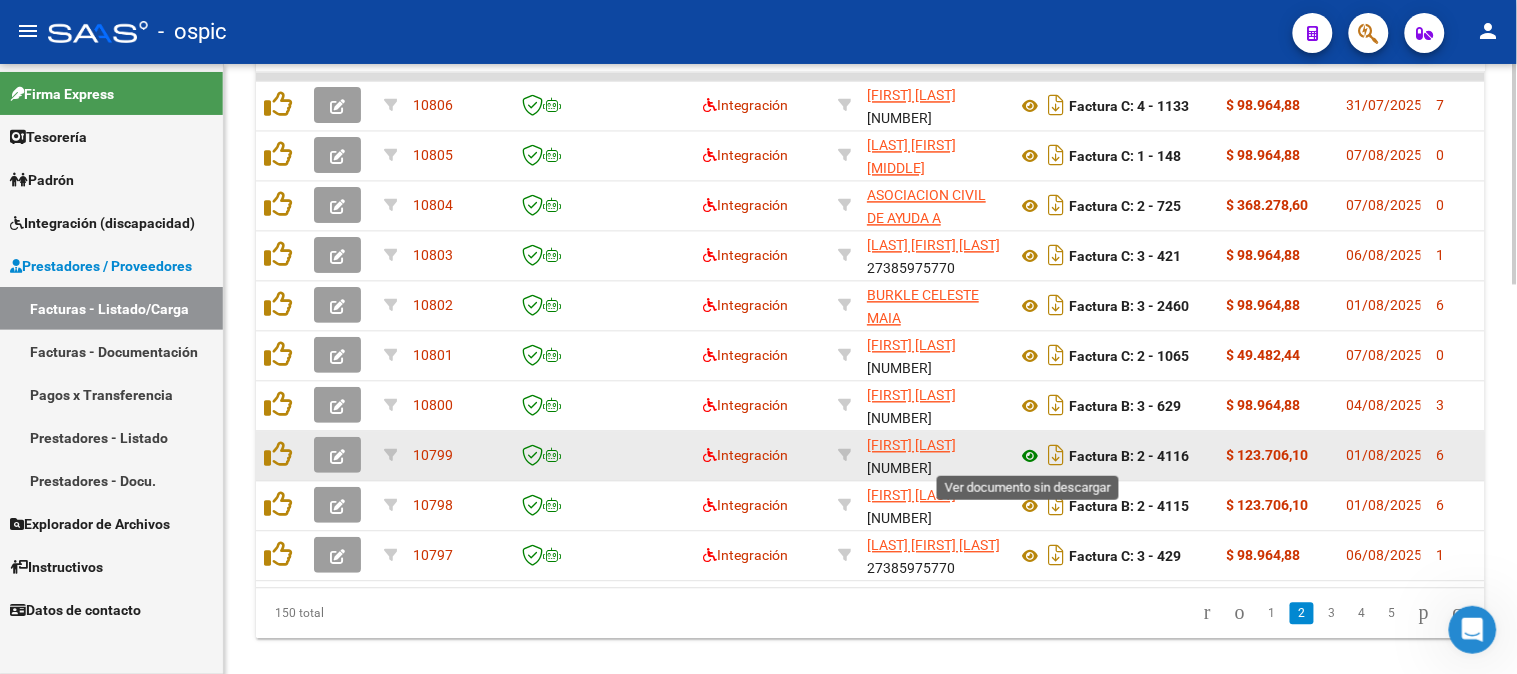 click 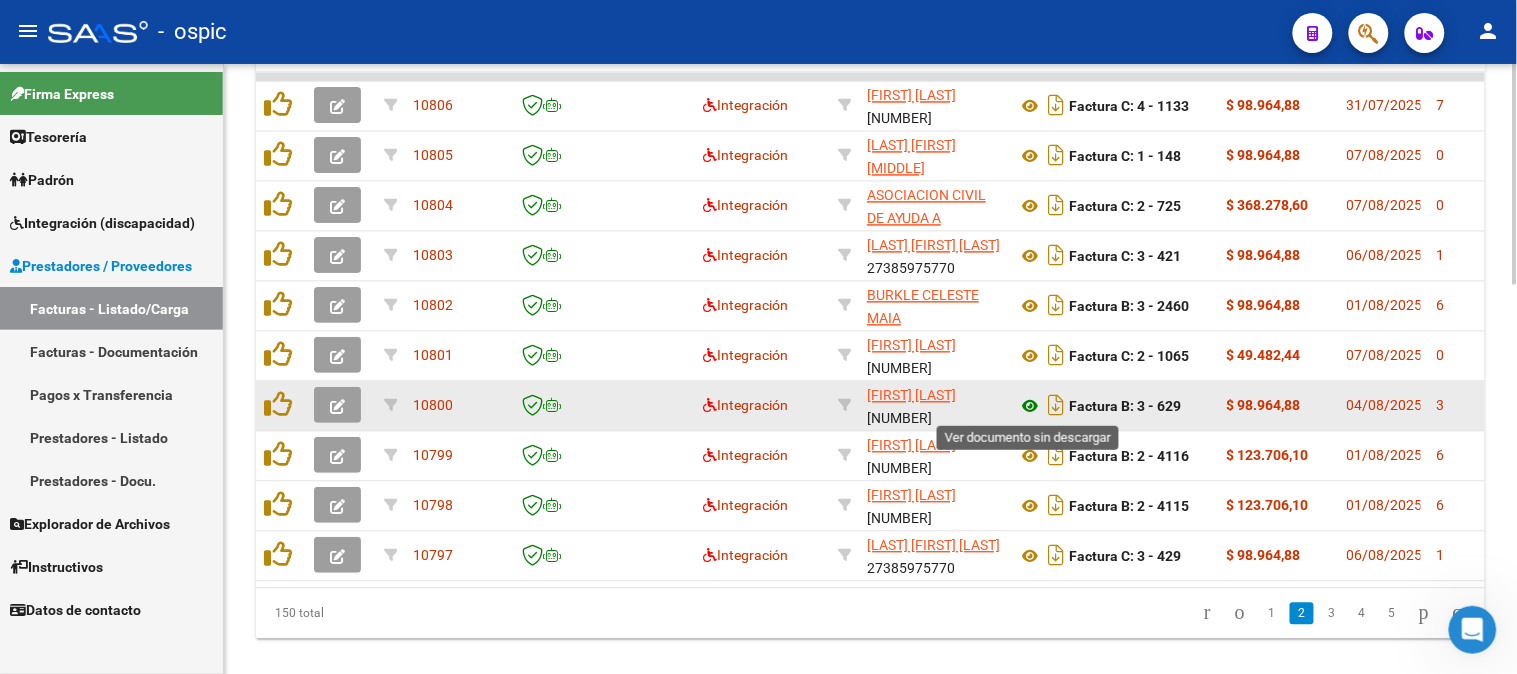 click 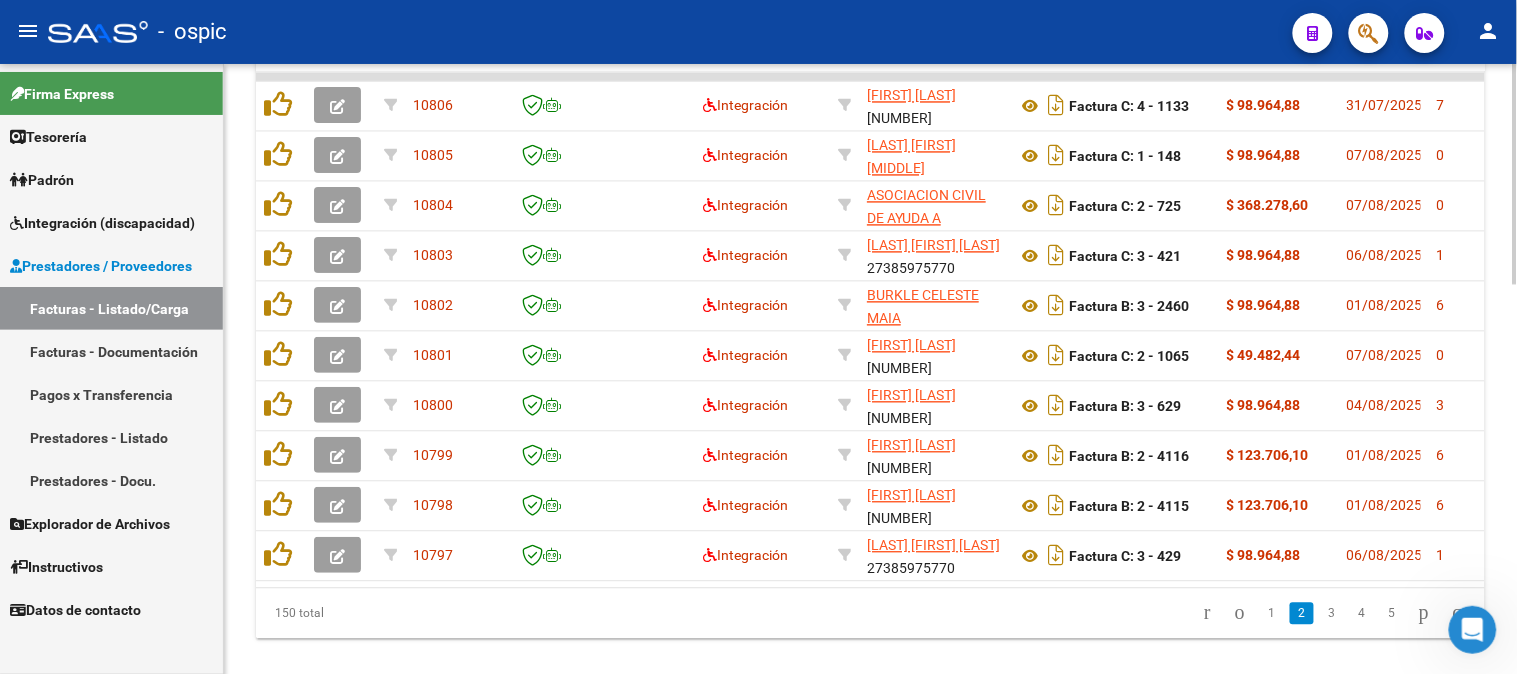 scroll, scrollTop: 1012, scrollLeft: 0, axis: vertical 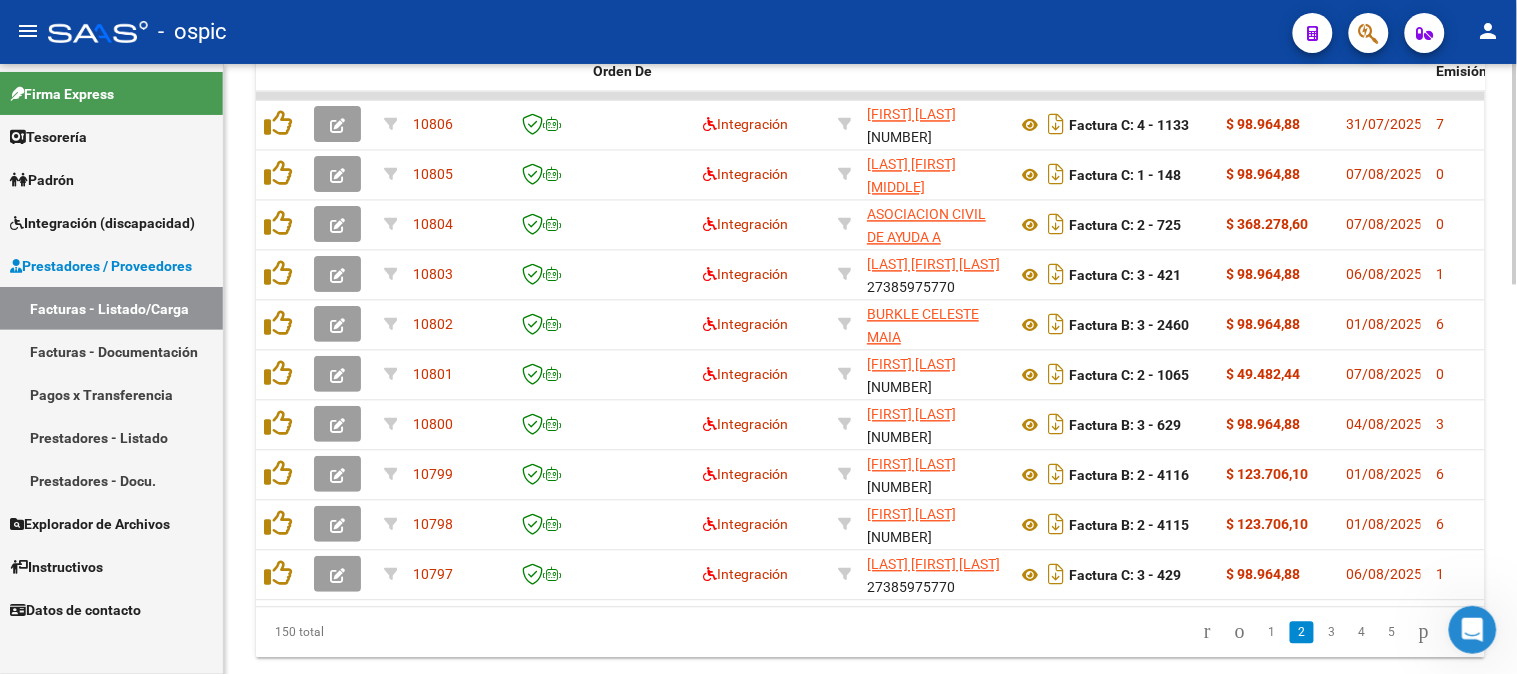 click 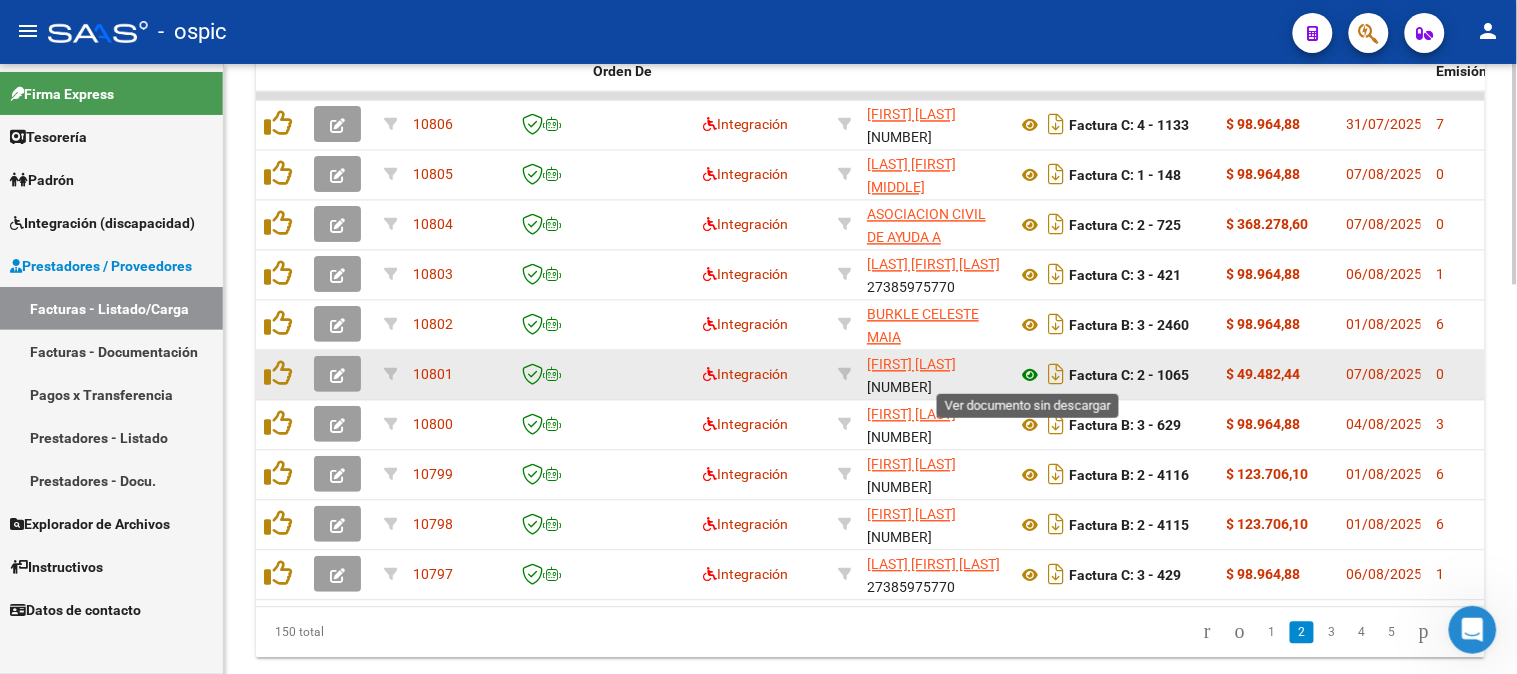 click 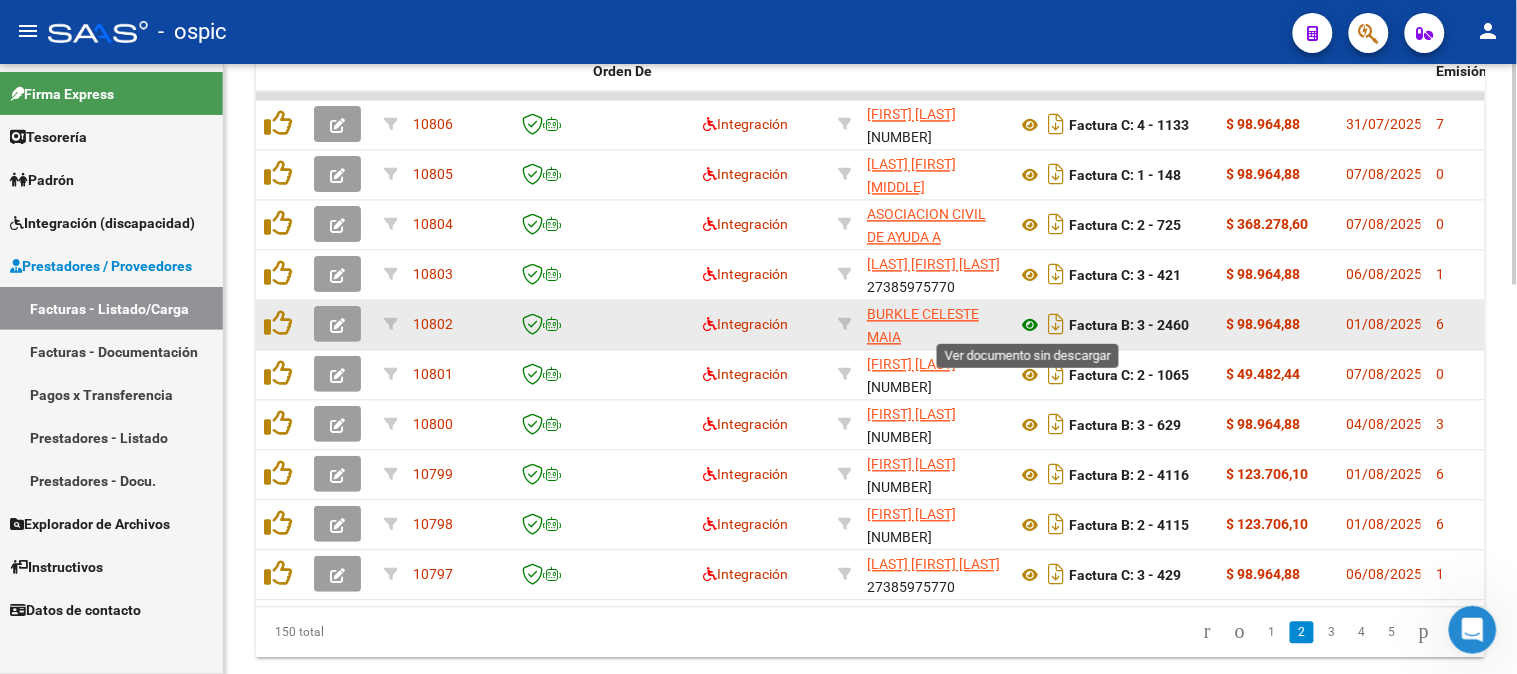 click 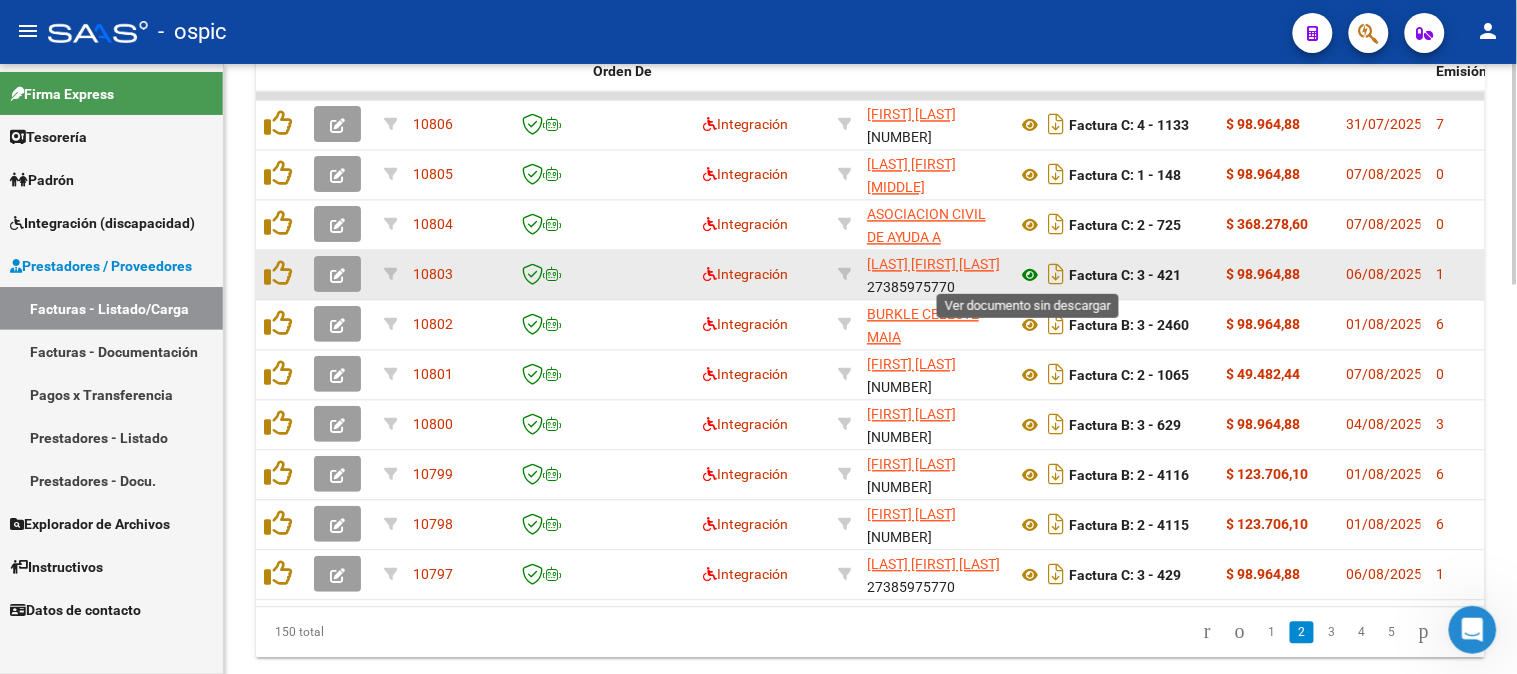 click 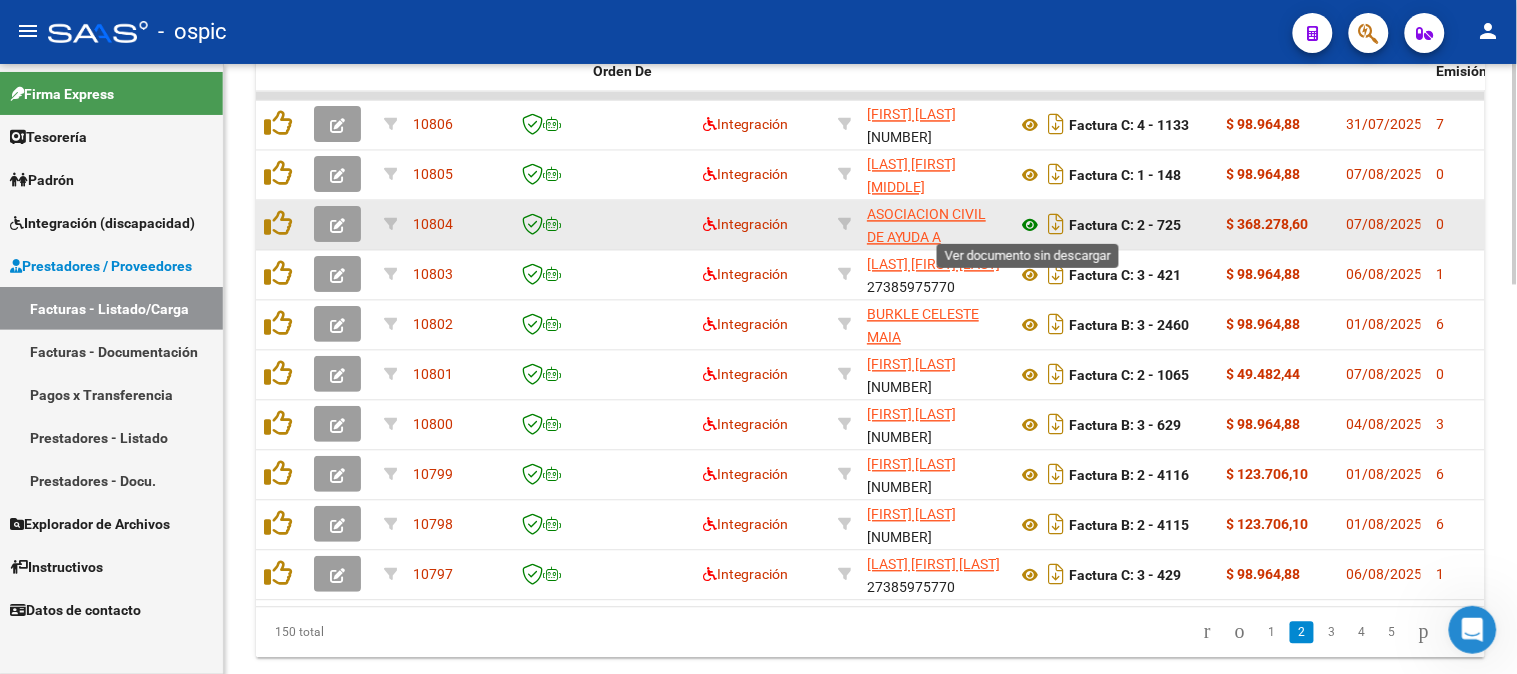 click 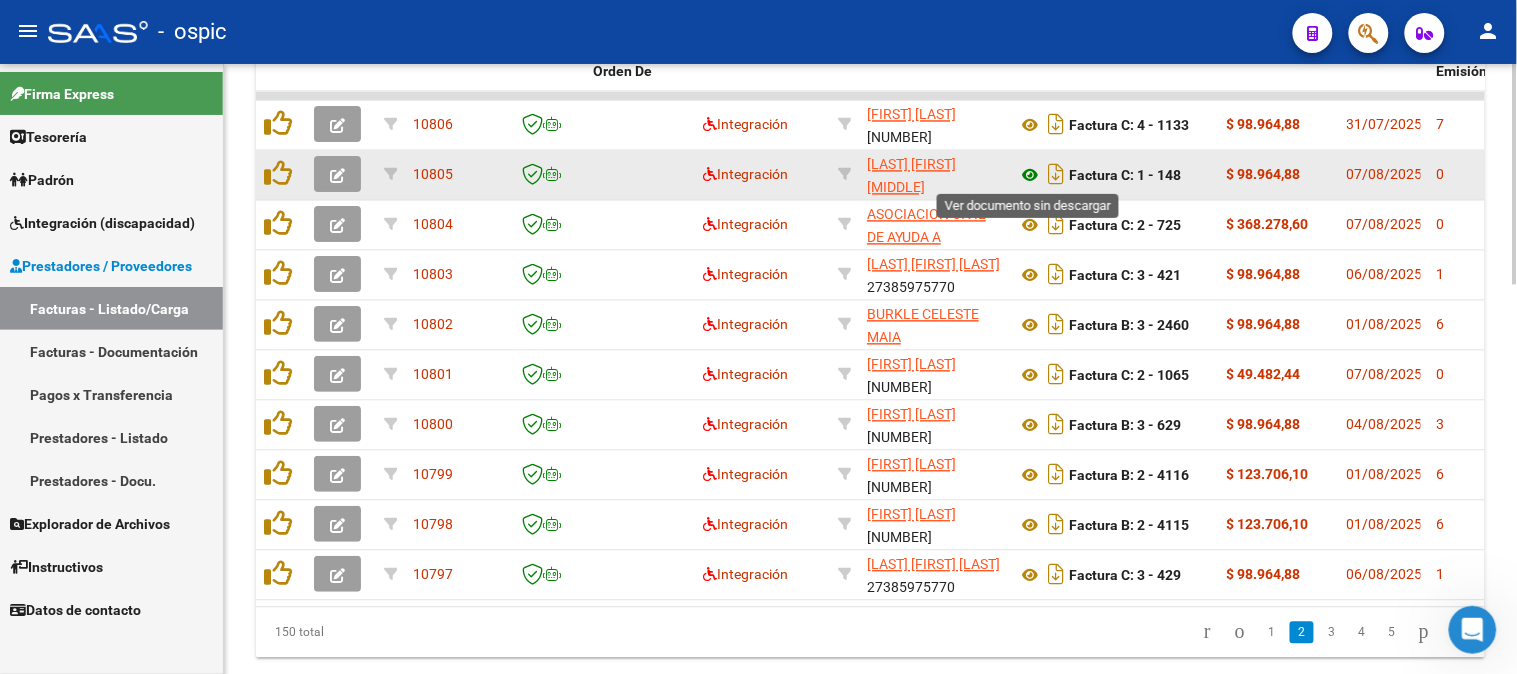 click 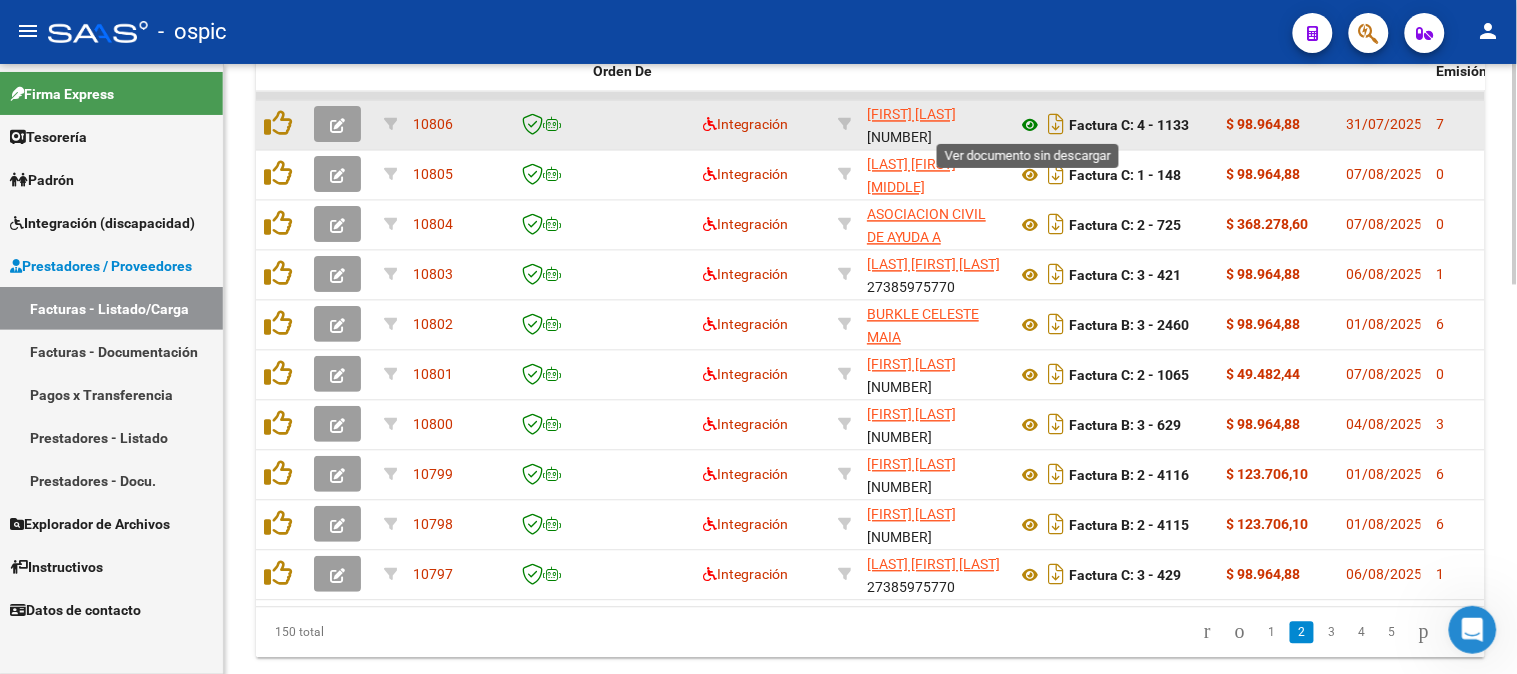click 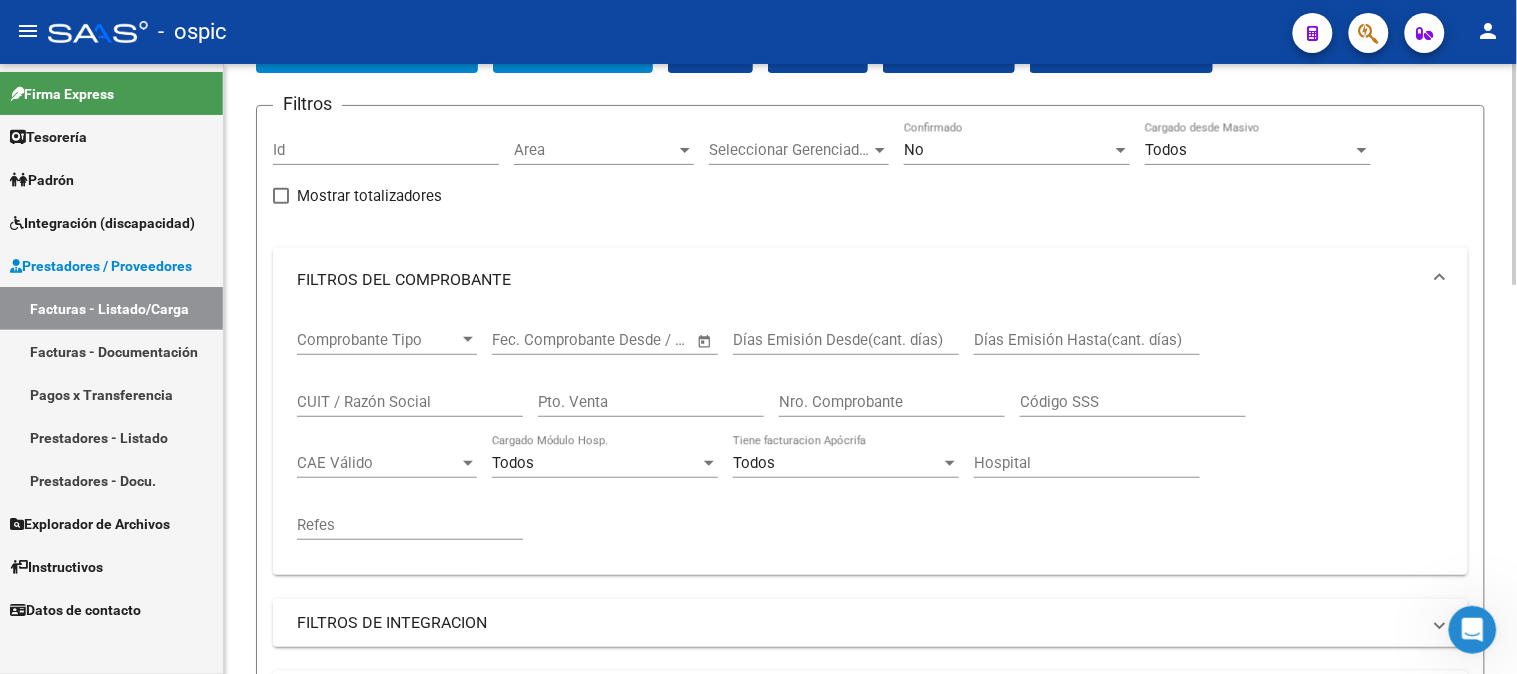 scroll, scrollTop: 123, scrollLeft: 0, axis: vertical 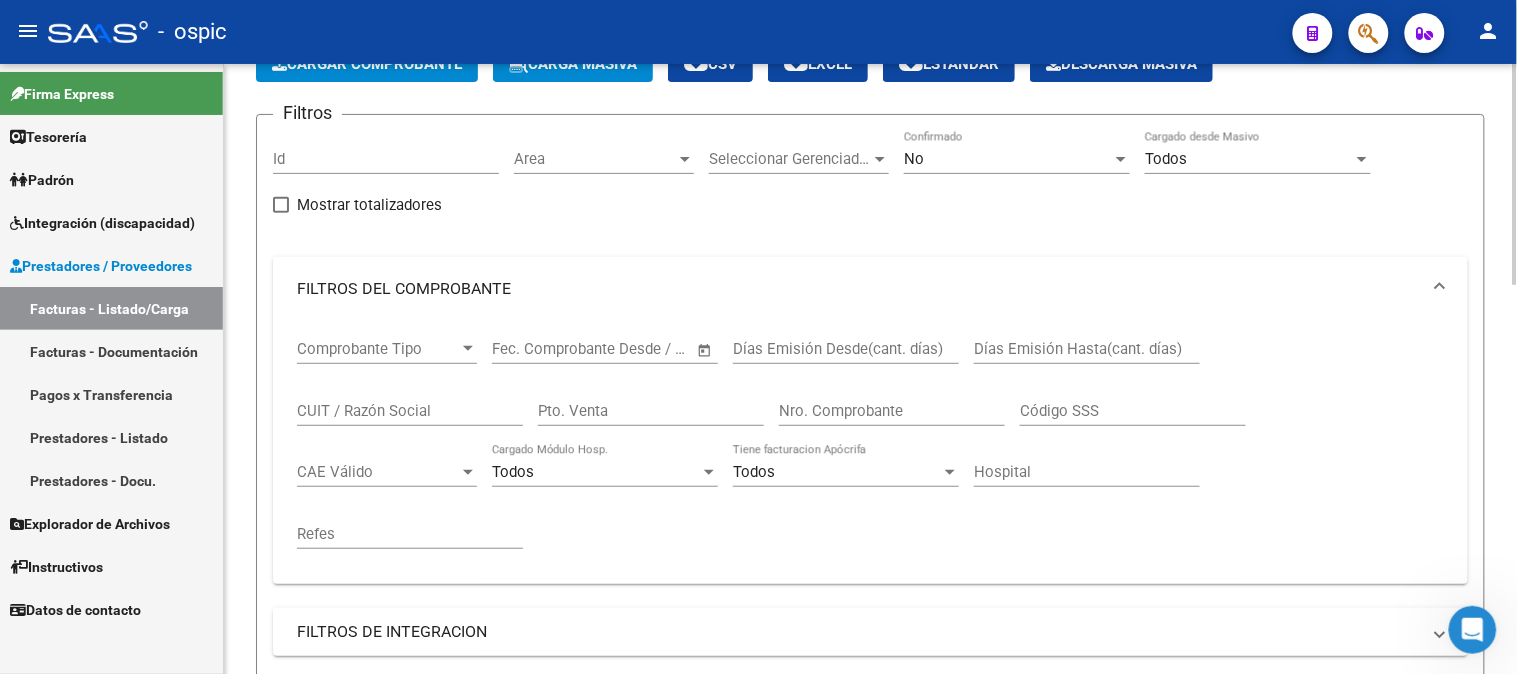click on "No" at bounding box center [914, 159] 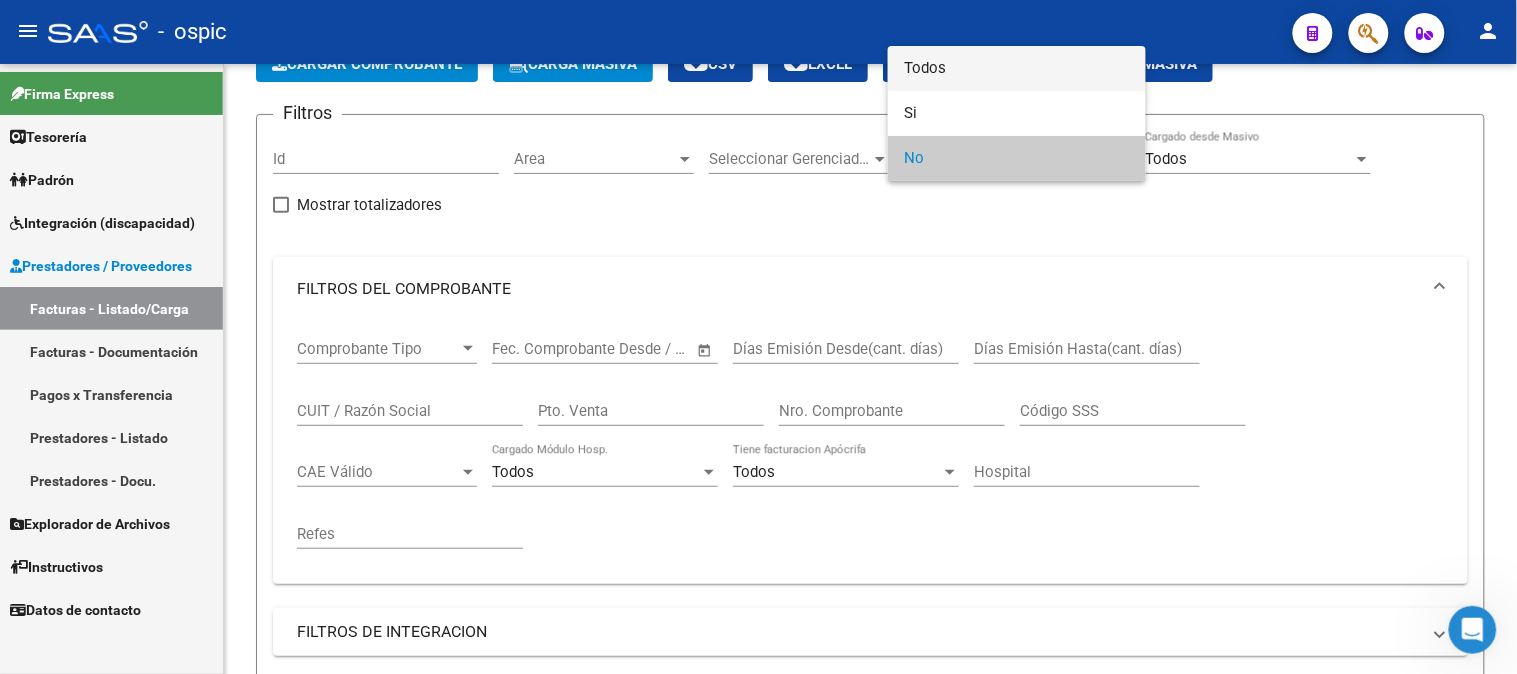 drag, startPoint x: 930, startPoint y: 61, endPoint x: 830, endPoint y: 200, distance: 171.23376 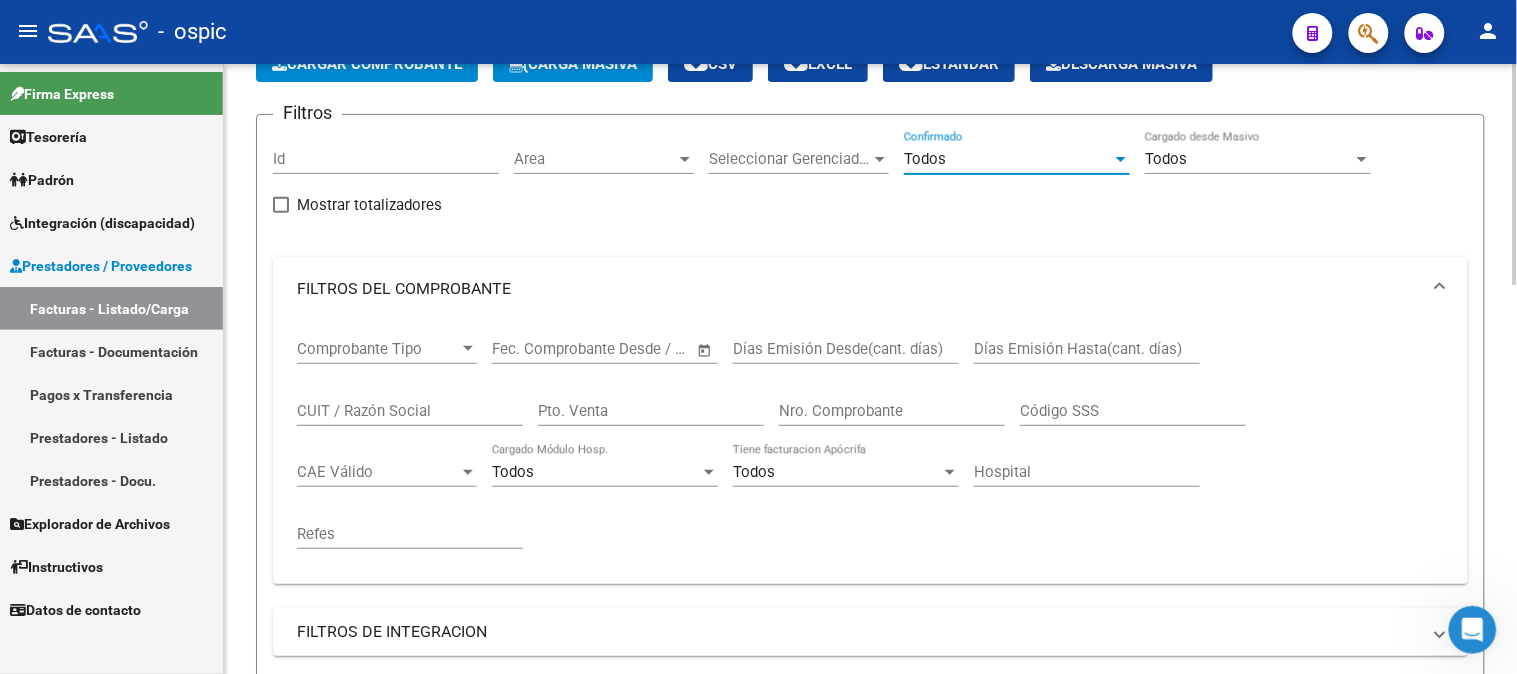 click on "Pto. Venta" 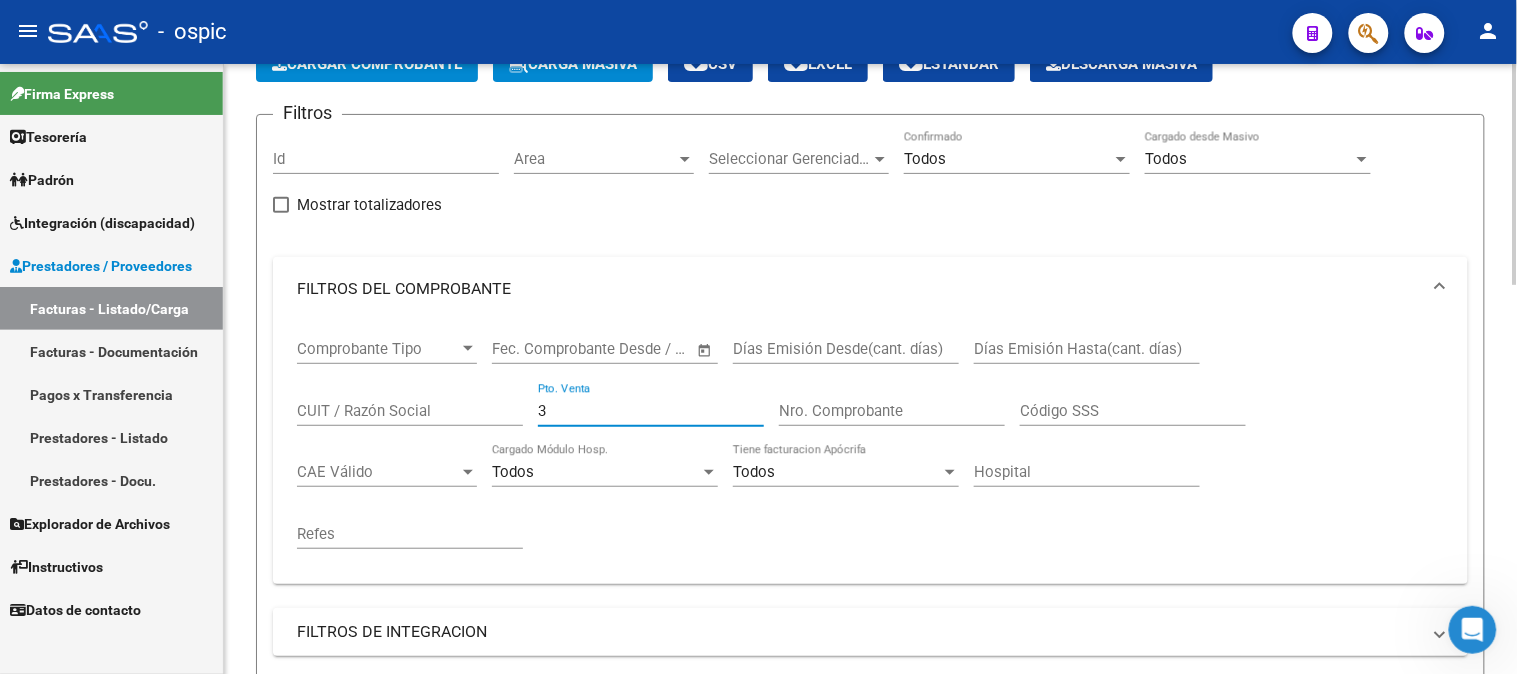 type on "3" 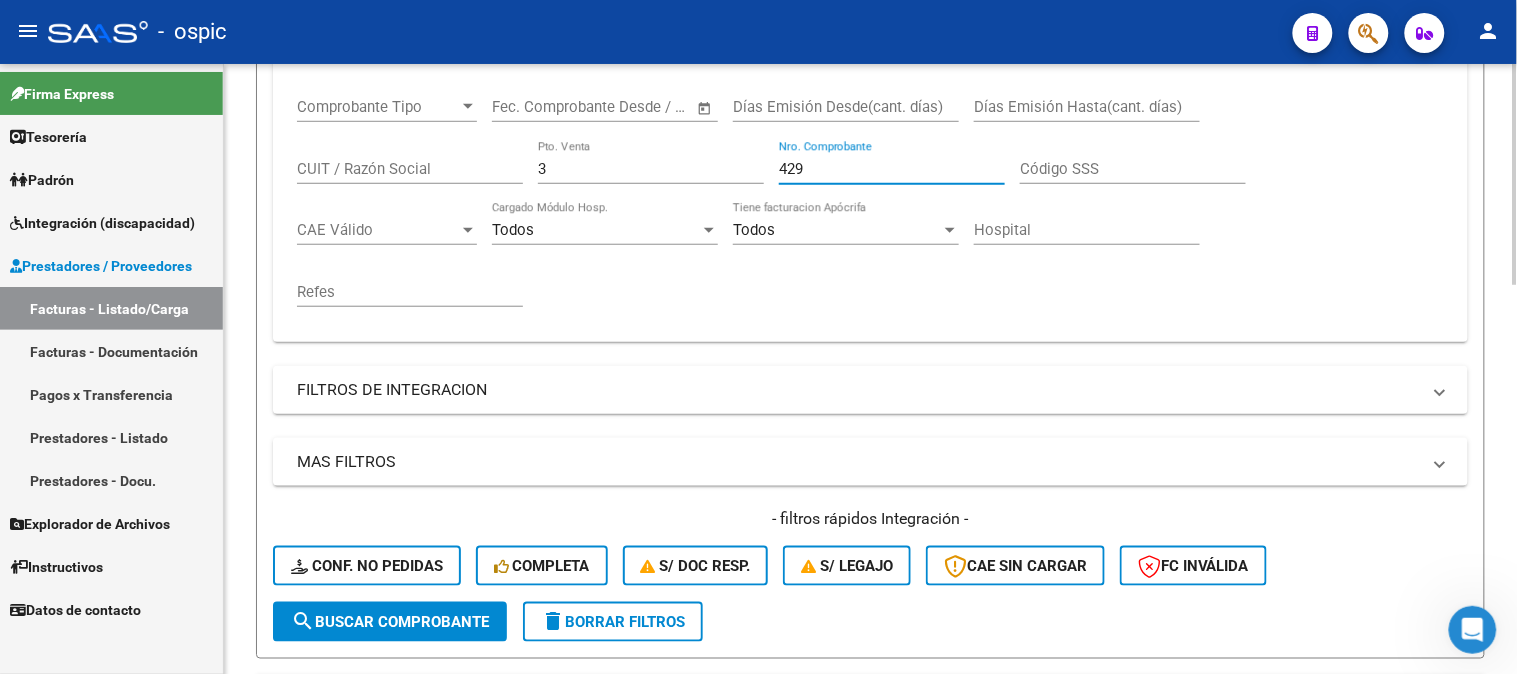 scroll, scrollTop: 790, scrollLeft: 0, axis: vertical 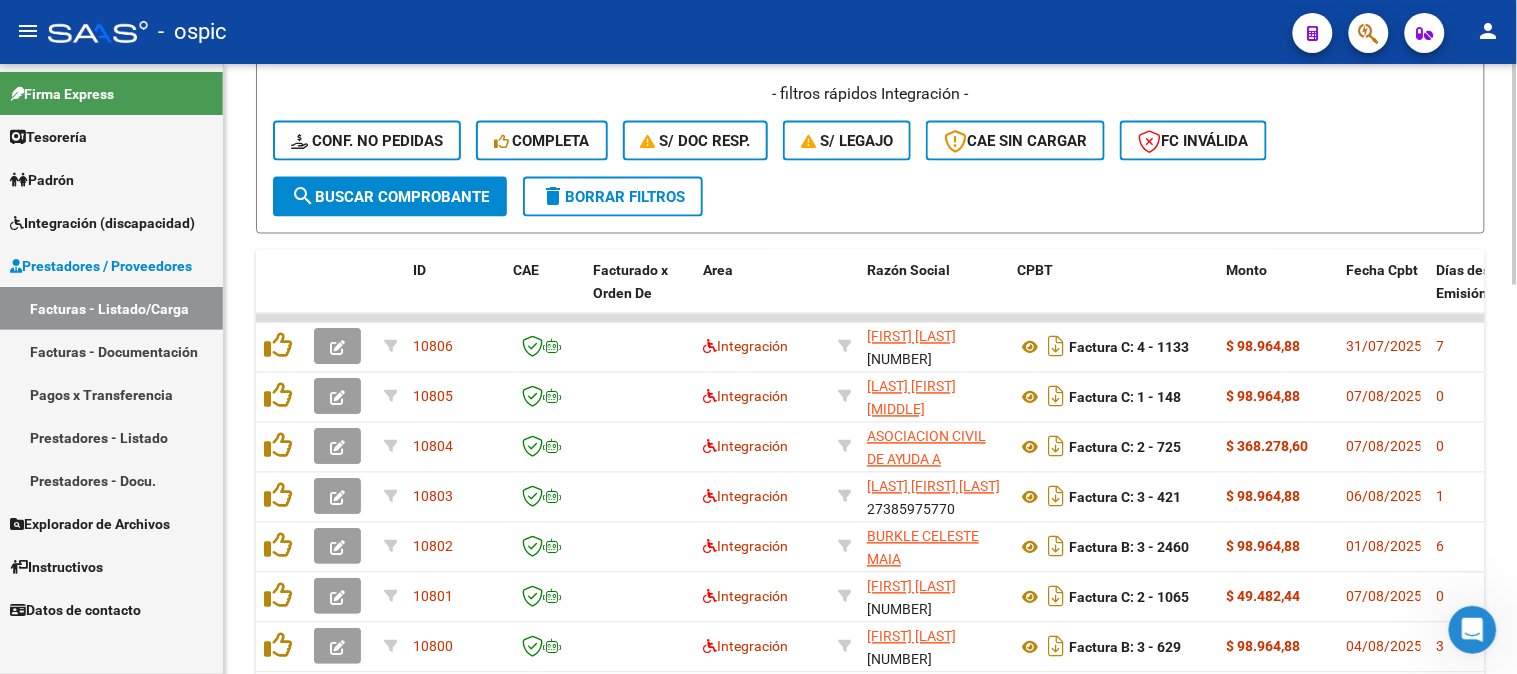 type on "429" 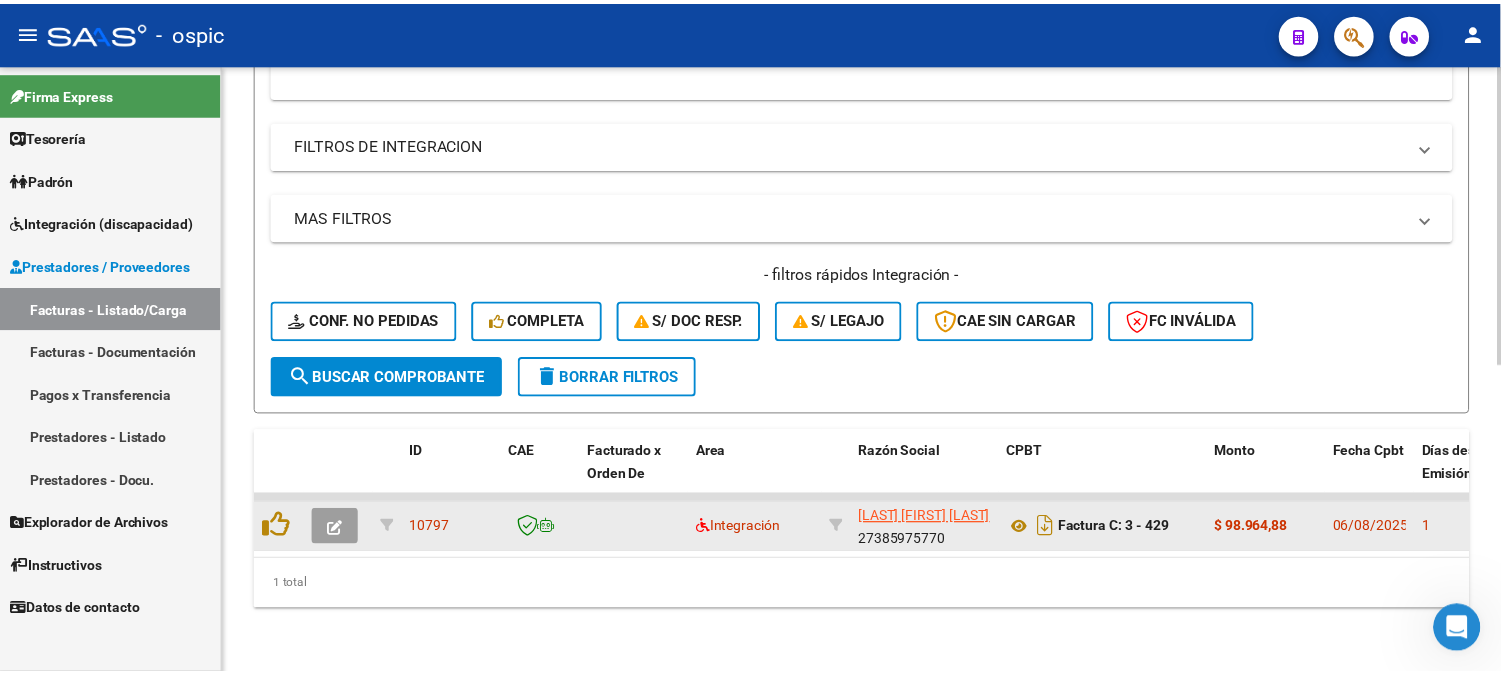 scroll, scrollTop: 625, scrollLeft: 0, axis: vertical 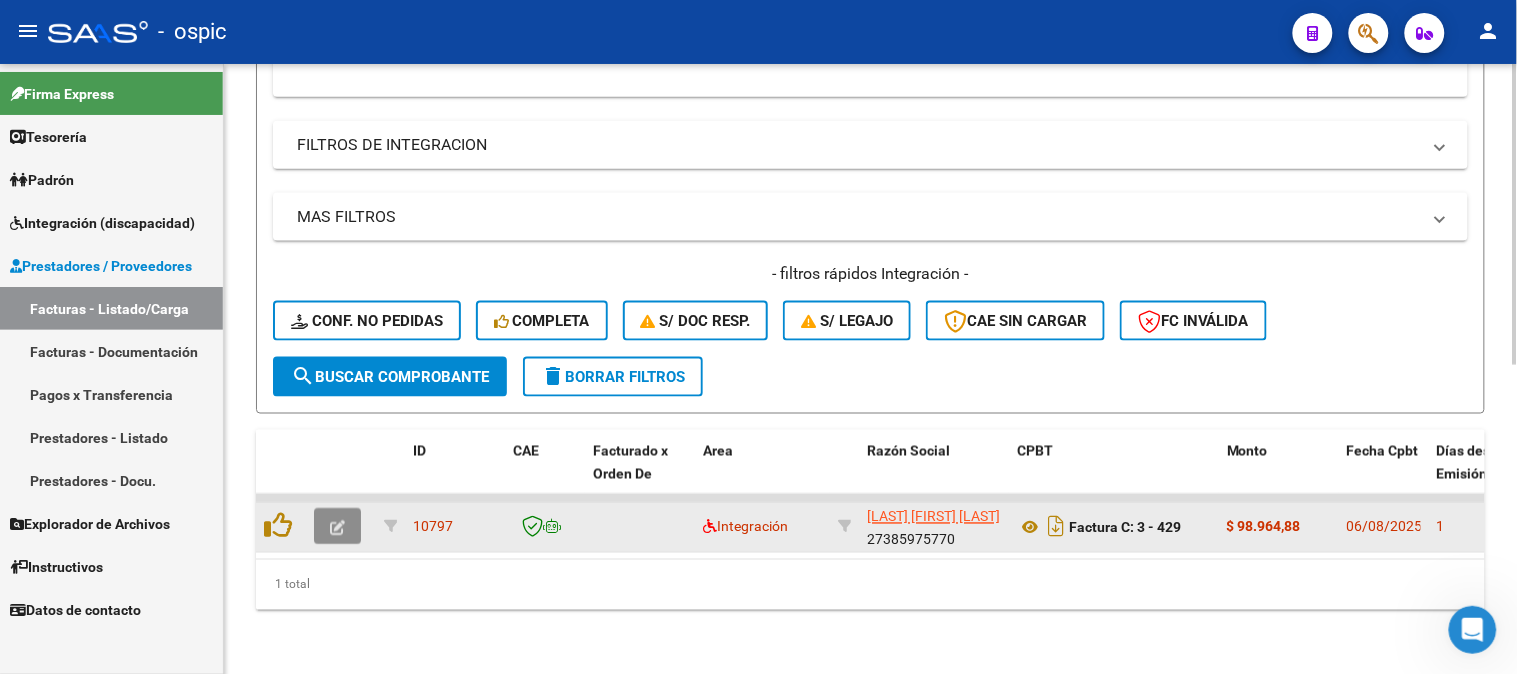 click 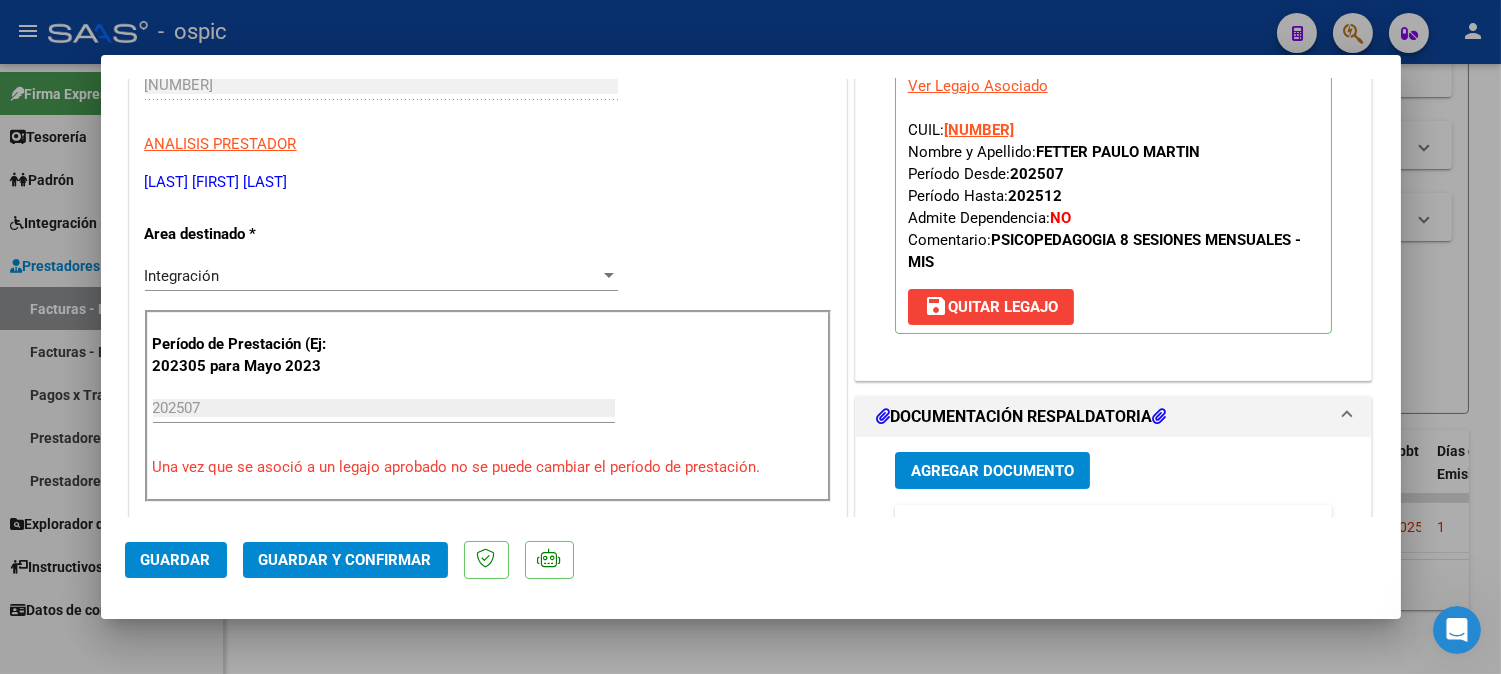 scroll, scrollTop: 0, scrollLeft: 0, axis: both 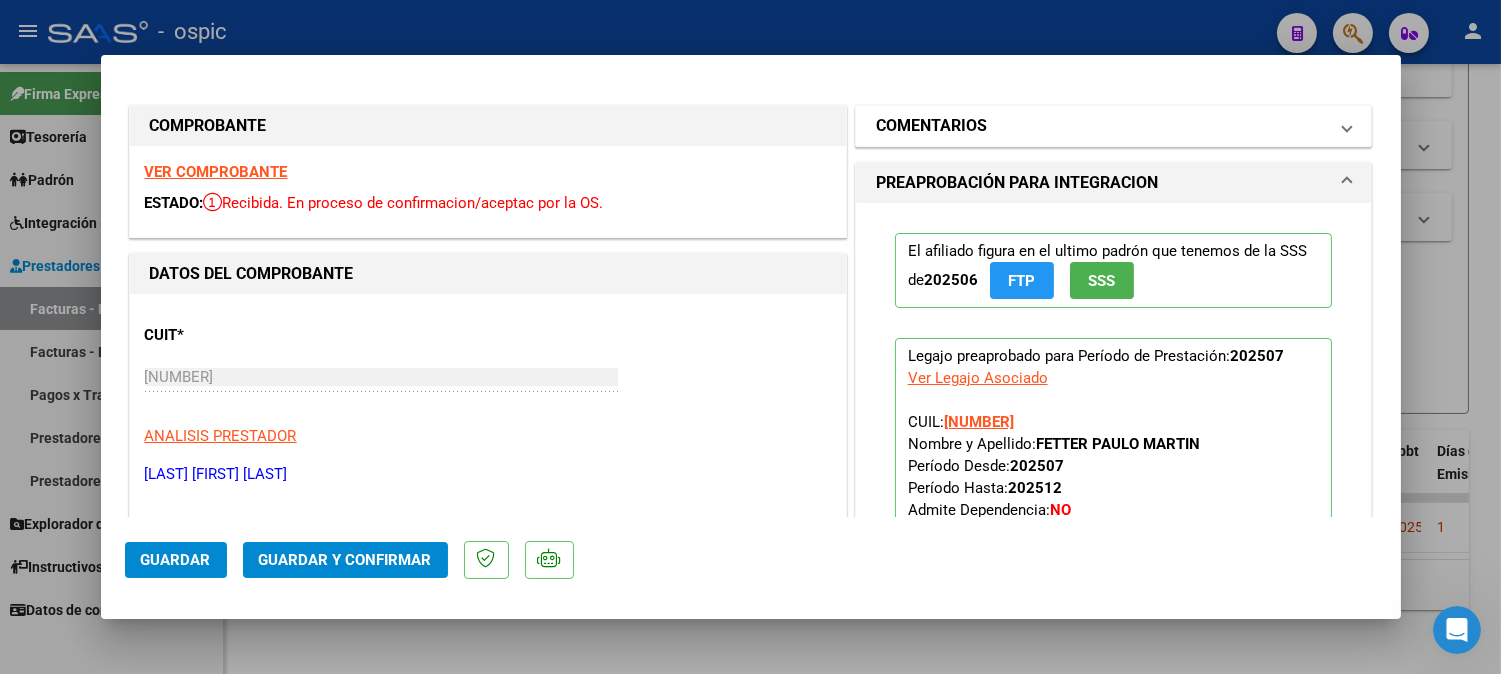 click on "COMENTARIOS" at bounding box center [931, 126] 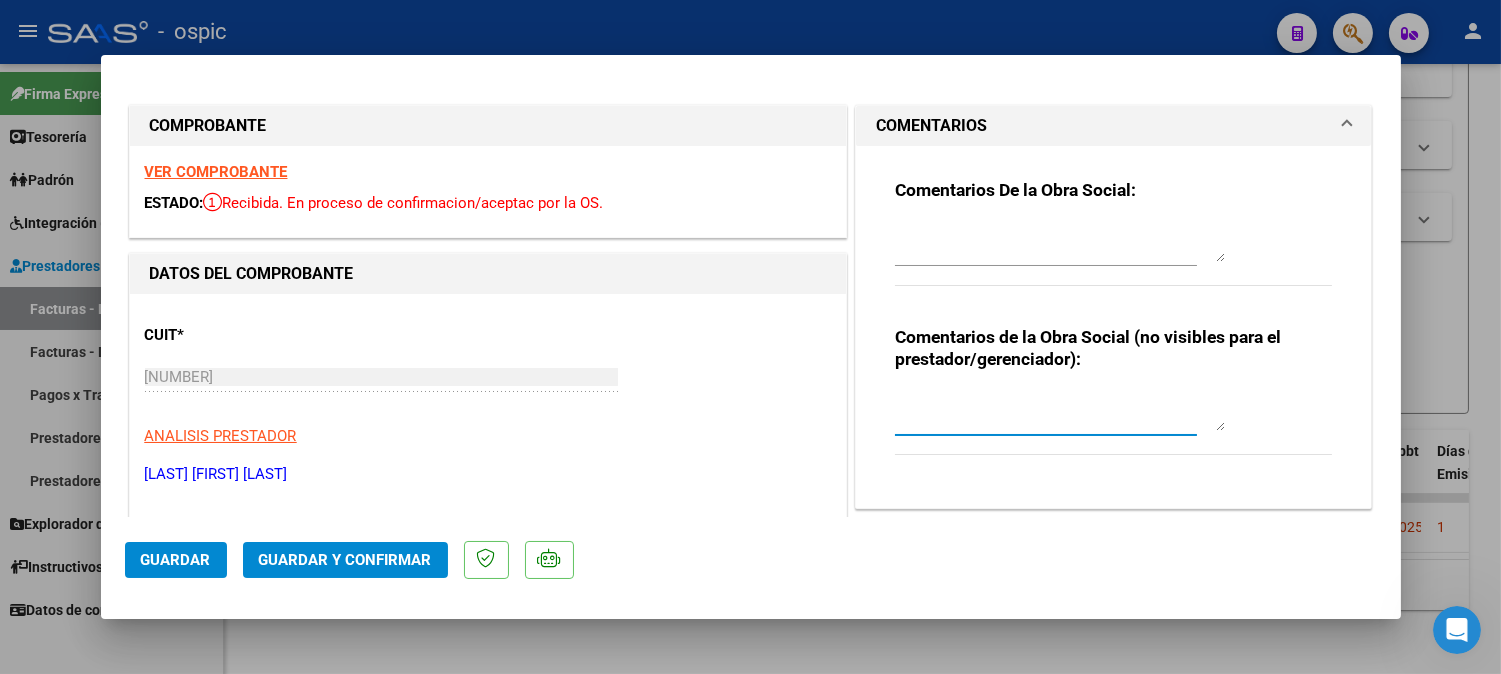 click at bounding box center [1060, 411] 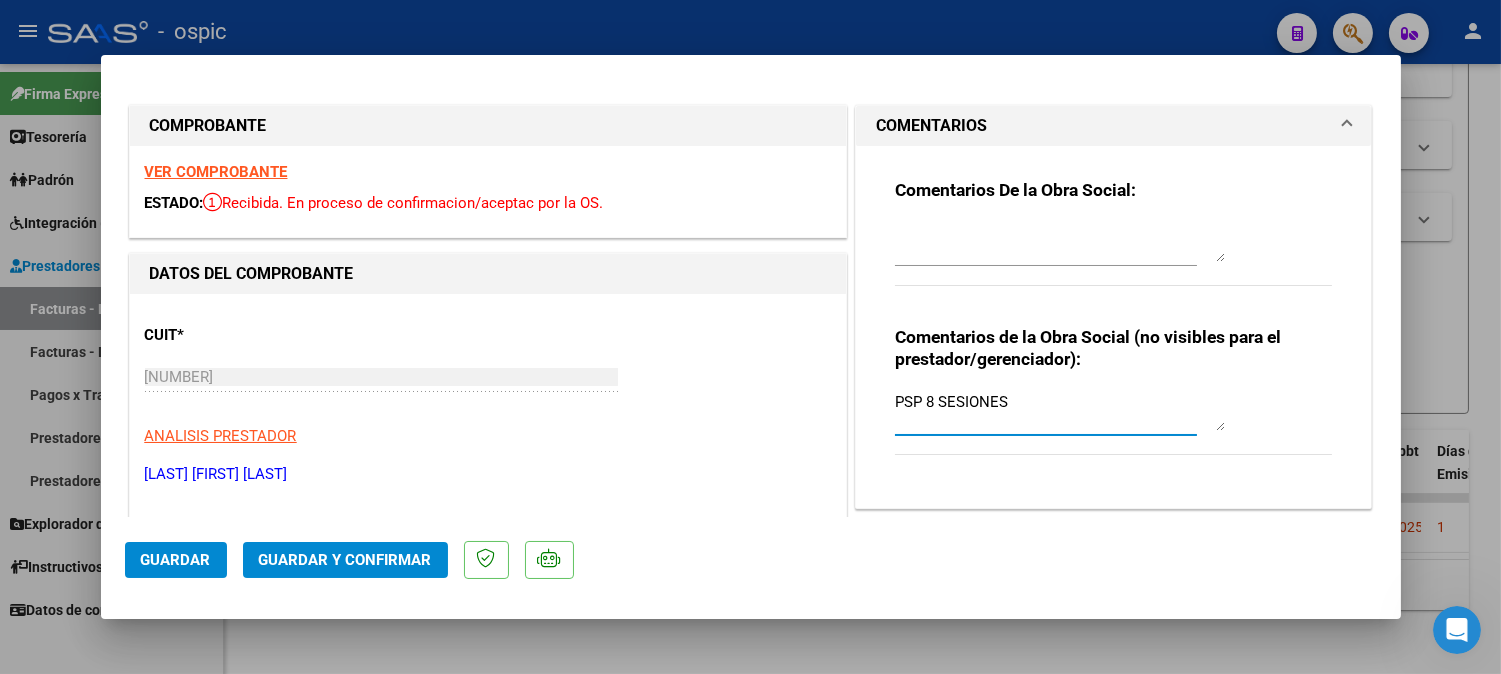 type on "PSP 8 SESIONES" 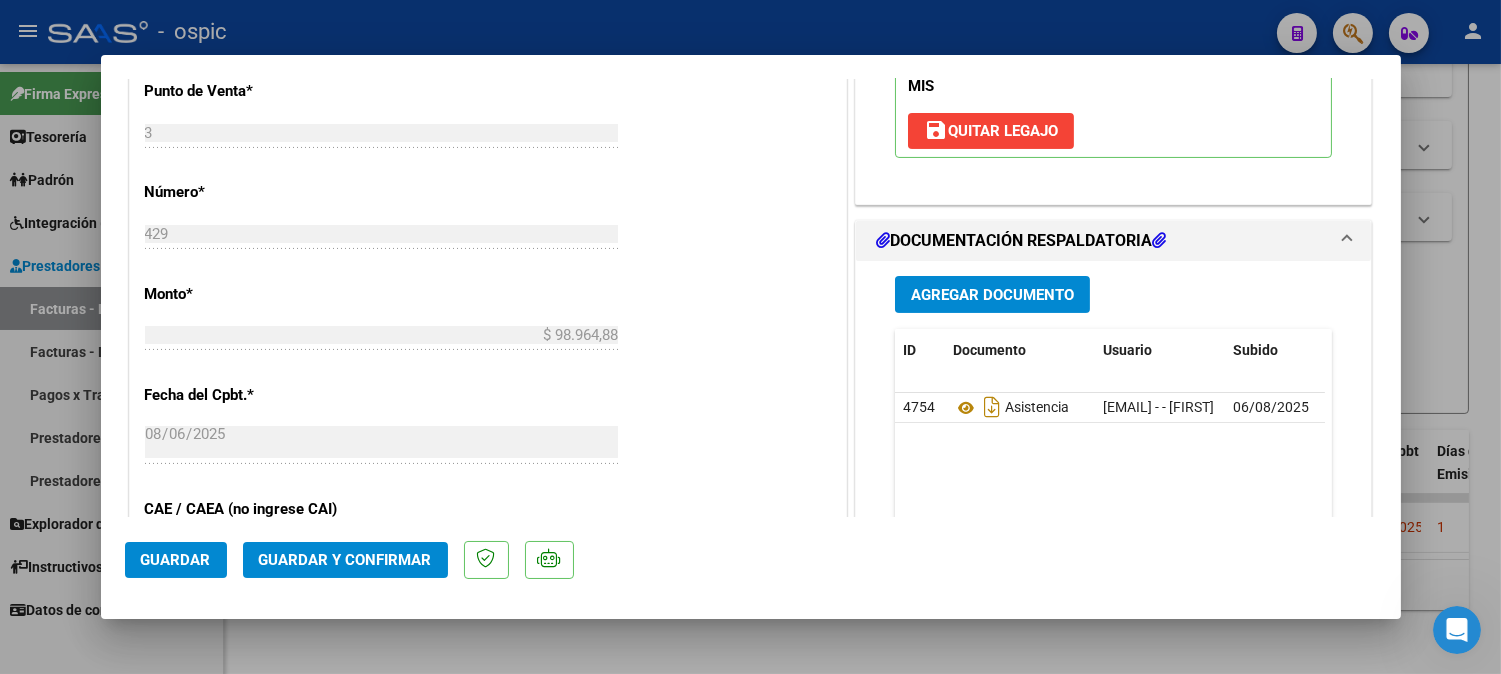 scroll, scrollTop: 891, scrollLeft: 0, axis: vertical 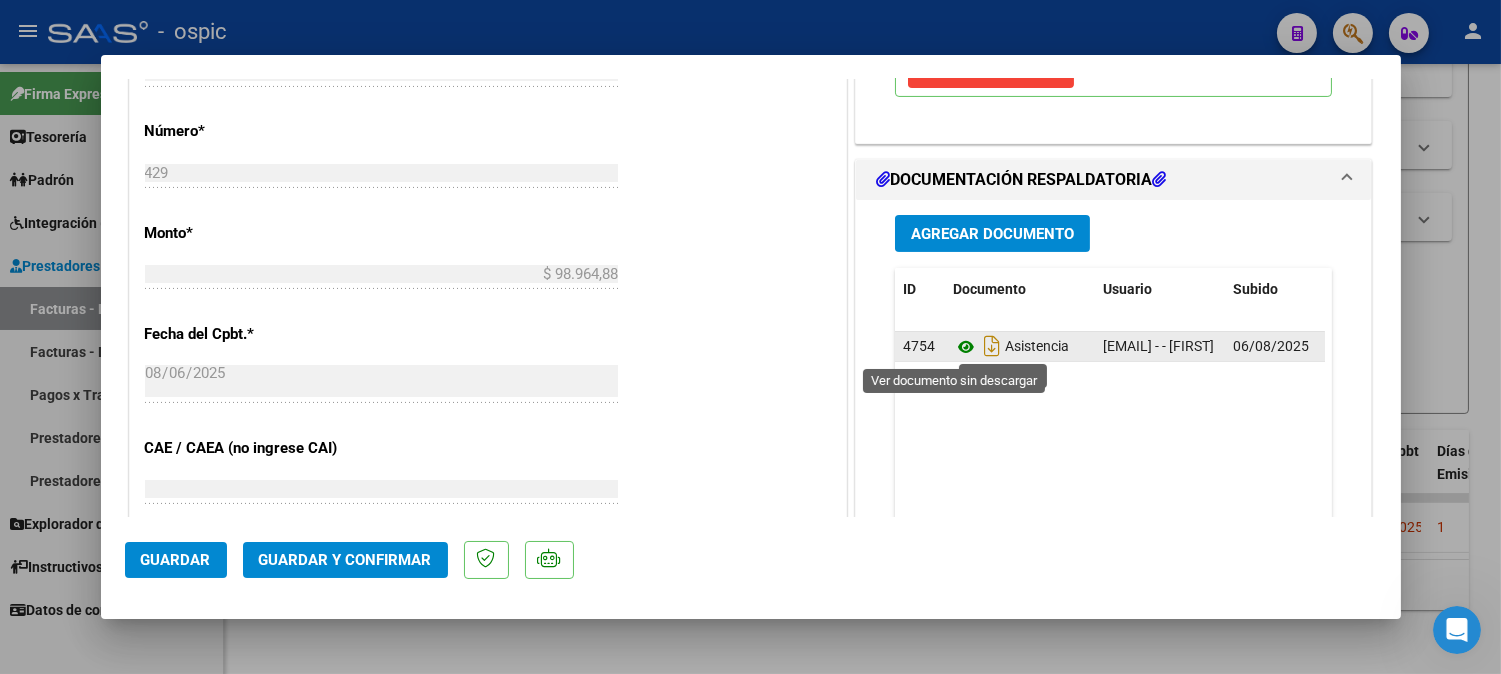 click 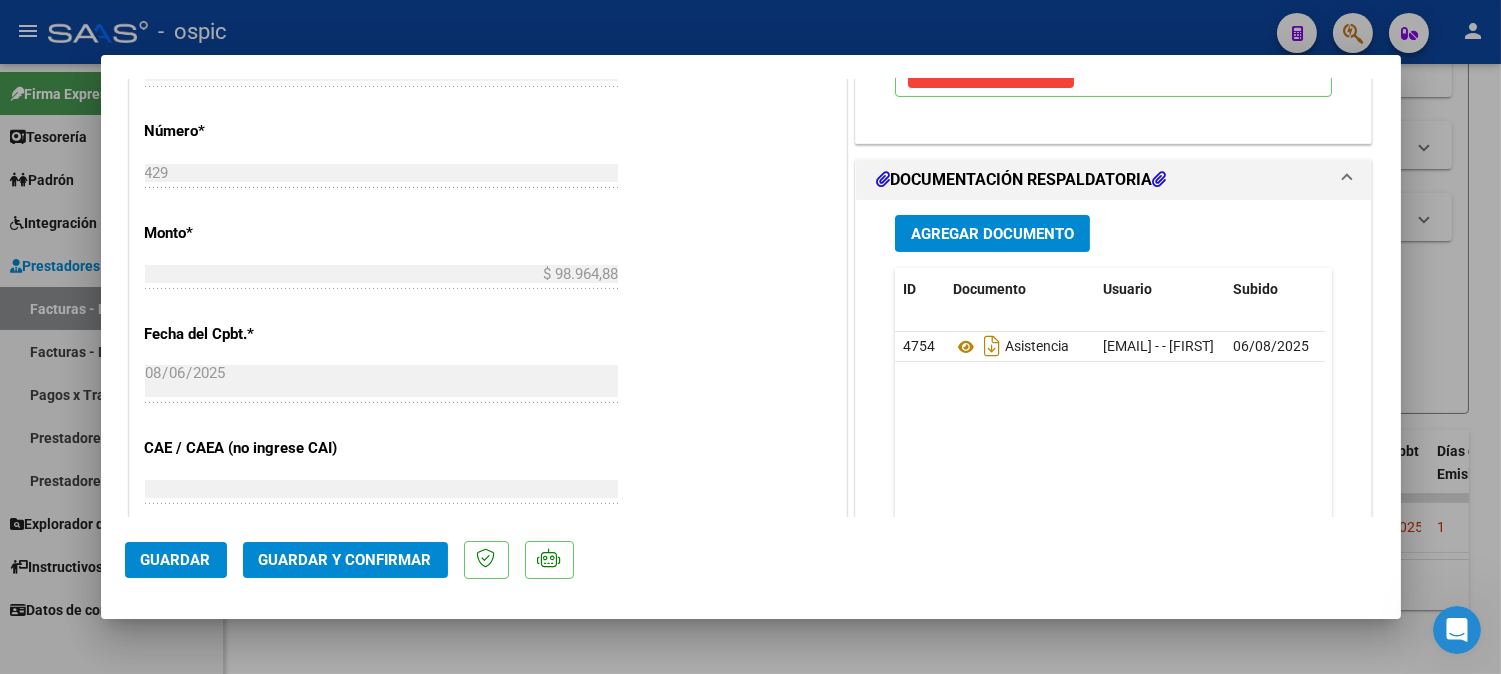 click on "Guardar y Confirmar" 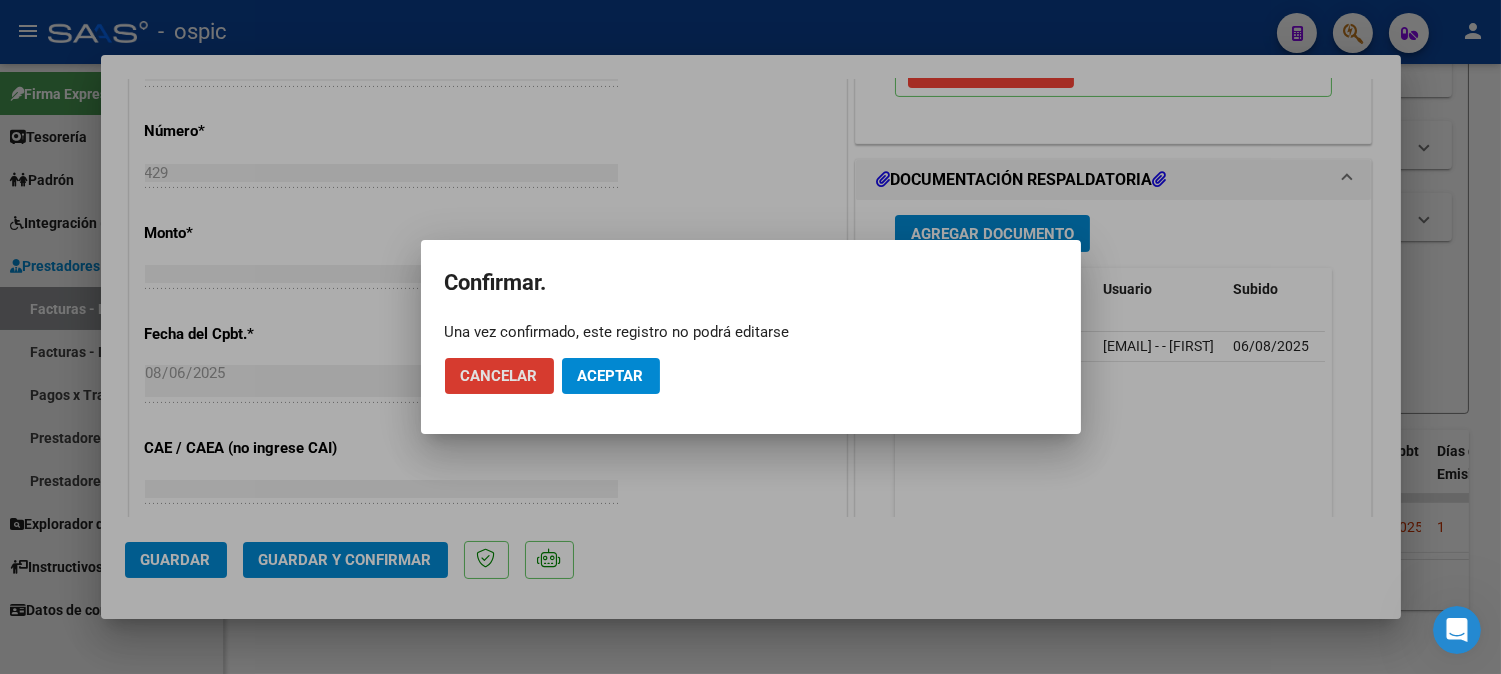 click on "Aceptar" 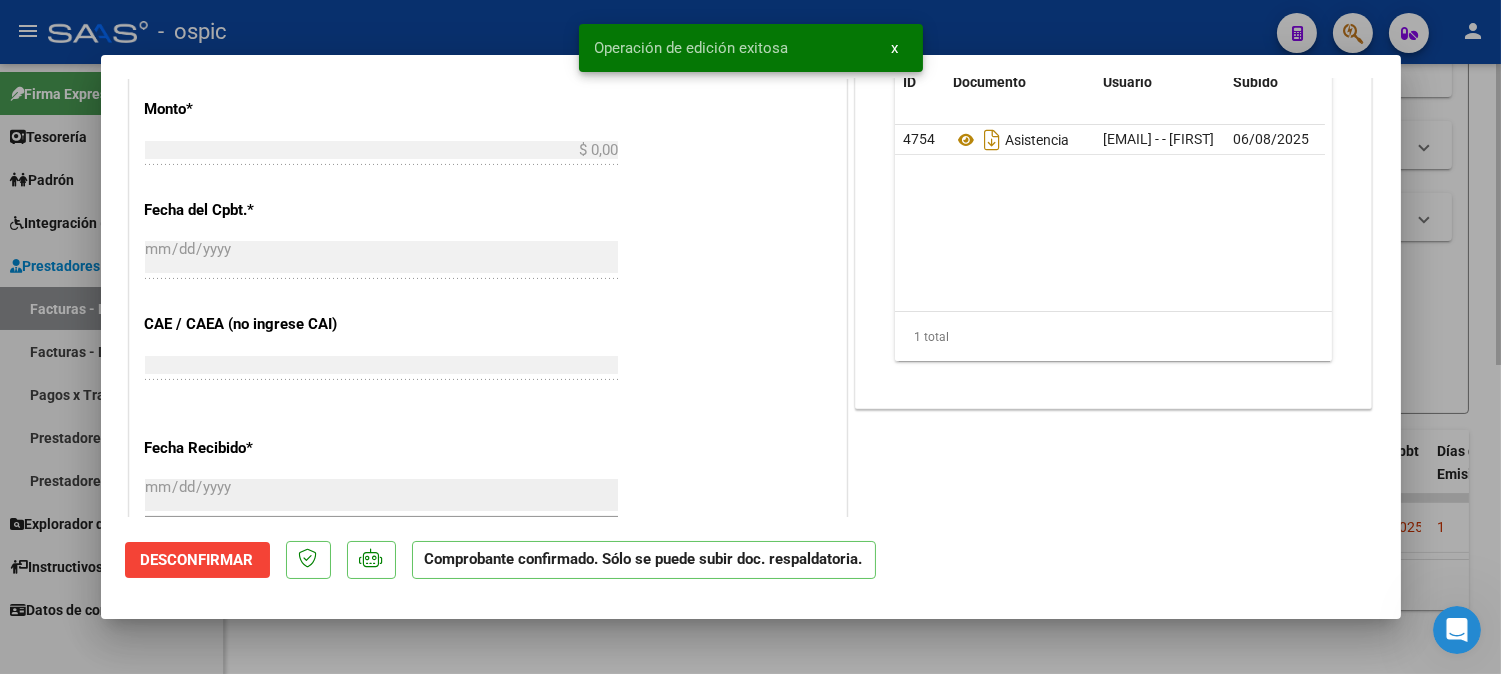 scroll, scrollTop: 0, scrollLeft: 0, axis: both 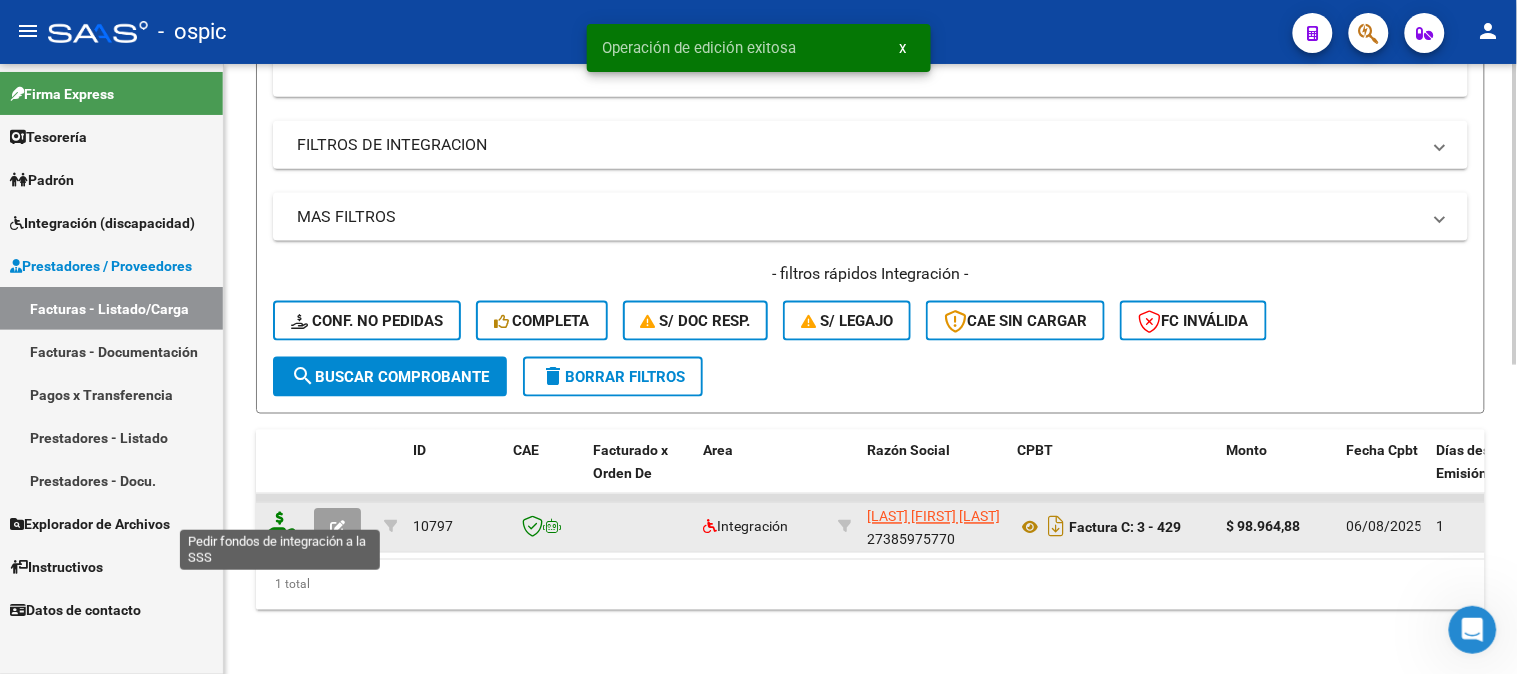 click 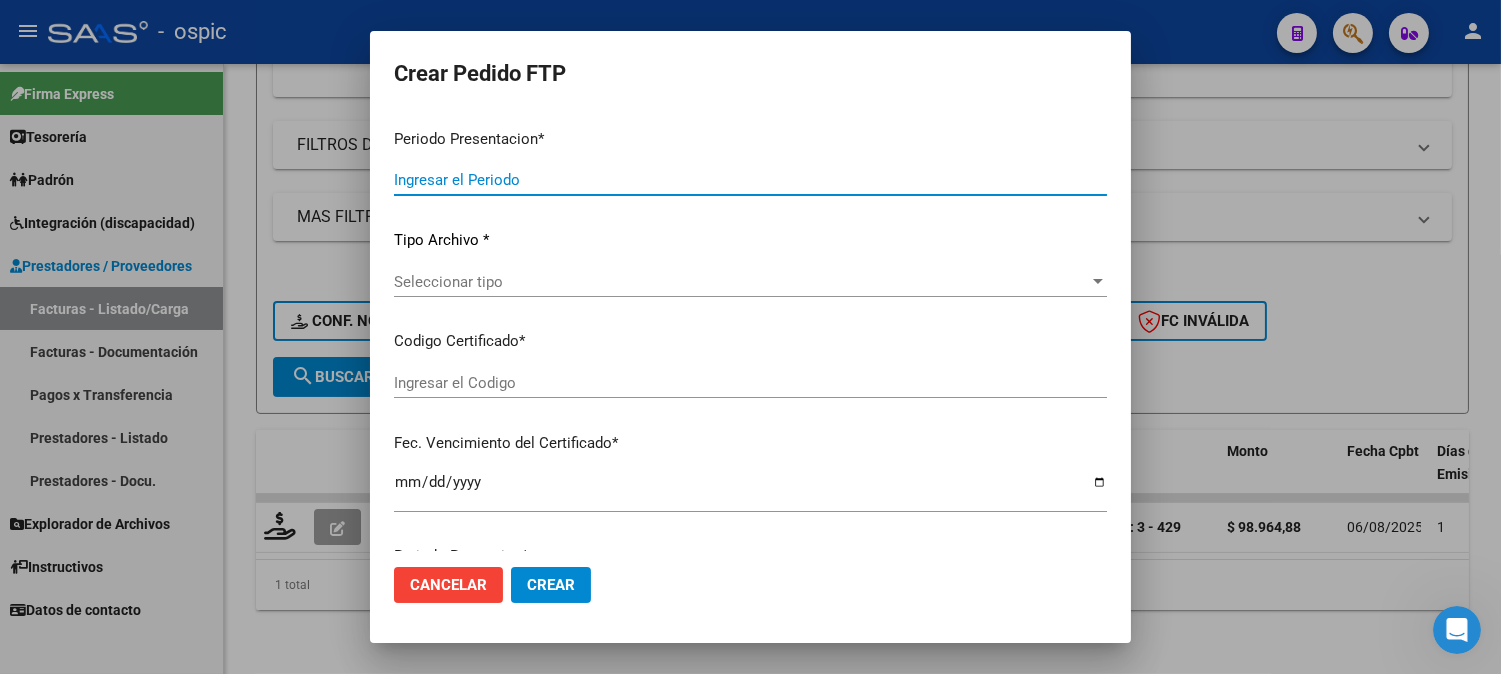type on "202507" 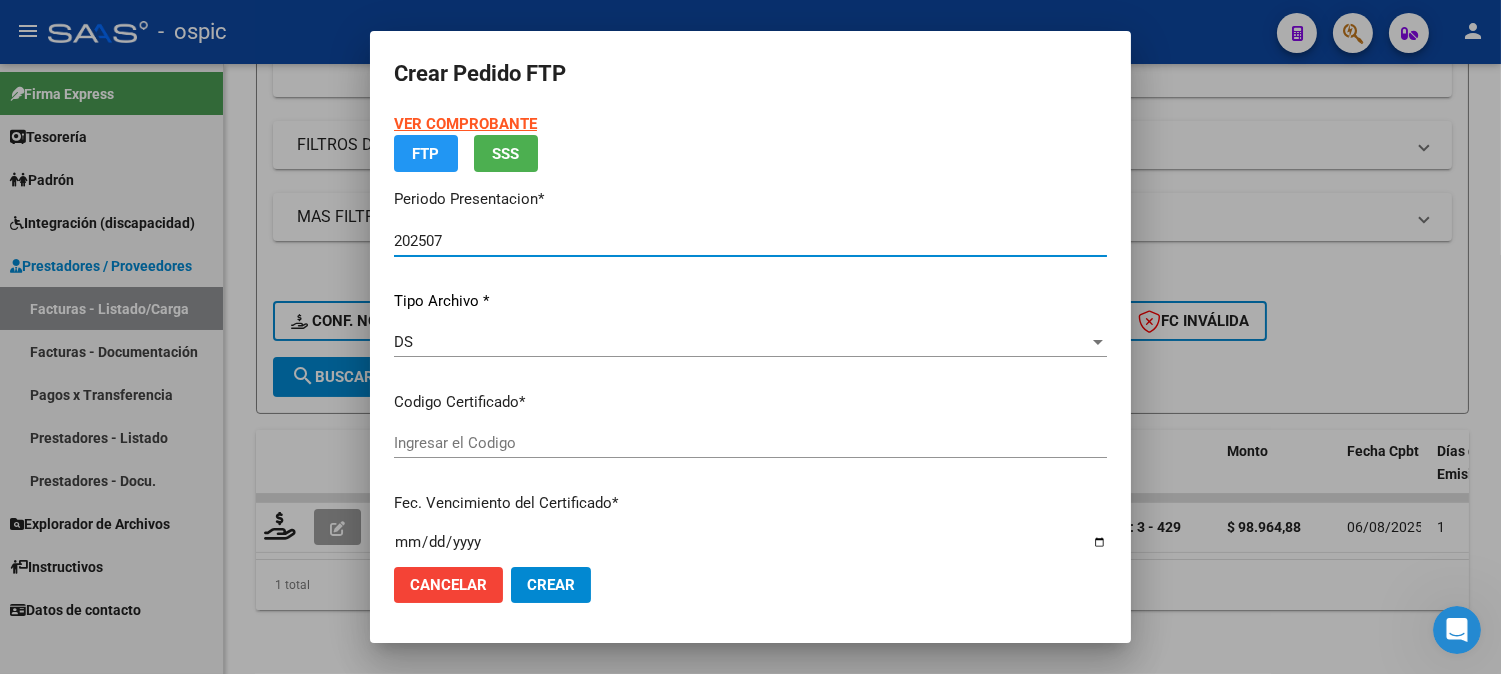 type on "[PHONE]" 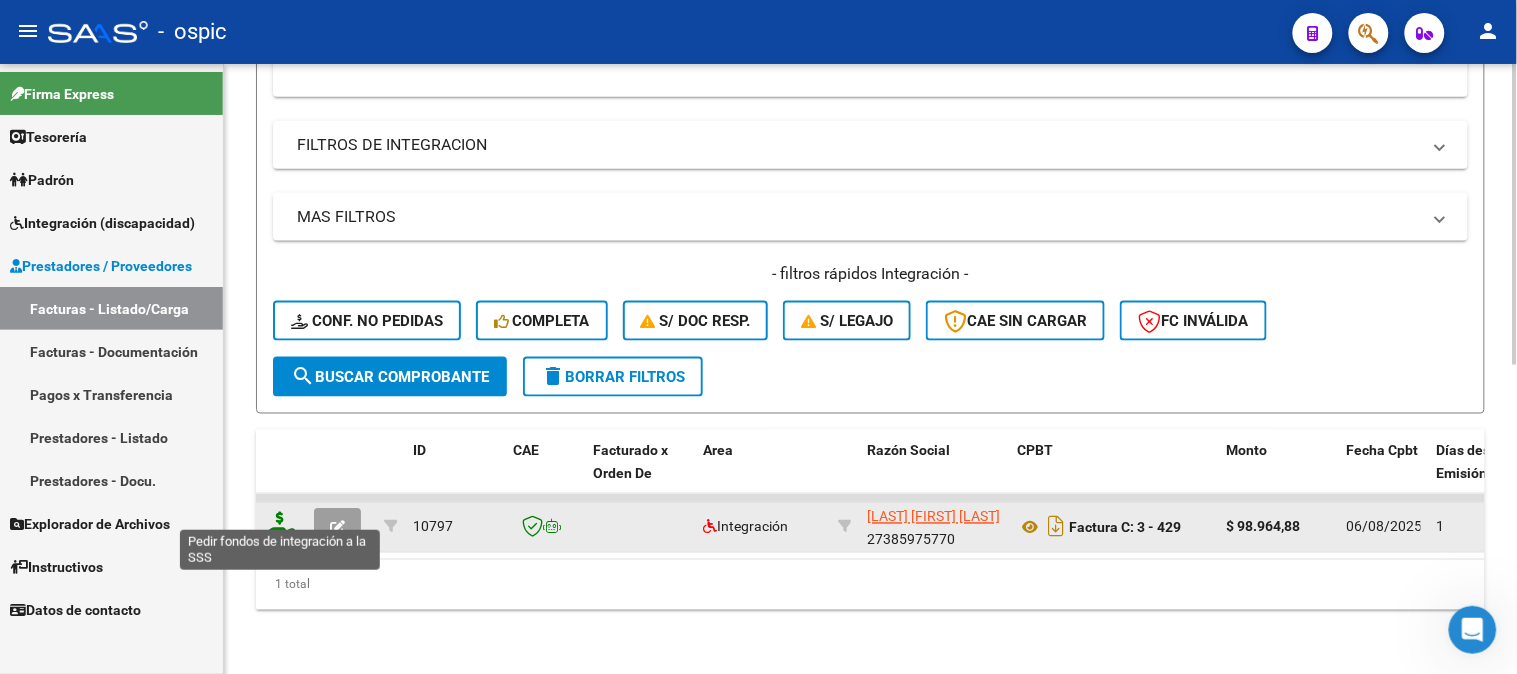 click 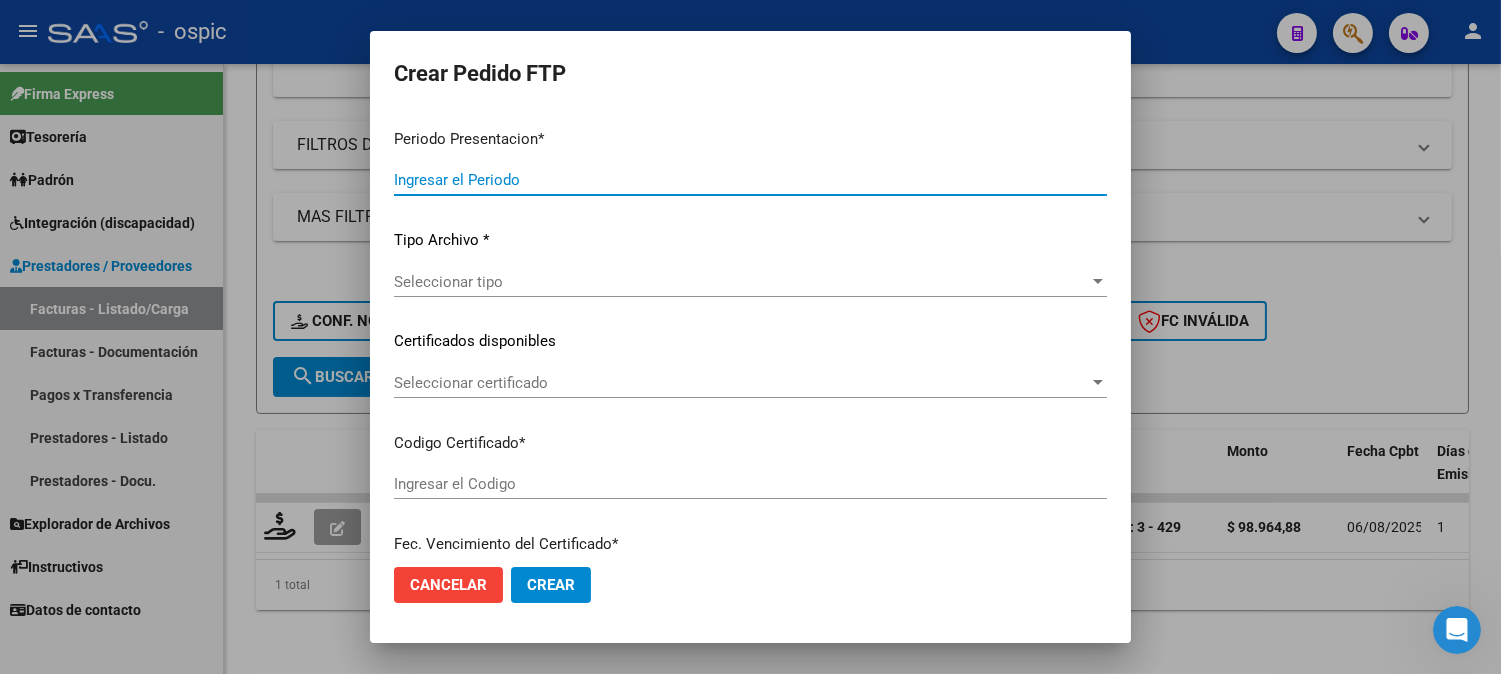 type on "202507" 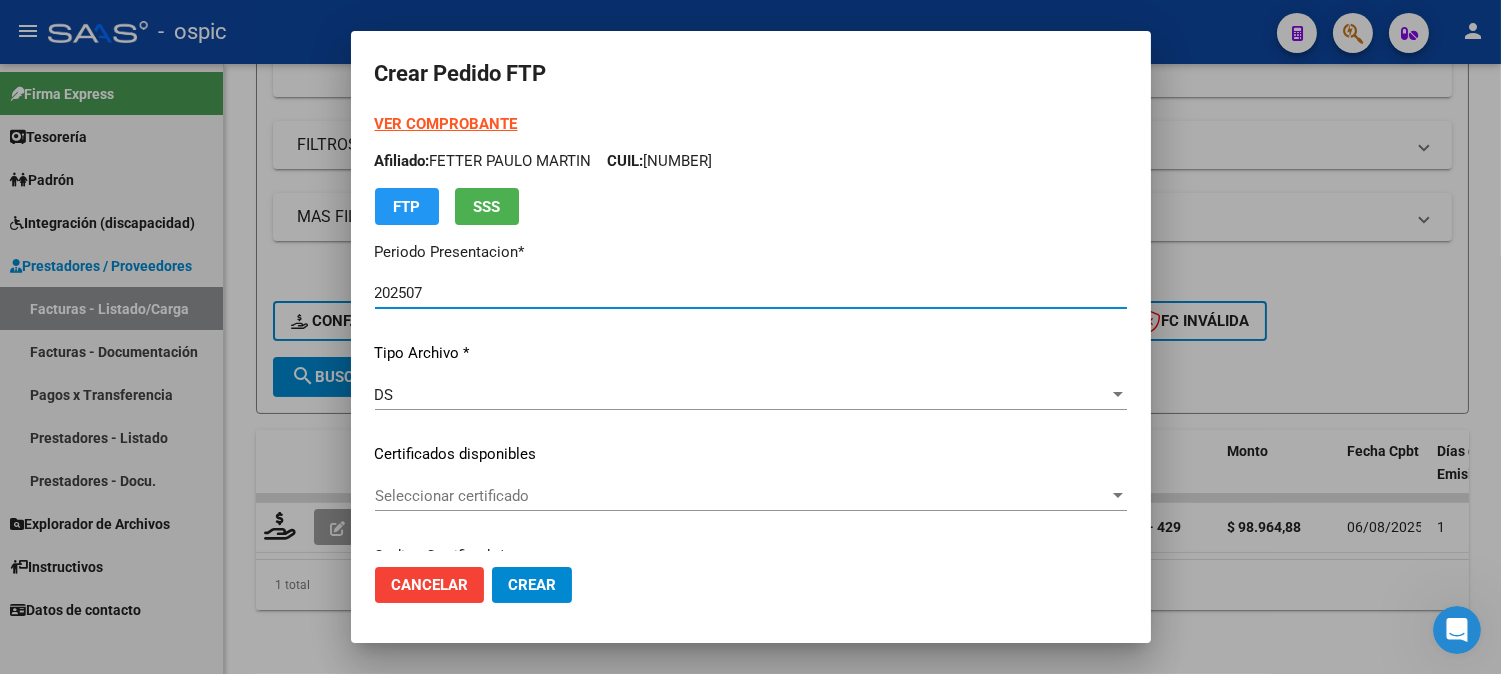 type on "[PHONE]" 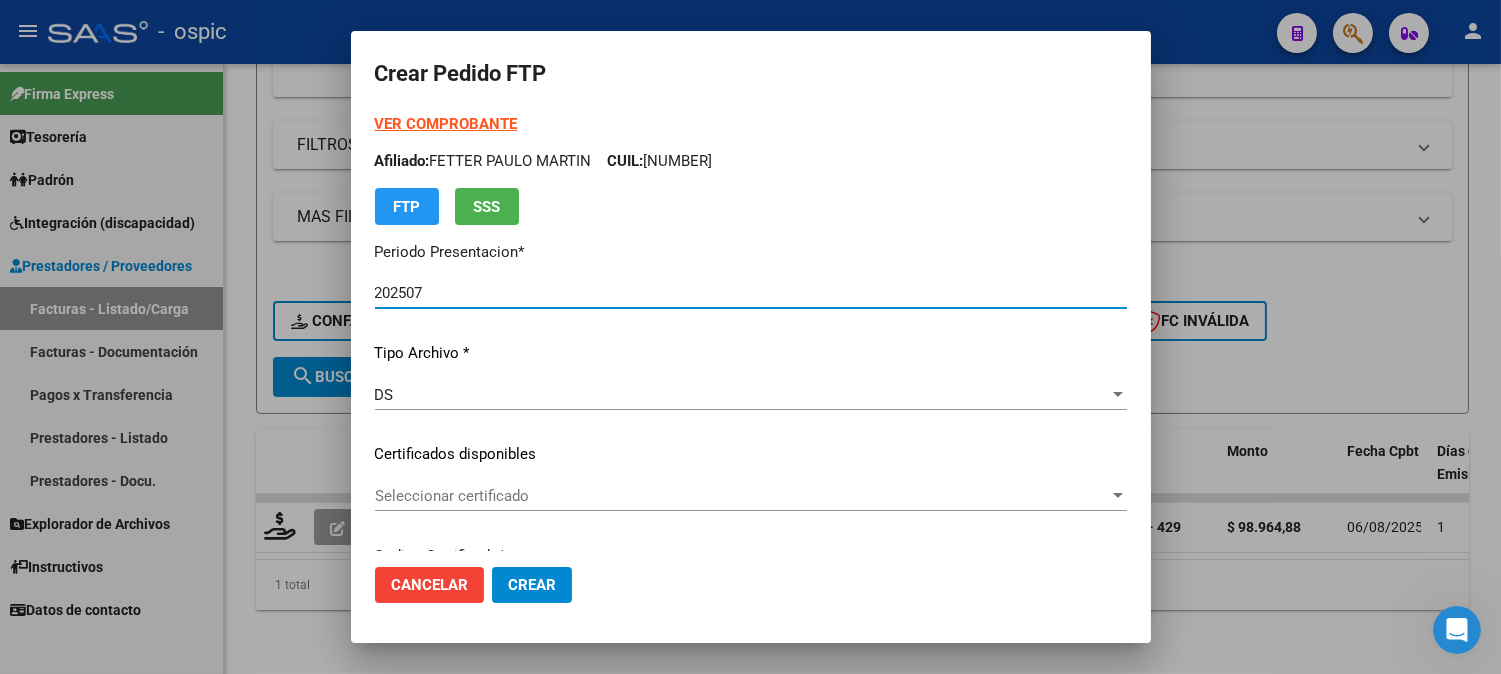 type on "2030-04-30" 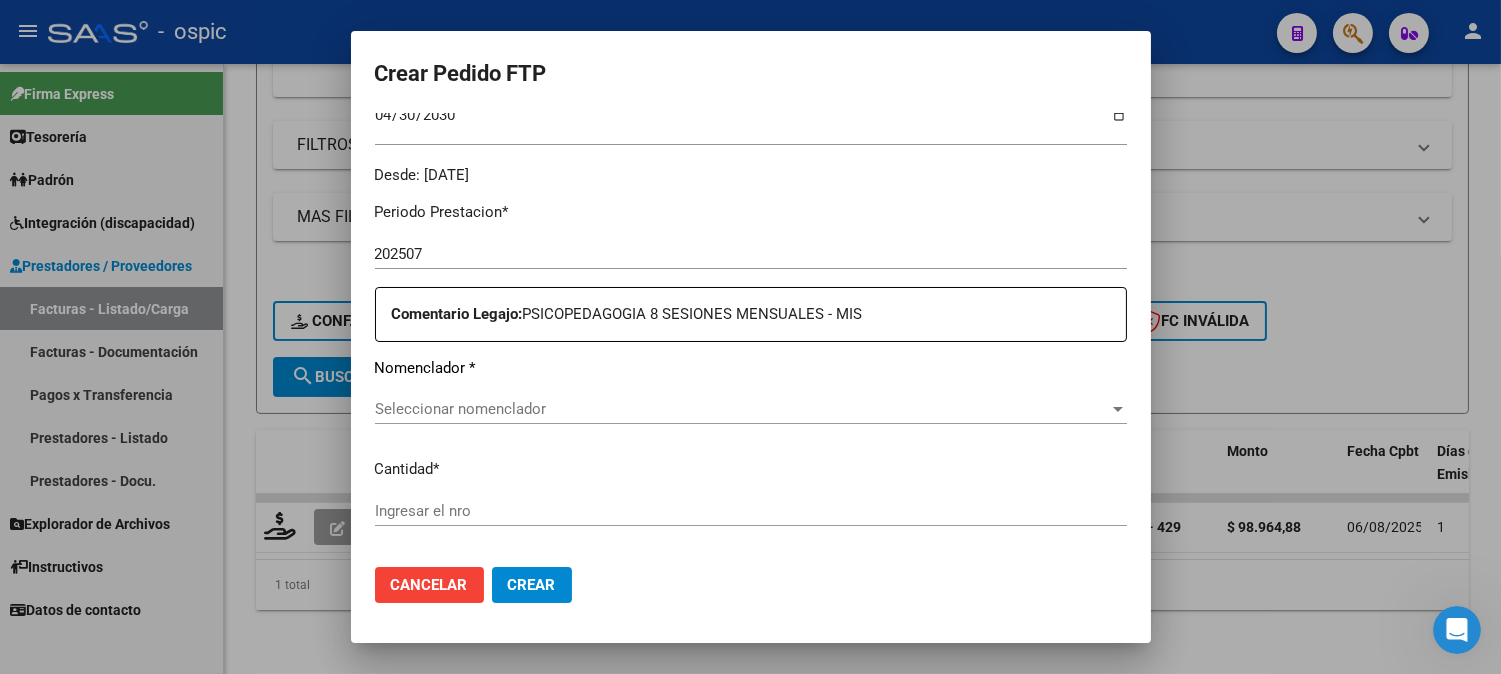 scroll, scrollTop: 698, scrollLeft: 0, axis: vertical 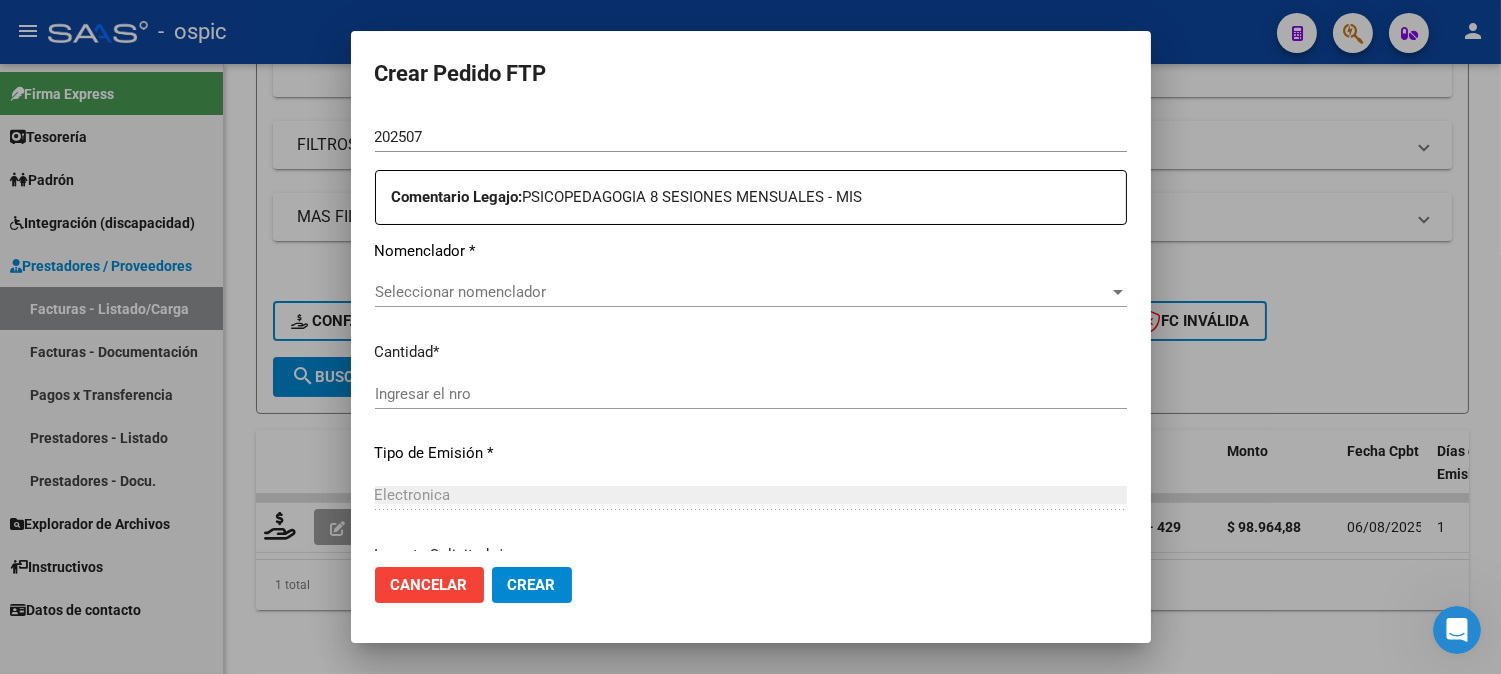 click on "Seleccionar nomenclador Seleccionar nomenclador" 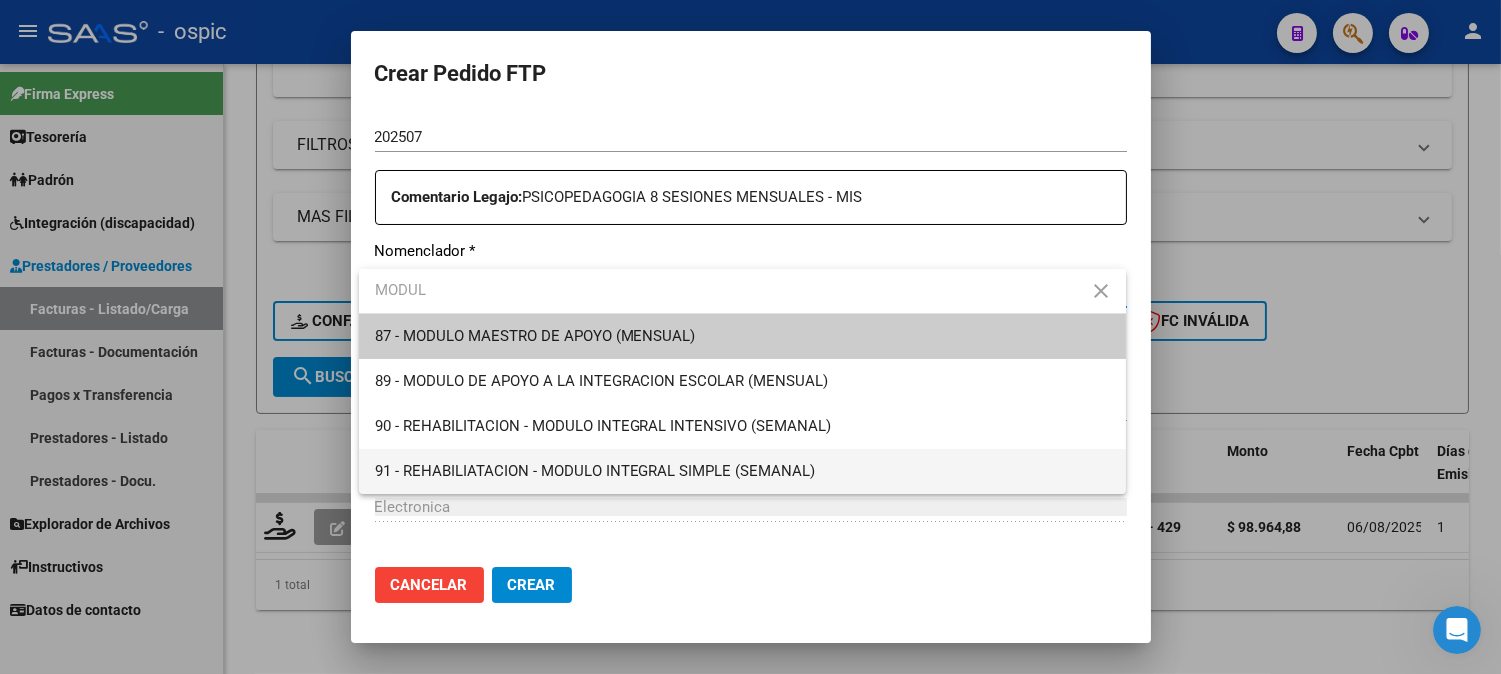 type on "MODUL" 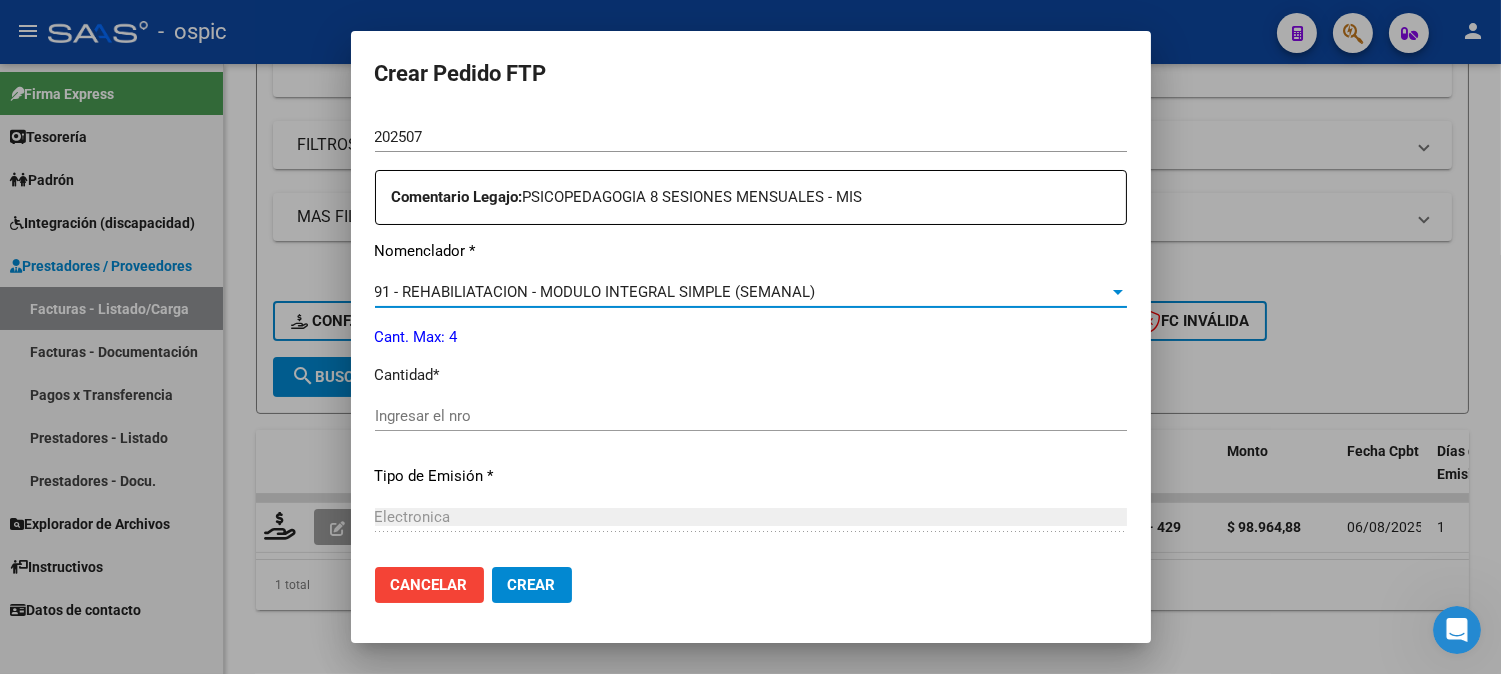 click on "Ingresar el nro" 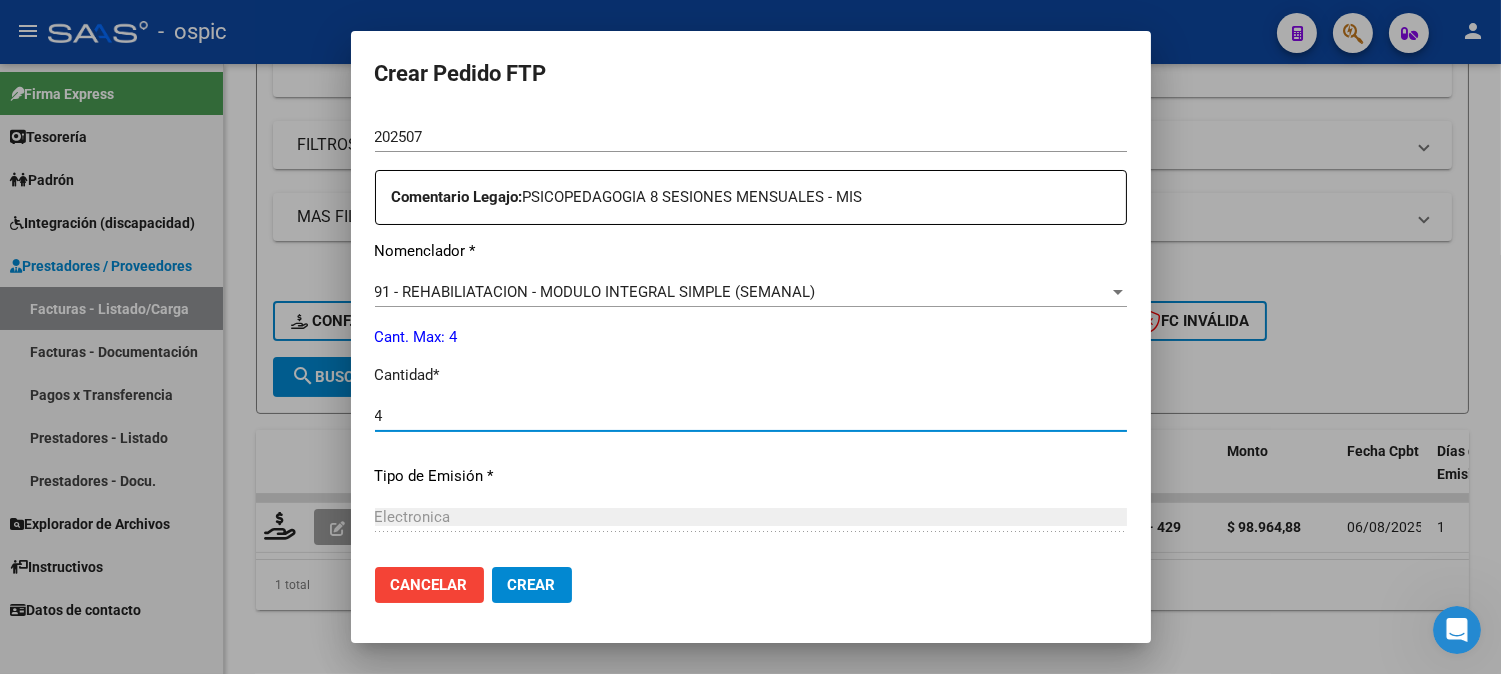 type on "4" 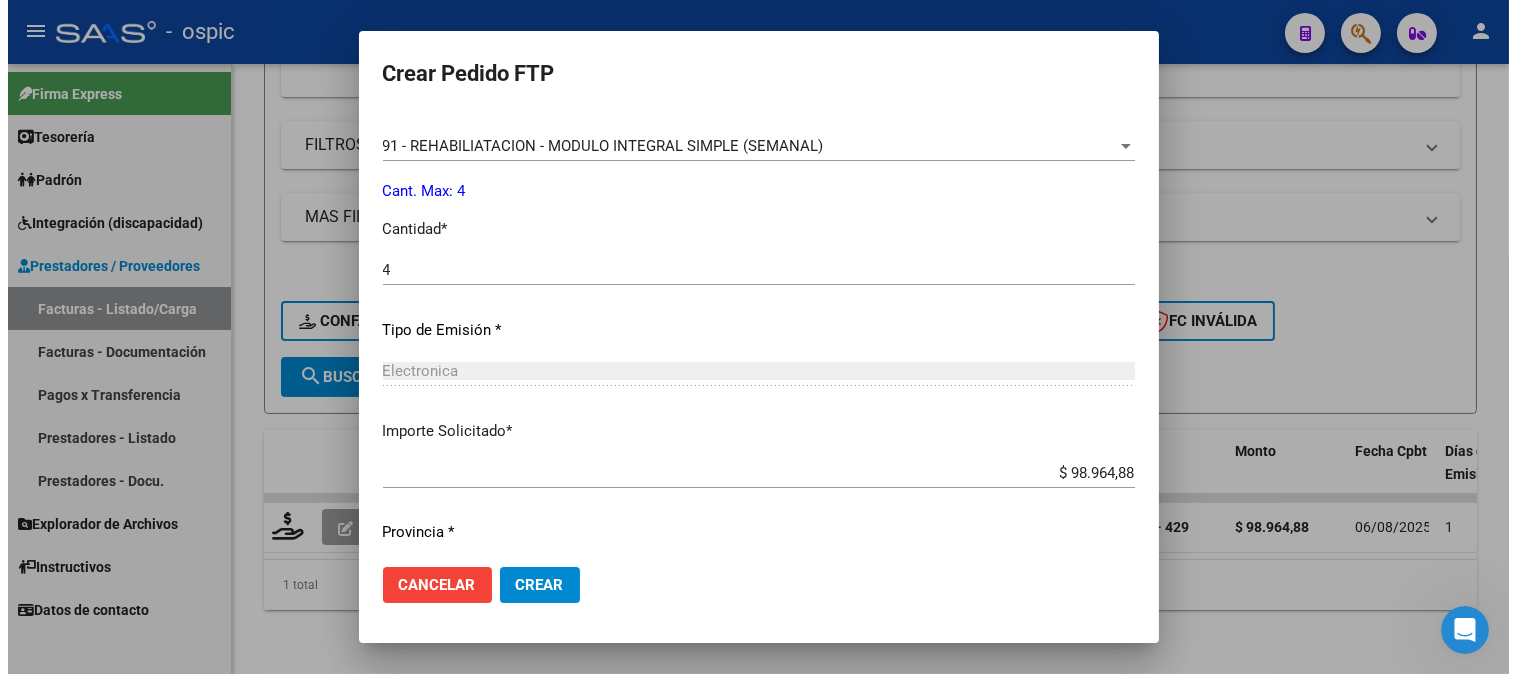 scroll, scrollTop: 900, scrollLeft: 0, axis: vertical 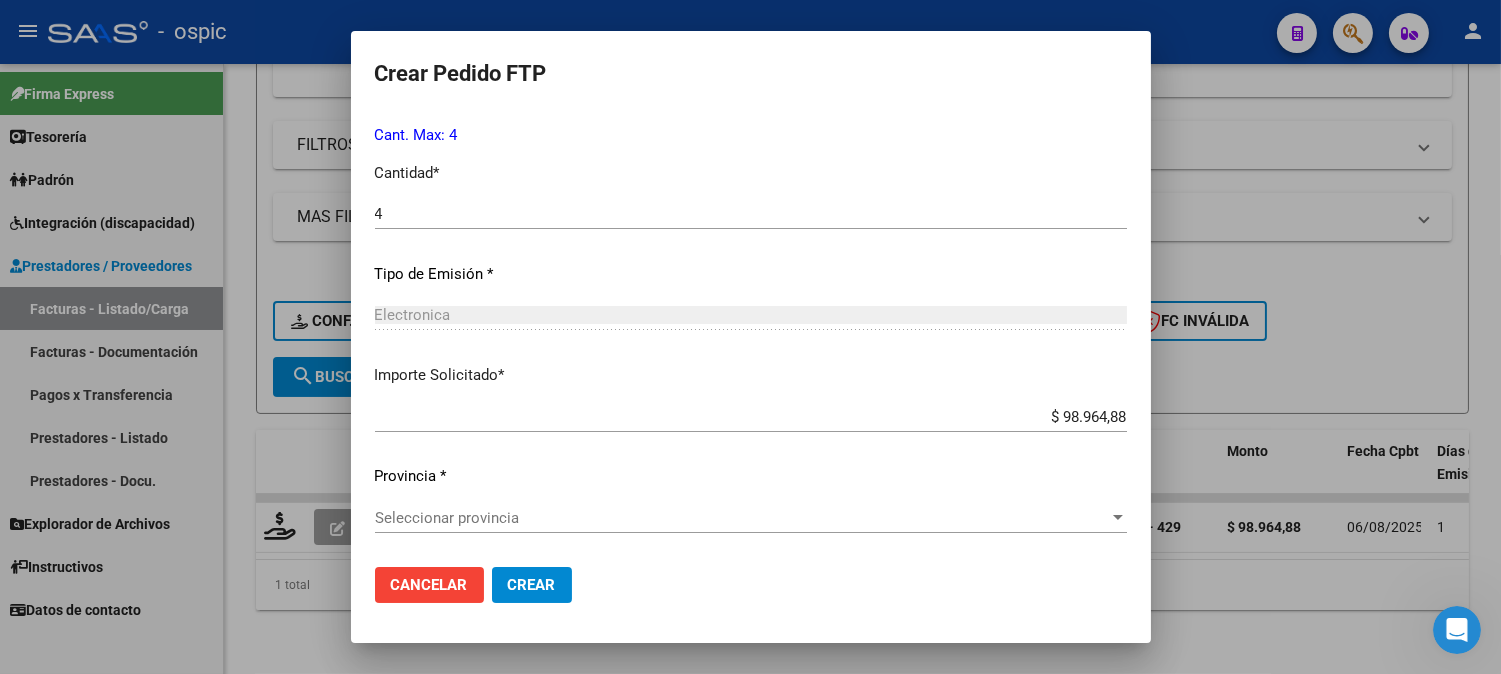 click on "Seleccionar provincia" at bounding box center (742, 518) 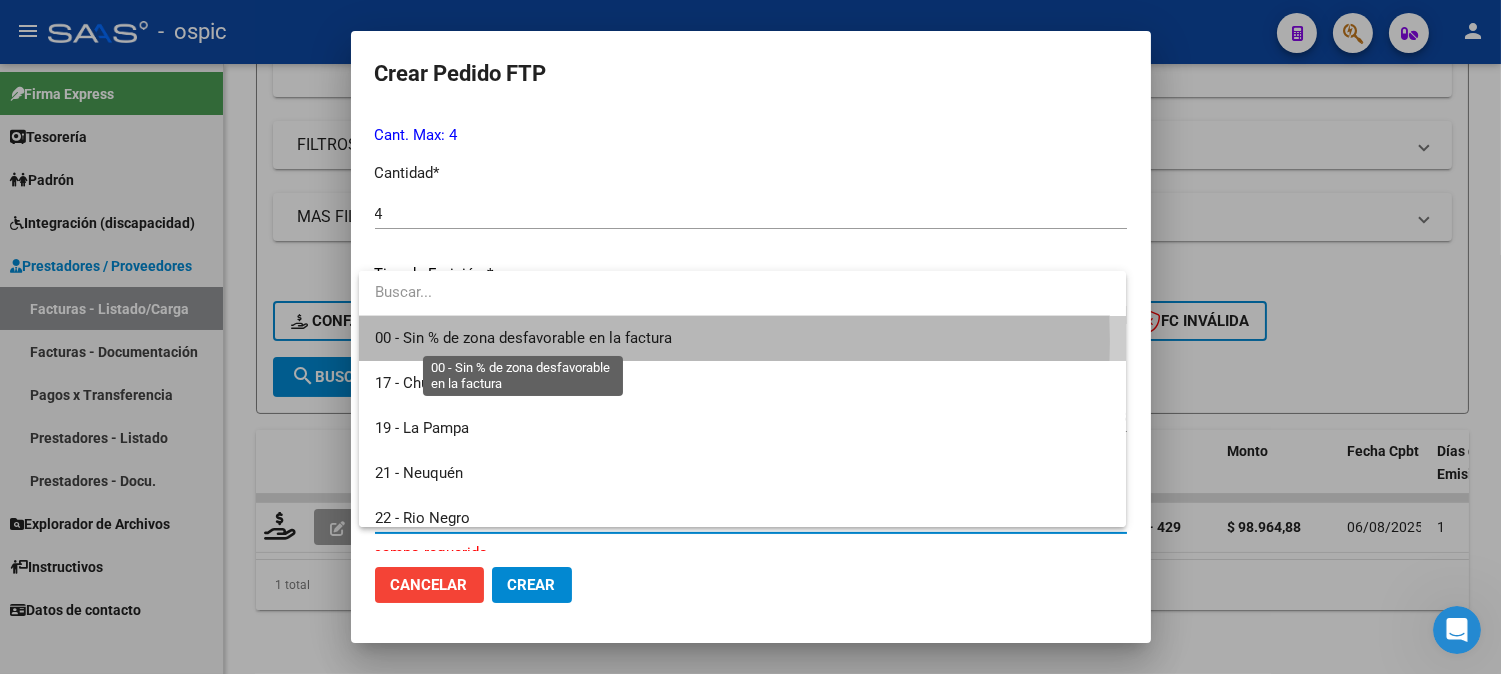 click on "00 - Sin % de zona desfavorable en la factura" at bounding box center [523, 338] 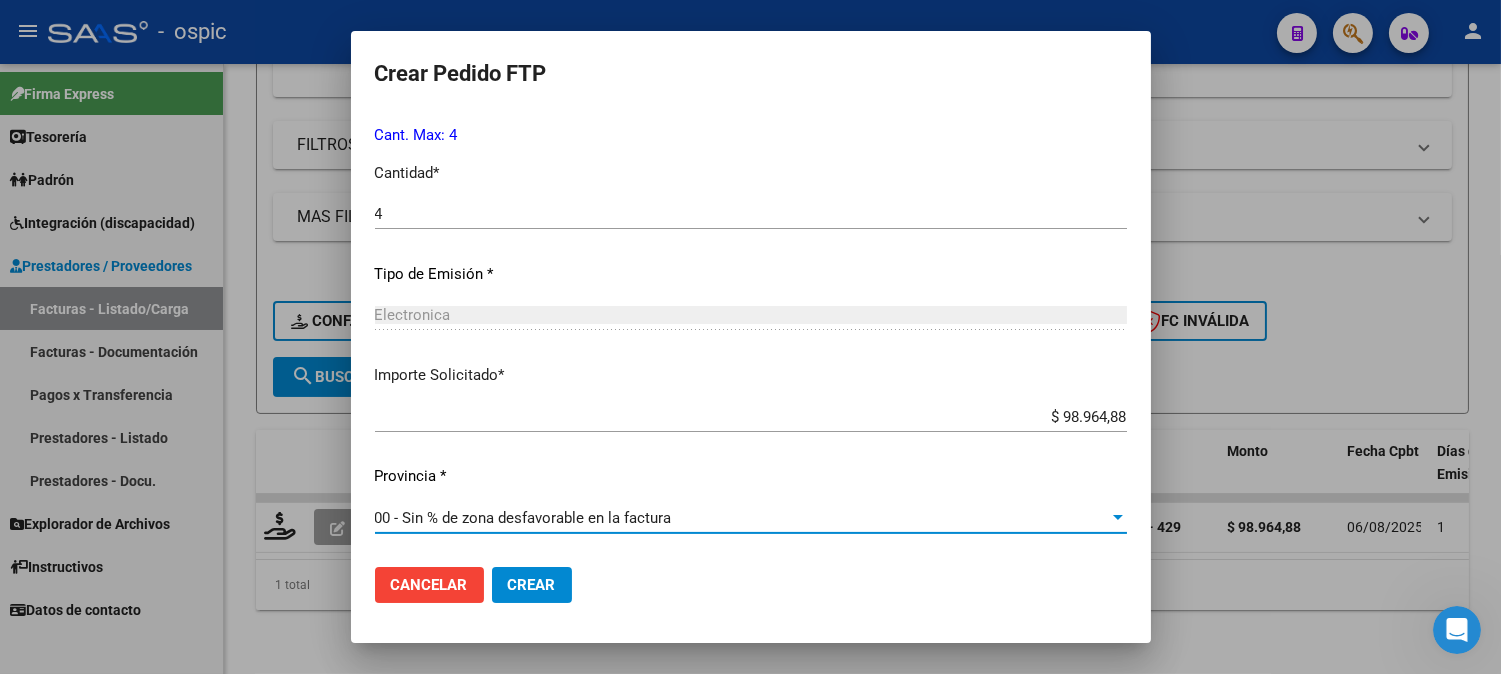 click on "Crear" 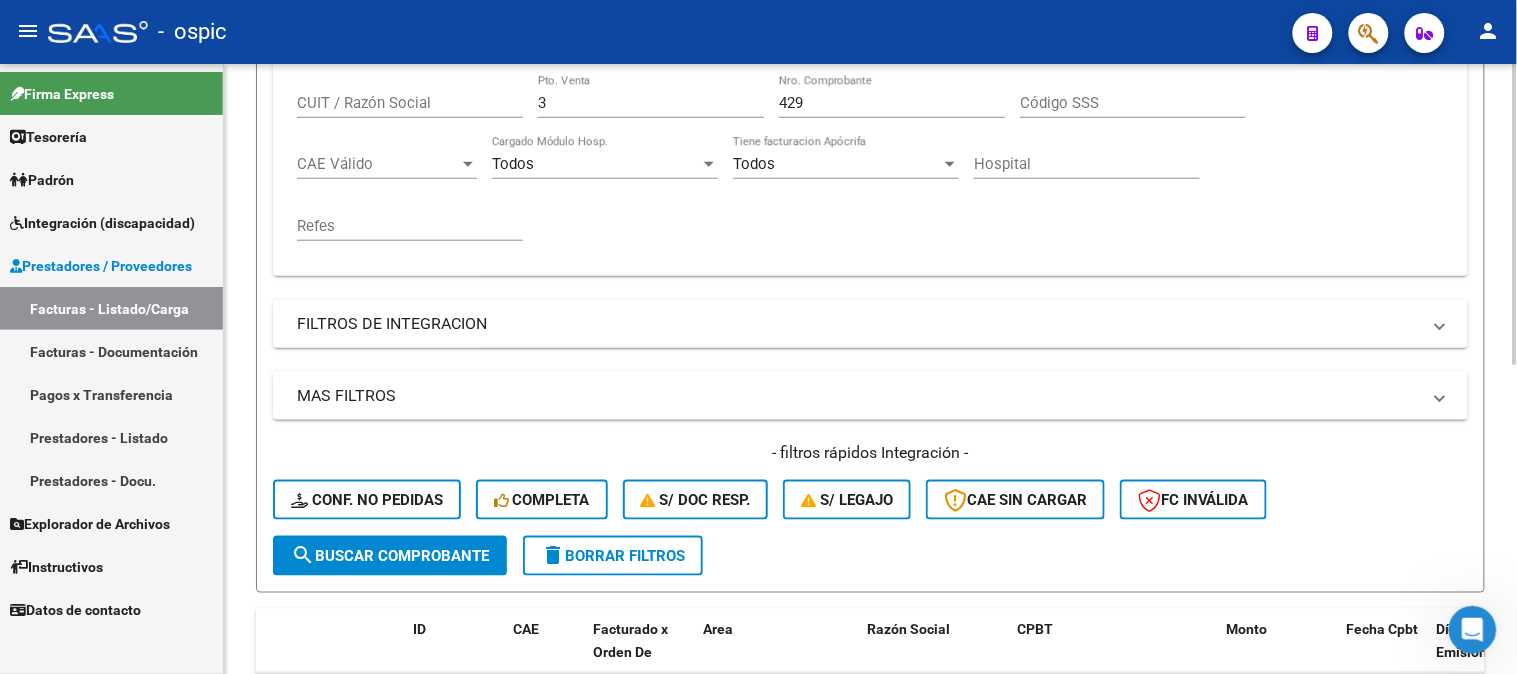 scroll, scrollTop: 292, scrollLeft: 0, axis: vertical 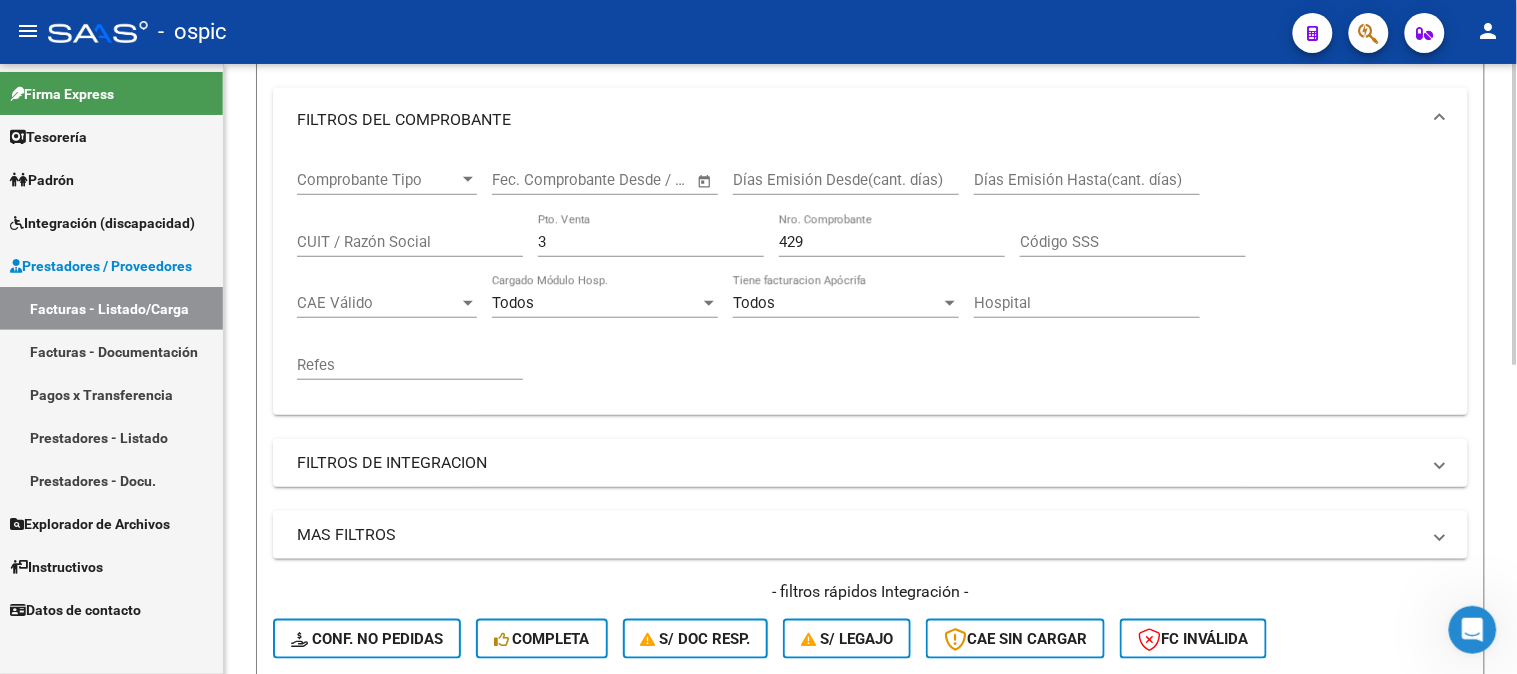 click on "Comprobante Tipo Comprobante Tipo Start date – End date Fec. Comprobante Desde / Hasta Días Emisión Desde(cant. días) Días Emisión Hasta(cant. días) CUIT / Razón Social 3 Pto. Venta 429 Nro. Comprobante Código SSS CAE Válido CAE Válido Todos Cargado Módulo Hosp. Todos Tiene facturacion Apócrifa Hospital Refes" at bounding box center (870, 275) 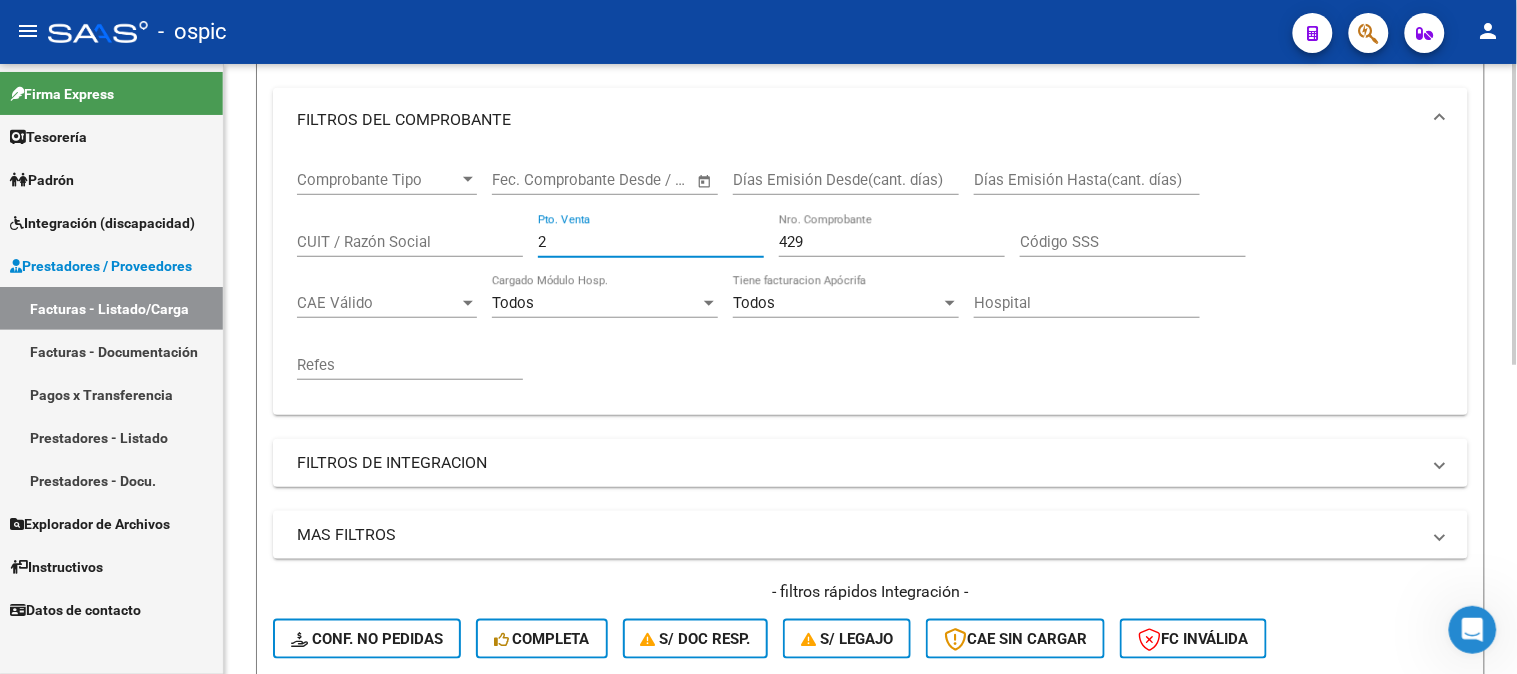 type on "2" 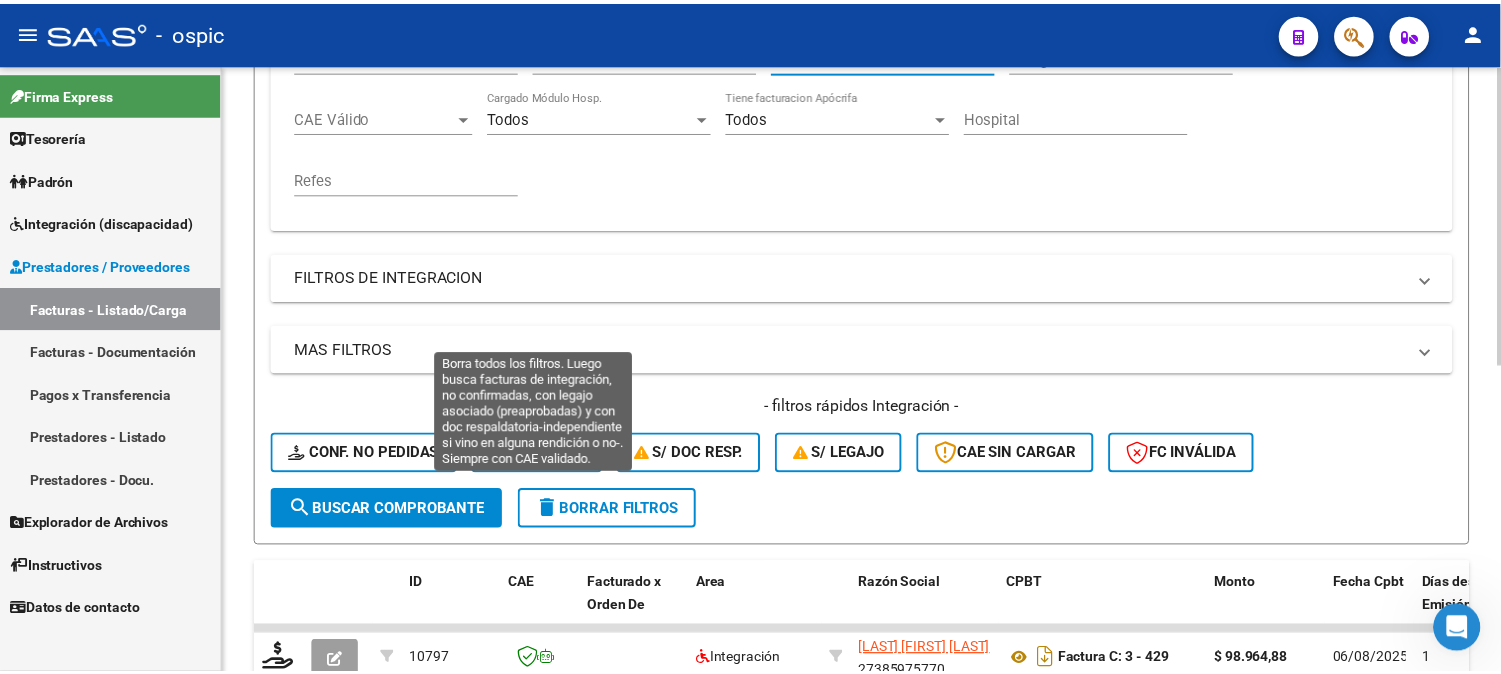 scroll, scrollTop: 624, scrollLeft: 0, axis: vertical 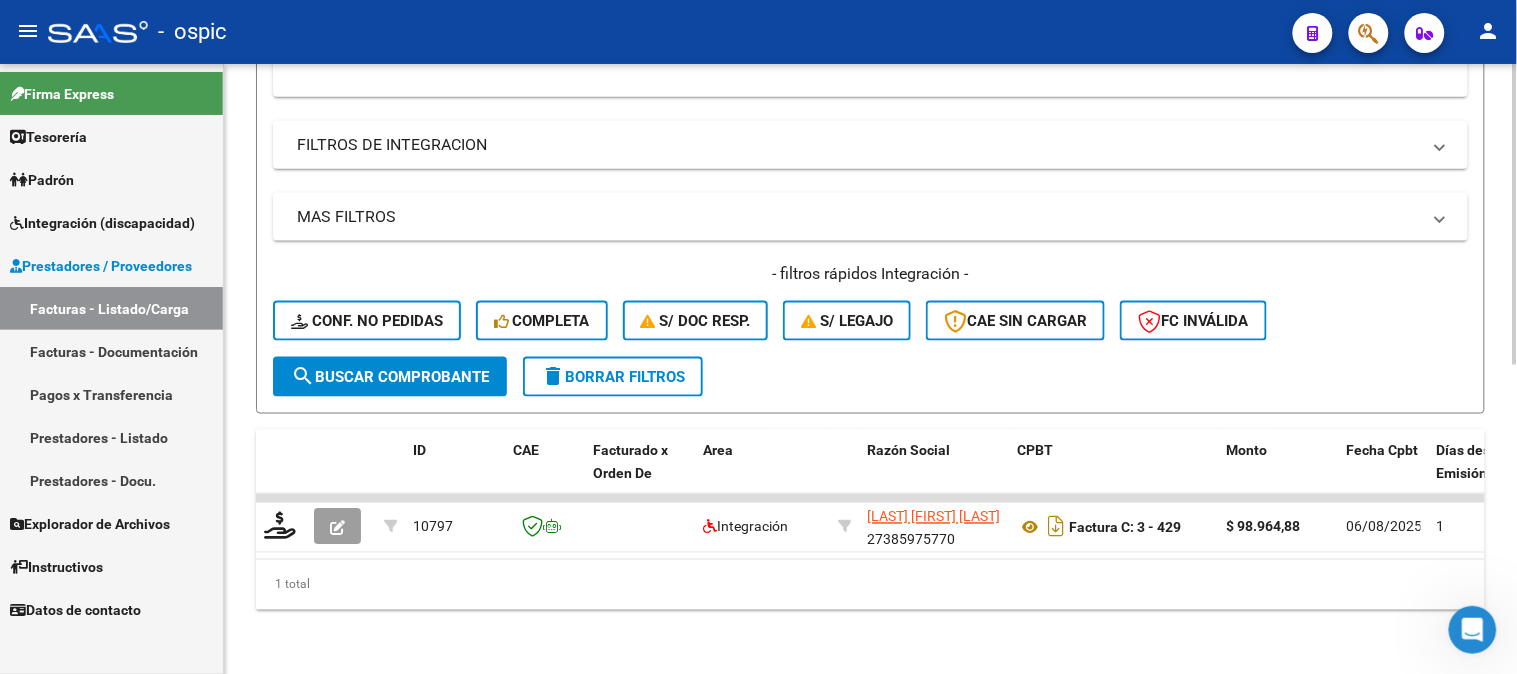 type on "4115" 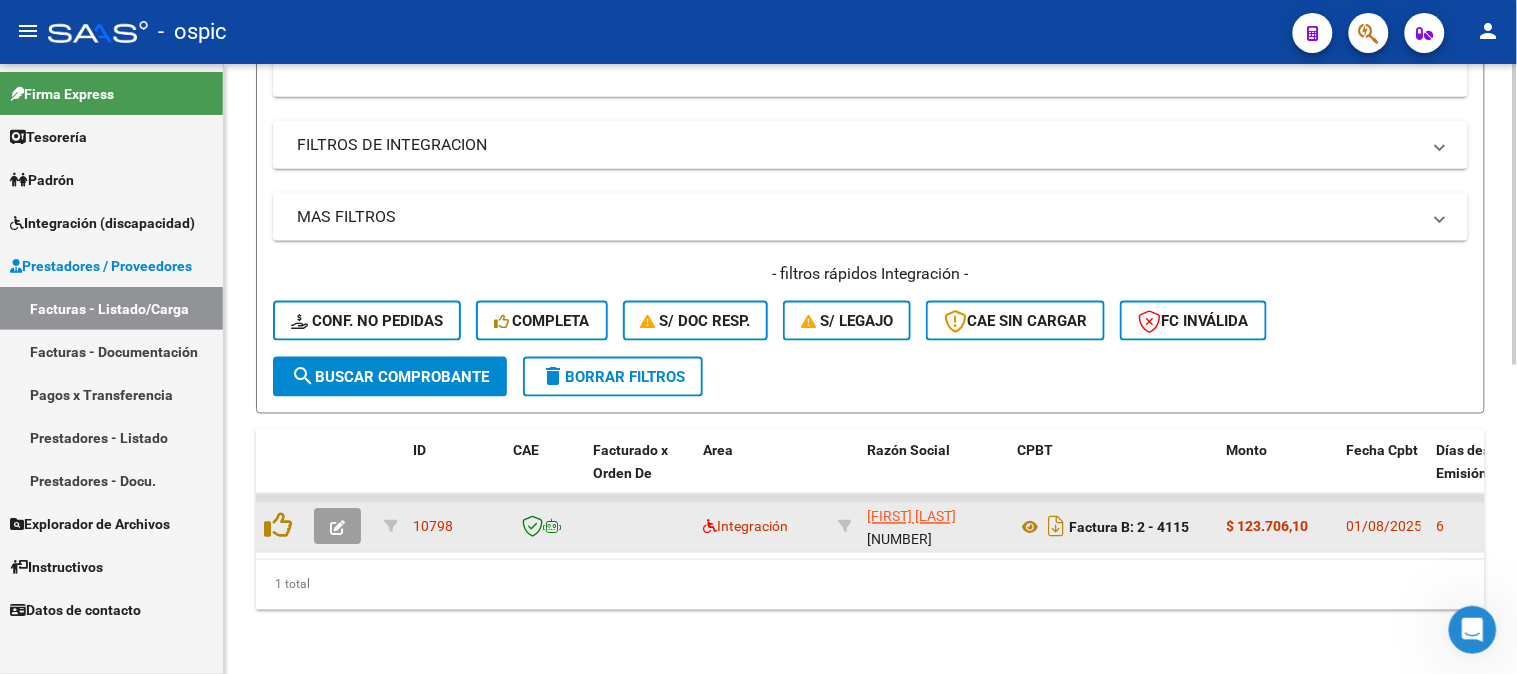 click 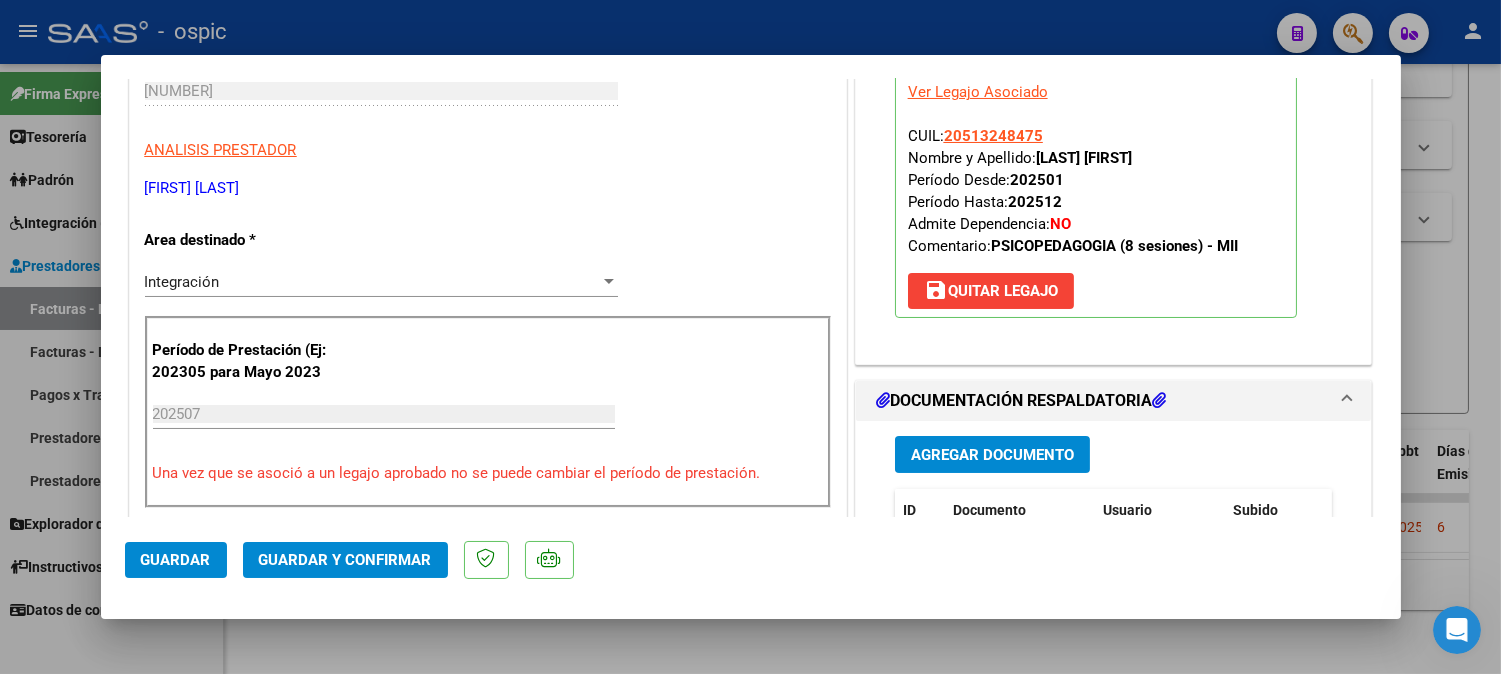 scroll, scrollTop: 271, scrollLeft: 0, axis: vertical 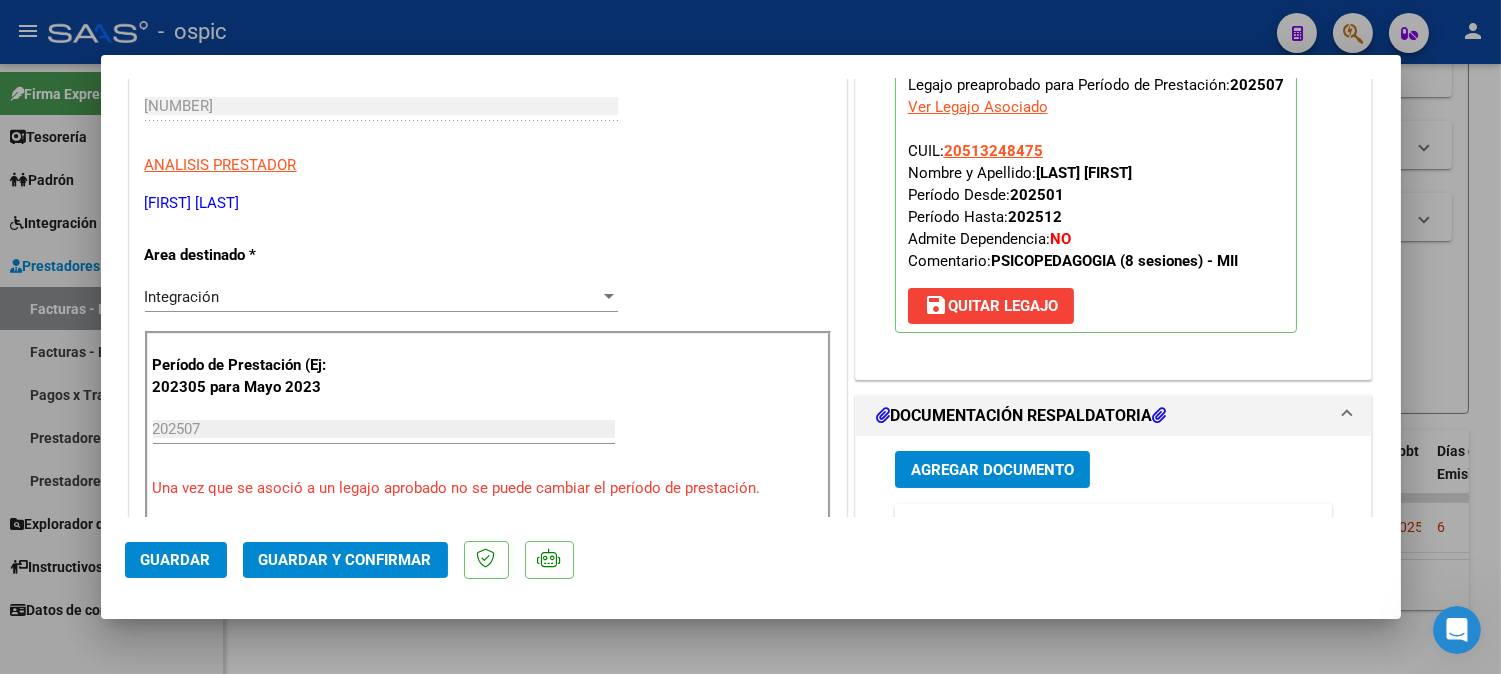 click on "Integración Seleccionar Area" at bounding box center (381, 297) 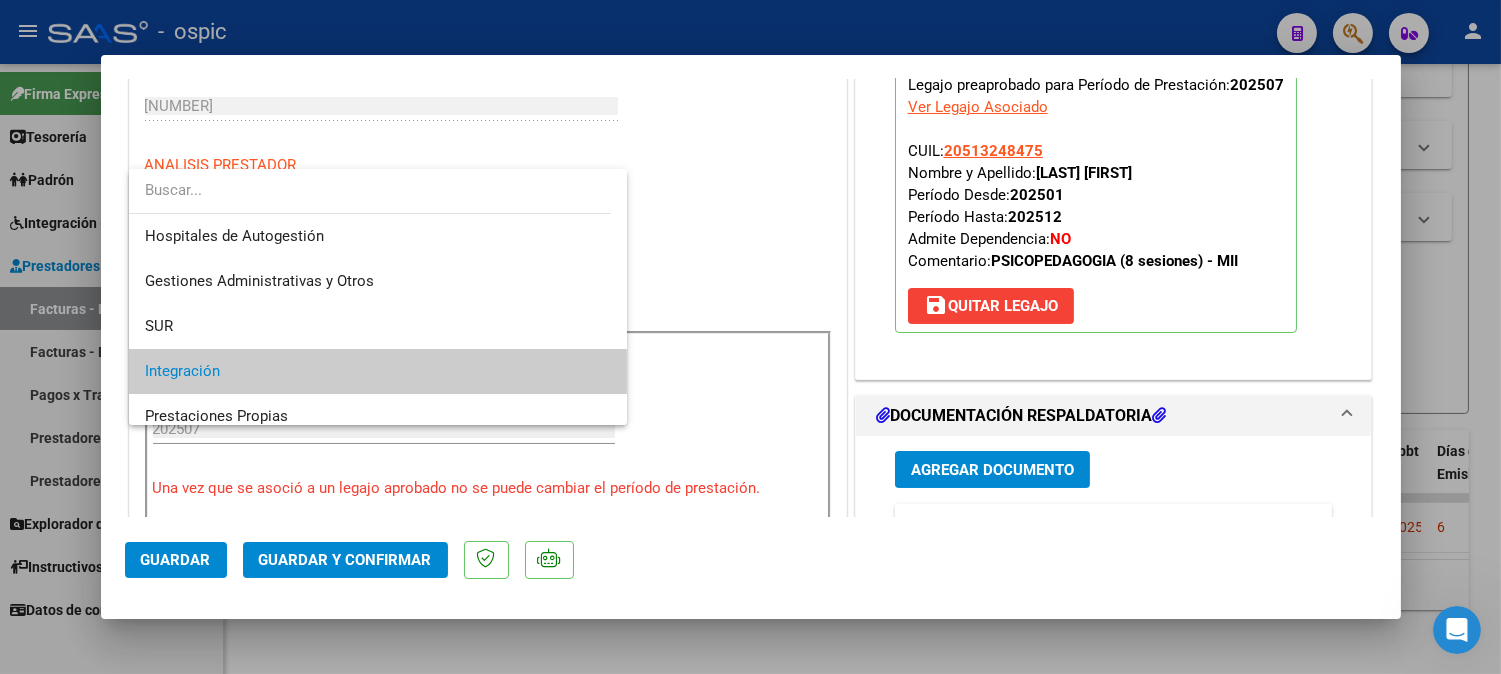 scroll, scrollTop: 74, scrollLeft: 0, axis: vertical 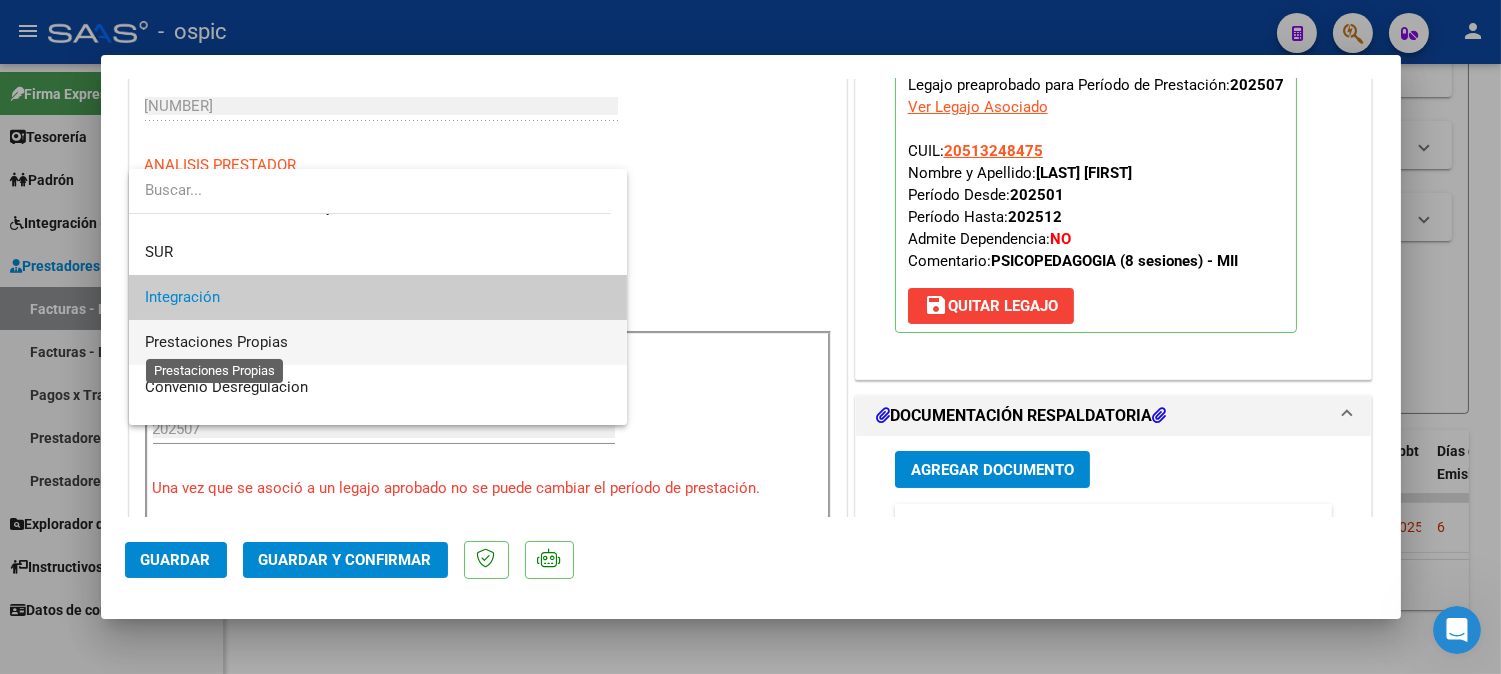 click on "Prestaciones Propias" at bounding box center [216, 342] 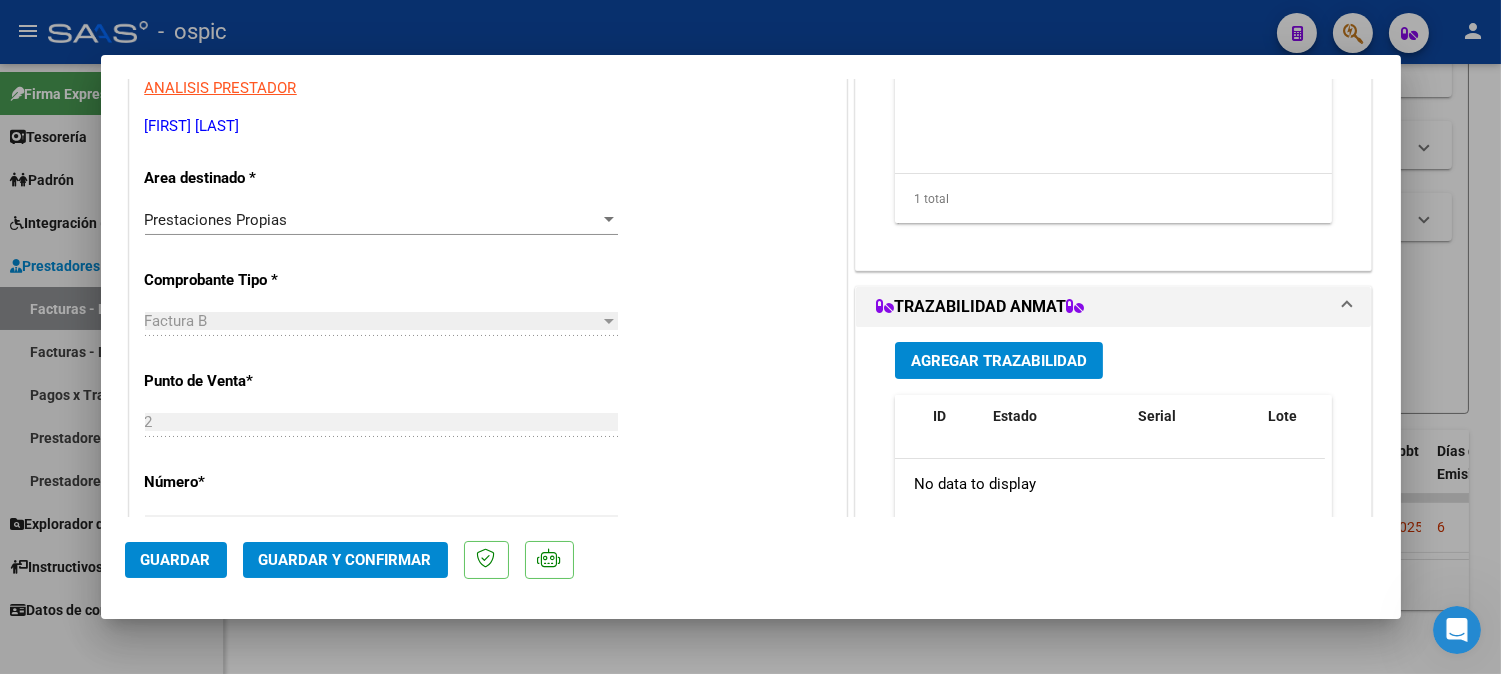 scroll, scrollTop: 391, scrollLeft: 0, axis: vertical 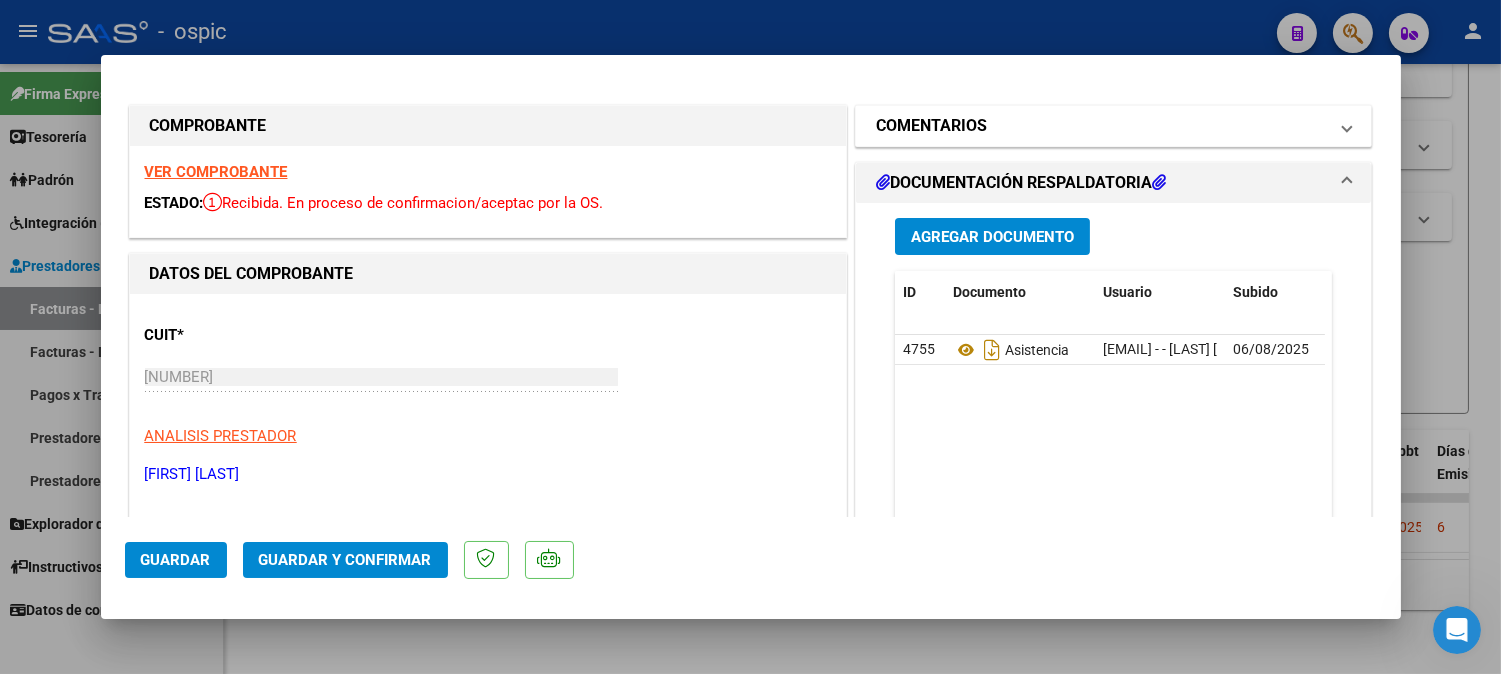 click on "COMENTARIOS" at bounding box center (1102, 126) 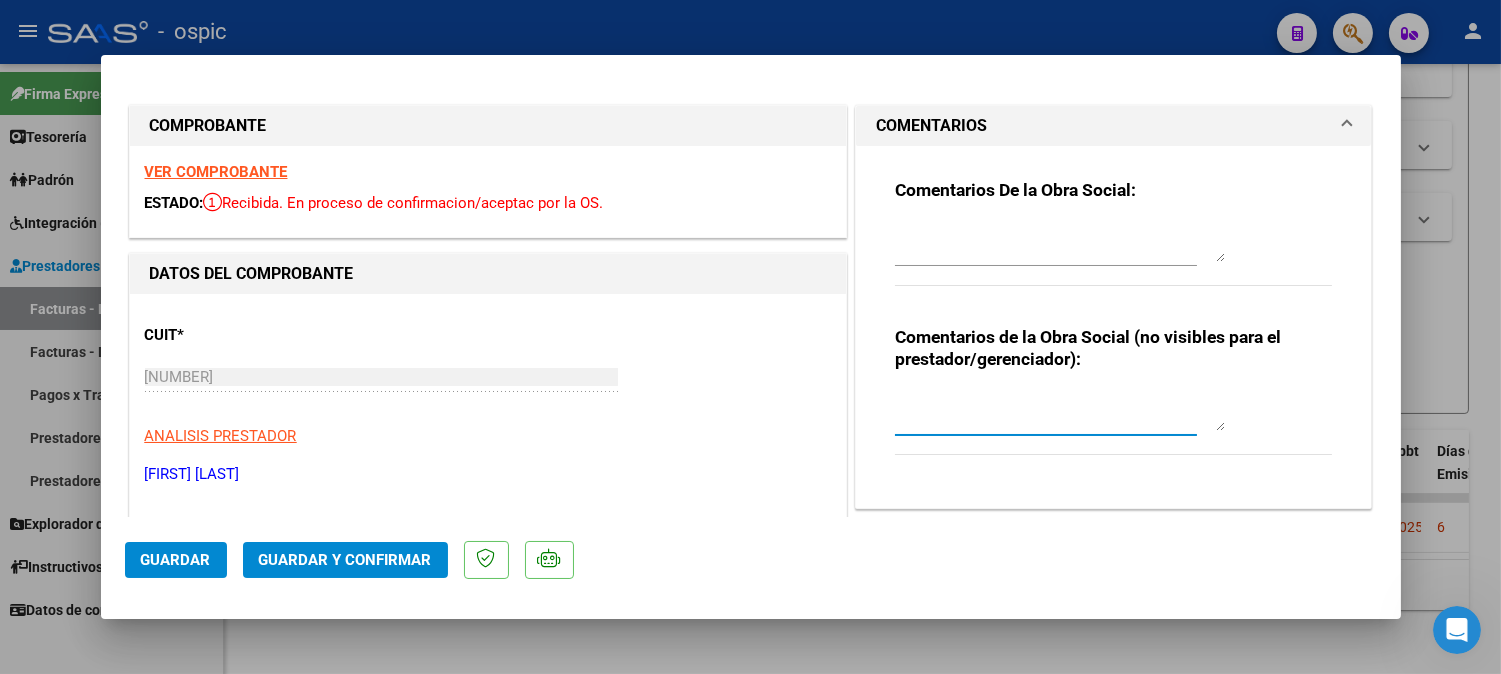 click at bounding box center (1060, 411) 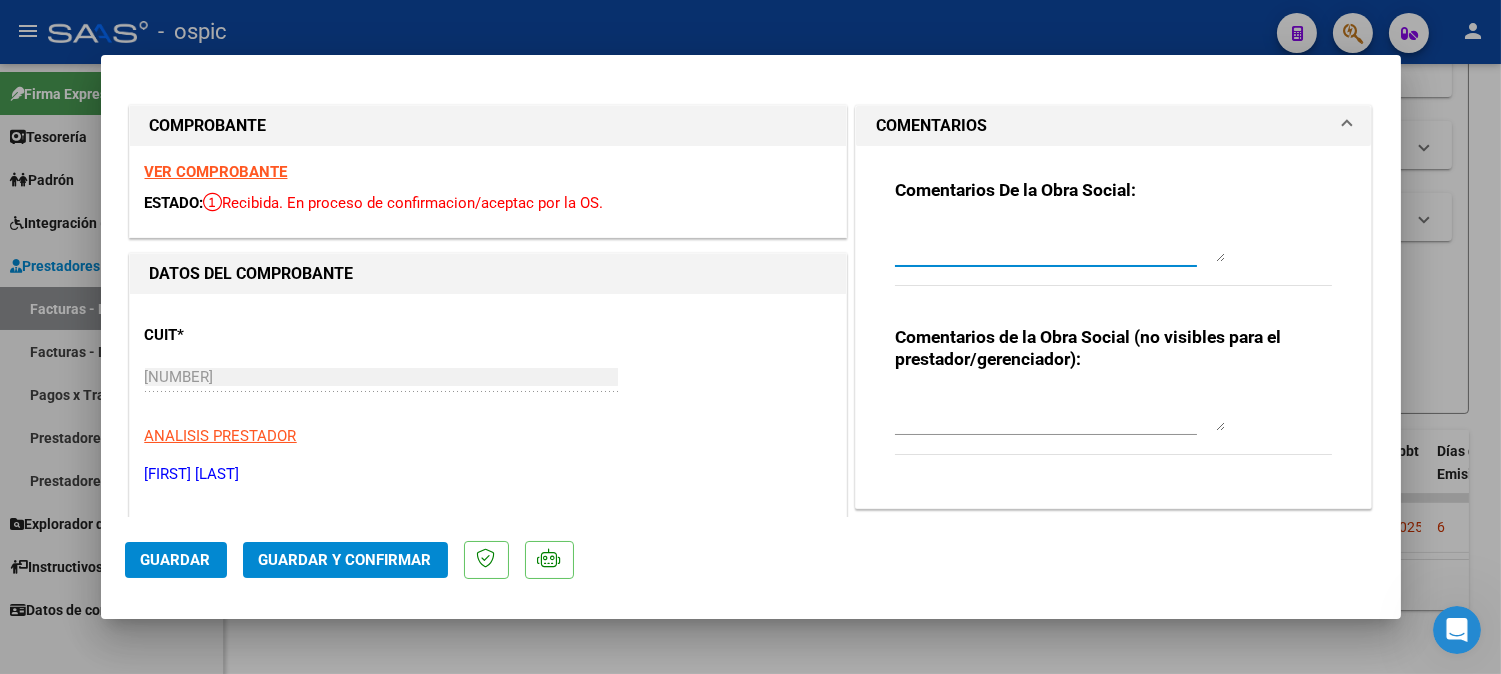 click at bounding box center (1060, 242) 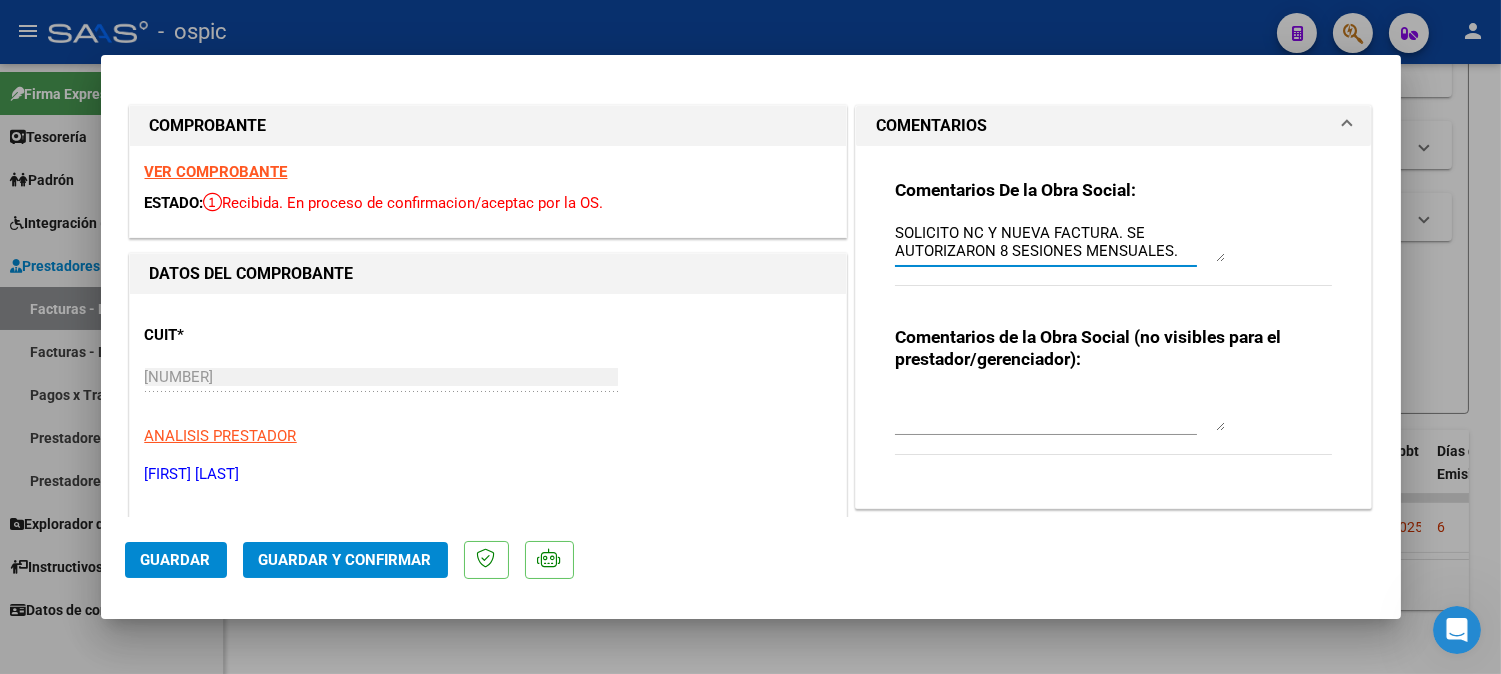 type on "SOLICITO NC Y NUEVA FACTURA. SE AUTORIZARON 8 SESIONES MENSUALES." 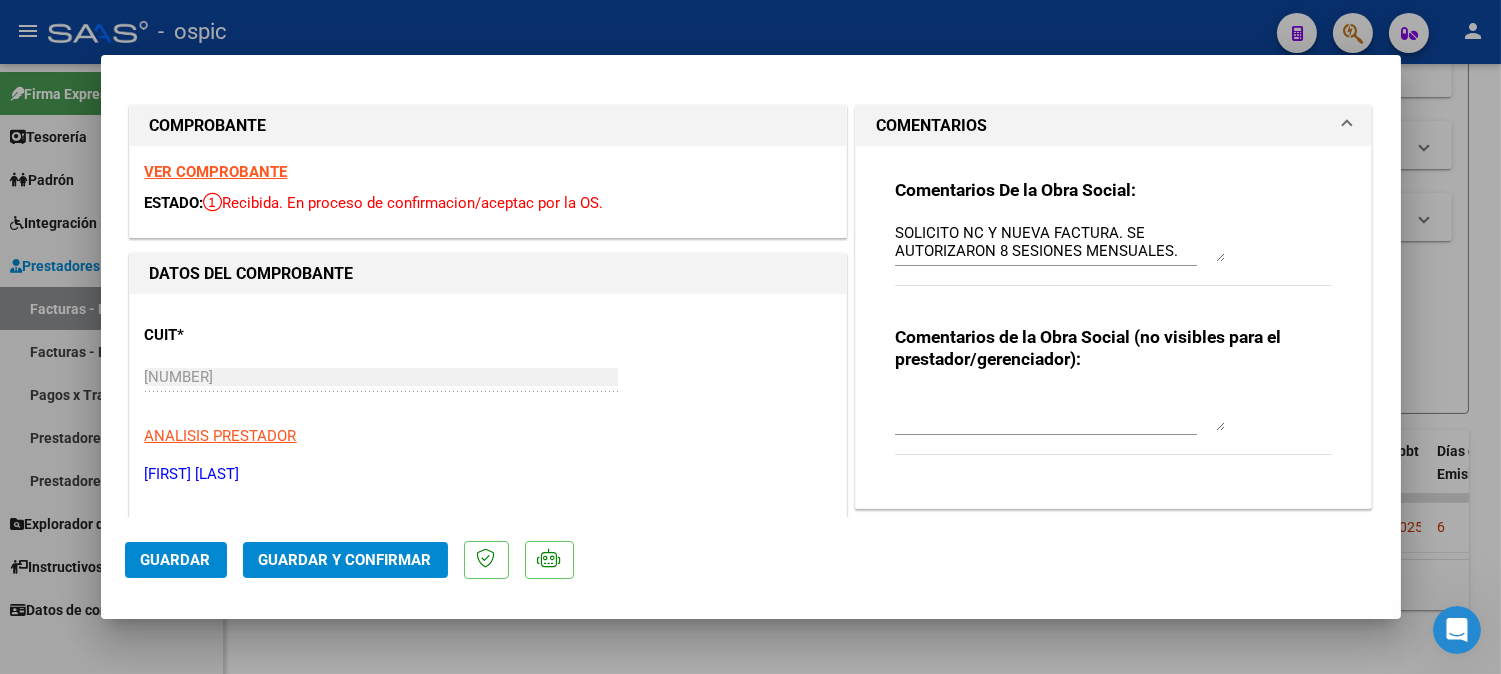 click on "Comentarios de la Obra Social (no visibles para el prestador/gerenciador):" at bounding box center (1114, 401) 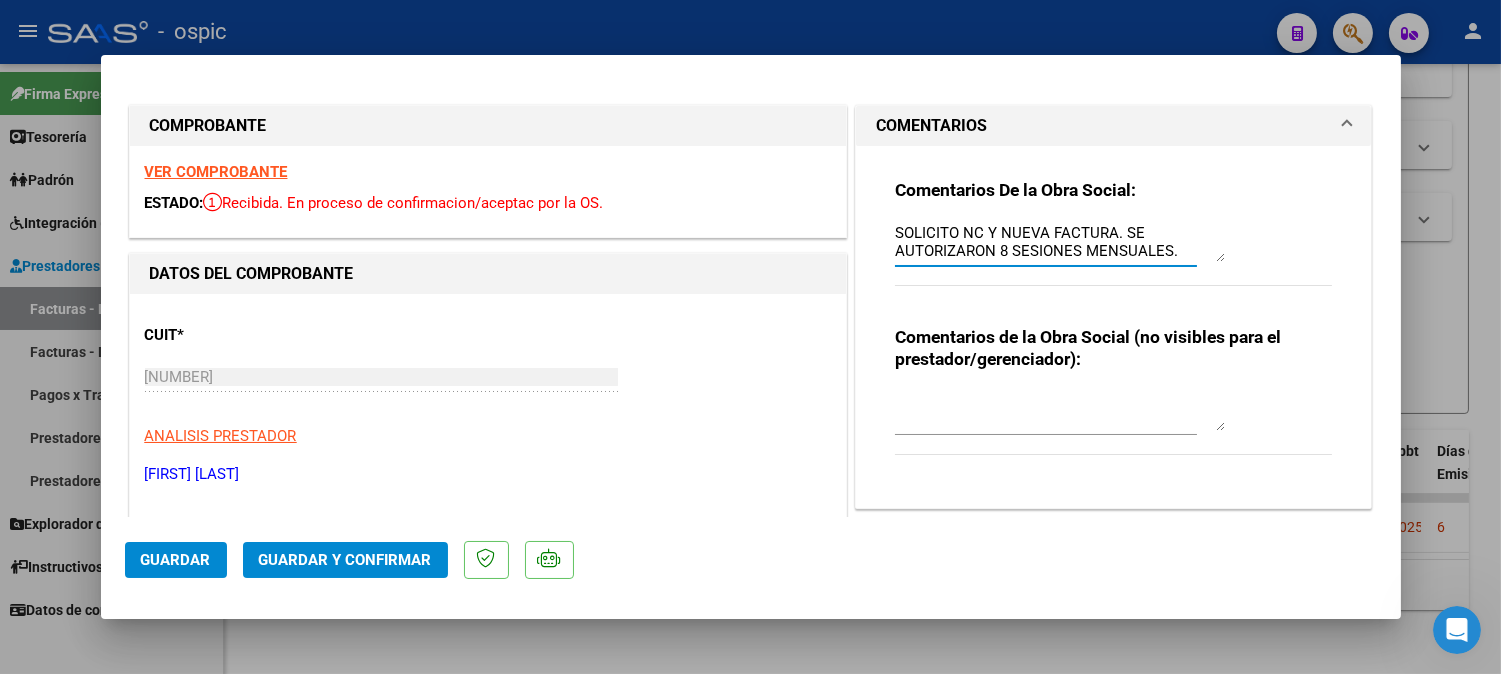 drag, startPoint x: 1064, startPoint y: 232, endPoint x: 1164, endPoint y: 257, distance: 103.077644 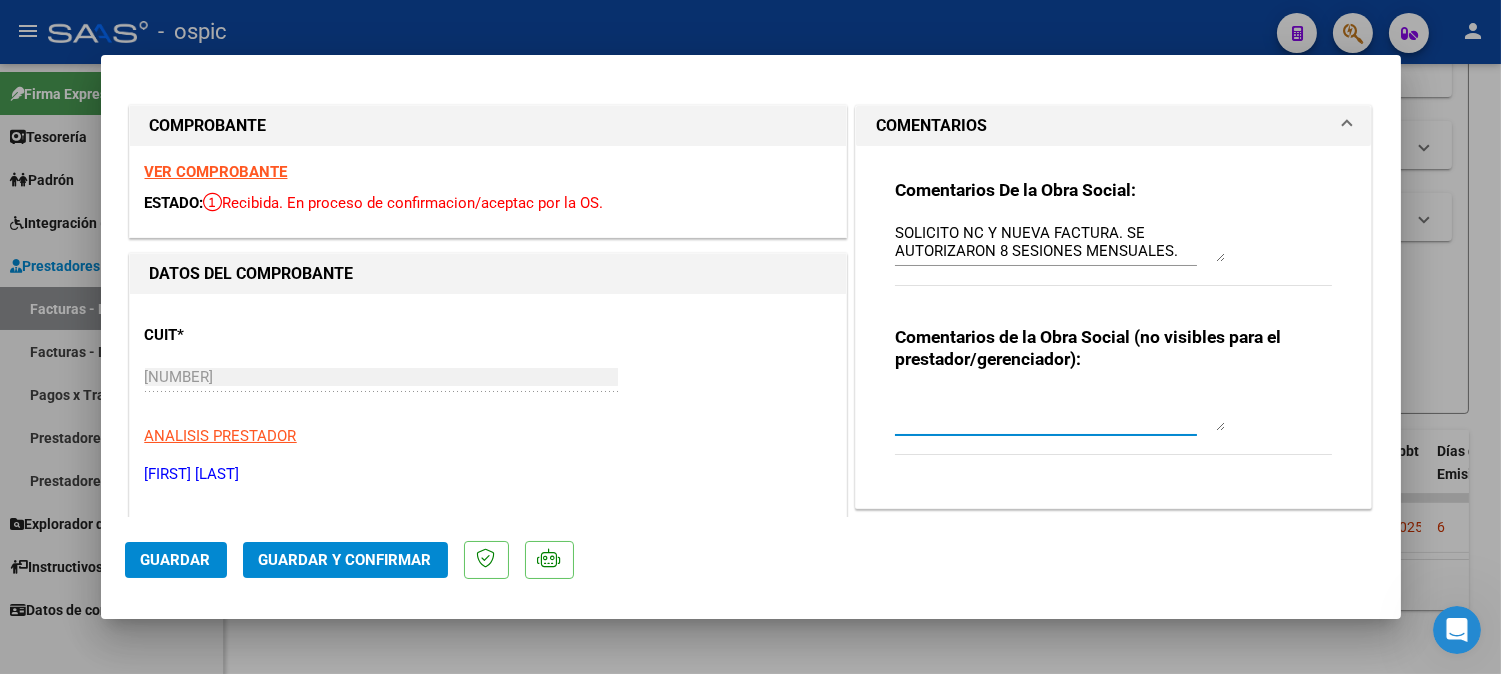 paste on "SOLICITO NC Y NUEVA FACTURA. SE AUTORIZARON 8 SESIONES MENSUALES." 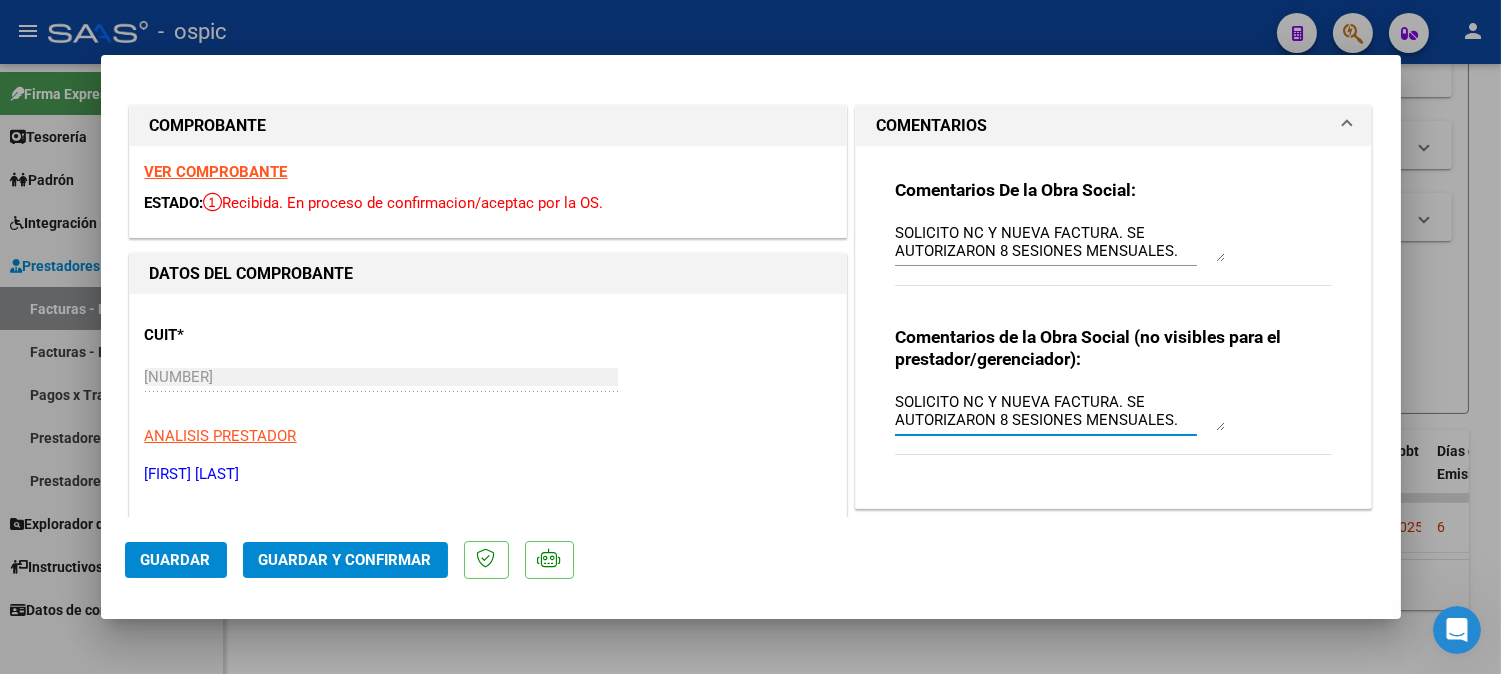click on "SOLICITO NC Y NUEVA FACTURA. SE AUTORIZARON 8 SESIONES MENSUALES." at bounding box center (1060, 411) 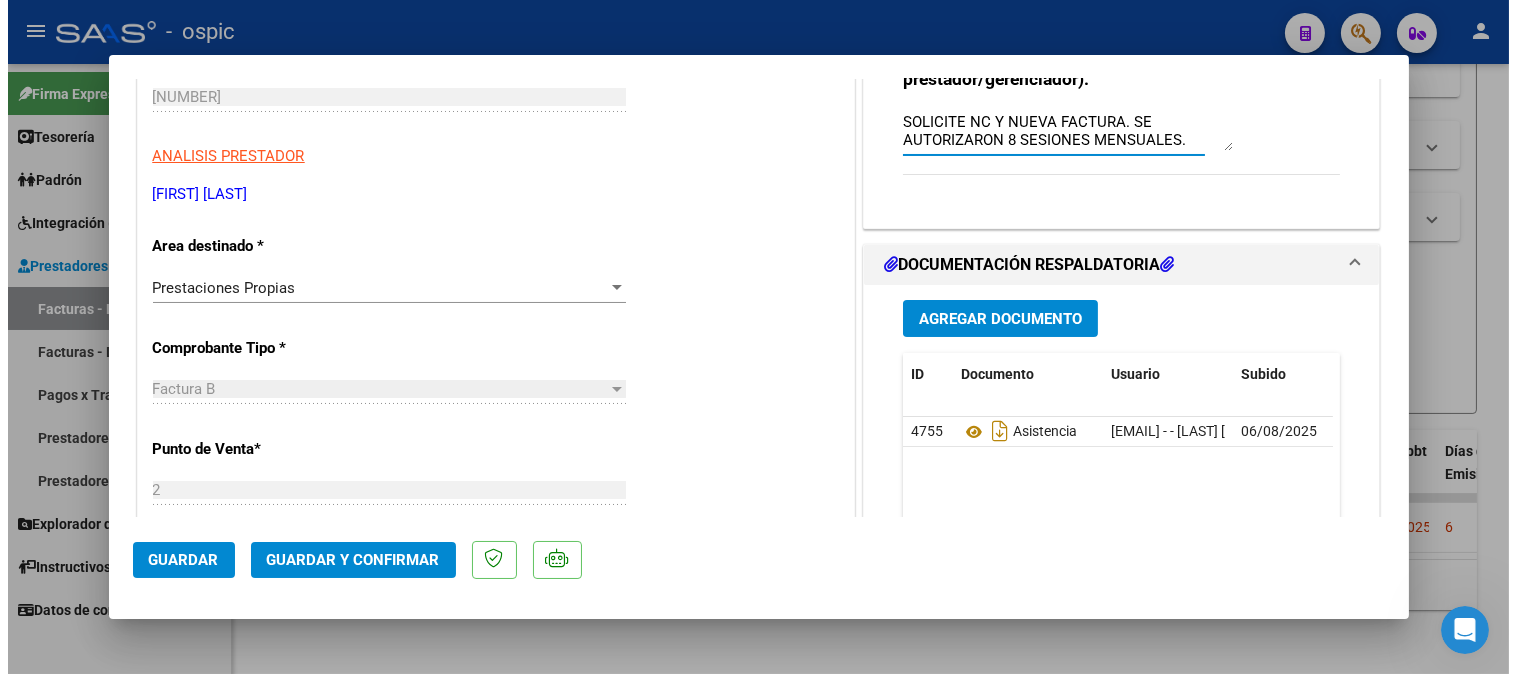scroll, scrollTop: 333, scrollLeft: 0, axis: vertical 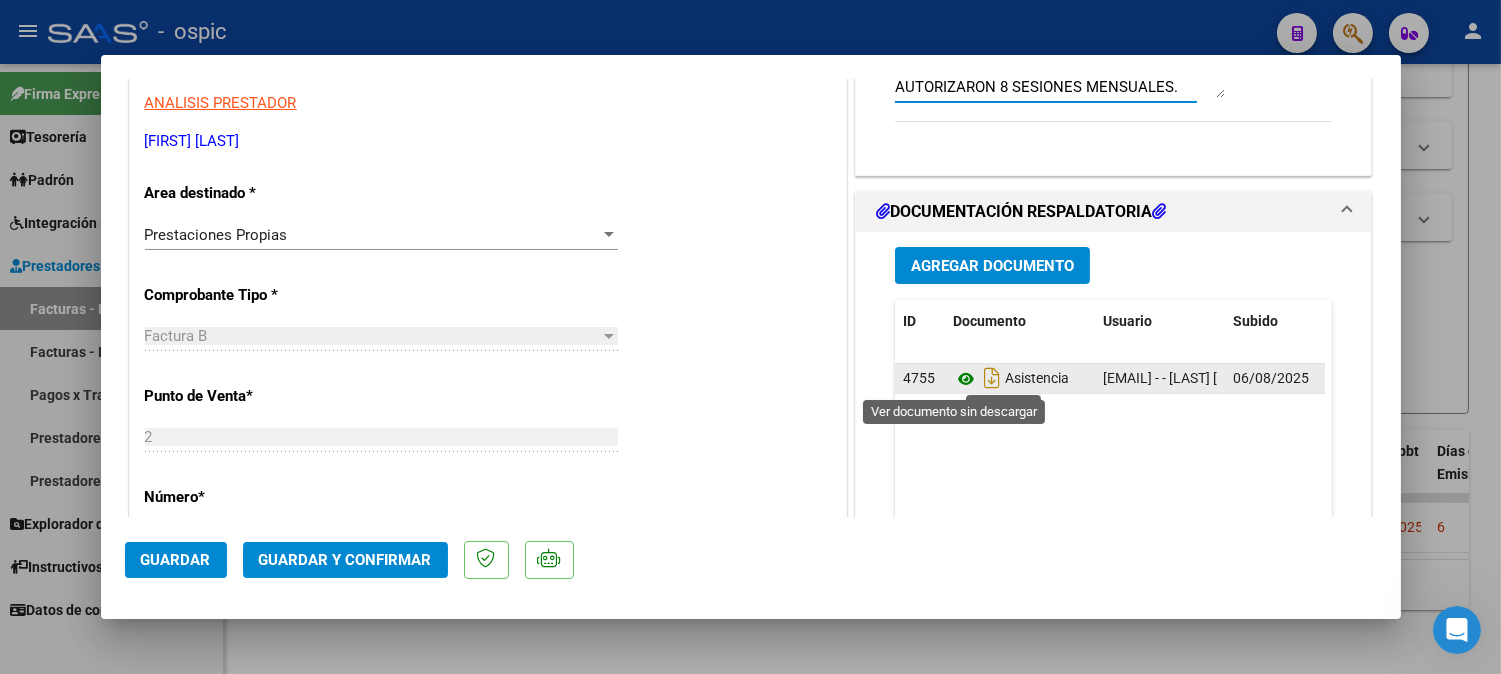 type on "SOLICITE NC Y NUEVA FACTURA. SE AUTORIZARON 8 SESIONES MENSUALES." 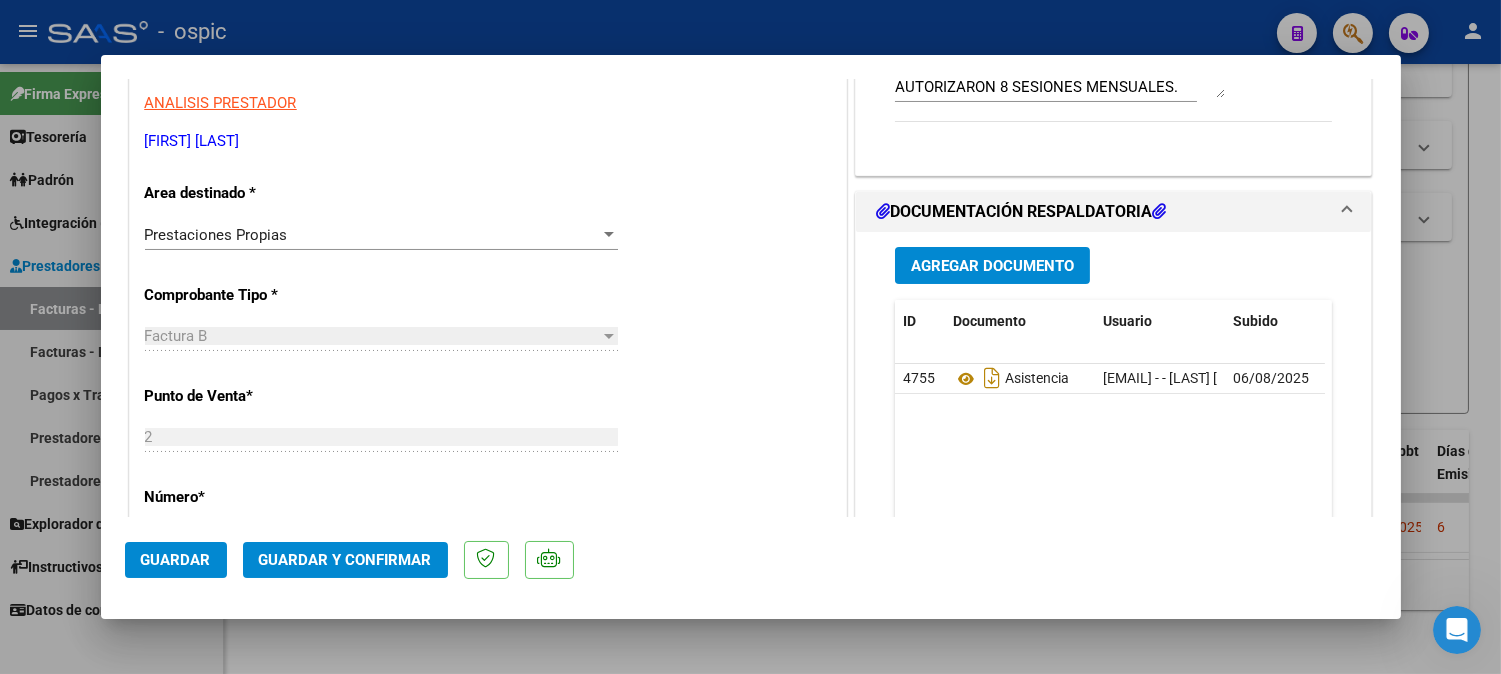 click on "Guardar y Confirmar" 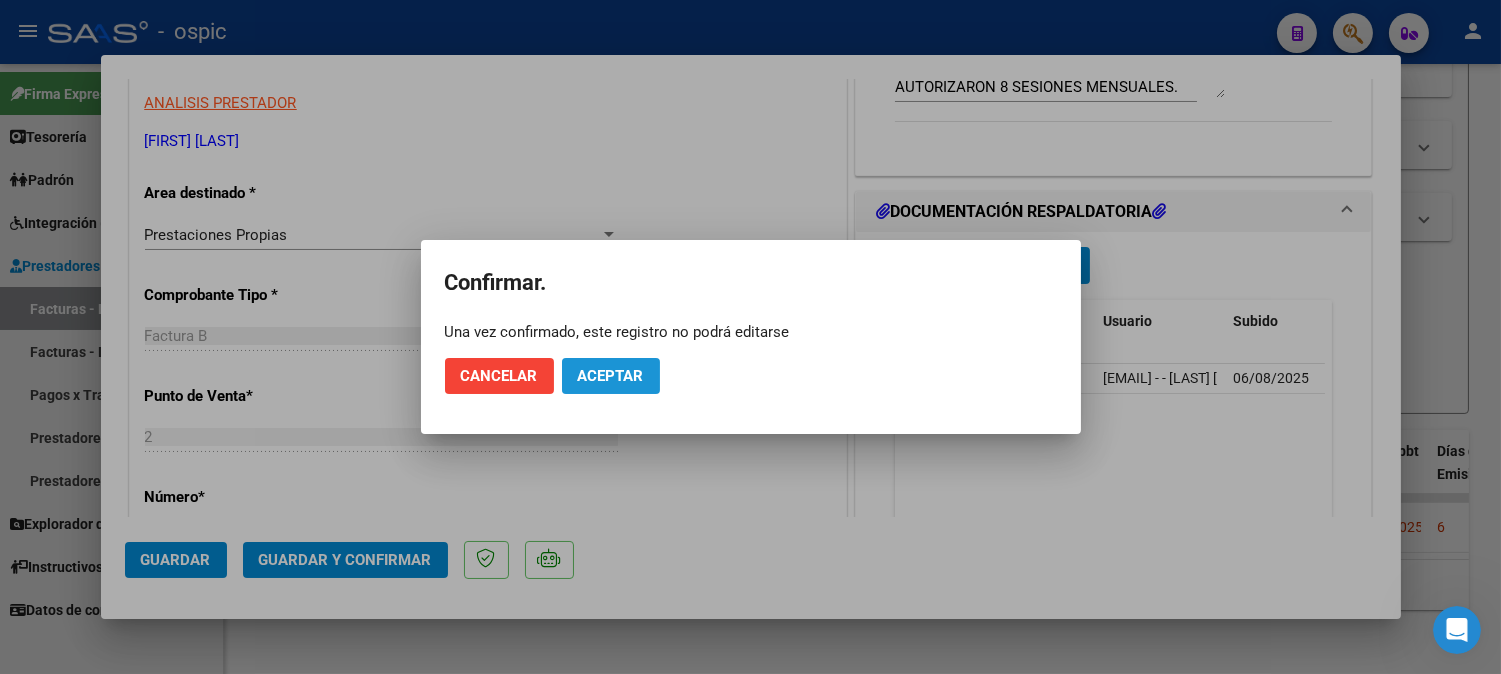 click on "Aceptar" 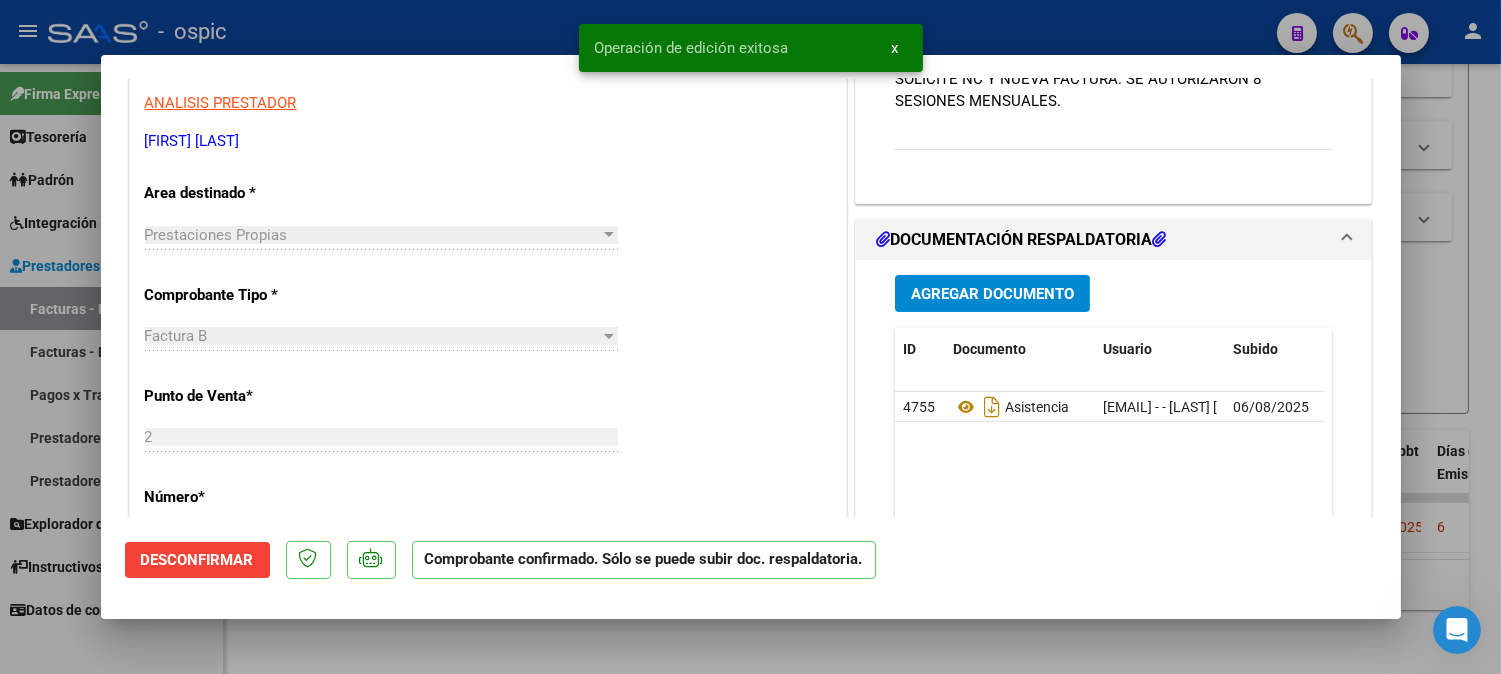 type 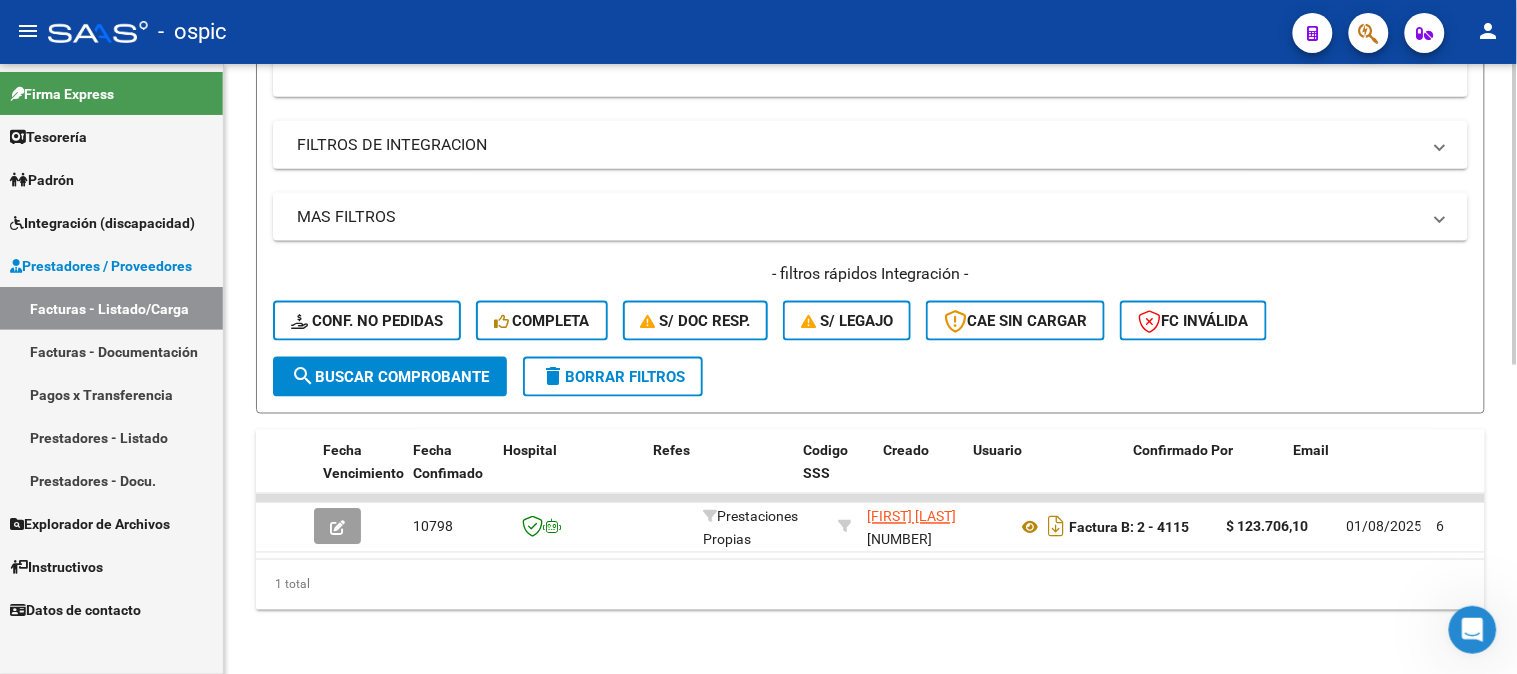 scroll, scrollTop: 0, scrollLeft: 3926, axis: horizontal 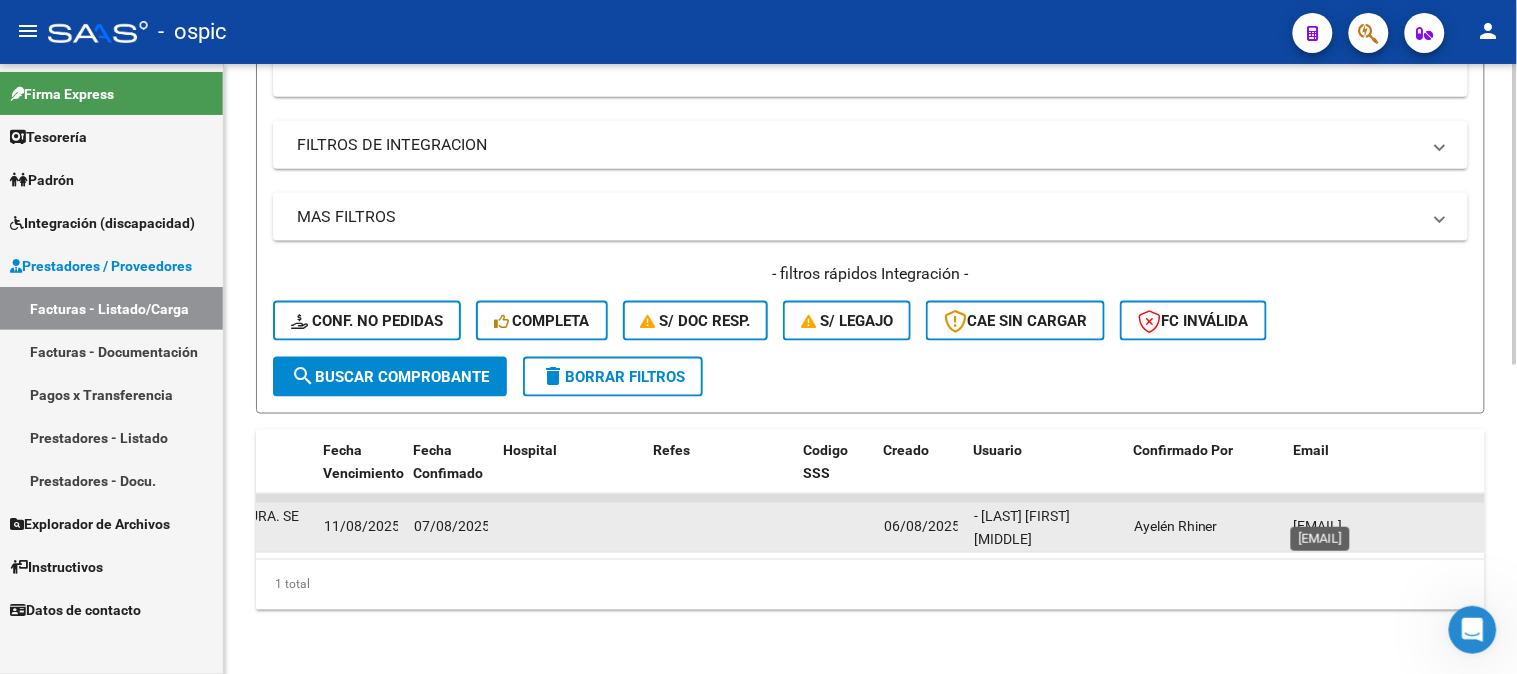 drag, startPoint x: 1294, startPoint y: 508, endPoint x: 1460, endPoint y: 508, distance: 166 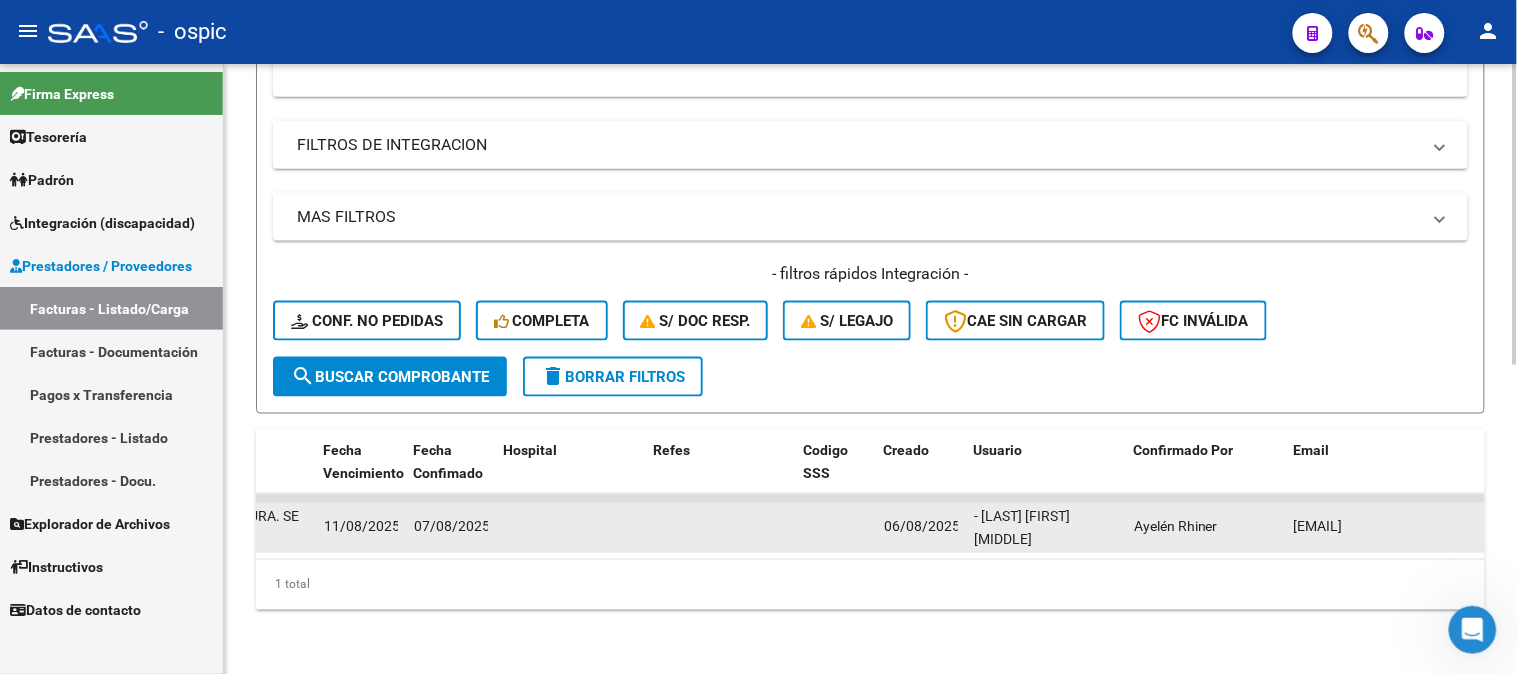 copy on "[EMAIL]" 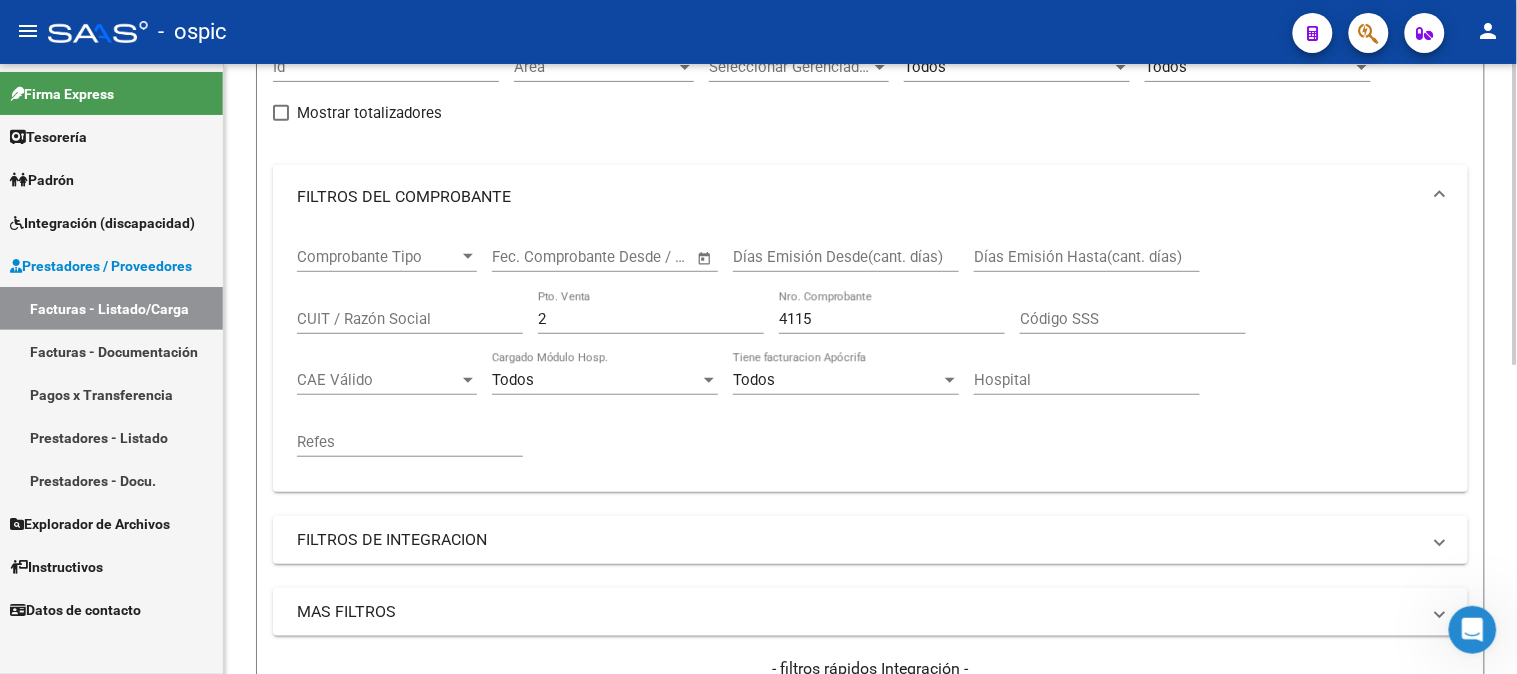 scroll, scrollTop: 180, scrollLeft: 0, axis: vertical 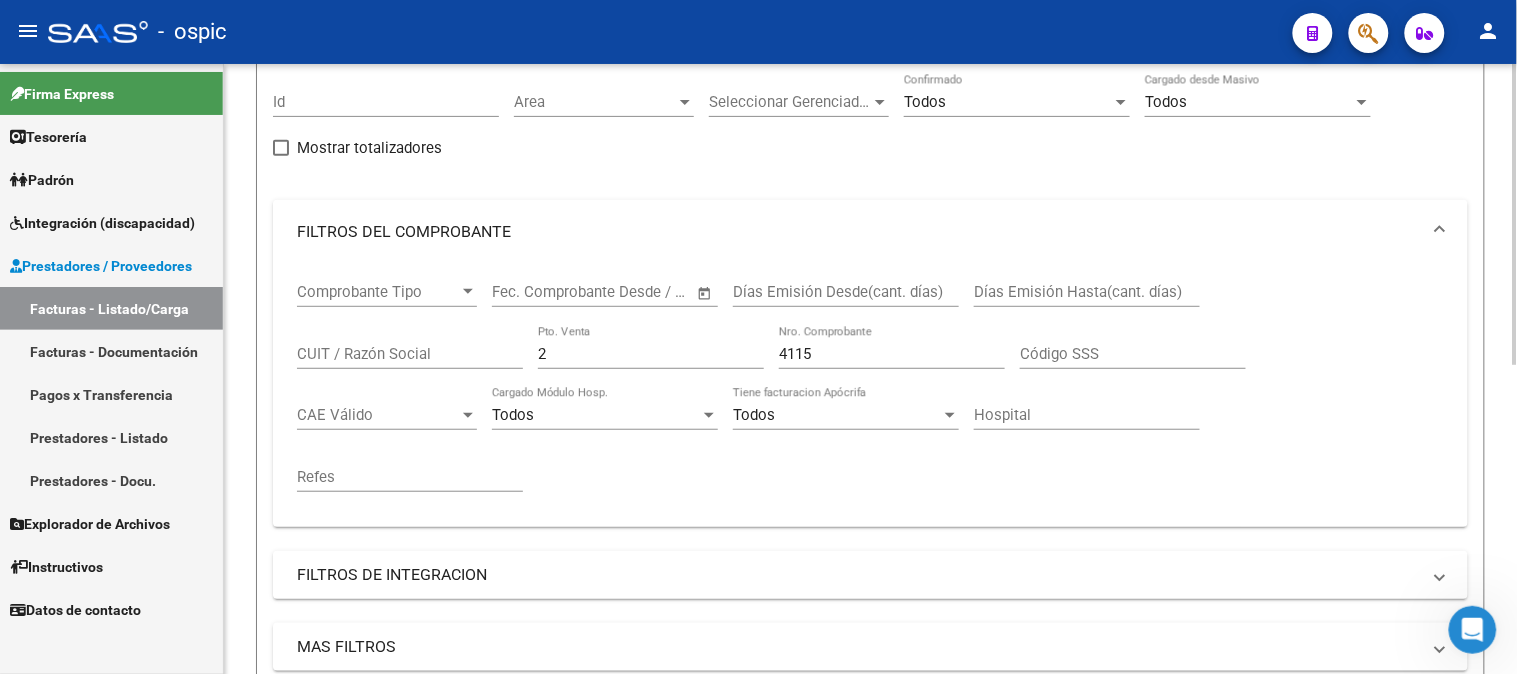 click on "4115 Nro. Comprobante" 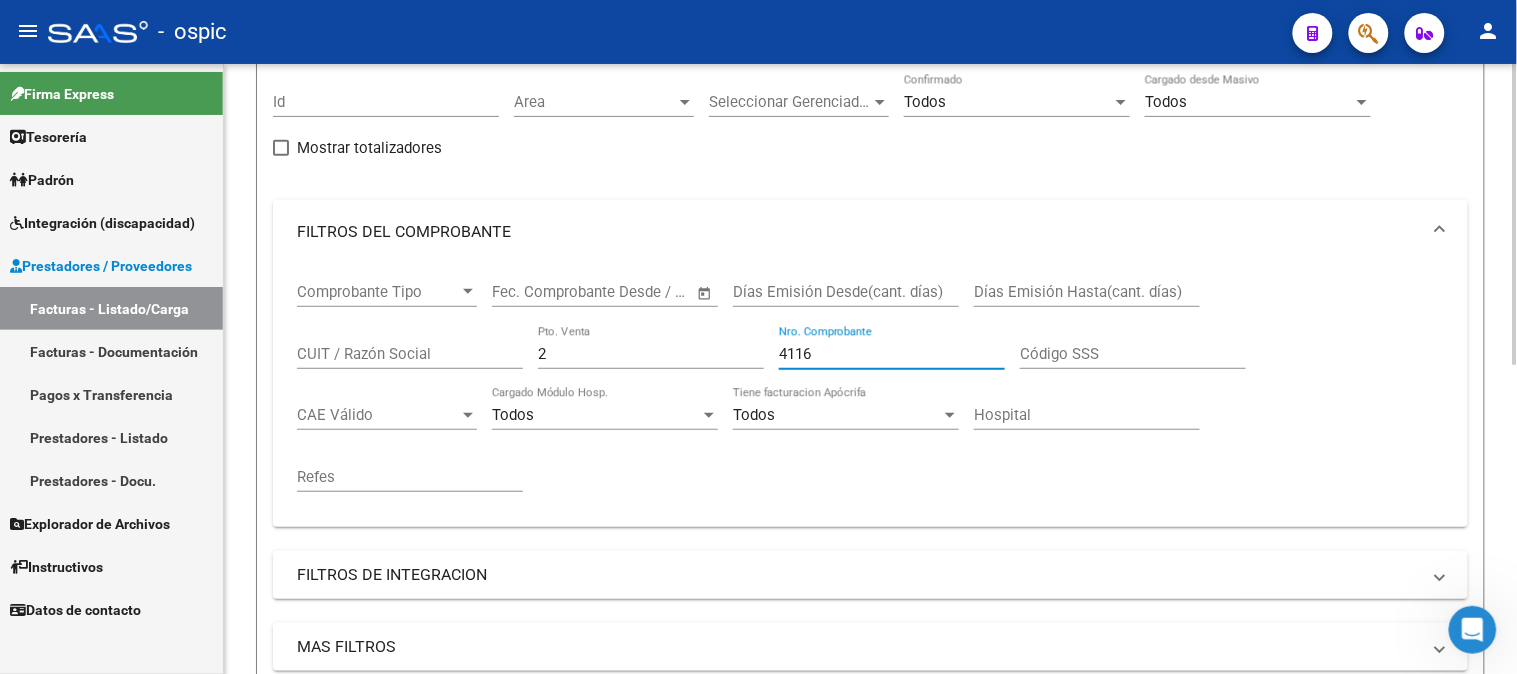 scroll, scrollTop: 513, scrollLeft: 0, axis: vertical 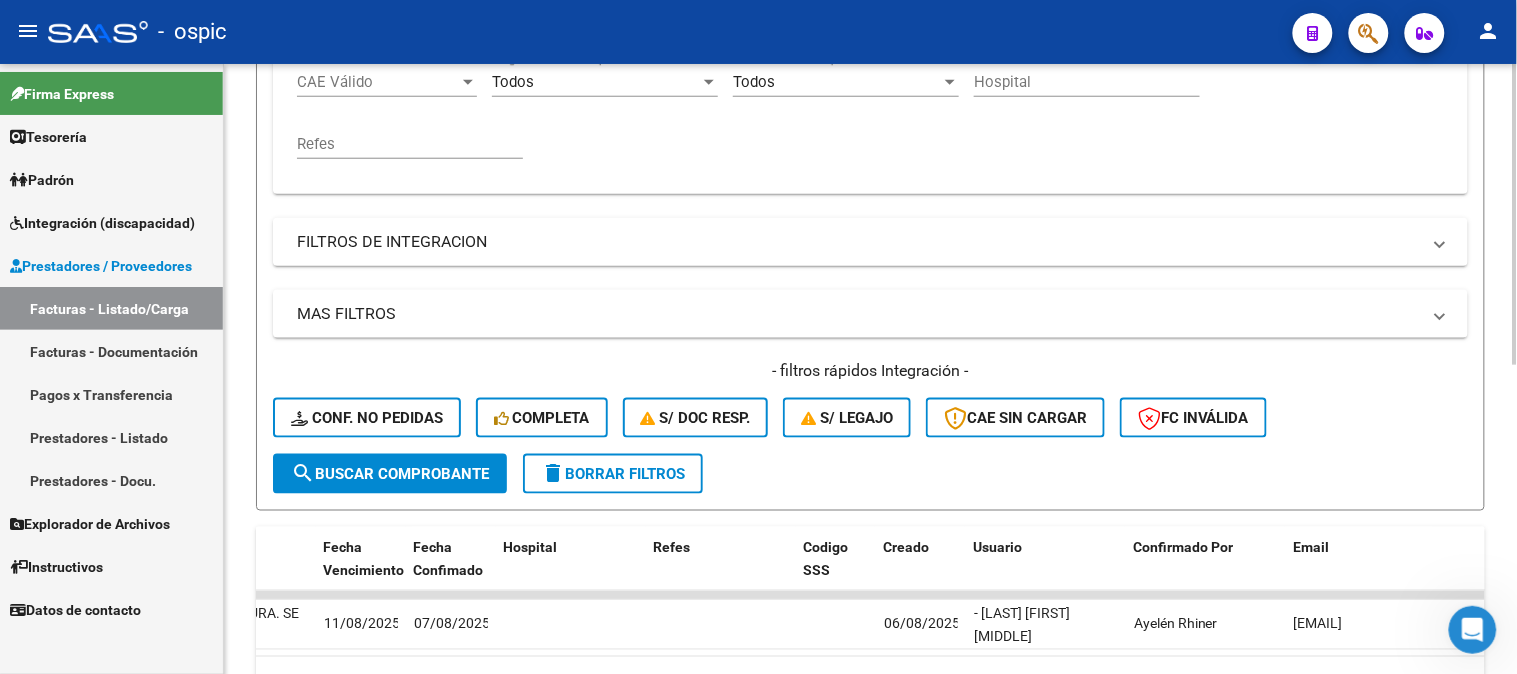 type on "4116" 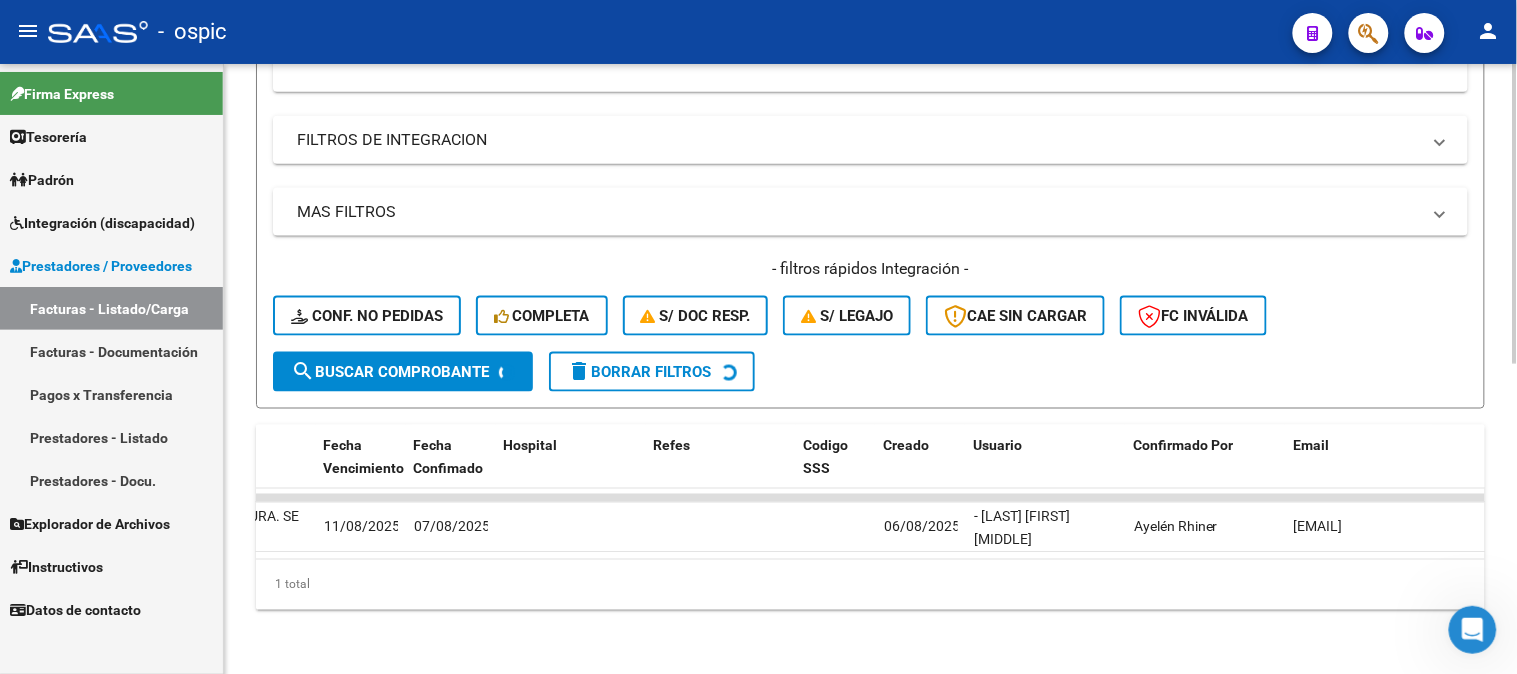 scroll, scrollTop: 625, scrollLeft: 0, axis: vertical 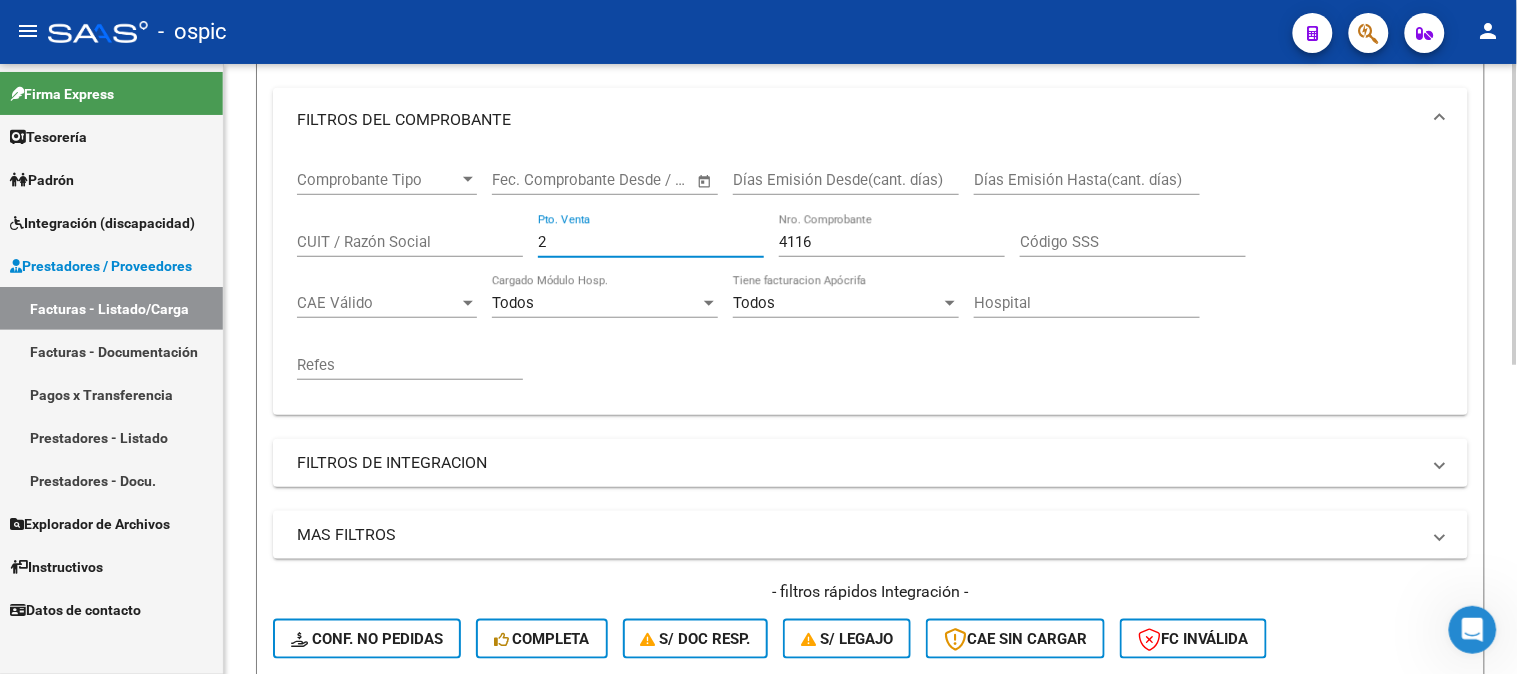 drag, startPoint x: 524, startPoint y: 240, endPoint x: 462, endPoint y: 237, distance: 62.072536 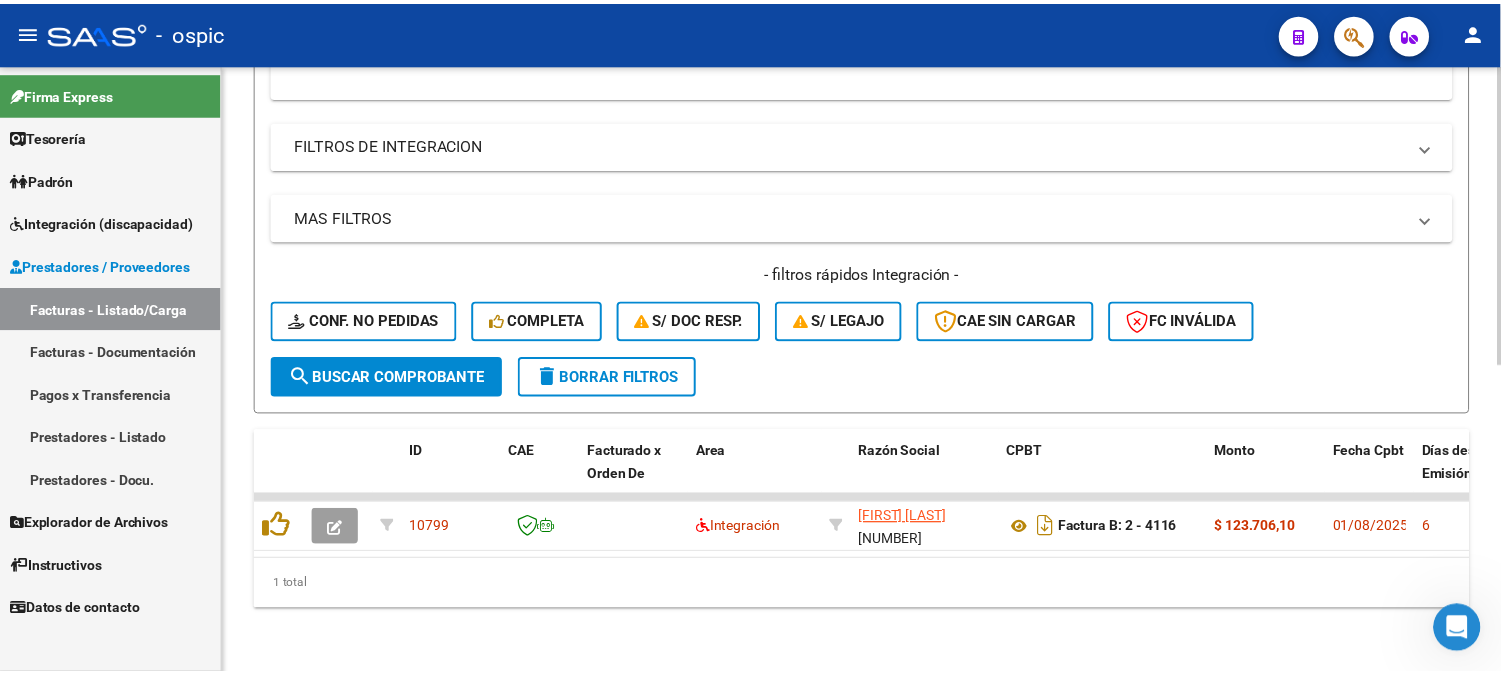 scroll, scrollTop: 624, scrollLeft: 0, axis: vertical 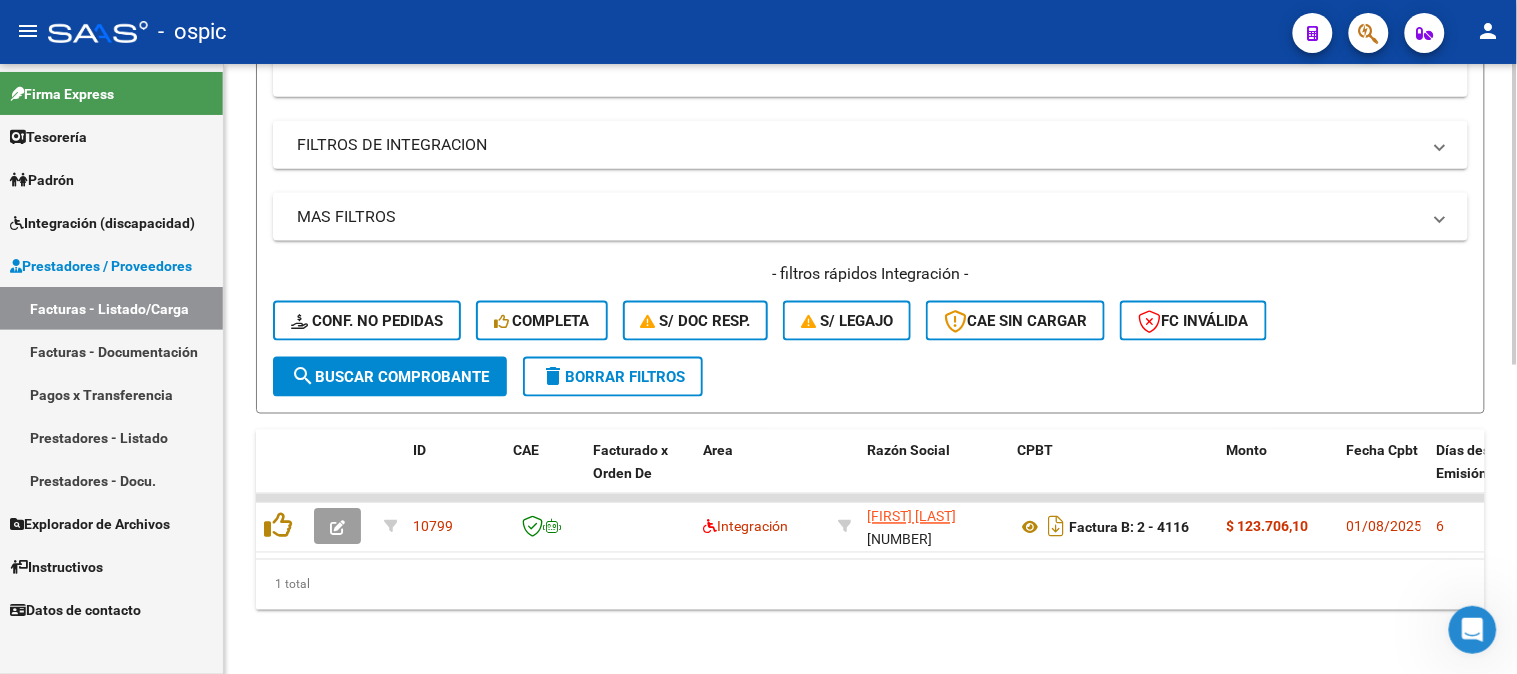 click on "search  Buscar Comprobante" 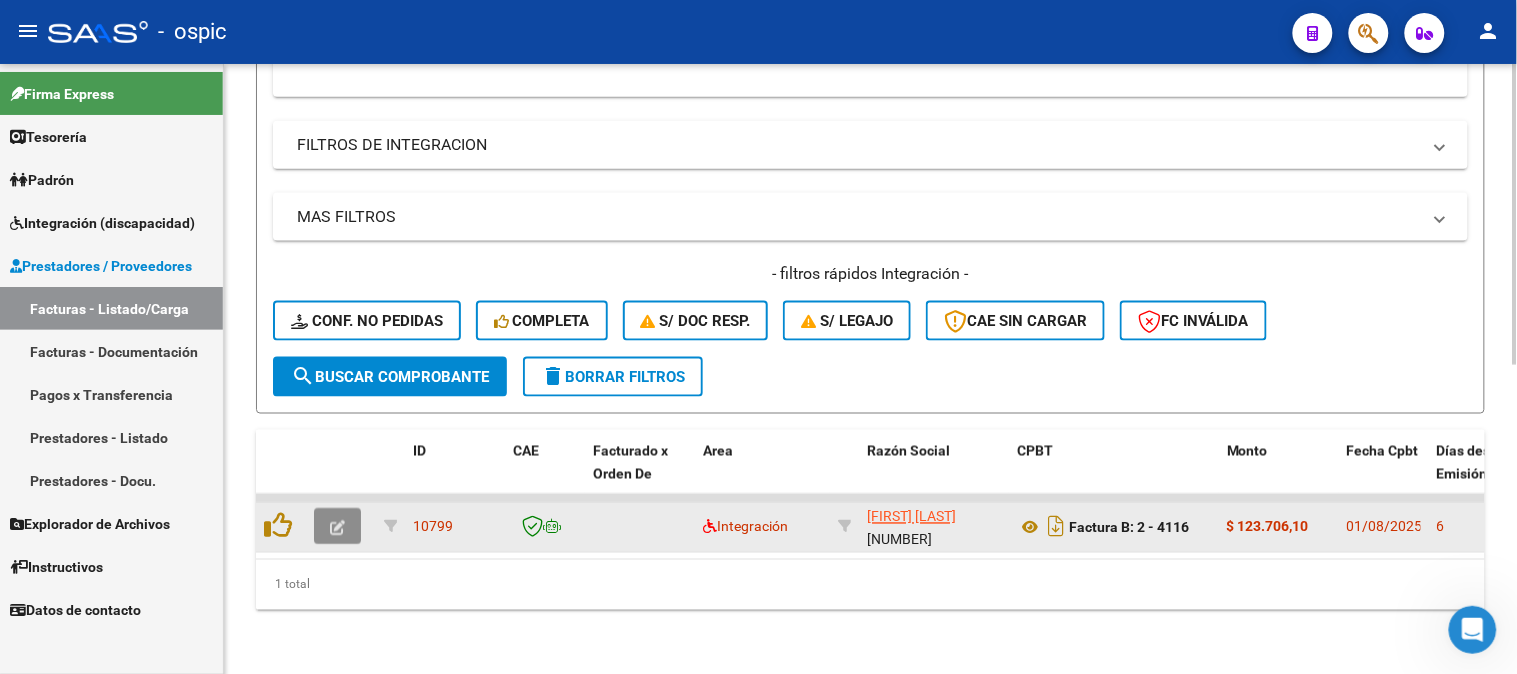 click 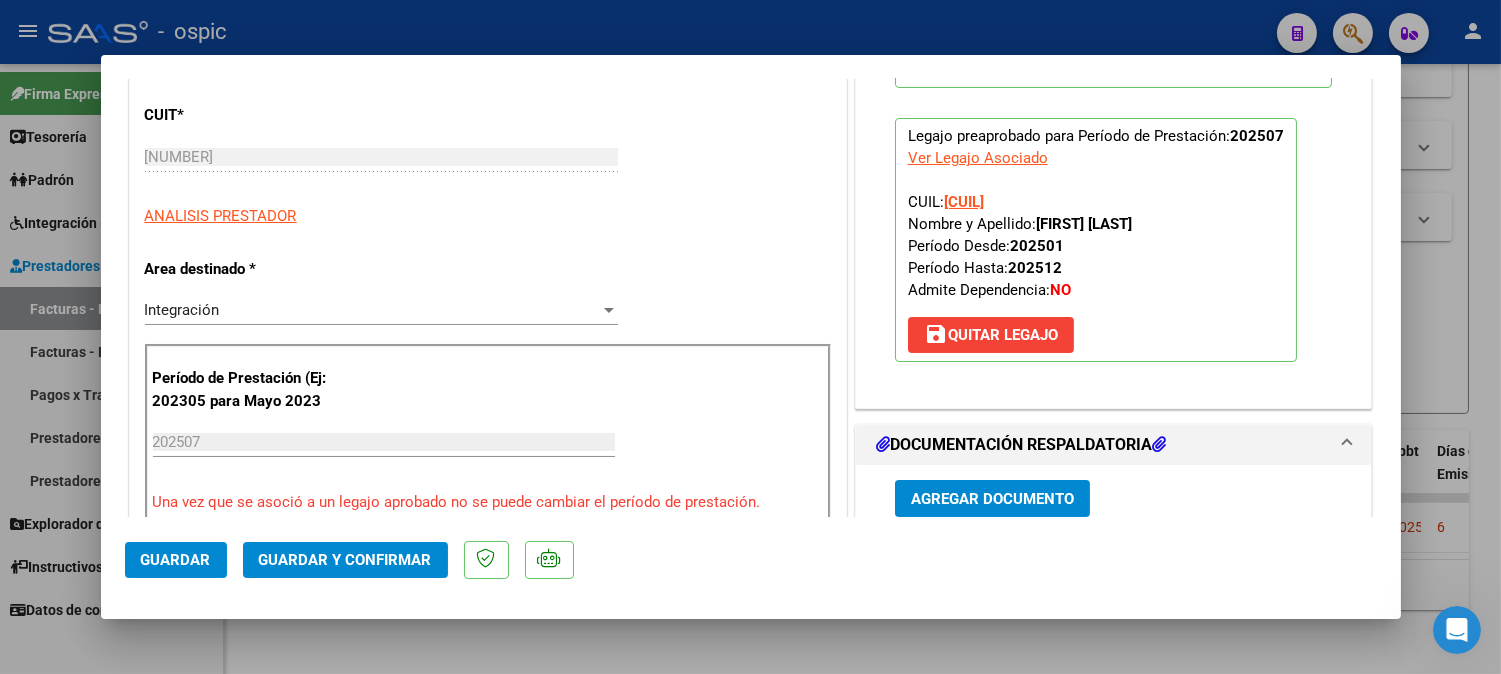 scroll, scrollTop: 222, scrollLeft: 0, axis: vertical 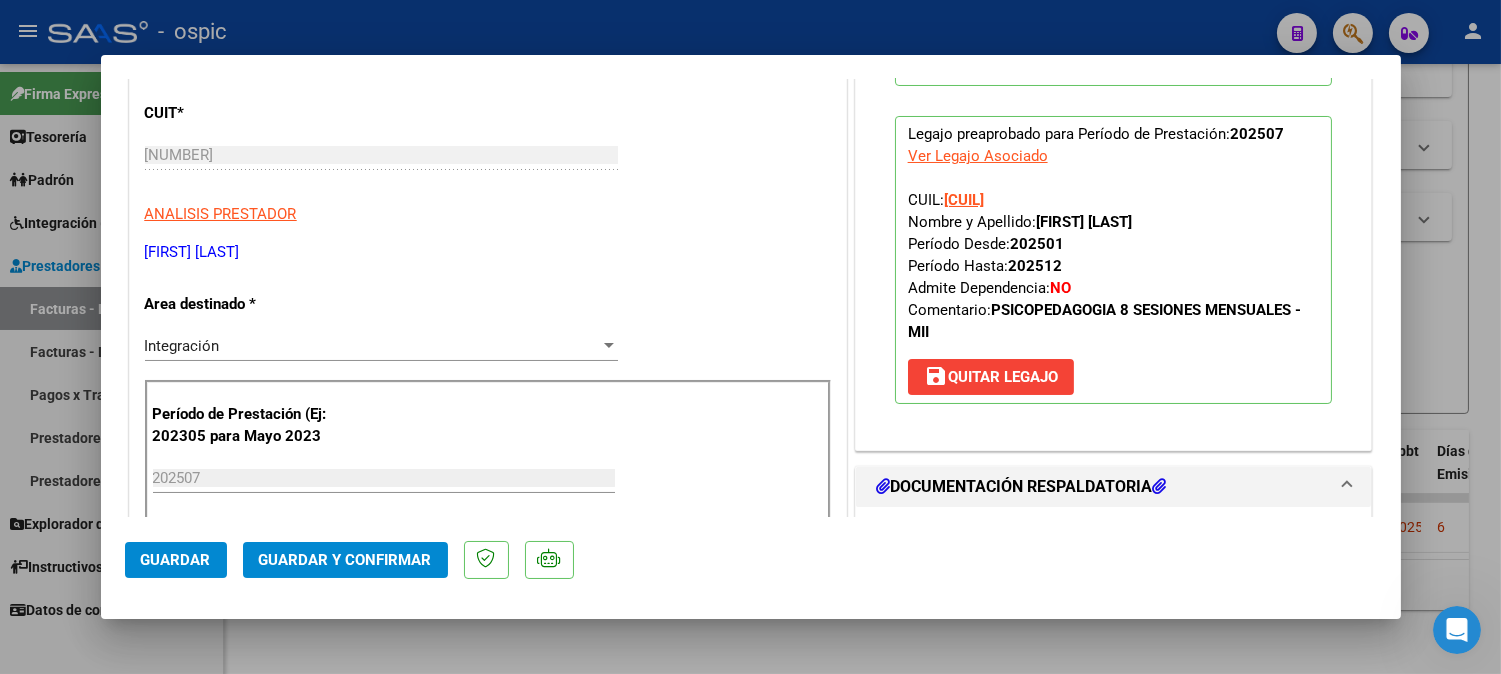 click on "Integración Seleccionar Area" at bounding box center [381, 346] 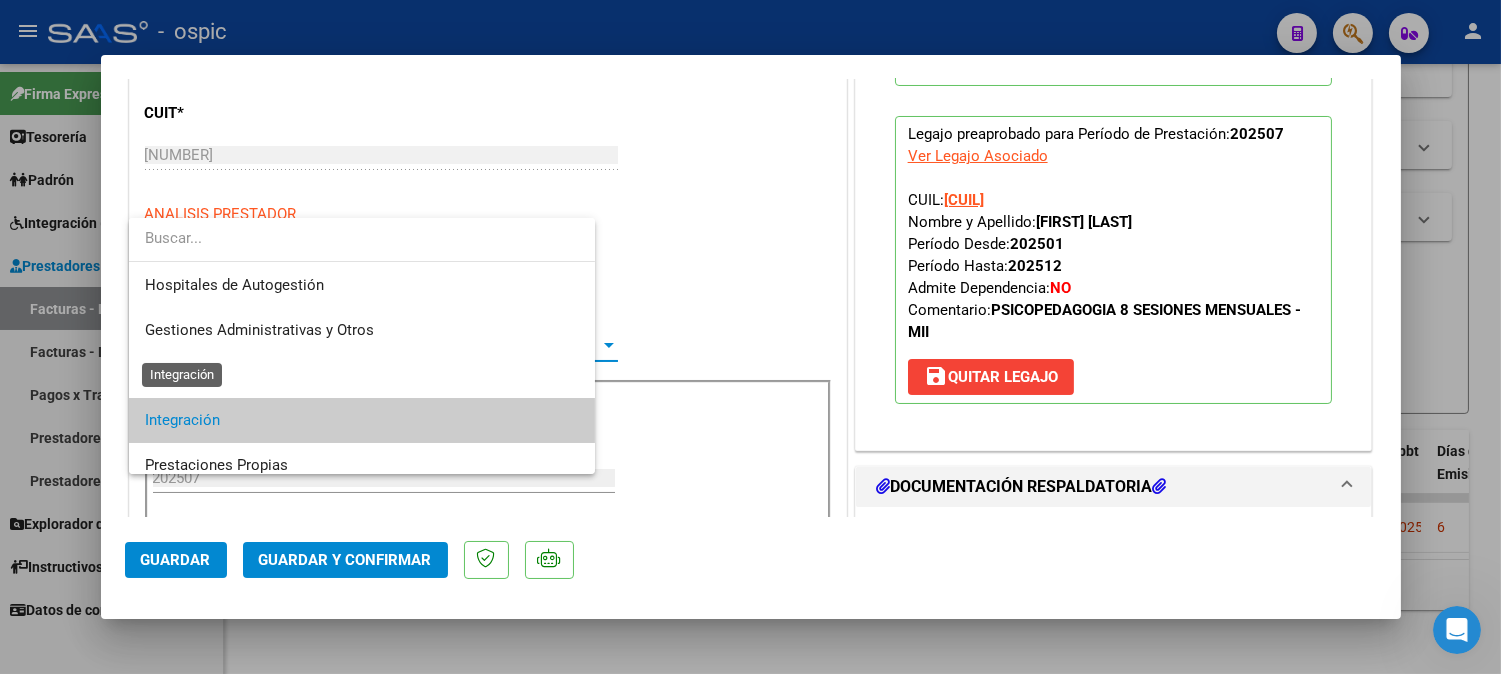 scroll, scrollTop: 74, scrollLeft: 0, axis: vertical 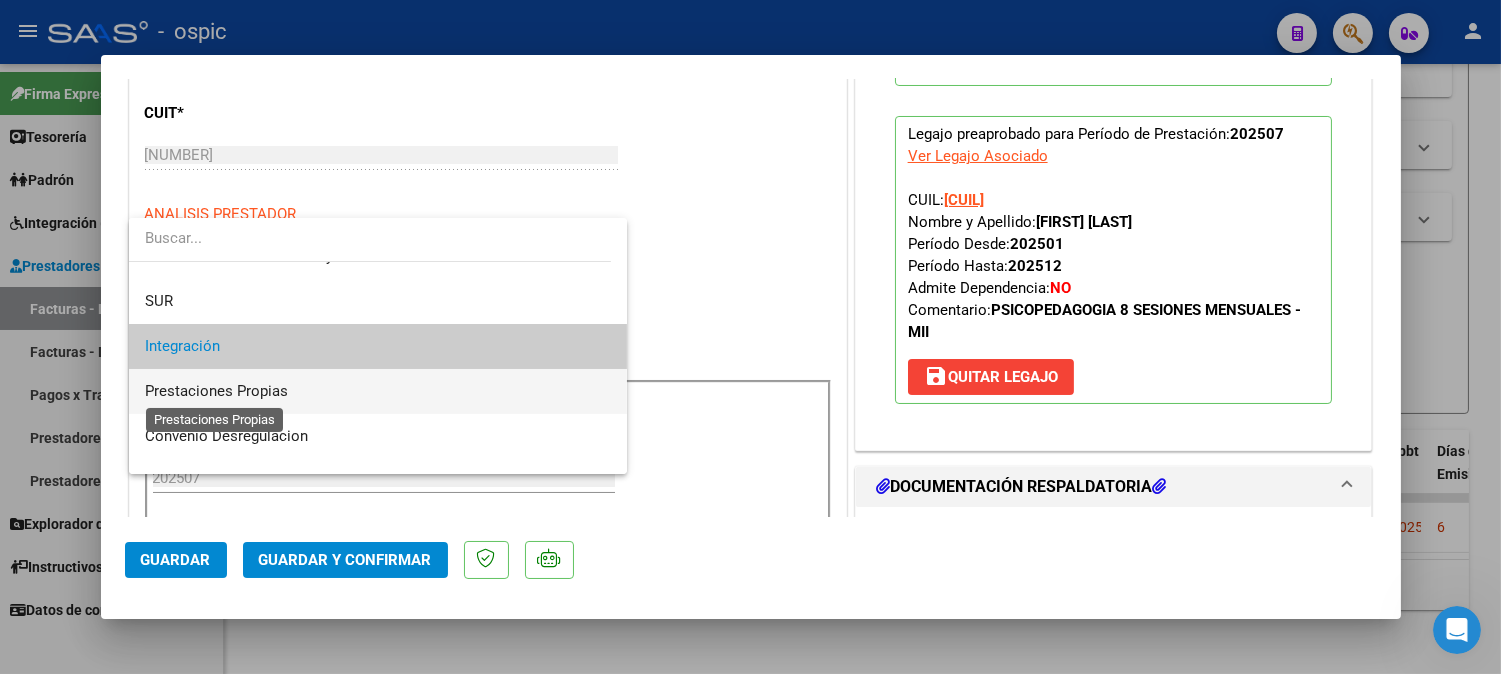 click on "Prestaciones Propias" at bounding box center [216, 391] 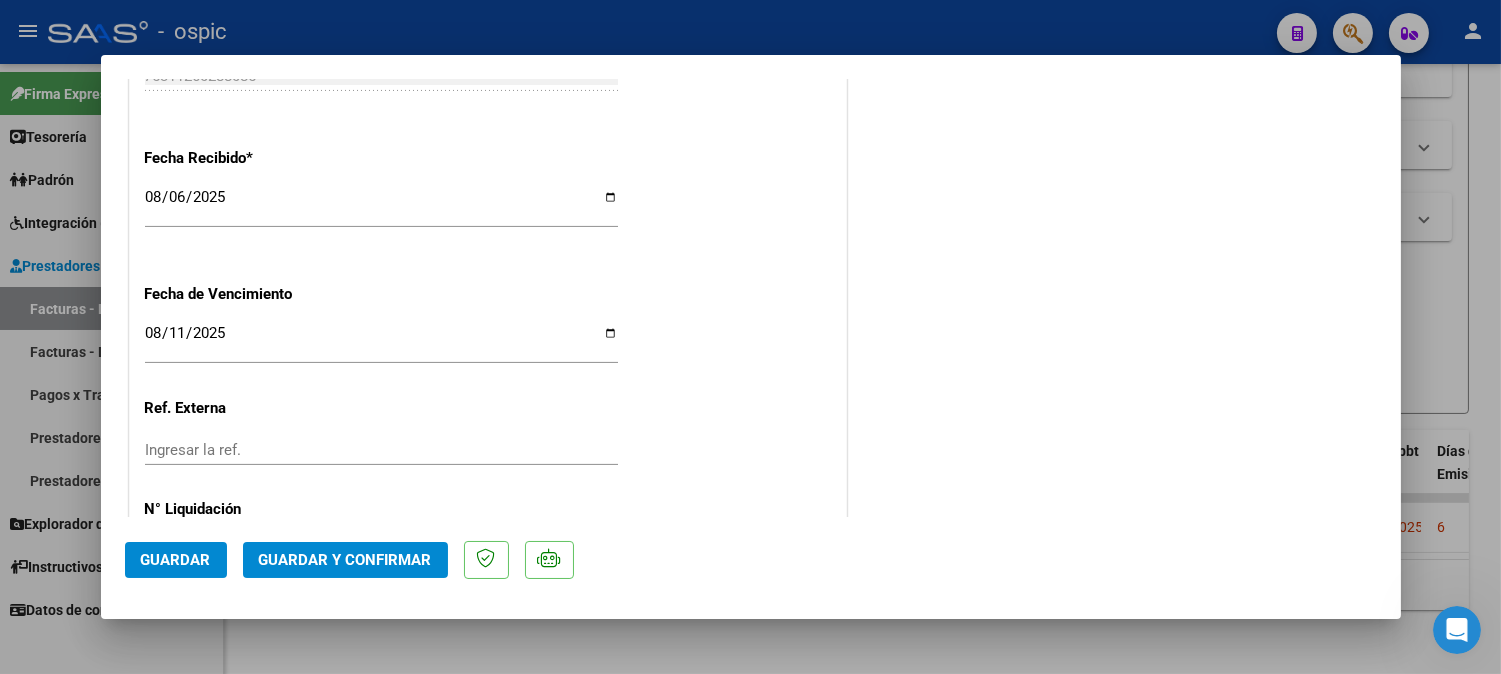 scroll, scrollTop: 1198, scrollLeft: 0, axis: vertical 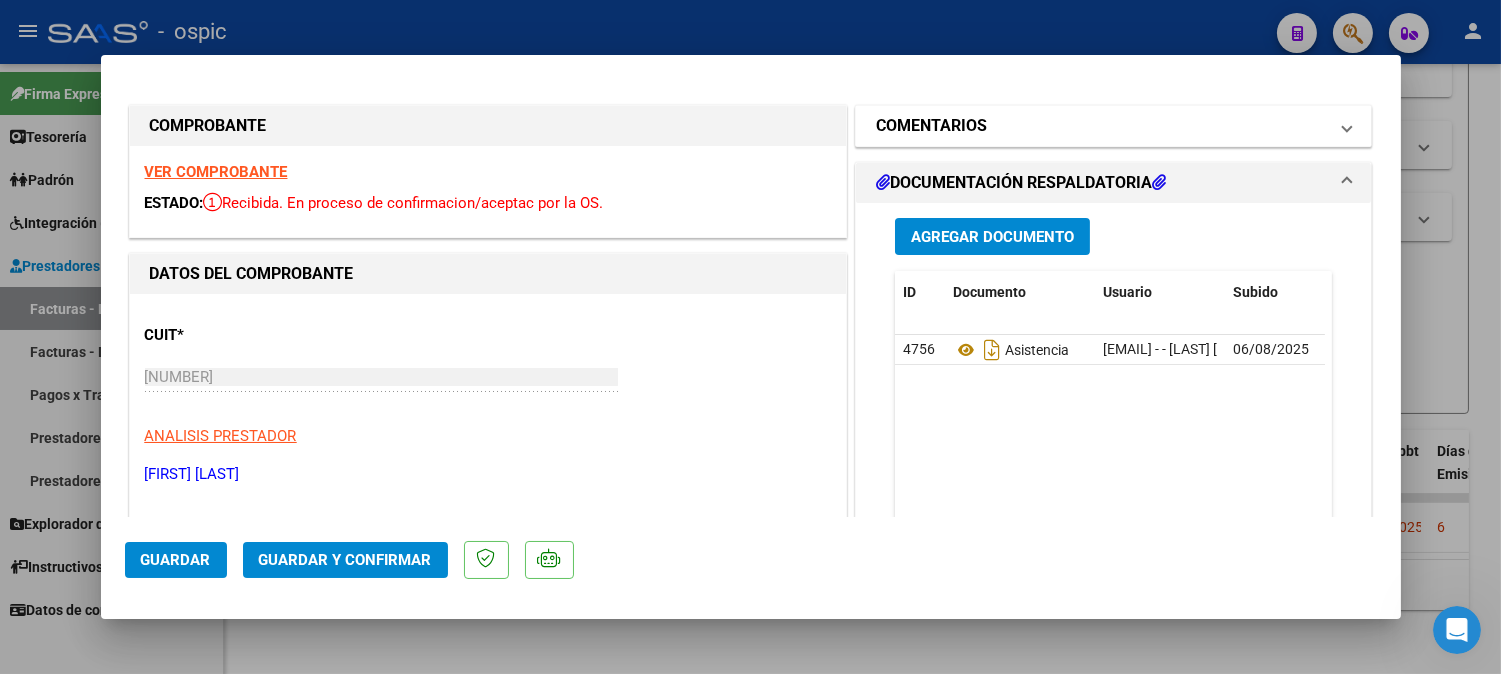 click on "COMENTARIOS" at bounding box center (931, 126) 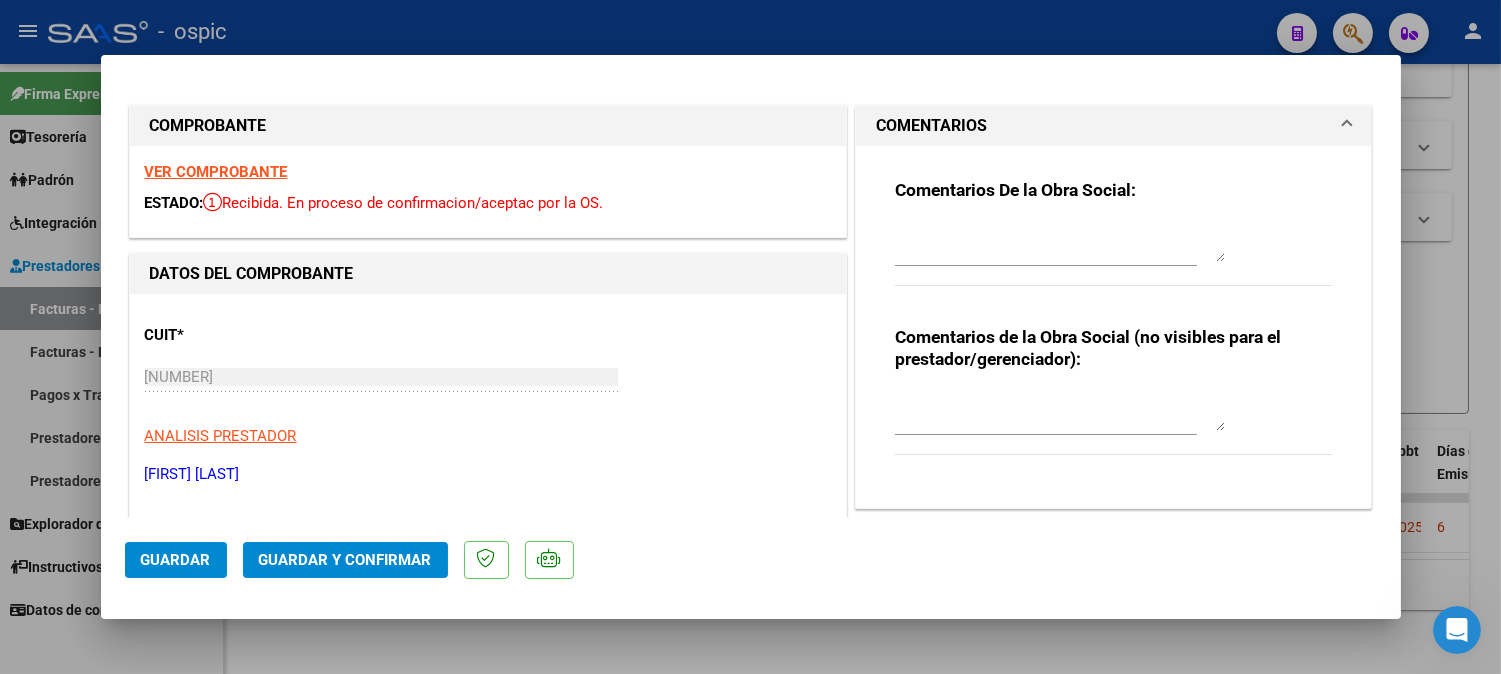 click at bounding box center (1060, 242) 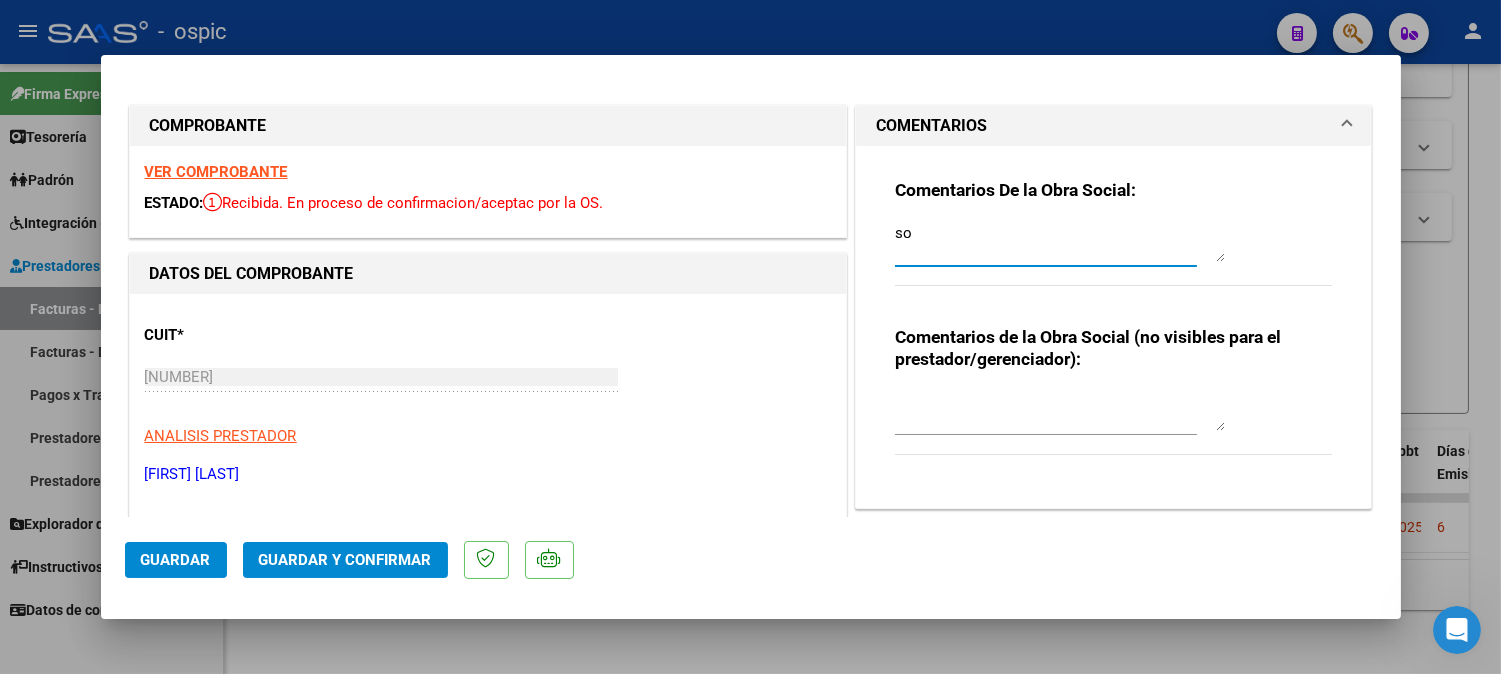 type on "s" 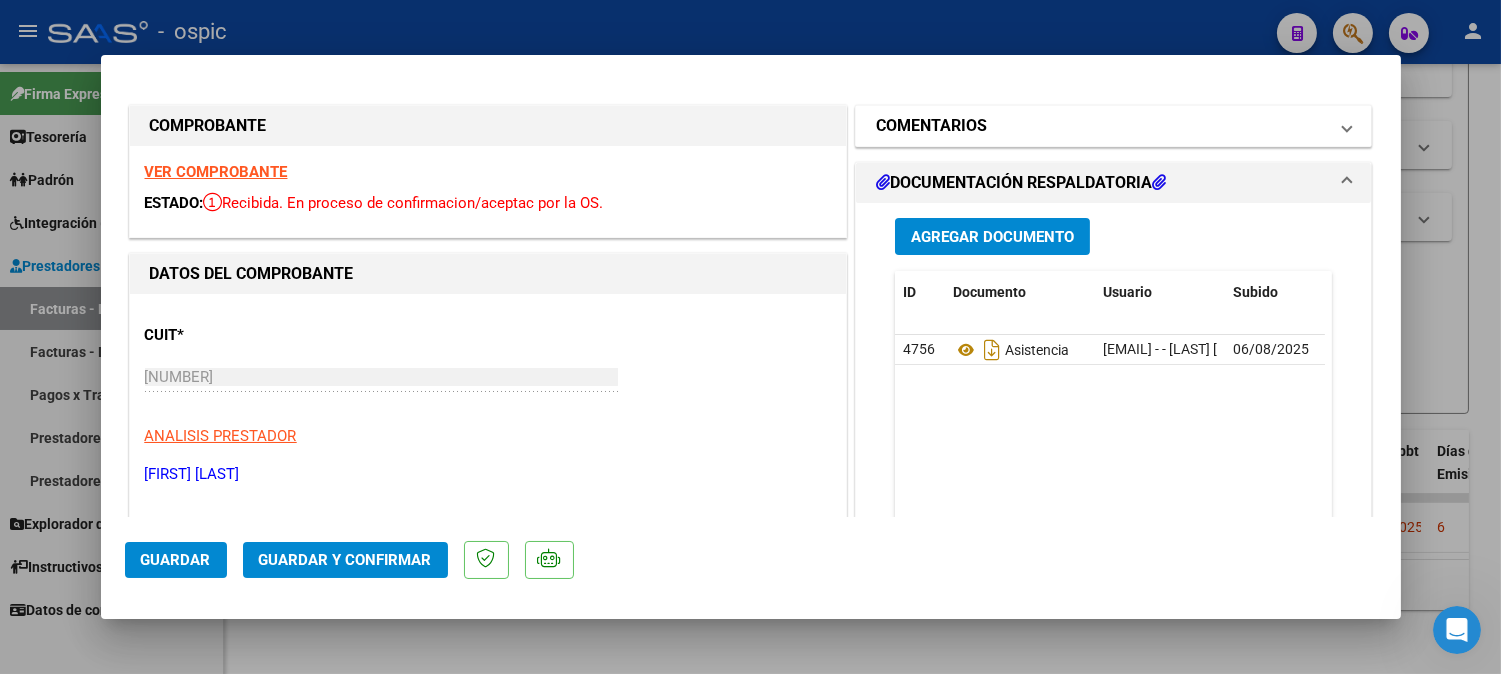 click on "COMENTARIOS" at bounding box center [931, 126] 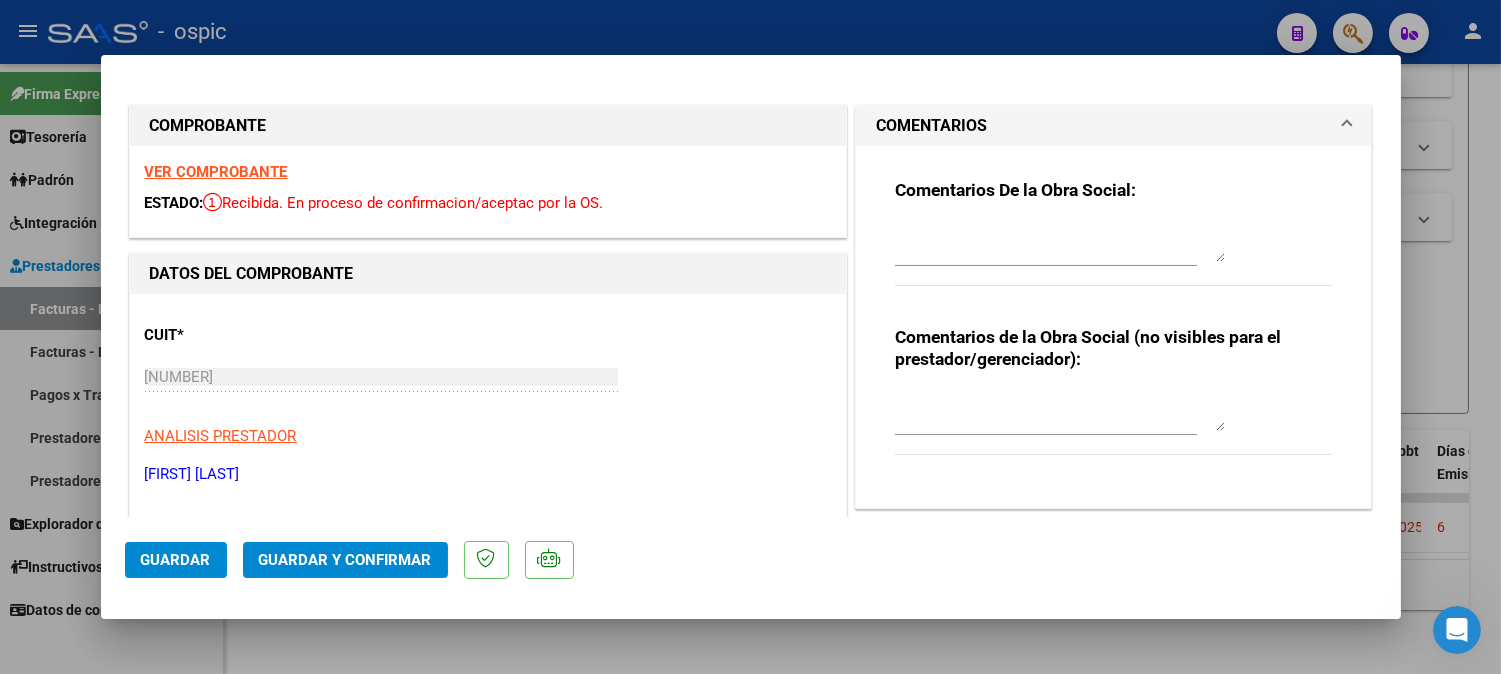 click at bounding box center (1060, 242) 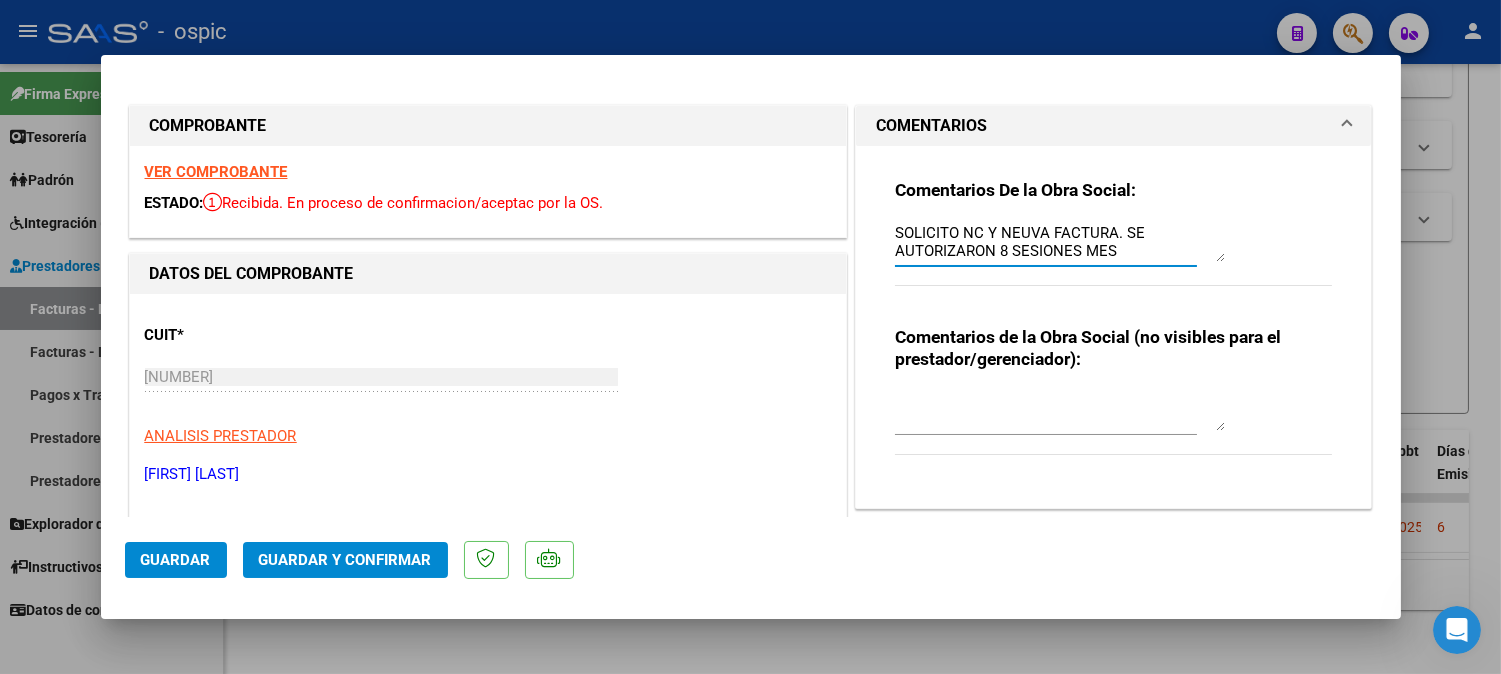 scroll, scrollTop: 0, scrollLeft: 0, axis: both 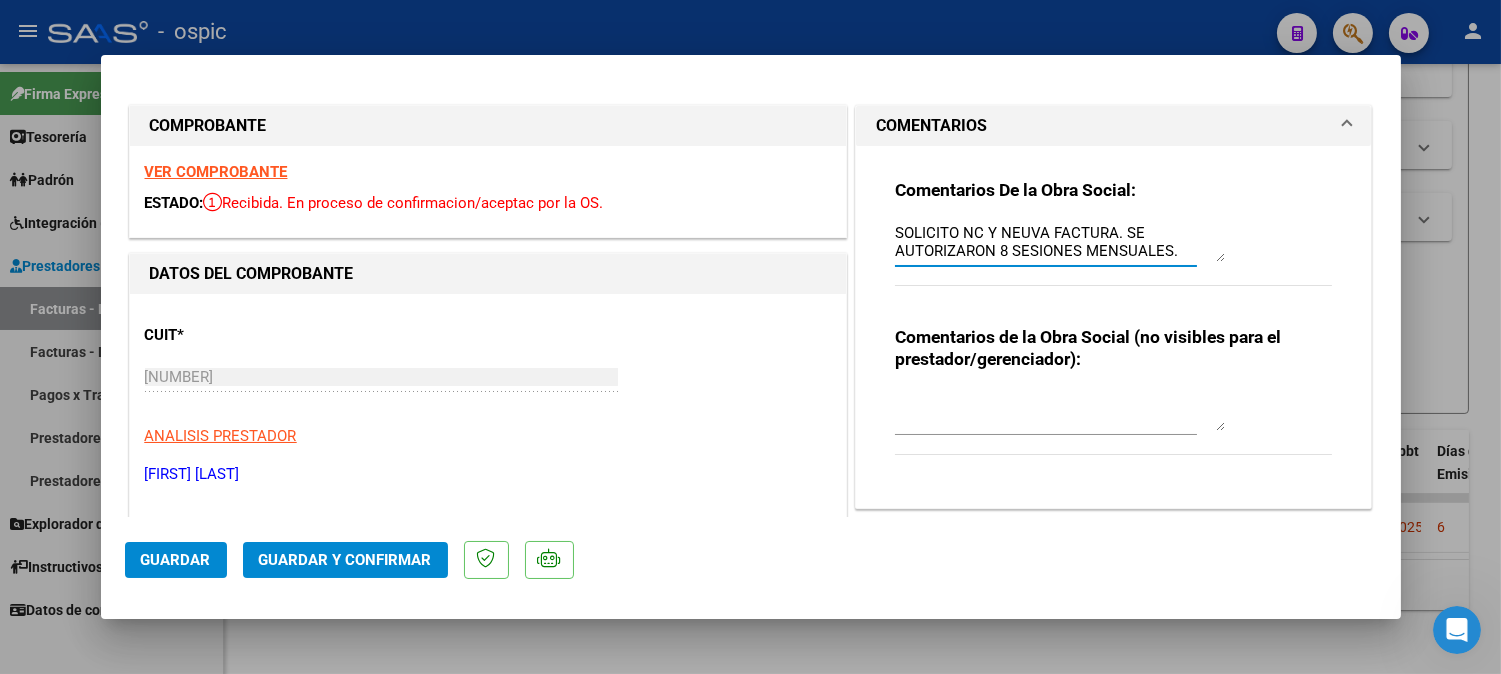 click on "SOLICITO NC Y NEUVA FACTURA. SE AUTORIZARON 8 SESIONES MENSUALES." at bounding box center [1060, 242] 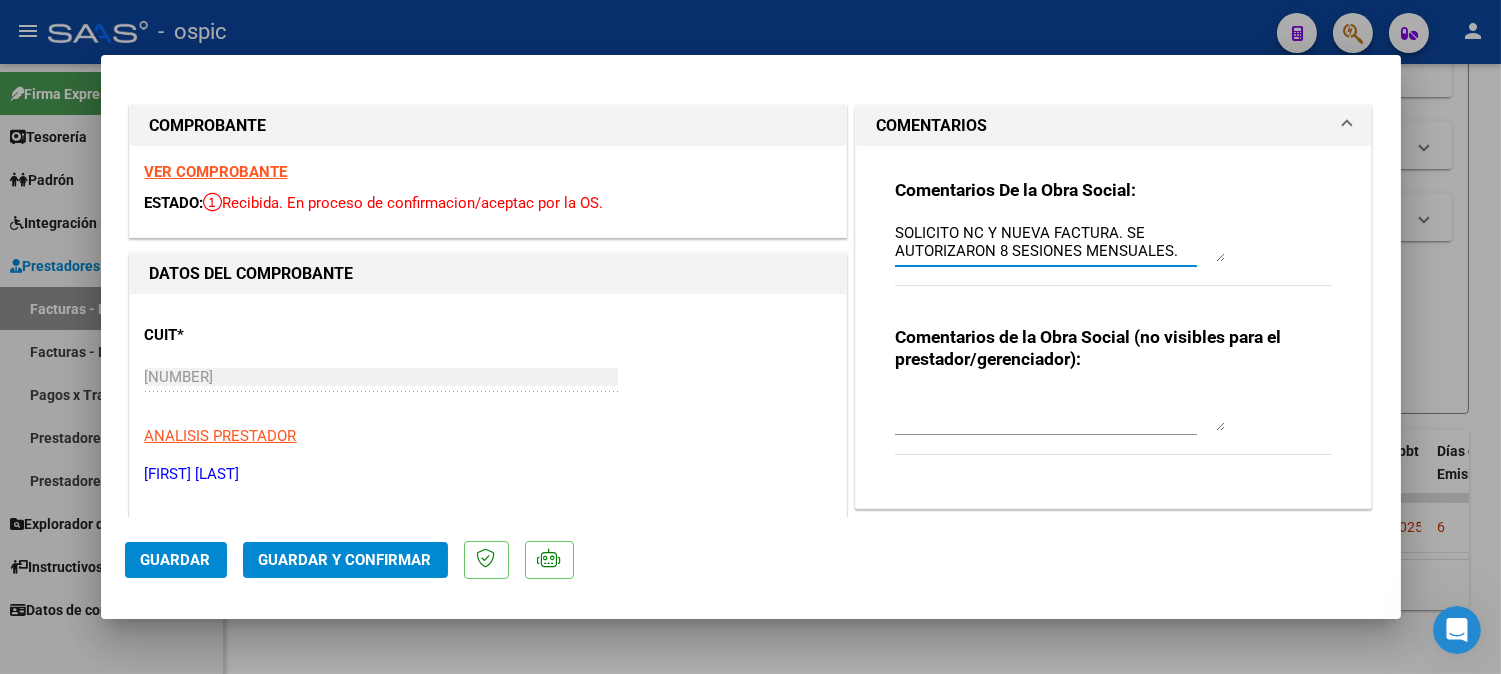 click on "SOLICITO NC Y NUEVA FACTURA. SE AUTORIZARON 8 SESIONES MENSUALES." at bounding box center (1060, 242) 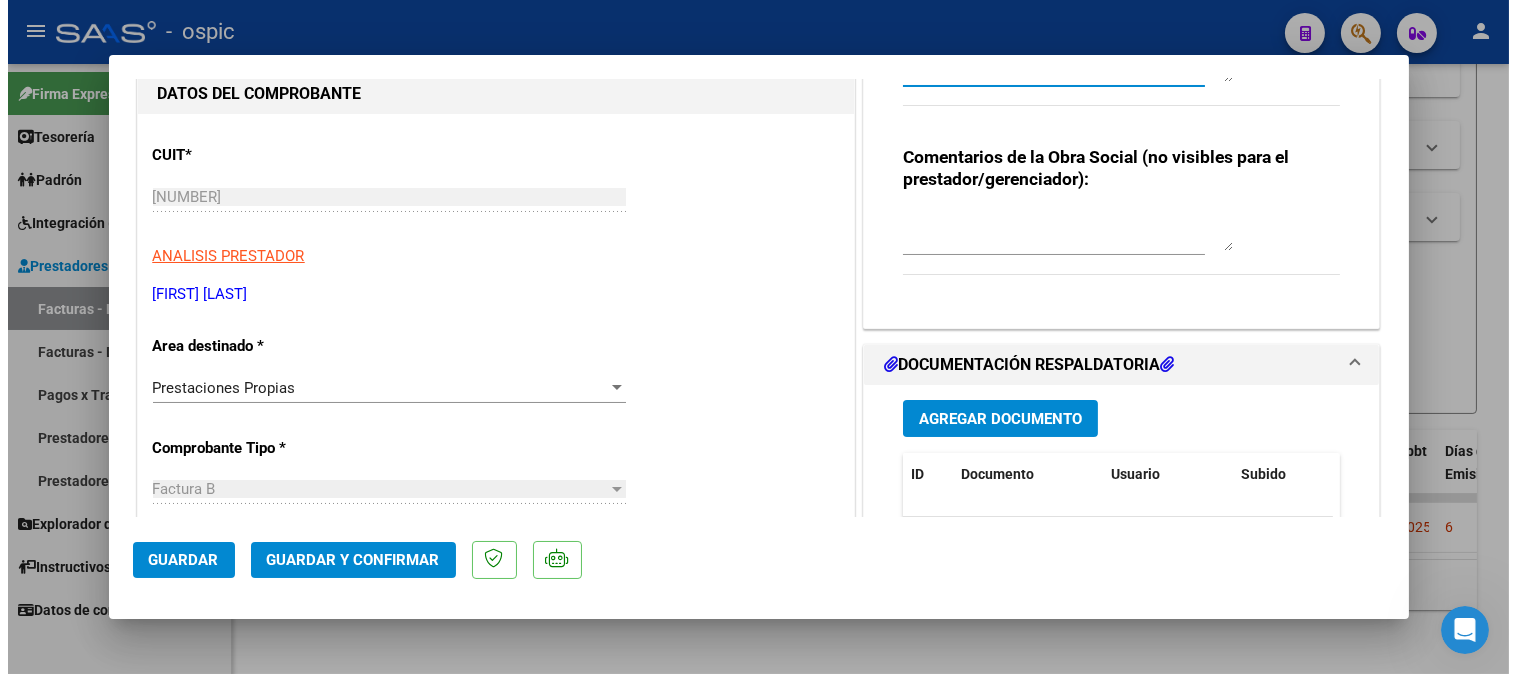 scroll, scrollTop: 111, scrollLeft: 0, axis: vertical 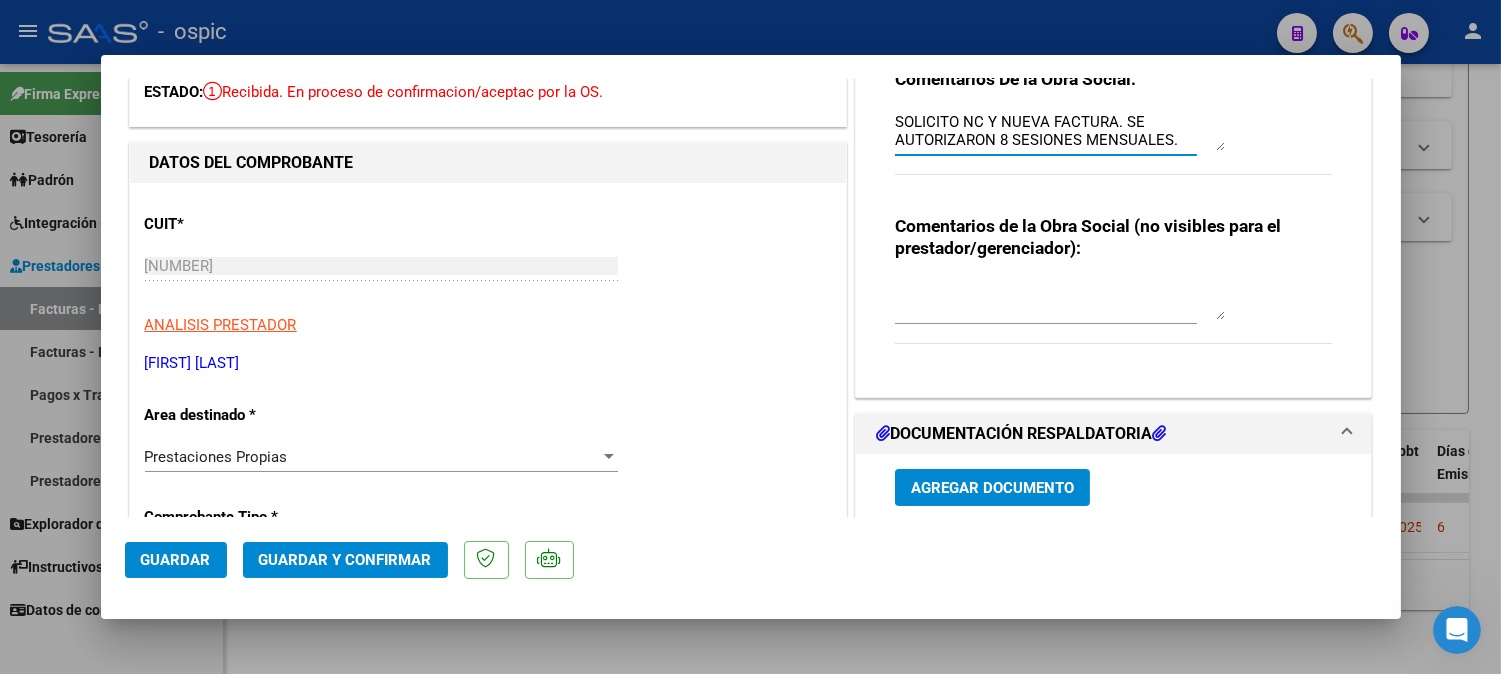 type on "SOLICITO NC Y NUEVA FACTURA. SE AUTORIZARON 8 SESIONES MENSUALES." 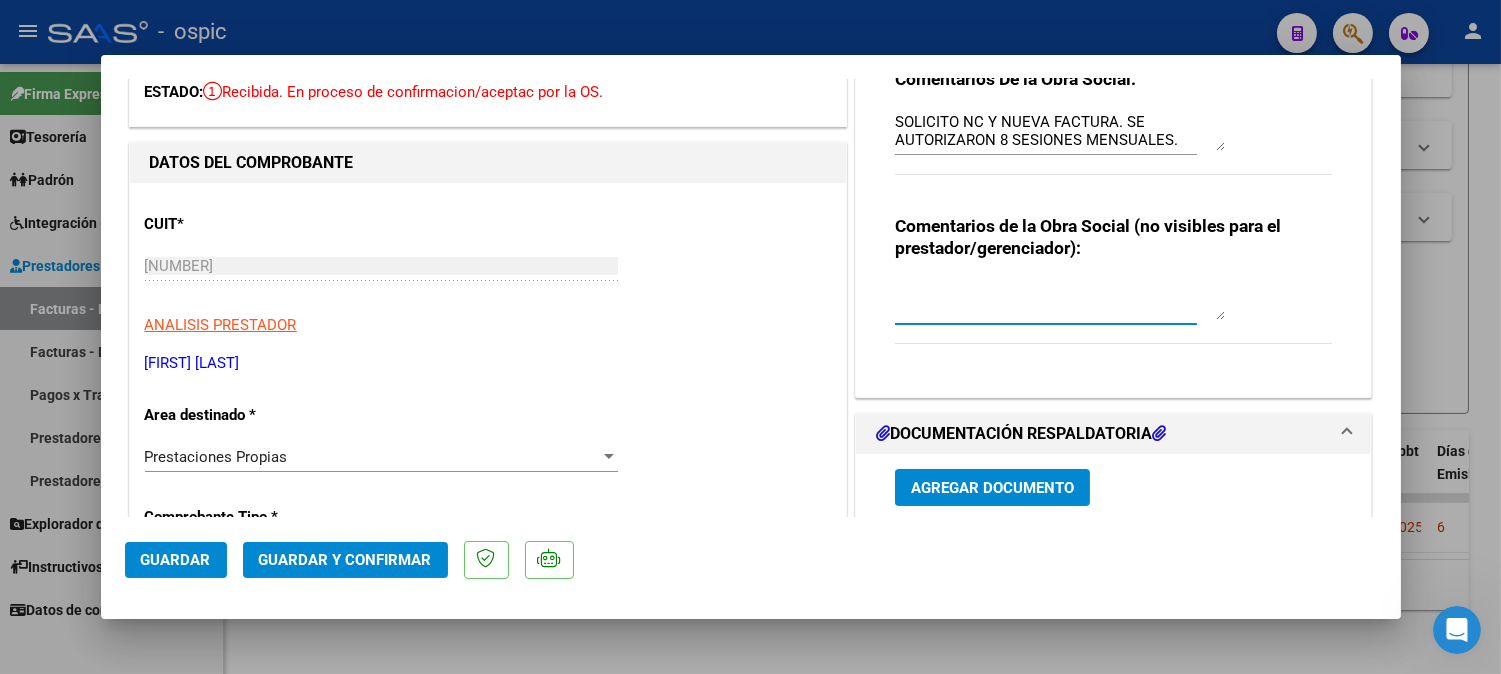 click at bounding box center [1060, 300] 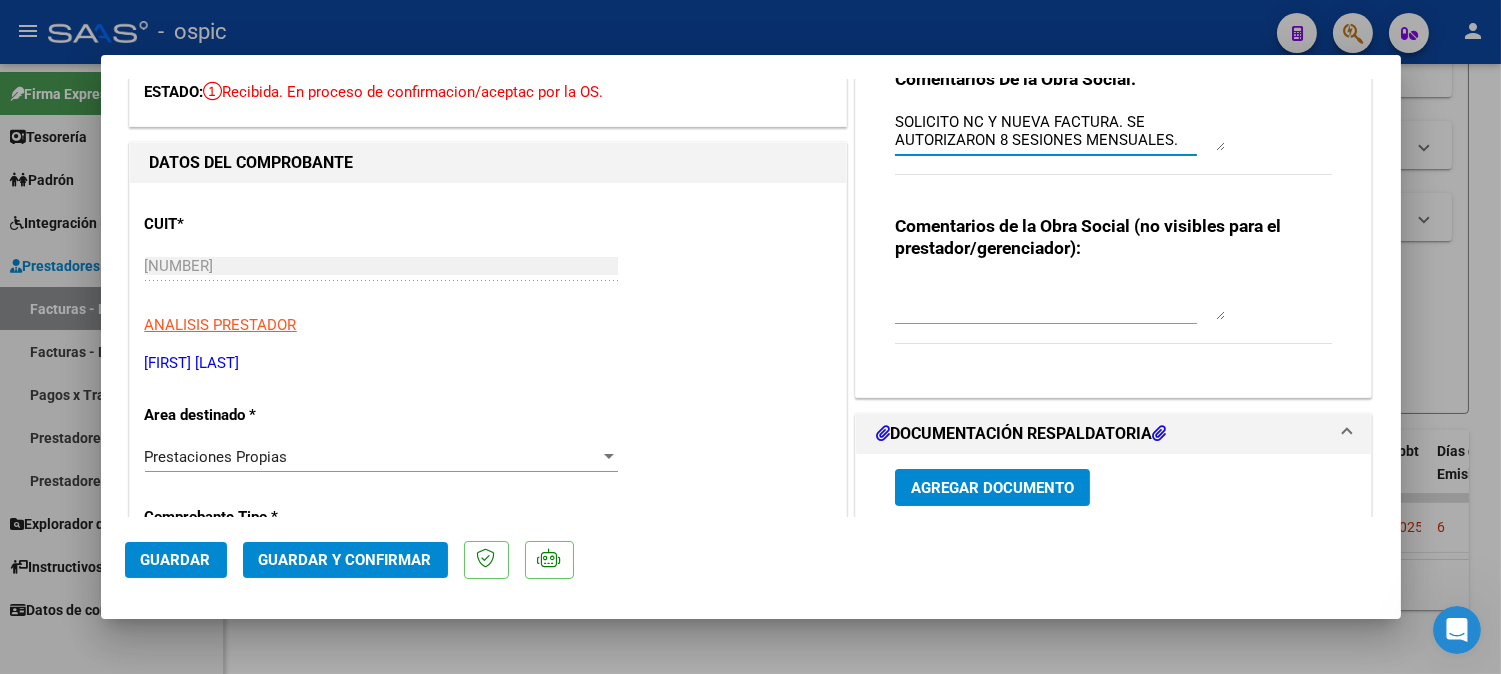 drag, startPoint x: 885, startPoint y: 116, endPoint x: 1165, endPoint y: 140, distance: 281.0267 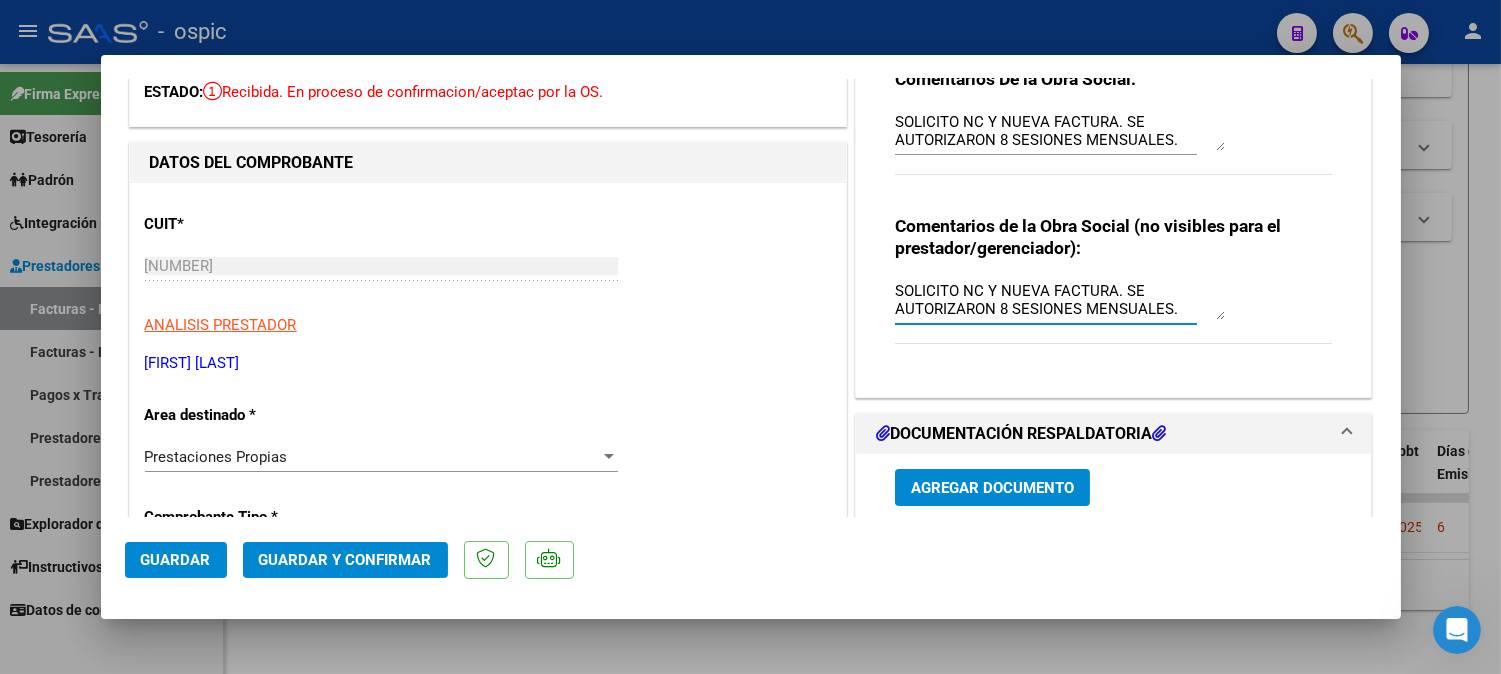click on "SOLICITO NC Y NUEVA FACTURA. SE AUTORIZARON 8 SESIONES MENSUALES." at bounding box center [1060, 300] 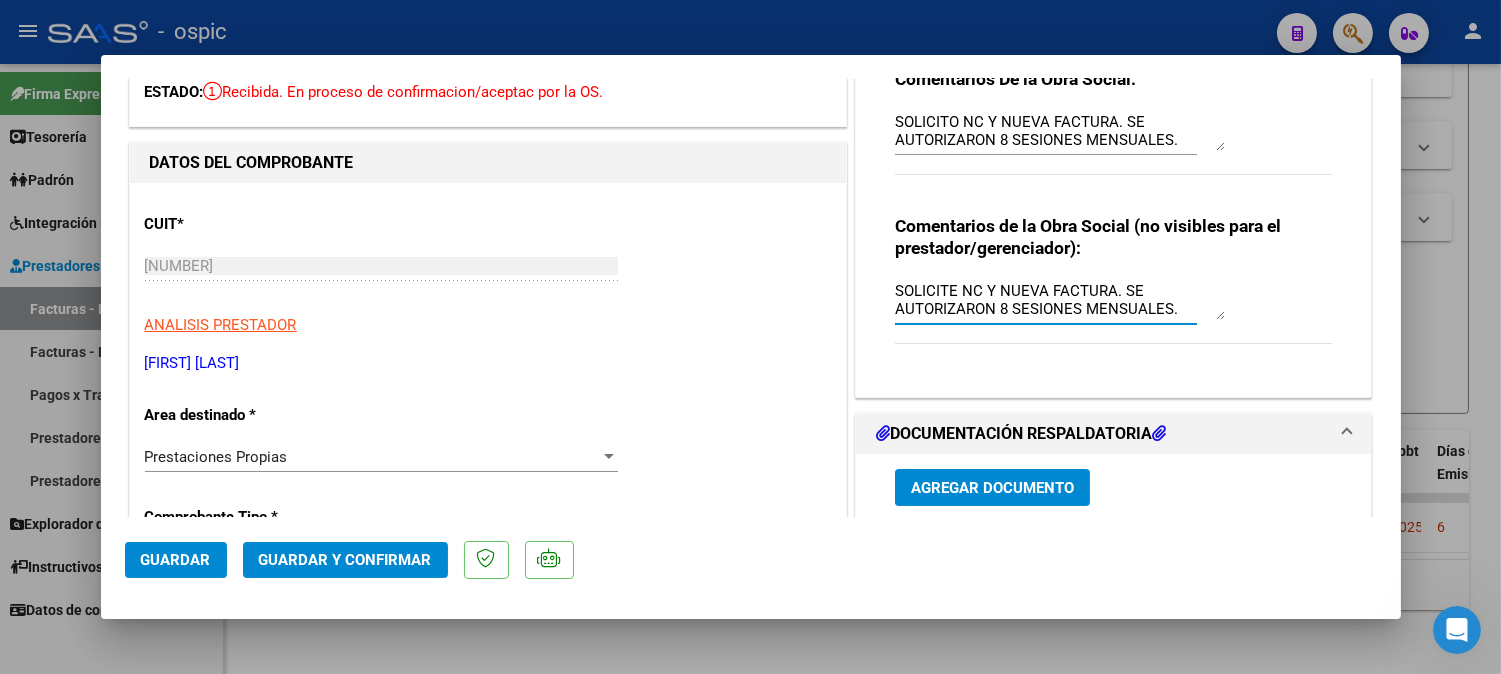 type on "SOLICITE NC Y NUEVA FACTURA. SE AUTORIZARON 8 SESIONES MENSUALES." 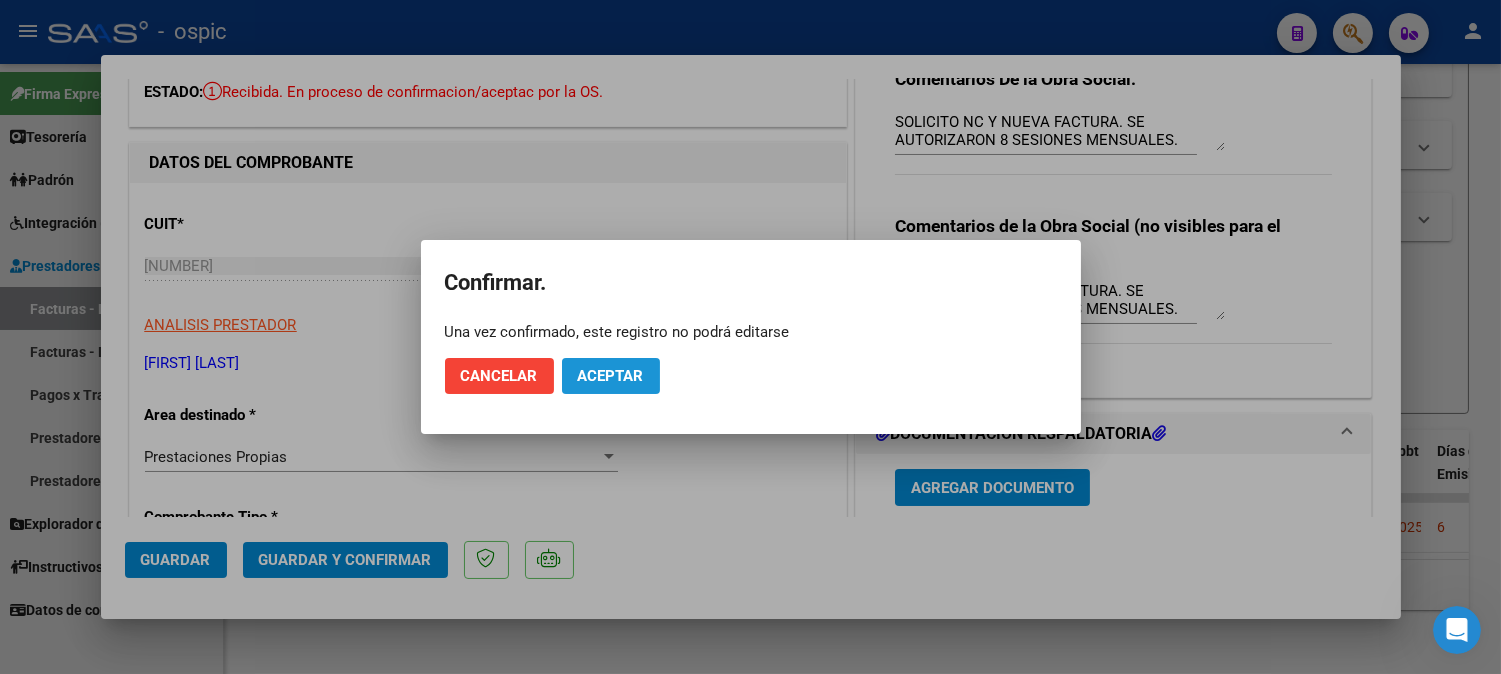click on "Aceptar" 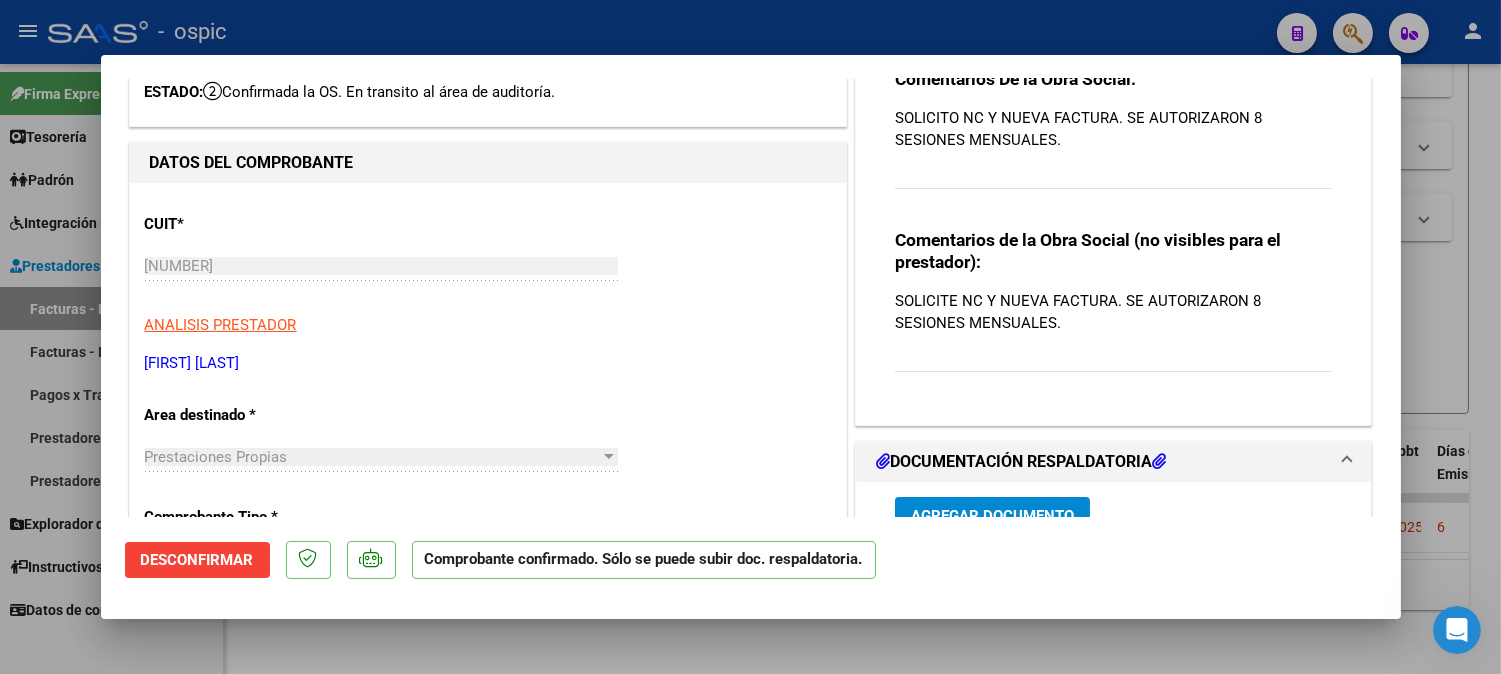 type 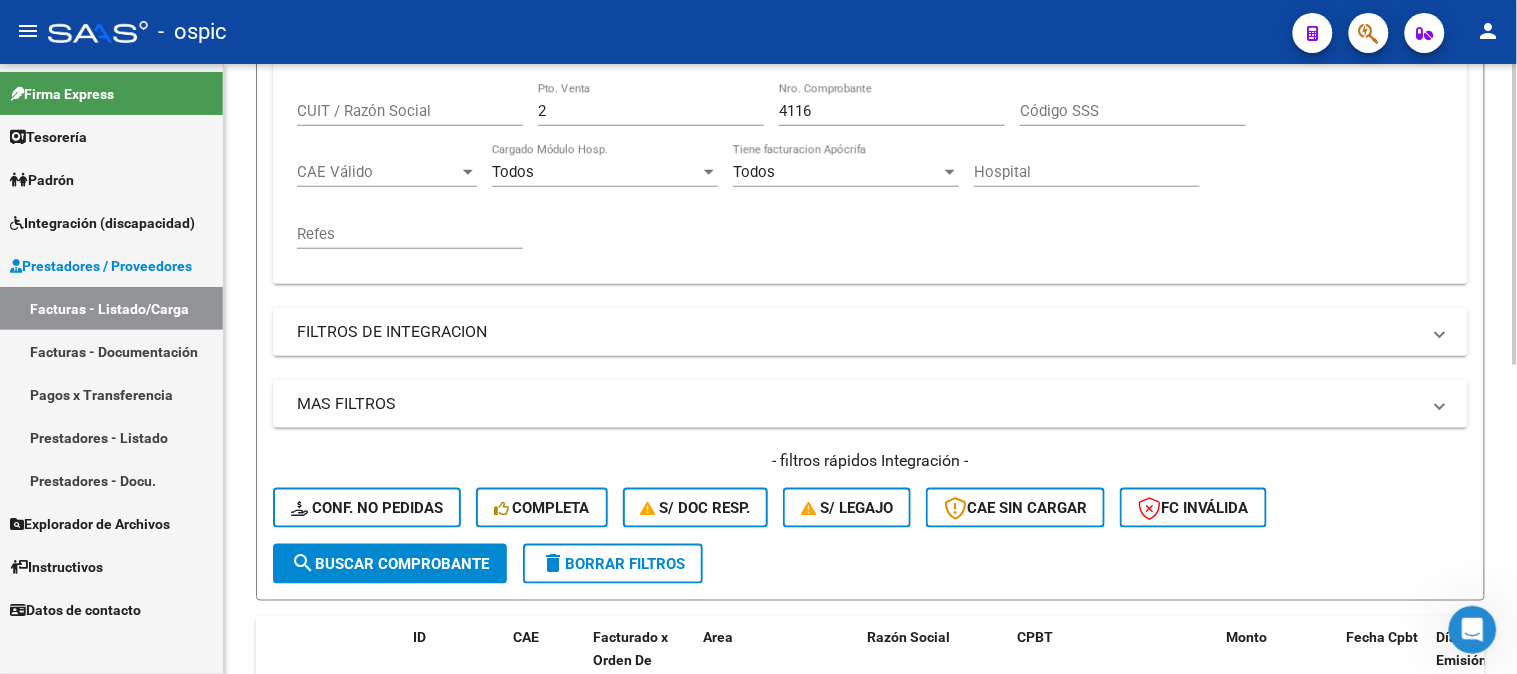 scroll, scrollTop: 180, scrollLeft: 0, axis: vertical 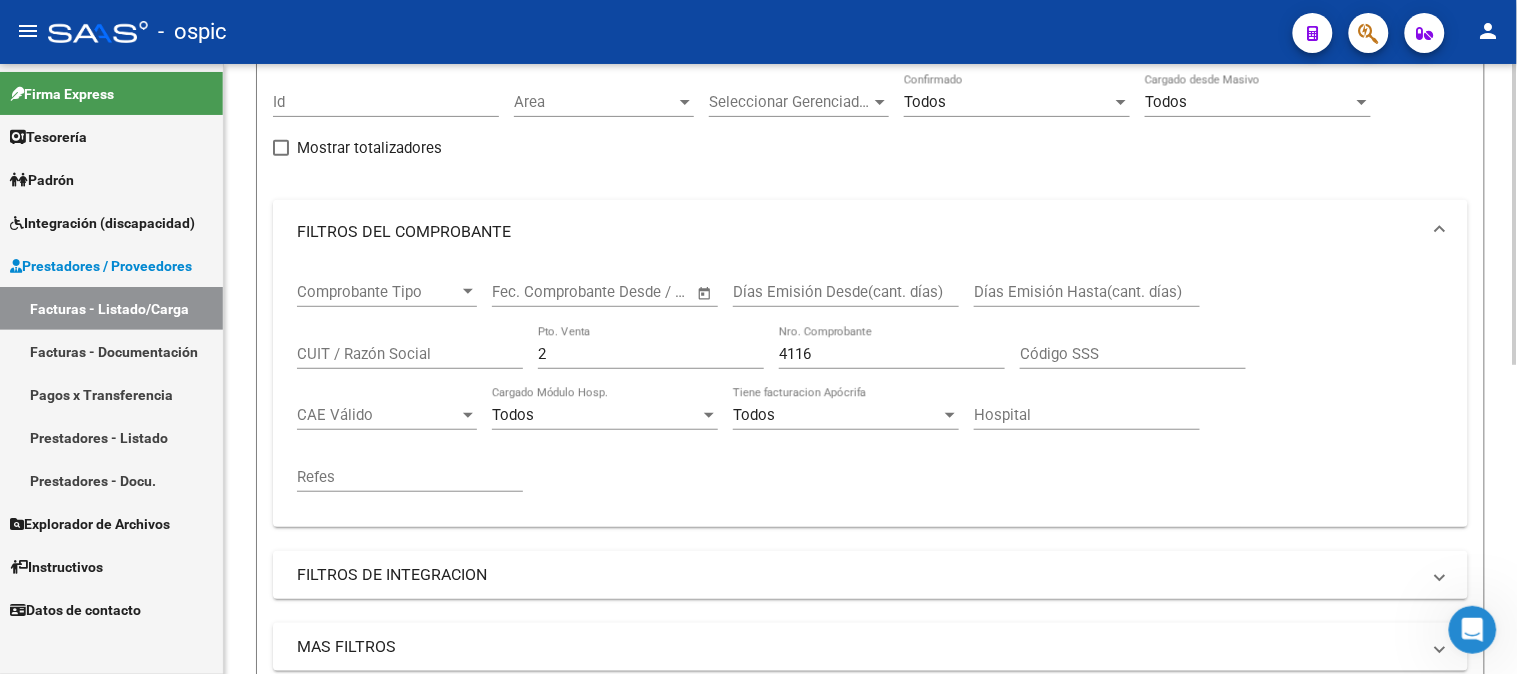 drag, startPoint x: 496, startPoint y: 357, endPoint x: 334, endPoint y: 305, distance: 170.14111 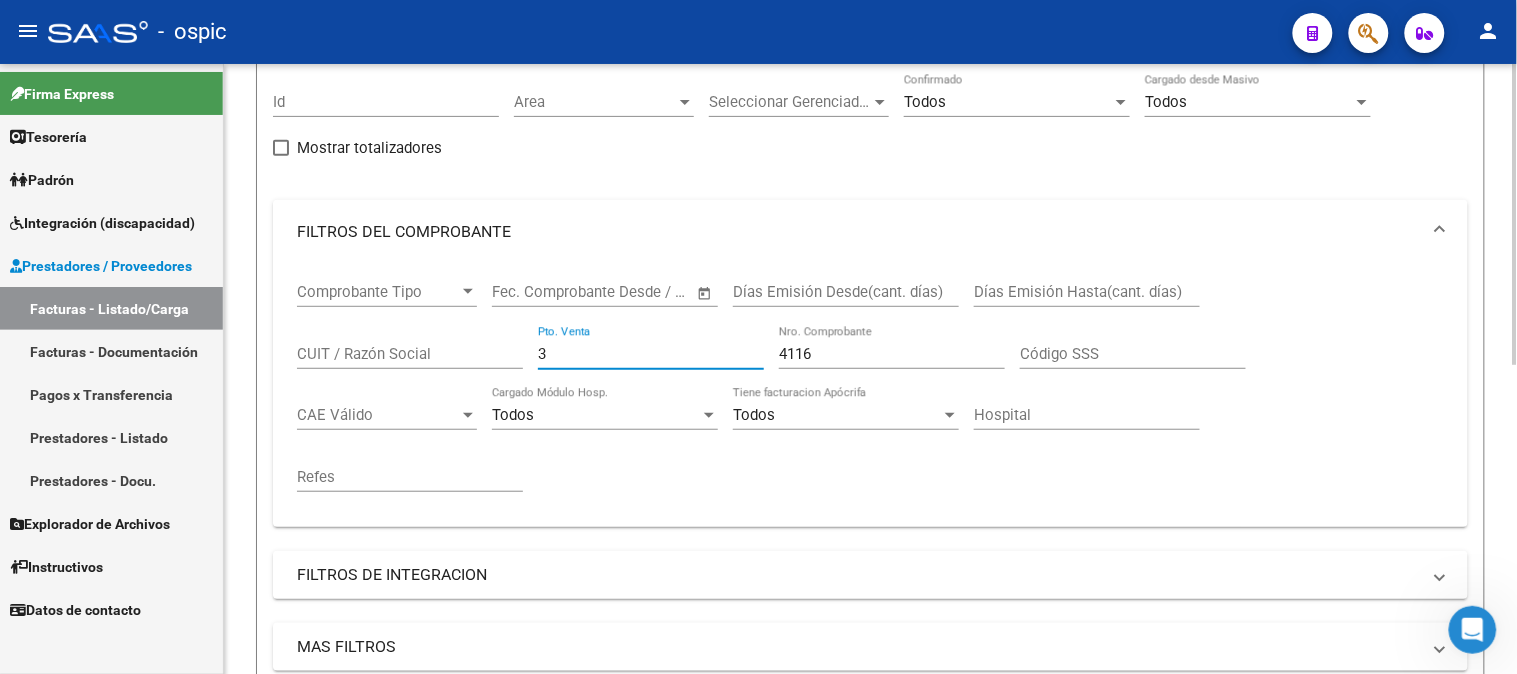 type on "3" 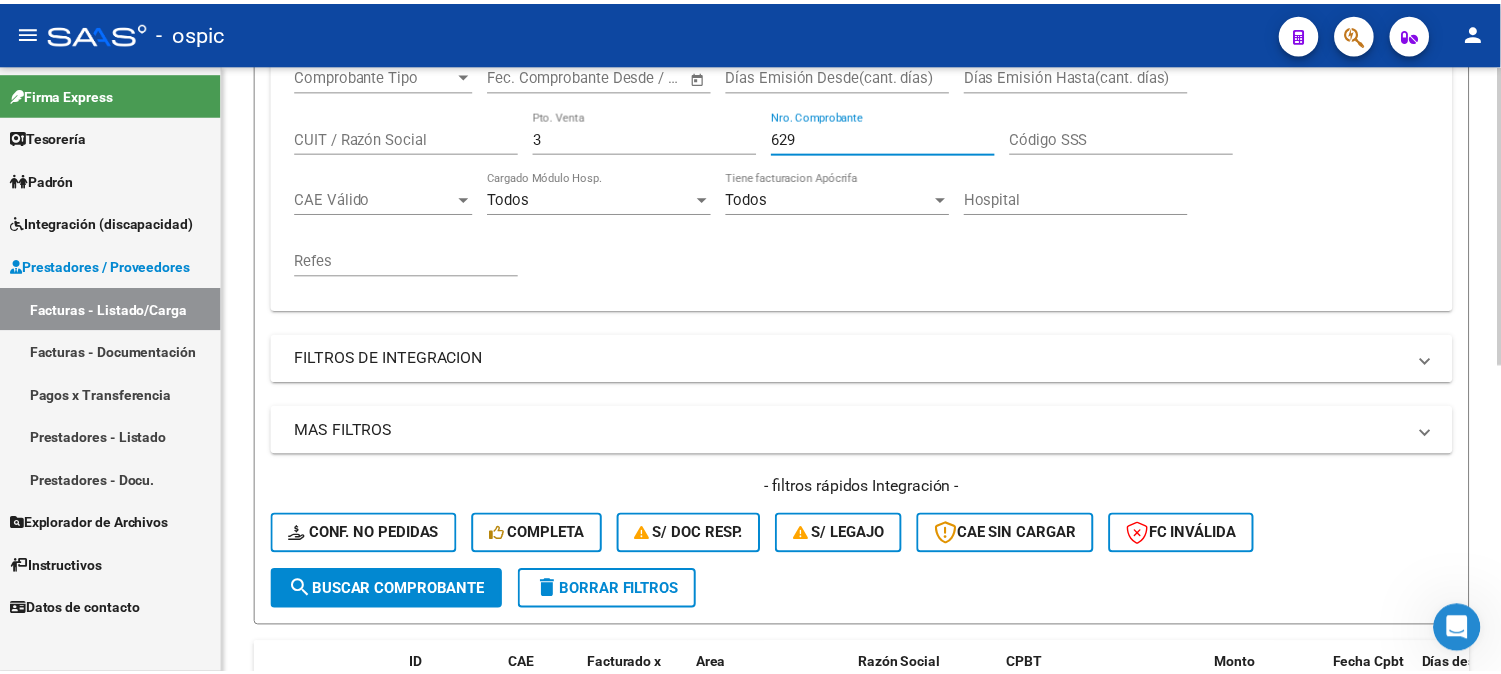 scroll, scrollTop: 624, scrollLeft: 0, axis: vertical 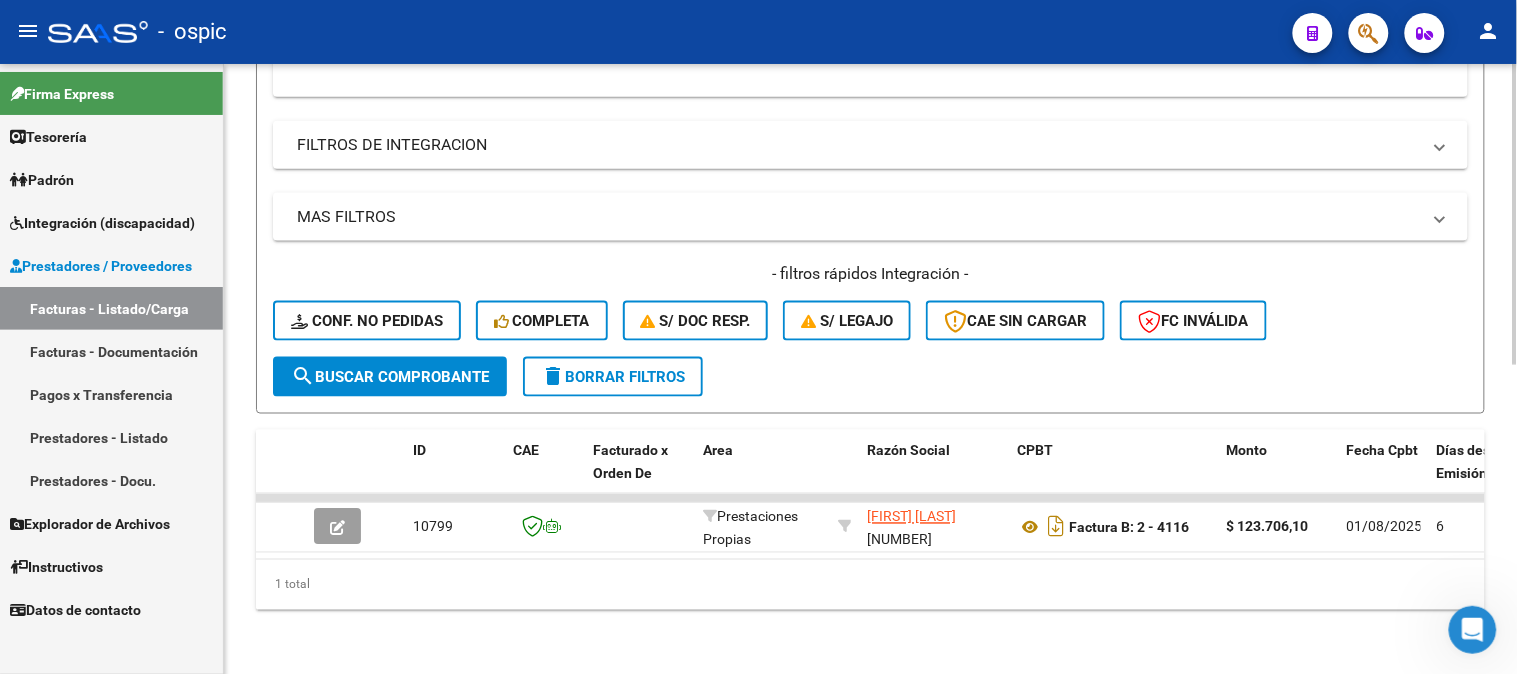 type on "629" 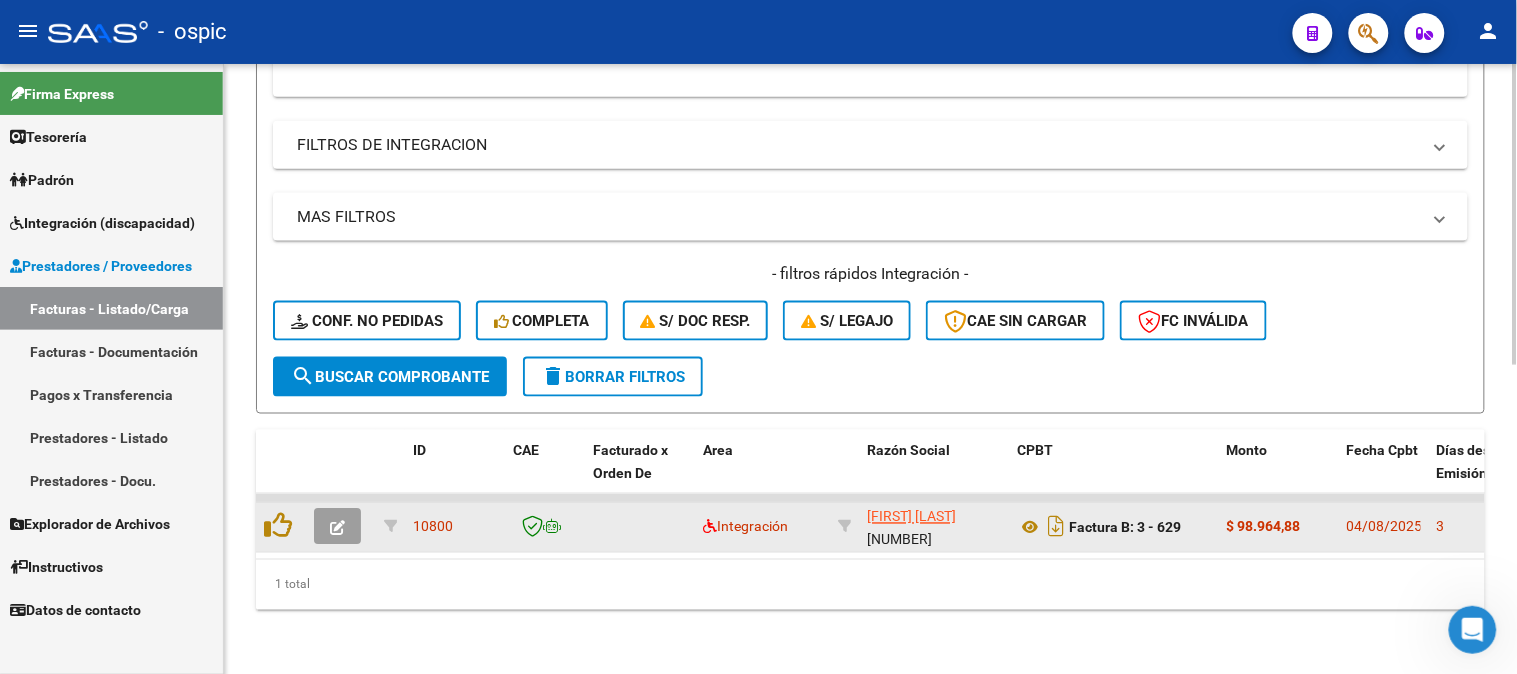 click 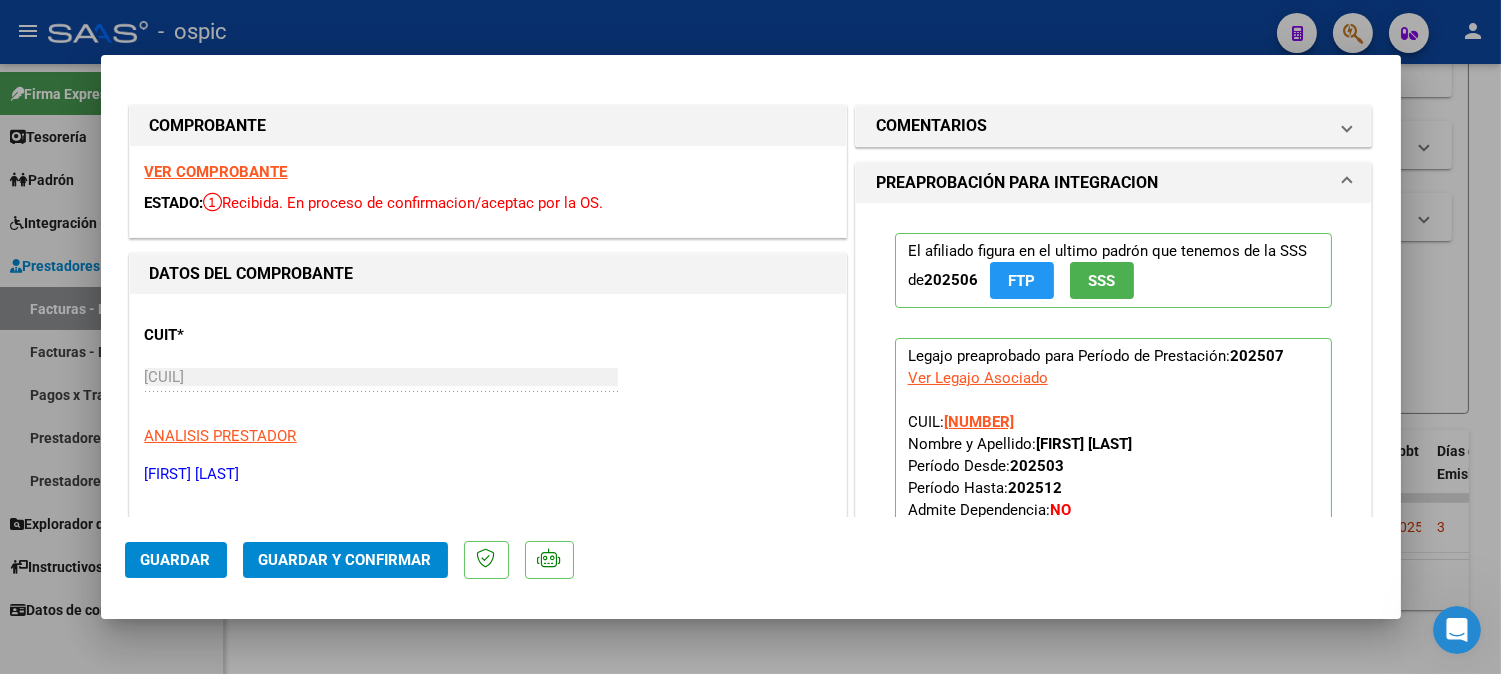 drag, startPoint x: 1363, startPoint y: 118, endPoint x: 1377, endPoint y: 87, distance: 34.0147 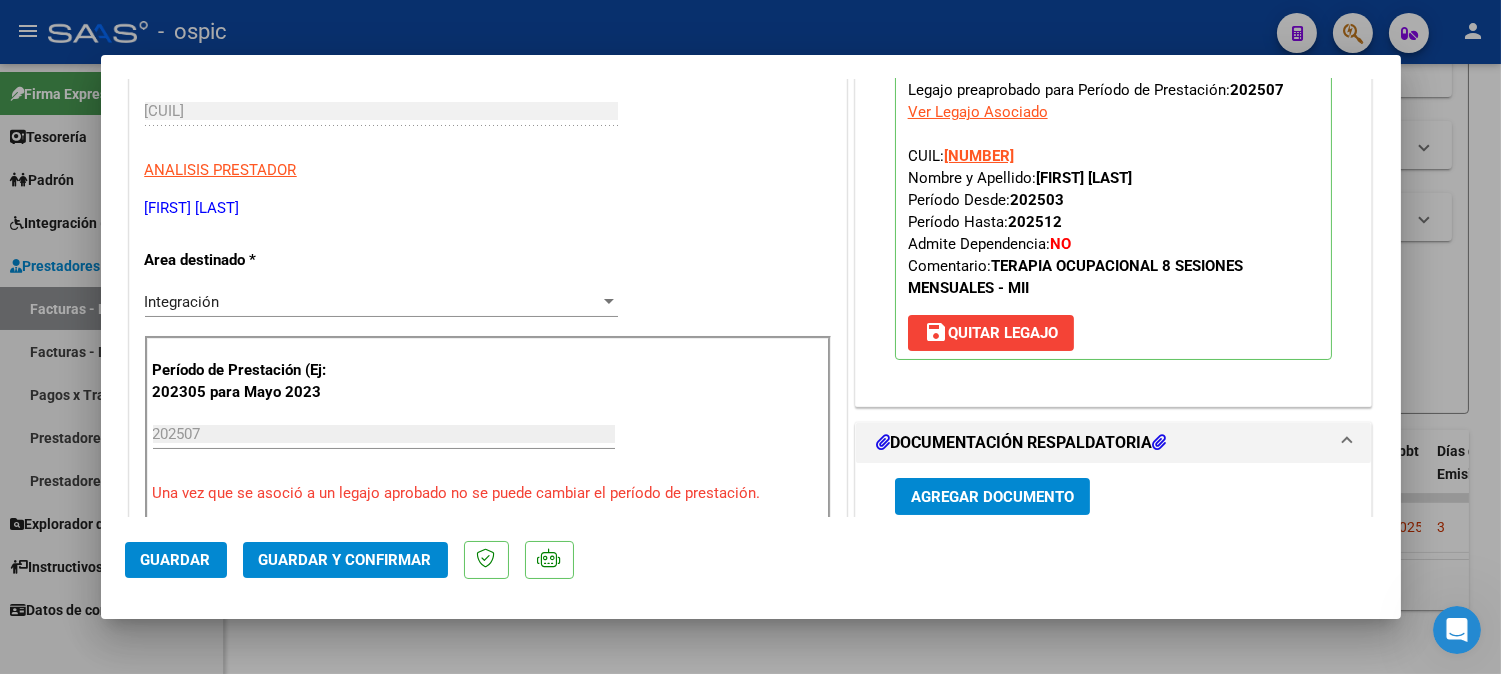 scroll, scrollTop: 0, scrollLeft: 0, axis: both 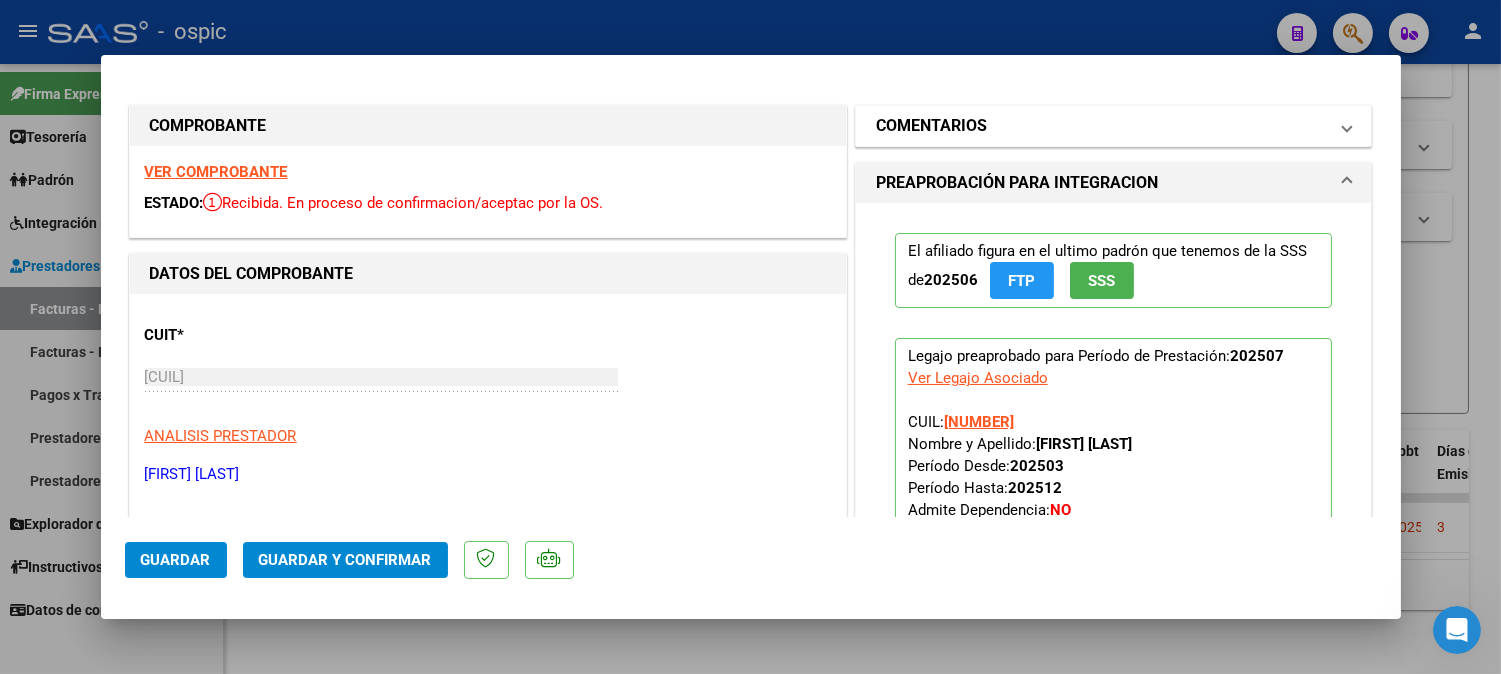 click on "COMENTARIOS" at bounding box center (1114, 126) 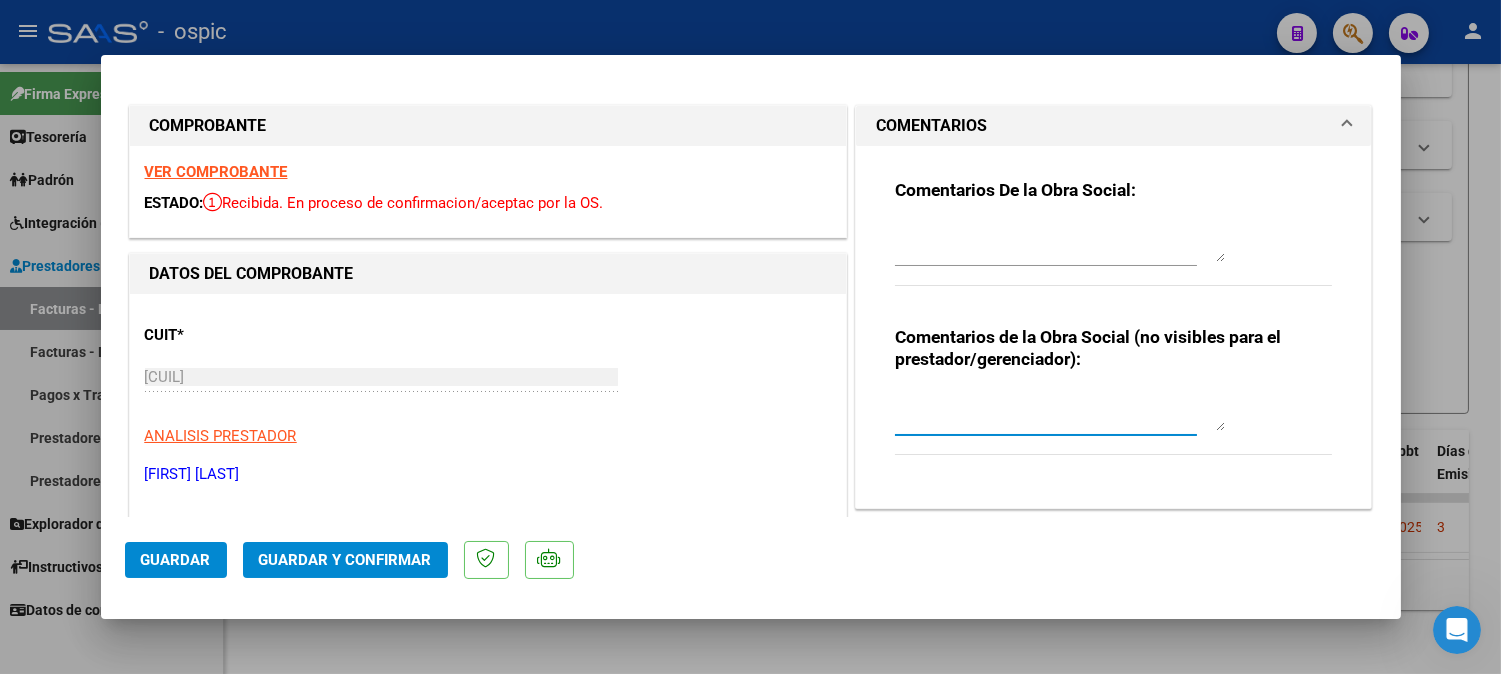 click at bounding box center [1060, 411] 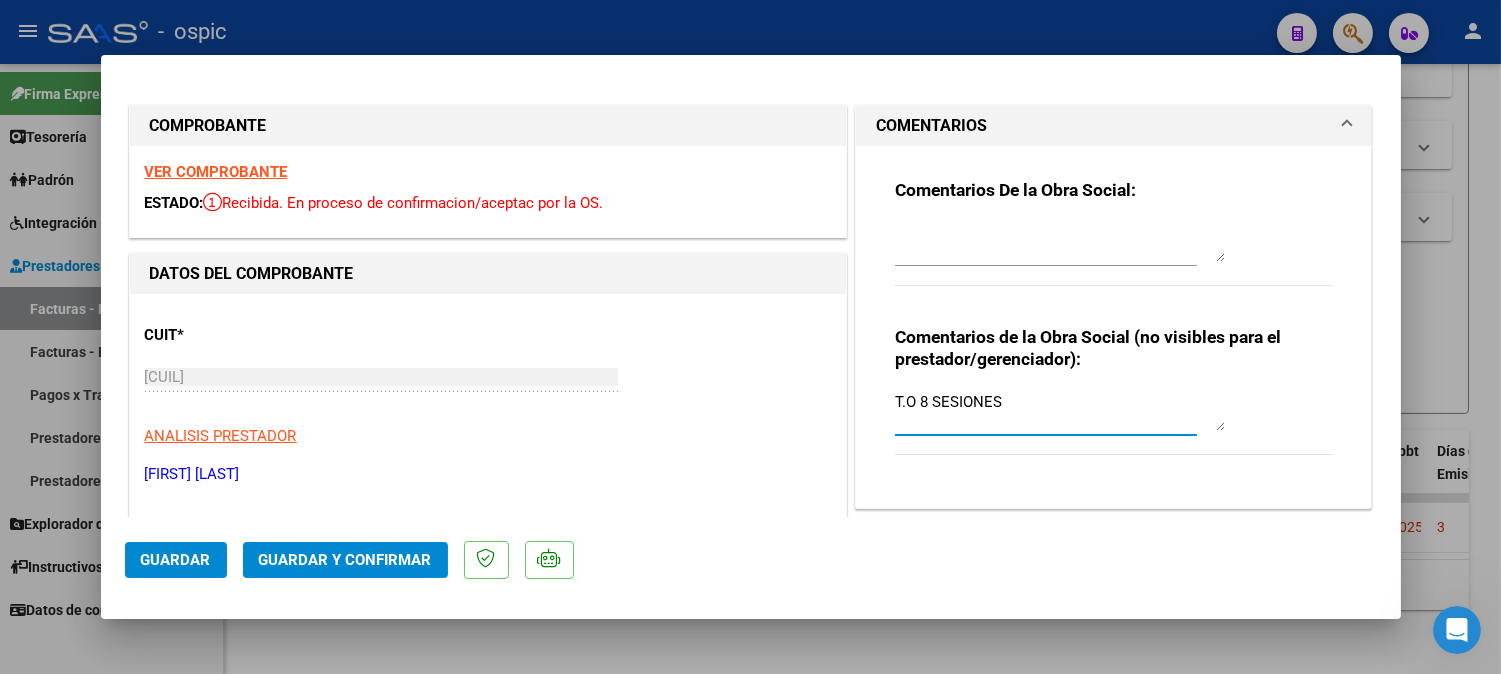 type on "T.O 8 SESIONES" 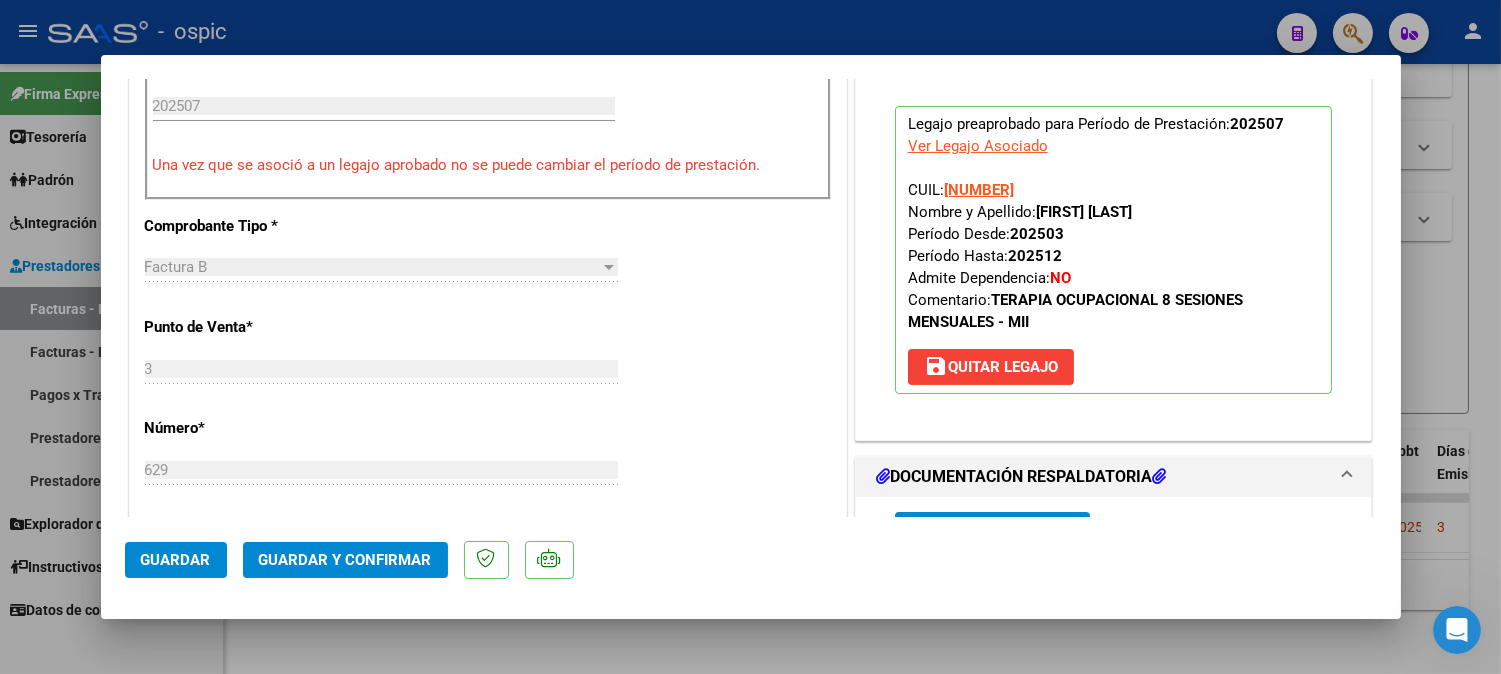 scroll, scrollTop: 620, scrollLeft: 0, axis: vertical 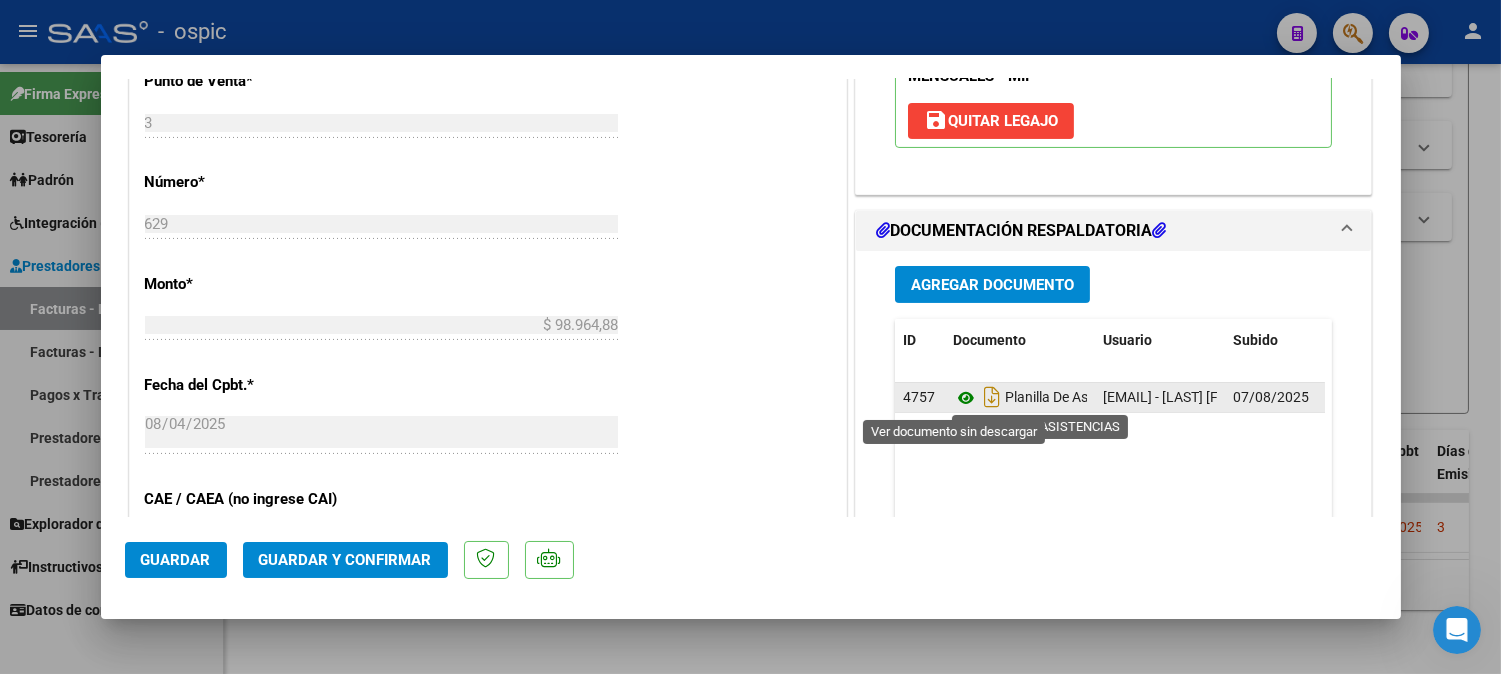 click 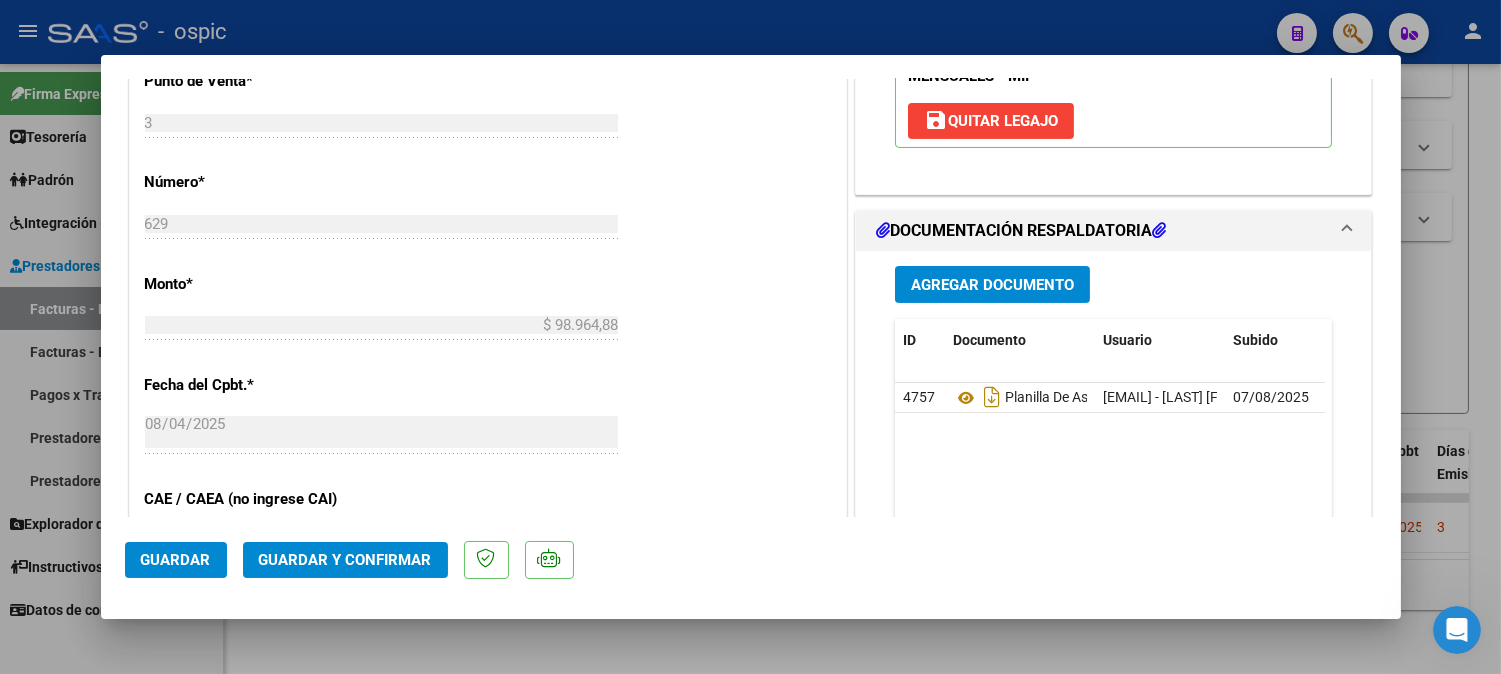 click on "Guardar y Confirmar" 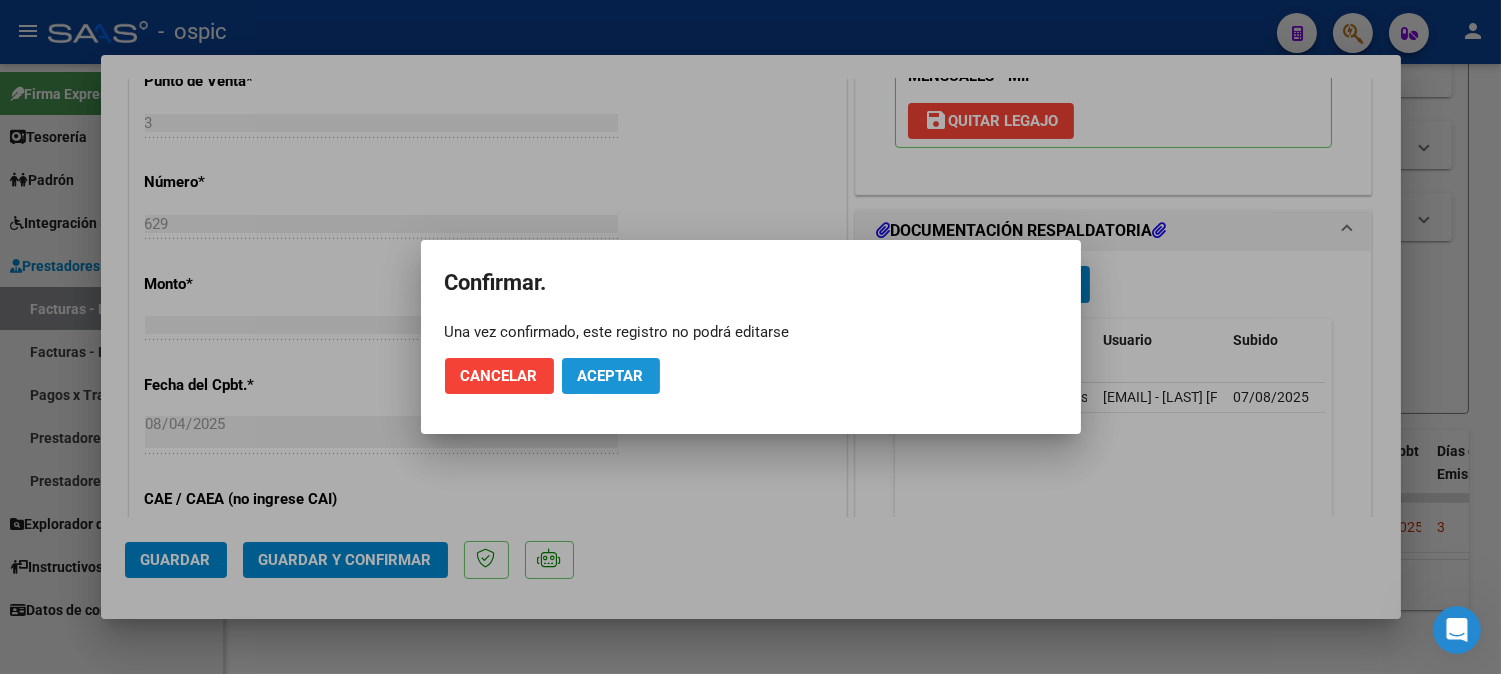 click on "Aceptar" 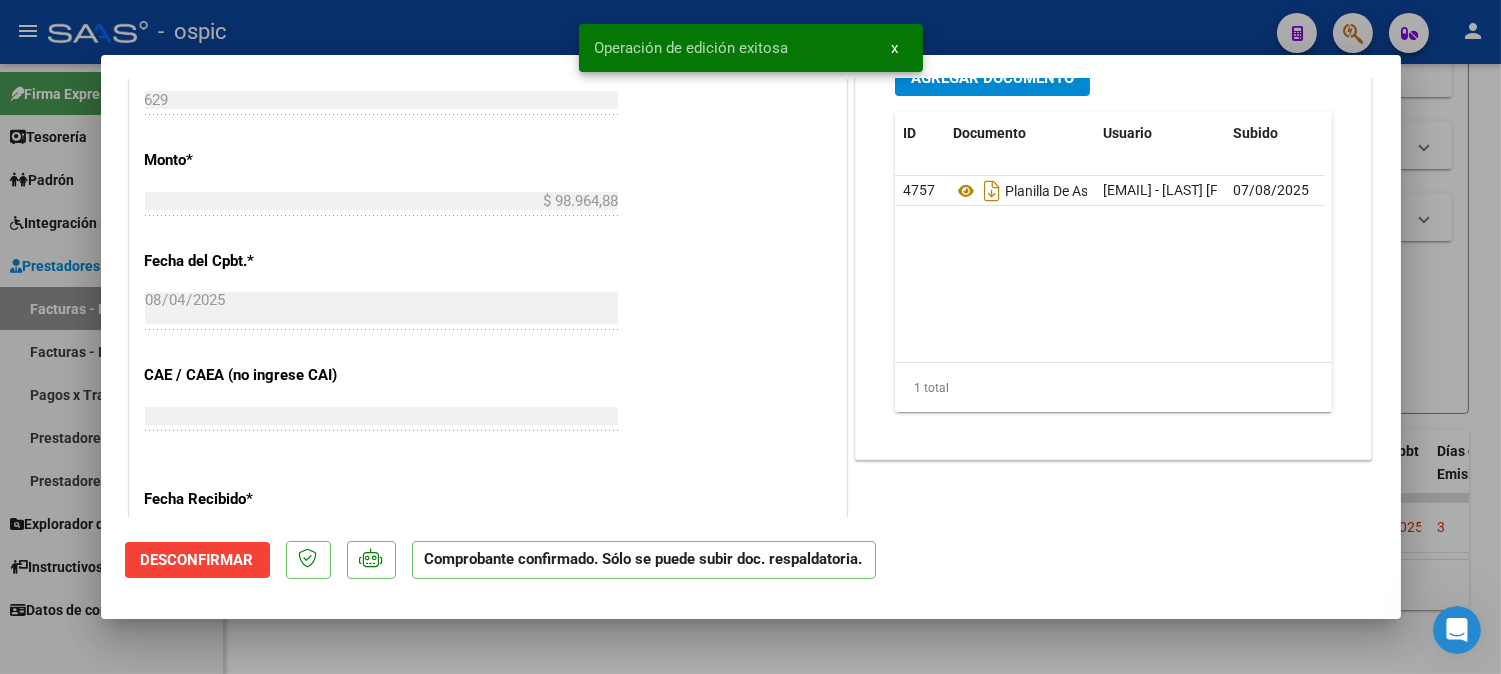 type 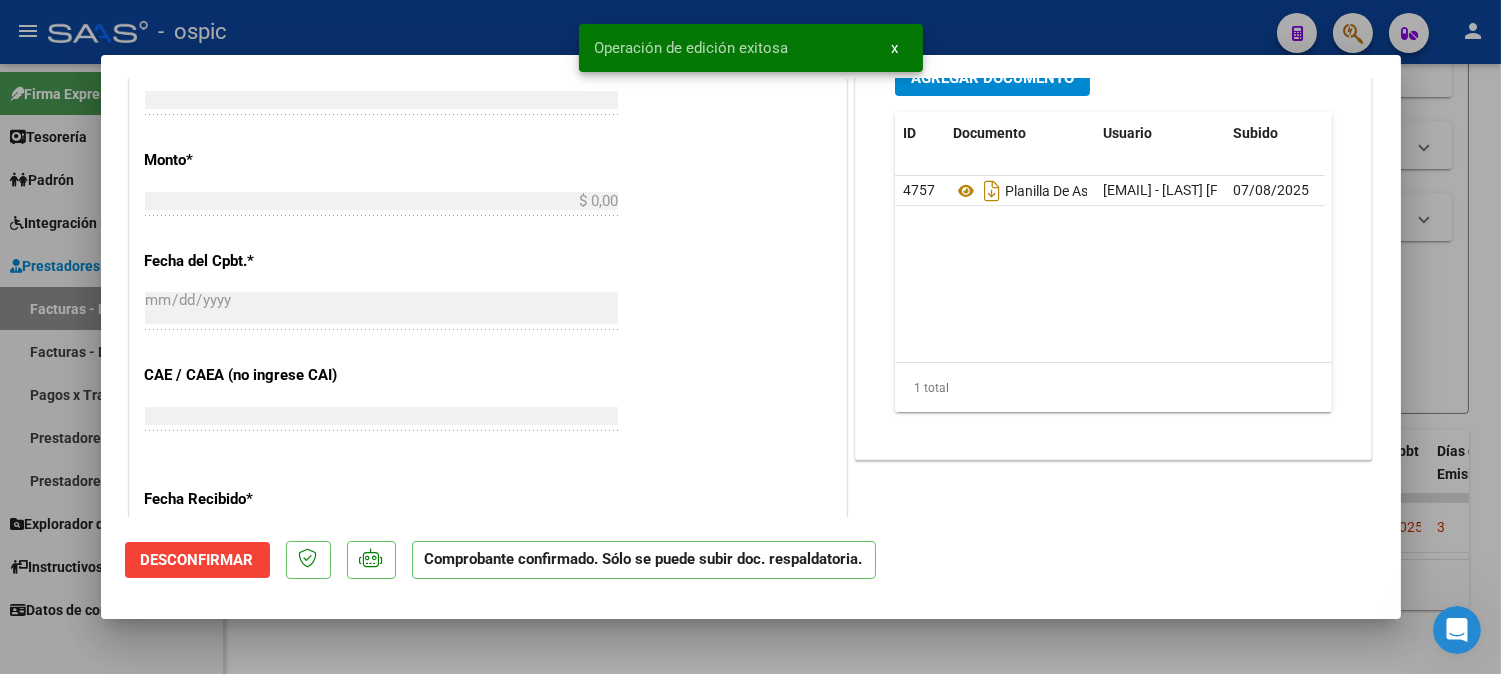 scroll, scrollTop: 875, scrollLeft: 0, axis: vertical 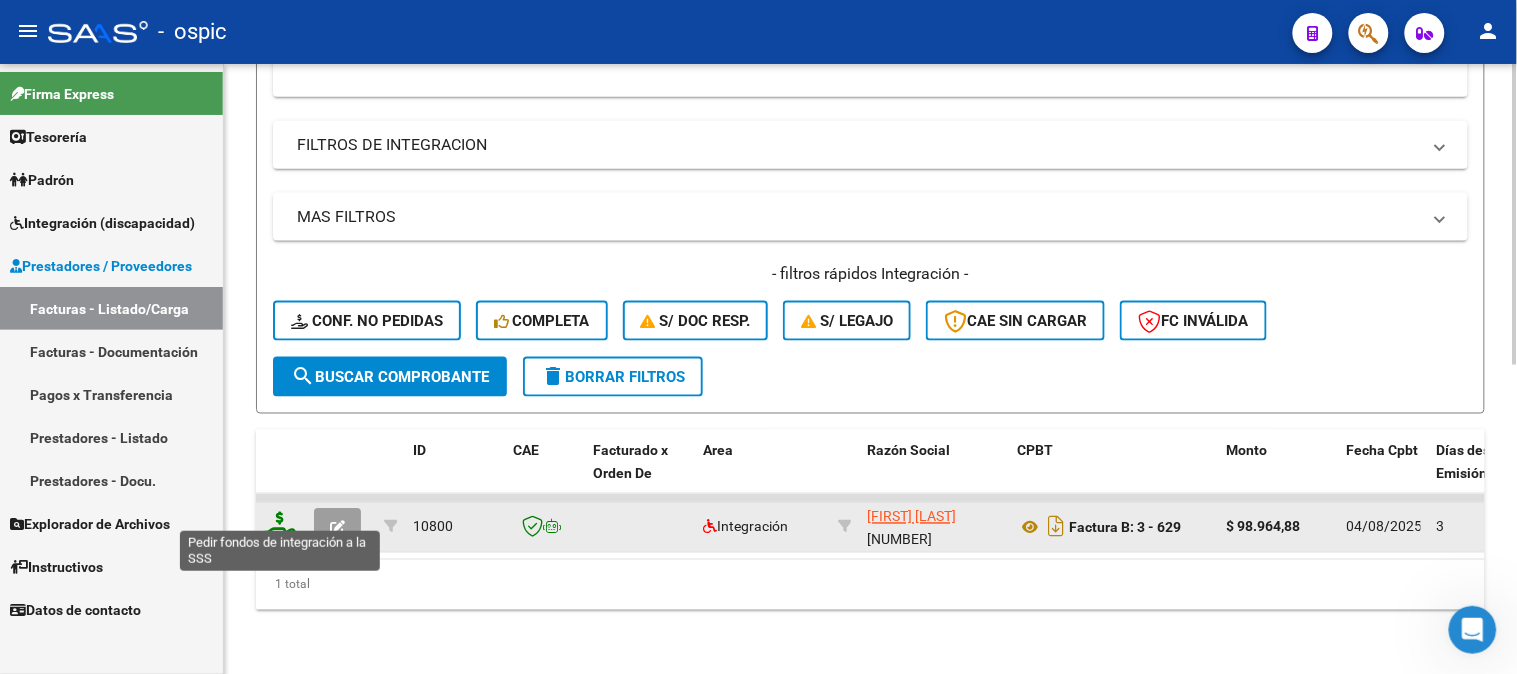 click 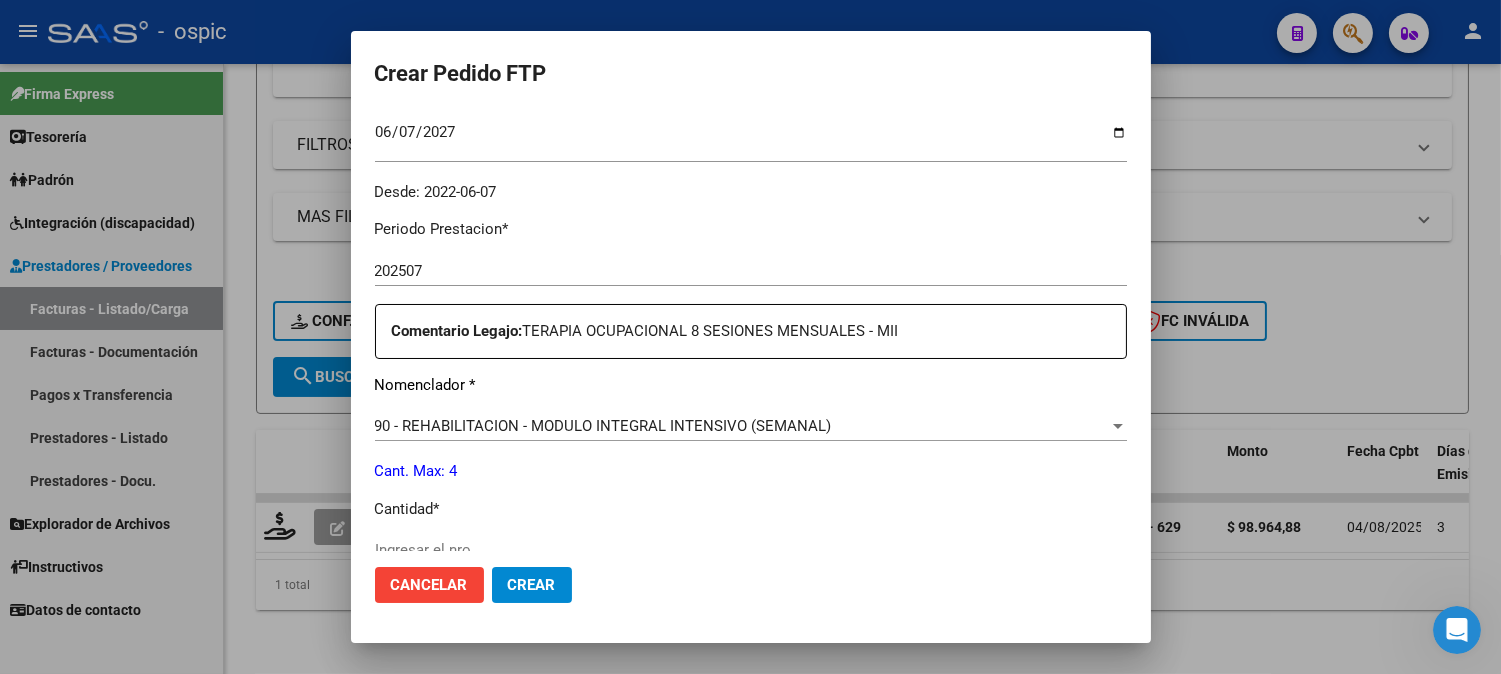 scroll, scrollTop: 676, scrollLeft: 0, axis: vertical 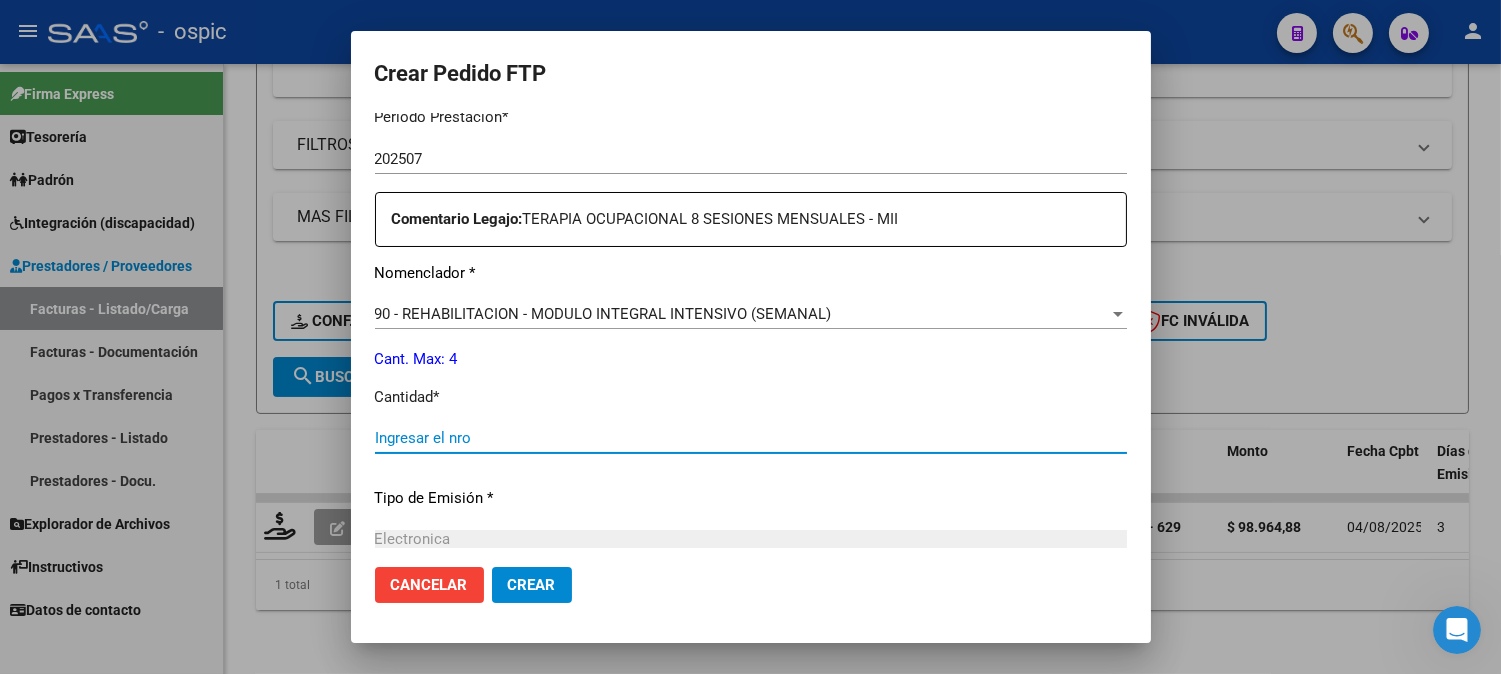 click on "Ingresar el nro" at bounding box center [751, 438] 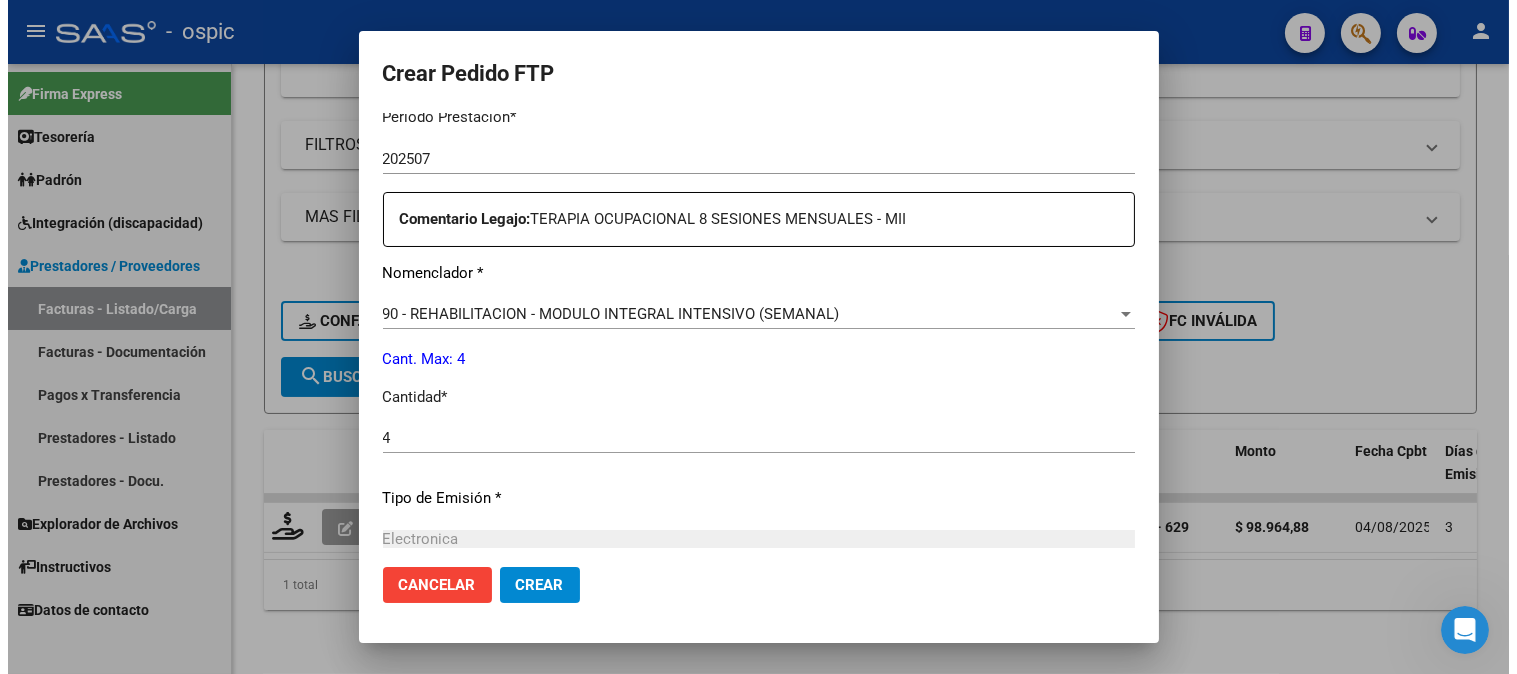 scroll, scrollTop: 900, scrollLeft: 0, axis: vertical 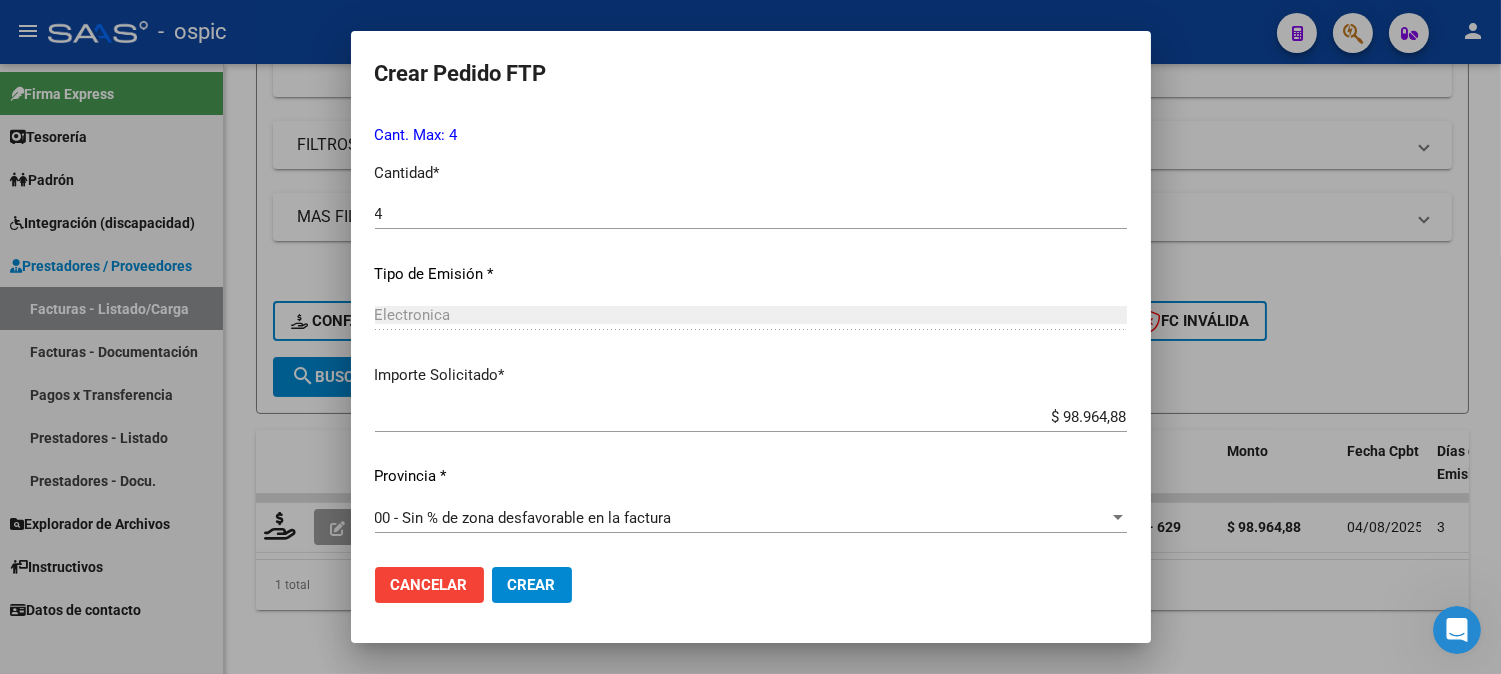 click on "Crear" 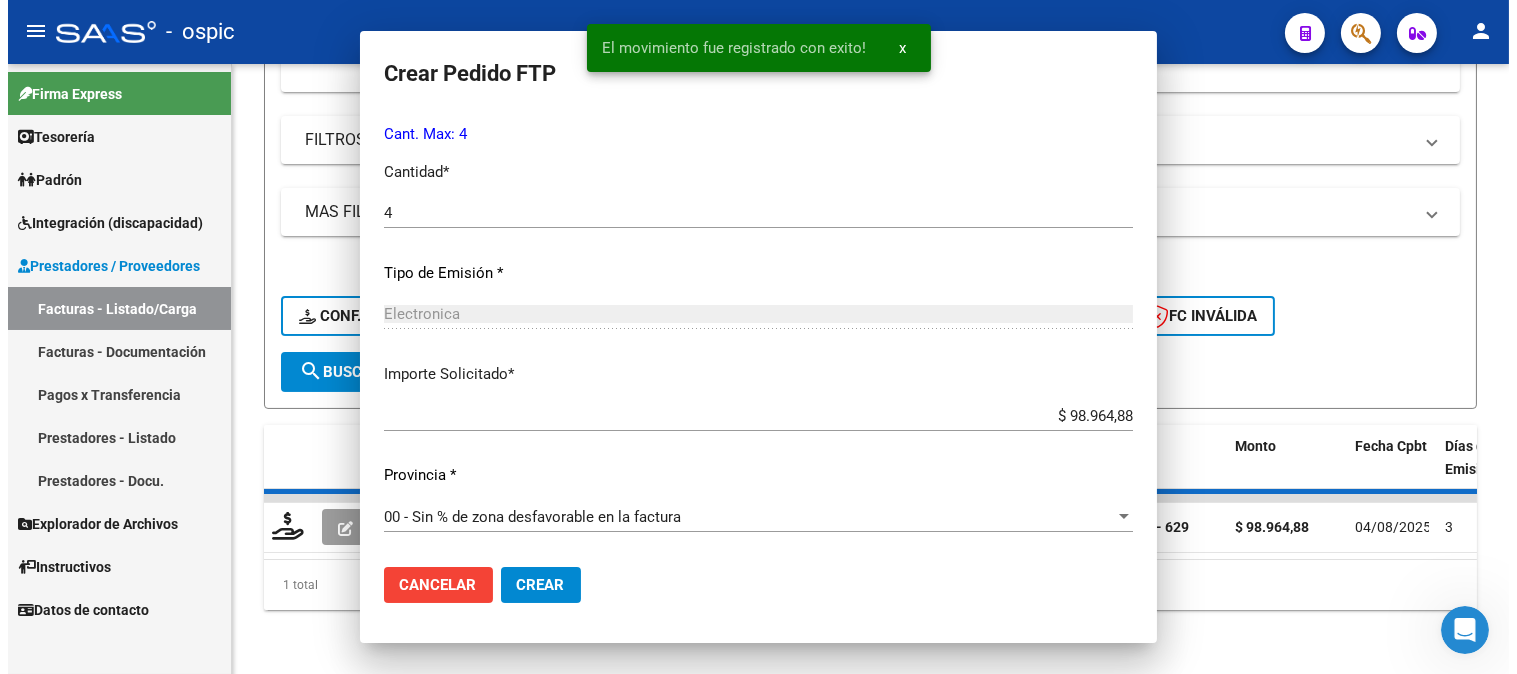 scroll, scrollTop: 0, scrollLeft: 0, axis: both 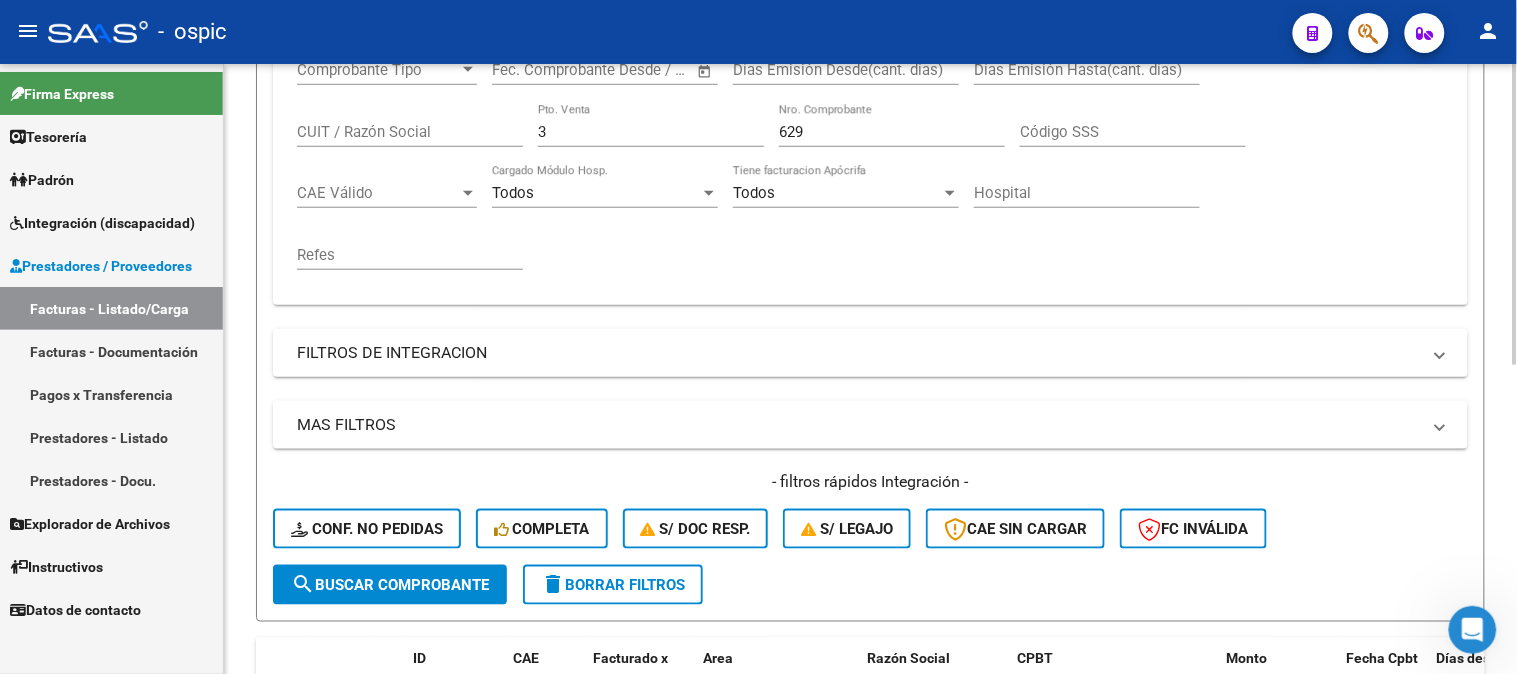 drag, startPoint x: 330, startPoint y: 134, endPoint x: 315, endPoint y: 130, distance: 15.524175 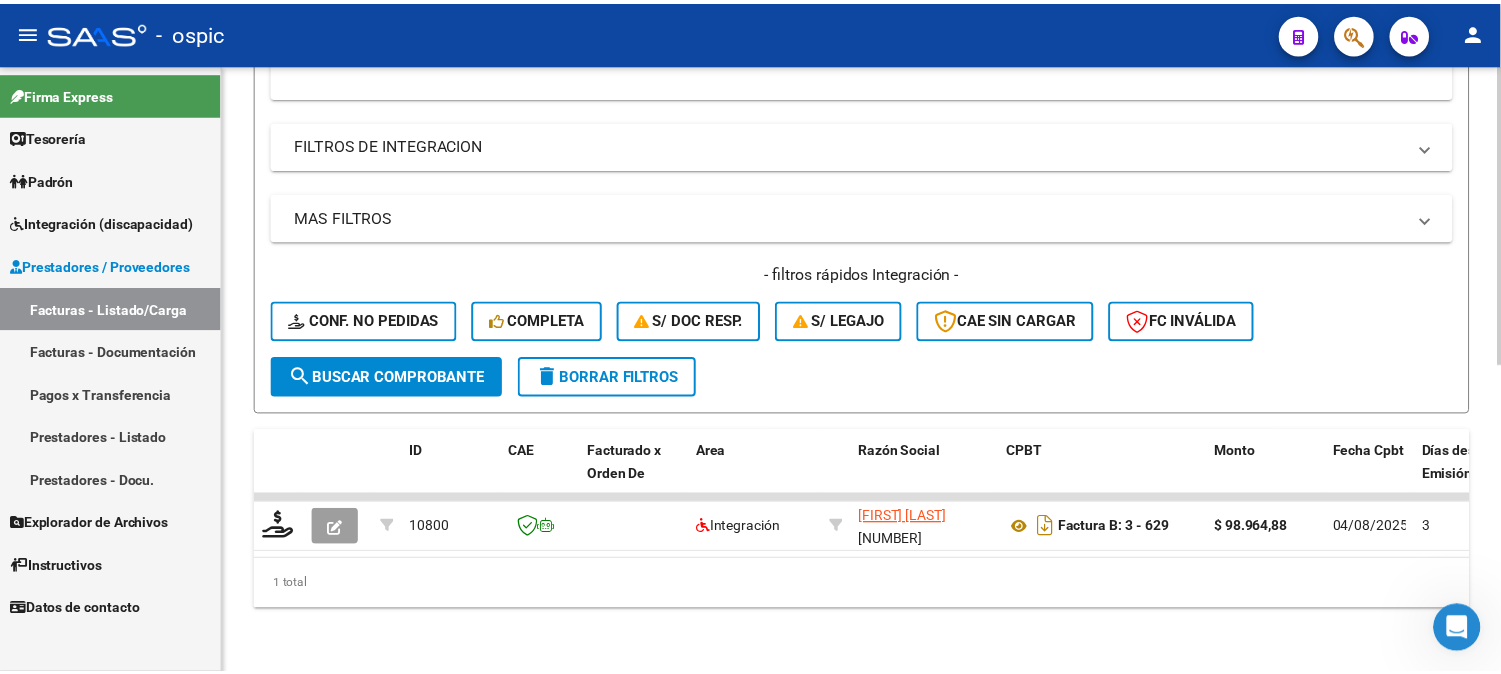scroll, scrollTop: 624, scrollLeft: 0, axis: vertical 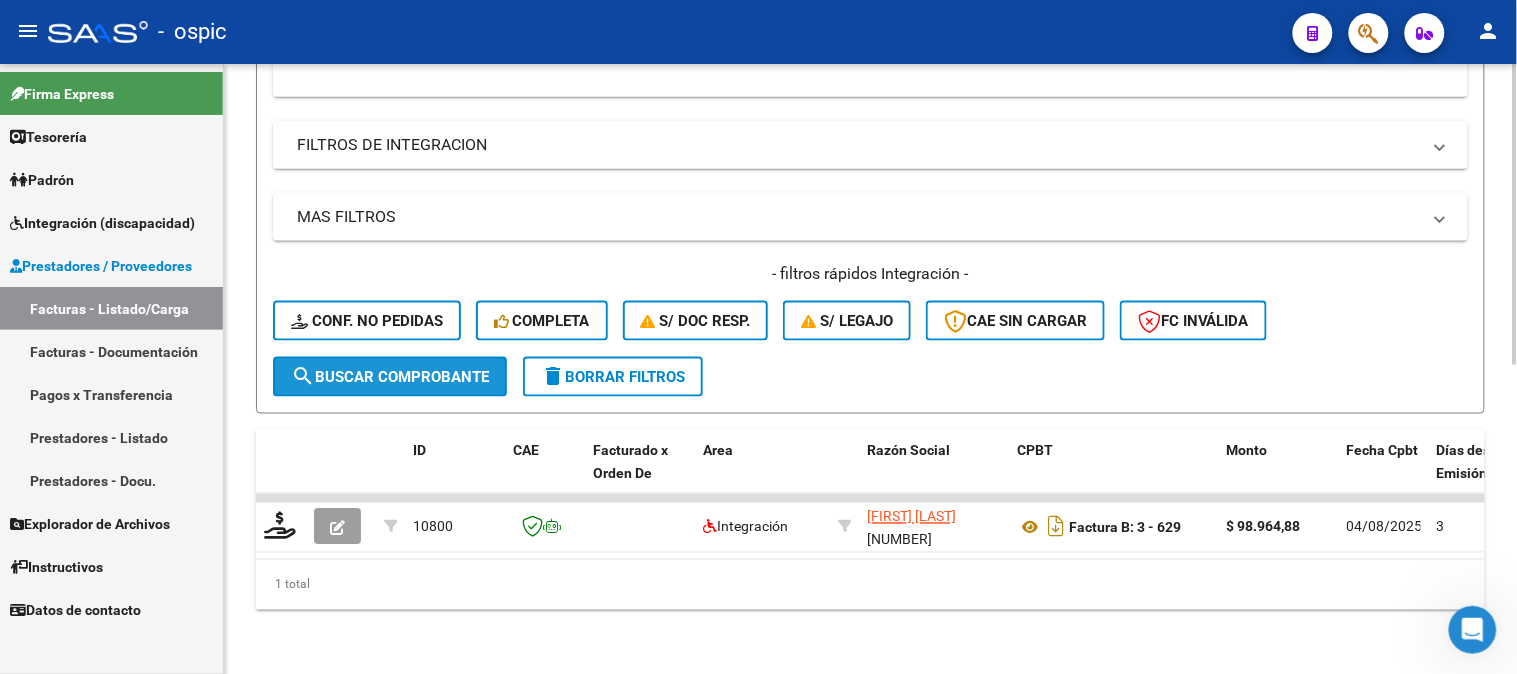 click on "search  Buscar Comprobante" 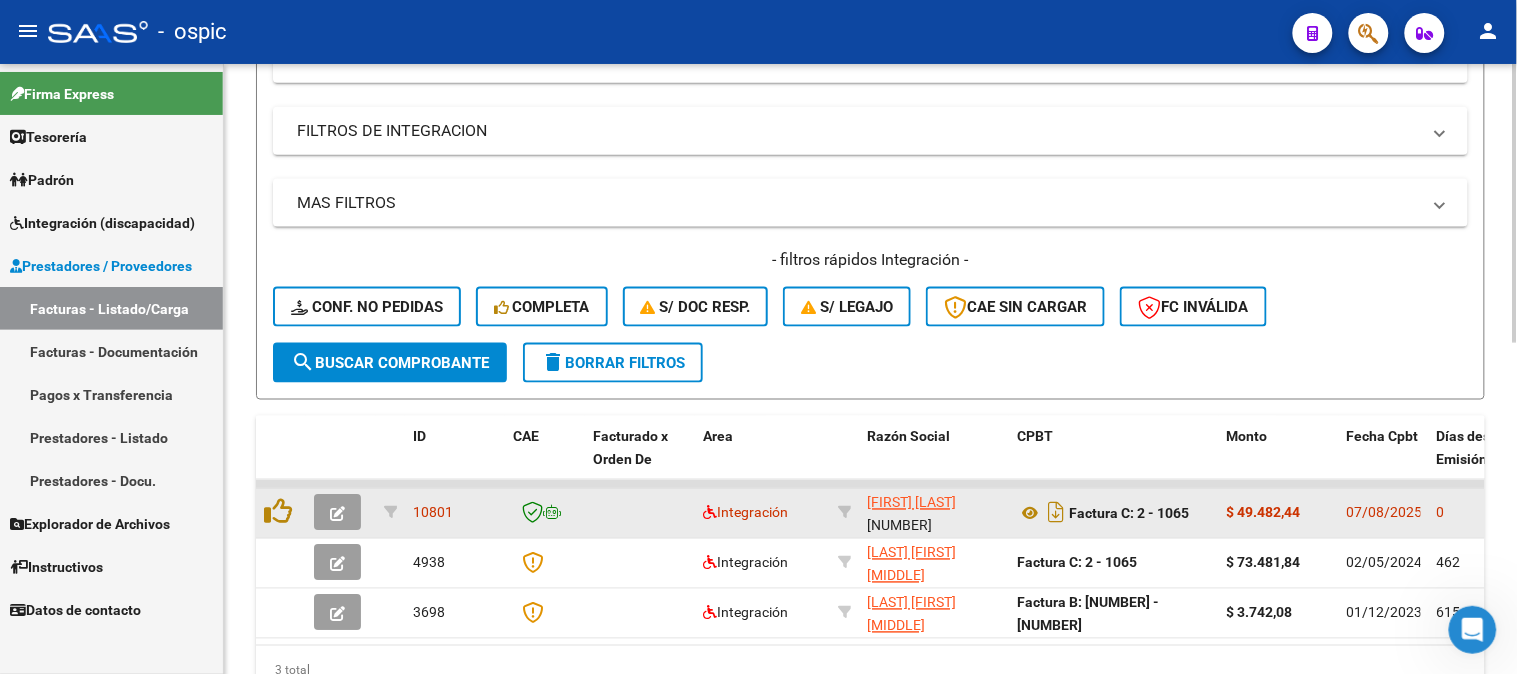 click 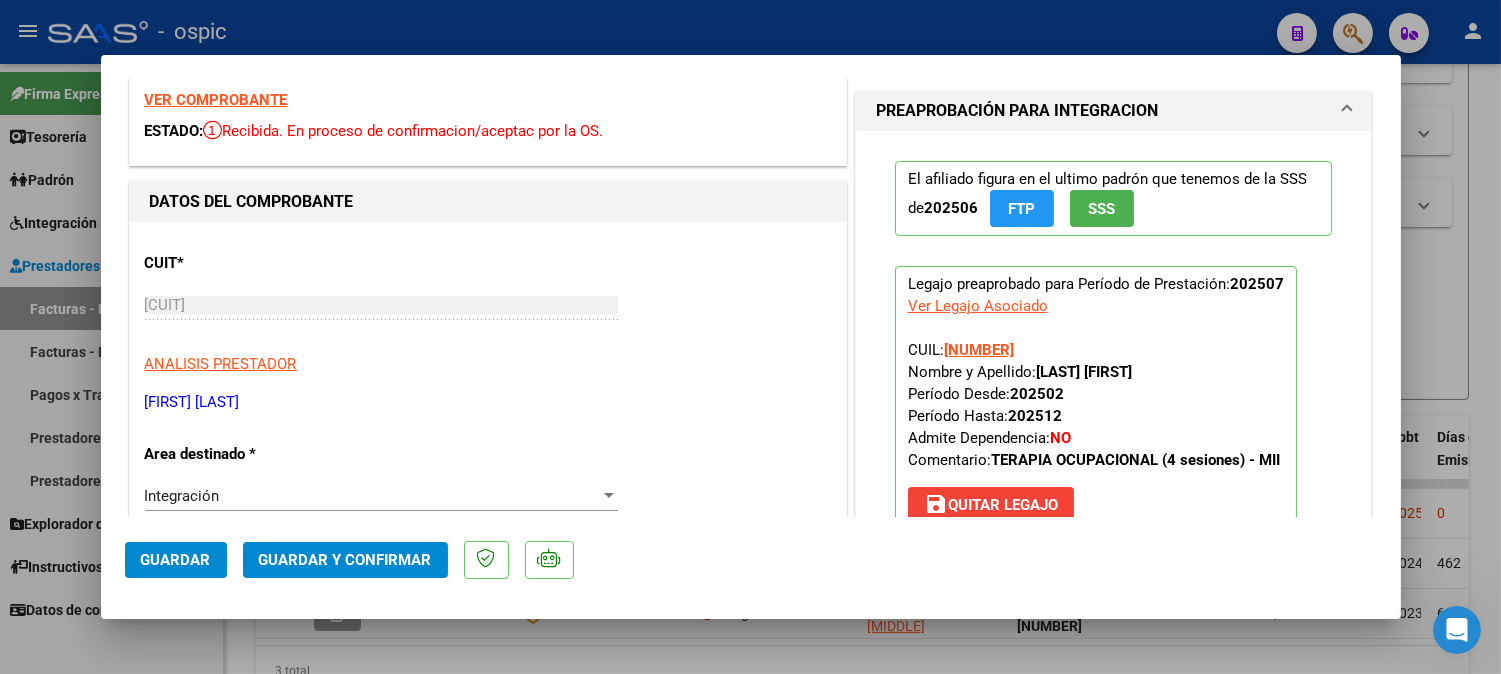 scroll, scrollTop: 0, scrollLeft: 0, axis: both 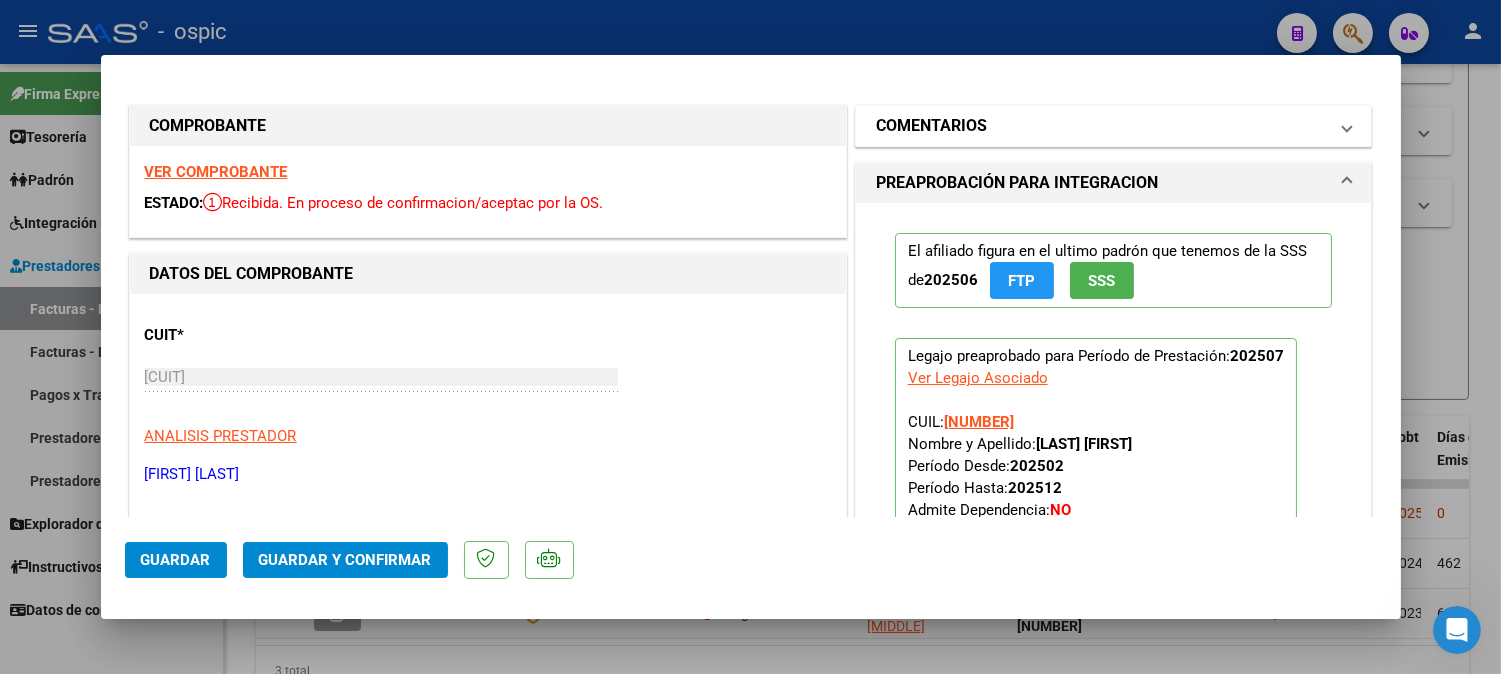 click on "COMENTARIOS" at bounding box center [931, 126] 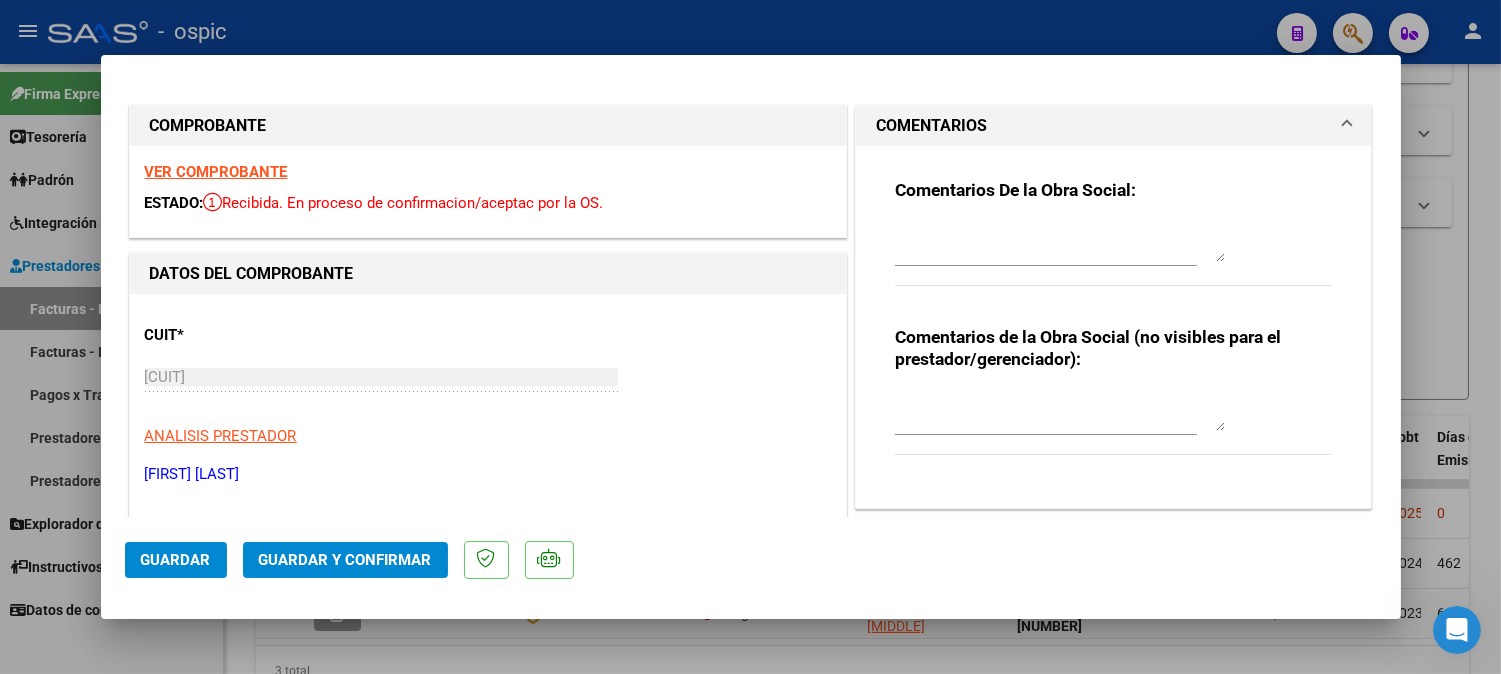 click at bounding box center (1060, 411) 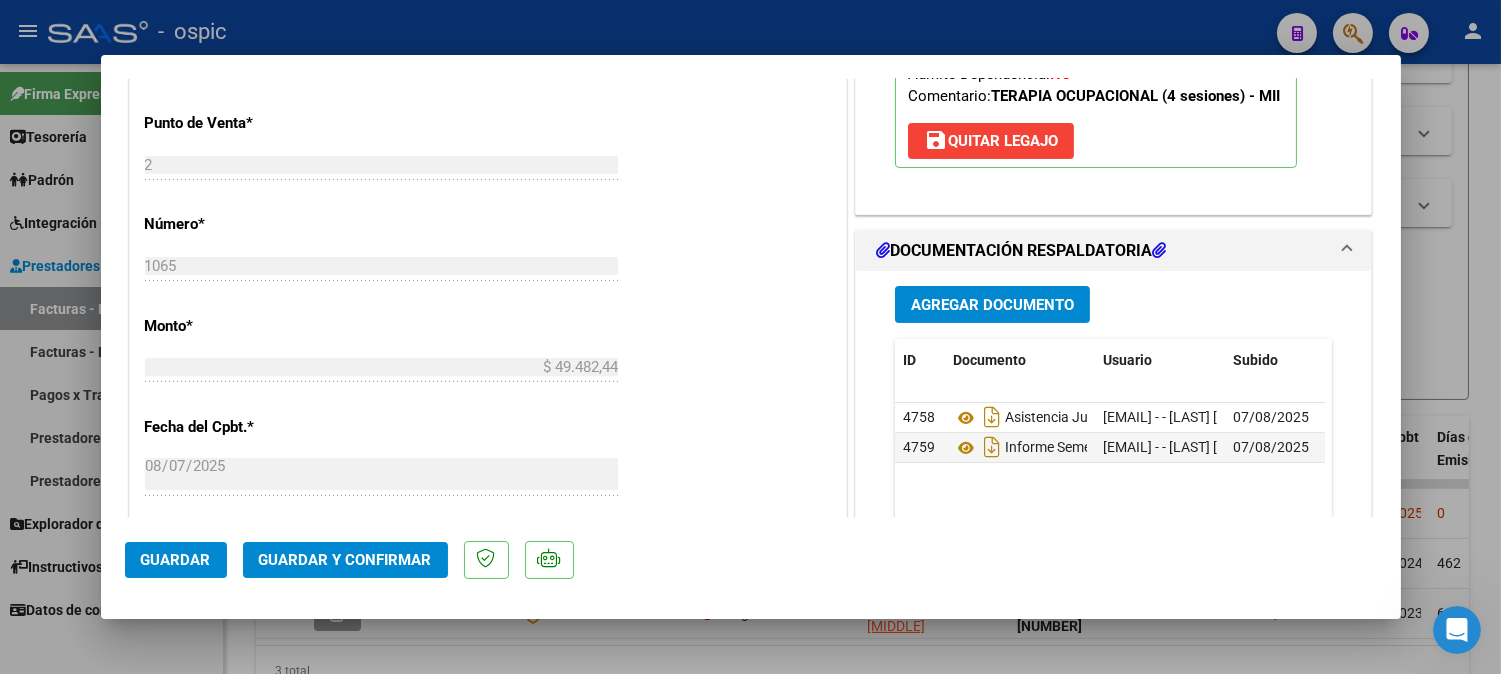 scroll, scrollTop: 855, scrollLeft: 0, axis: vertical 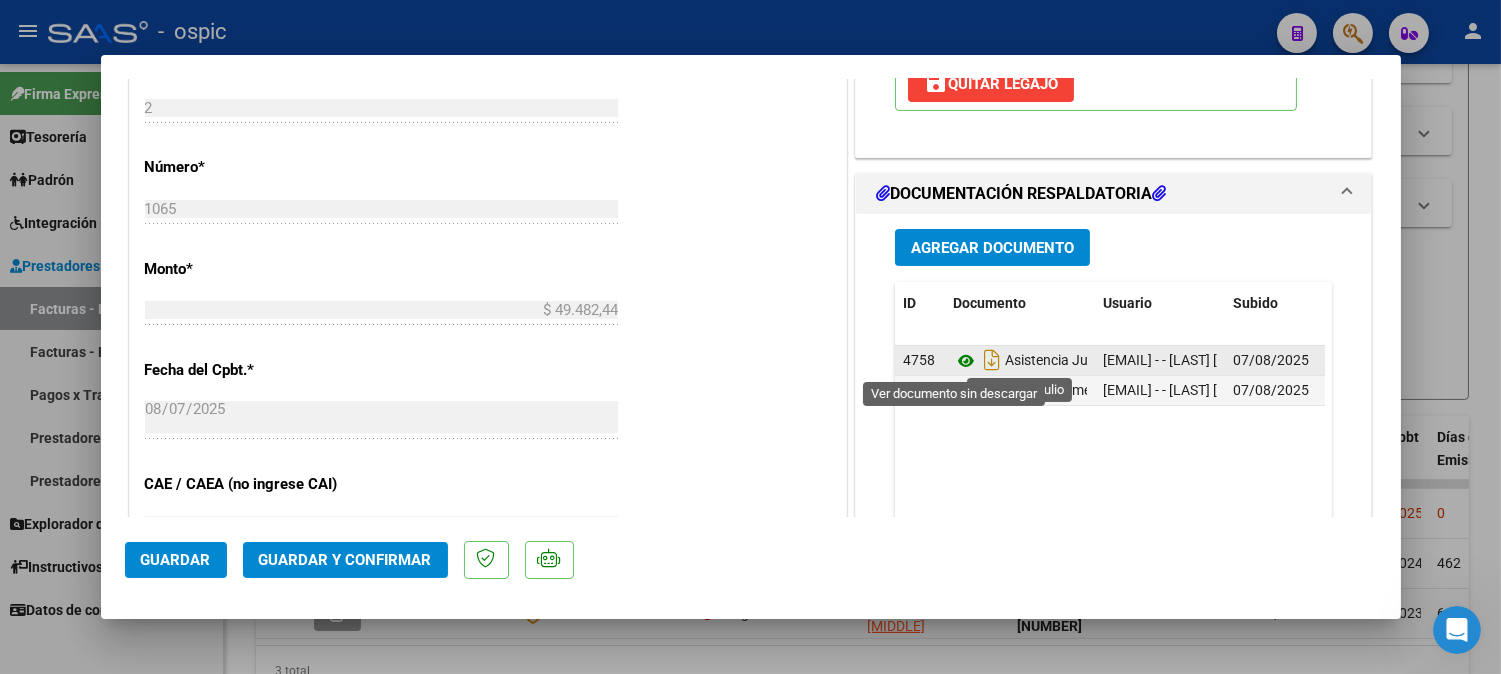 click 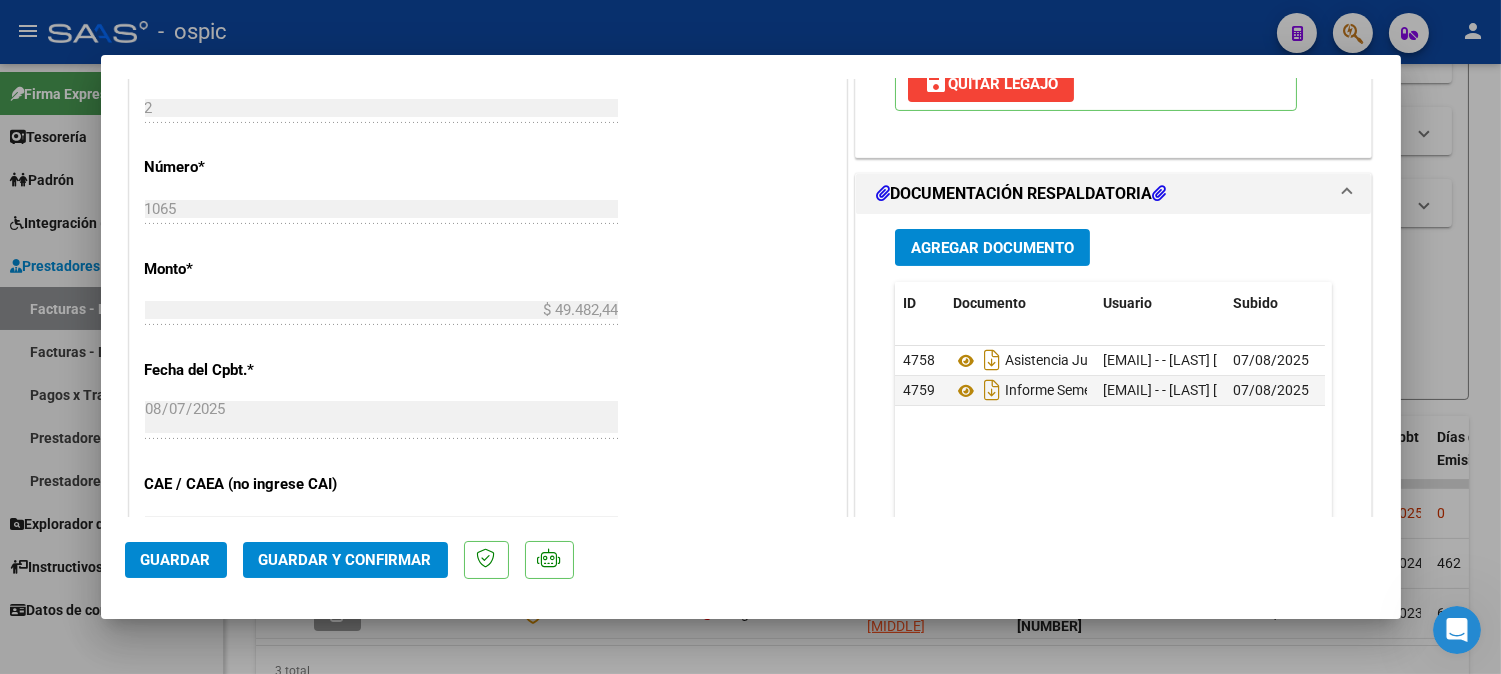 click on "Guardar y Confirmar" 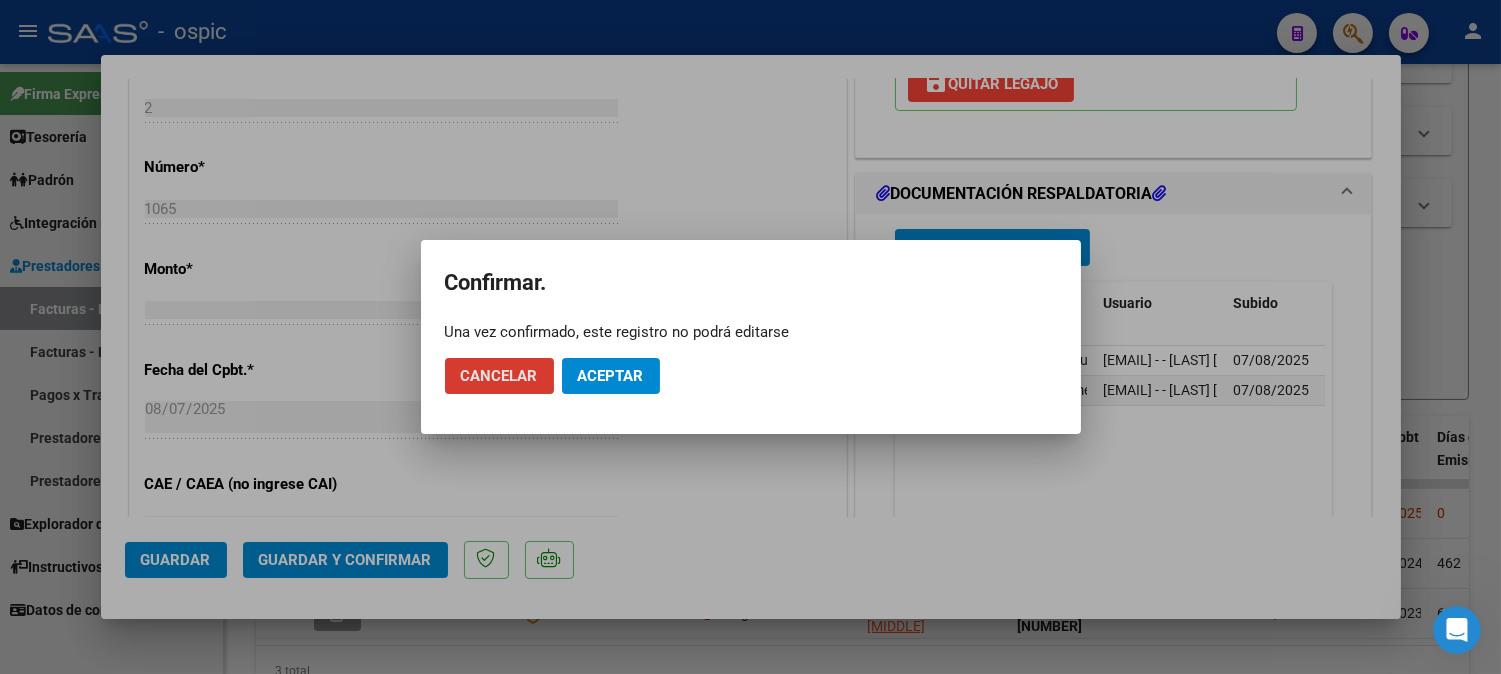 click on "Aceptar" 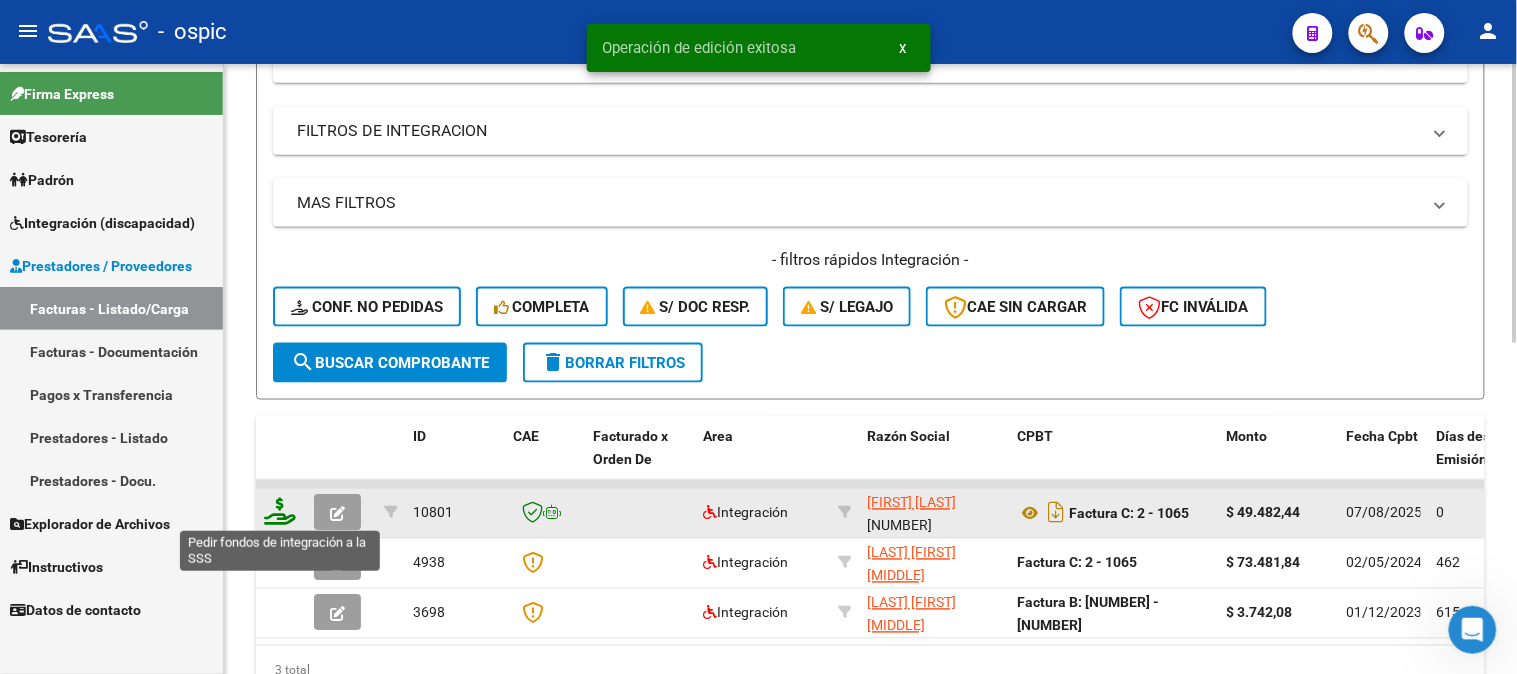 click 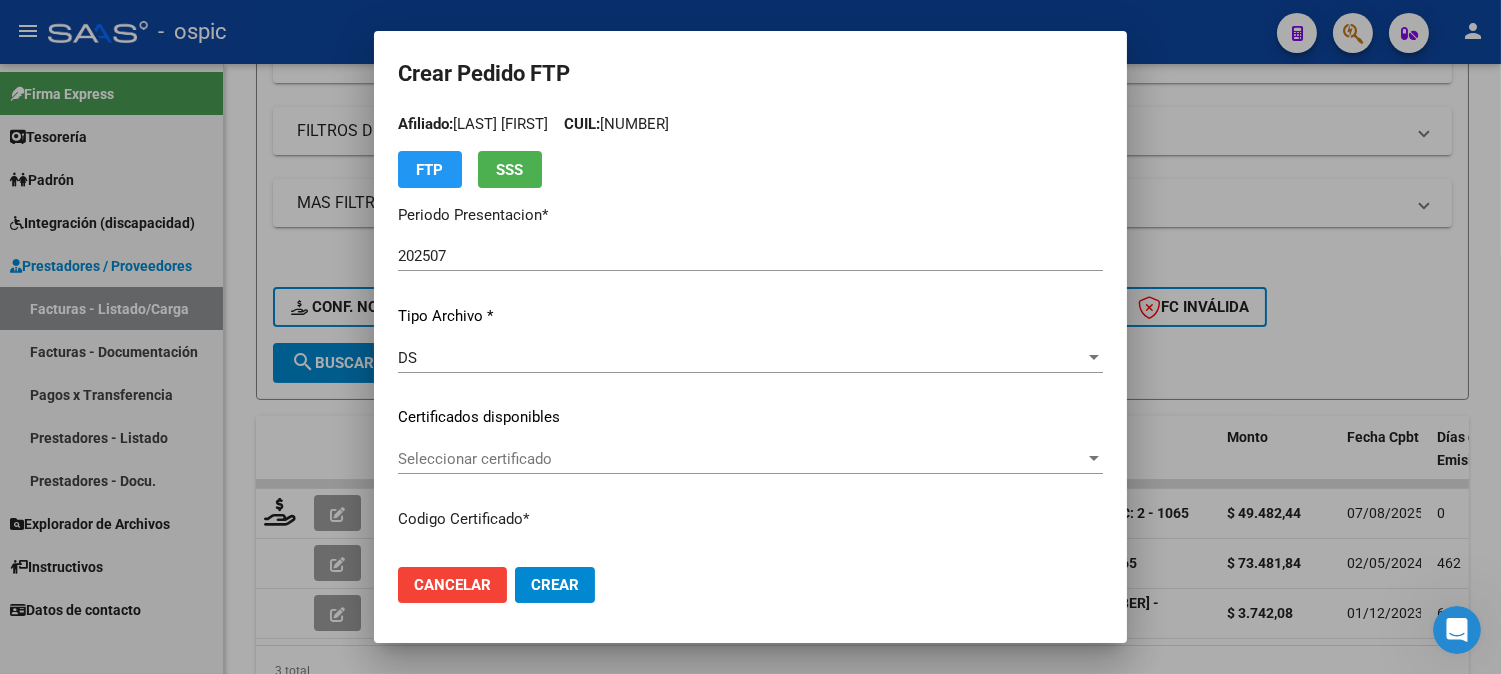 scroll, scrollTop: 0, scrollLeft: 0, axis: both 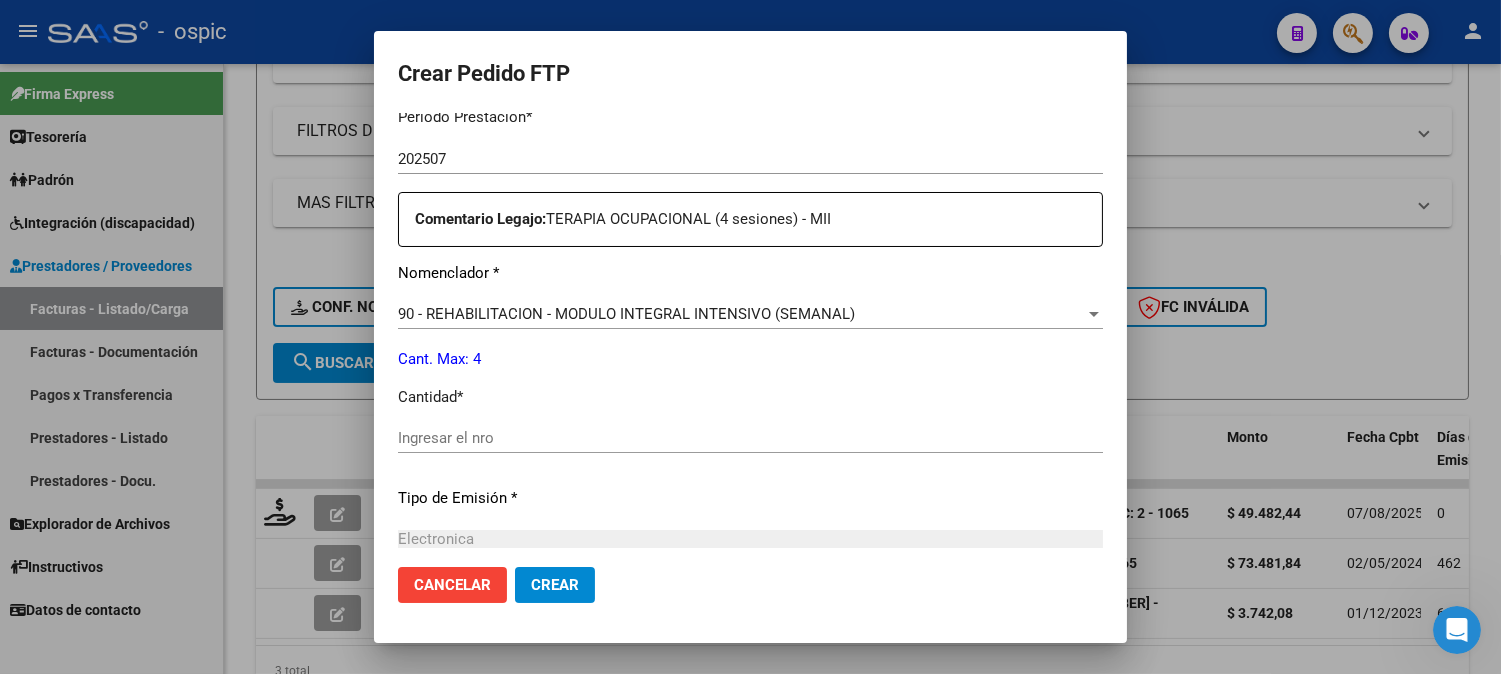 click on "Ingresar el nro" at bounding box center (750, 438) 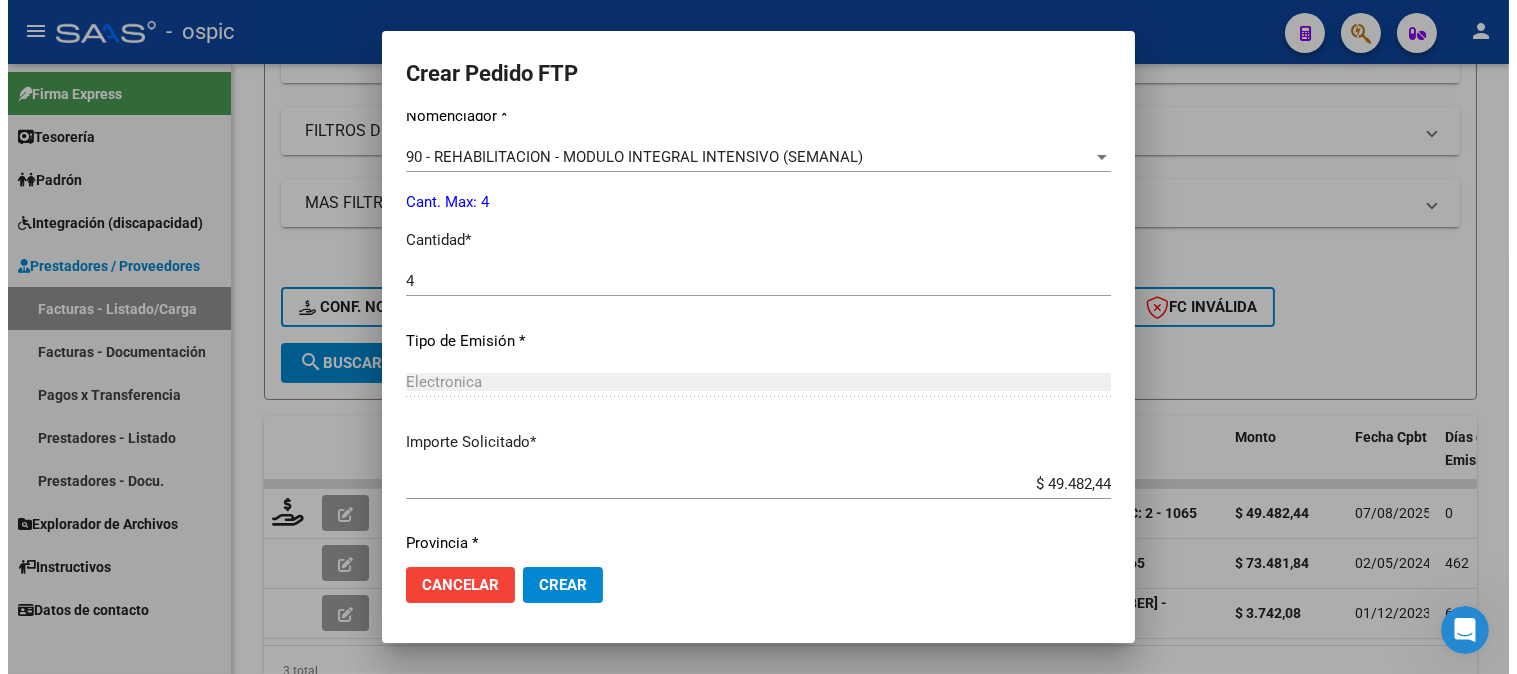 scroll, scrollTop: 900, scrollLeft: 0, axis: vertical 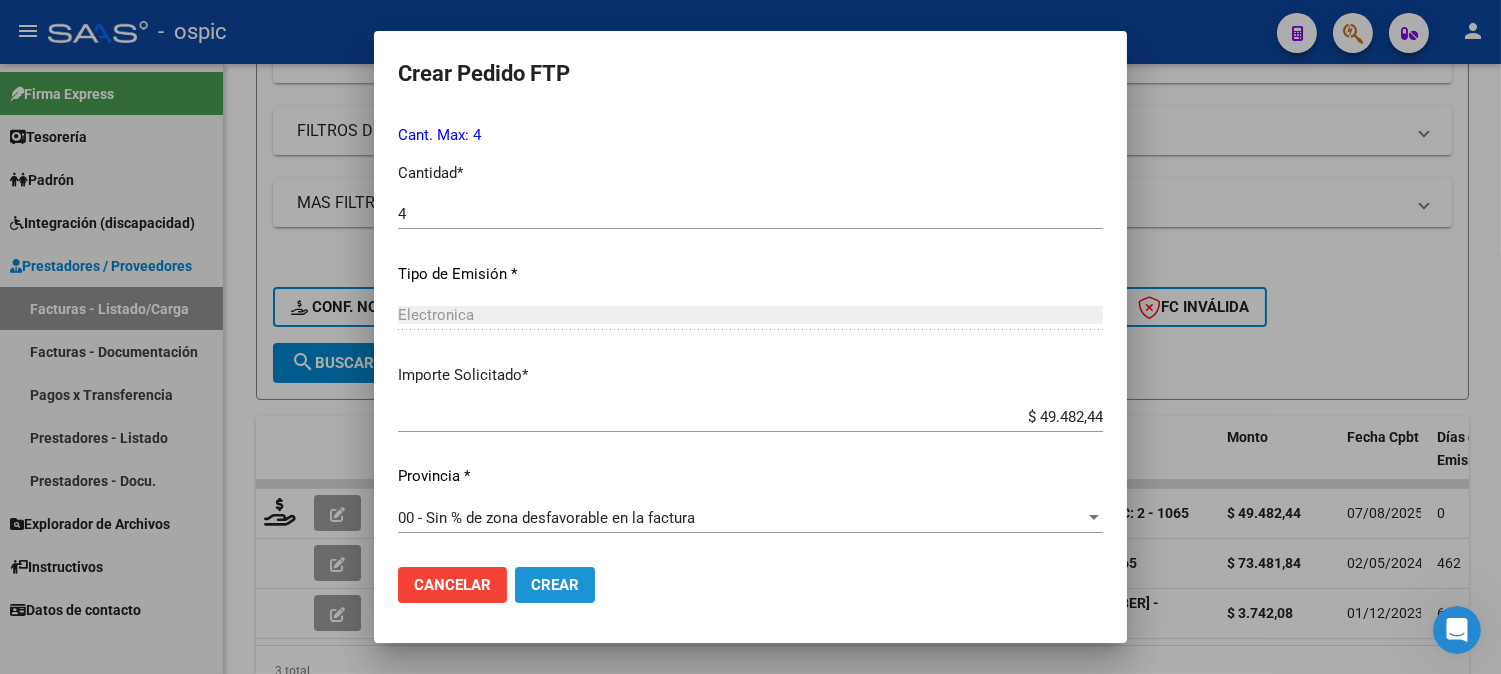click on "Crear" 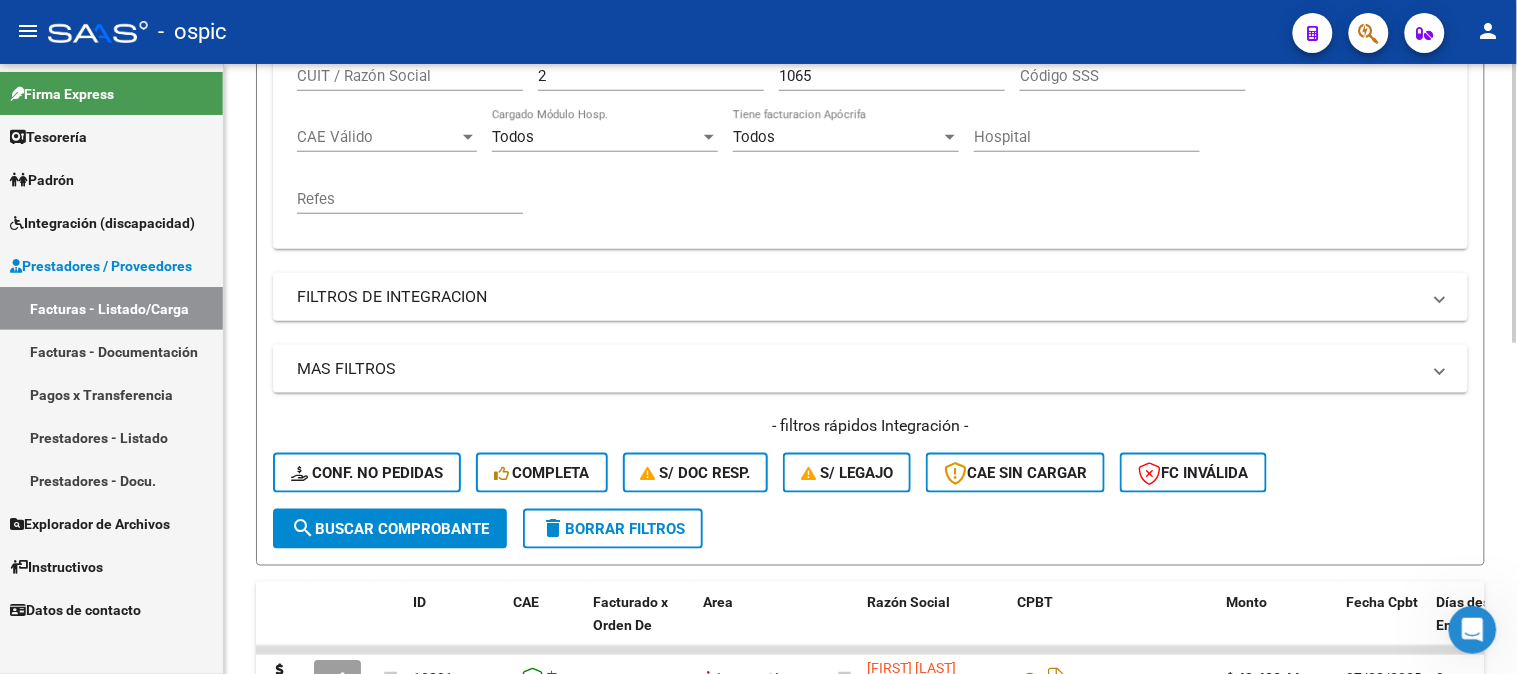 scroll, scrollTop: 291, scrollLeft: 0, axis: vertical 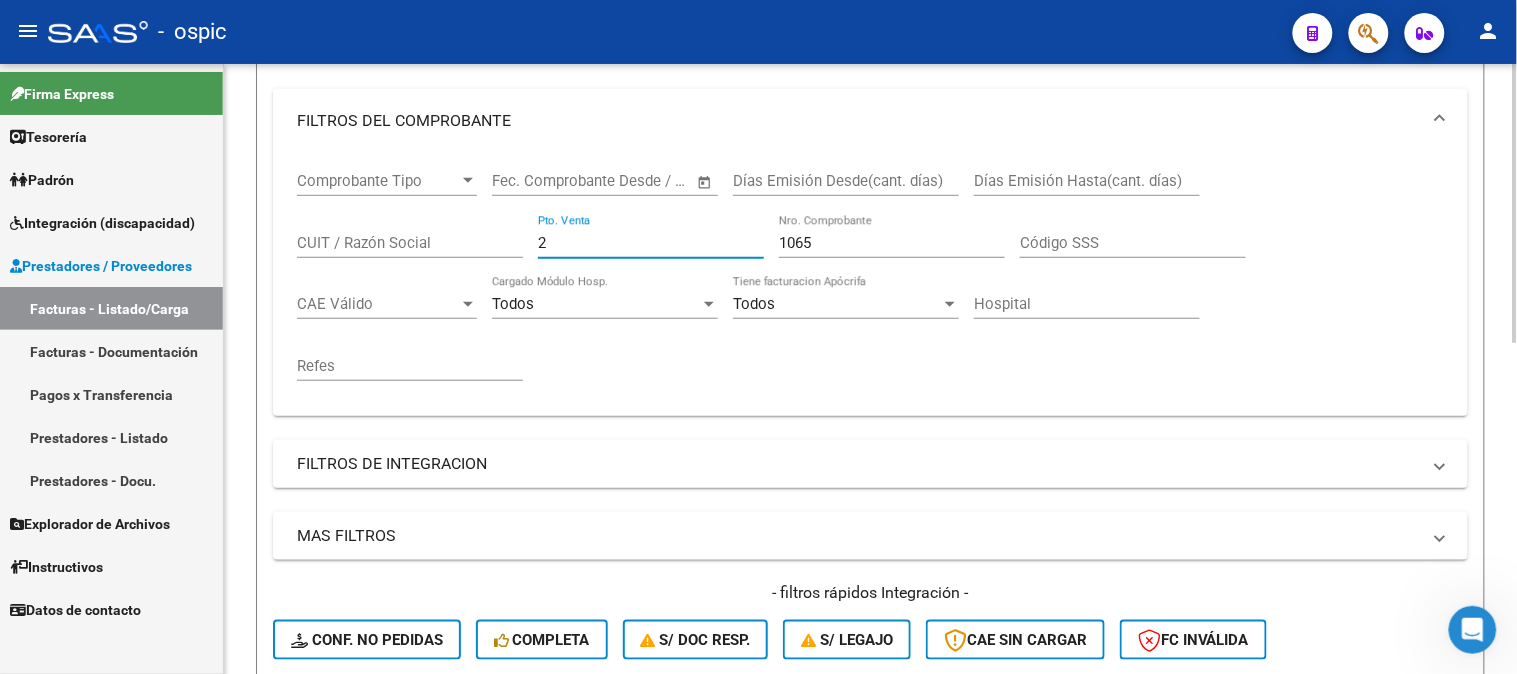 drag, startPoint x: 566, startPoint y: 236, endPoint x: 421, endPoint y: 228, distance: 145.22052 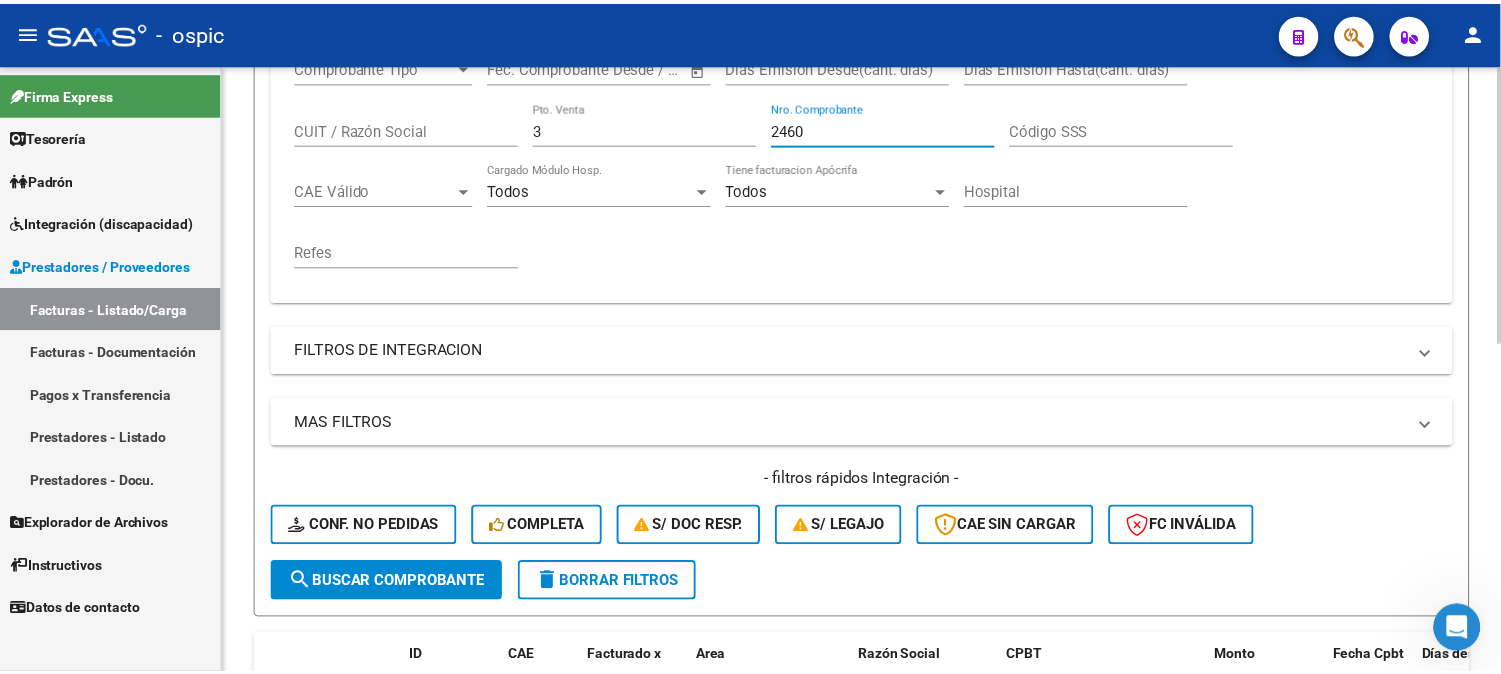 scroll, scrollTop: 624, scrollLeft: 0, axis: vertical 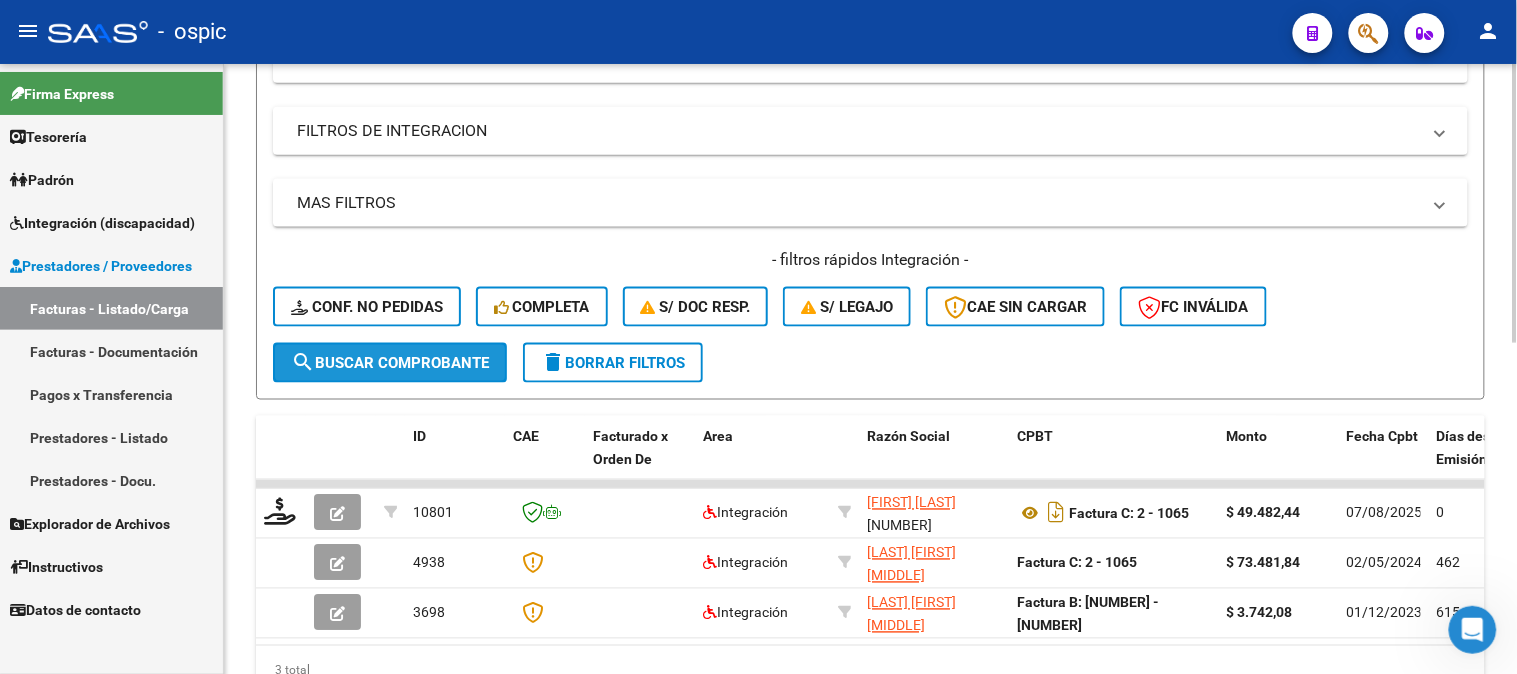 click on "search  Buscar Comprobante" 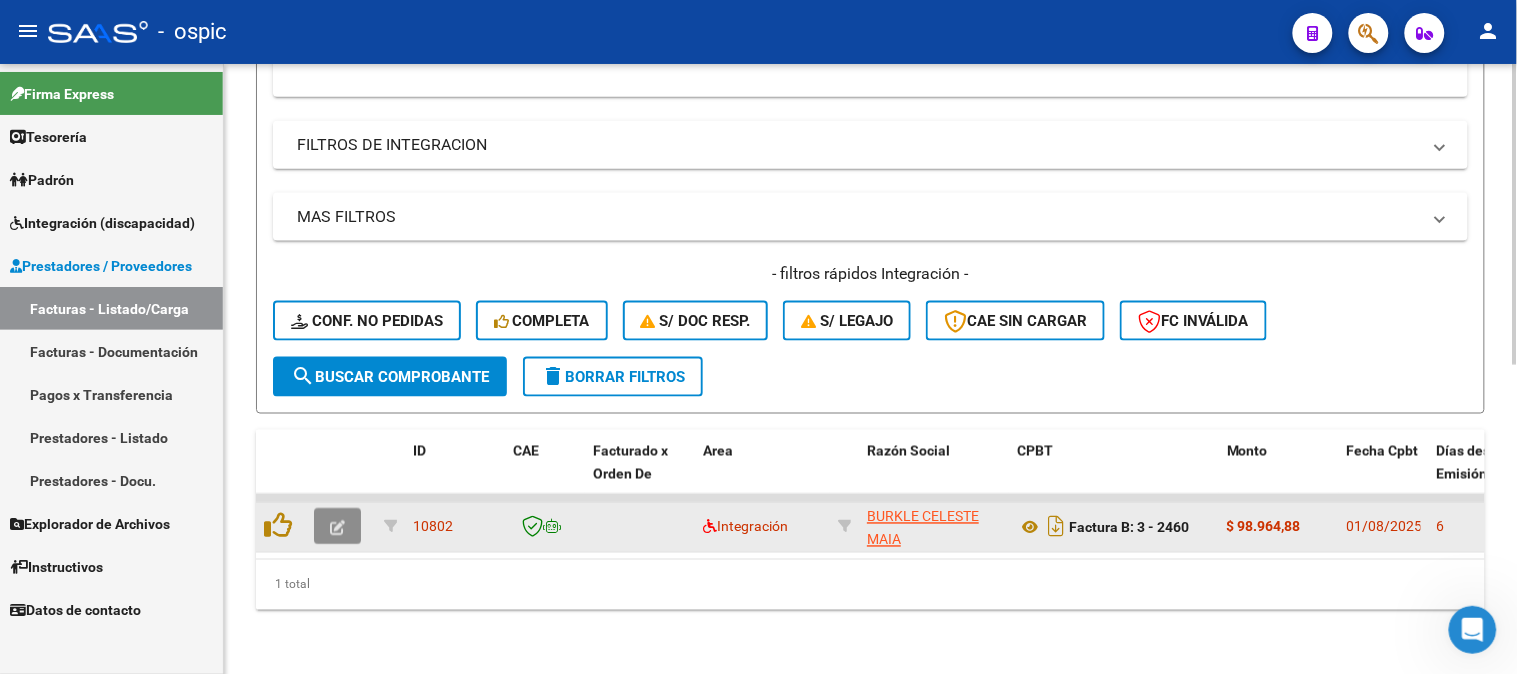 click 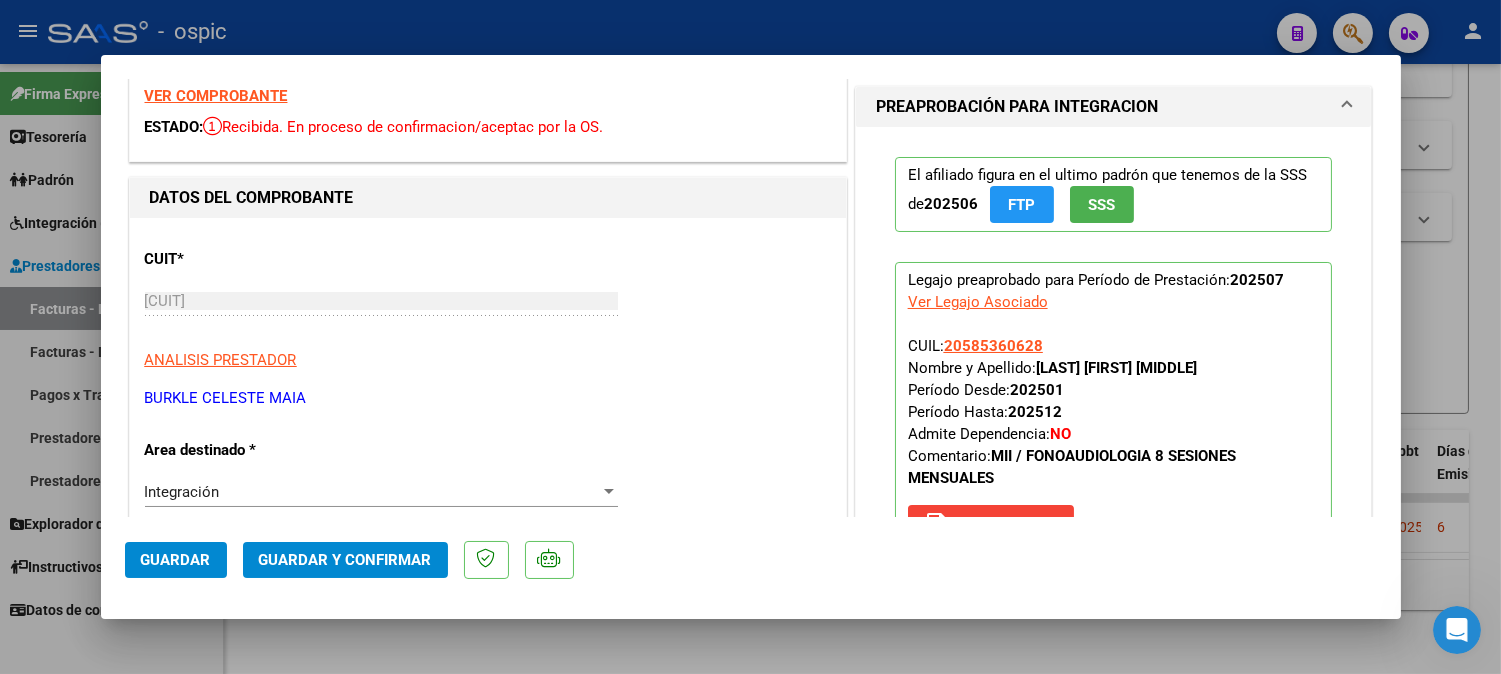 scroll, scrollTop: 0, scrollLeft: 0, axis: both 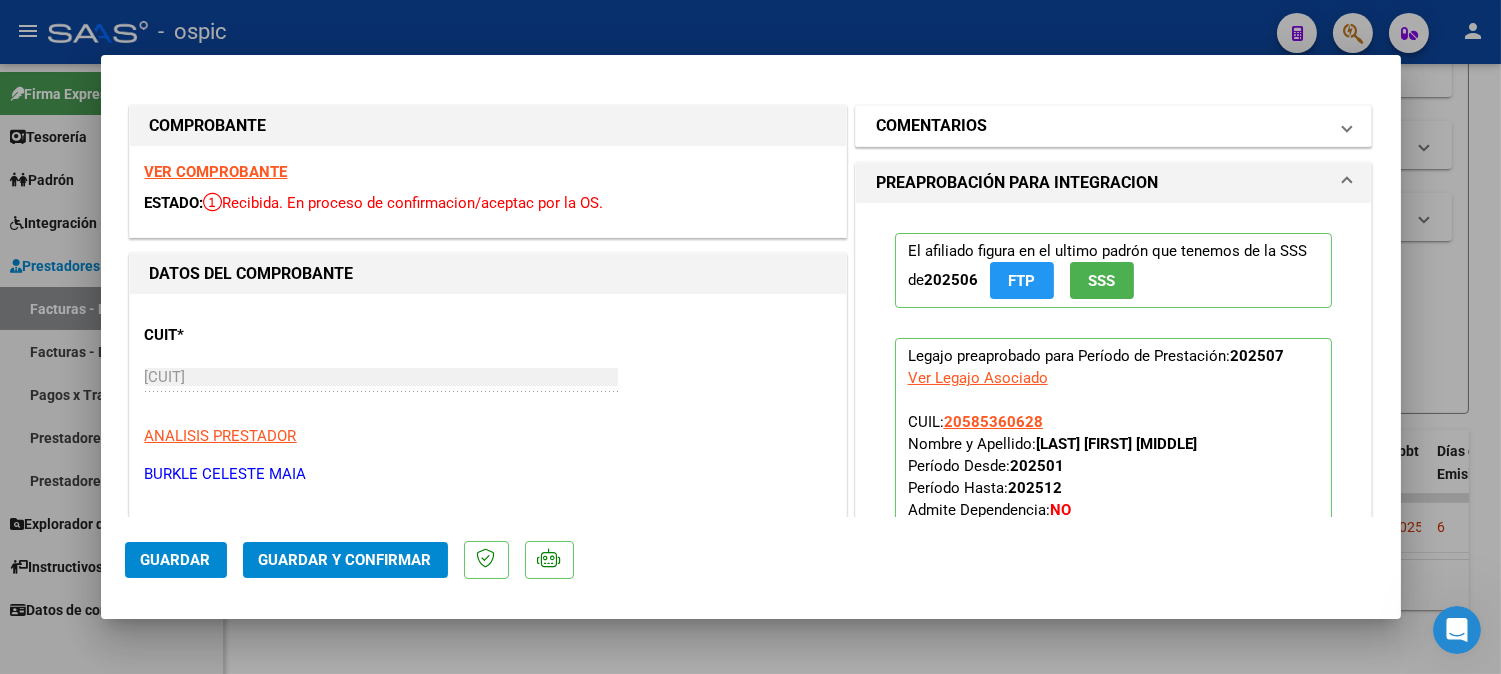 click on "COMENTARIOS" at bounding box center [1102, 126] 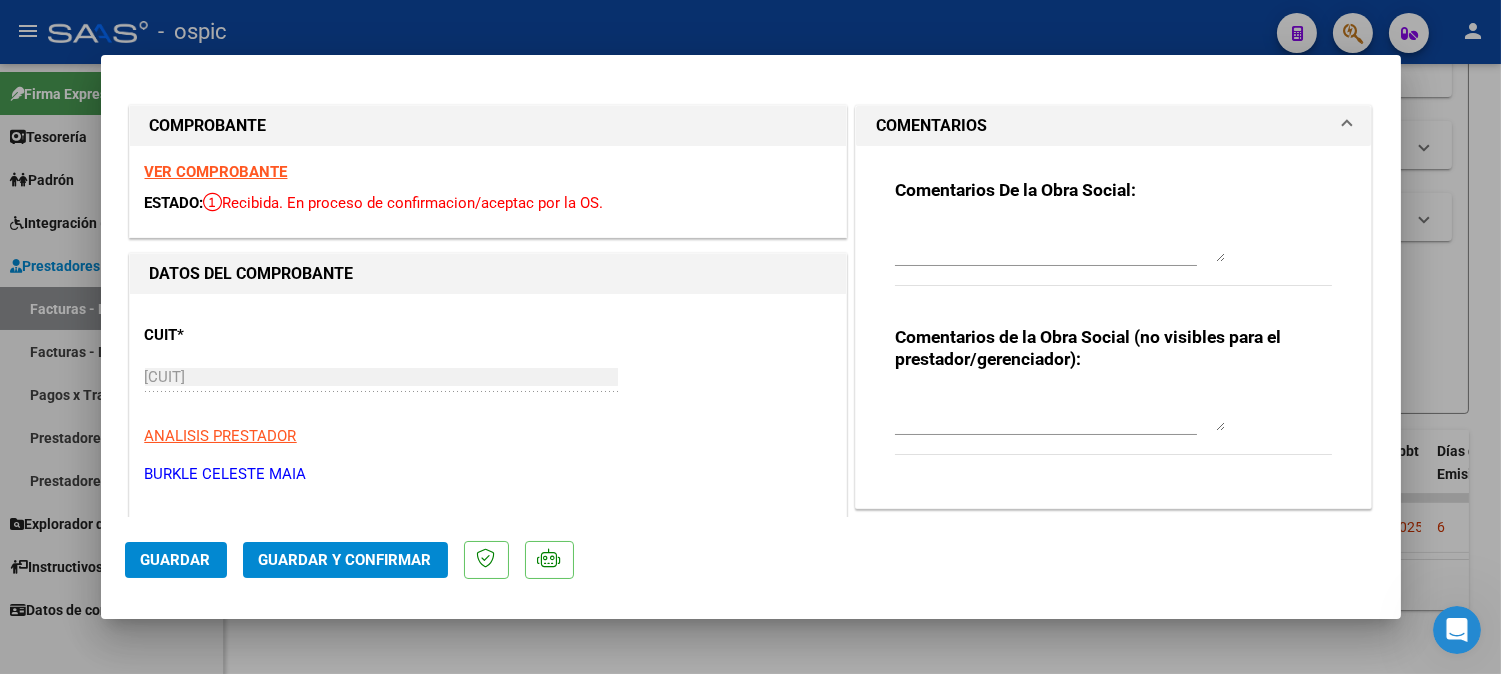 click at bounding box center (1060, 411) 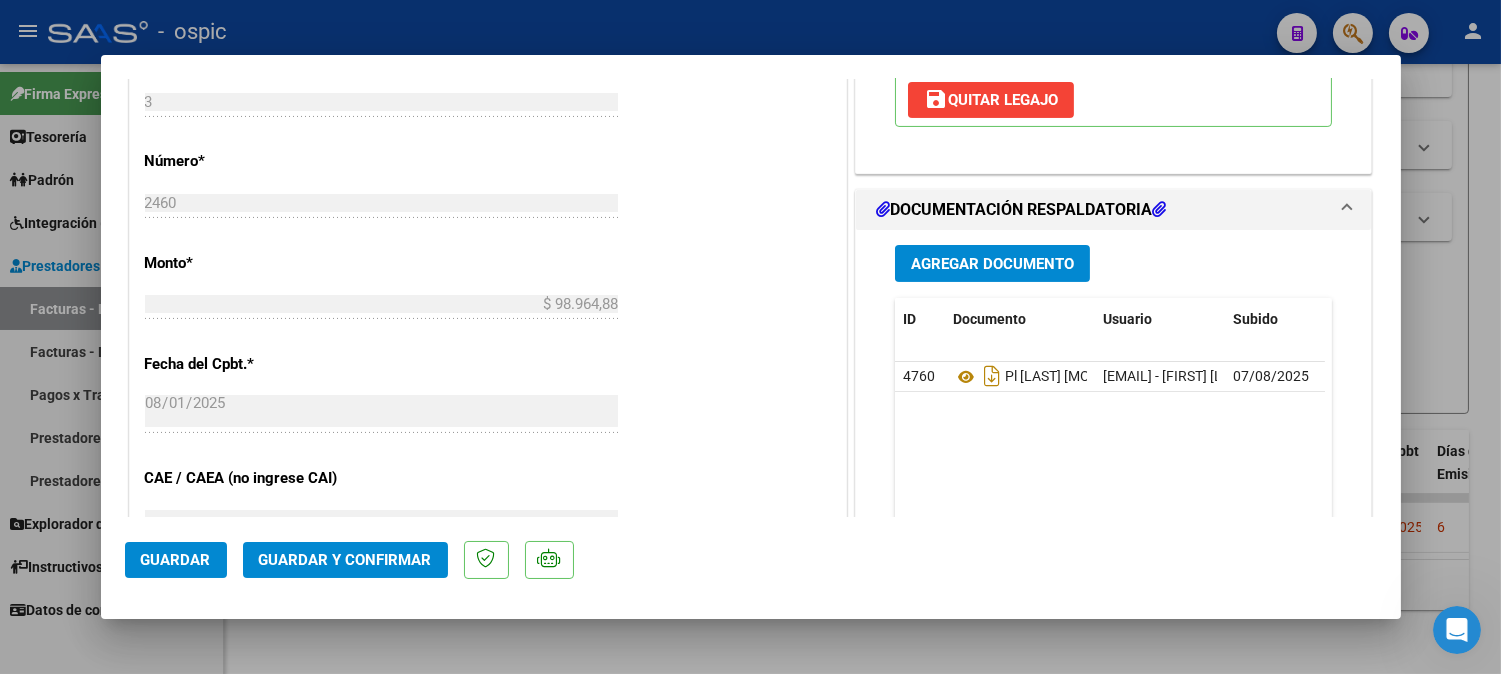 scroll, scrollTop: 1008, scrollLeft: 0, axis: vertical 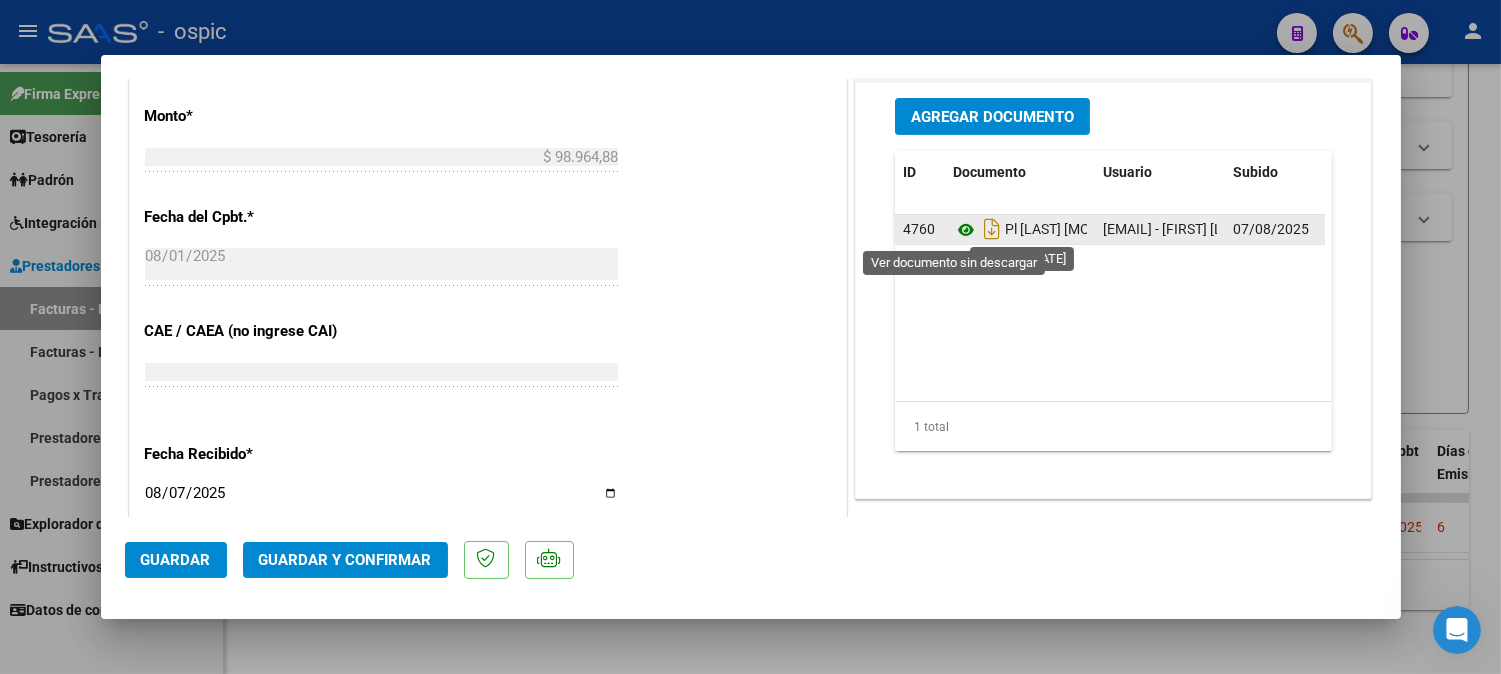 click 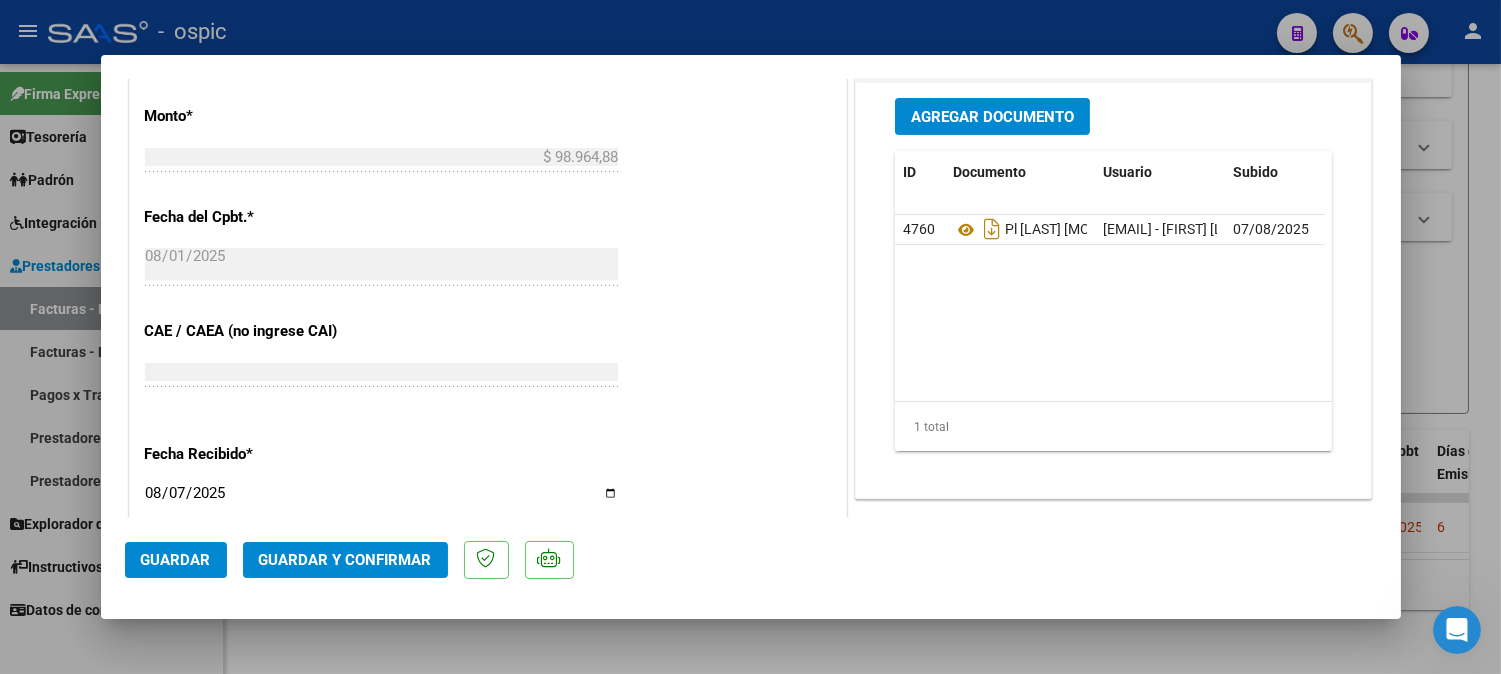 click on "Guardar y Confirmar" 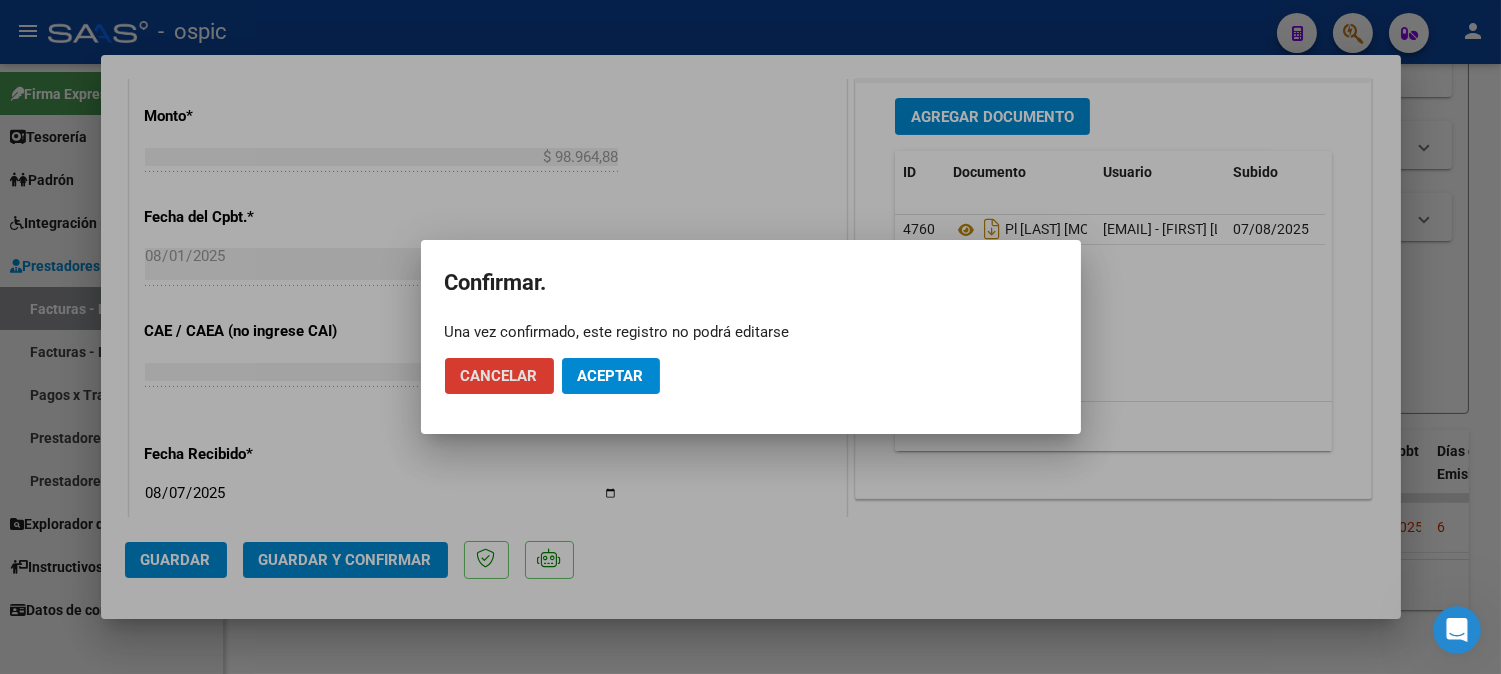 click on "Aceptar" 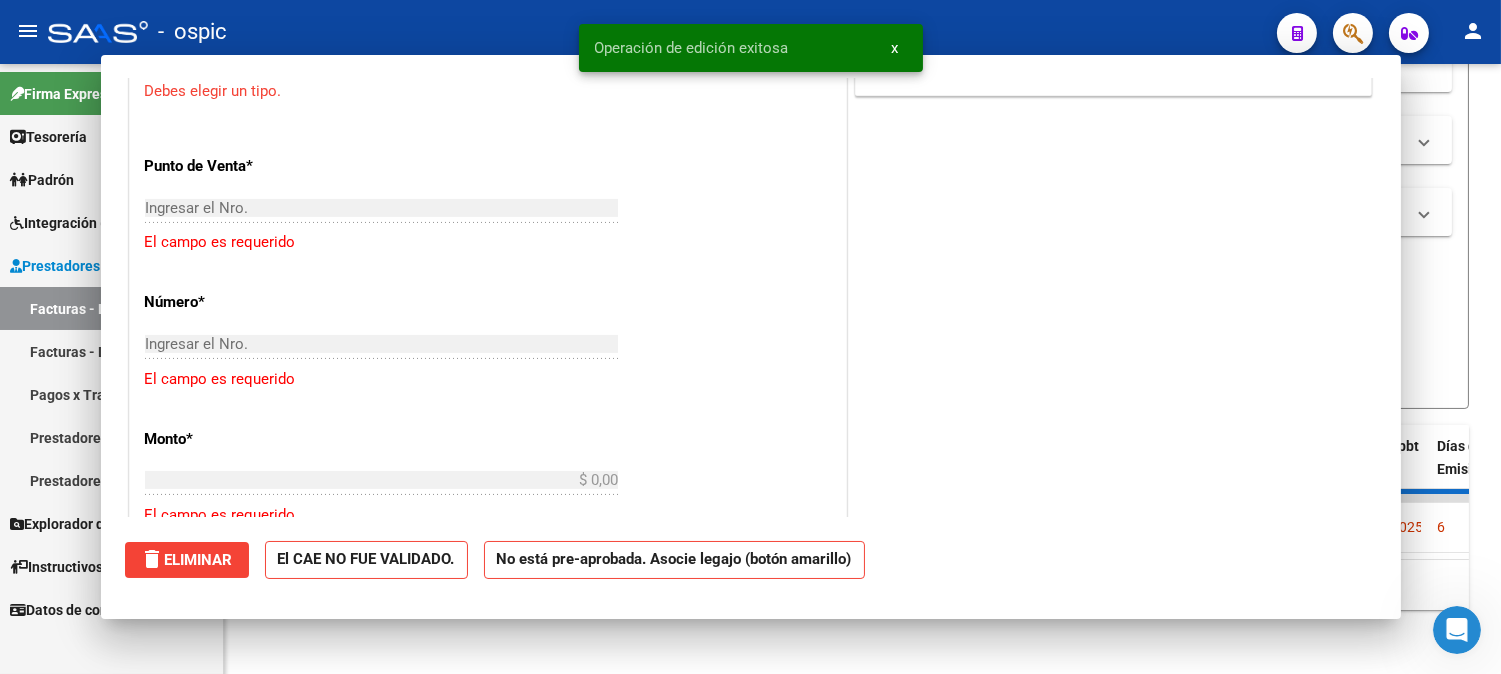 scroll, scrollTop: 1256, scrollLeft: 0, axis: vertical 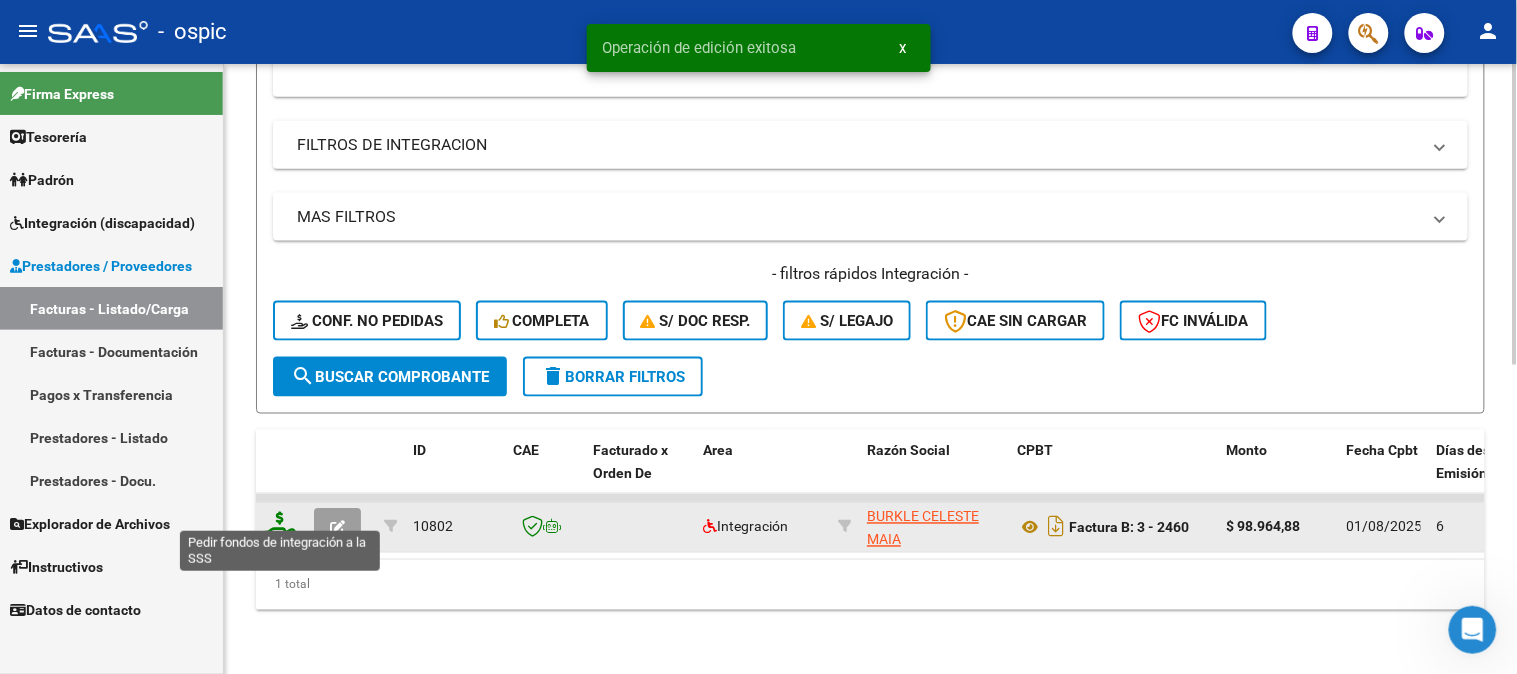 click 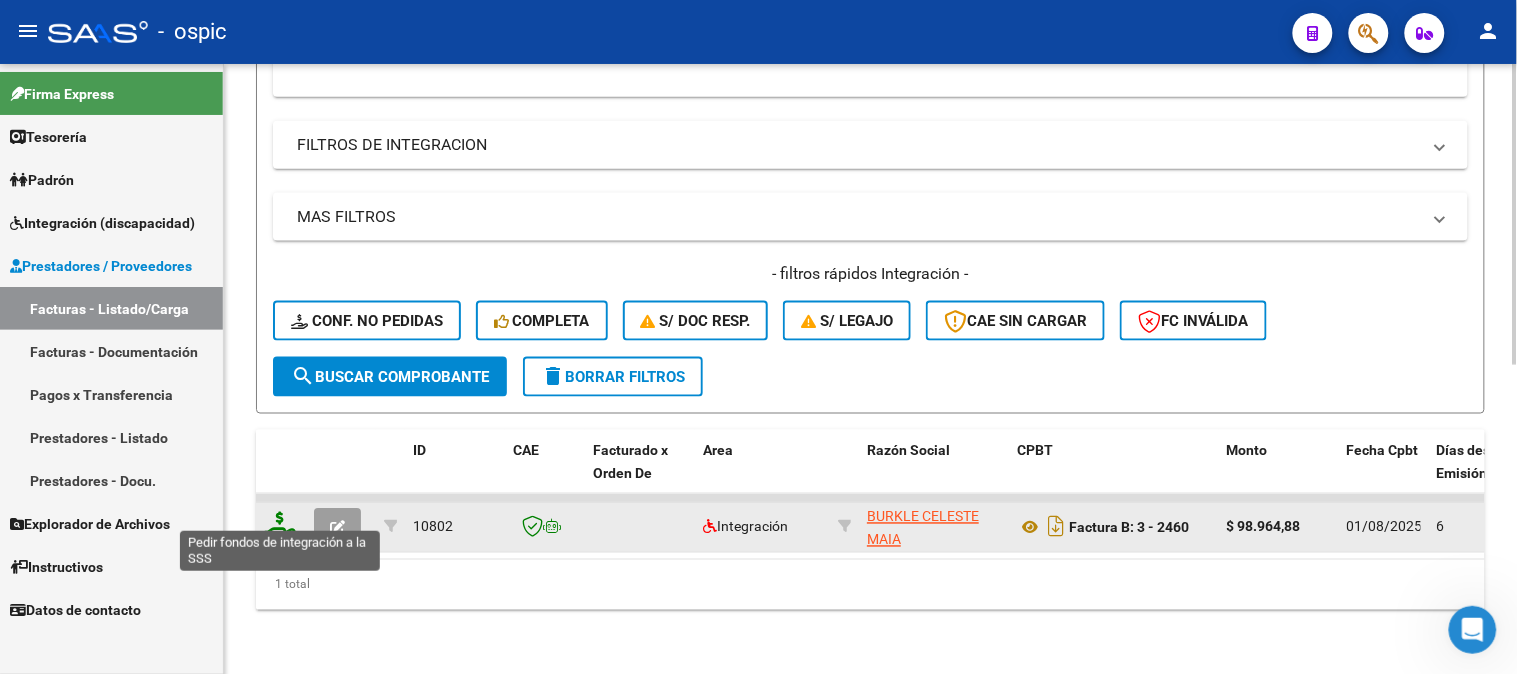 click 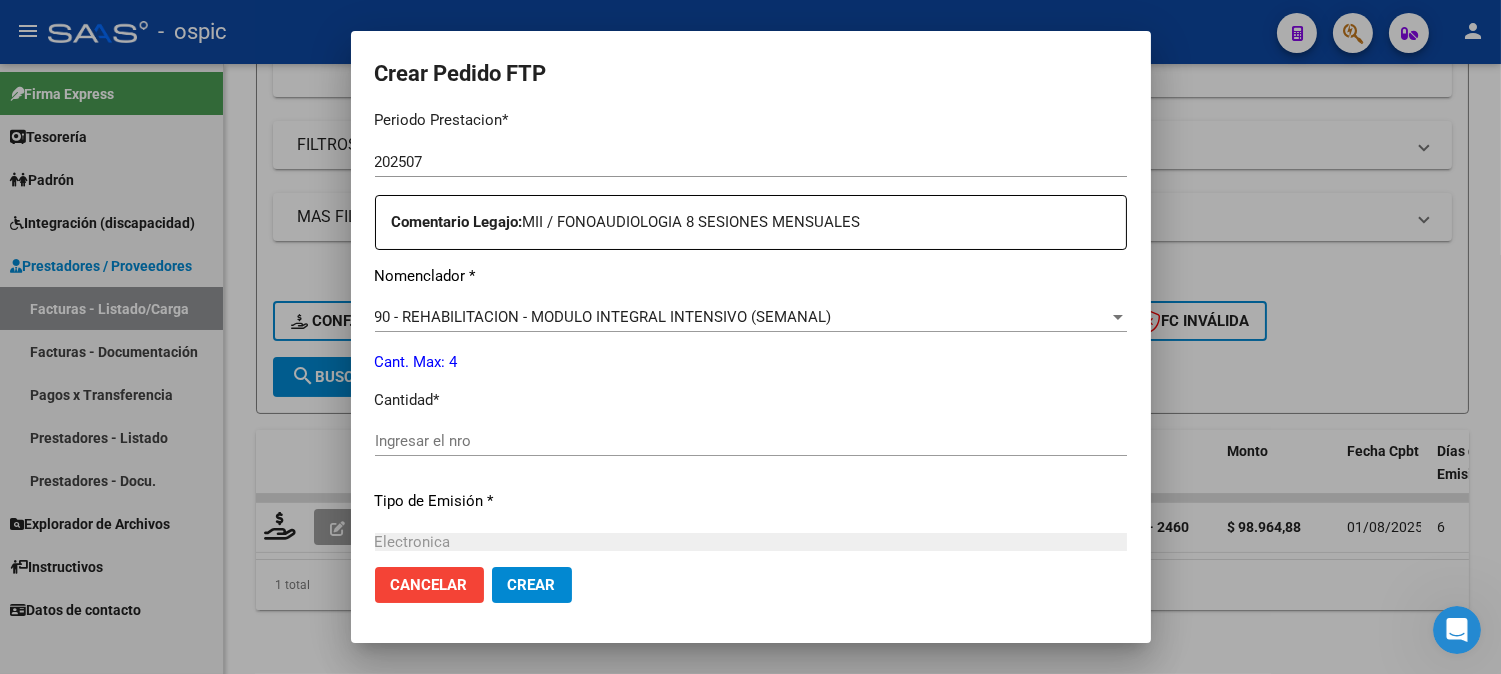 scroll, scrollTop: 684, scrollLeft: 0, axis: vertical 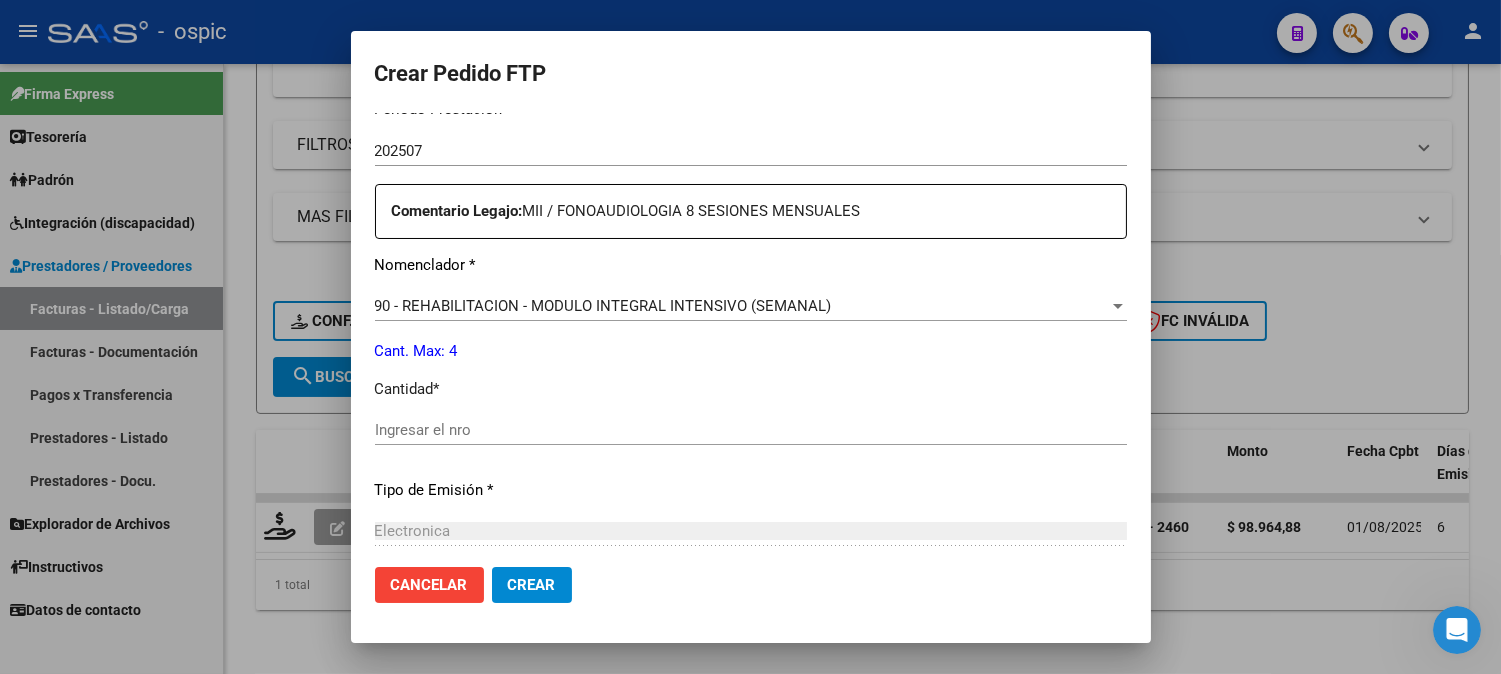click on "Ingresar el nro" at bounding box center (751, 430) 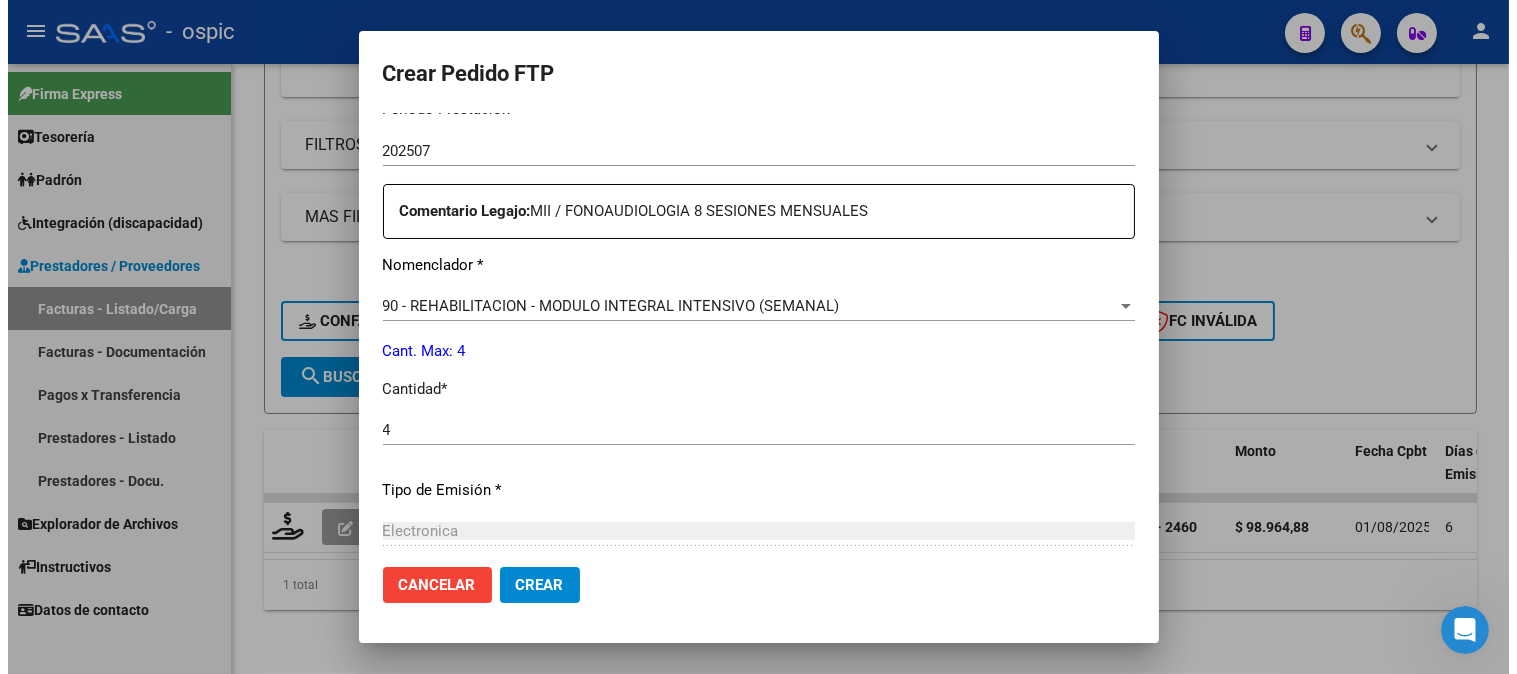 scroll, scrollTop: 900, scrollLeft: 0, axis: vertical 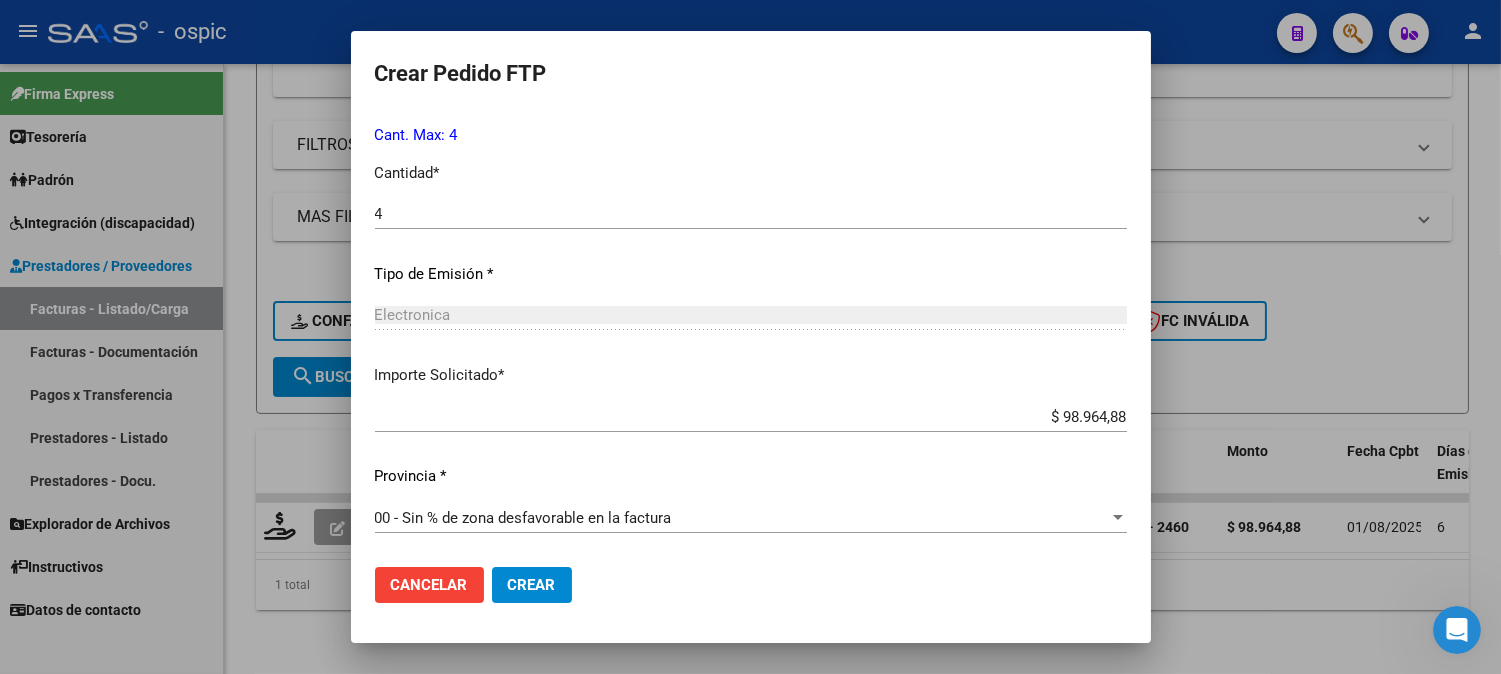 click on "Crear" 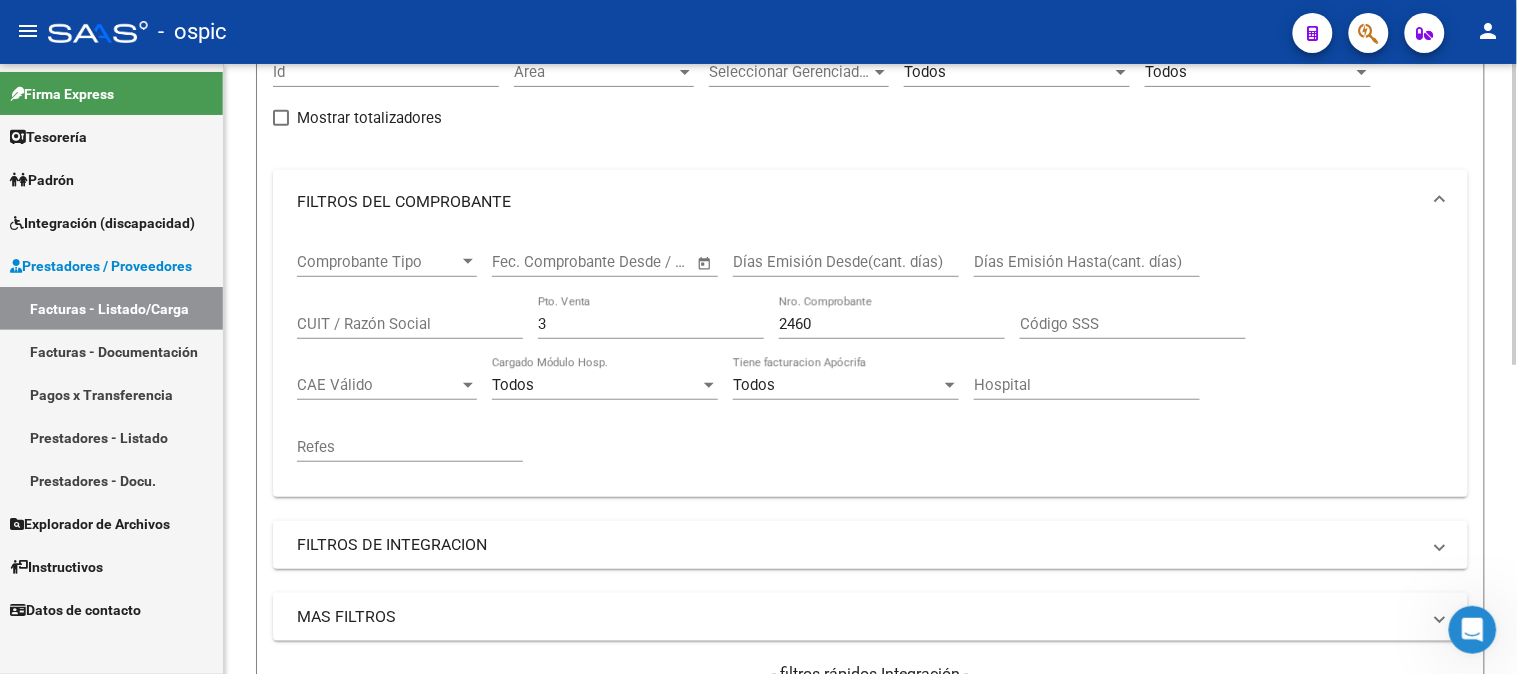 scroll, scrollTop: 180, scrollLeft: 0, axis: vertical 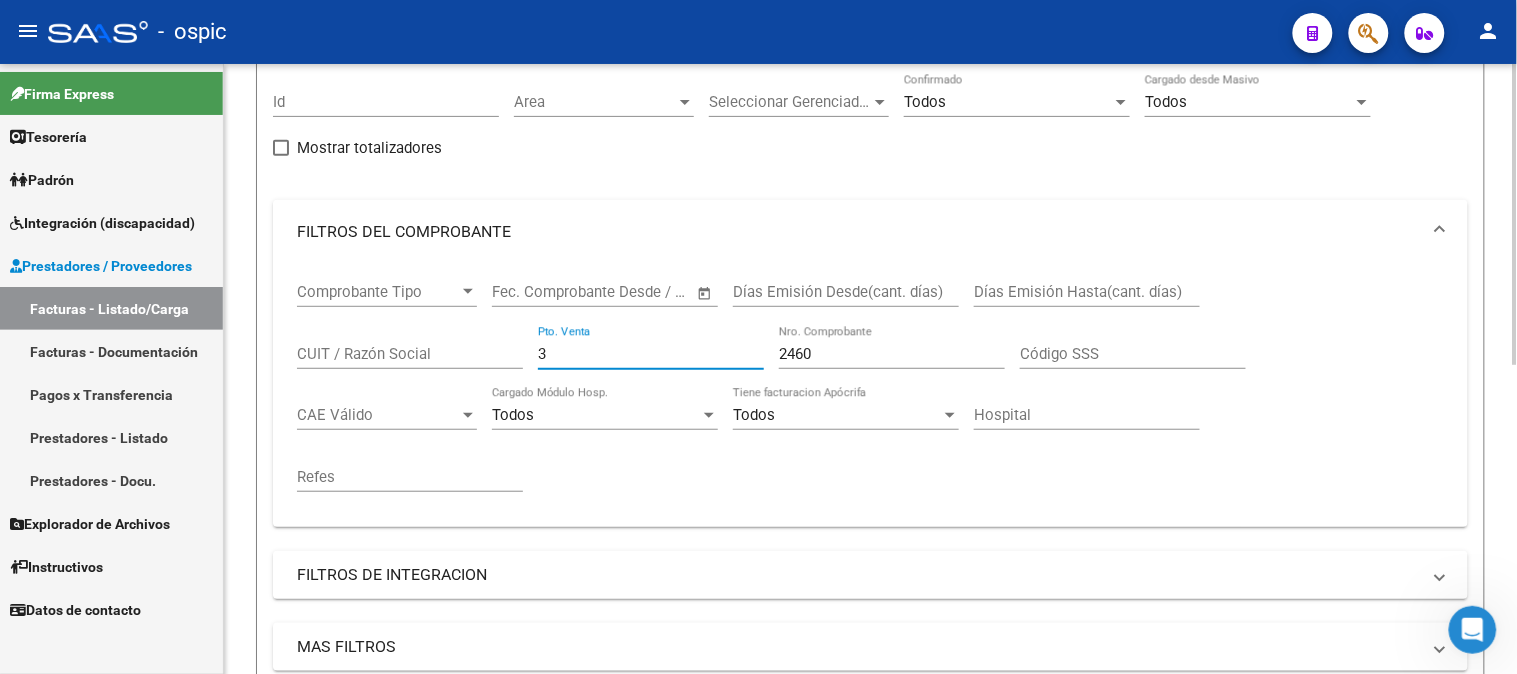 drag, startPoint x: 581, startPoint y: 354, endPoint x: 374, endPoint y: 362, distance: 207.15453 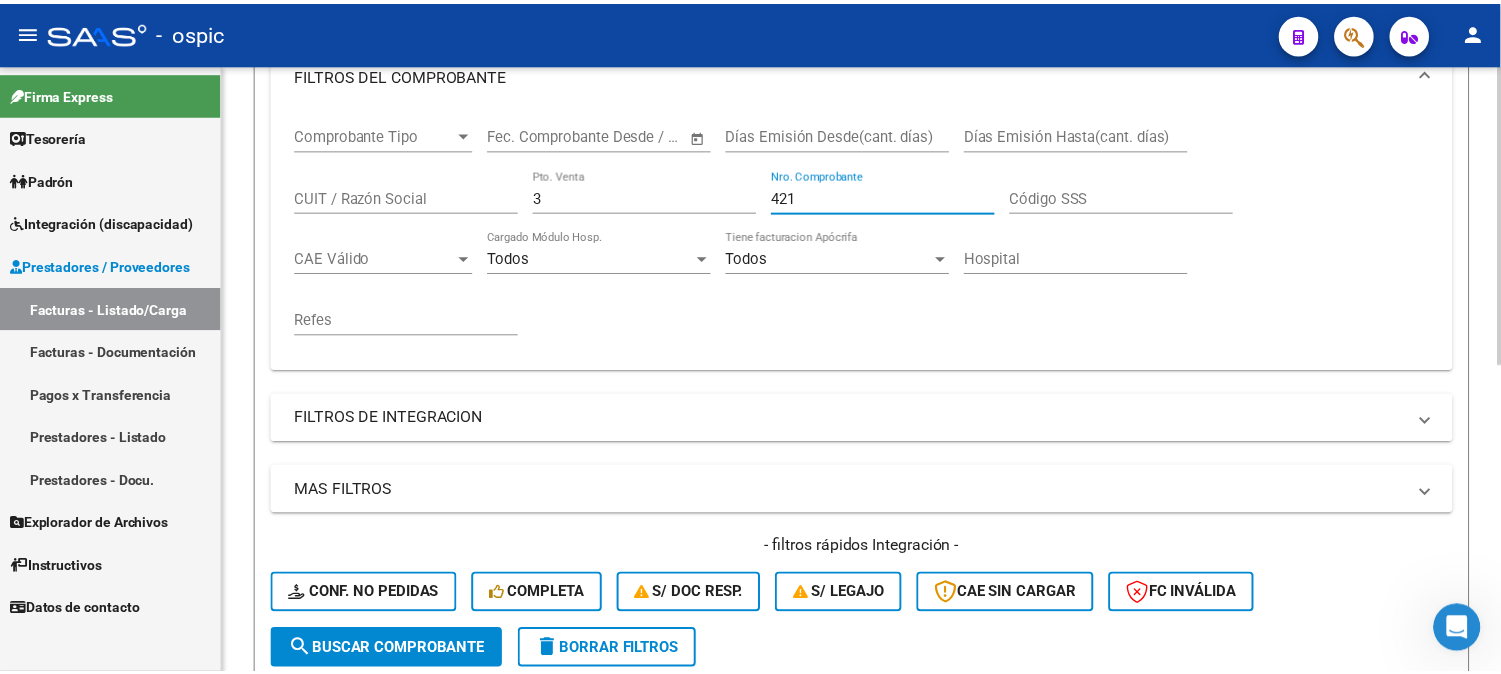 scroll, scrollTop: 624, scrollLeft: 0, axis: vertical 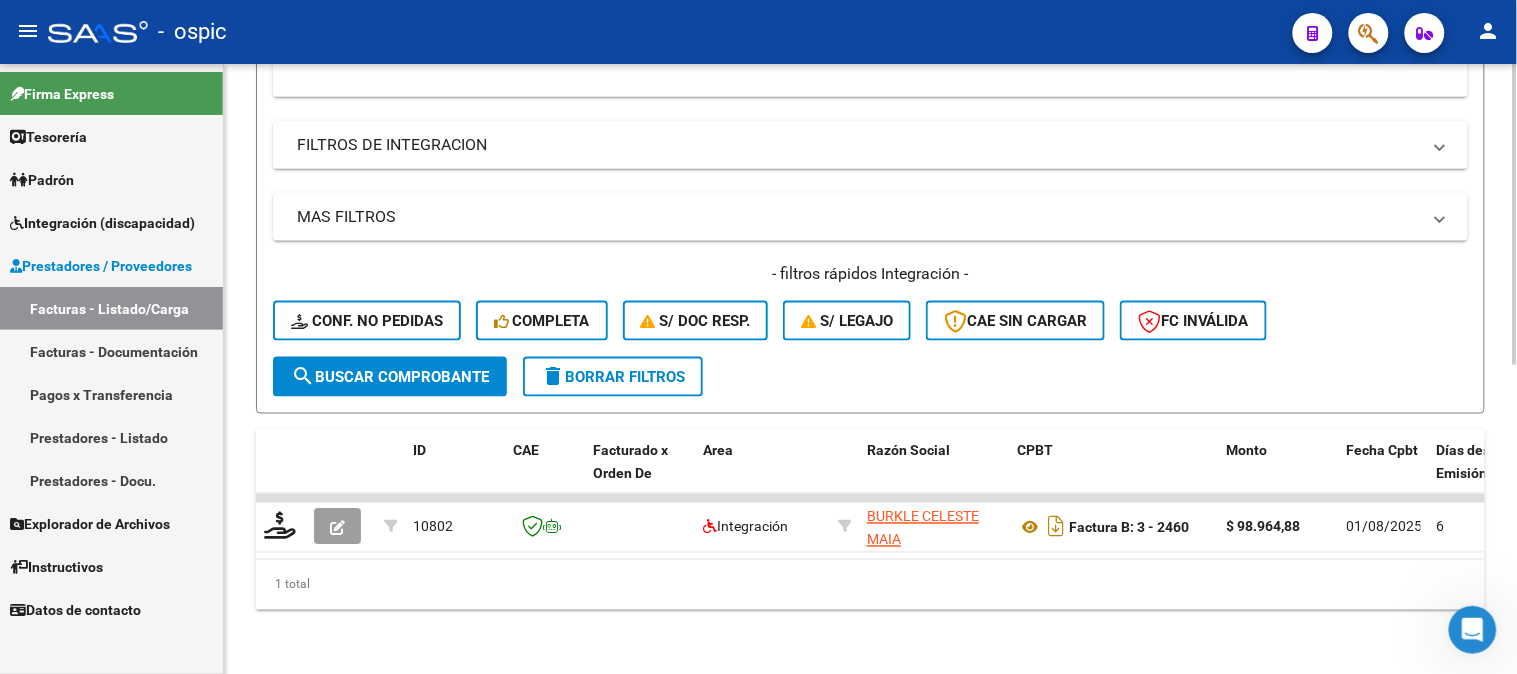 click on "search  Buscar Comprobante" 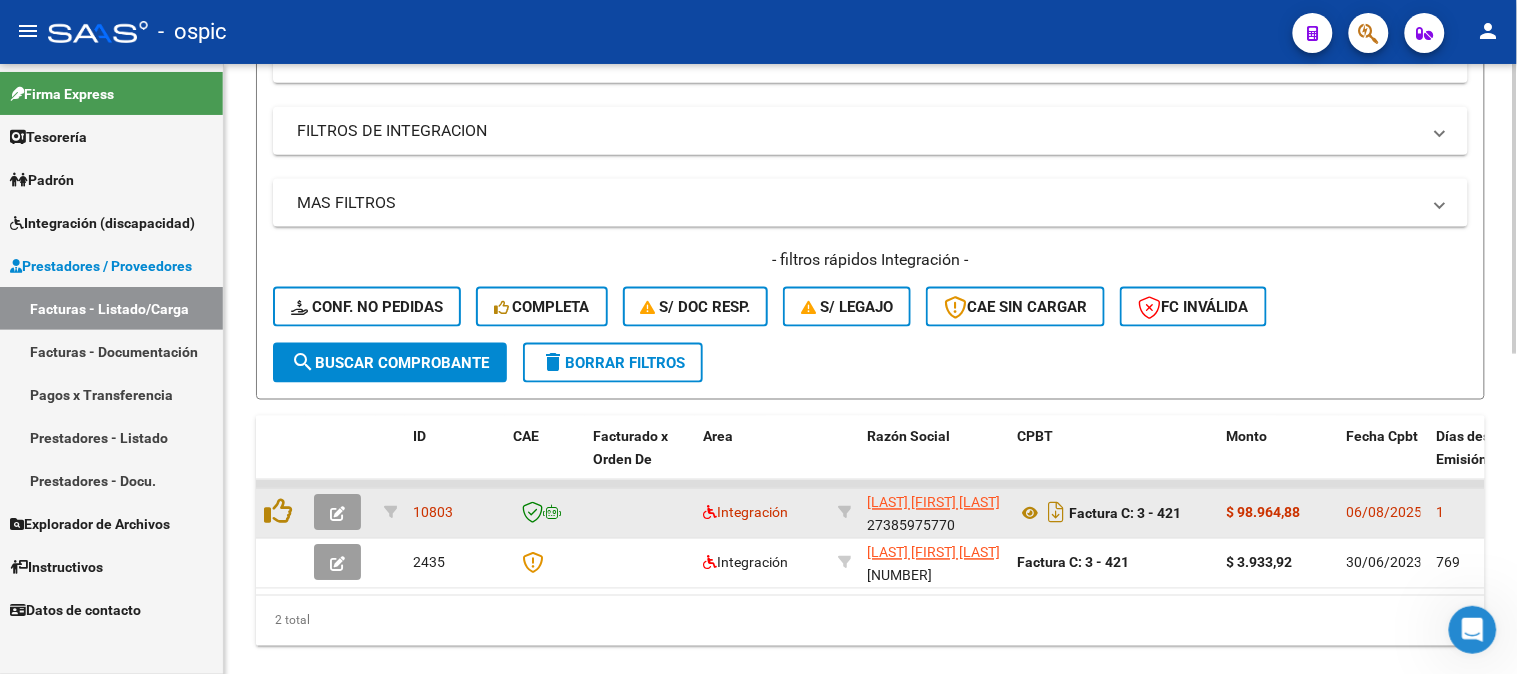 click 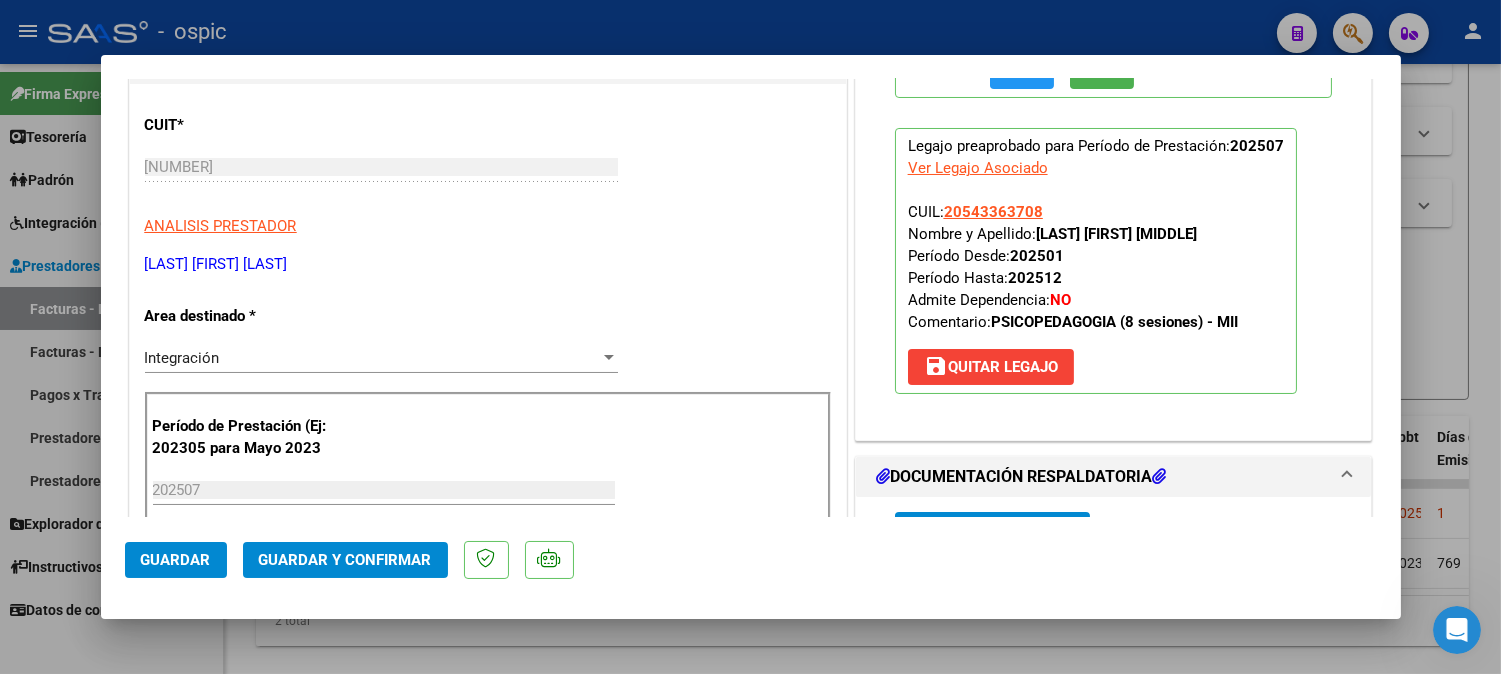 scroll, scrollTop: 0, scrollLeft: 0, axis: both 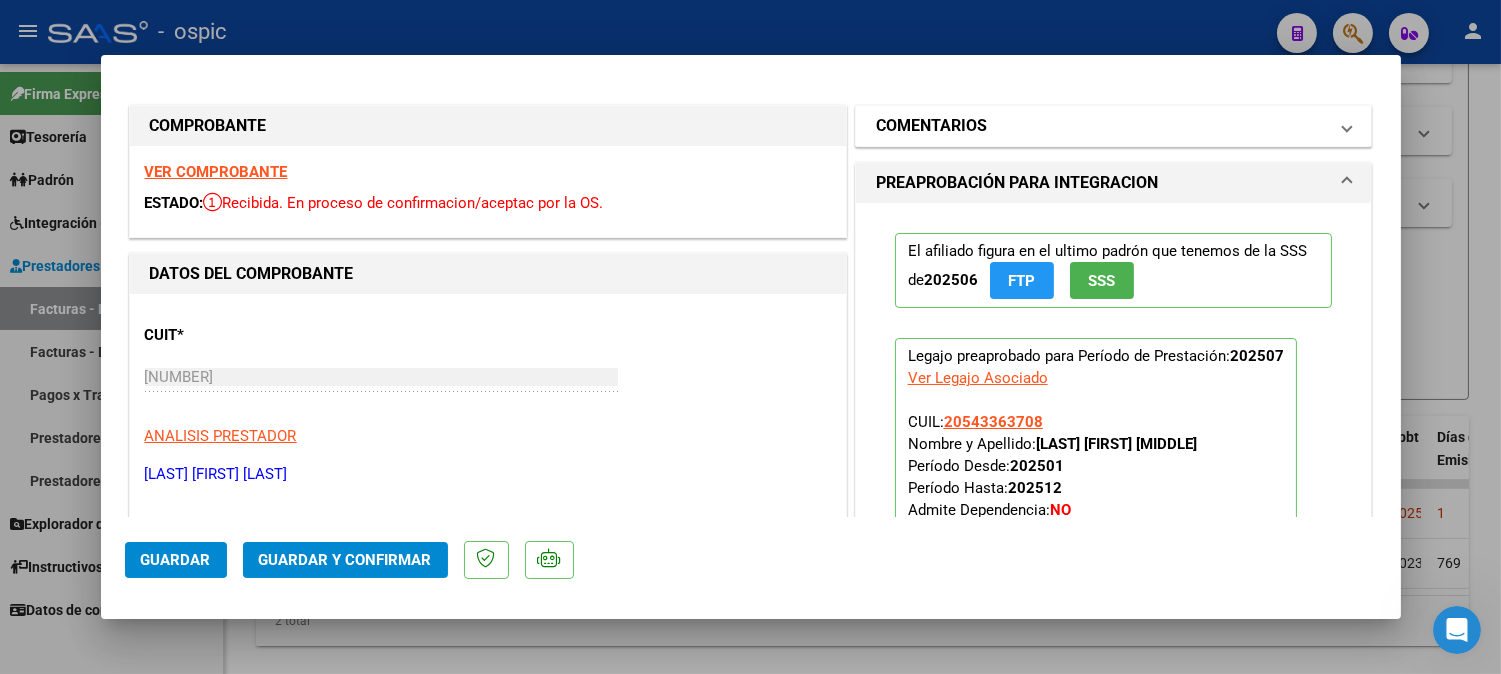 click on "COMENTARIOS" at bounding box center [1102, 126] 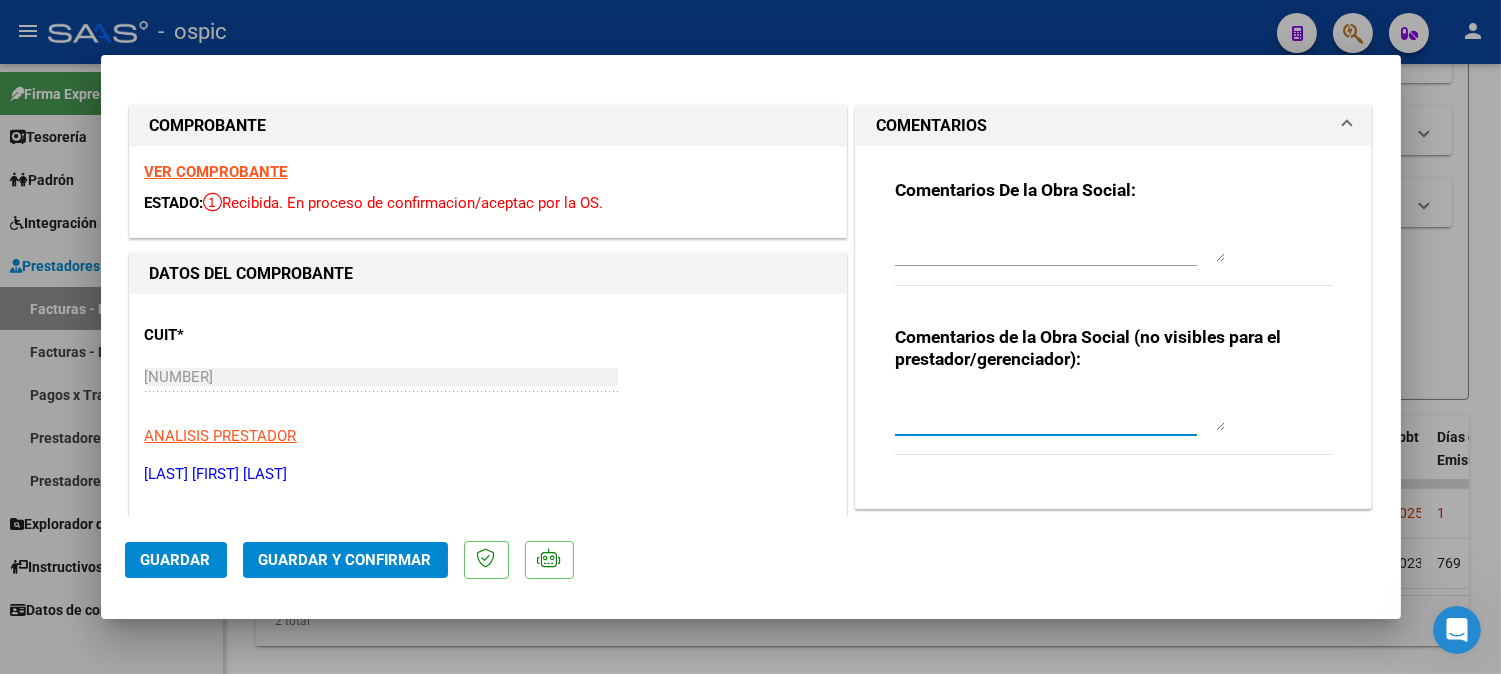 click at bounding box center [1060, 411] 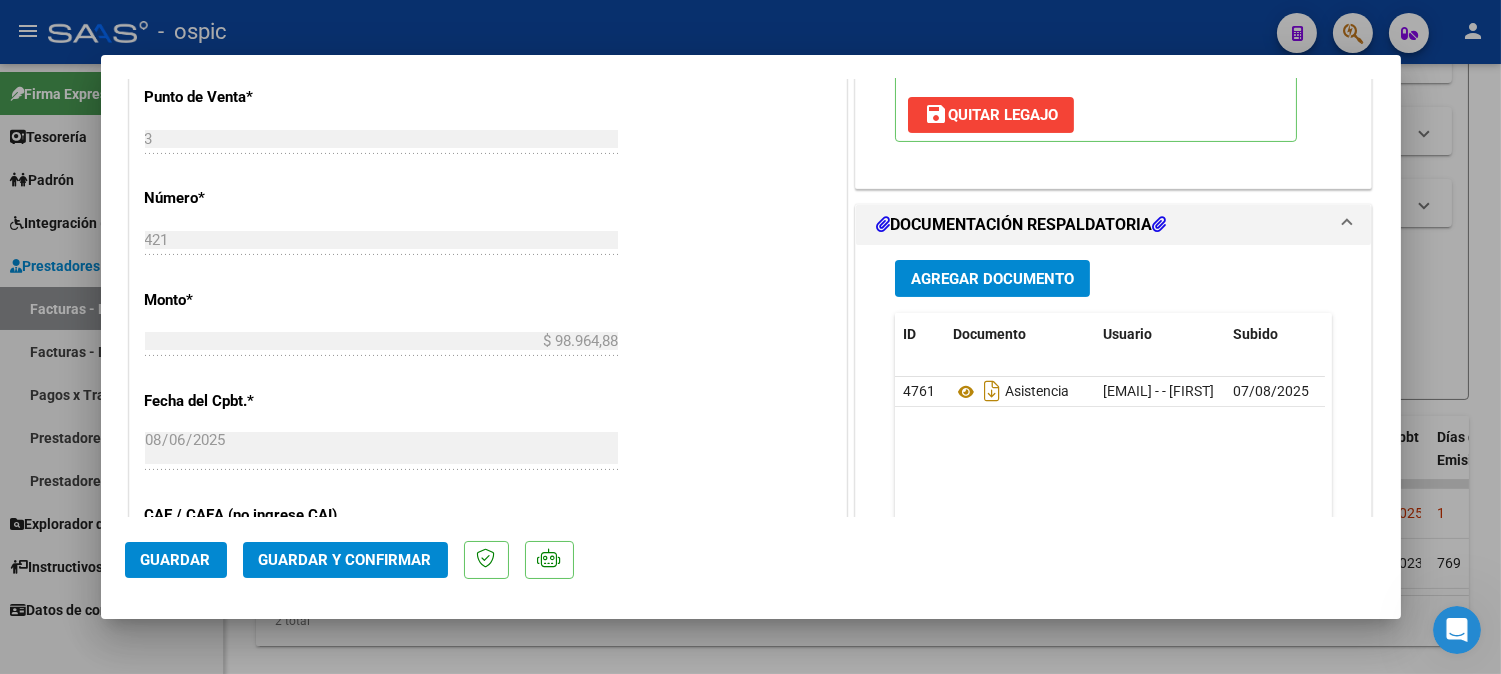 scroll, scrollTop: 855, scrollLeft: 0, axis: vertical 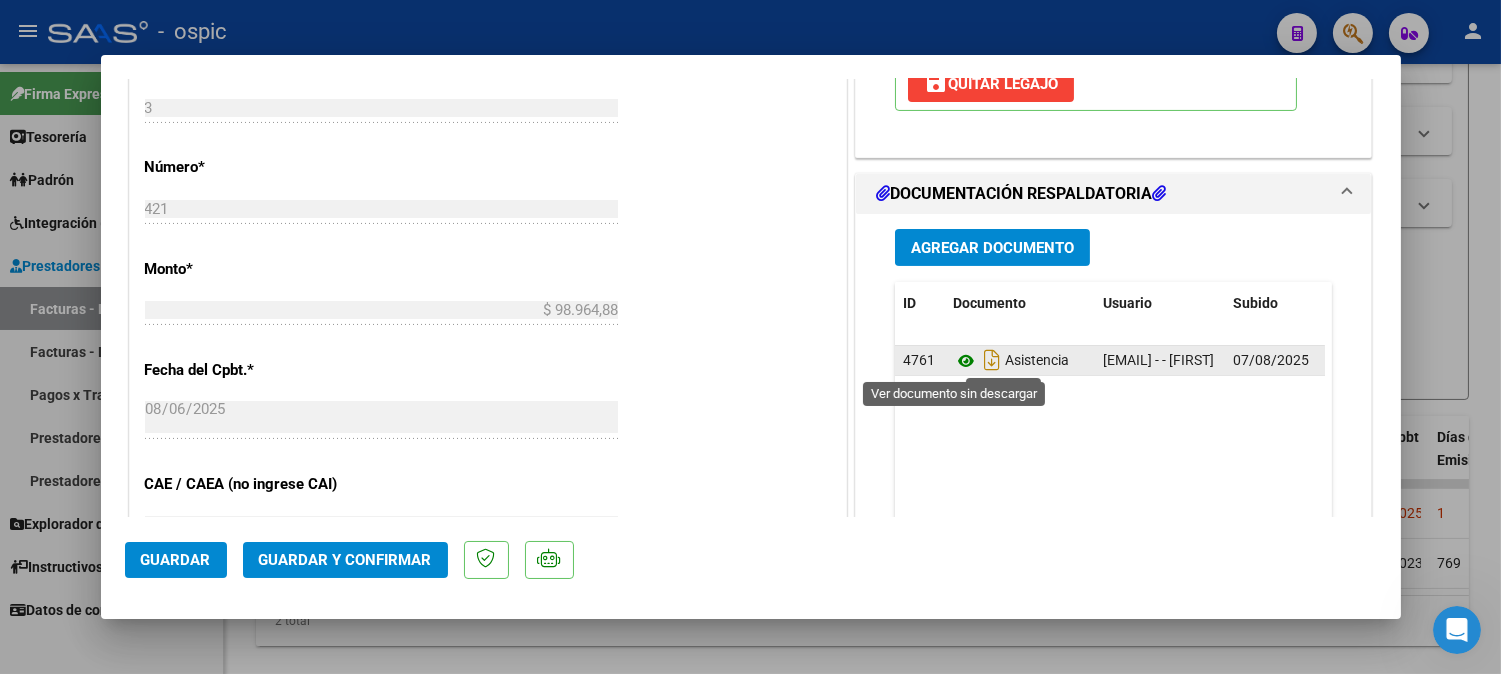 click 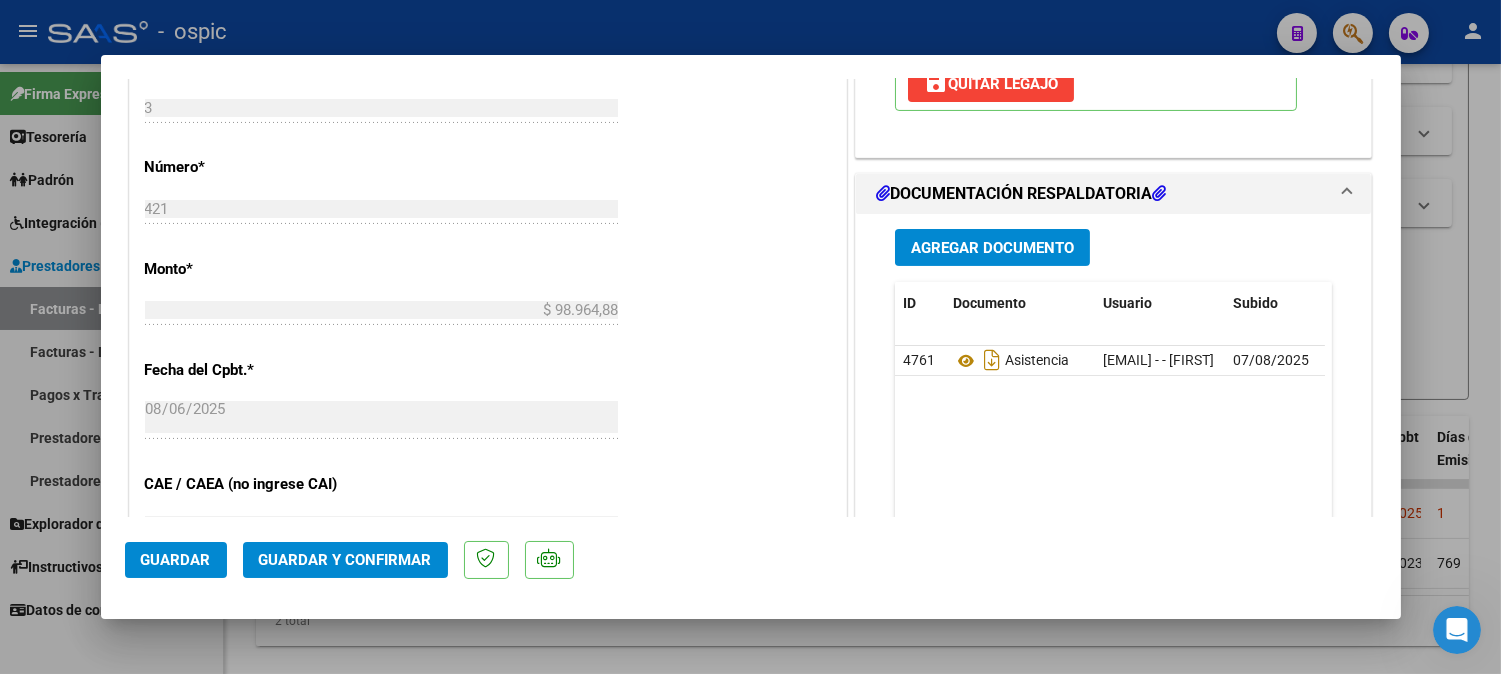 click on "Guardar y Confirmar" 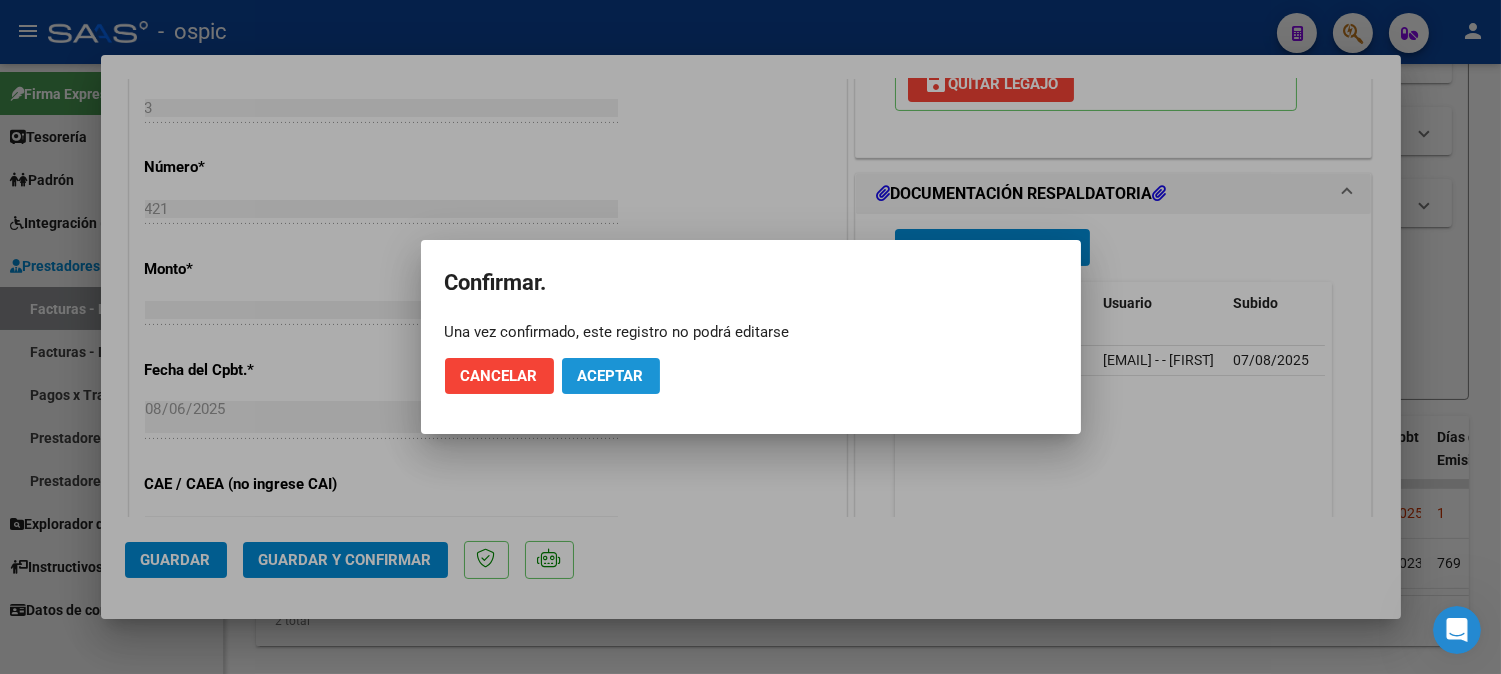 click on "Aceptar" 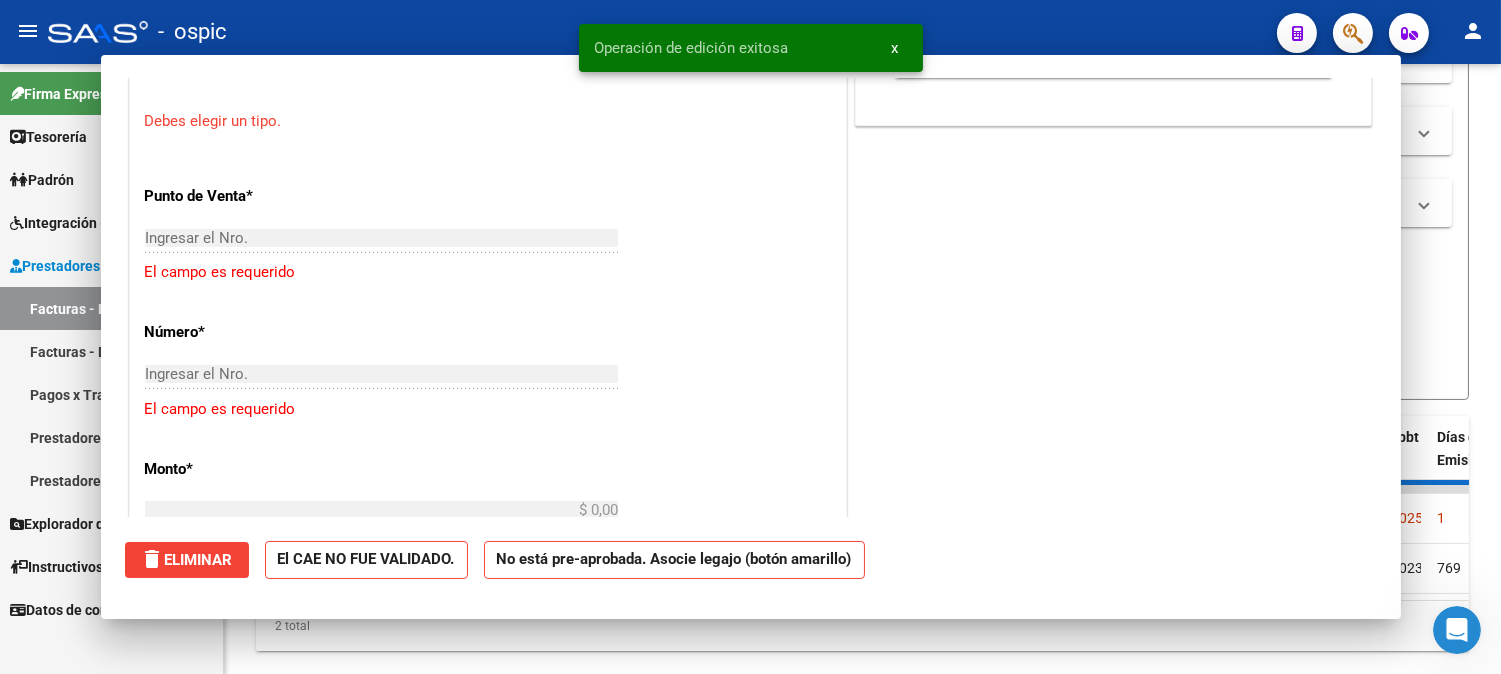 scroll, scrollTop: 891, scrollLeft: 0, axis: vertical 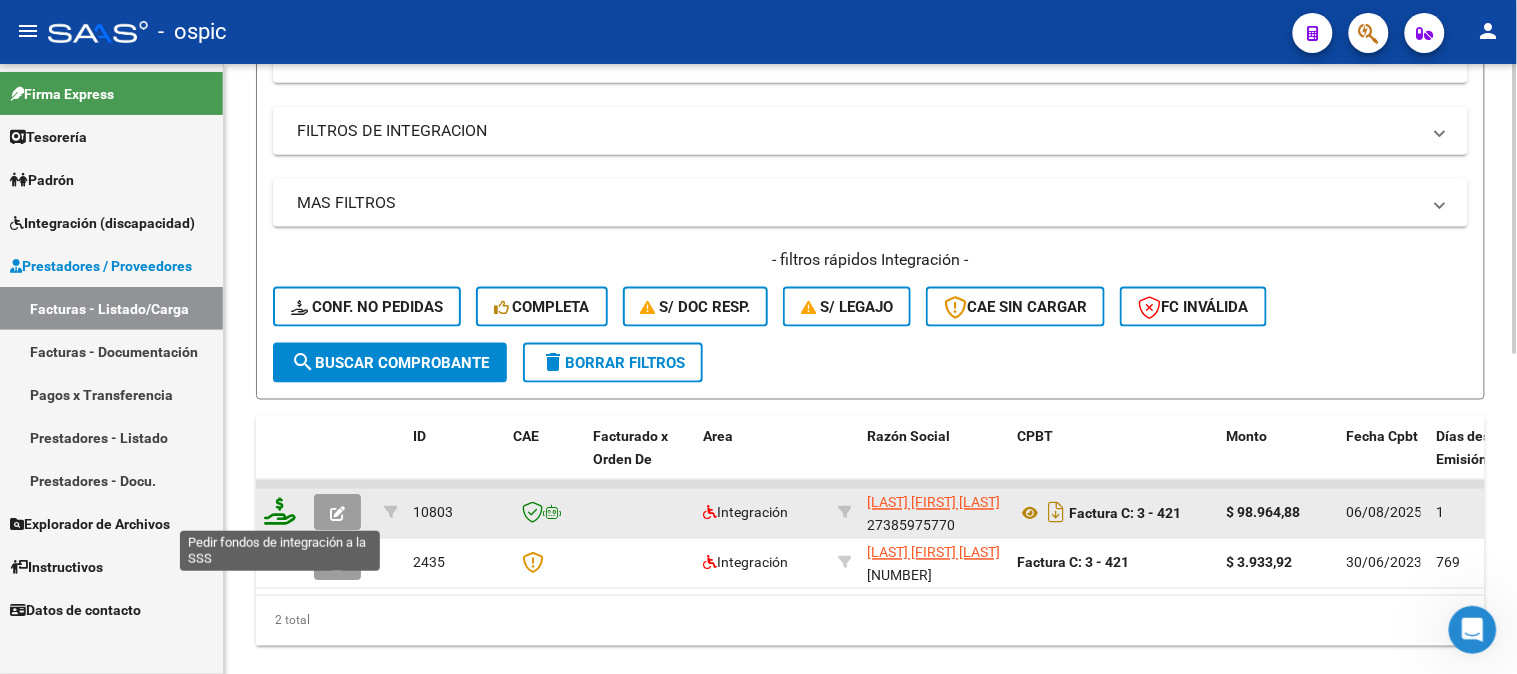 click 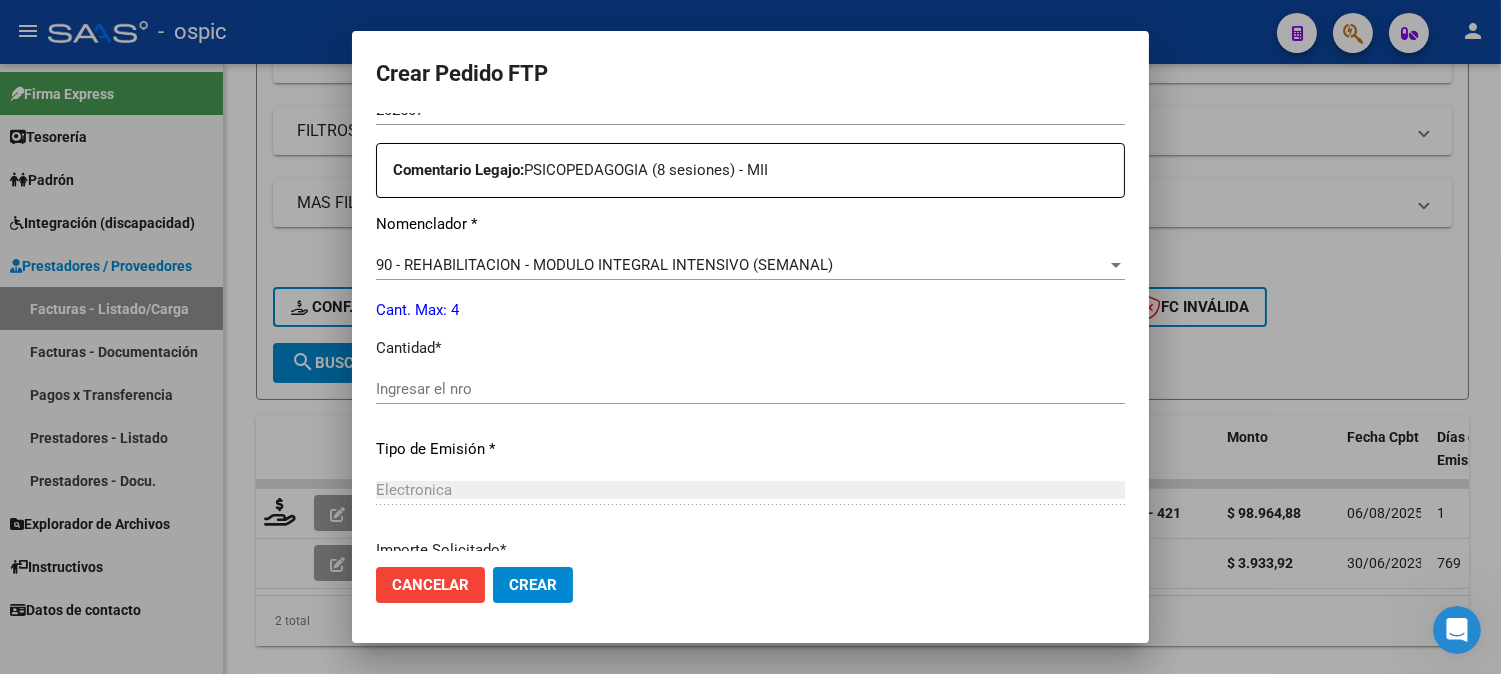 scroll, scrollTop: 728, scrollLeft: 0, axis: vertical 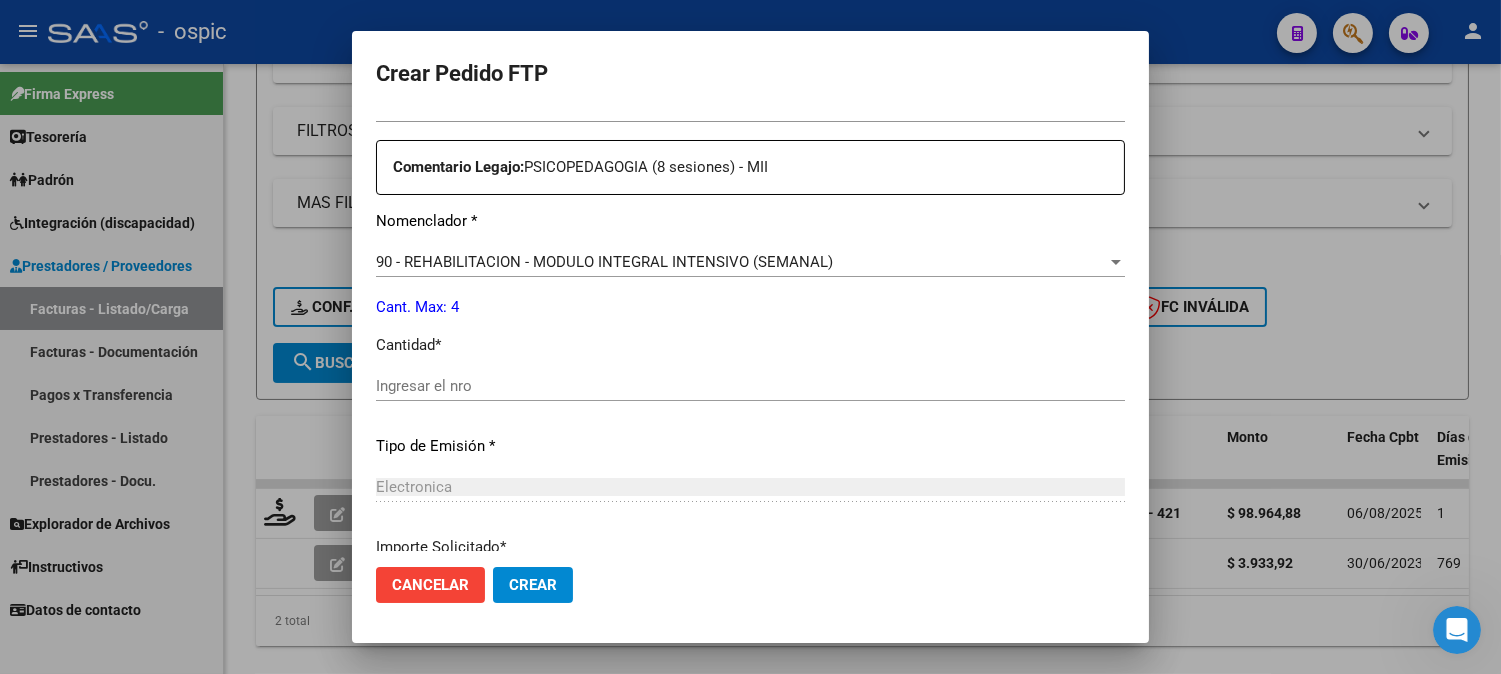 click on "Ingresar el nro" at bounding box center [750, 386] 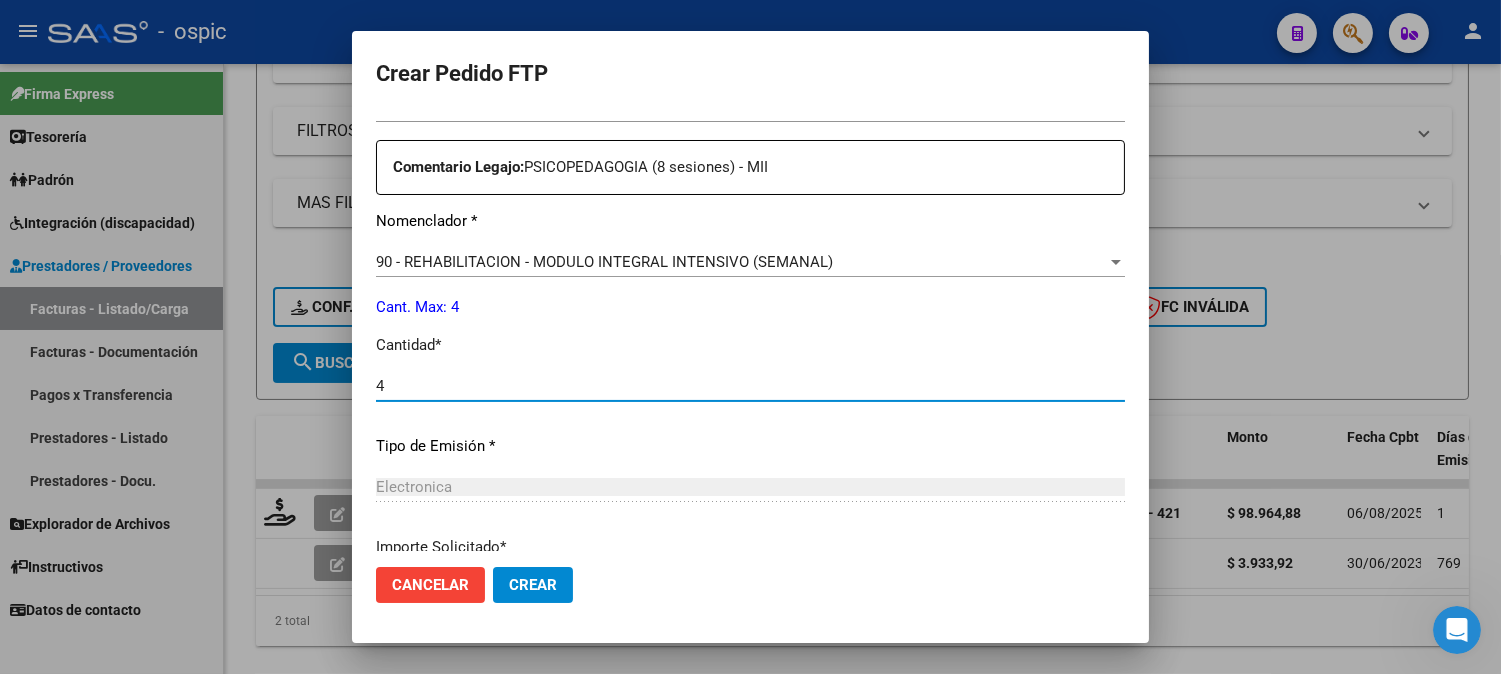 scroll, scrollTop: 900, scrollLeft: 0, axis: vertical 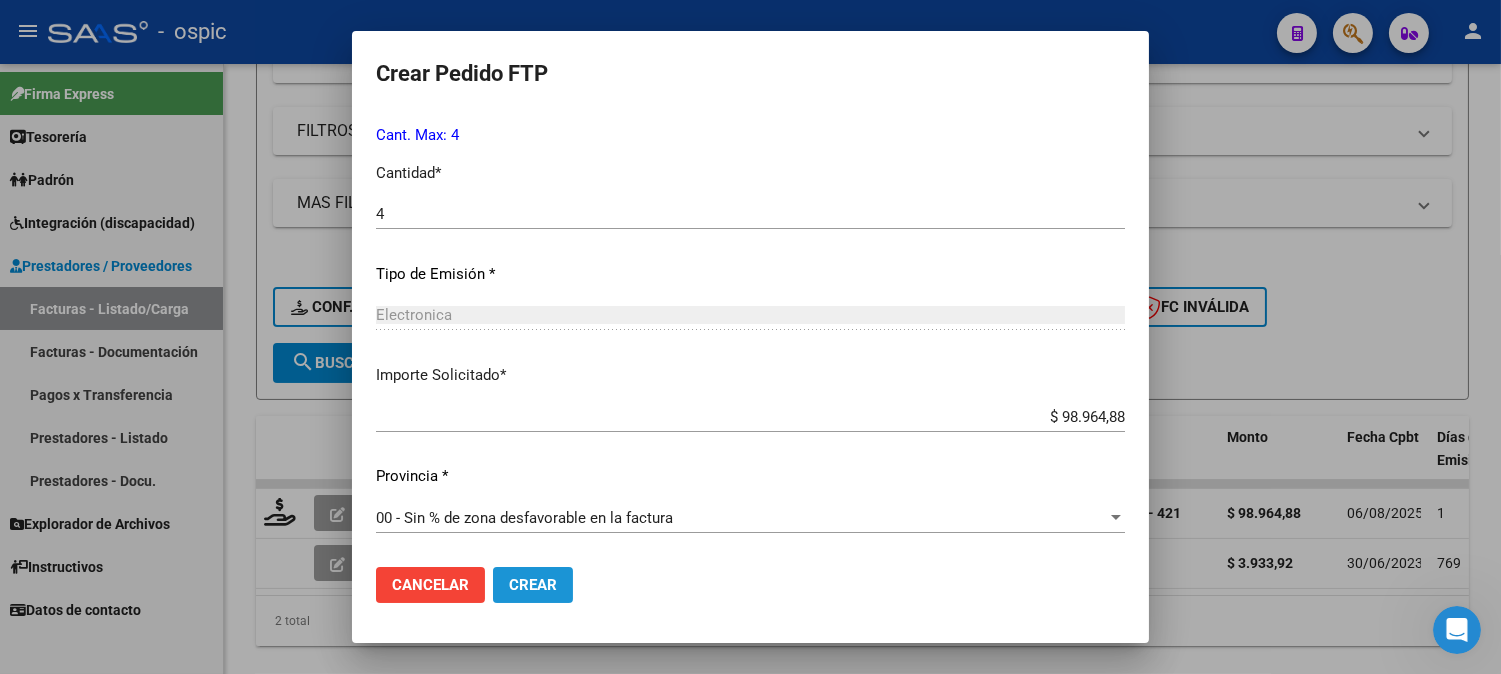 click on "Crear" 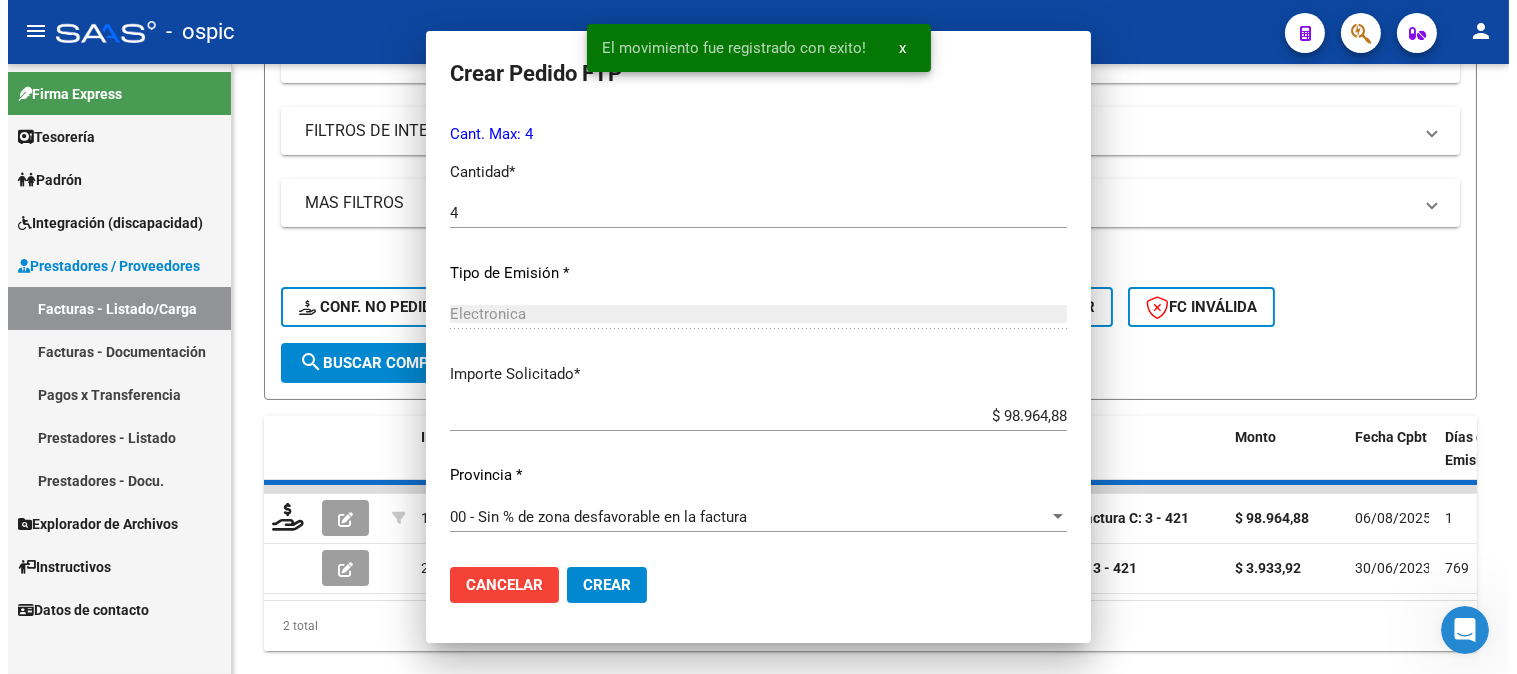 scroll, scrollTop: 0, scrollLeft: 0, axis: both 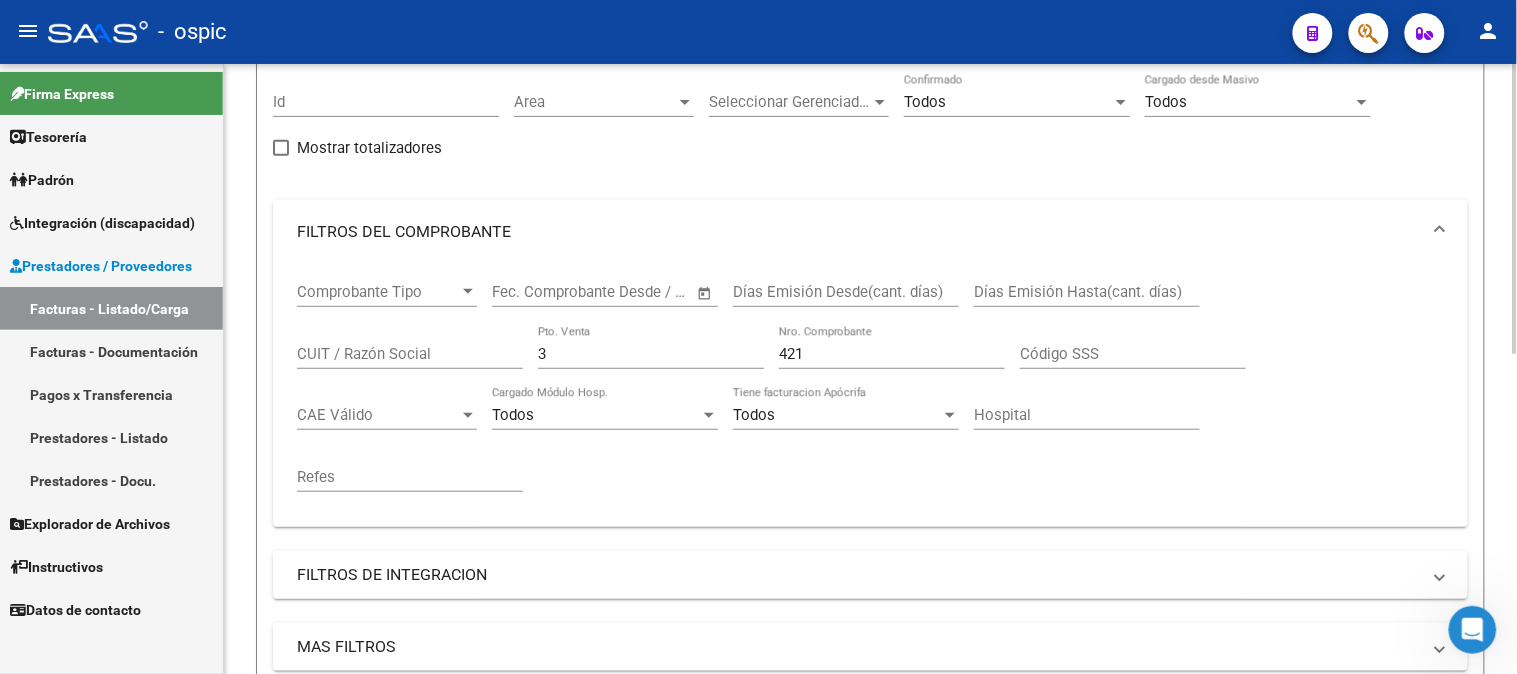 drag, startPoint x: 555, startPoint y: 360, endPoint x: 364, endPoint y: 353, distance: 191.12823 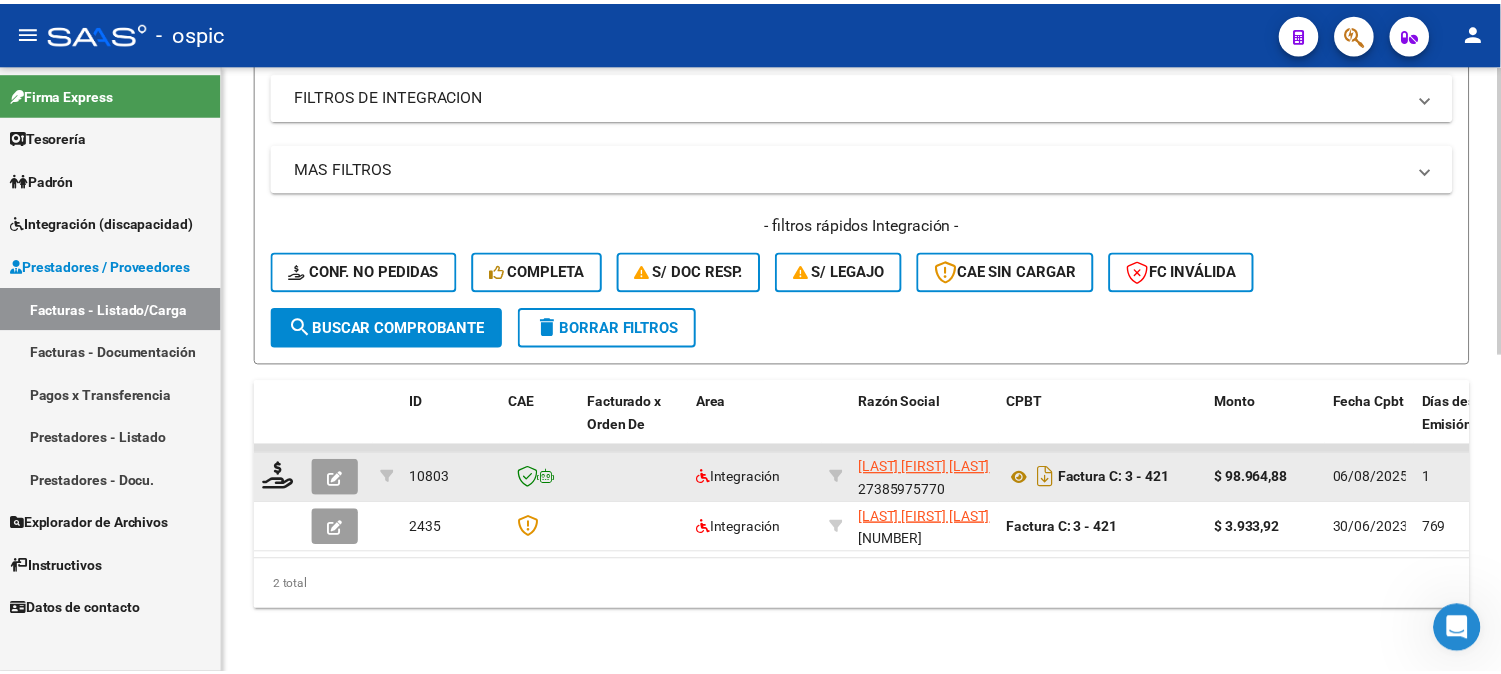 scroll, scrollTop: 674, scrollLeft: 0, axis: vertical 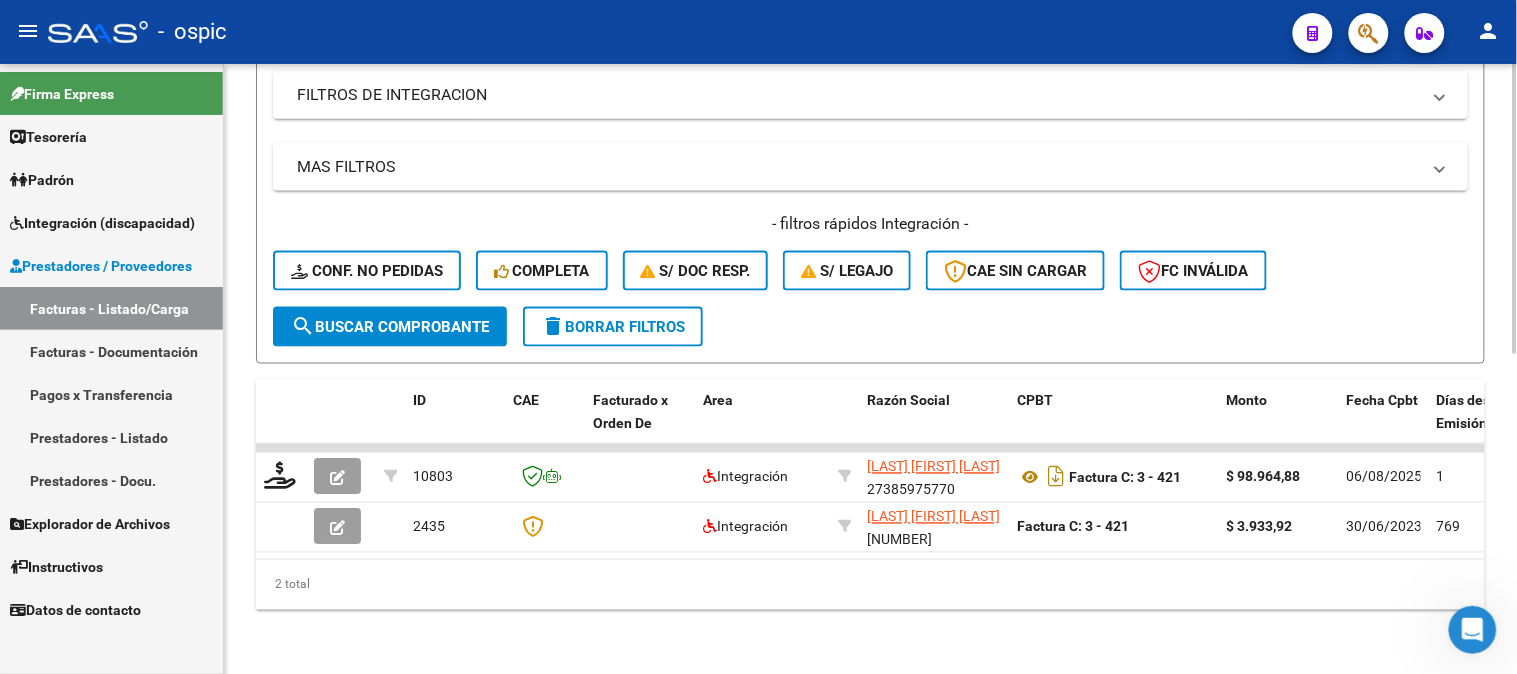 click on "search  Buscar Comprobante" 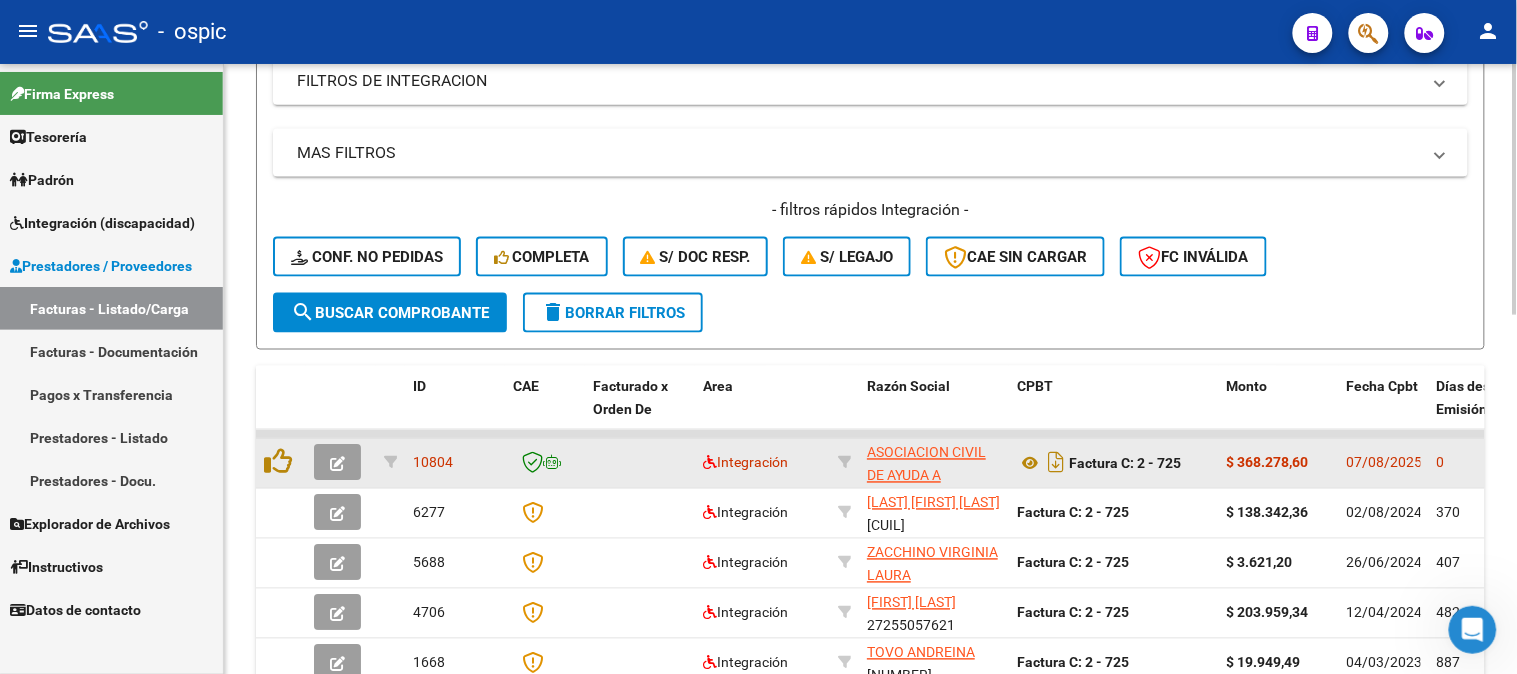 click 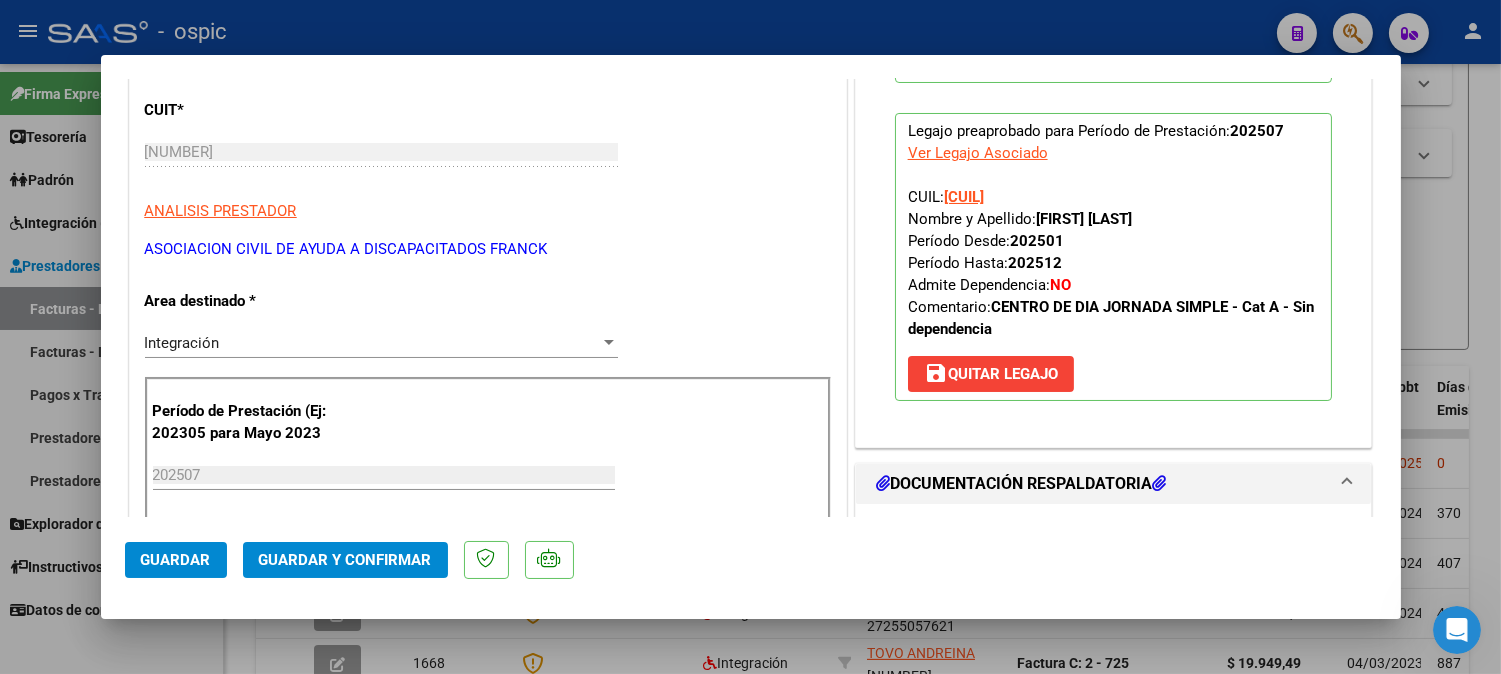 scroll, scrollTop: 292, scrollLeft: 0, axis: vertical 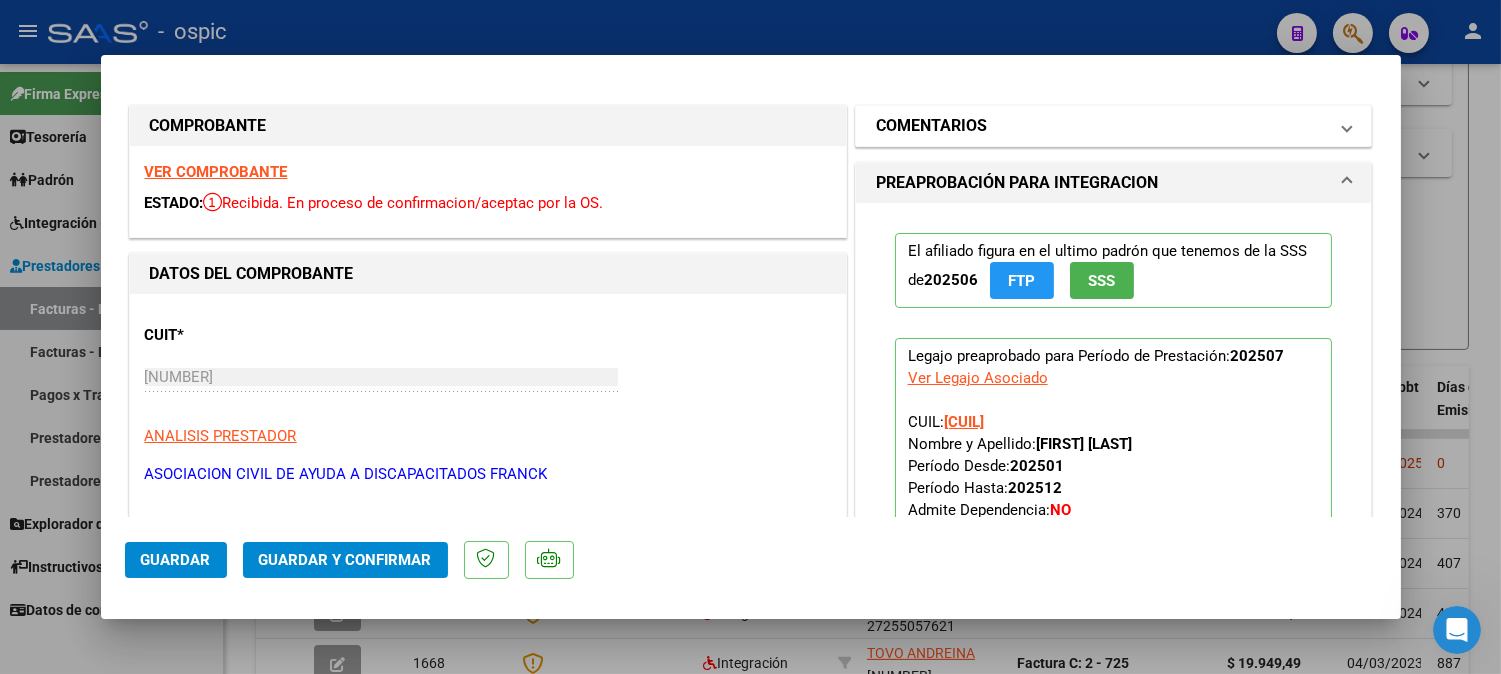 click on "COMENTARIOS" at bounding box center [1102, 126] 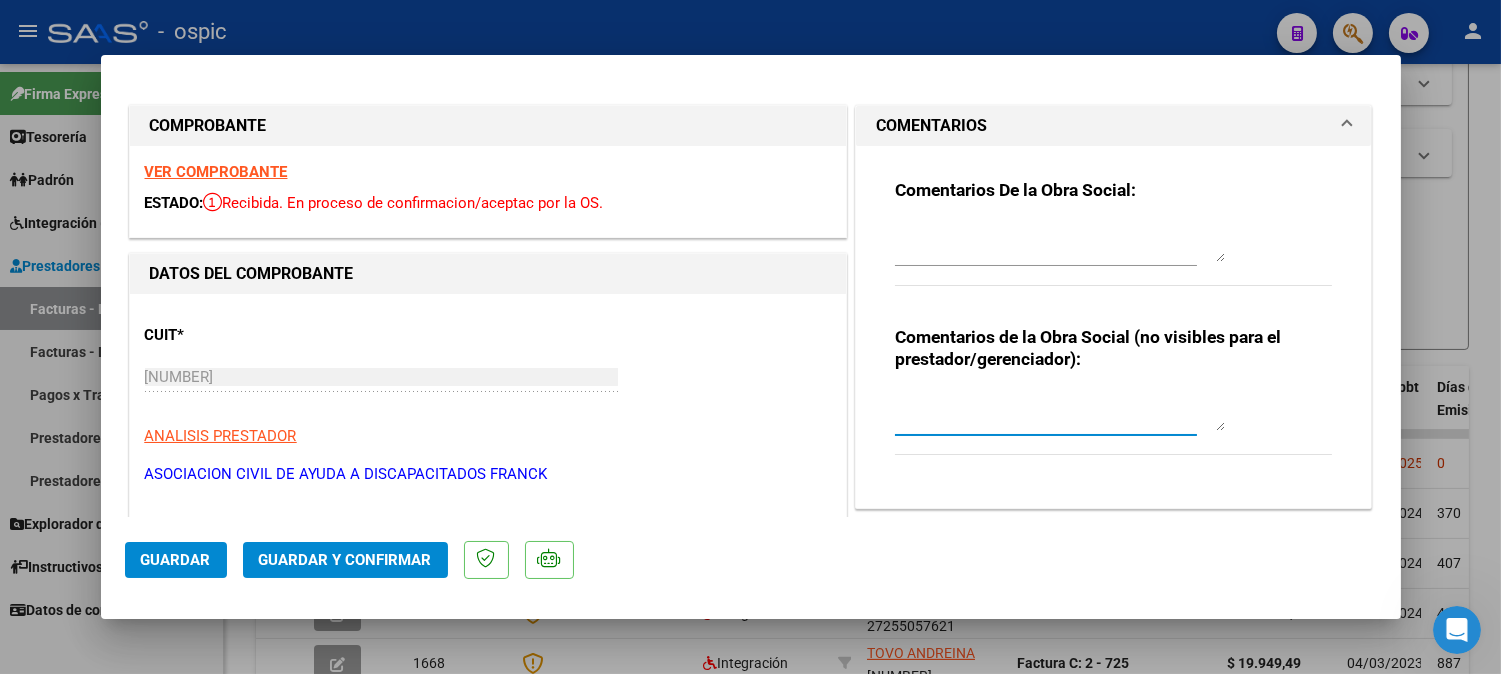click at bounding box center (1060, 411) 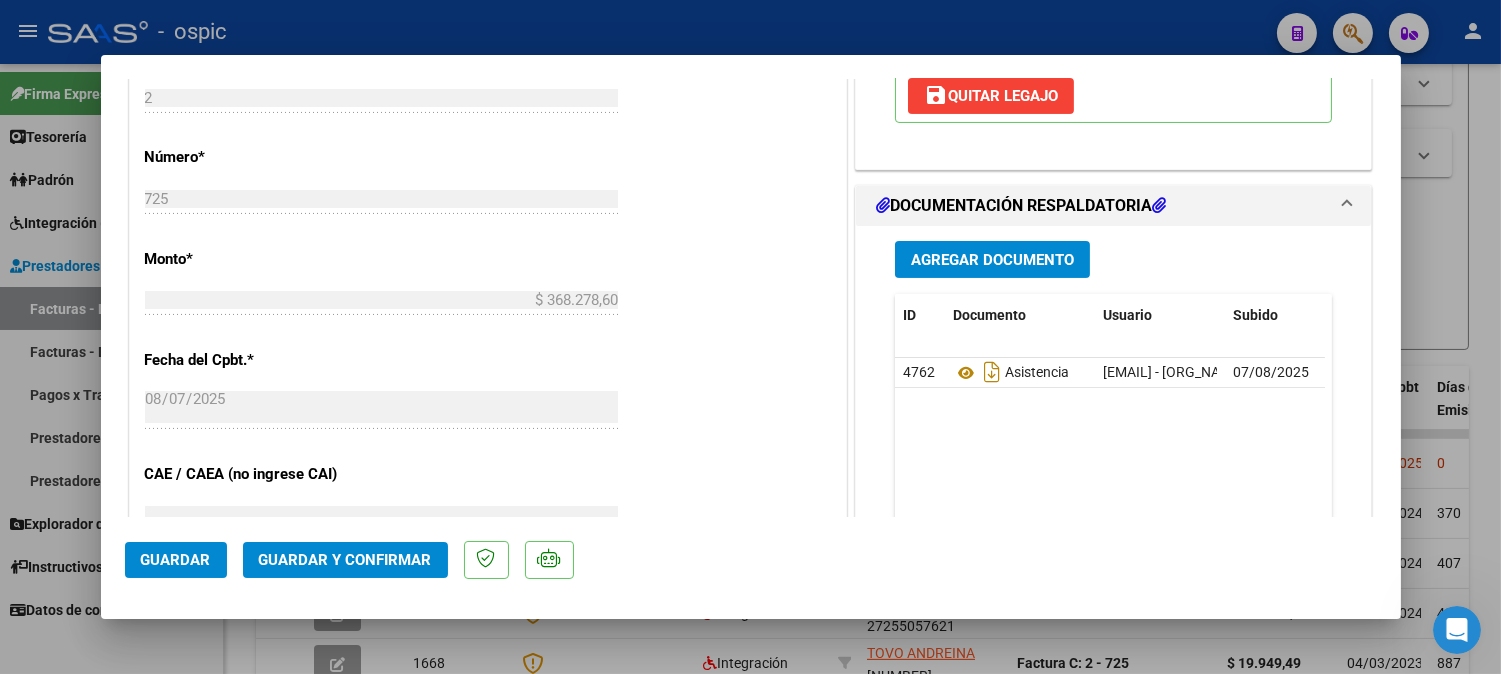 scroll, scrollTop: 871, scrollLeft: 0, axis: vertical 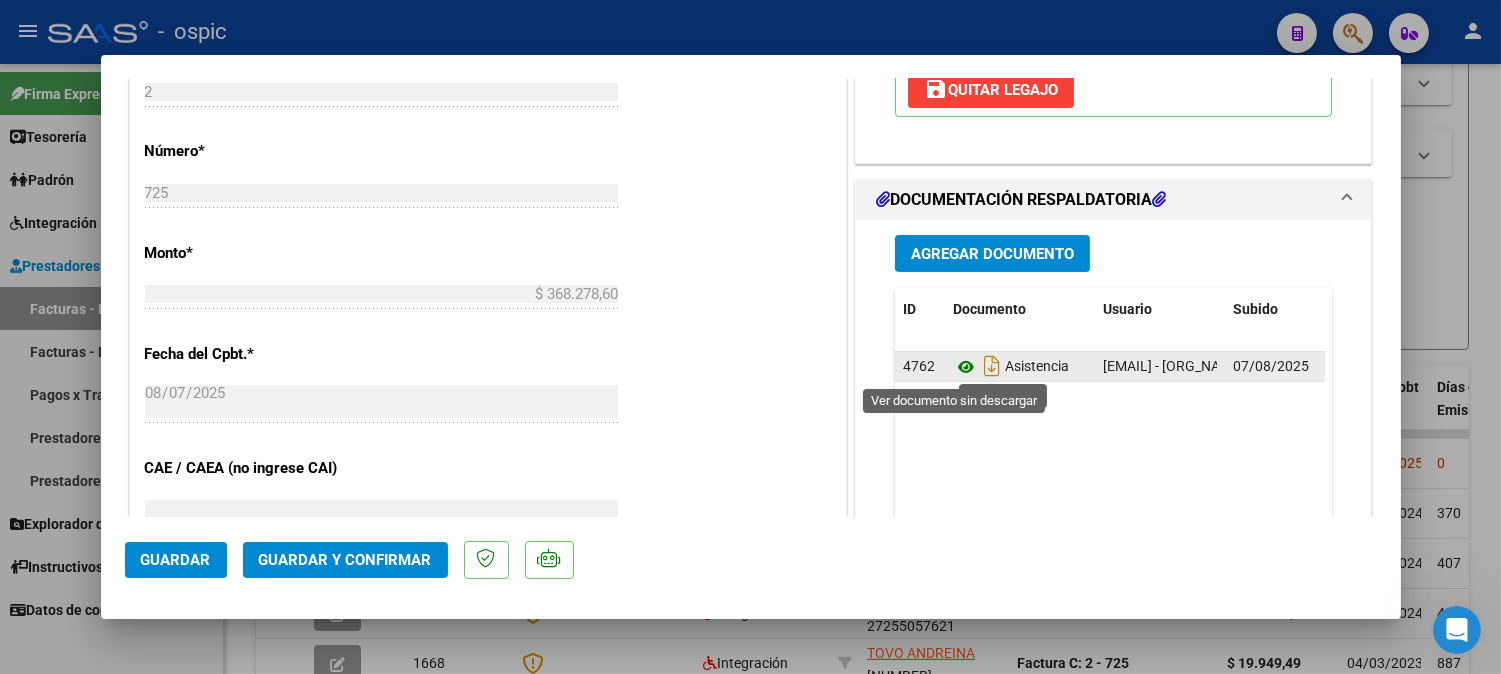 click 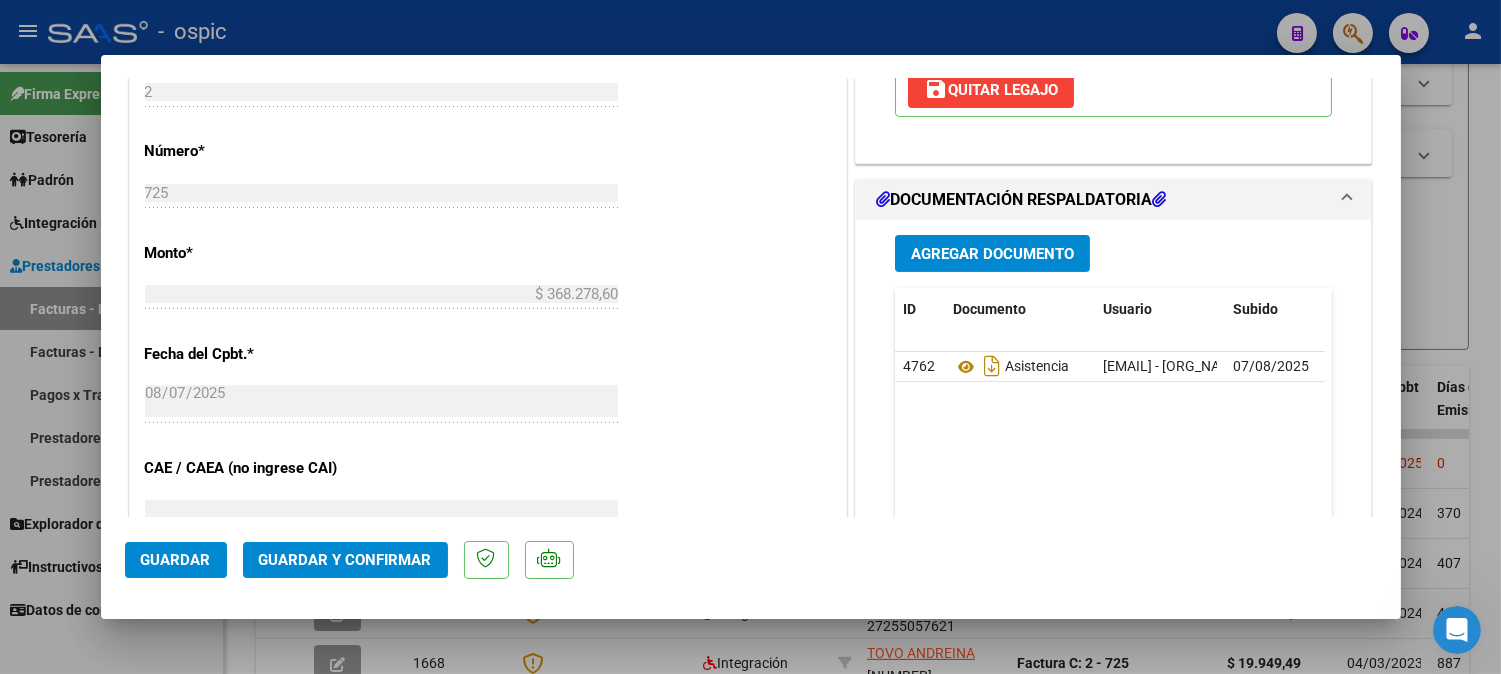 click on "Guardar y Confirmar" 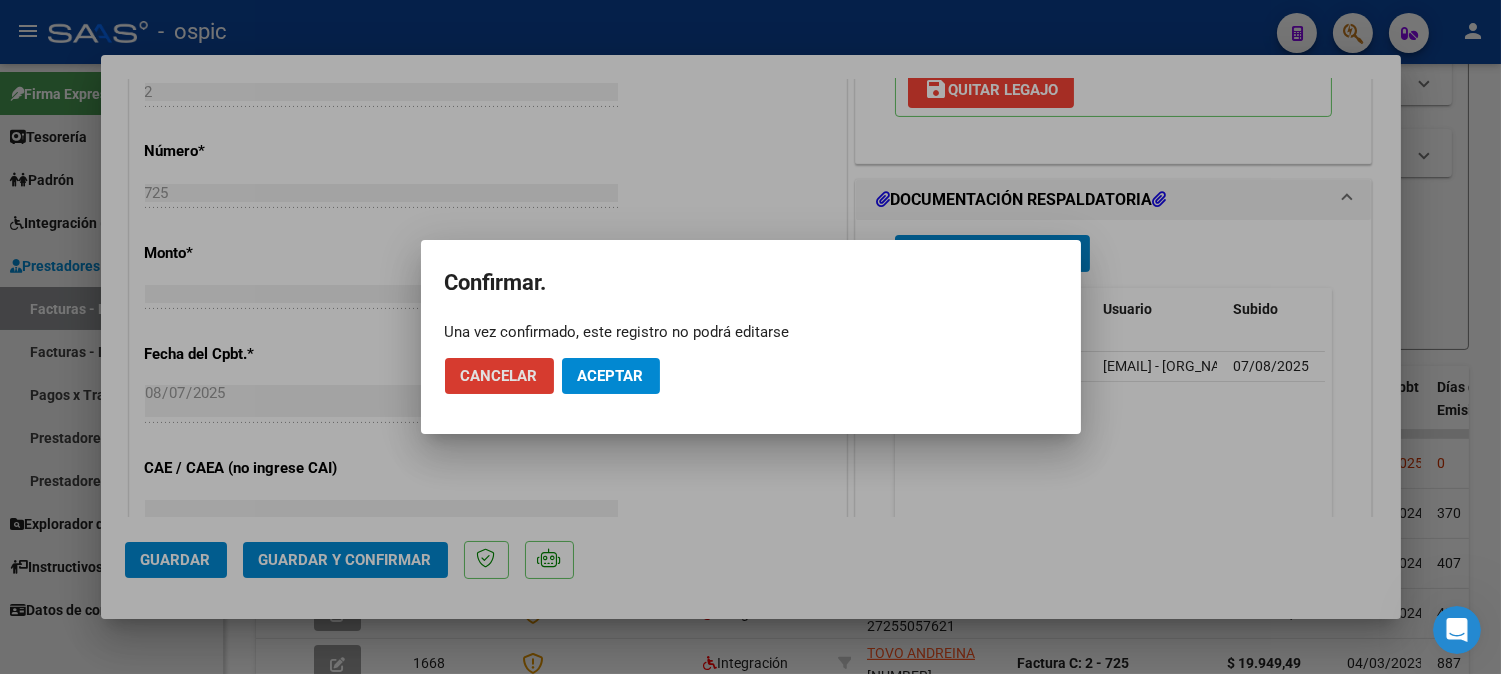 click on "Aceptar" 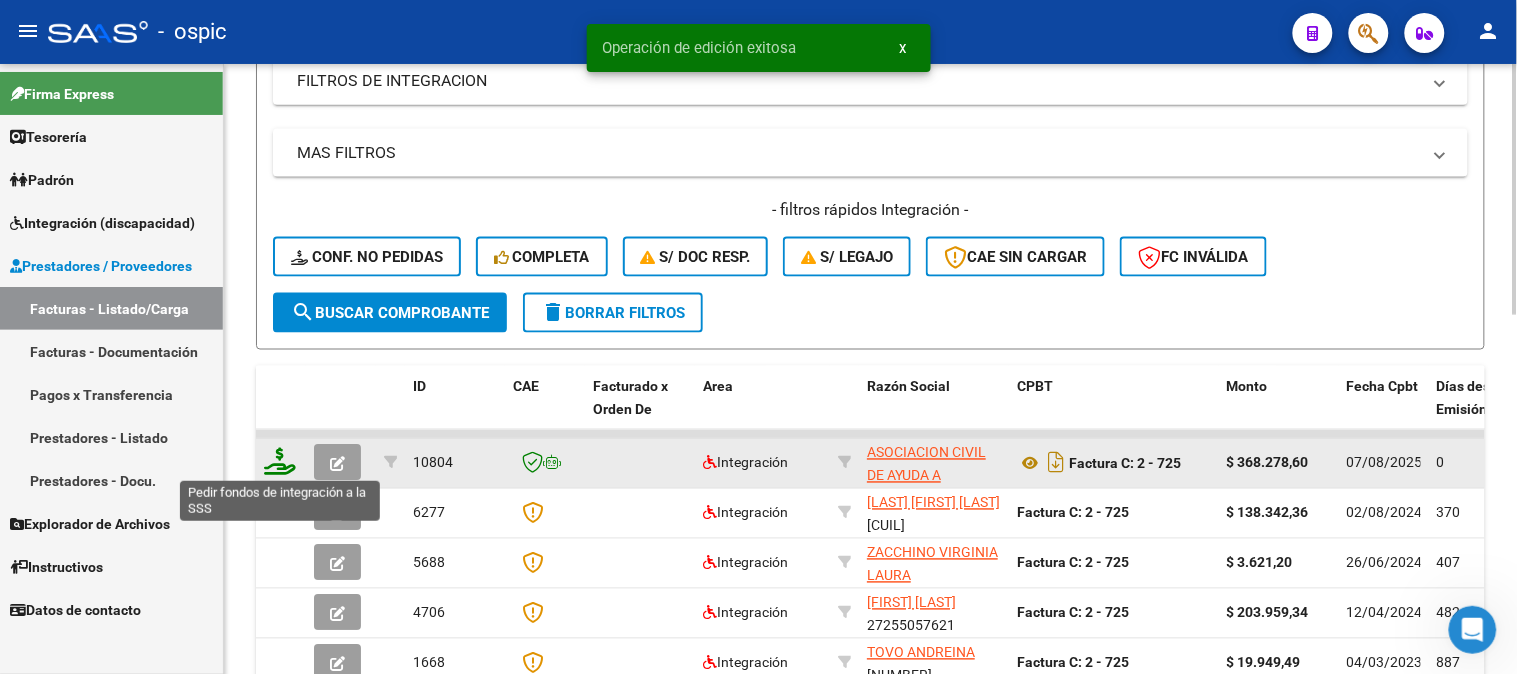 click 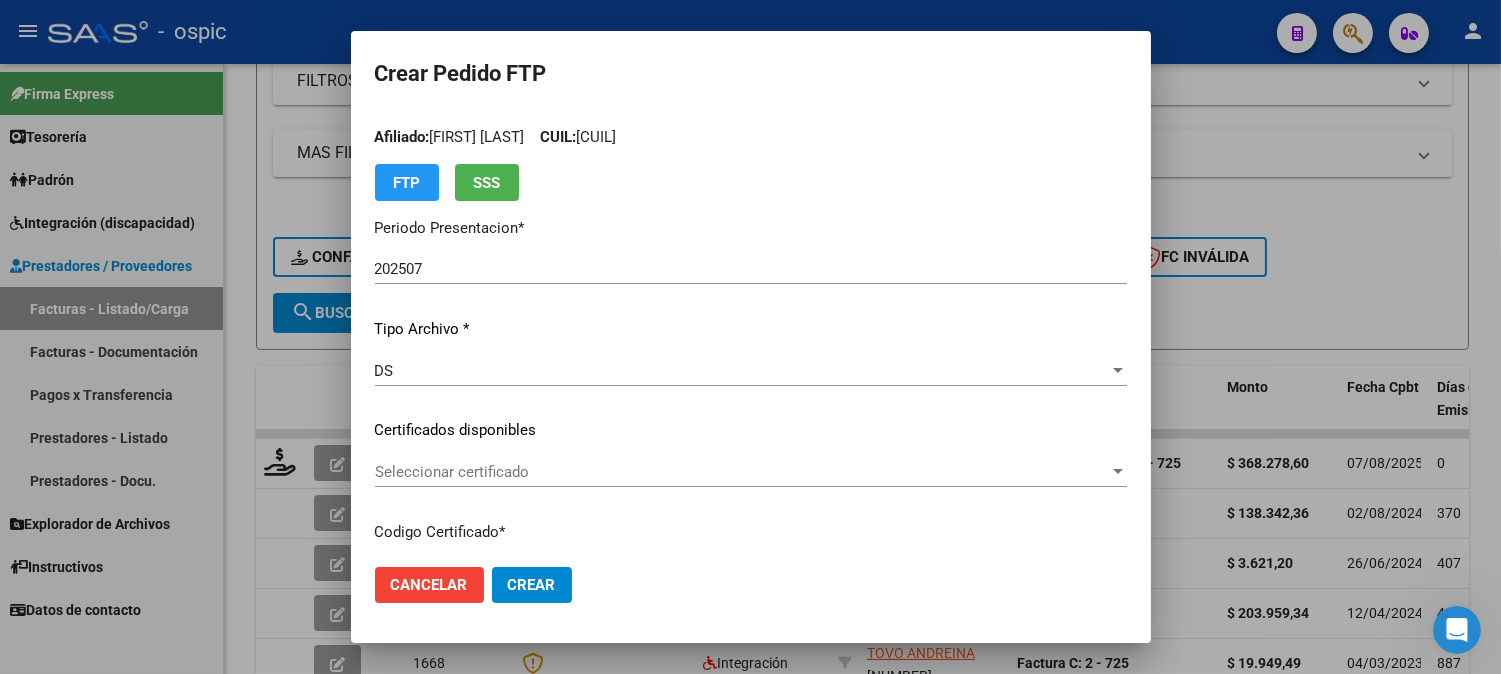 scroll, scrollTop: 16, scrollLeft: 0, axis: vertical 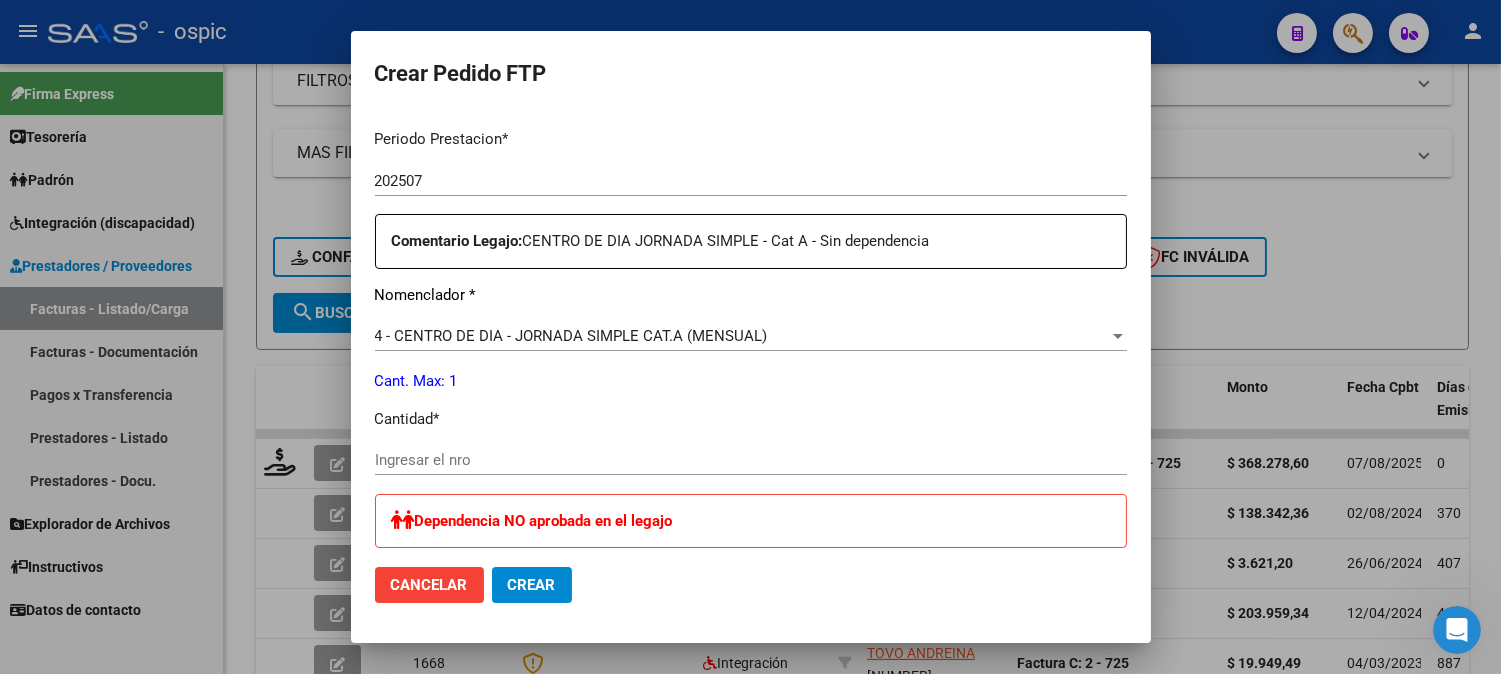 click on "Ingresar el nro" 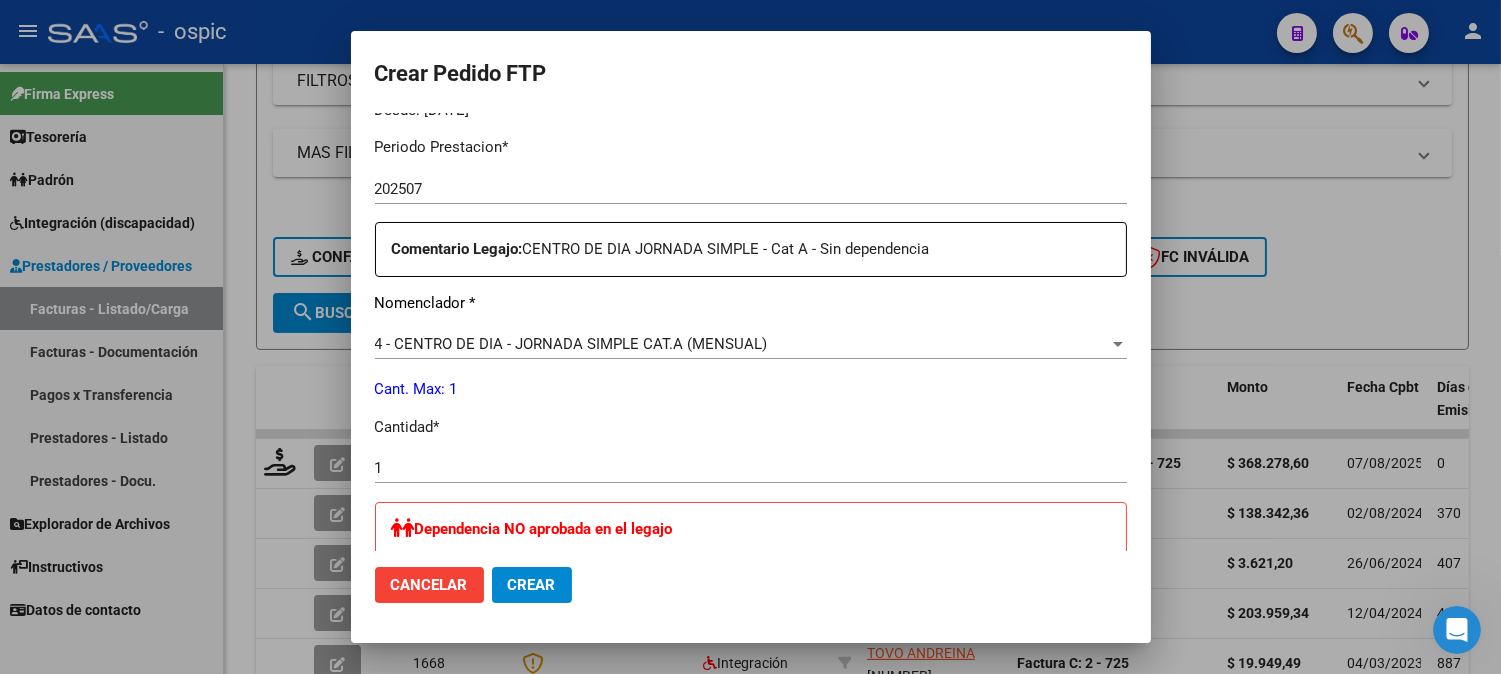 scroll, scrollTop: 658, scrollLeft: 0, axis: vertical 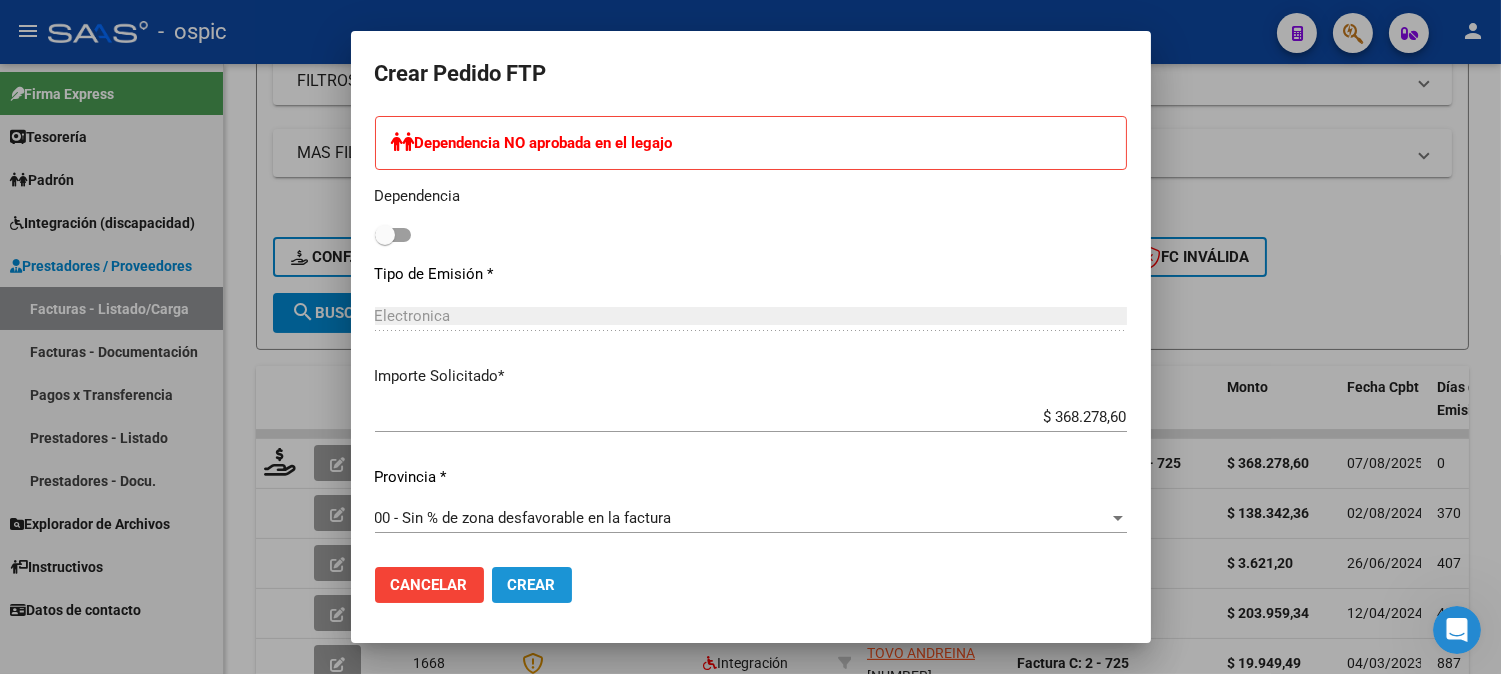 click on "Crear" 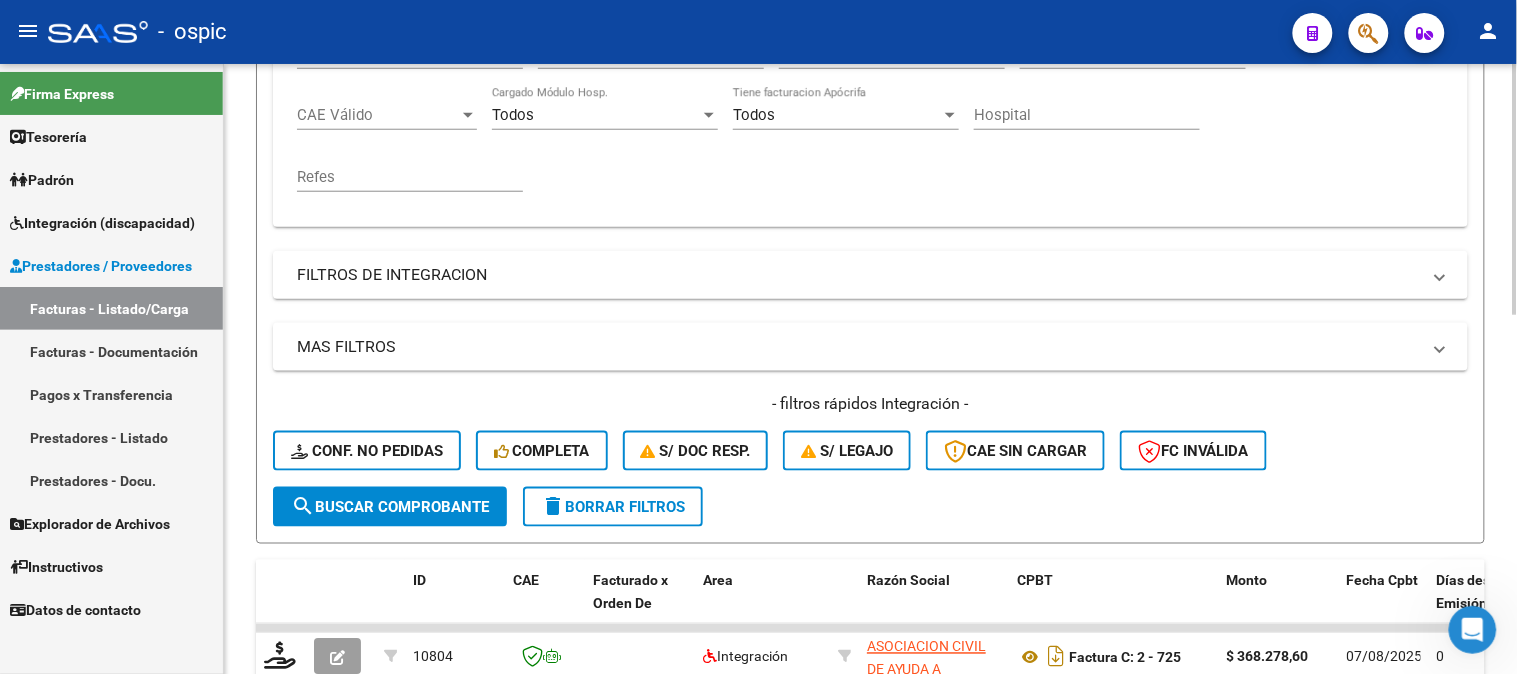 scroll, scrollTop: 341, scrollLeft: 0, axis: vertical 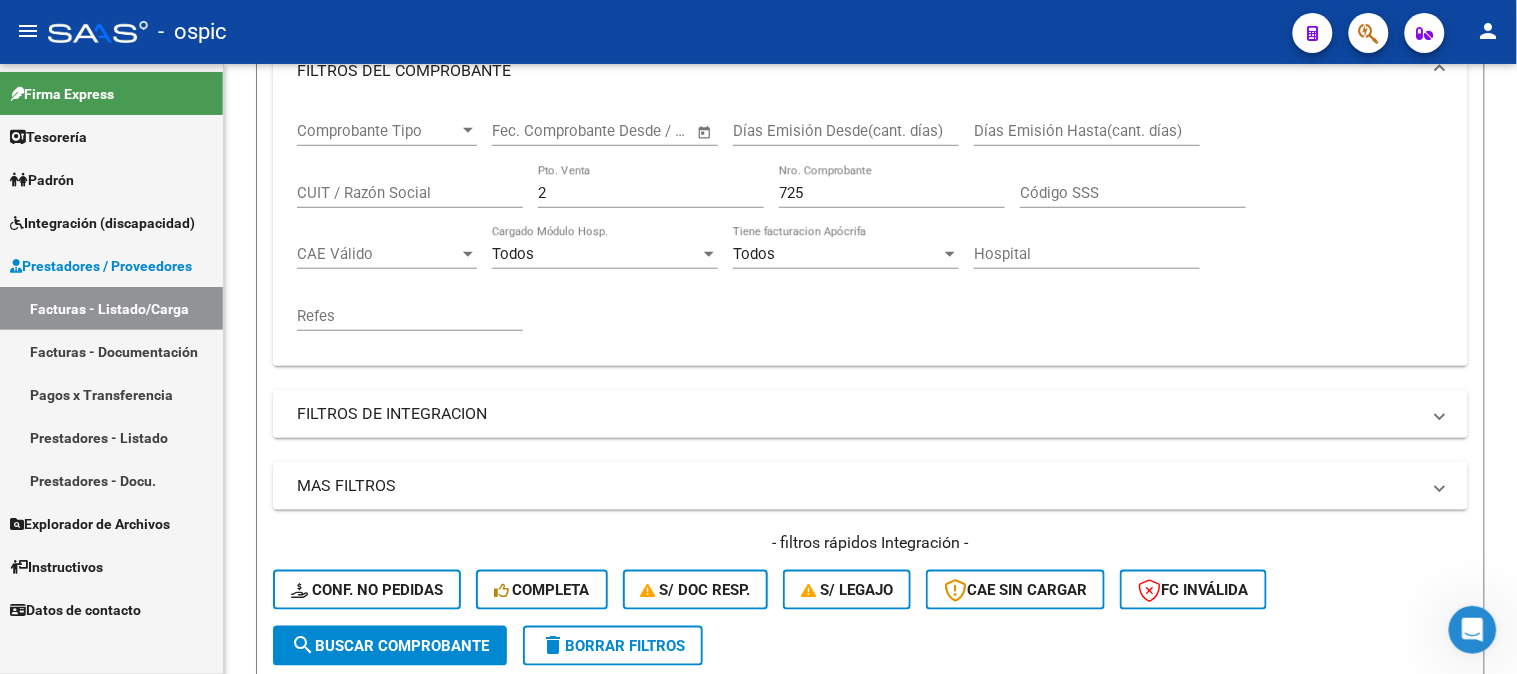 drag, startPoint x: 148, startPoint y: 161, endPoint x: 84, endPoint y: 148, distance: 65.30697 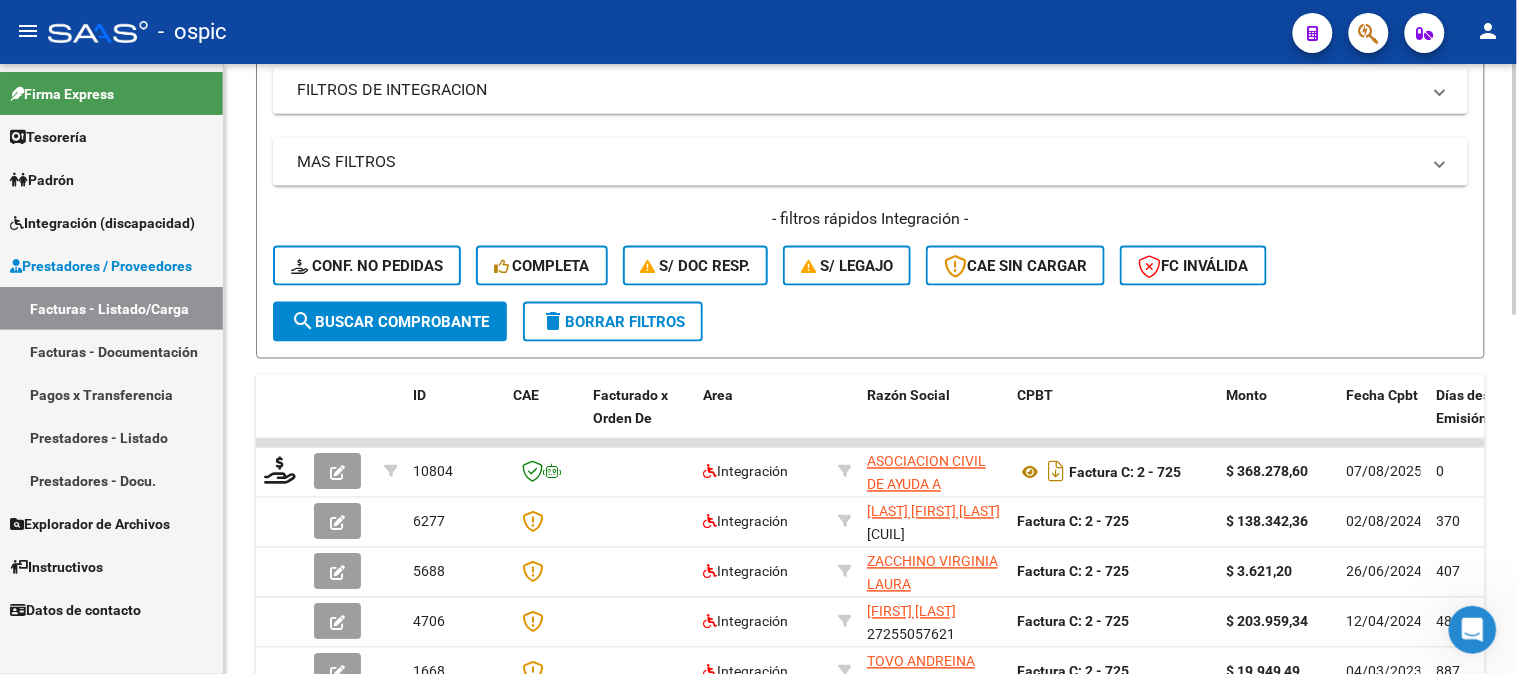 scroll, scrollTop: 674, scrollLeft: 0, axis: vertical 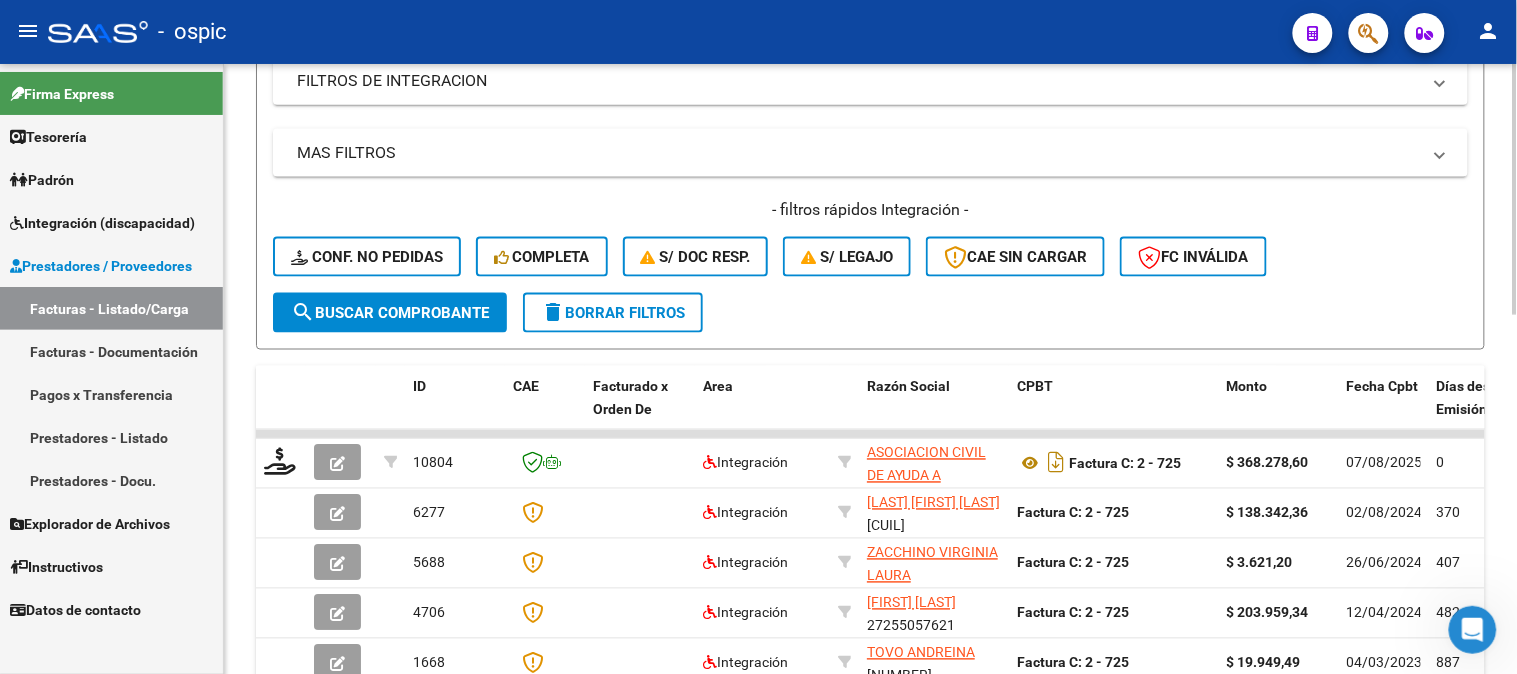 click on "search  Buscar Comprobante" 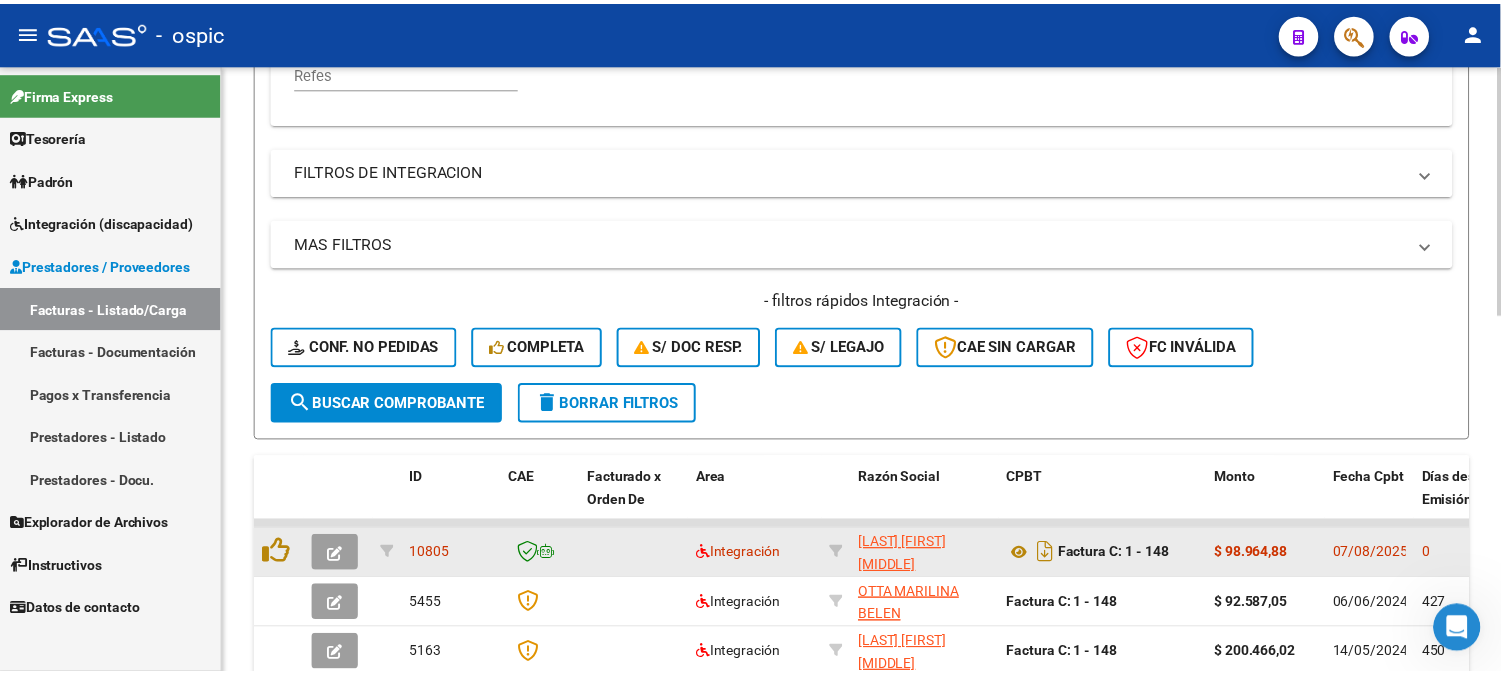scroll, scrollTop: 674, scrollLeft: 0, axis: vertical 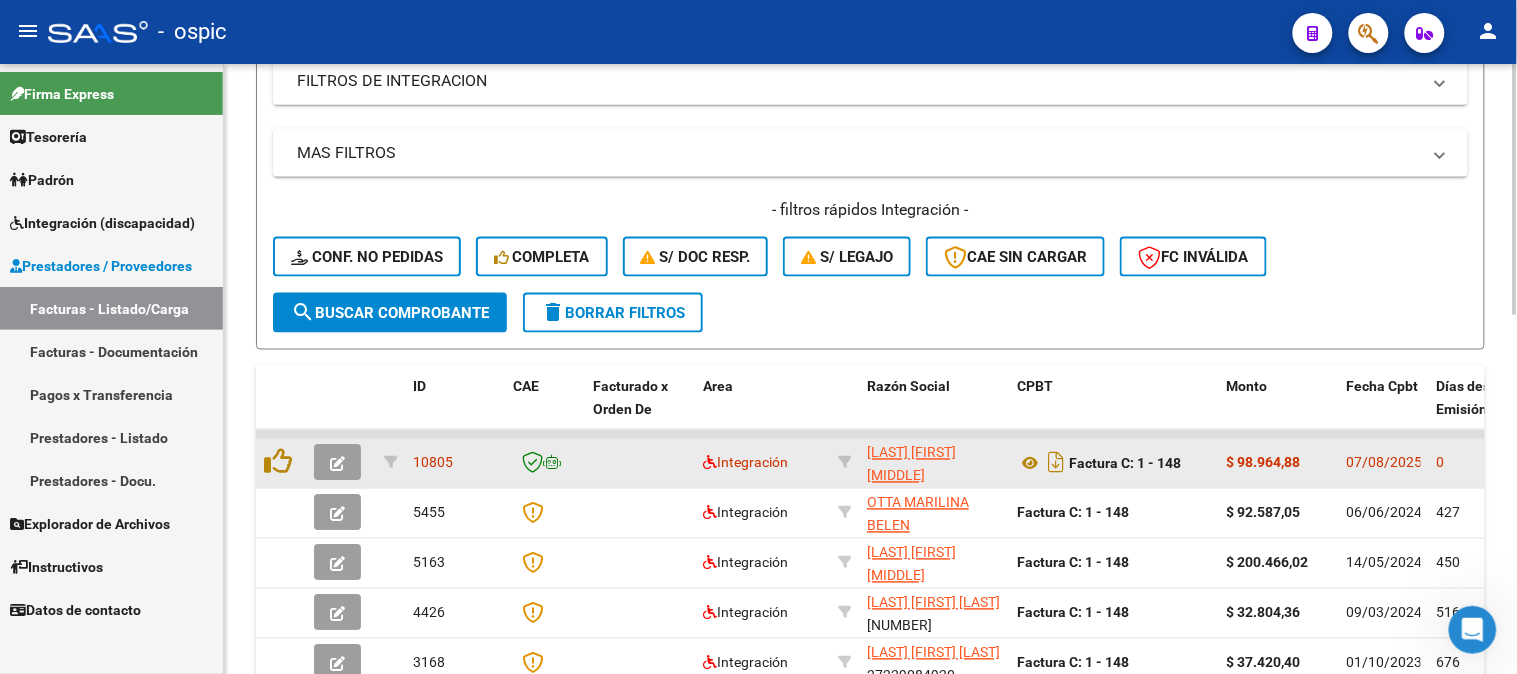click 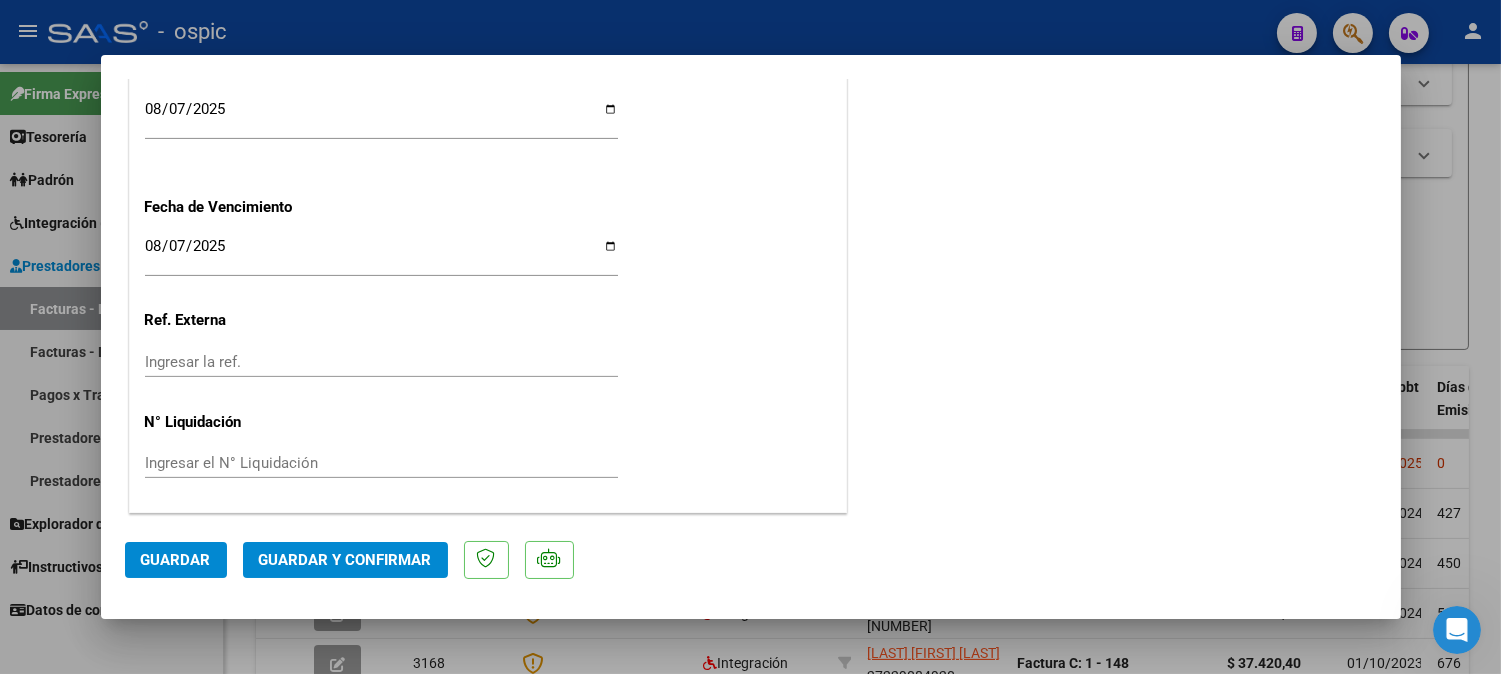 scroll, scrollTop: 0, scrollLeft: 0, axis: both 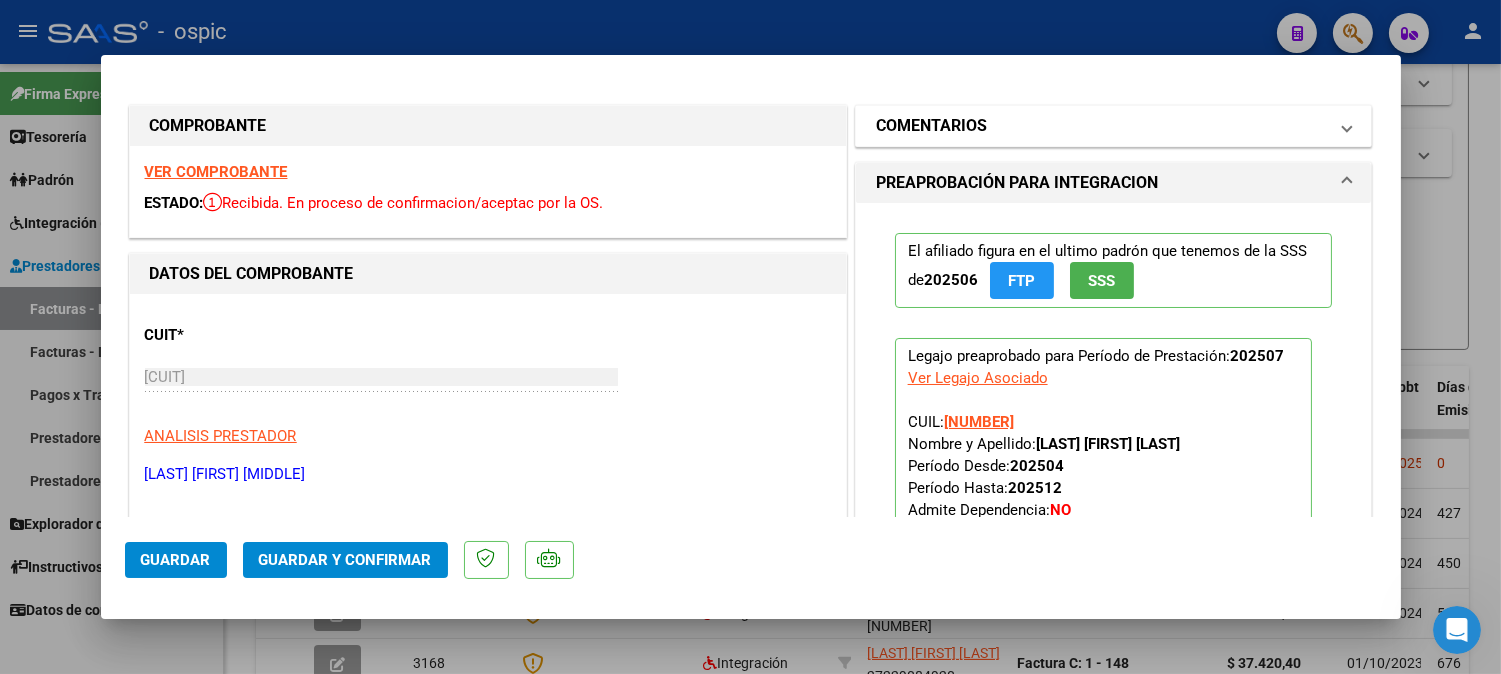 click on "COMENTARIOS" at bounding box center (1114, 126) 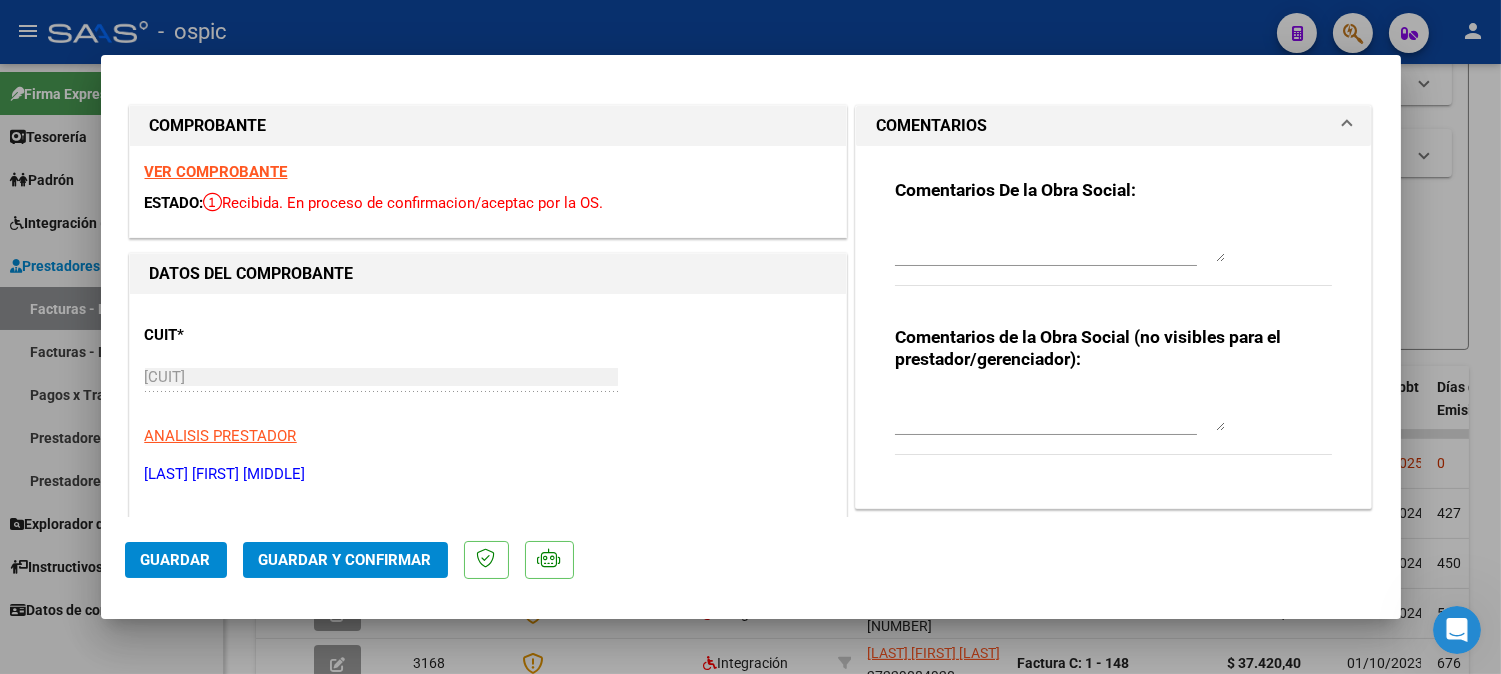 click at bounding box center [1060, 411] 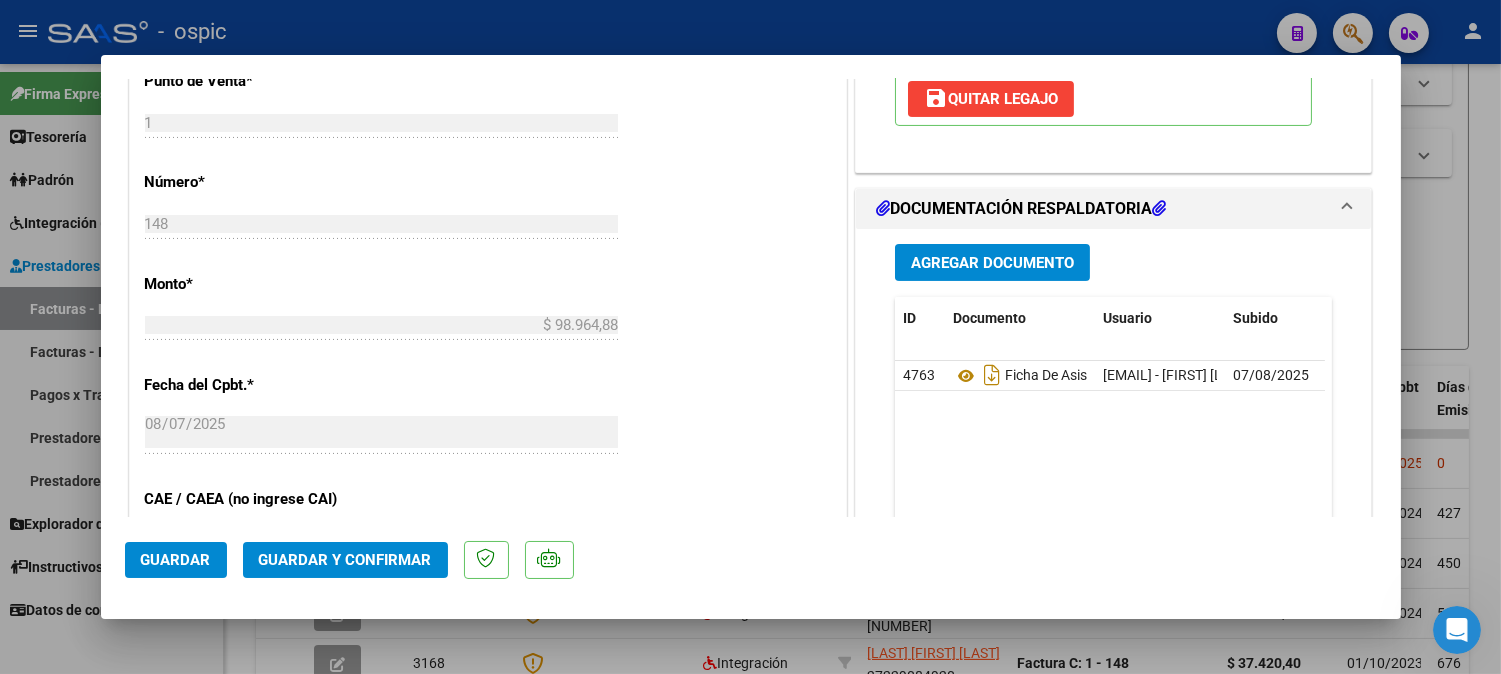 scroll, scrollTop: 871, scrollLeft: 0, axis: vertical 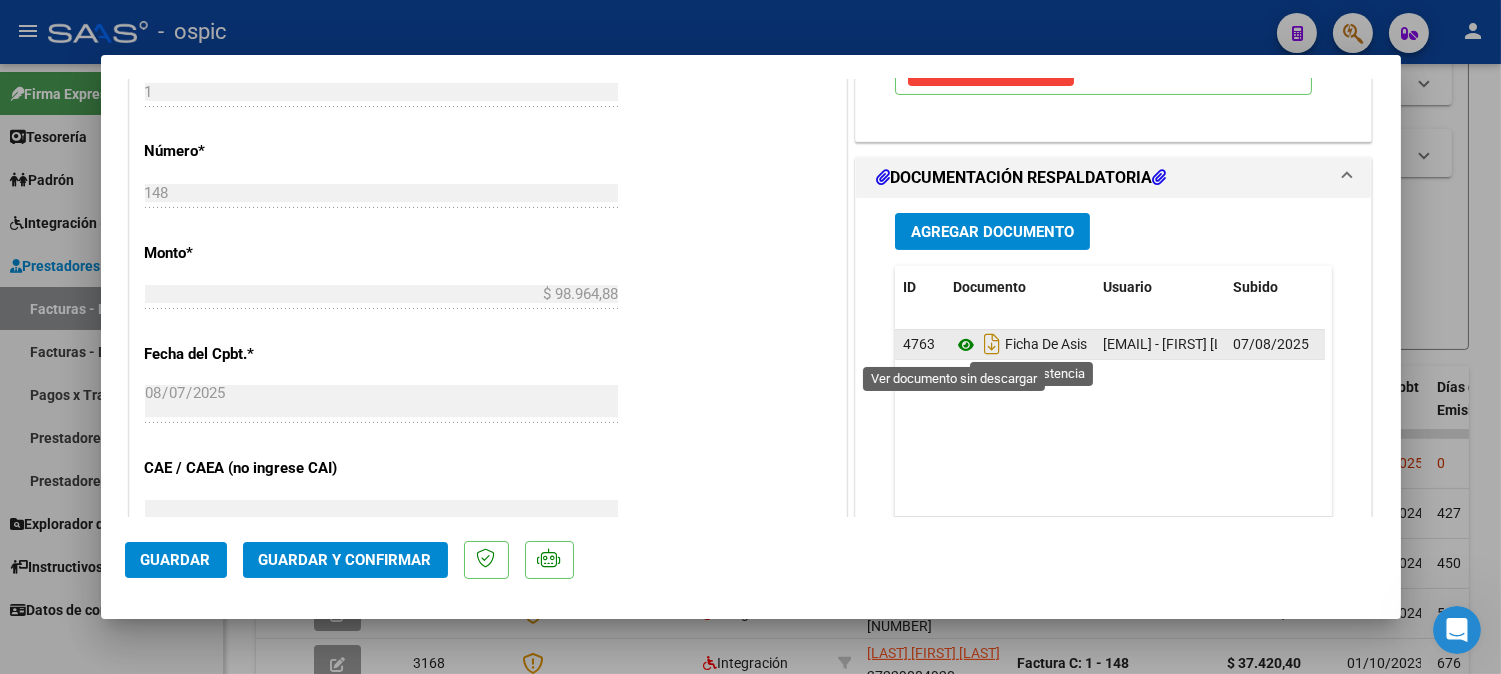 click 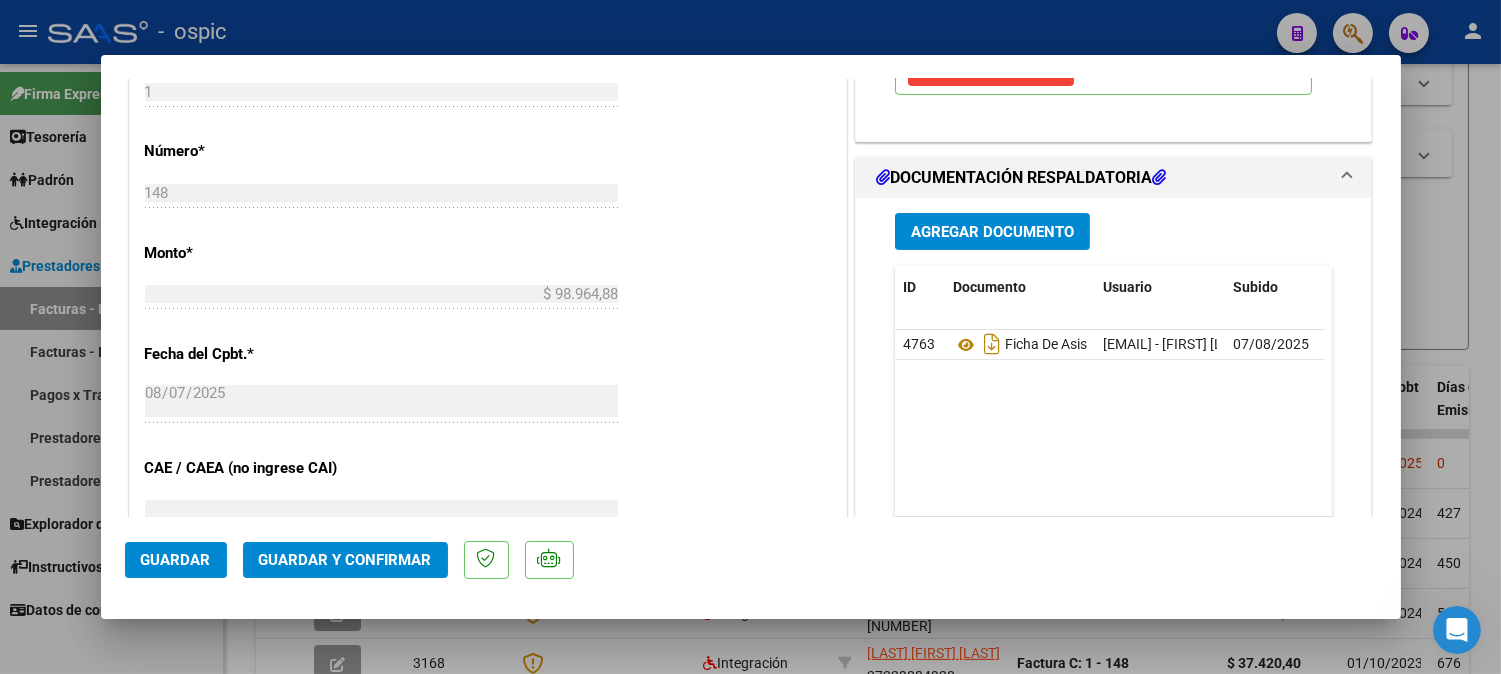 click on "Guardar y Confirmar" 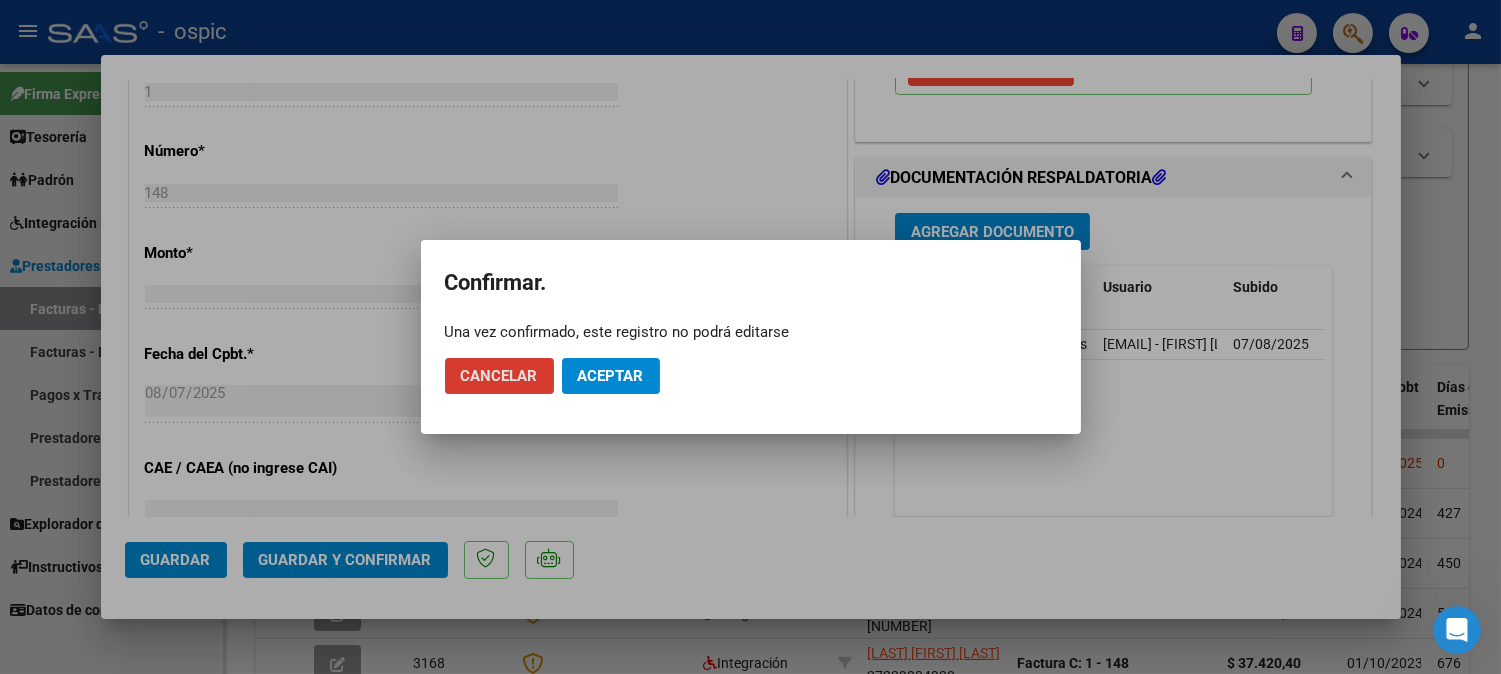 click on "Aceptar" 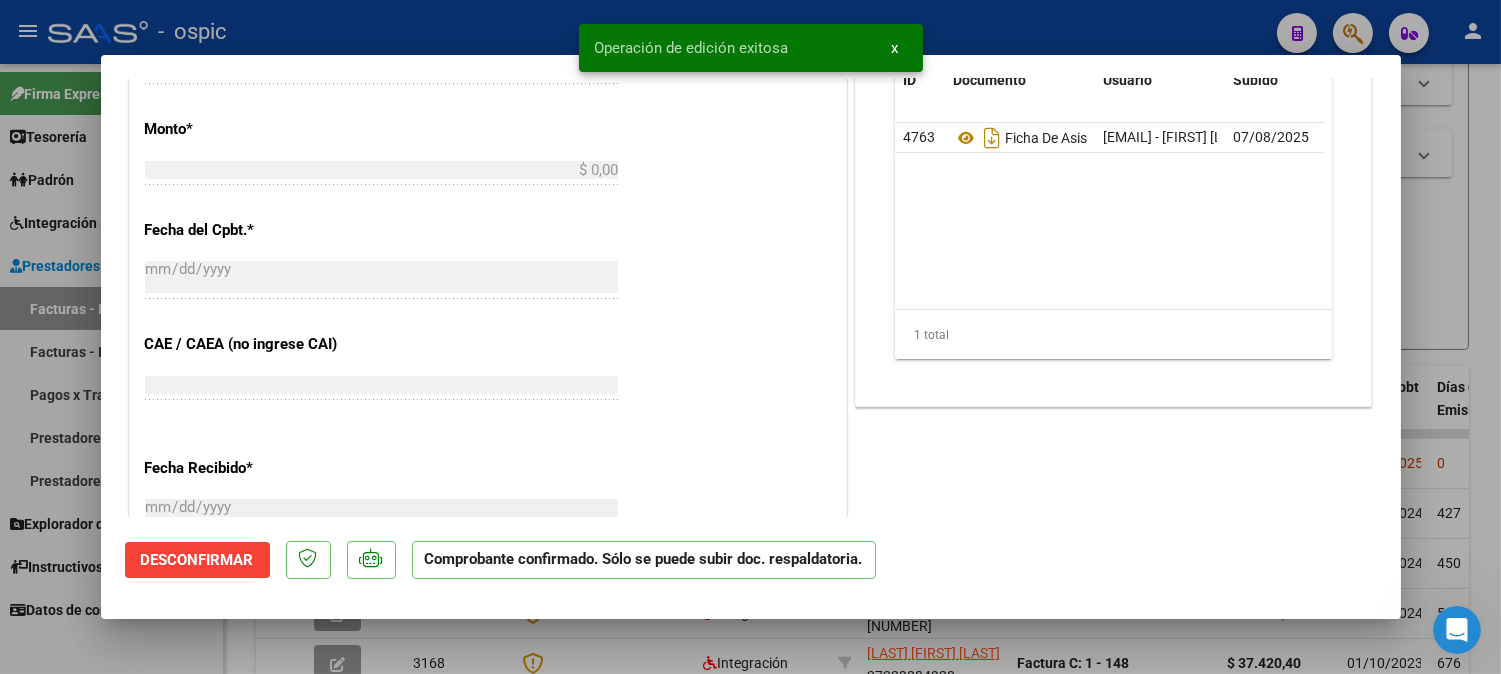 scroll, scrollTop: 0, scrollLeft: 0, axis: both 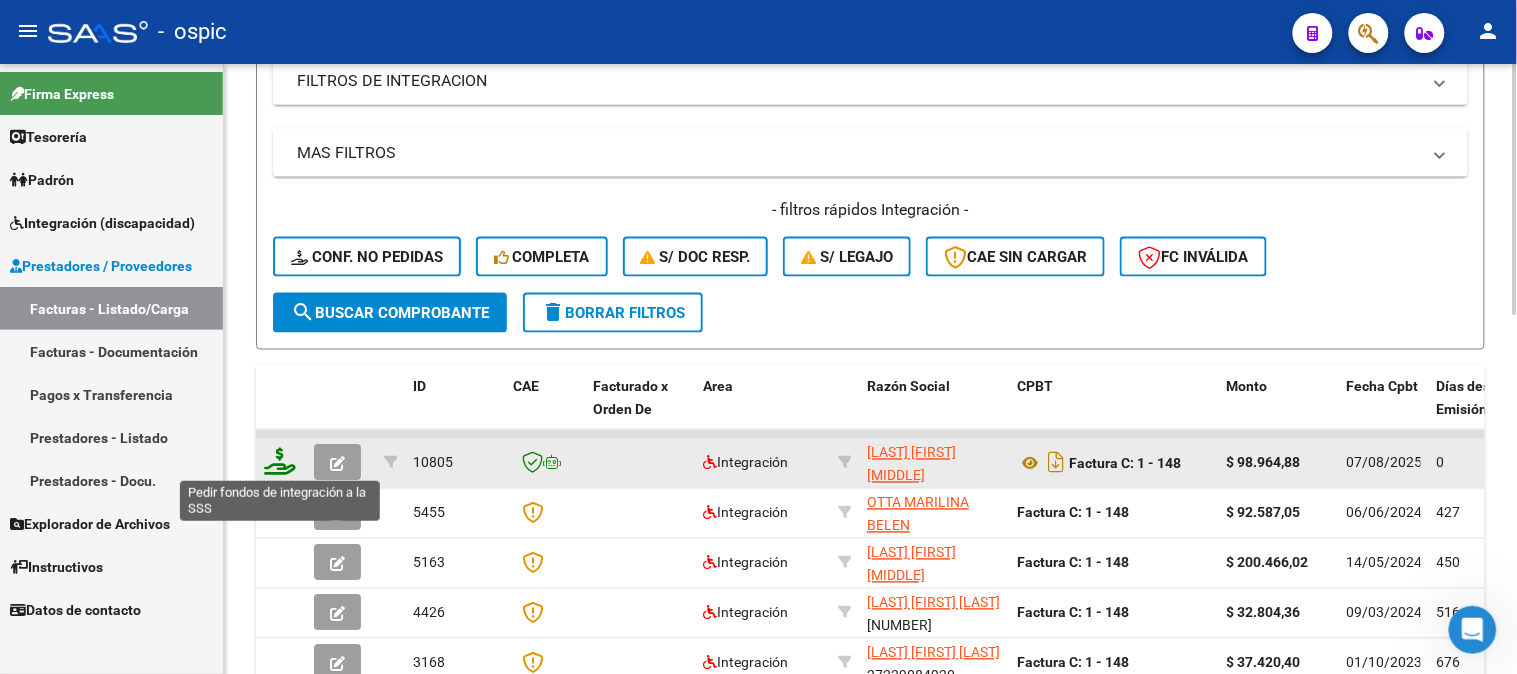 click 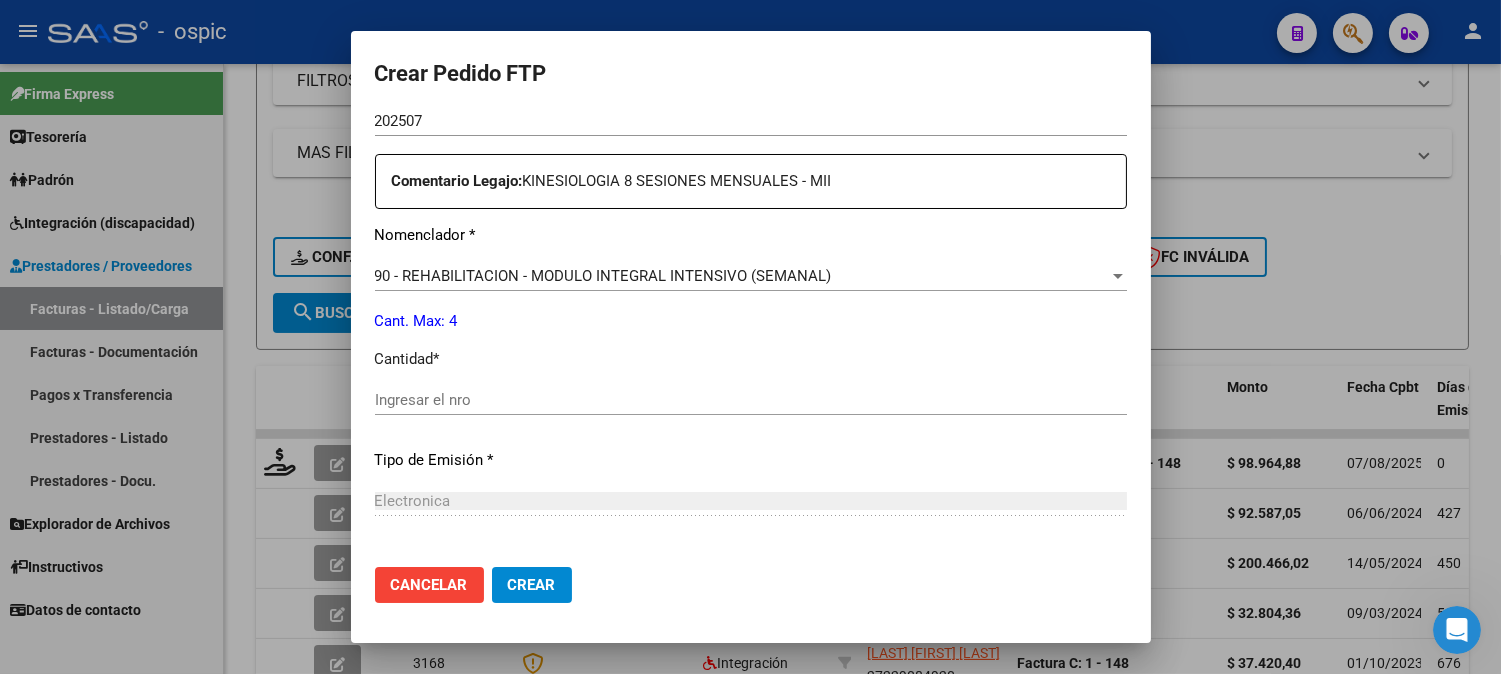scroll, scrollTop: 717, scrollLeft: 0, axis: vertical 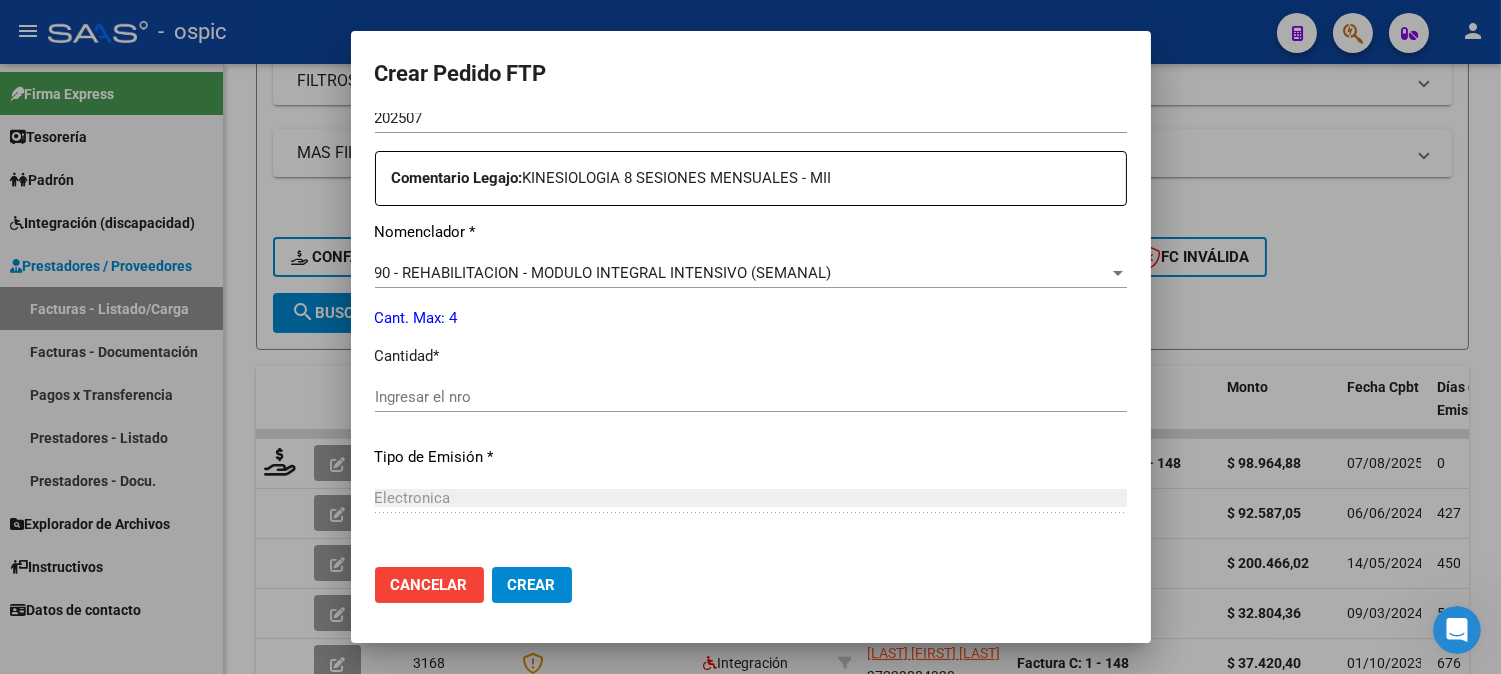 click on "Ingresar el nro" at bounding box center (751, 397) 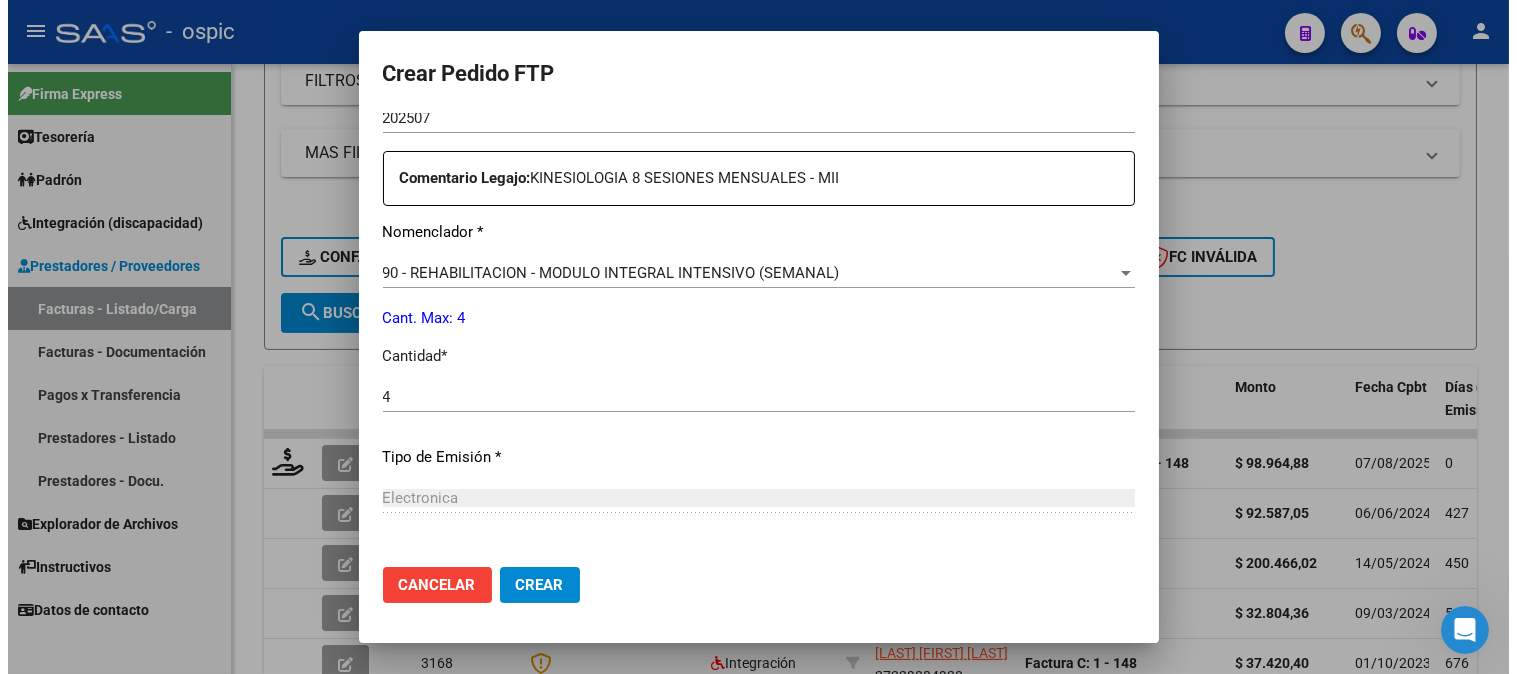 scroll, scrollTop: 900, scrollLeft: 0, axis: vertical 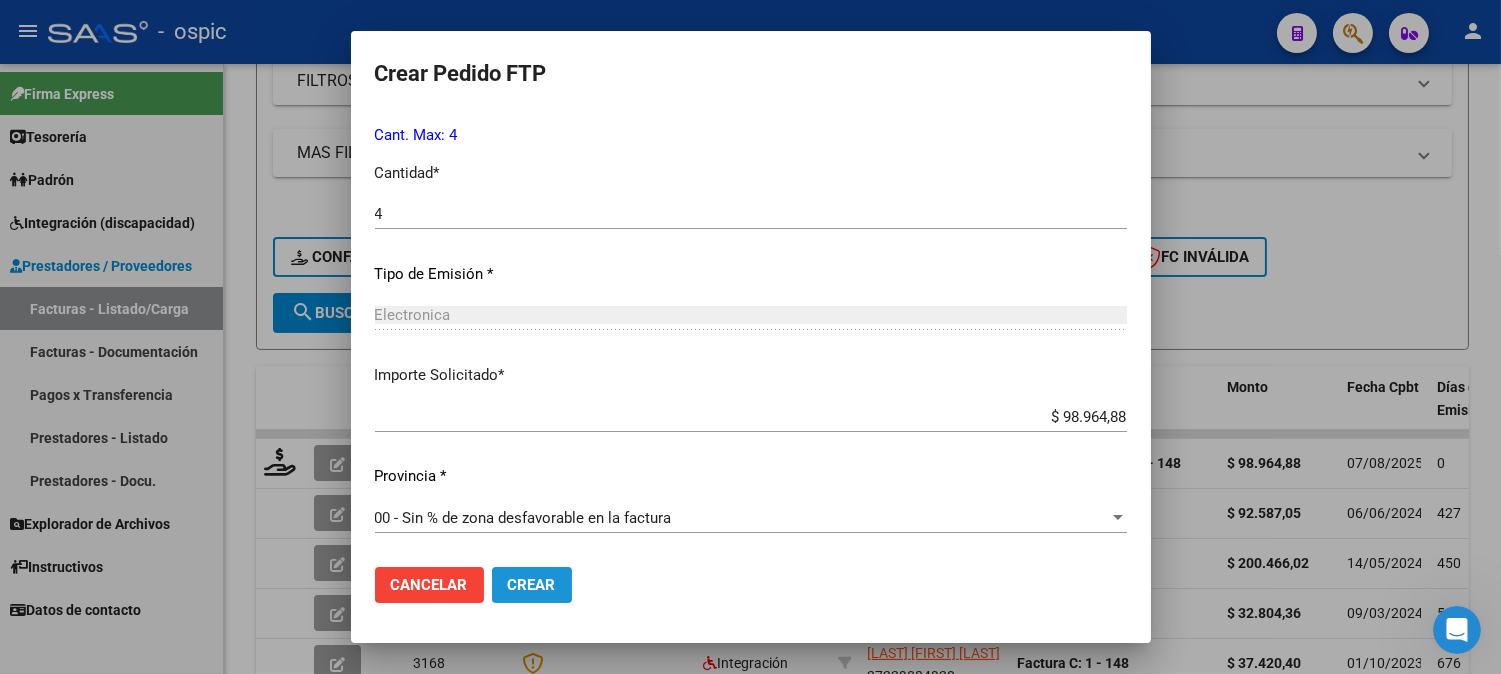 click on "Crear" 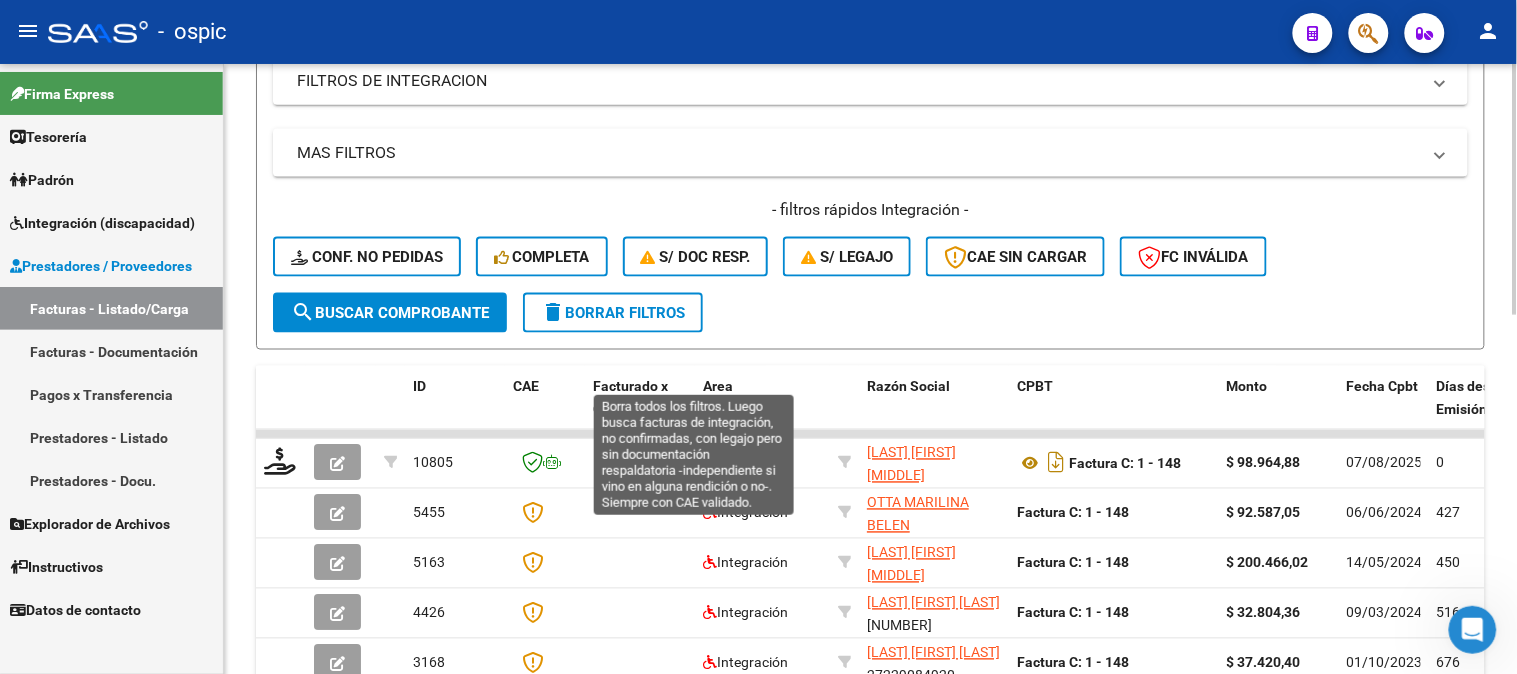 scroll, scrollTop: 230, scrollLeft: 0, axis: vertical 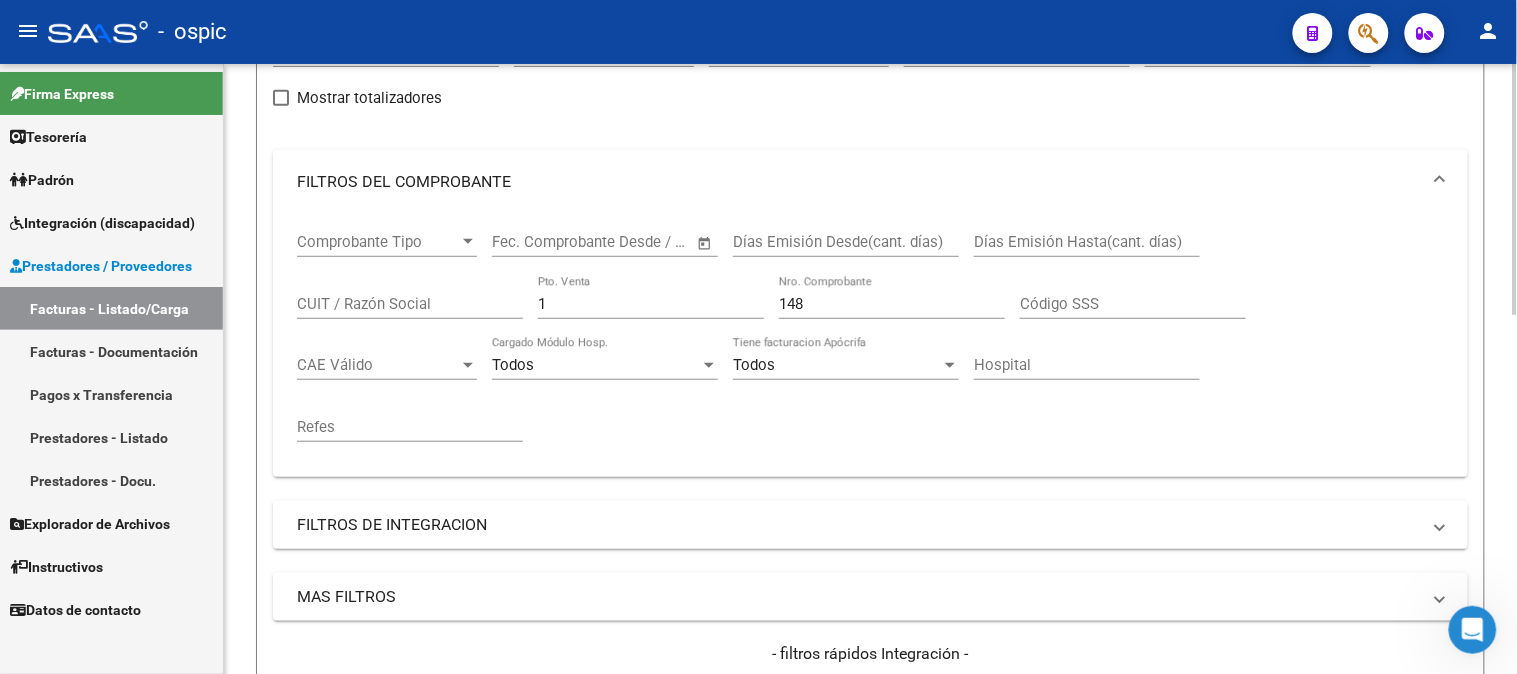 drag, startPoint x: 337, startPoint y: 295, endPoint x: 230, endPoint y: 290, distance: 107.11676 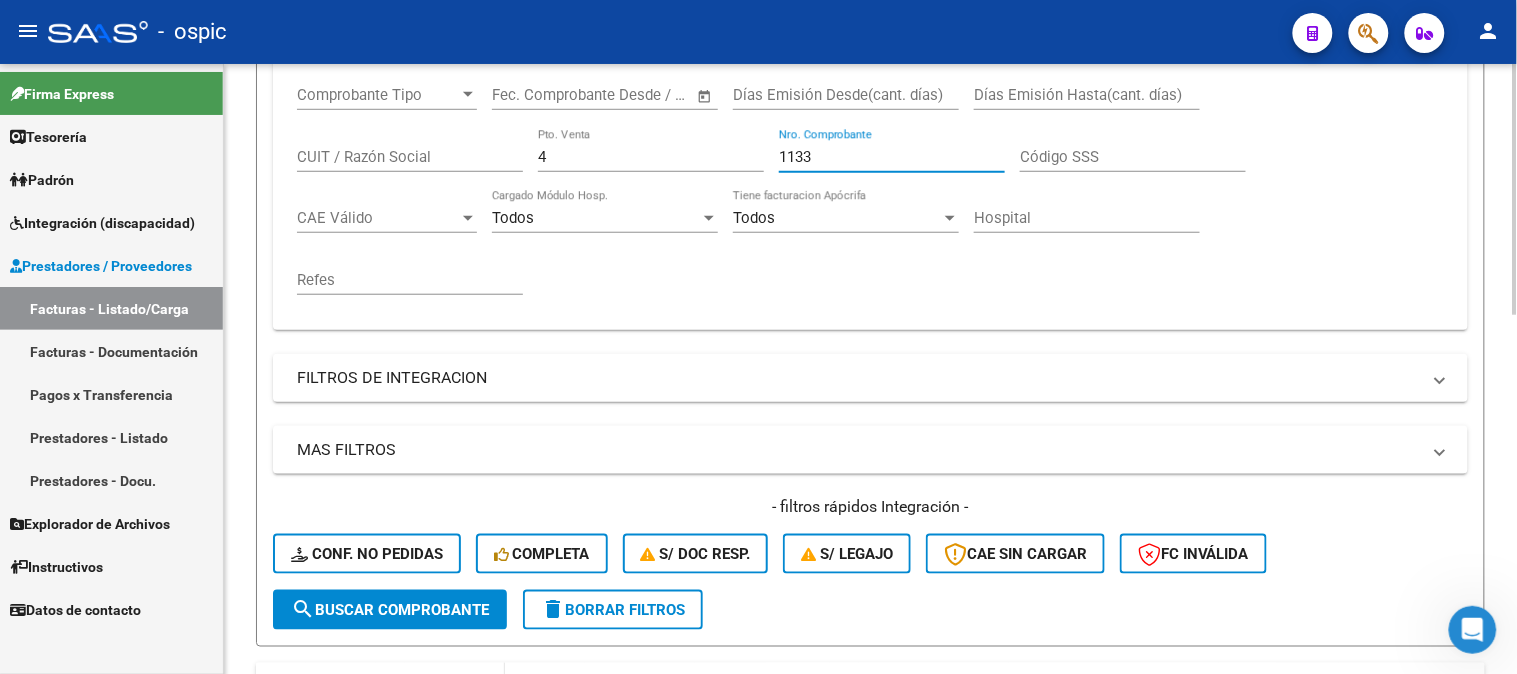 scroll, scrollTop: 785, scrollLeft: 0, axis: vertical 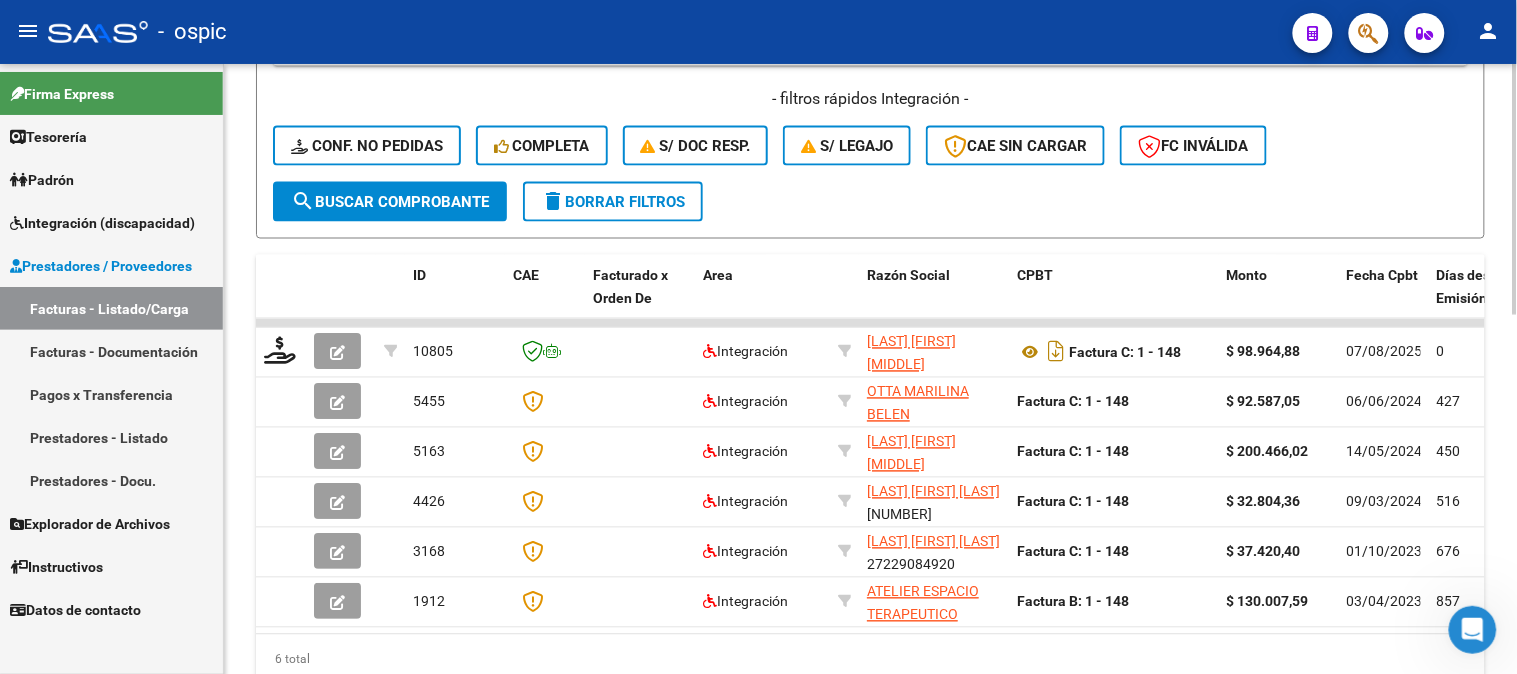click on "search  Buscar Comprobante" 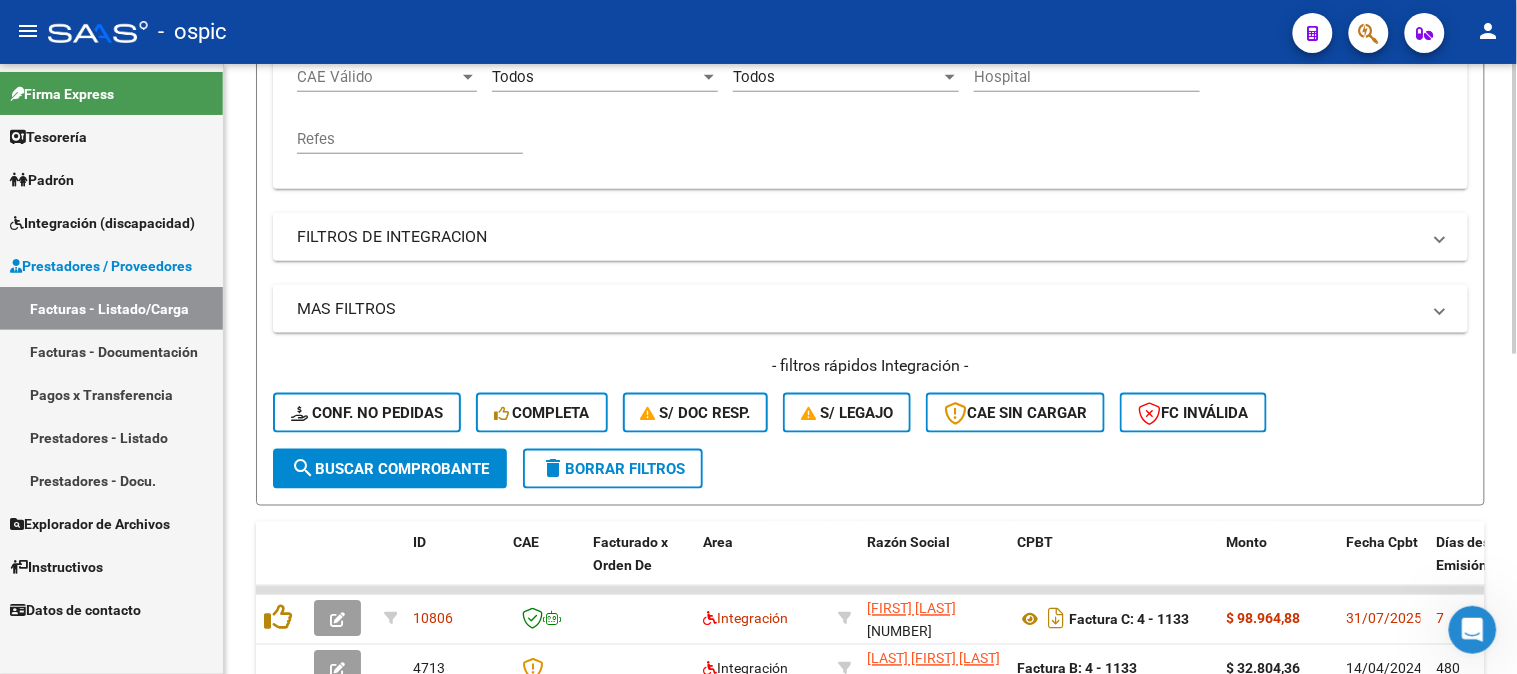 scroll, scrollTop: 564, scrollLeft: 0, axis: vertical 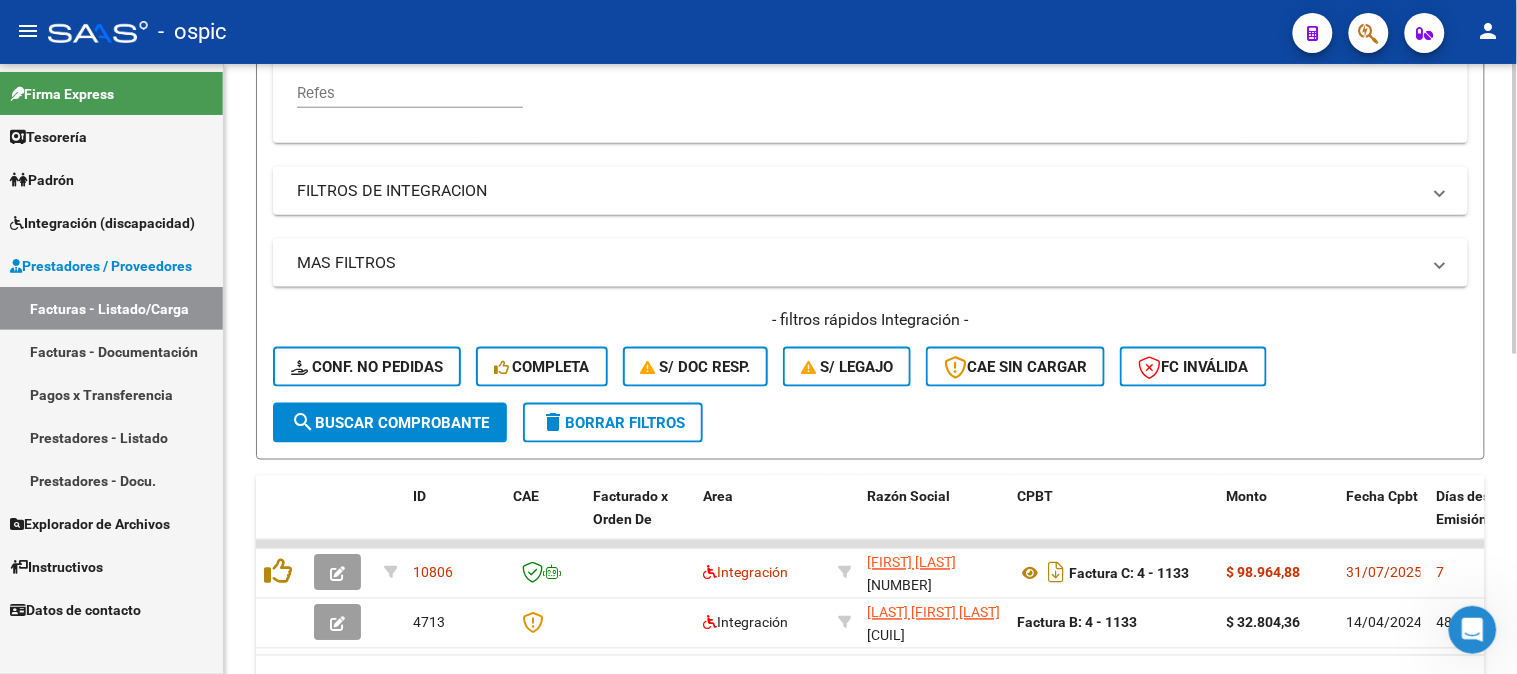 click on "search  Buscar Comprobante" 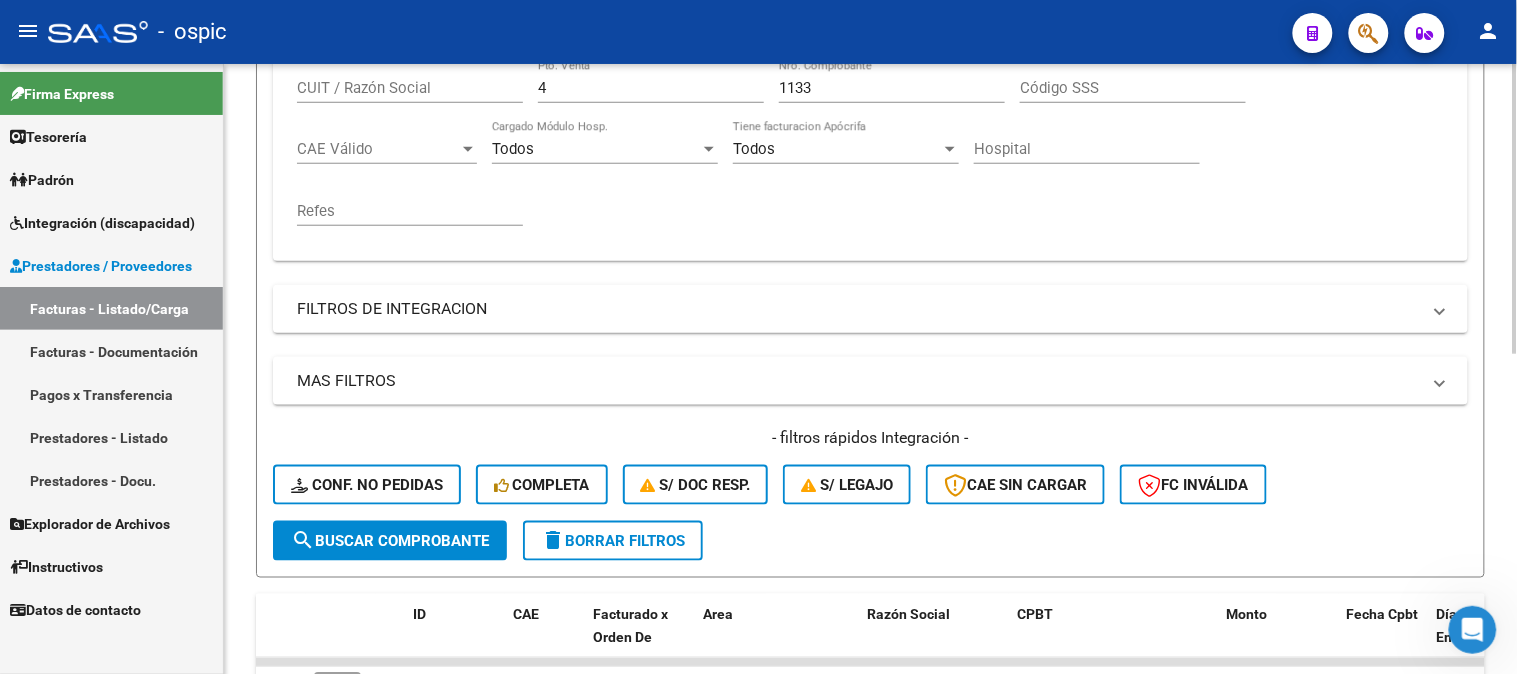 scroll, scrollTop: 484, scrollLeft: 0, axis: vertical 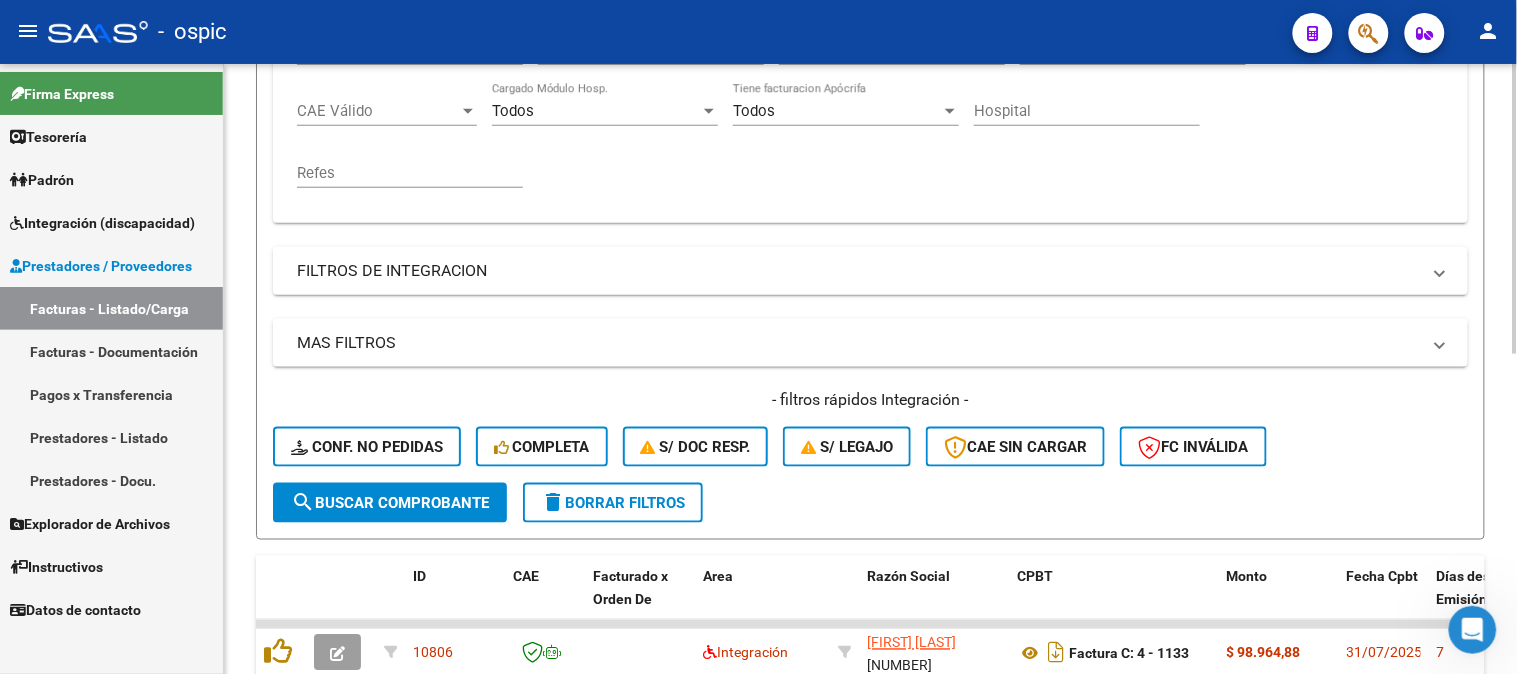 click 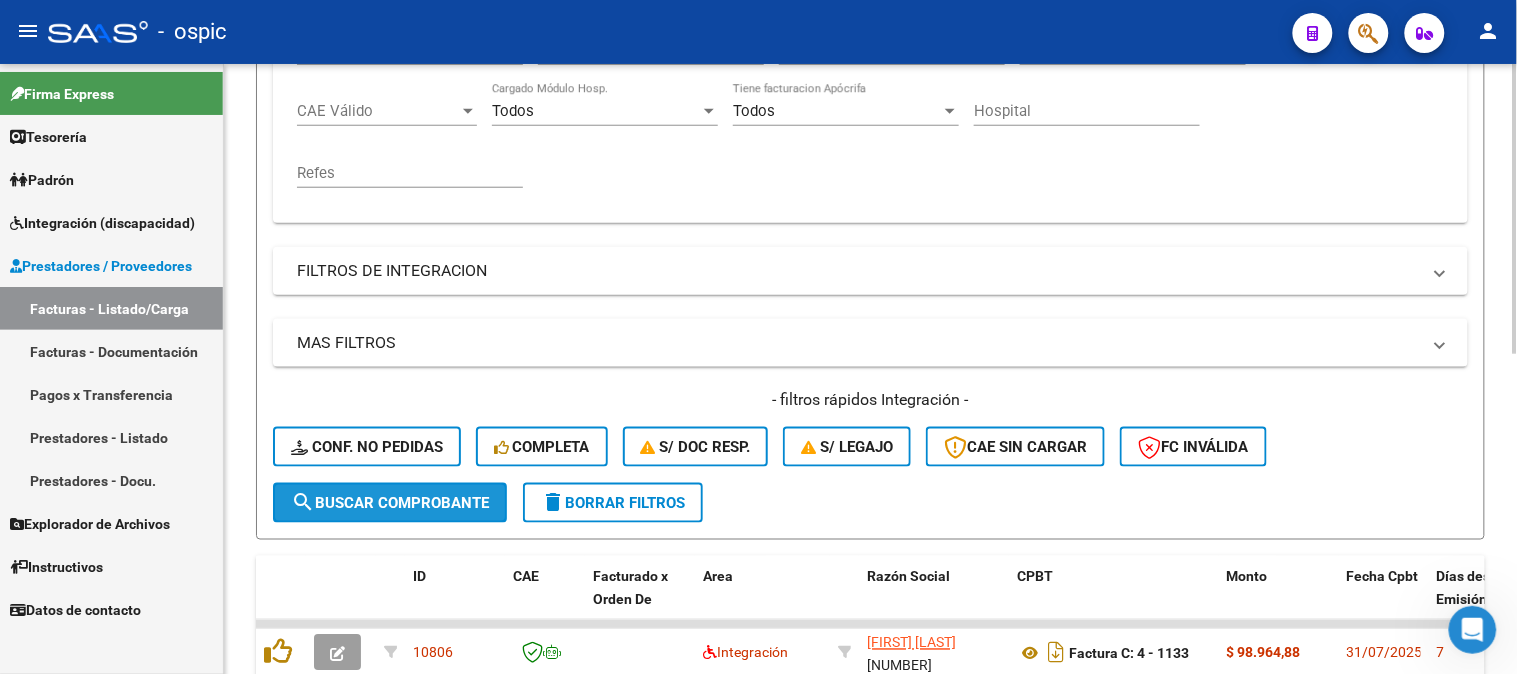 drag, startPoint x: 435, startPoint y: 494, endPoint x: 501, endPoint y: 391, distance: 122.33152 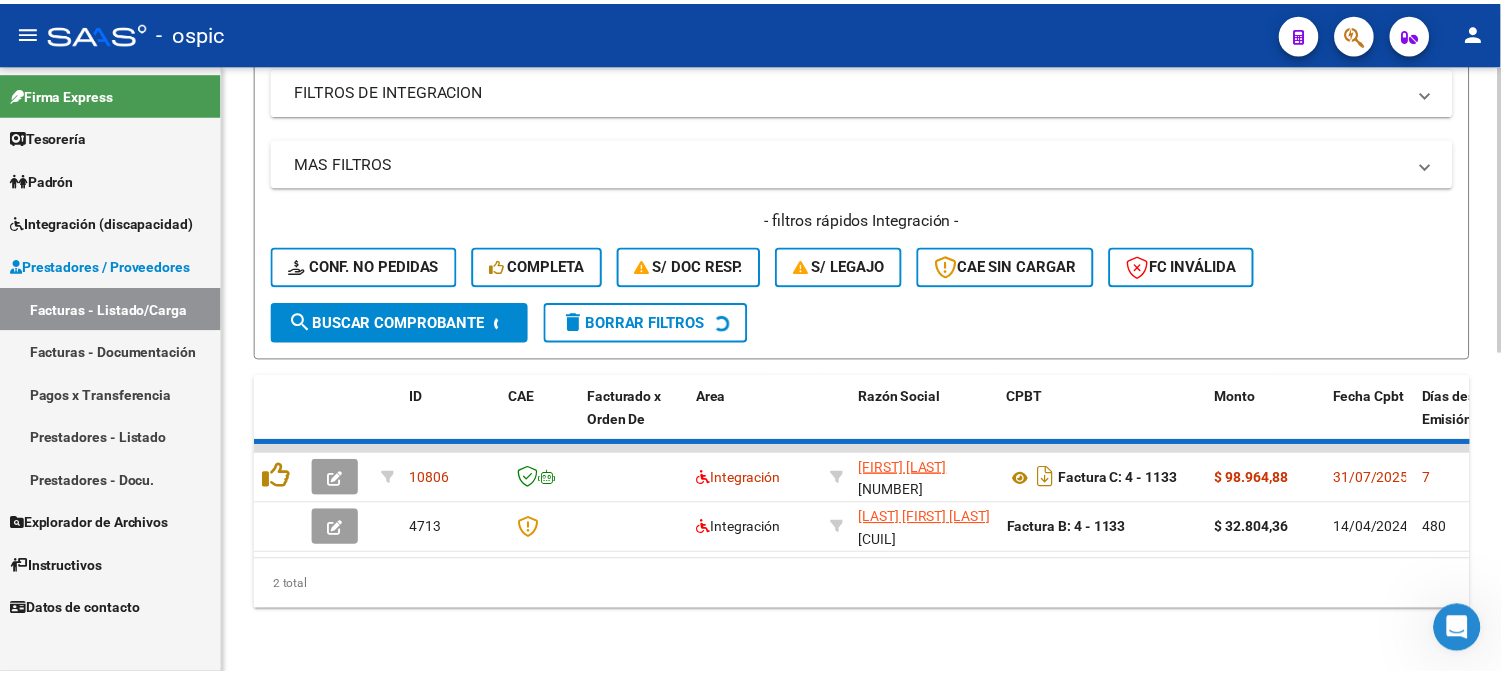 scroll, scrollTop: 675, scrollLeft: 0, axis: vertical 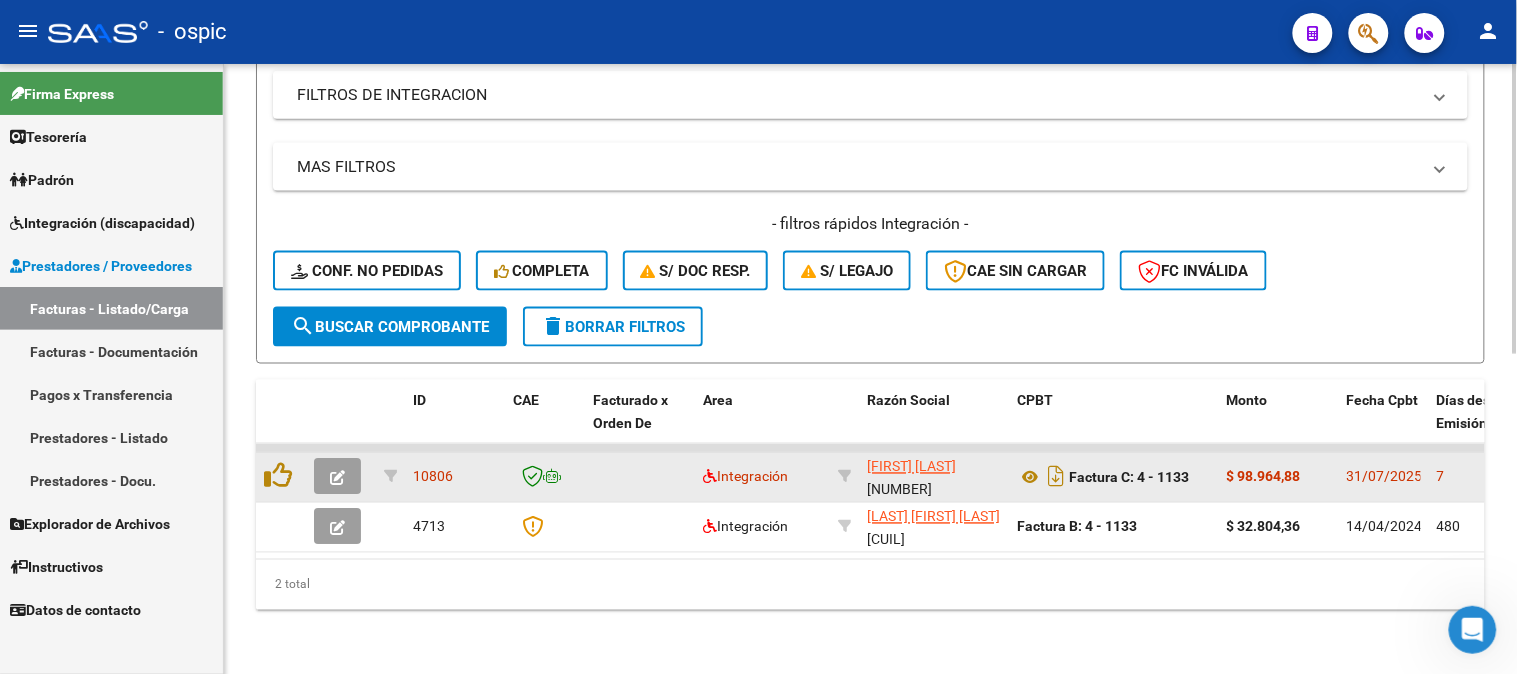 click 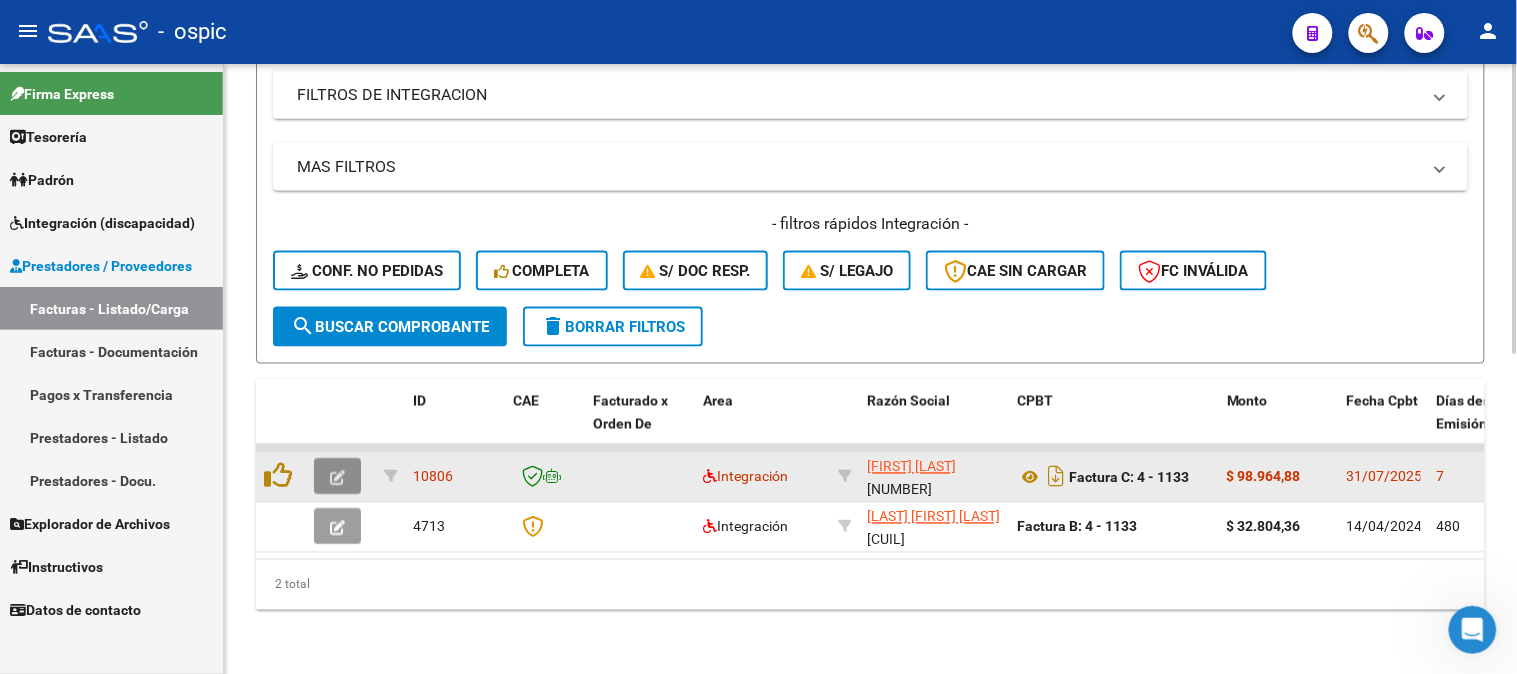 click 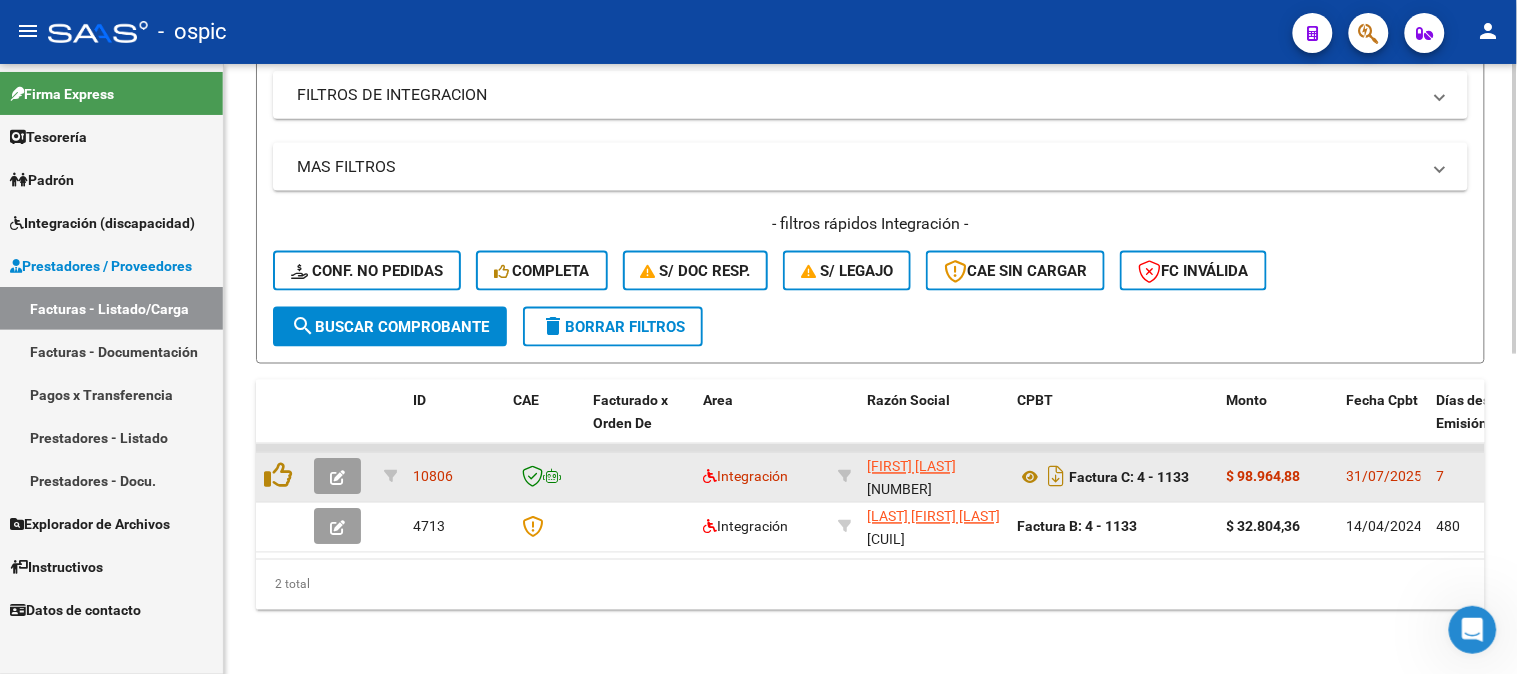 click 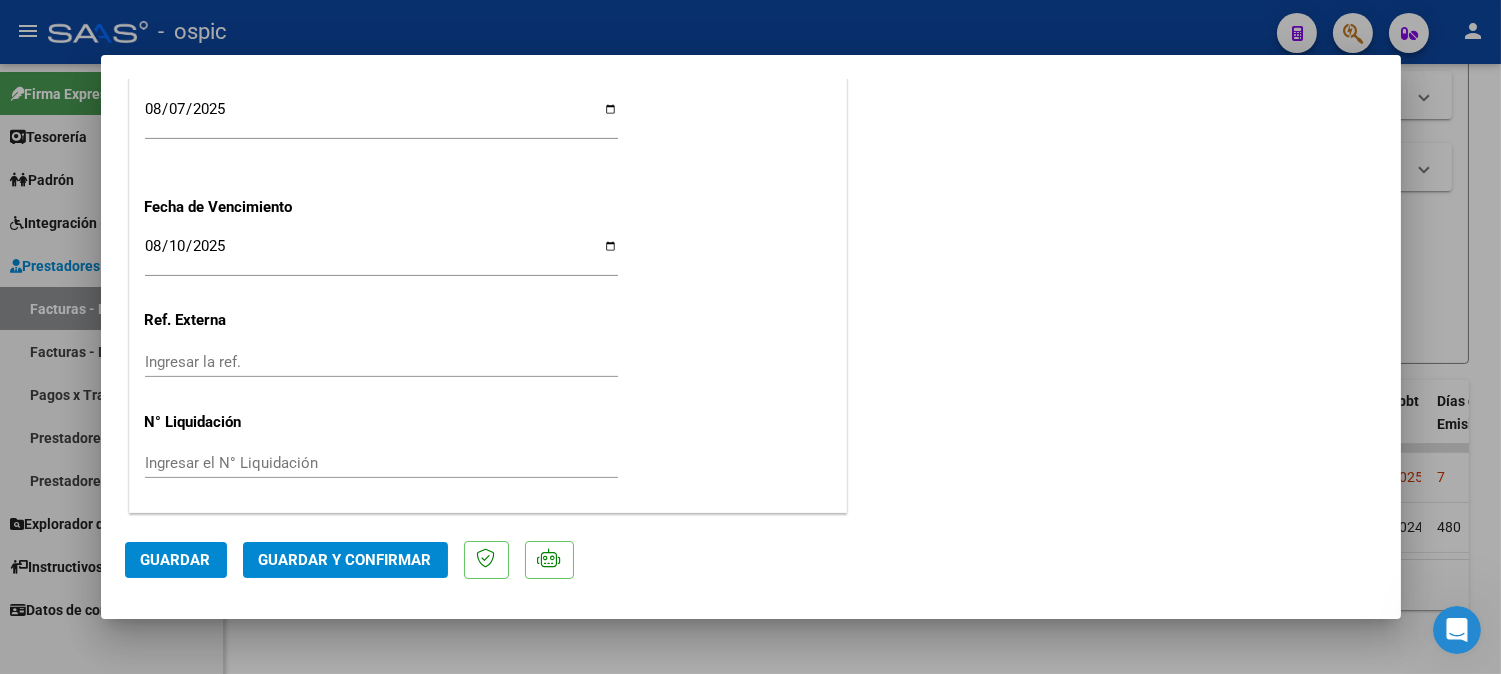 scroll, scrollTop: 0, scrollLeft: 0, axis: both 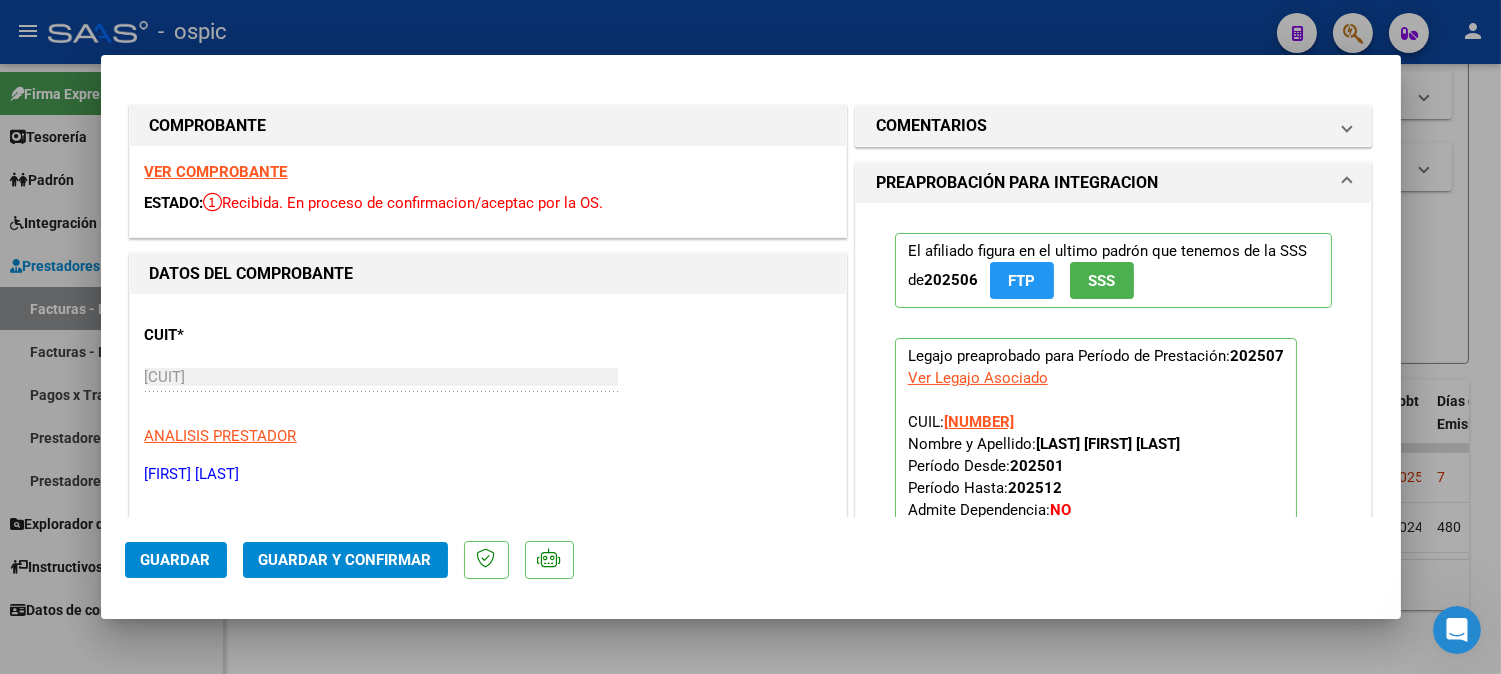 drag, startPoint x: 945, startPoint y: 136, endPoint x: 961, endPoint y: 247, distance: 112.147224 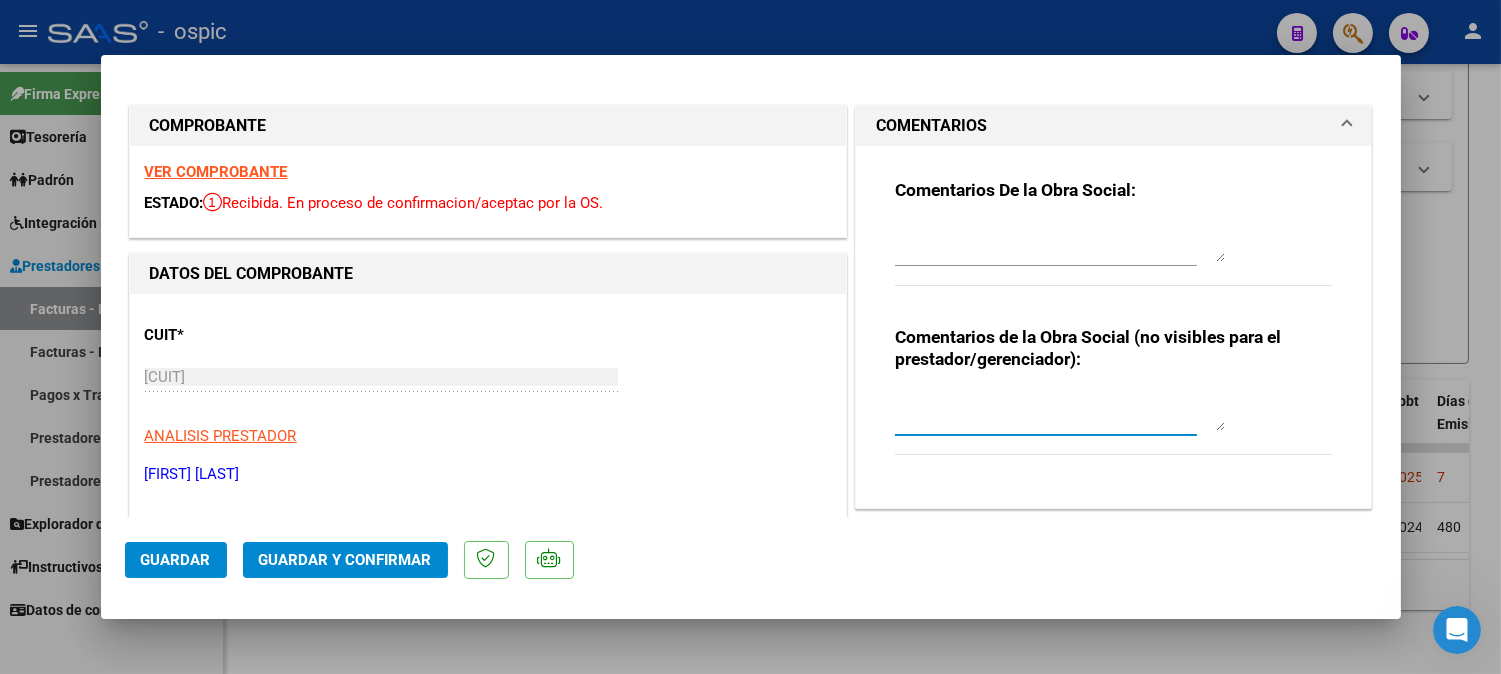 click at bounding box center [1060, 411] 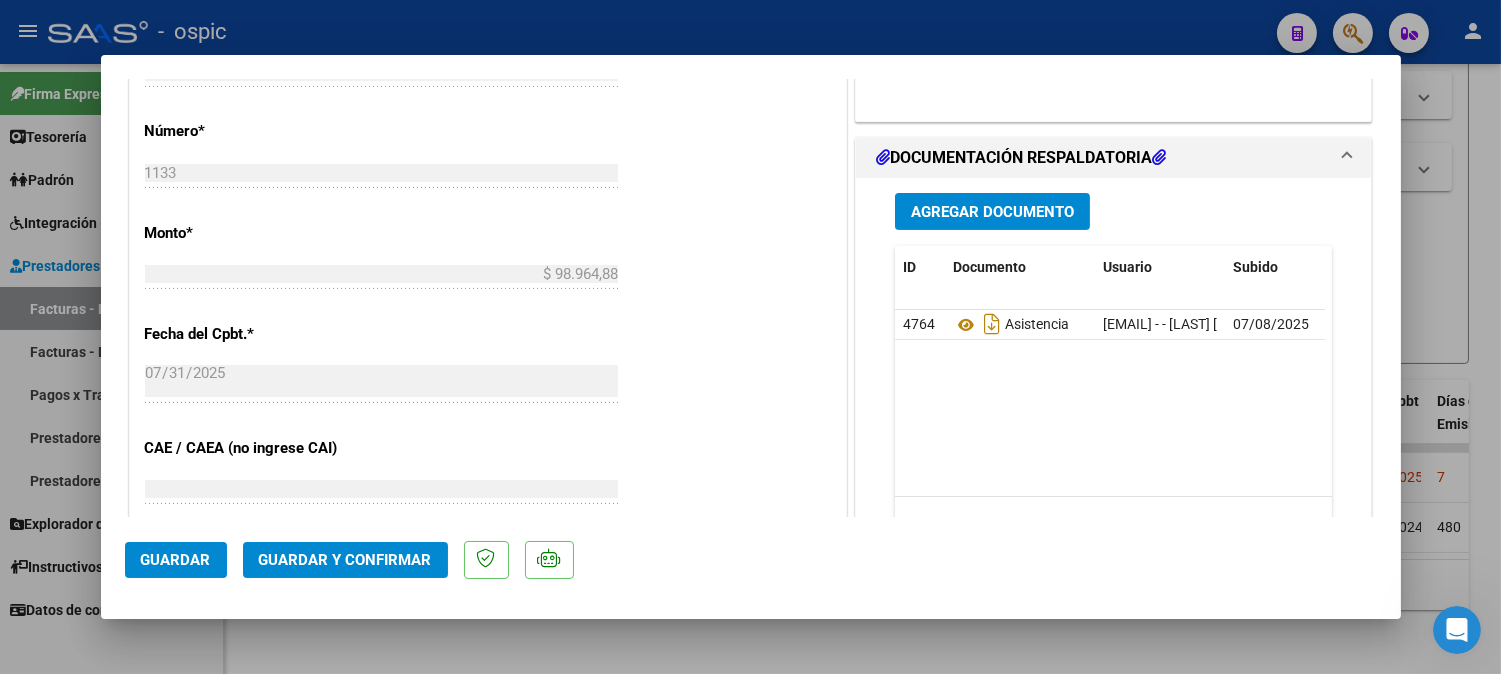 scroll, scrollTop: 896, scrollLeft: 0, axis: vertical 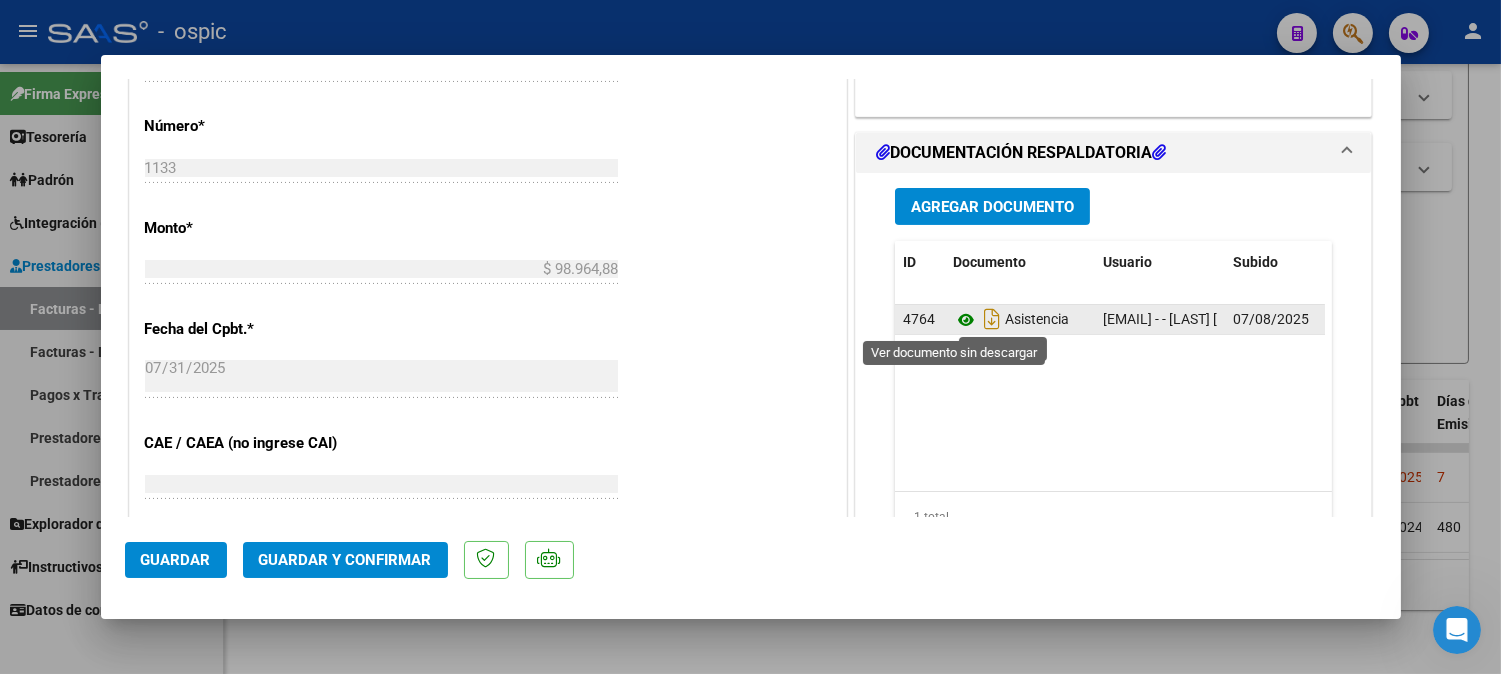 click 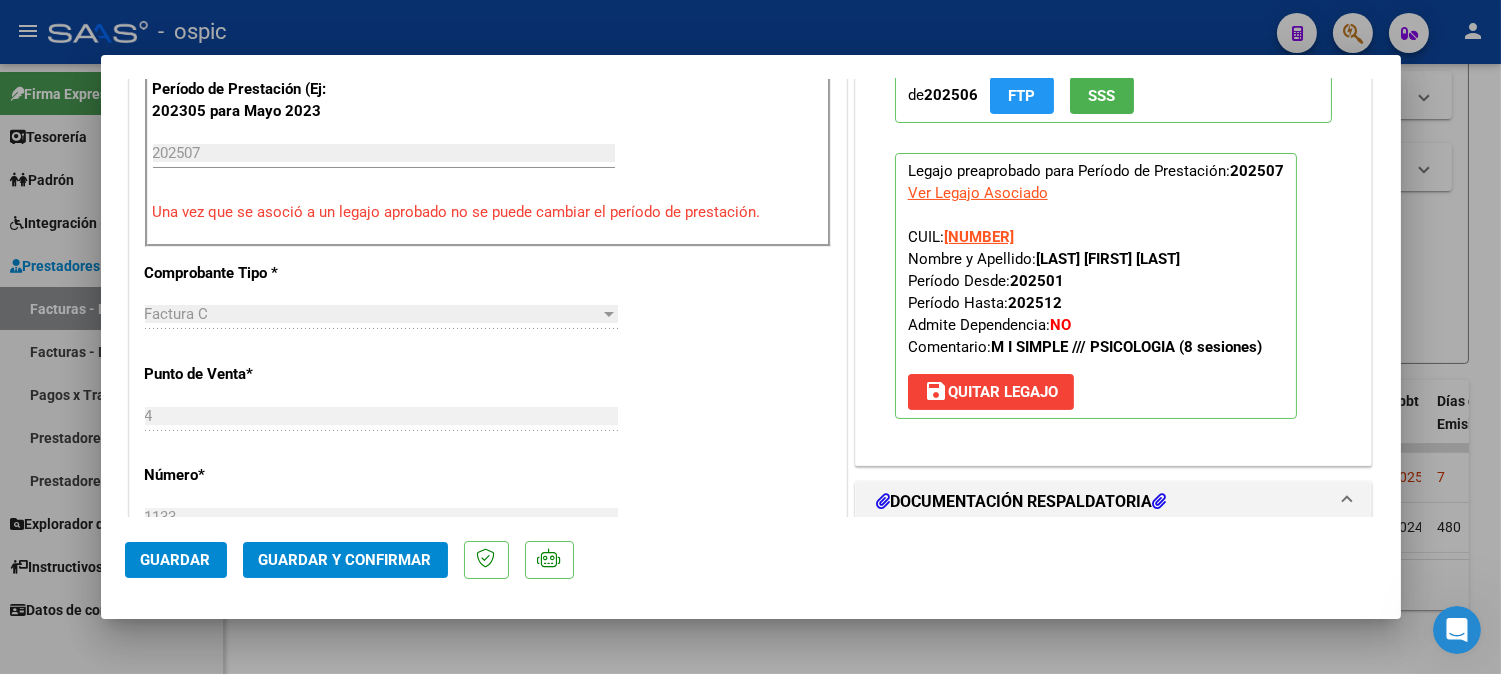 scroll, scrollTop: 553, scrollLeft: 0, axis: vertical 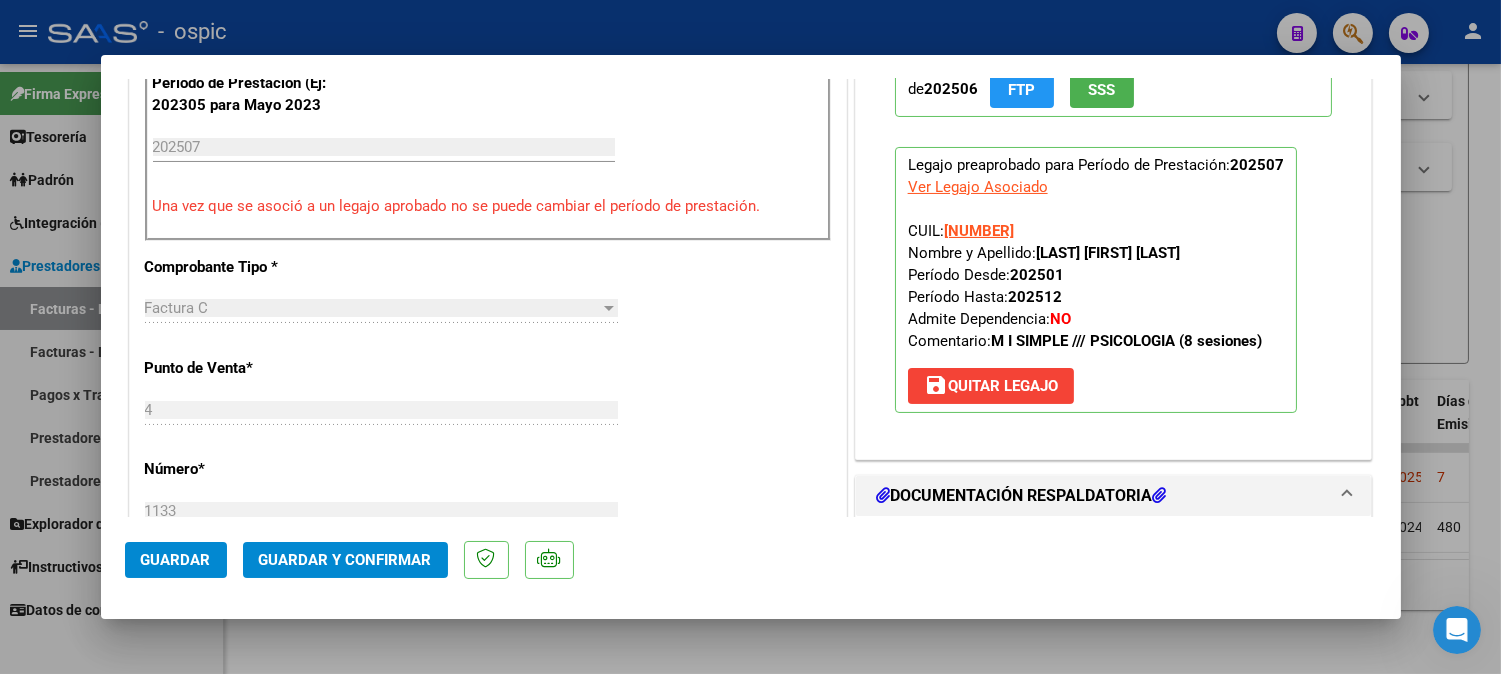 click on "Guardar y Confirmar" 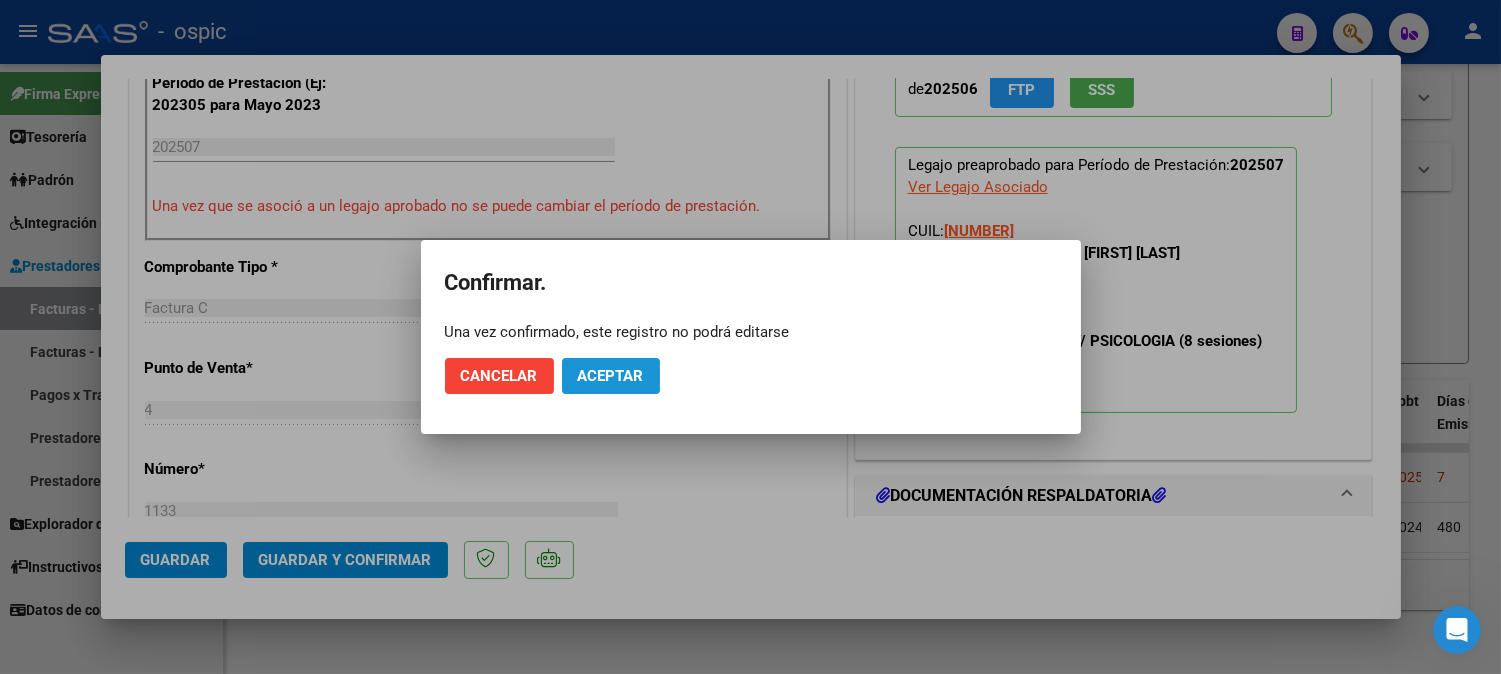 click on "Aceptar" 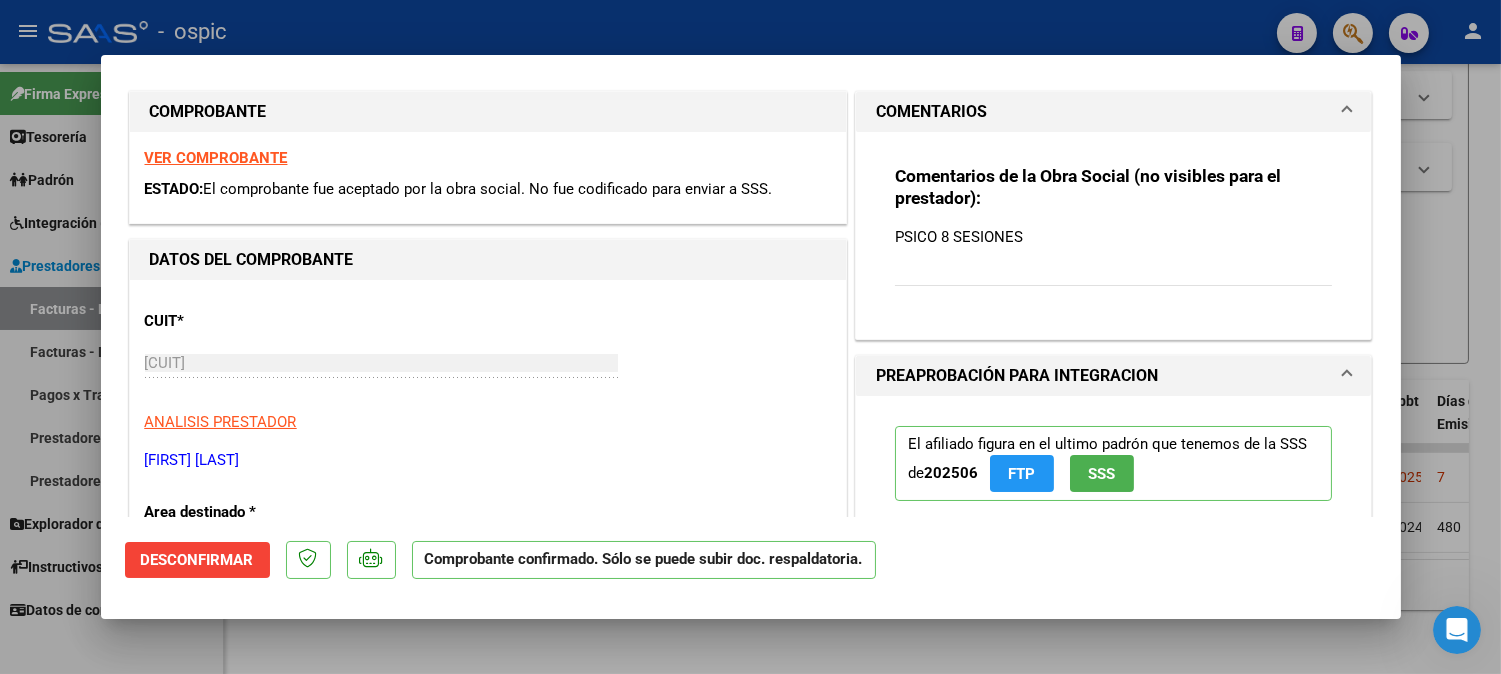 scroll, scrollTop: 0, scrollLeft: 0, axis: both 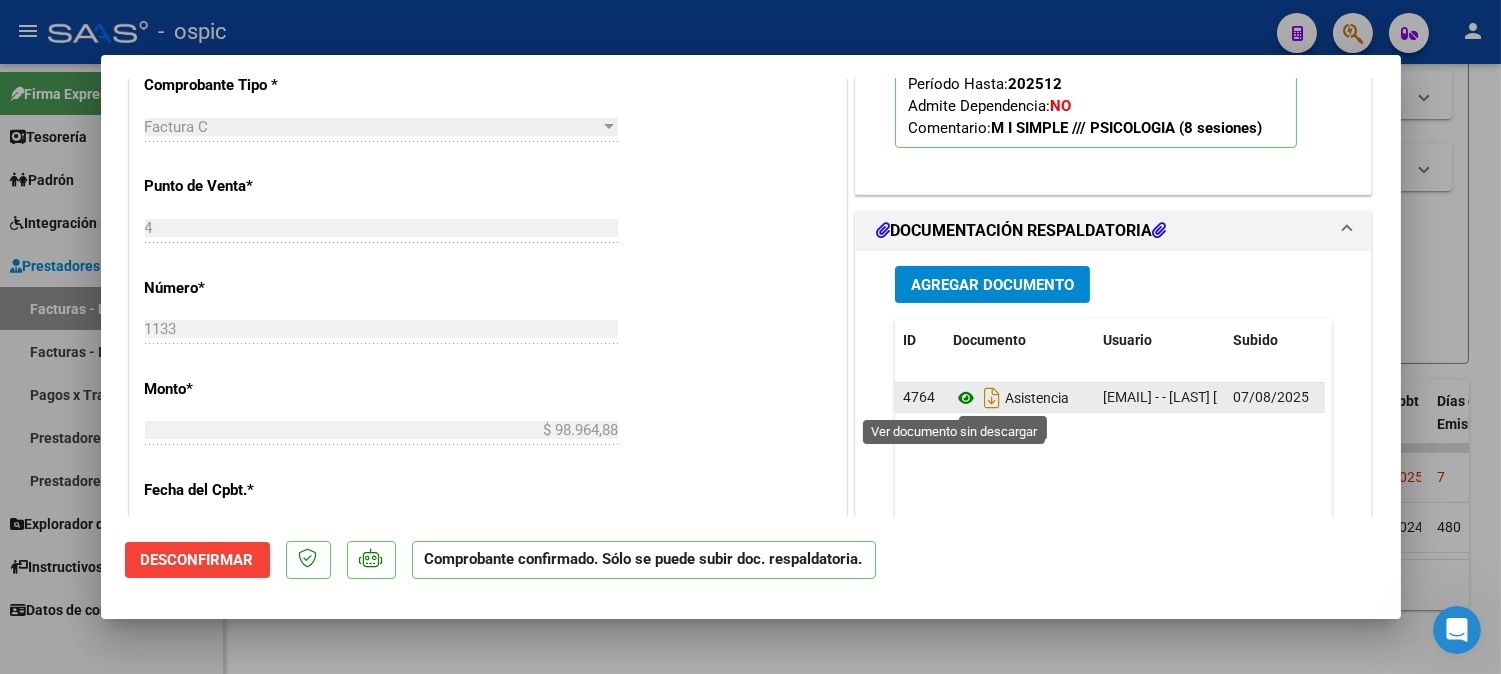 click 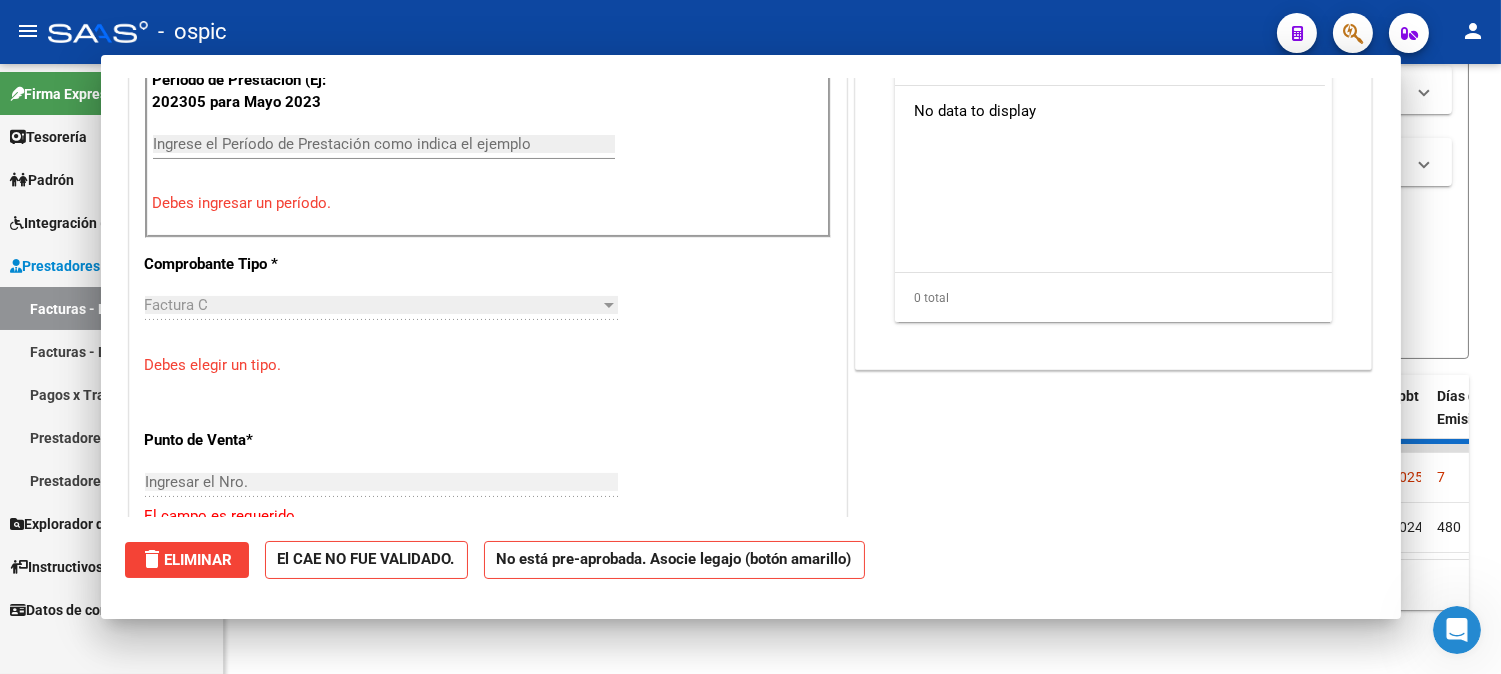 scroll, scrollTop: 0, scrollLeft: 0, axis: both 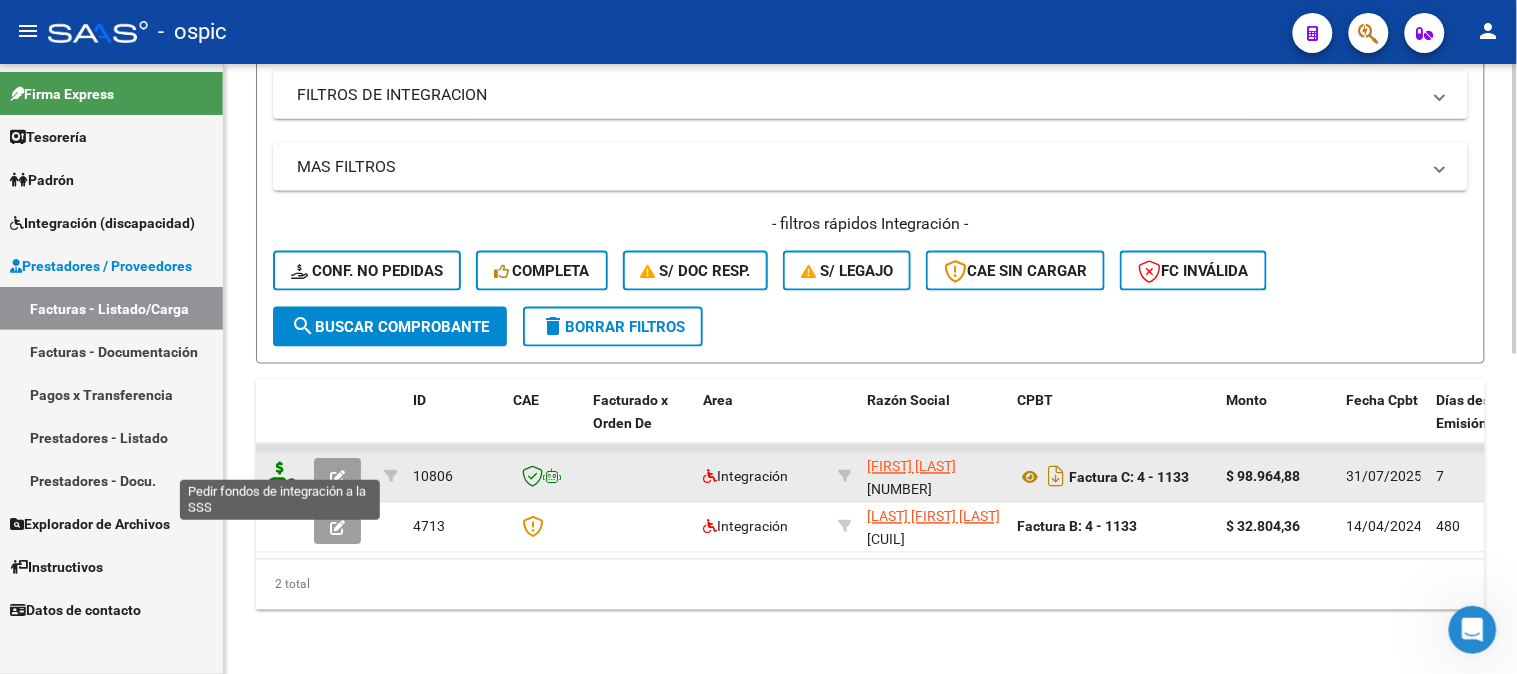 click 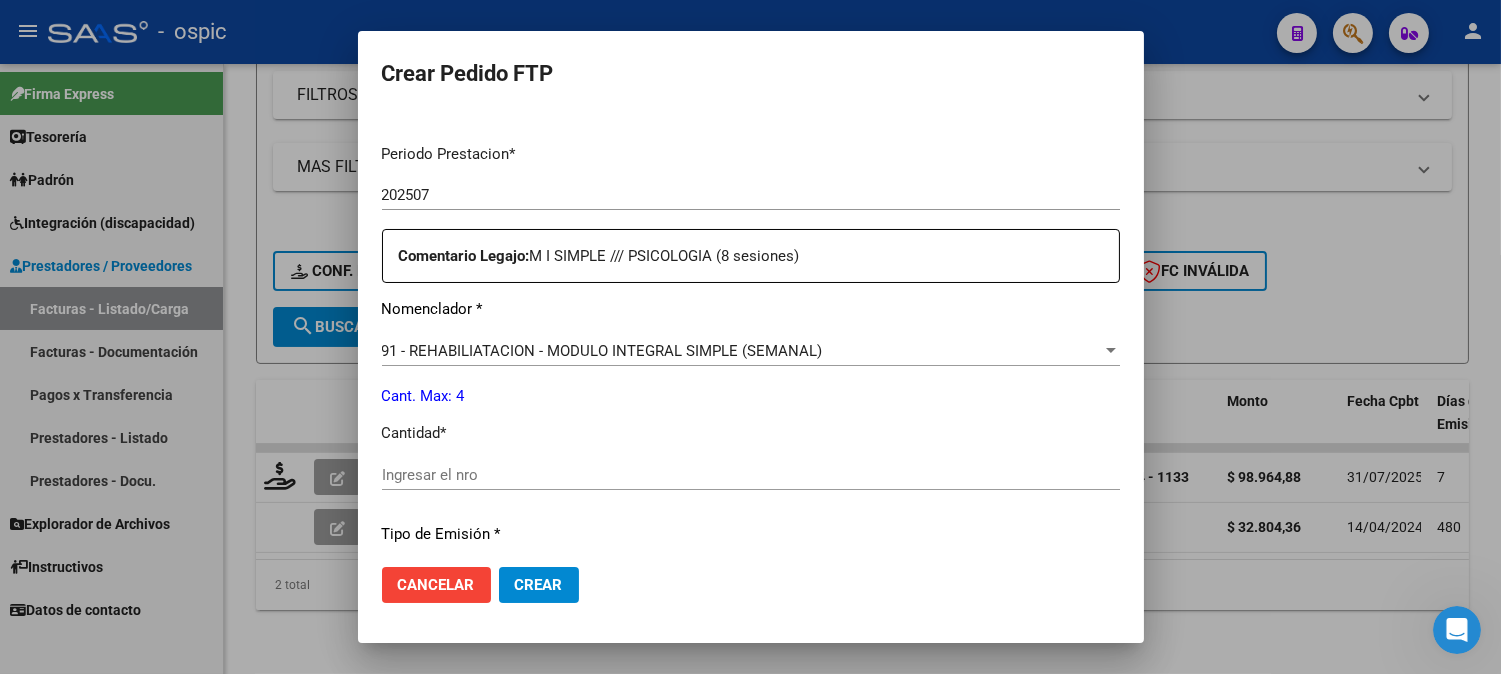 scroll, scrollTop: 665, scrollLeft: 0, axis: vertical 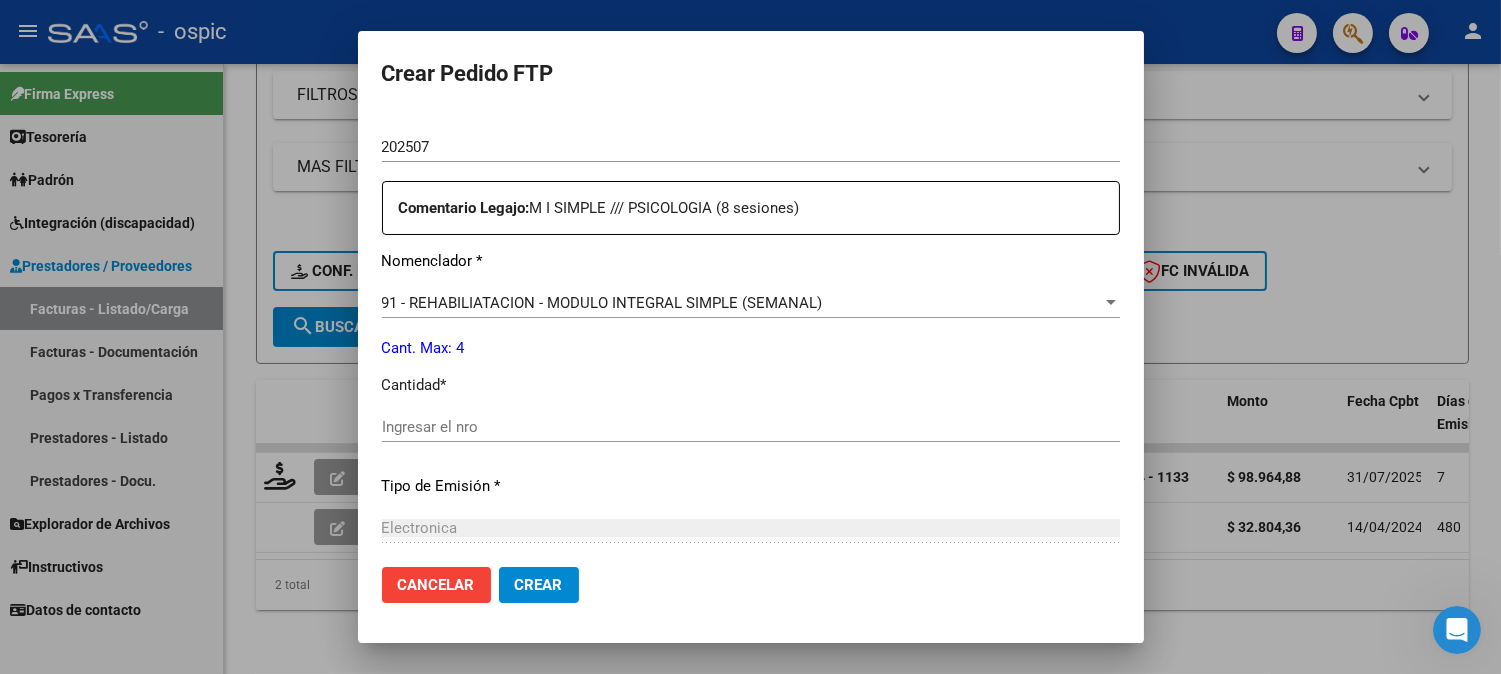 click on "Ingresar el nro" at bounding box center (751, 427) 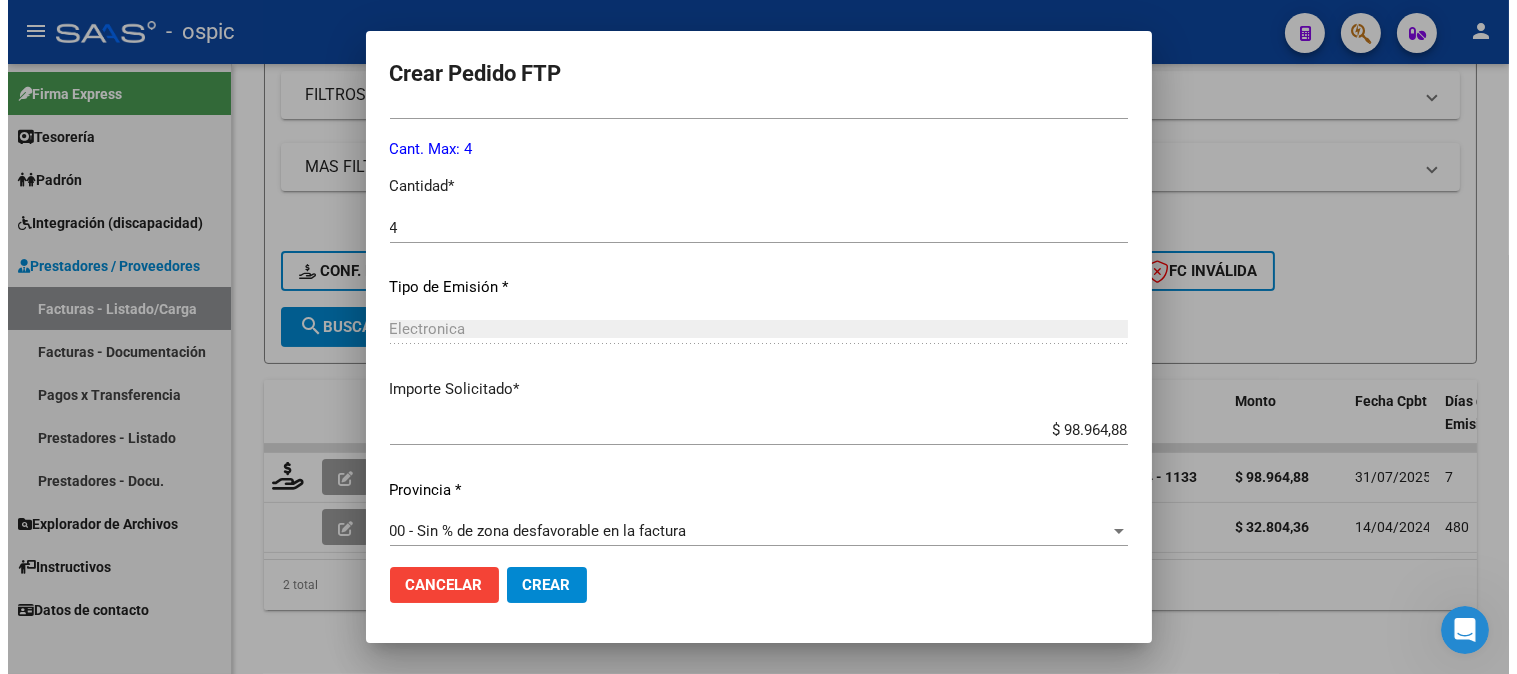 scroll, scrollTop: 875, scrollLeft: 0, axis: vertical 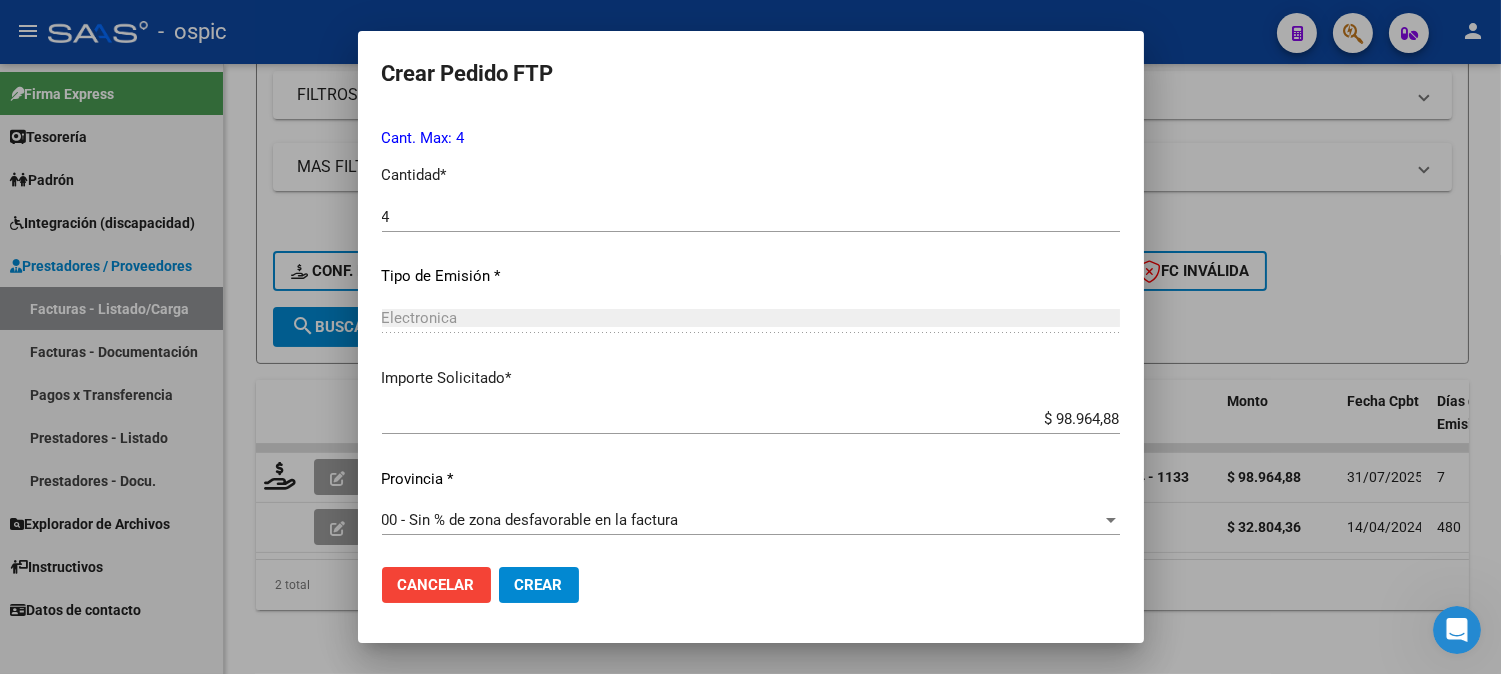 click on "Crear" 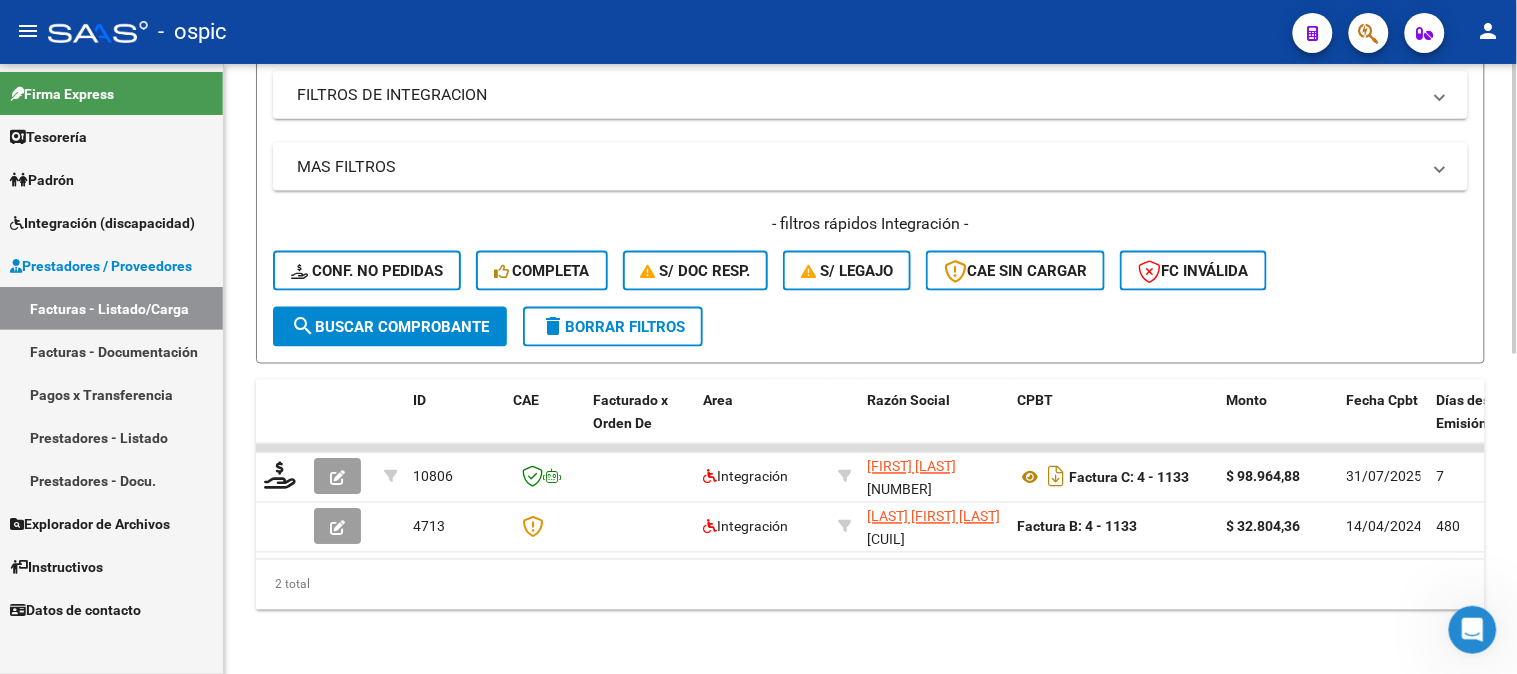 click on "delete  Borrar Filtros" 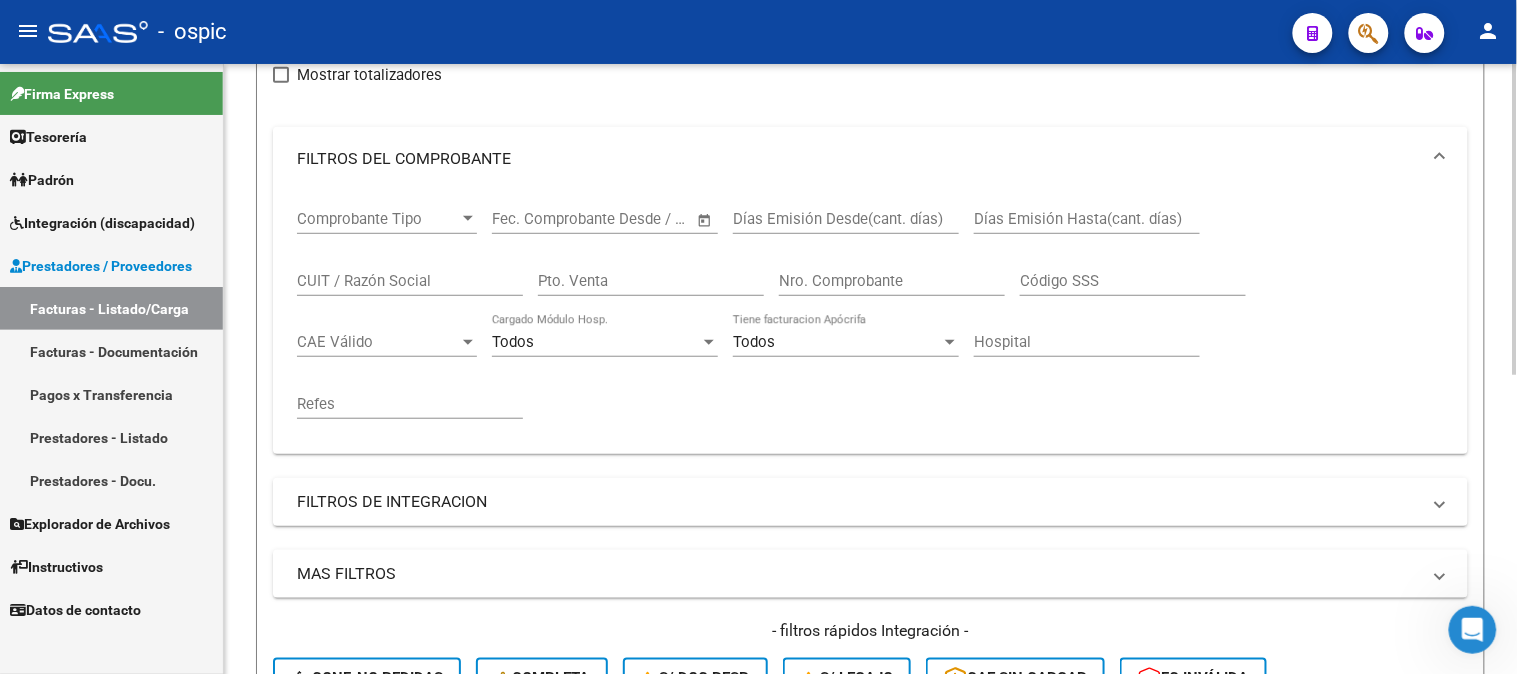scroll, scrollTop: 142, scrollLeft: 0, axis: vertical 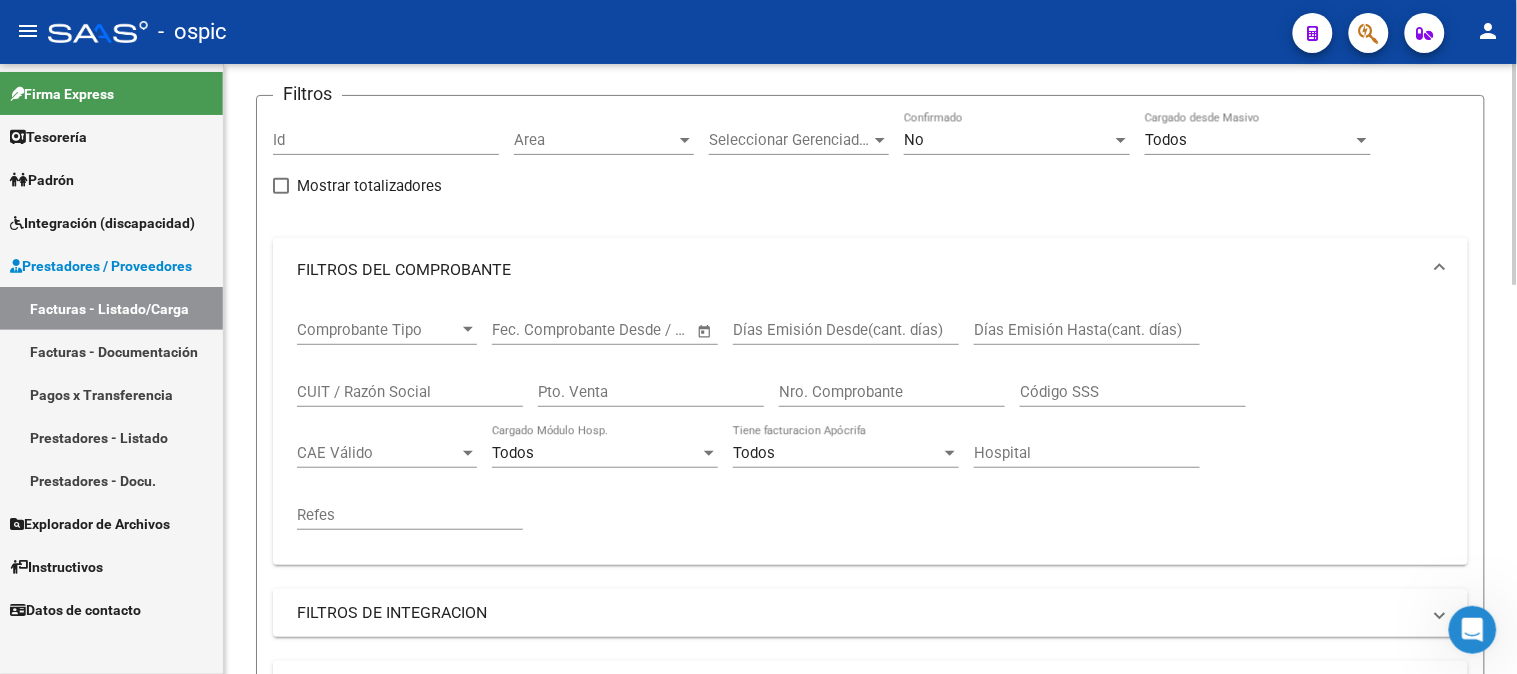 click on "CUIT / Razón Social" at bounding box center (410, 392) 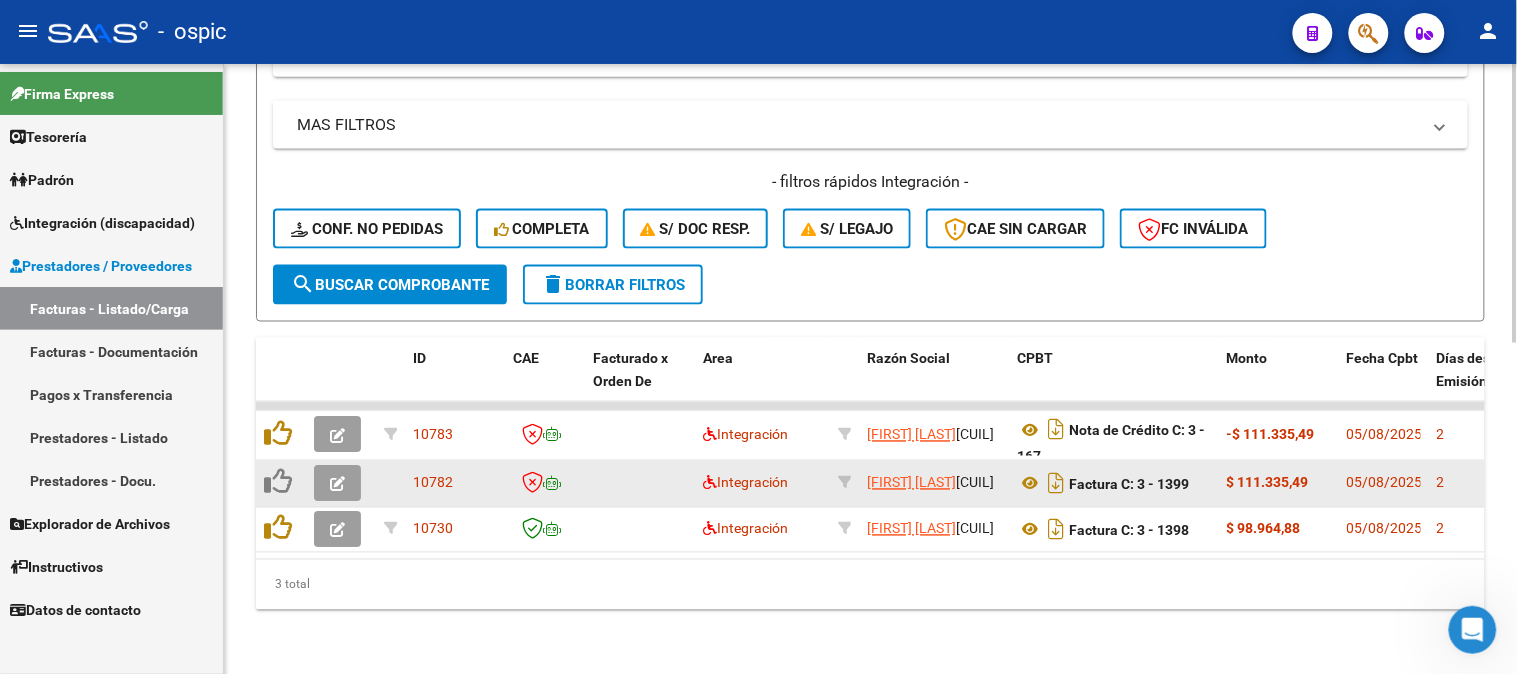 scroll, scrollTop: 724, scrollLeft: 0, axis: vertical 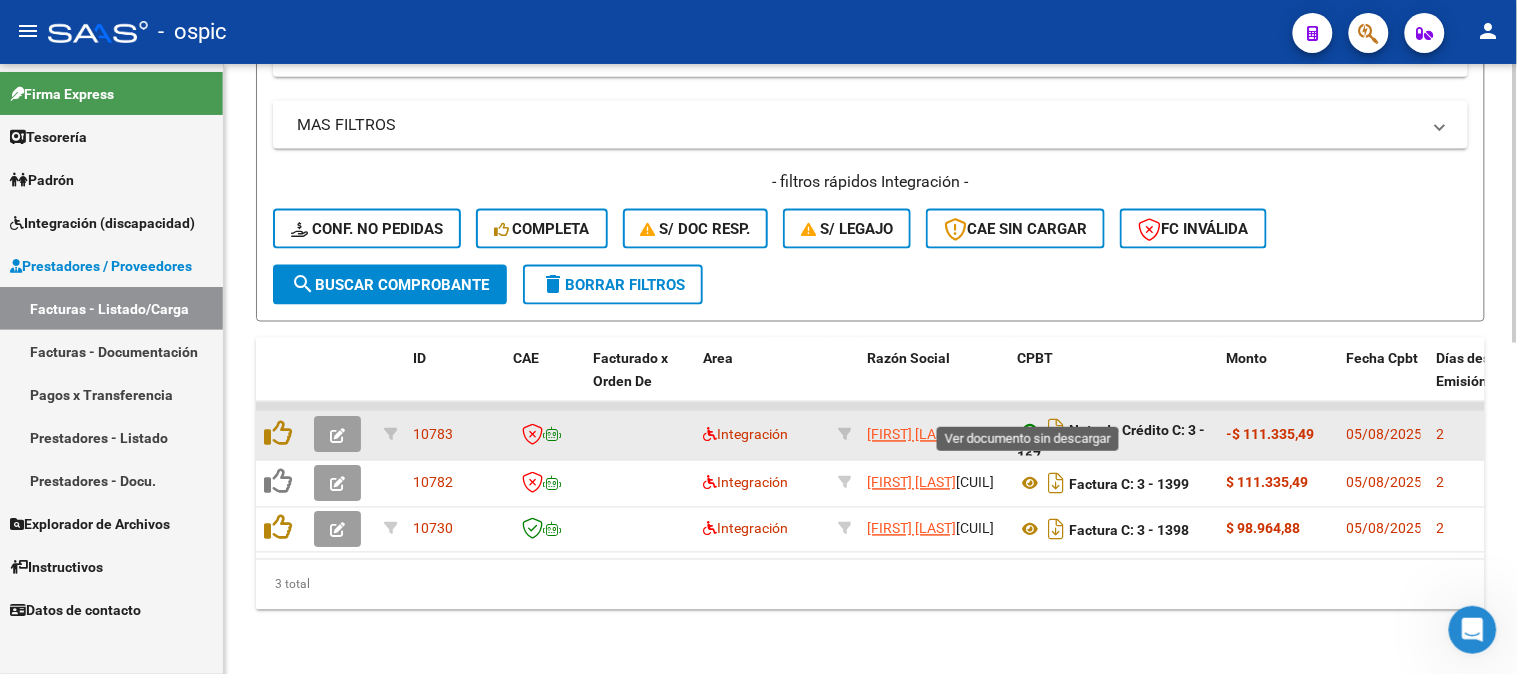click 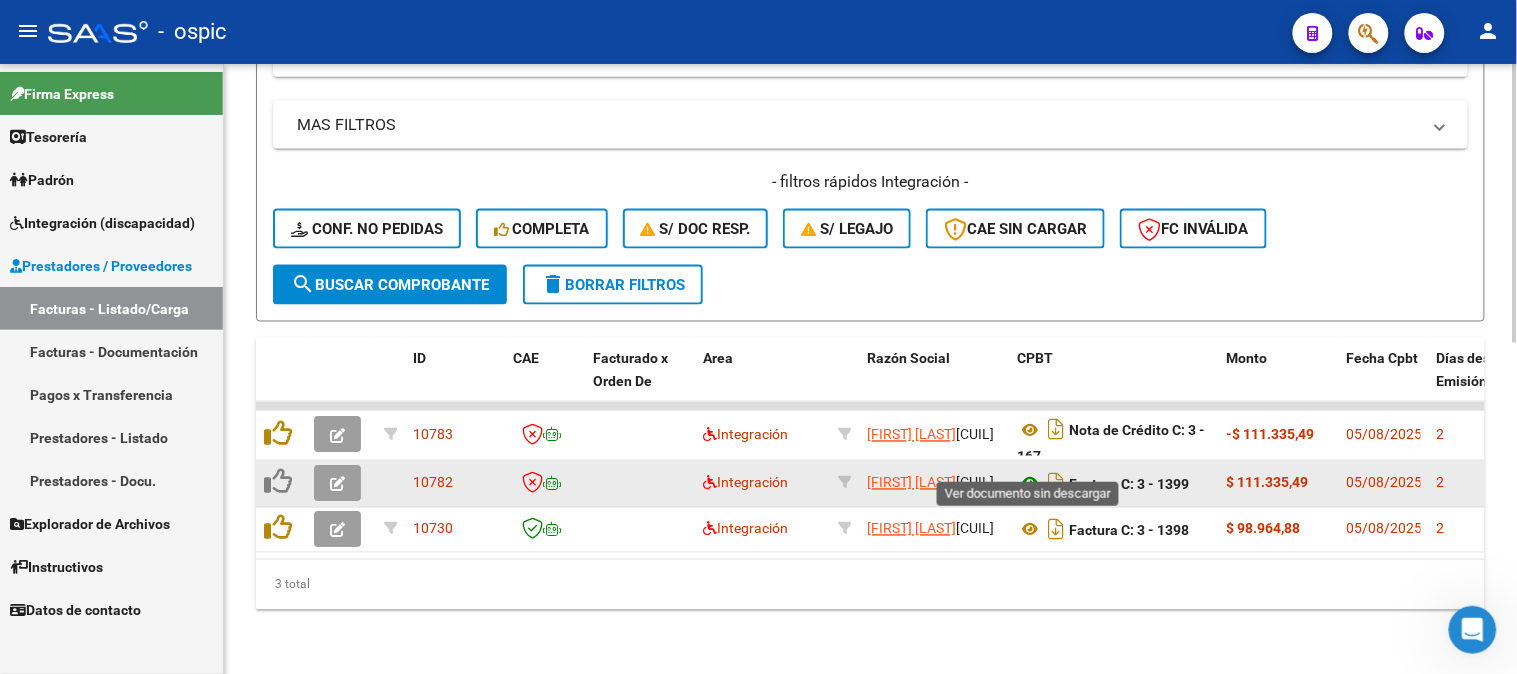 click 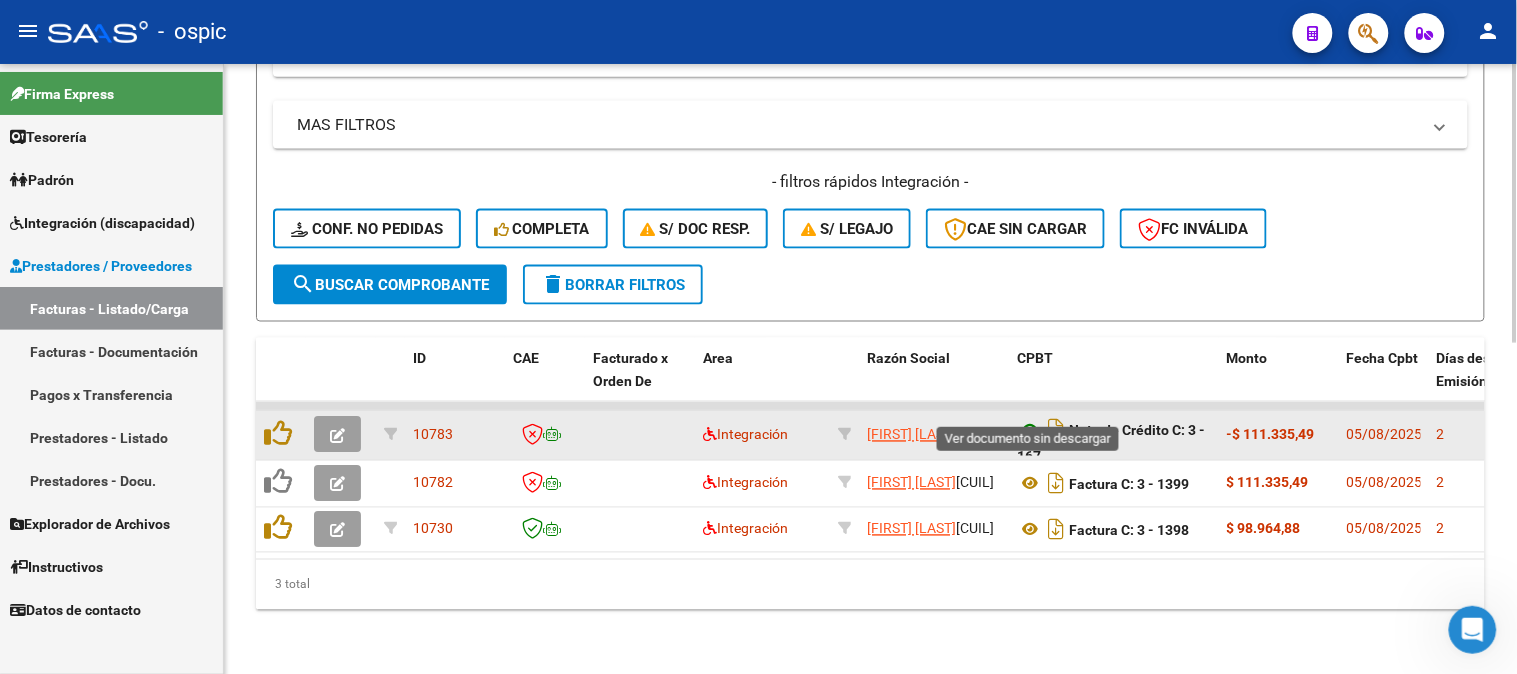 click 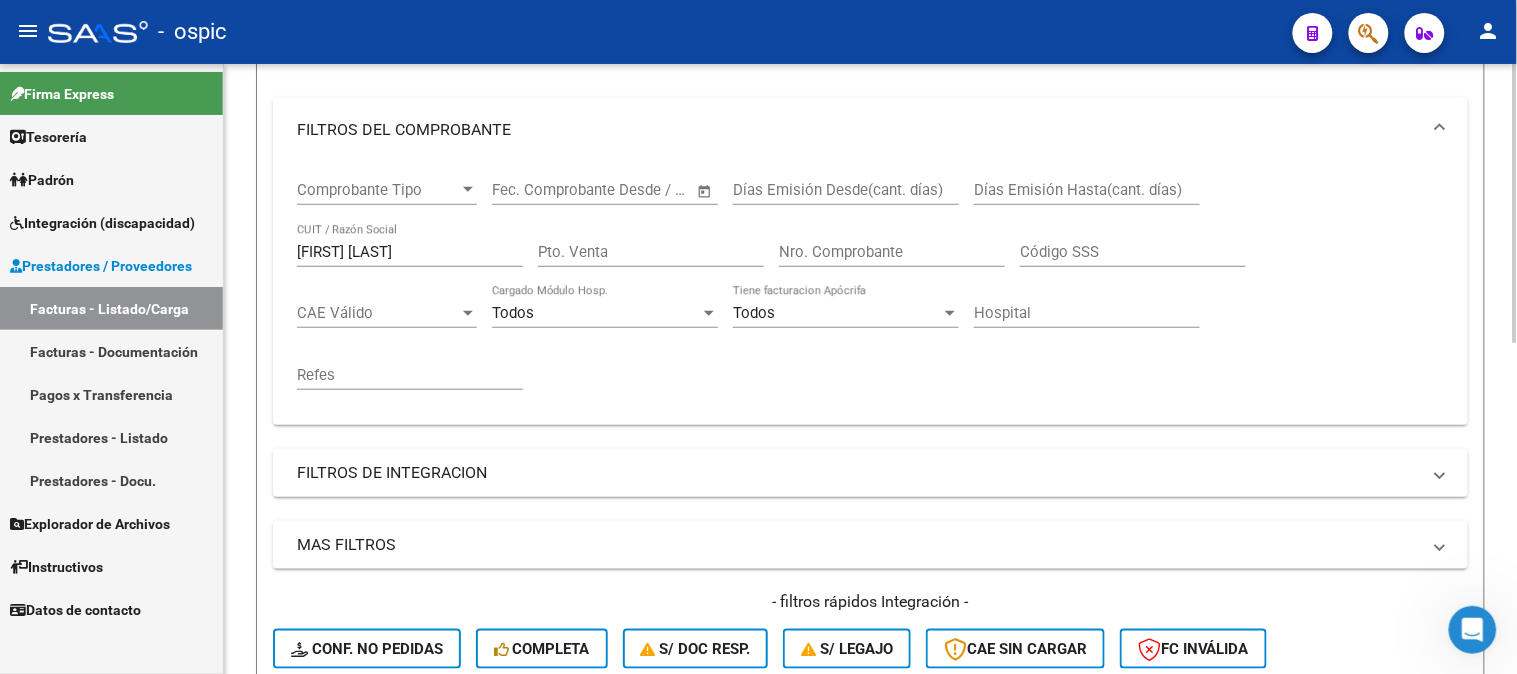 scroll, scrollTop: 168, scrollLeft: 0, axis: vertical 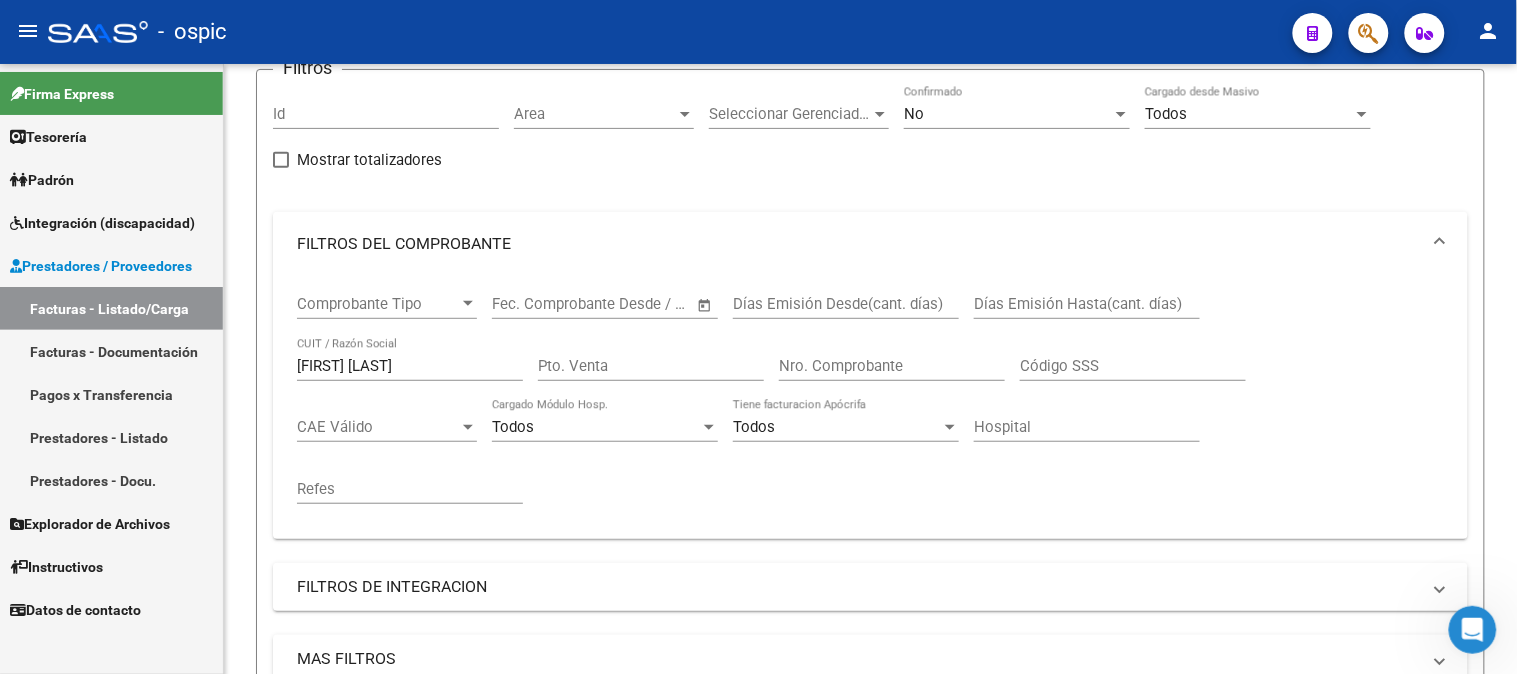 drag, startPoint x: 378, startPoint y: 370, endPoint x: 78, endPoint y: 355, distance: 300.37476 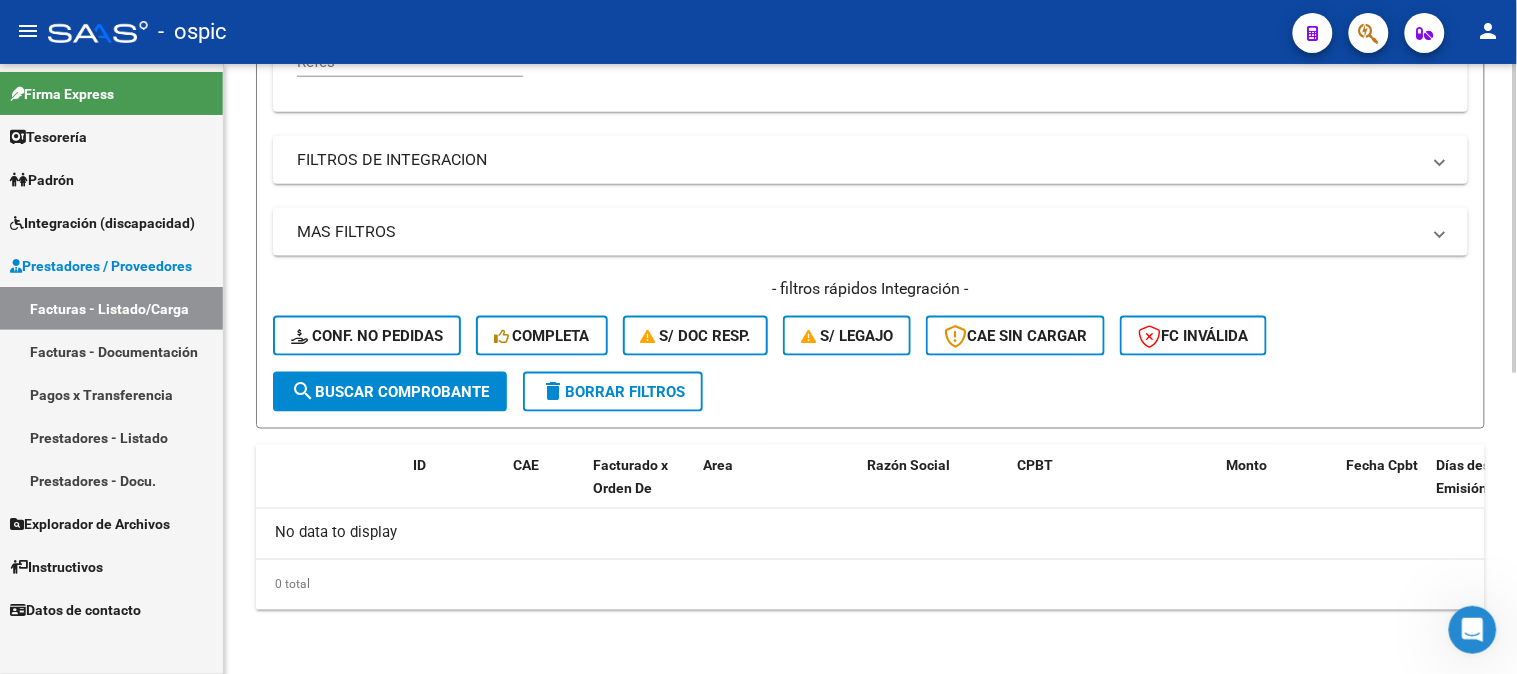 scroll, scrollTop: 593, scrollLeft: 0, axis: vertical 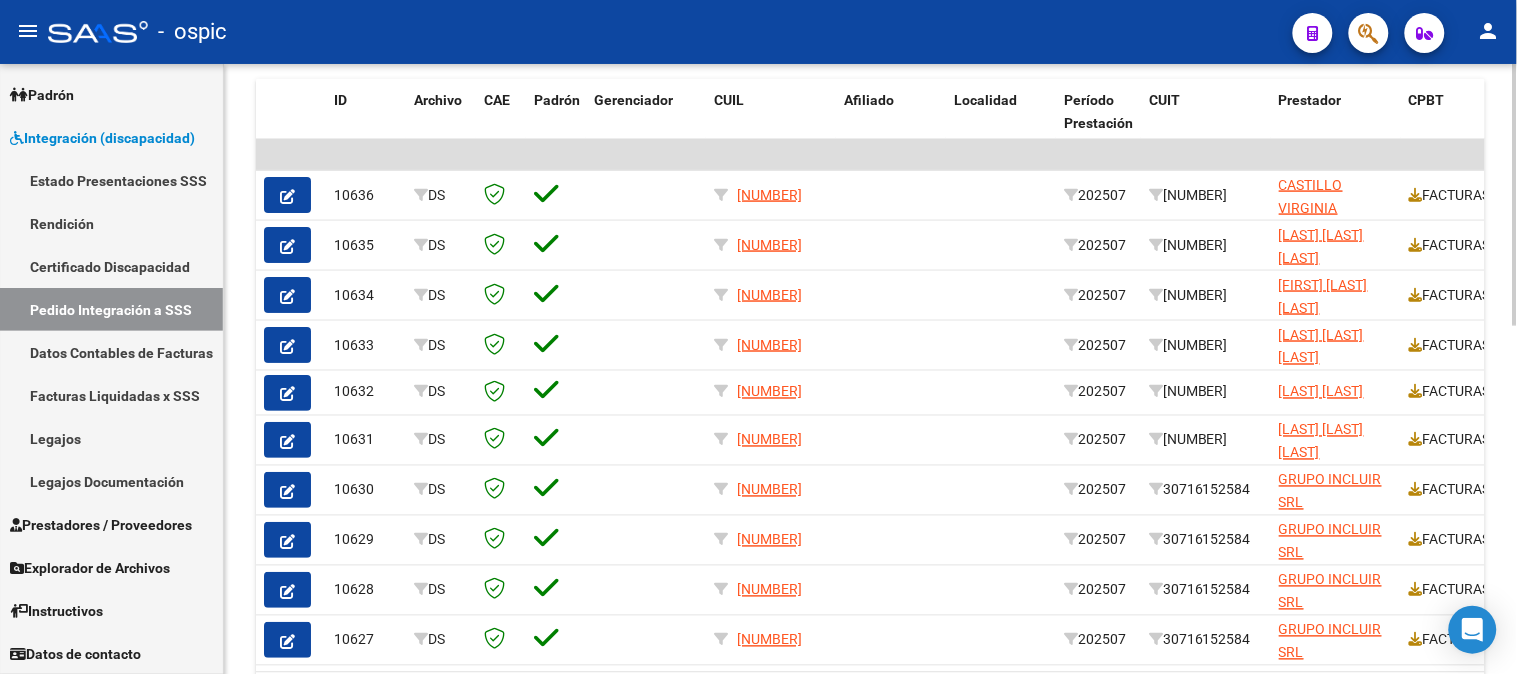 click 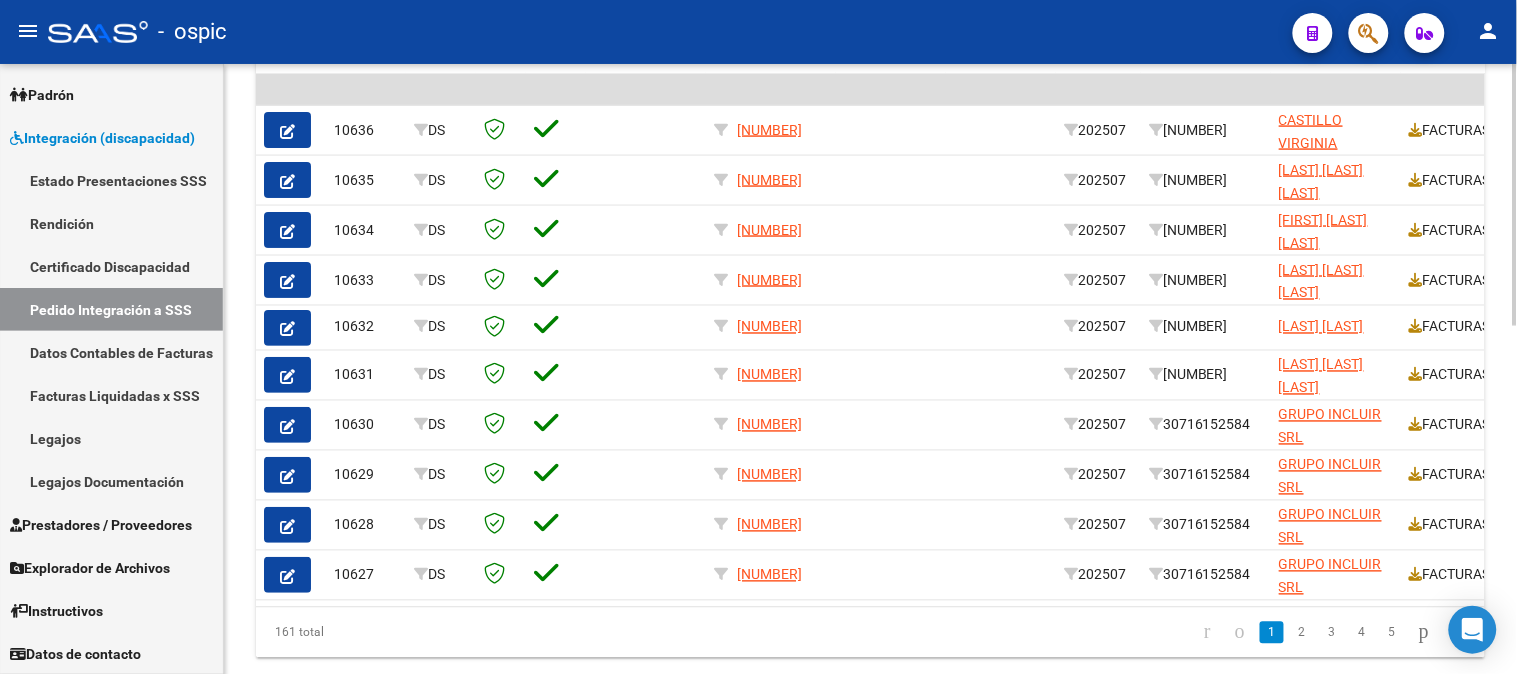 scroll, scrollTop: 790, scrollLeft: 0, axis: vertical 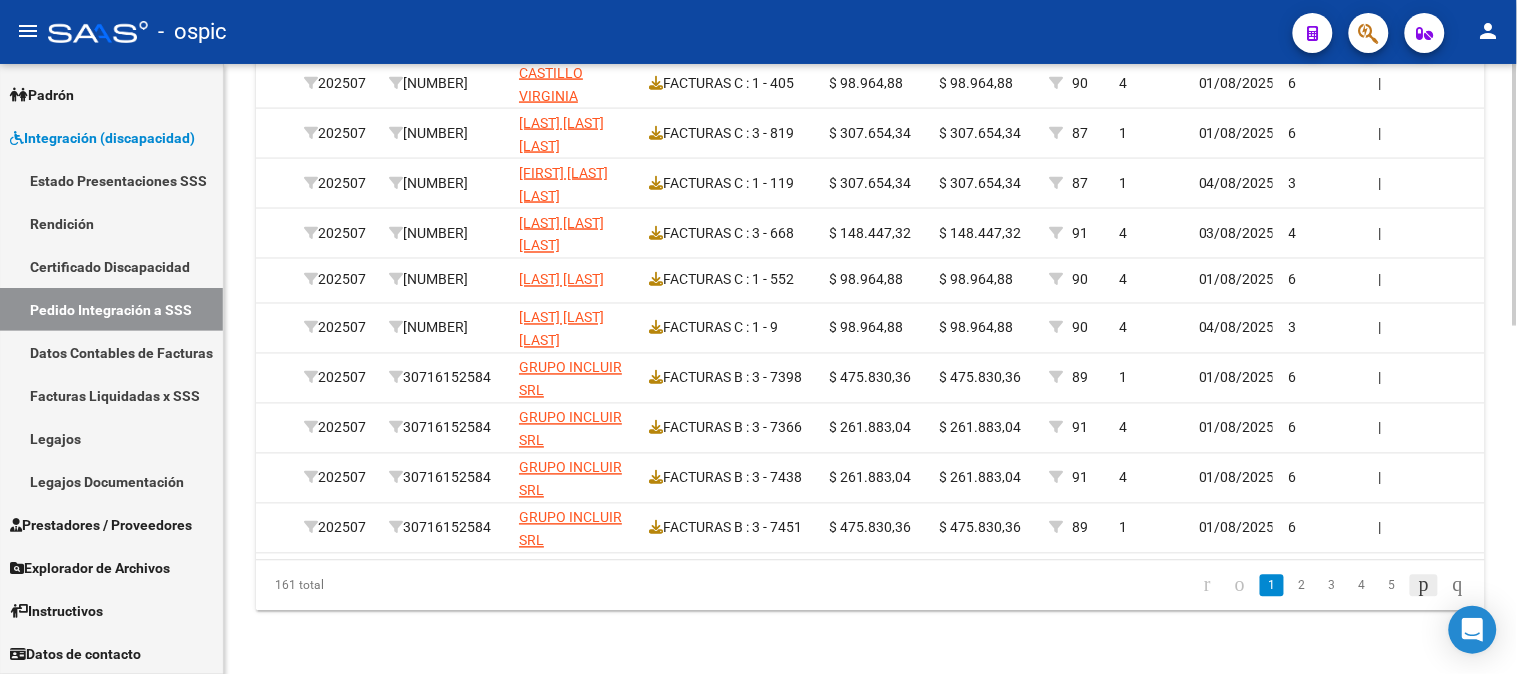 click 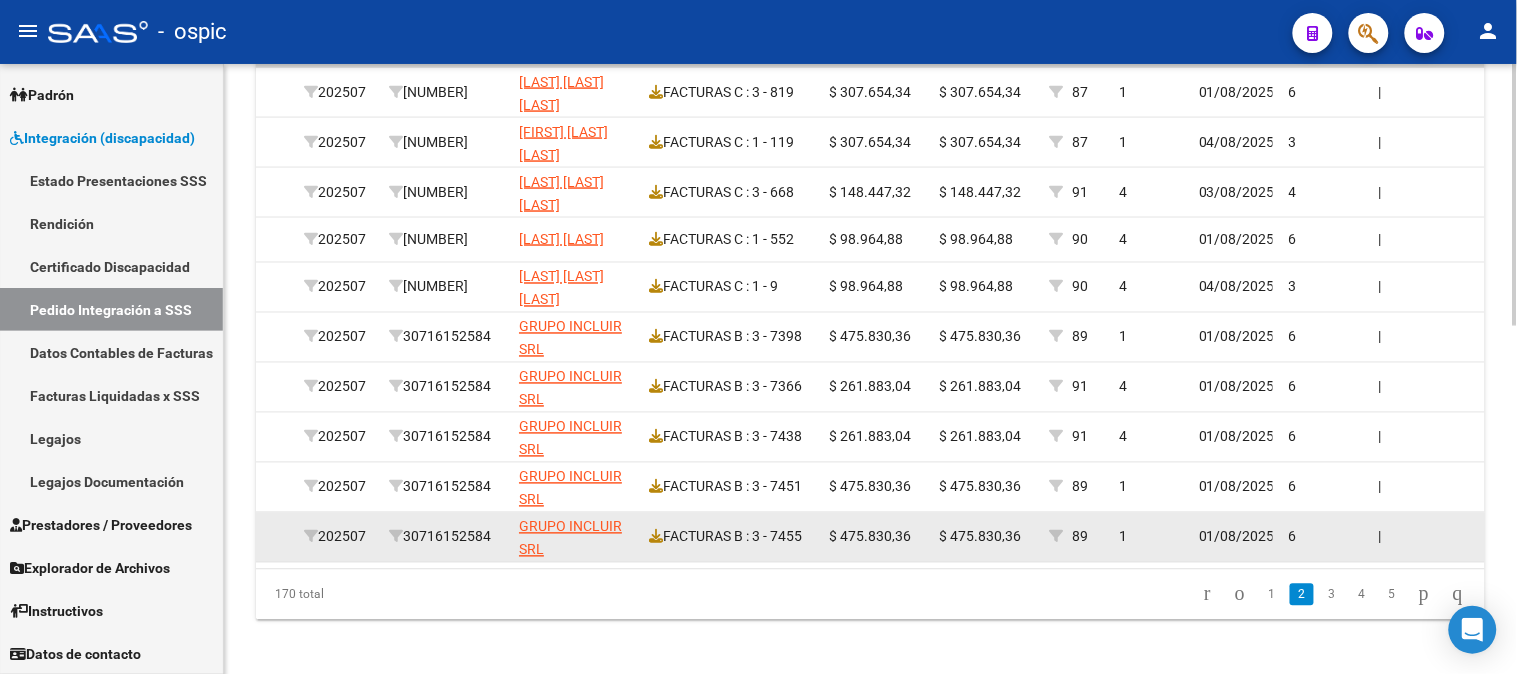scroll, scrollTop: 790, scrollLeft: 0, axis: vertical 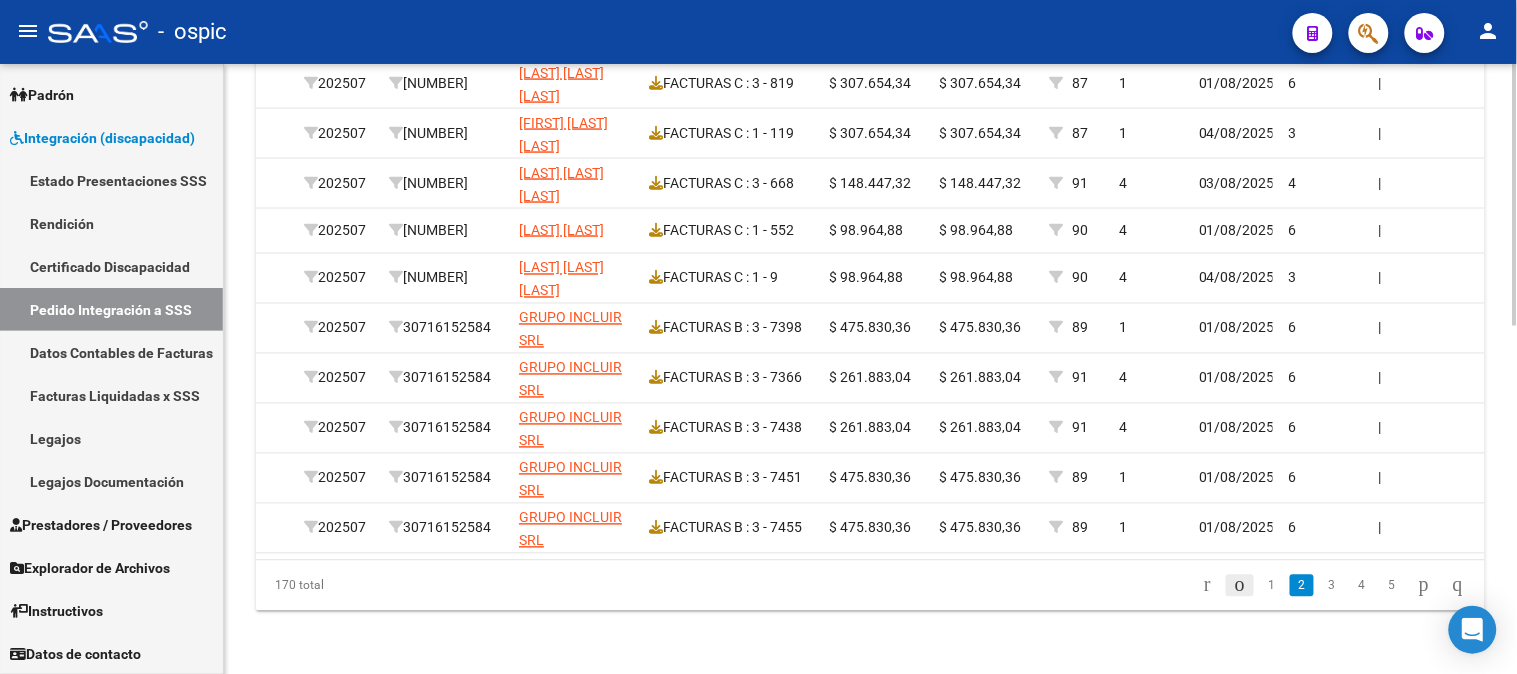 click 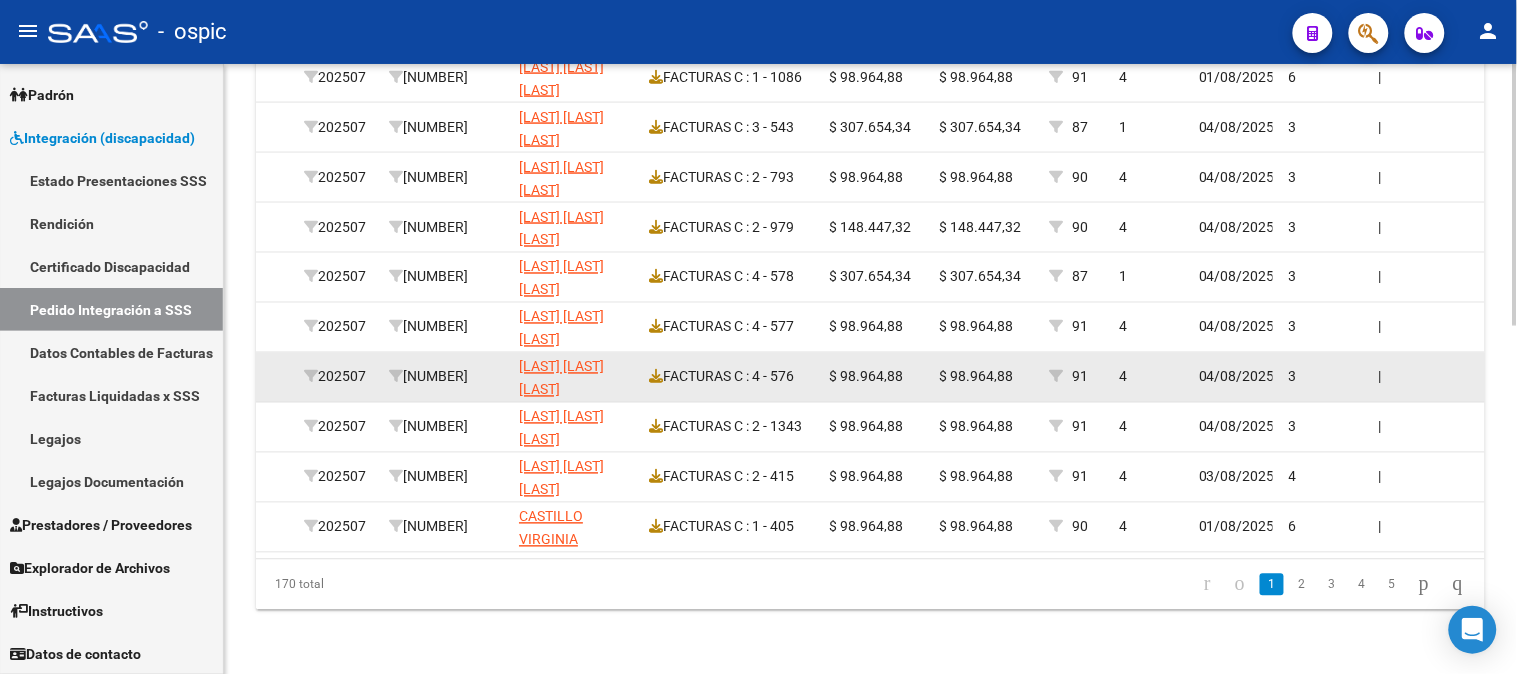 scroll, scrollTop: 810, scrollLeft: 0, axis: vertical 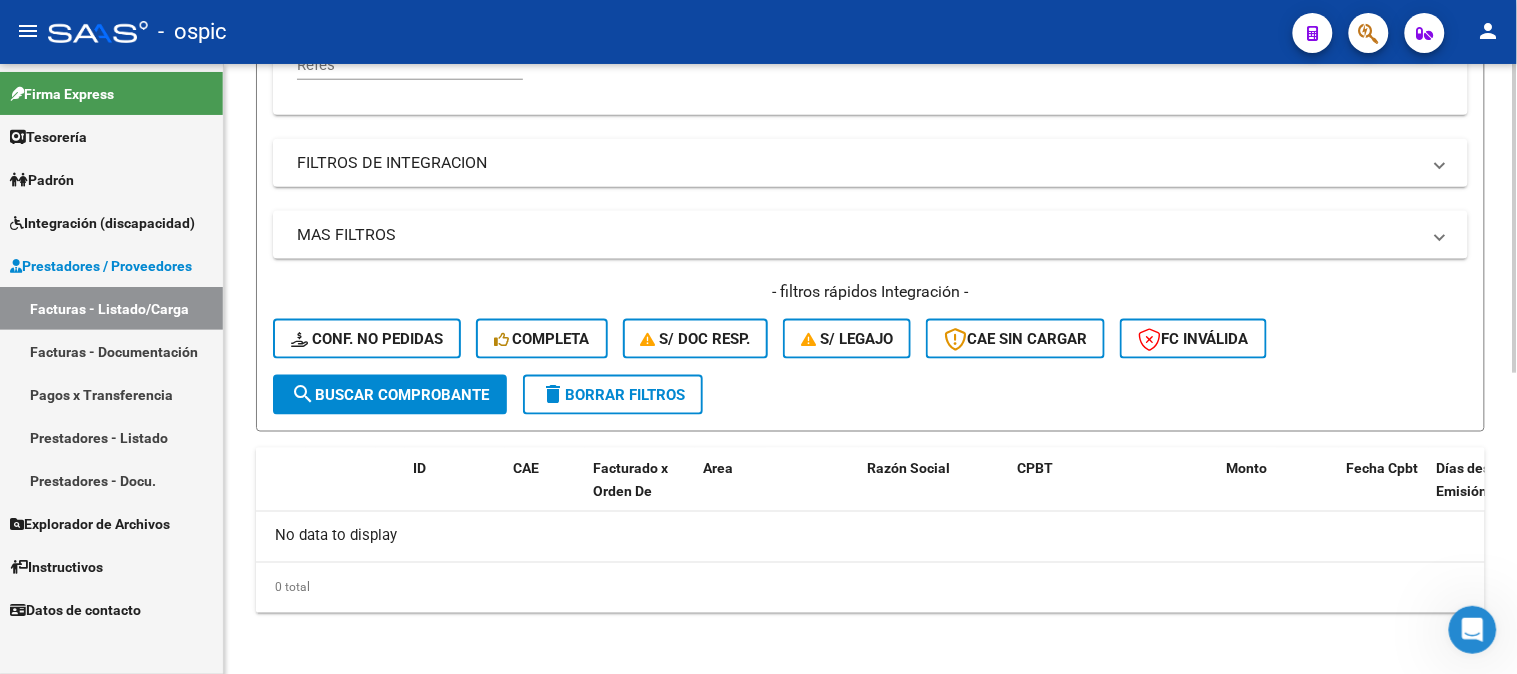 type on "mandagaran" 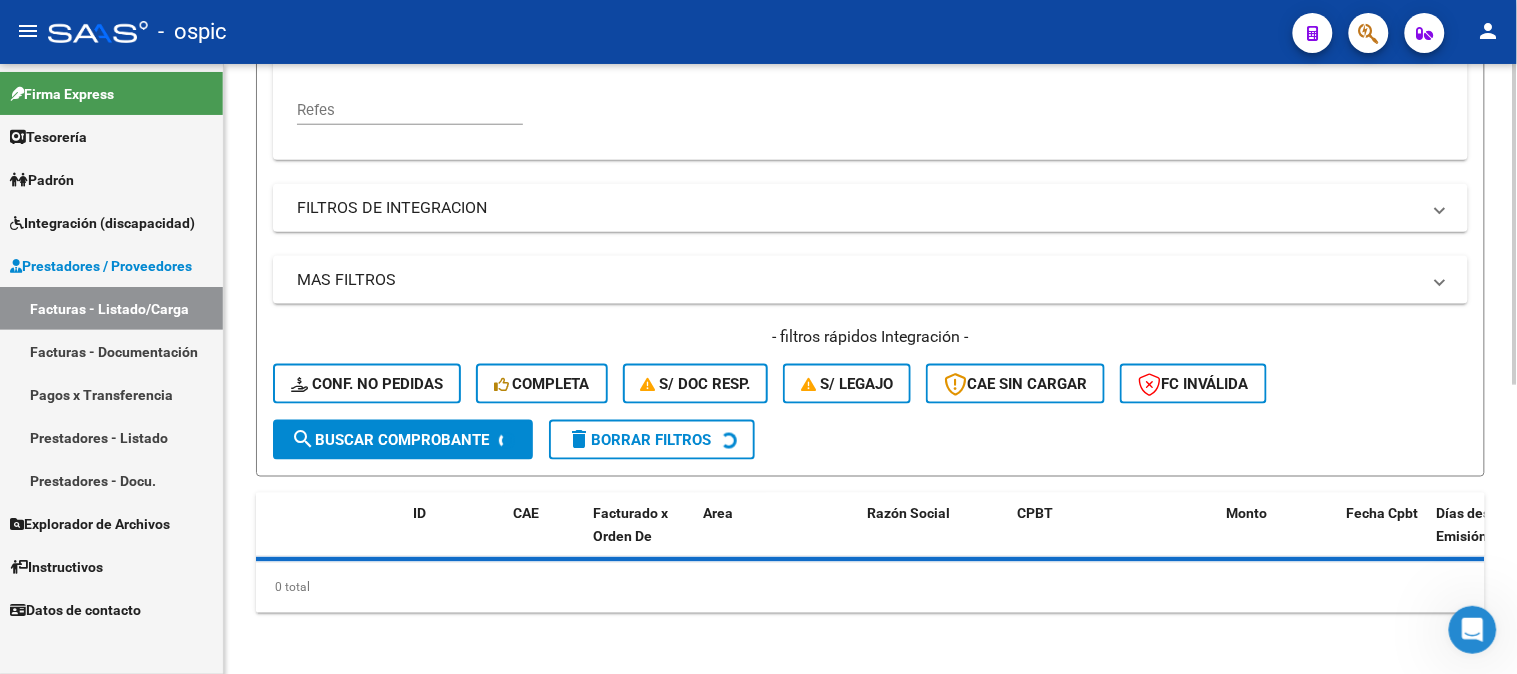 scroll, scrollTop: 592, scrollLeft: 0, axis: vertical 